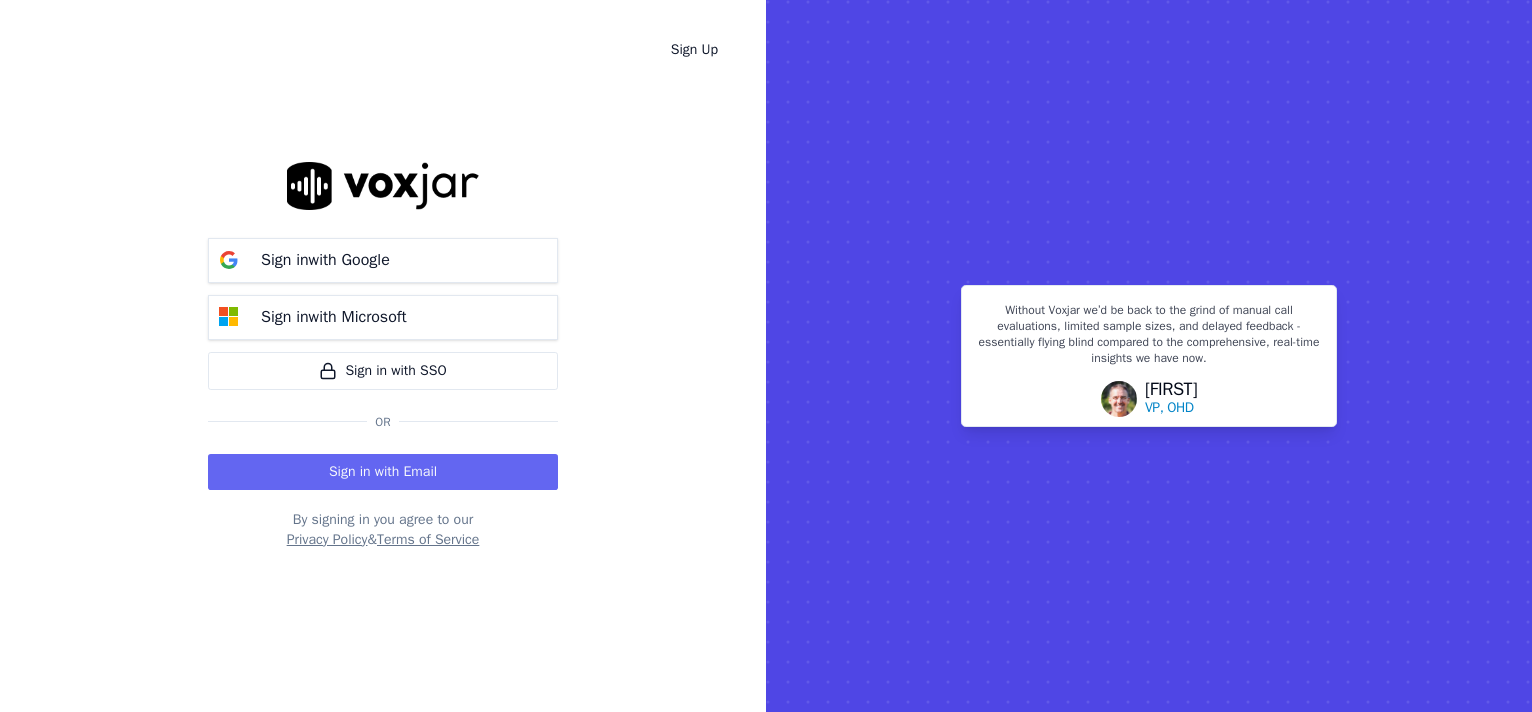 scroll, scrollTop: 0, scrollLeft: 0, axis: both 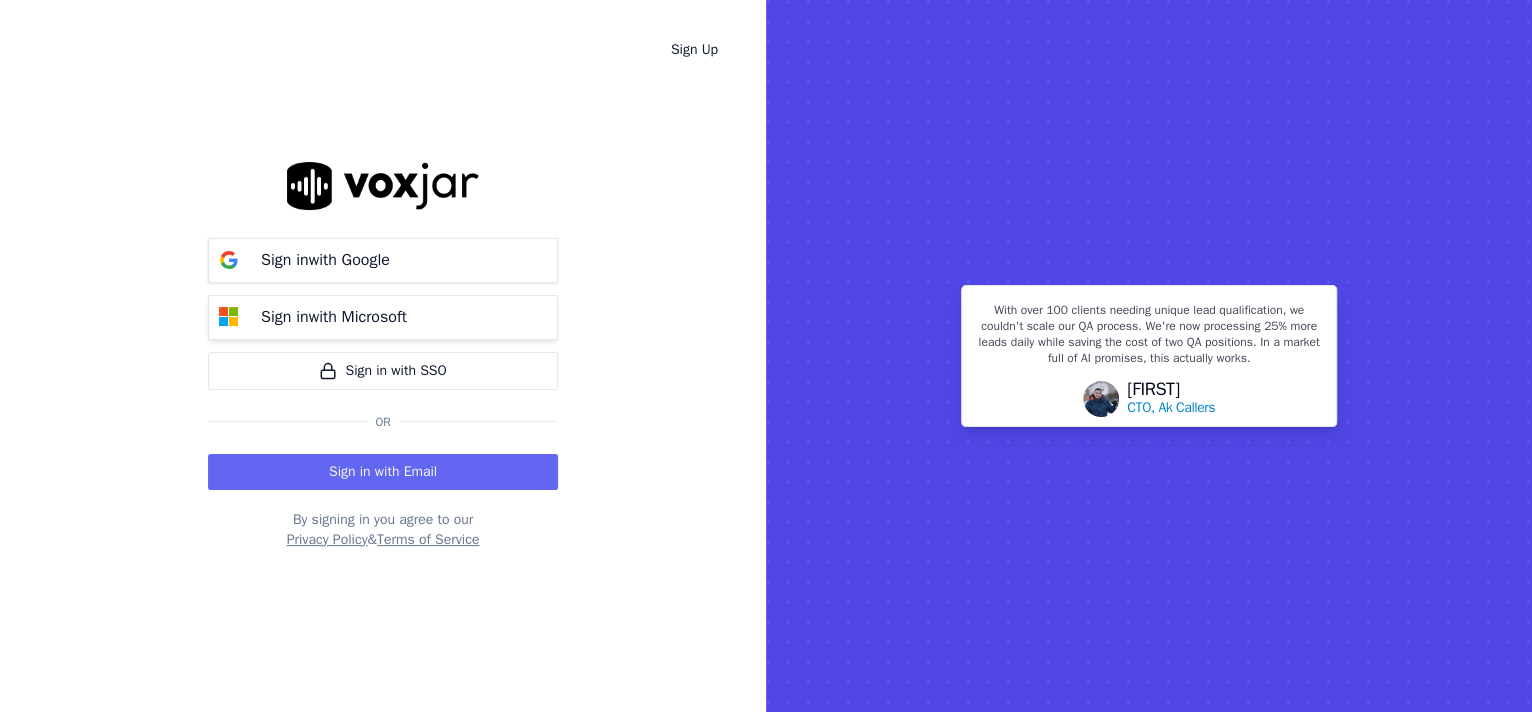 click on "Sign in  with Microsoft" at bounding box center (334, 317) 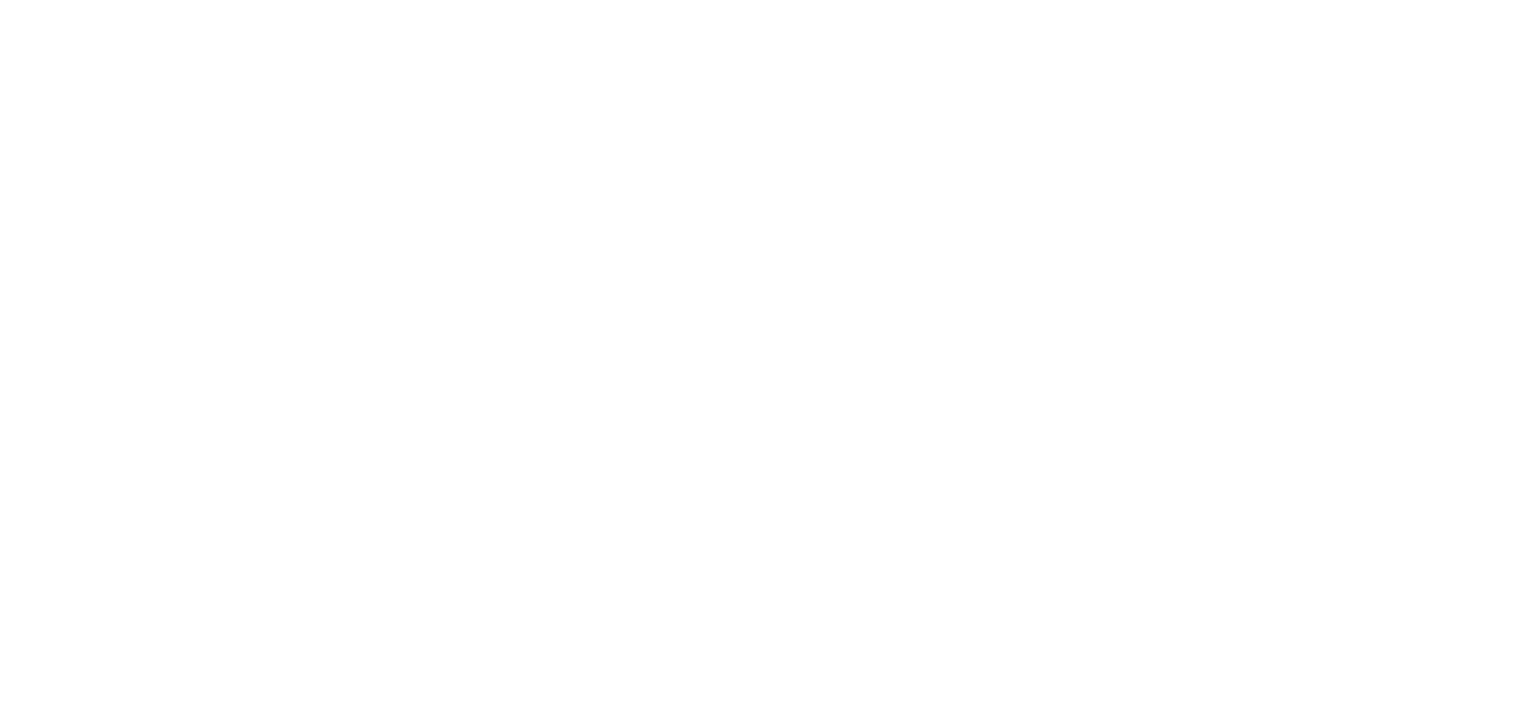 scroll, scrollTop: 0, scrollLeft: 0, axis: both 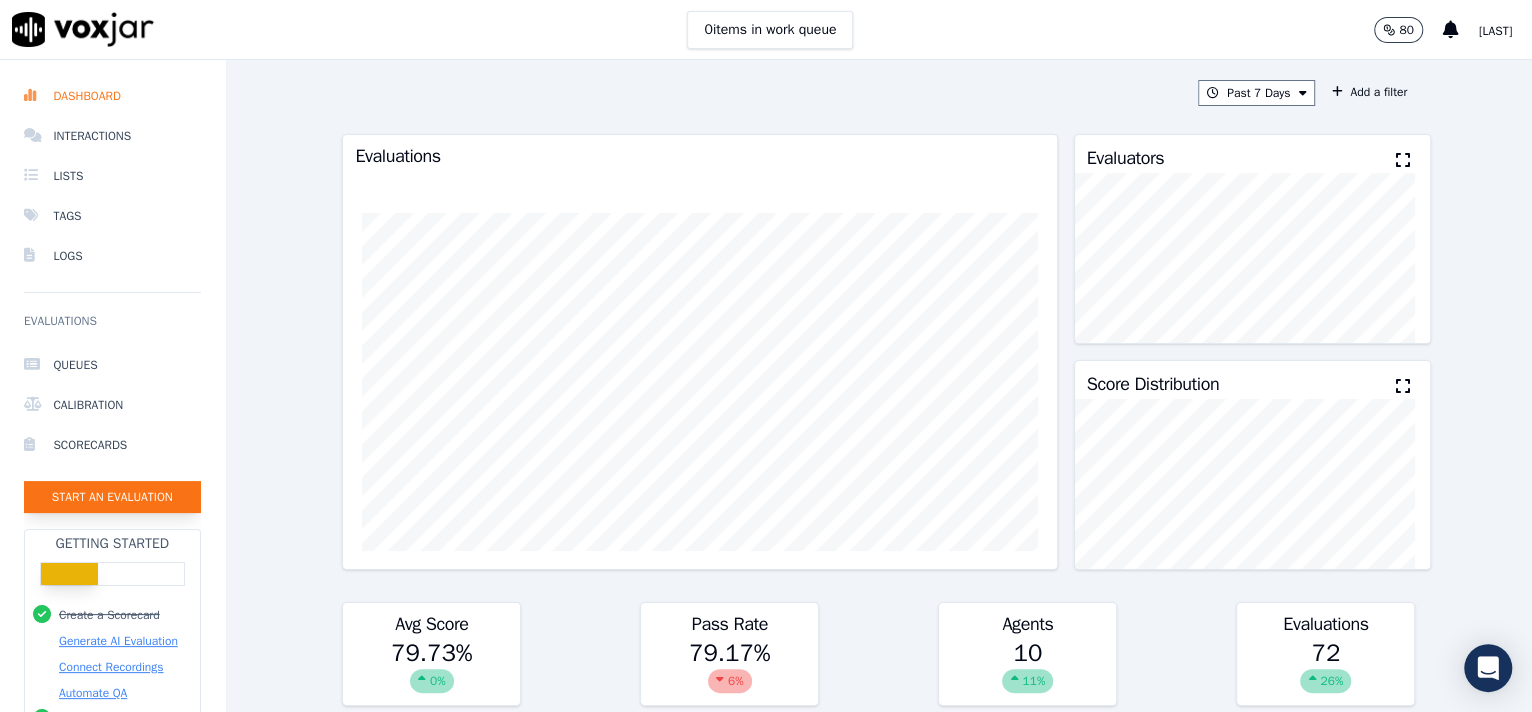 click on "Start an Evaluation" 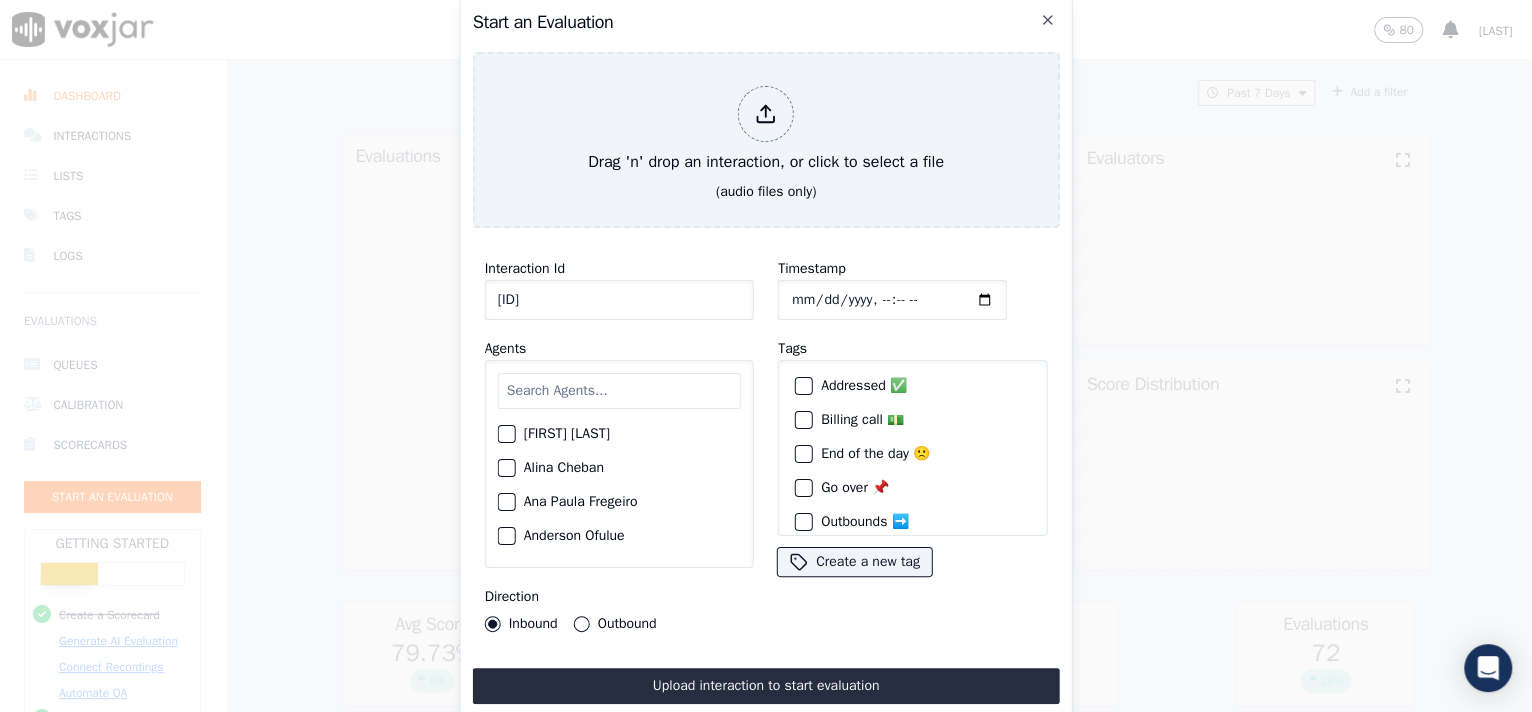 type on "[ID]" 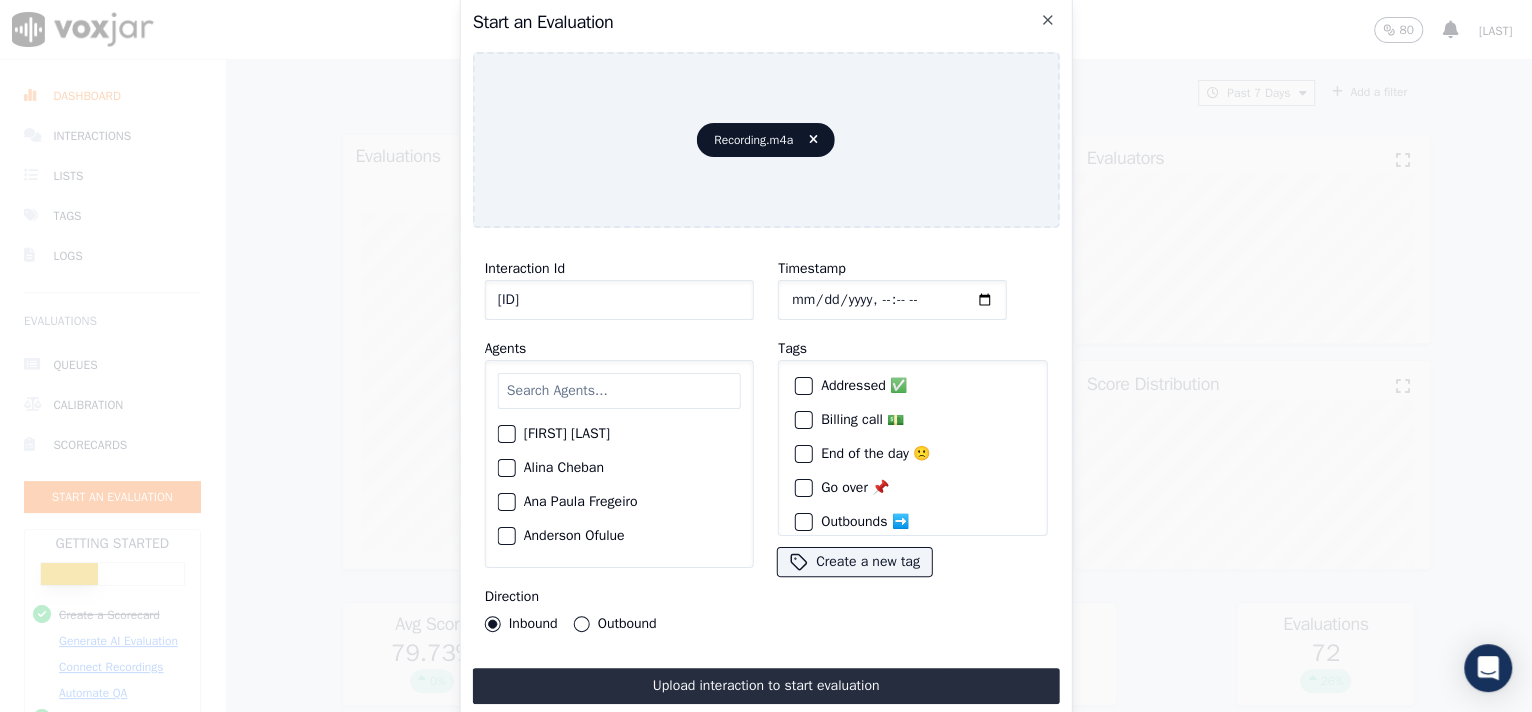 click on "Timestamp" 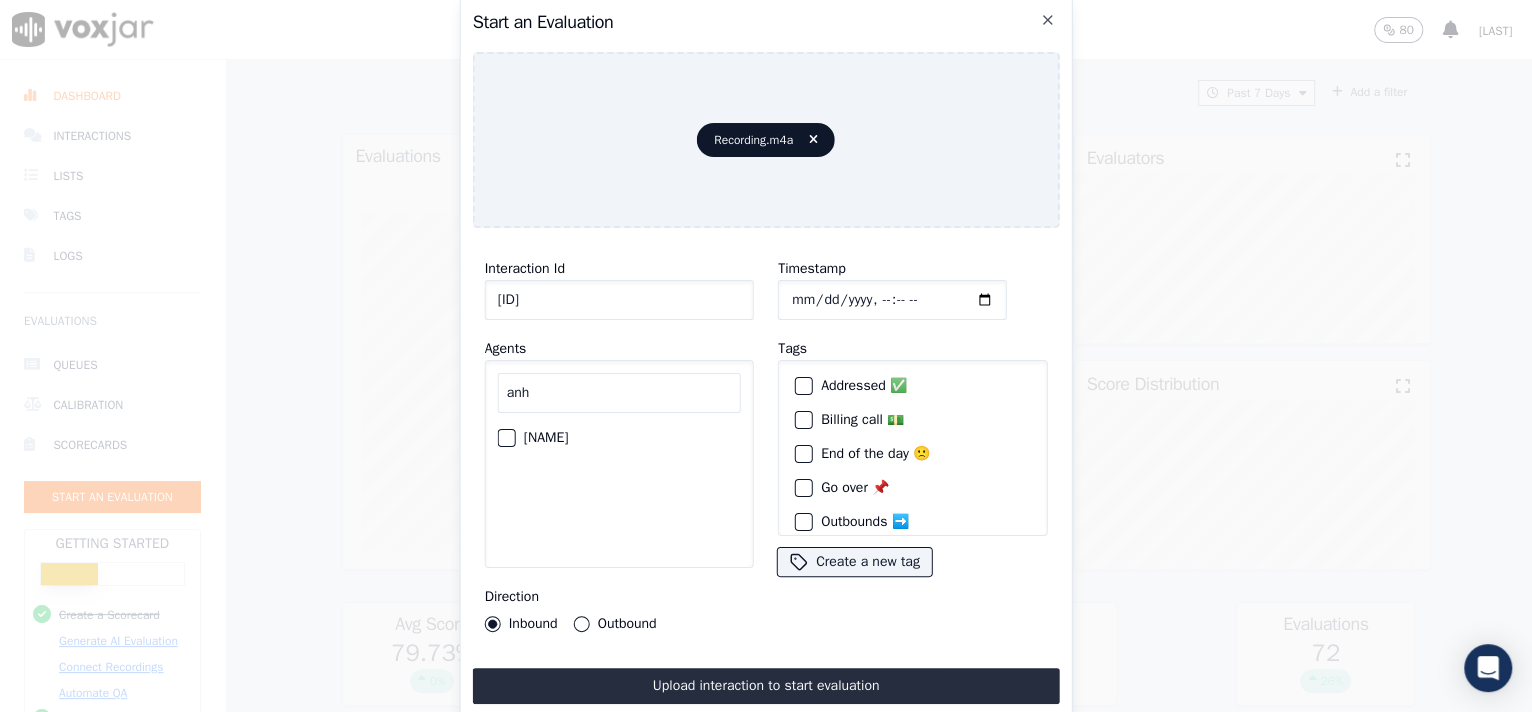 type on "anh" 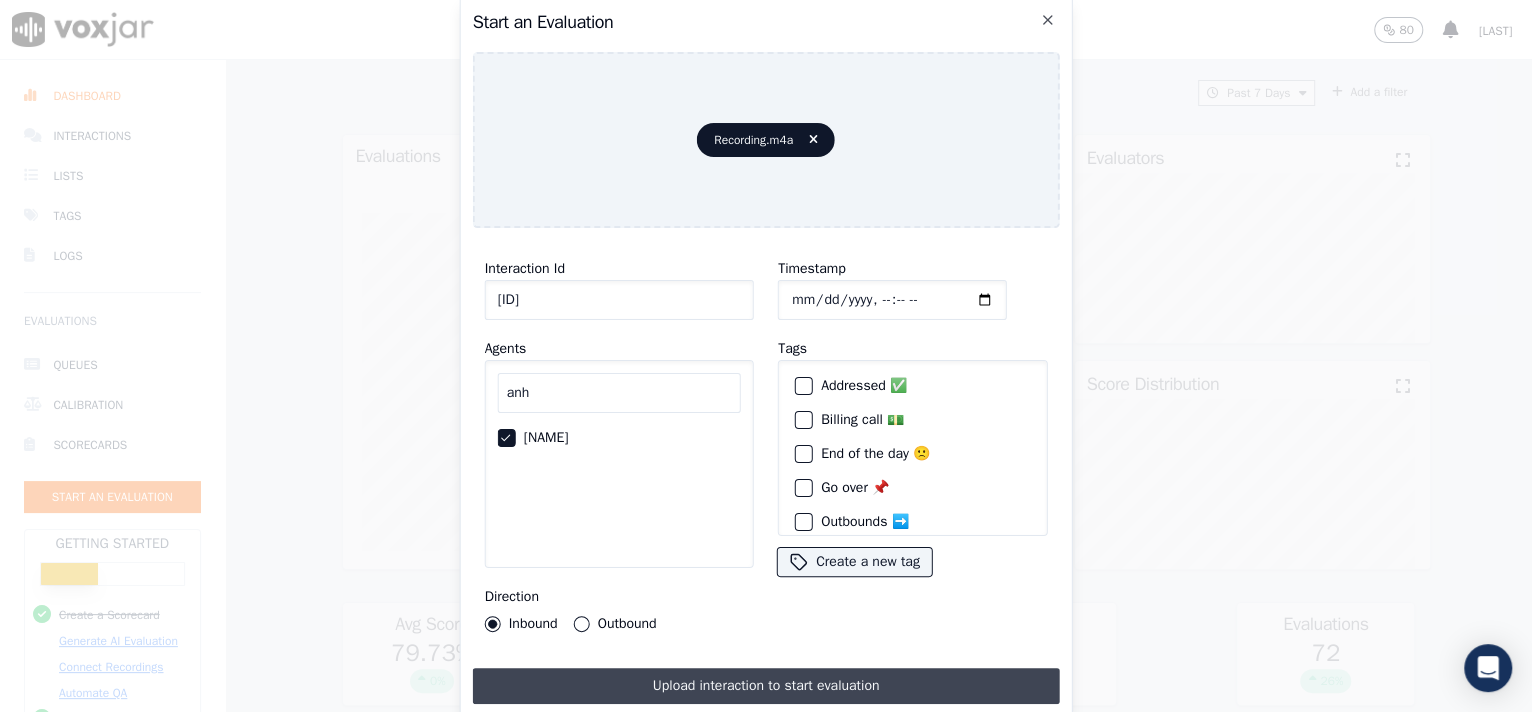 click on "Upload interaction to start evaluation" at bounding box center [766, 686] 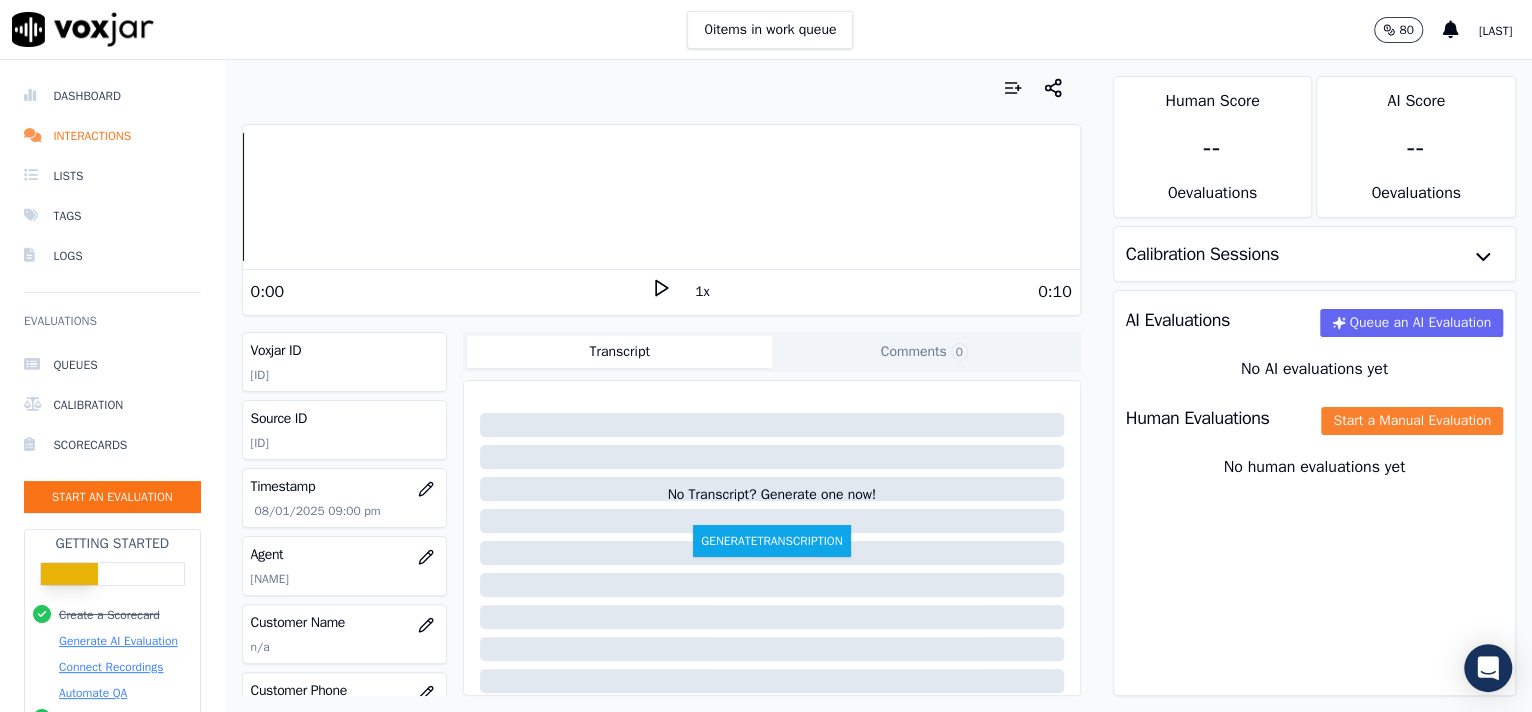 click on "Start a Manual Evaluation" 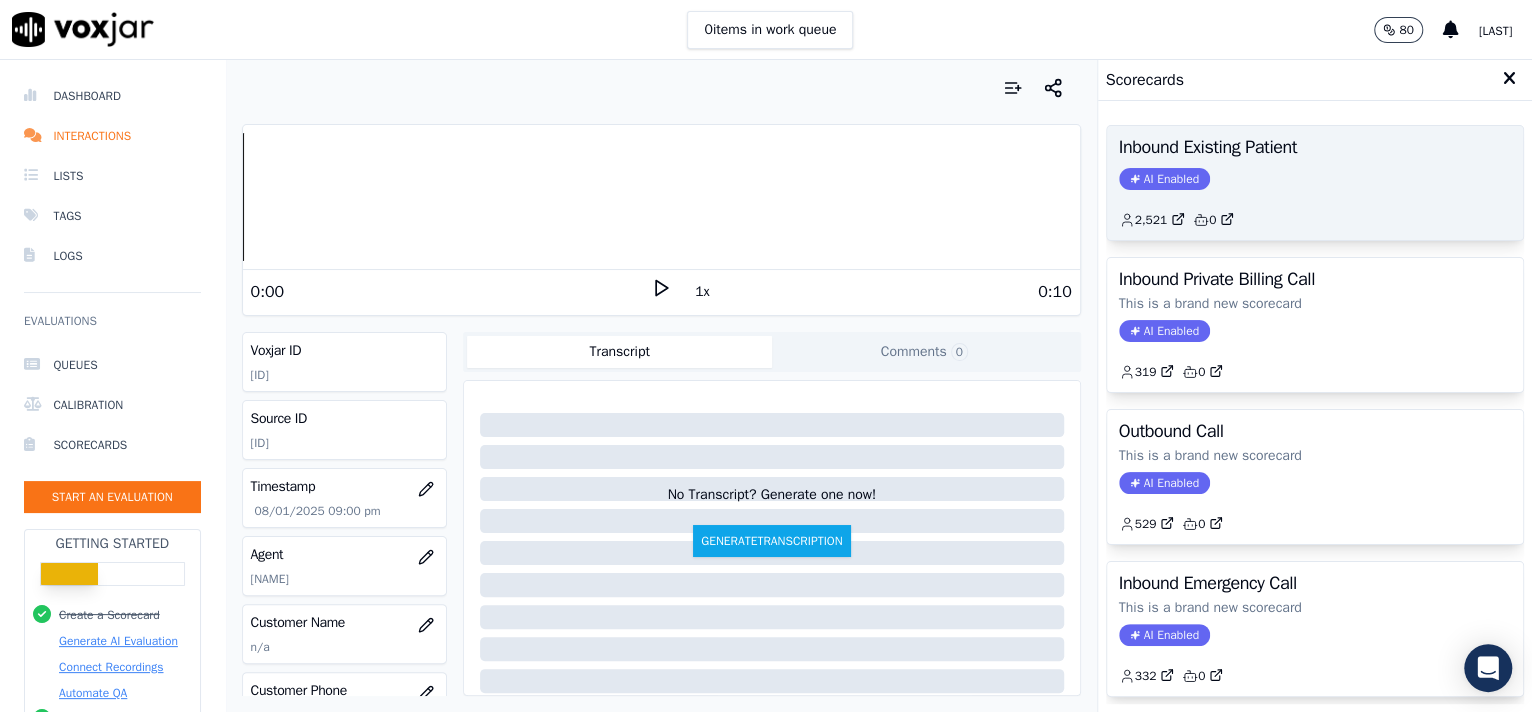 click on "Inbound Existing Patient       AI Enabled       2,521         0" at bounding box center (1315, 183) 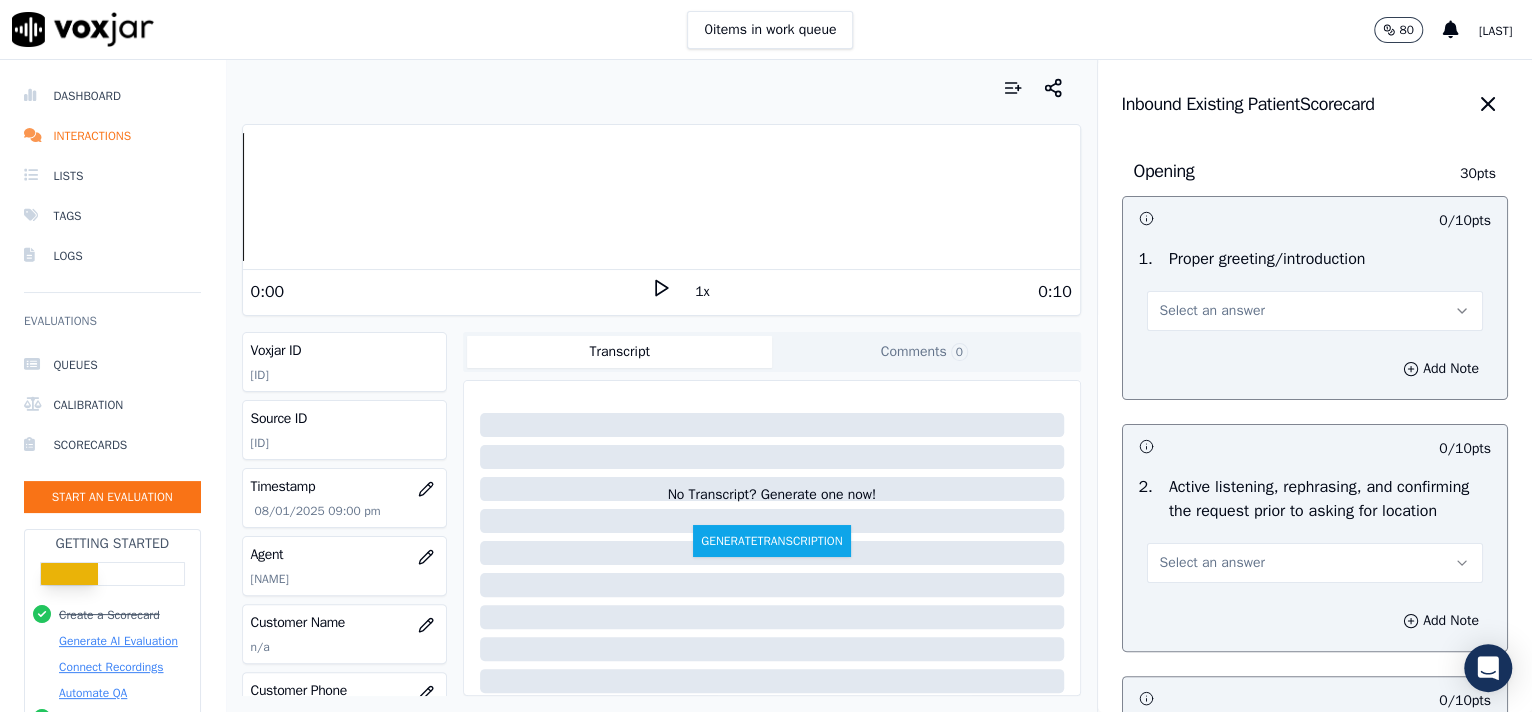 click on "Select an answer" at bounding box center (1315, 311) 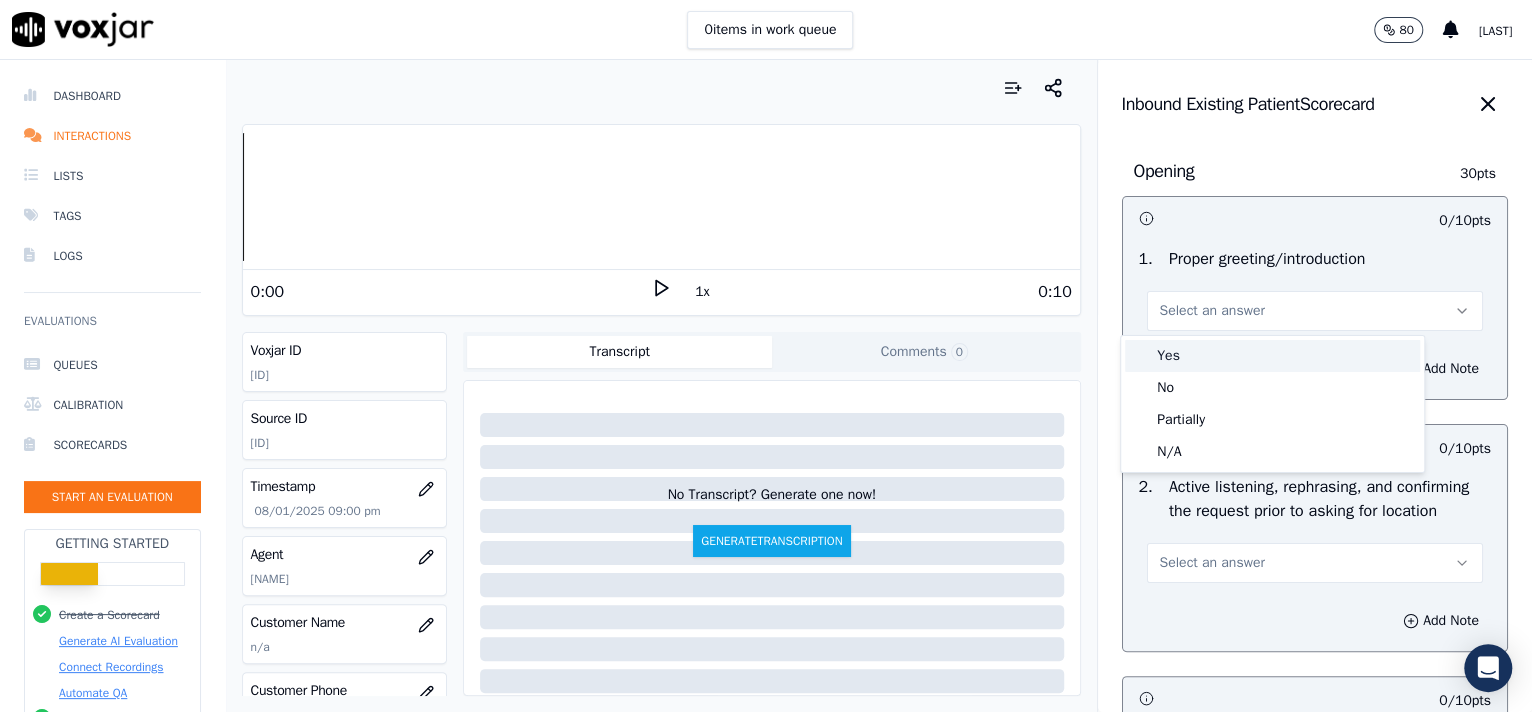click on "Yes" at bounding box center [1272, 356] 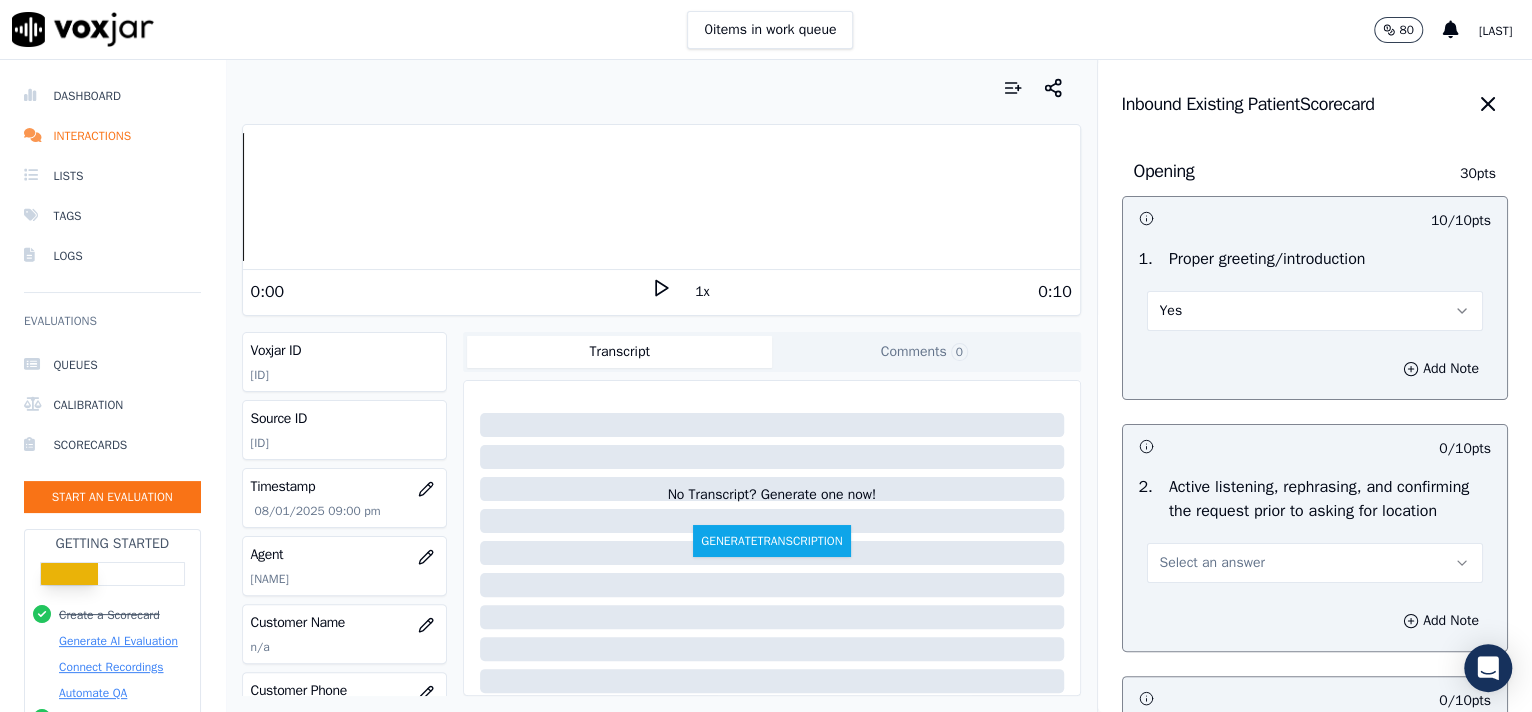 scroll, scrollTop: 283, scrollLeft: 0, axis: vertical 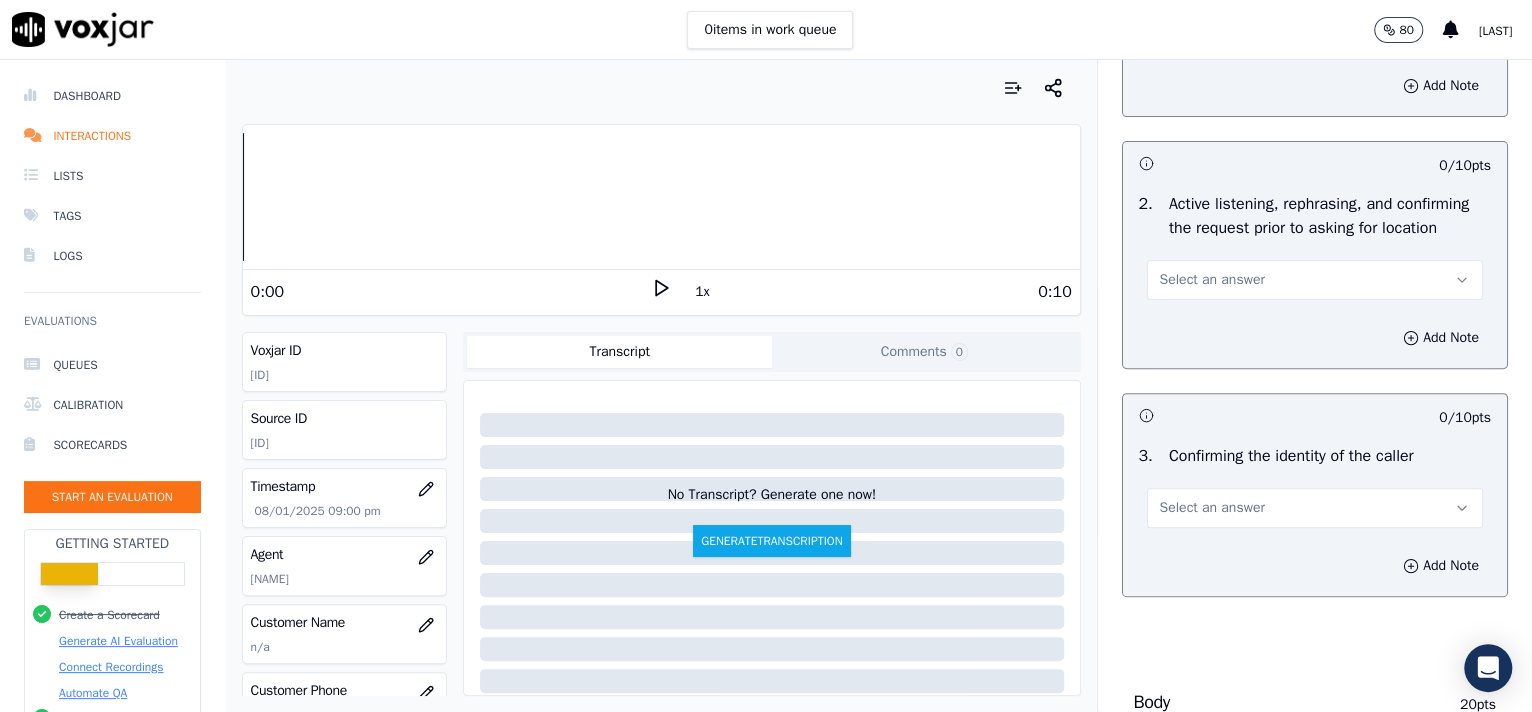 click on "Select an answer" at bounding box center [1212, 280] 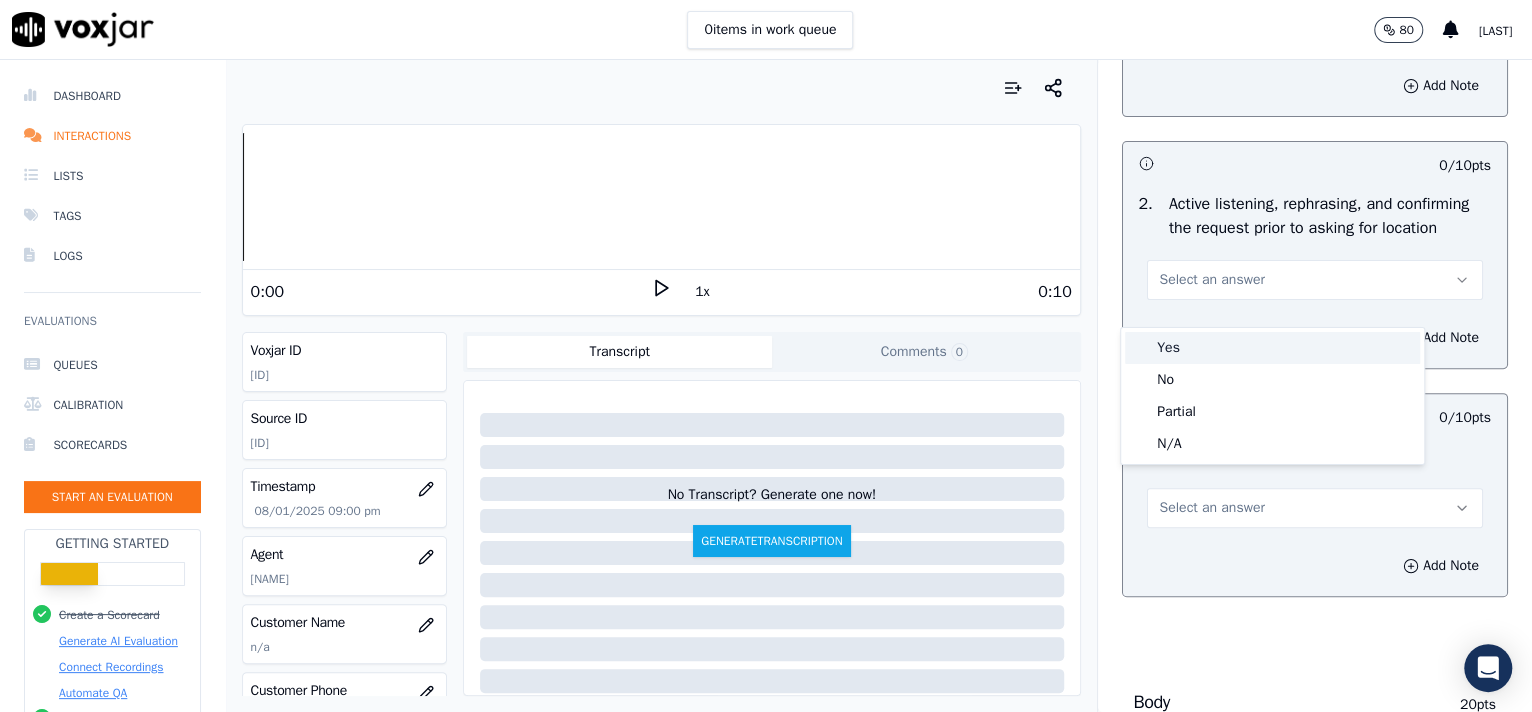 click on "Yes" at bounding box center [1272, 348] 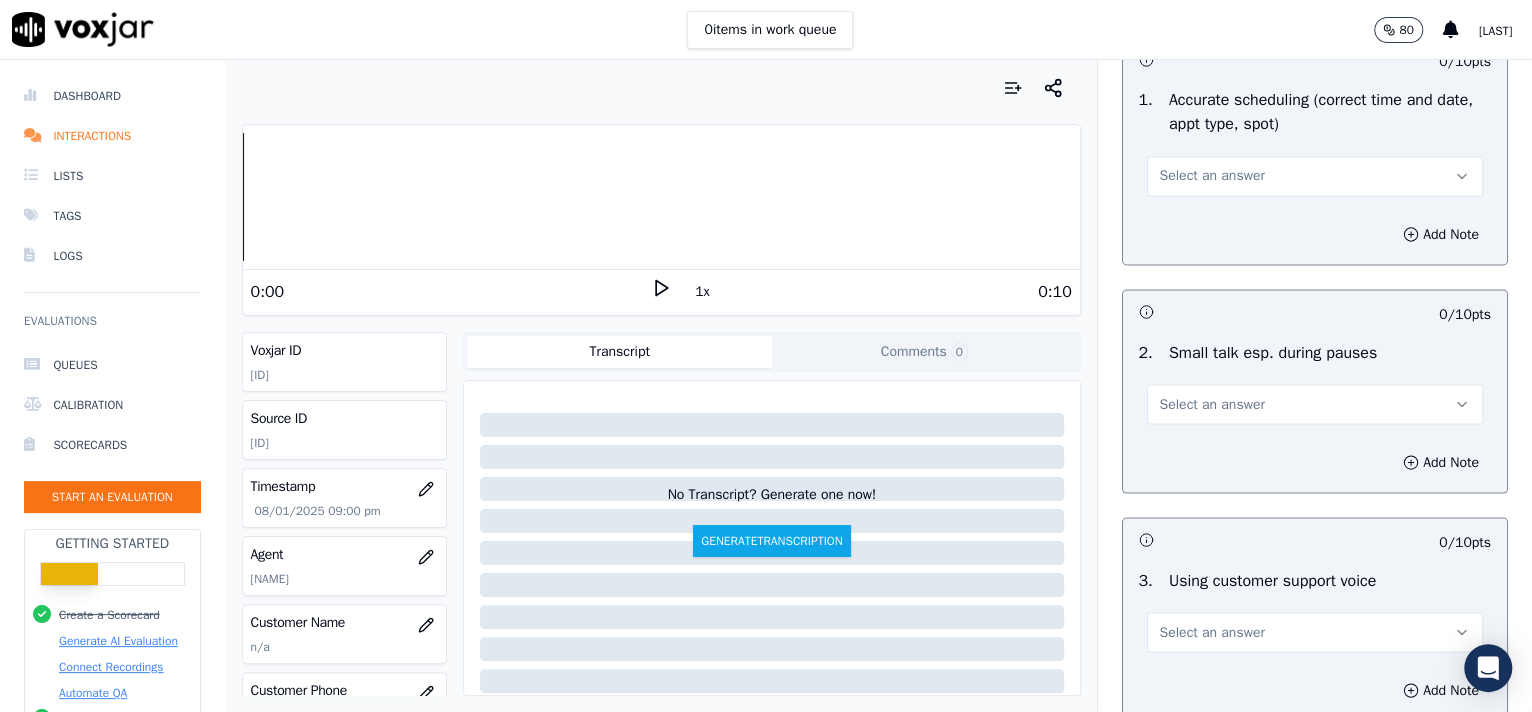 scroll, scrollTop: 3057, scrollLeft: 0, axis: vertical 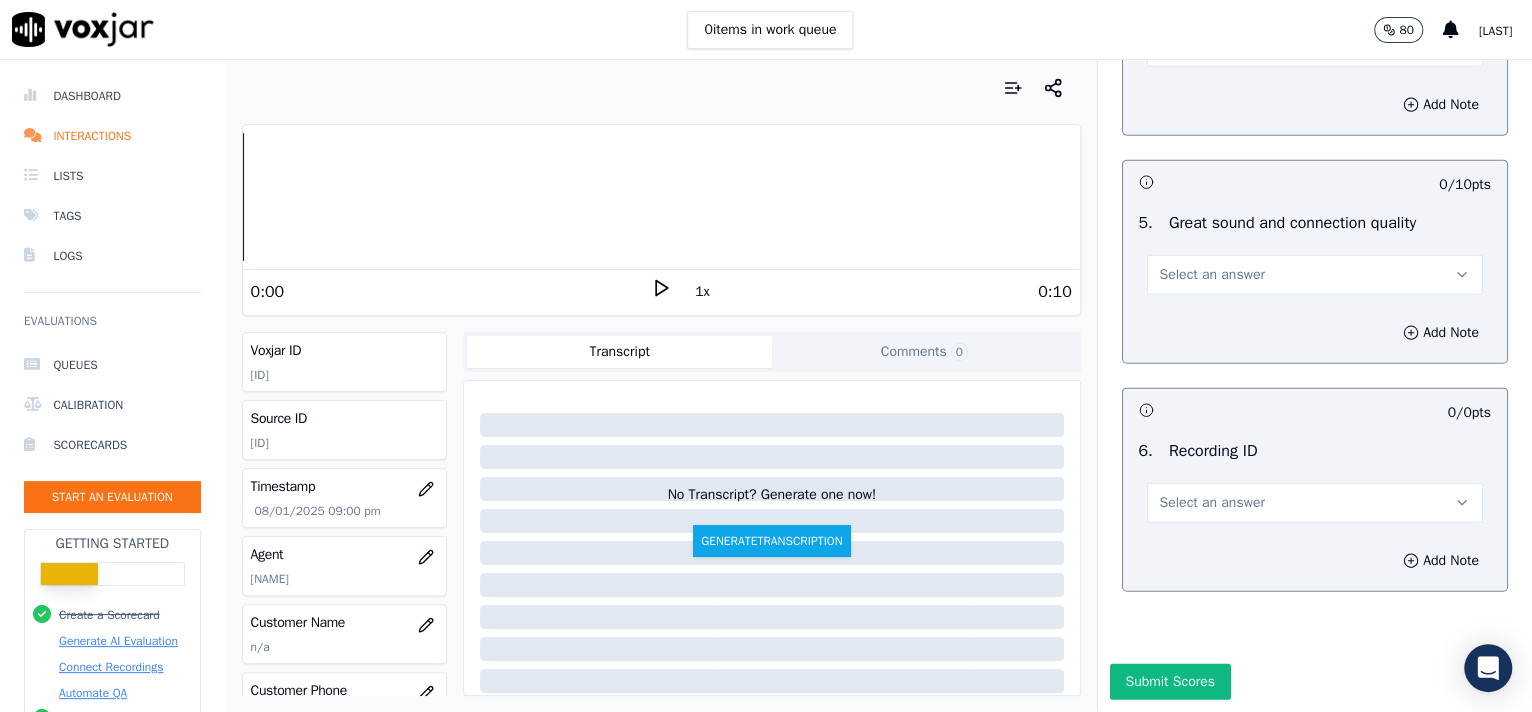 click on "Select an answer" at bounding box center [1315, 503] 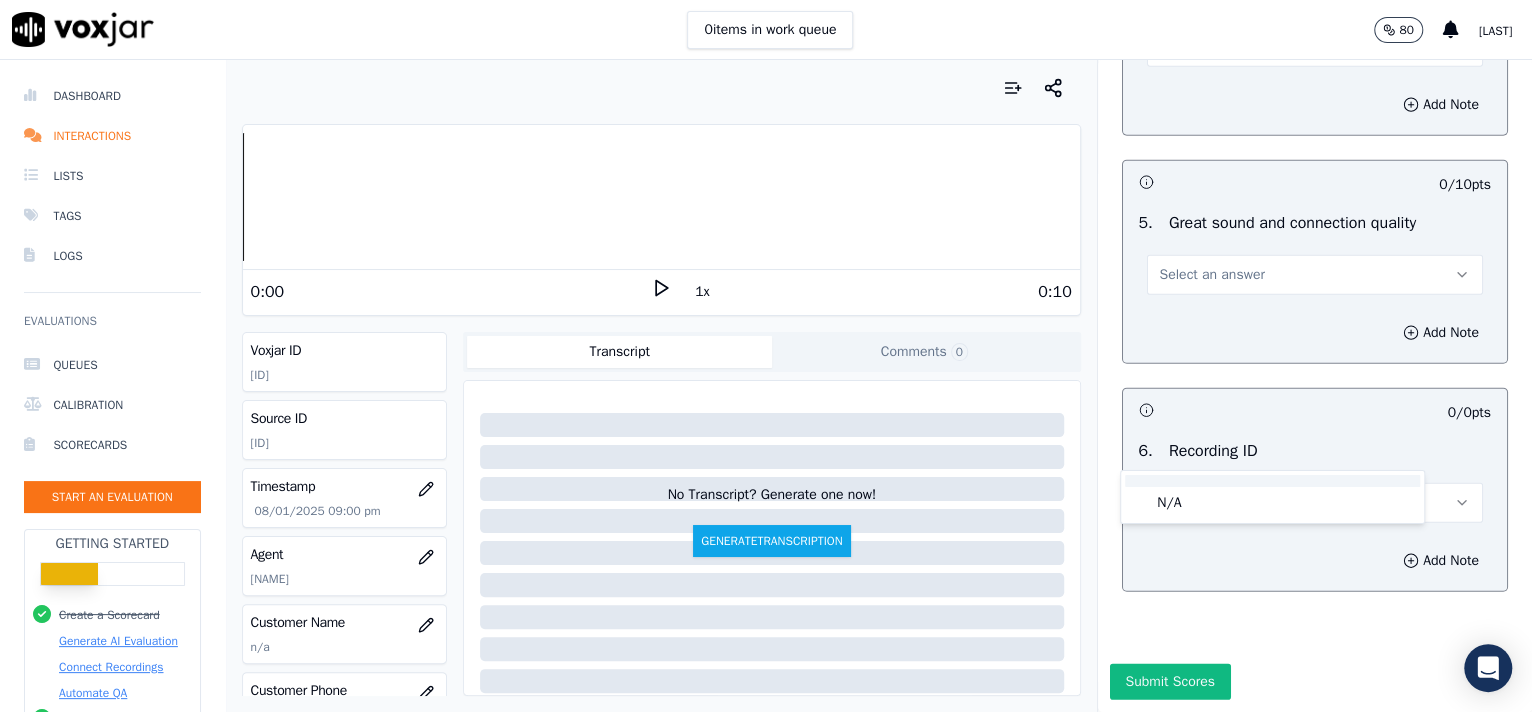 drag, startPoint x: 1217, startPoint y: 480, endPoint x: 1229, endPoint y: 497, distance: 20.808653 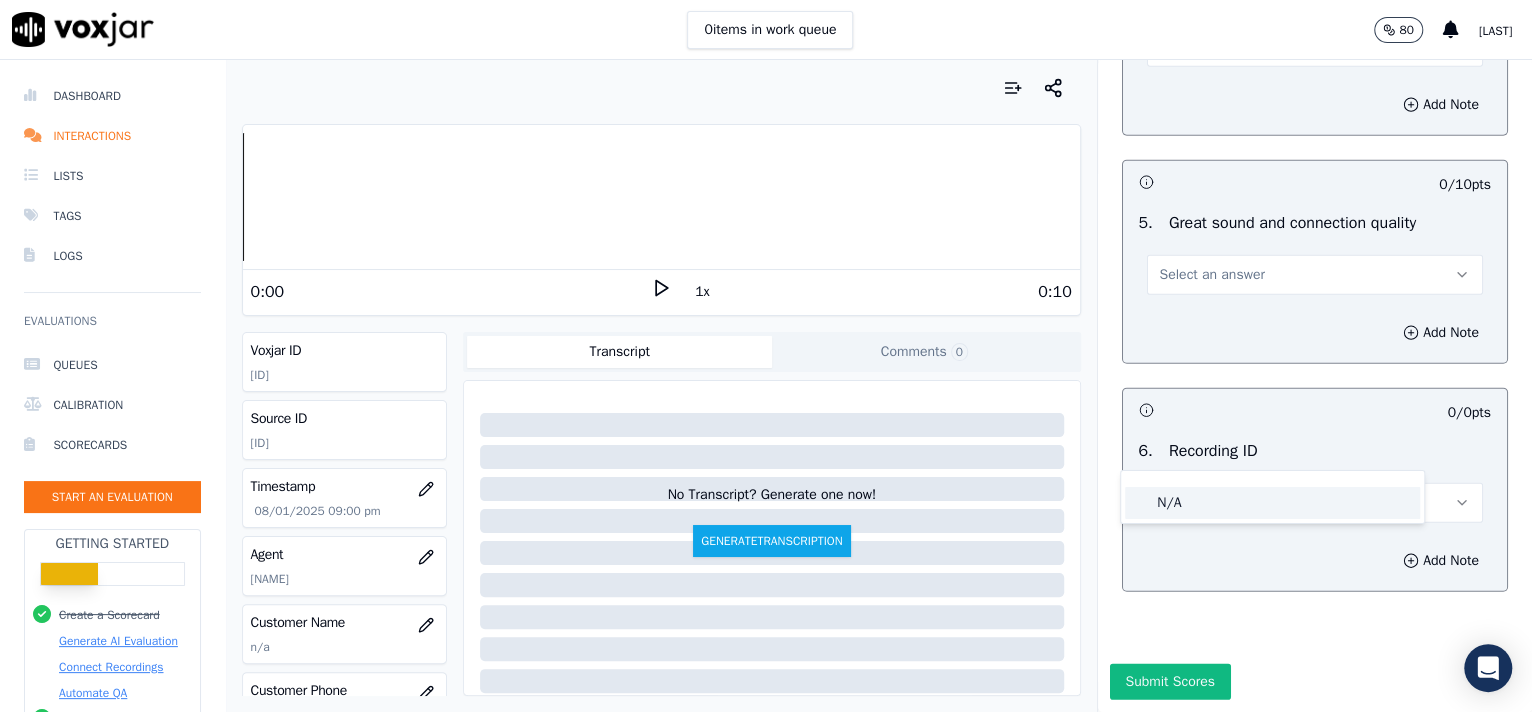 click on "N/A" 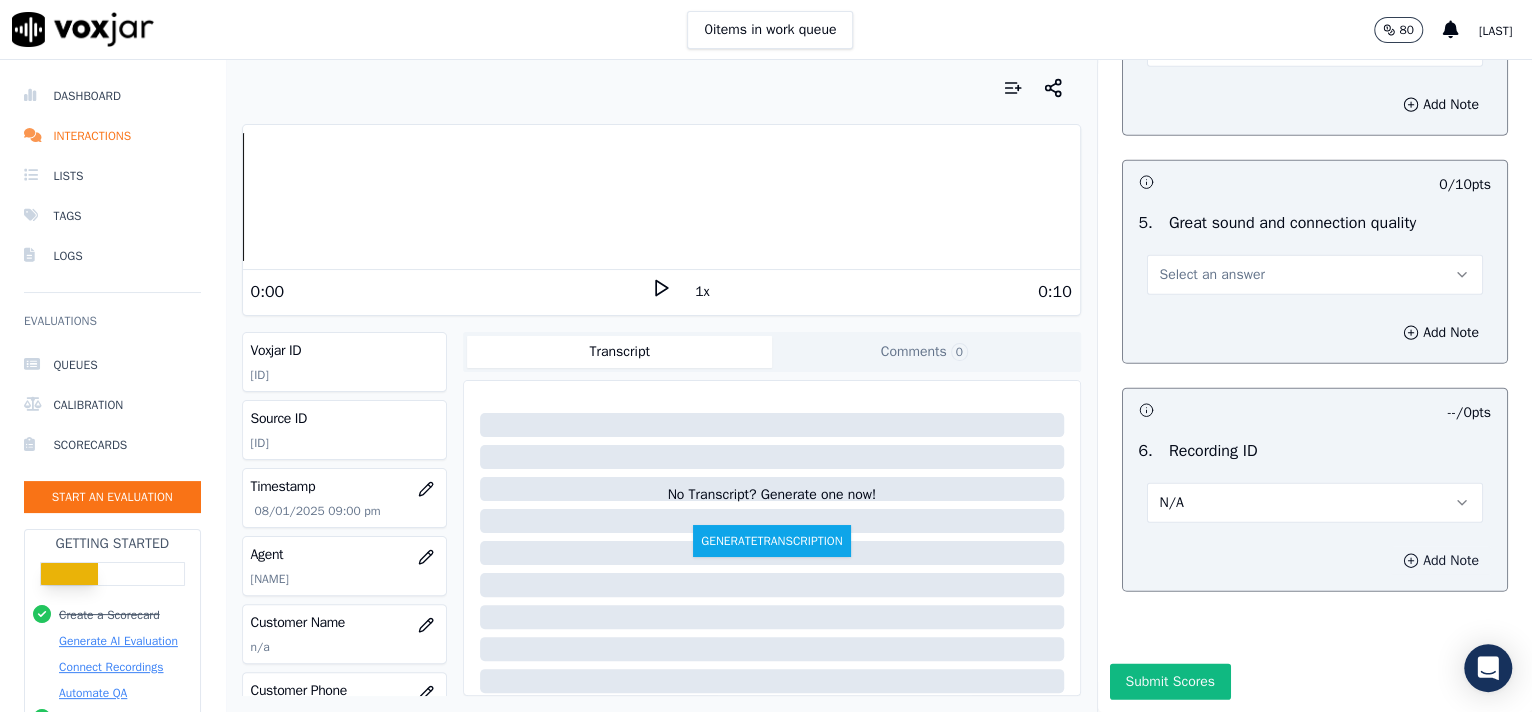 click on "Add Note" at bounding box center (1441, 561) 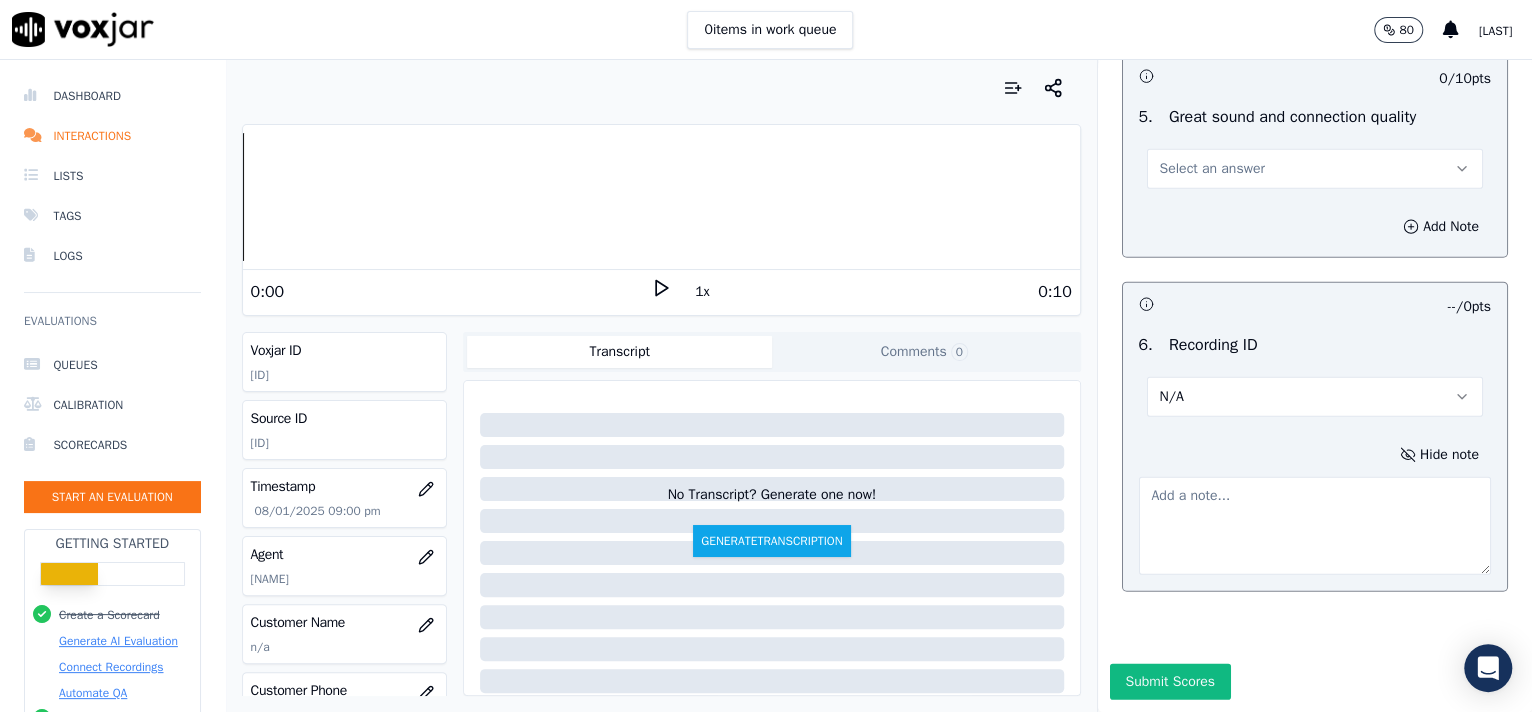 click at bounding box center (1315, 526) 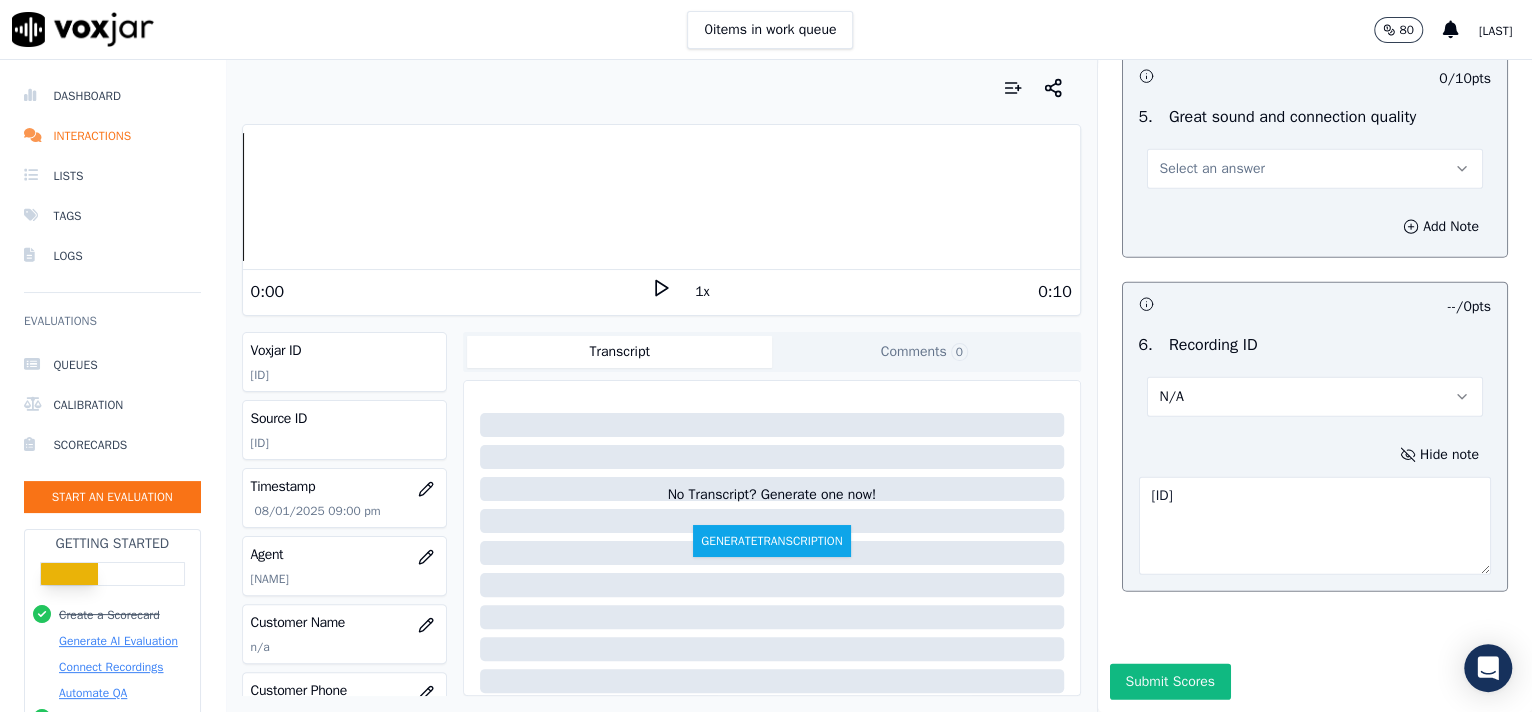 type on "[ID]" 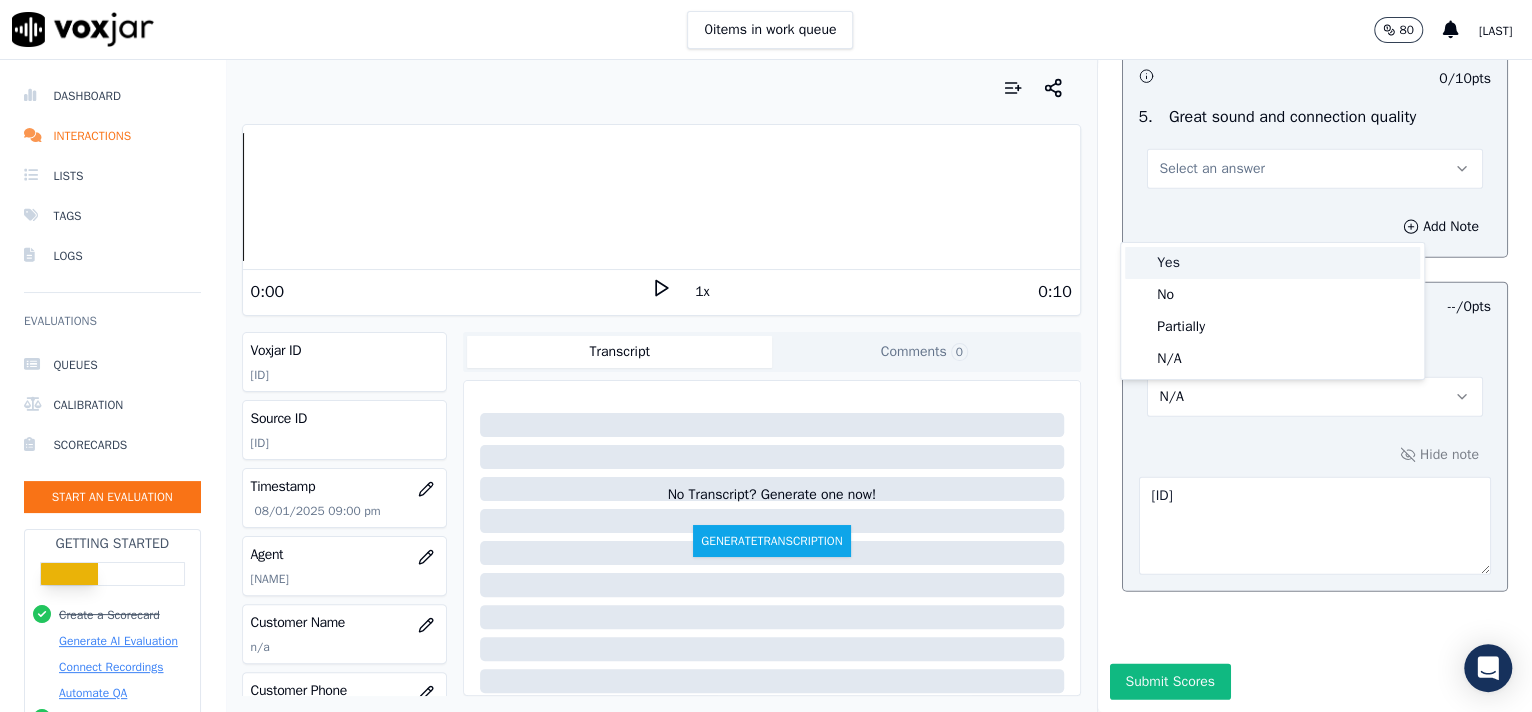 click on "Yes" at bounding box center [1272, 263] 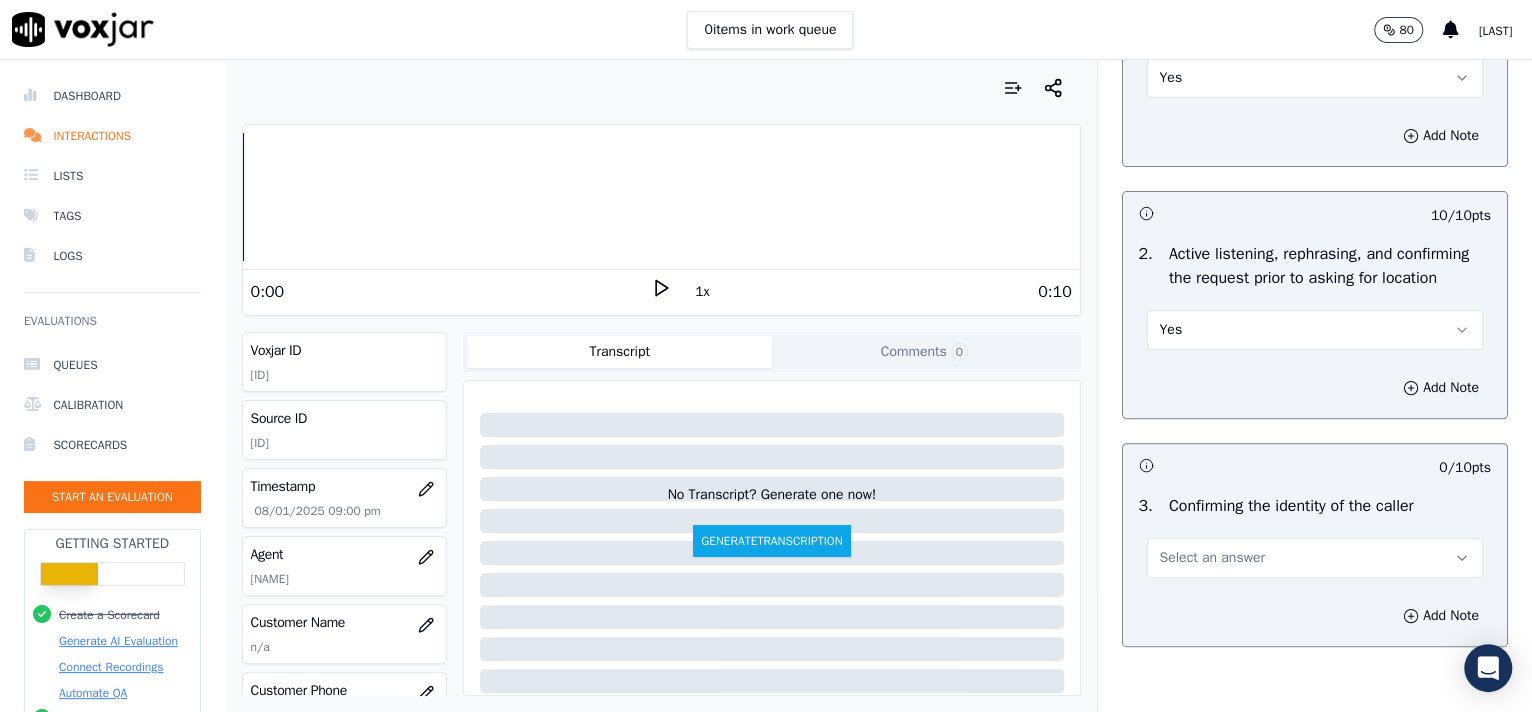 scroll, scrollTop: 244, scrollLeft: 0, axis: vertical 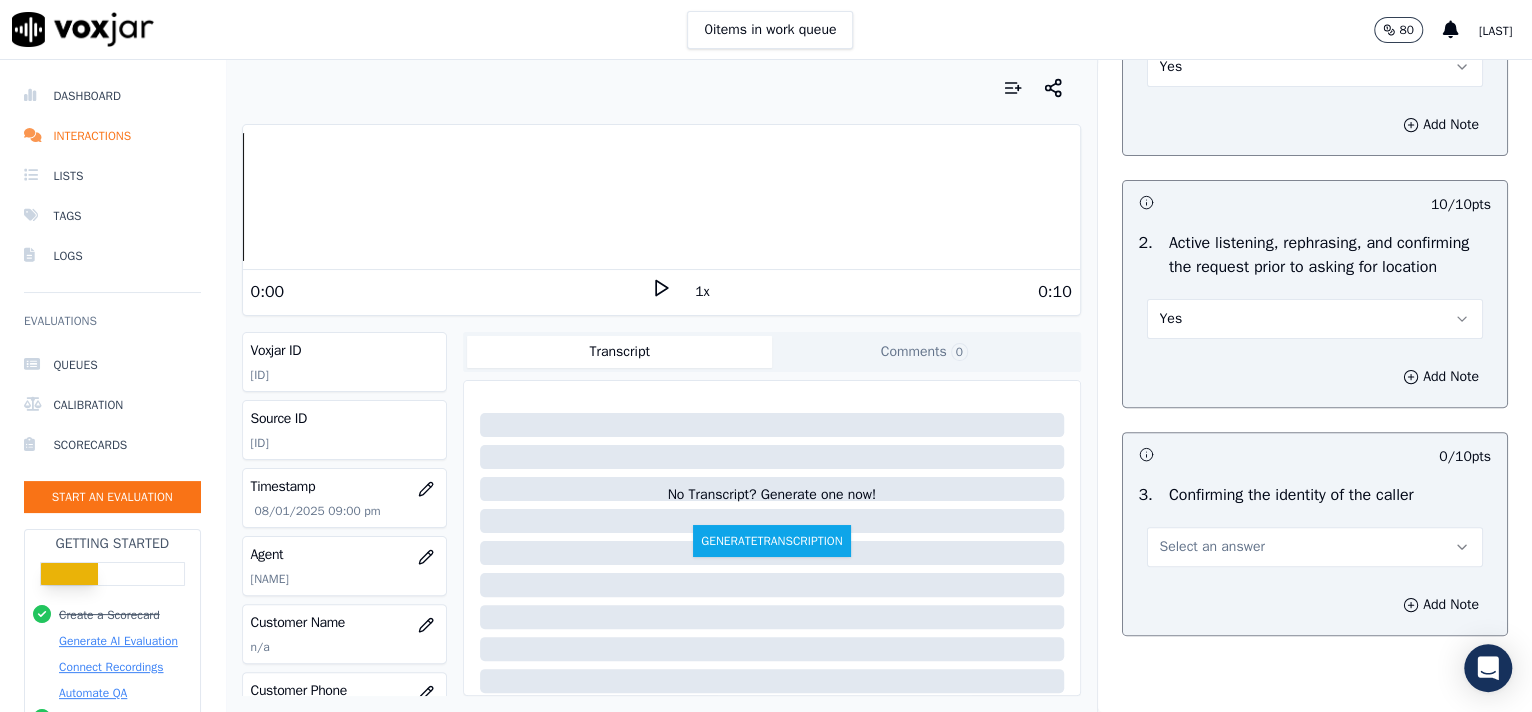 click on "Yes" at bounding box center (1315, 319) 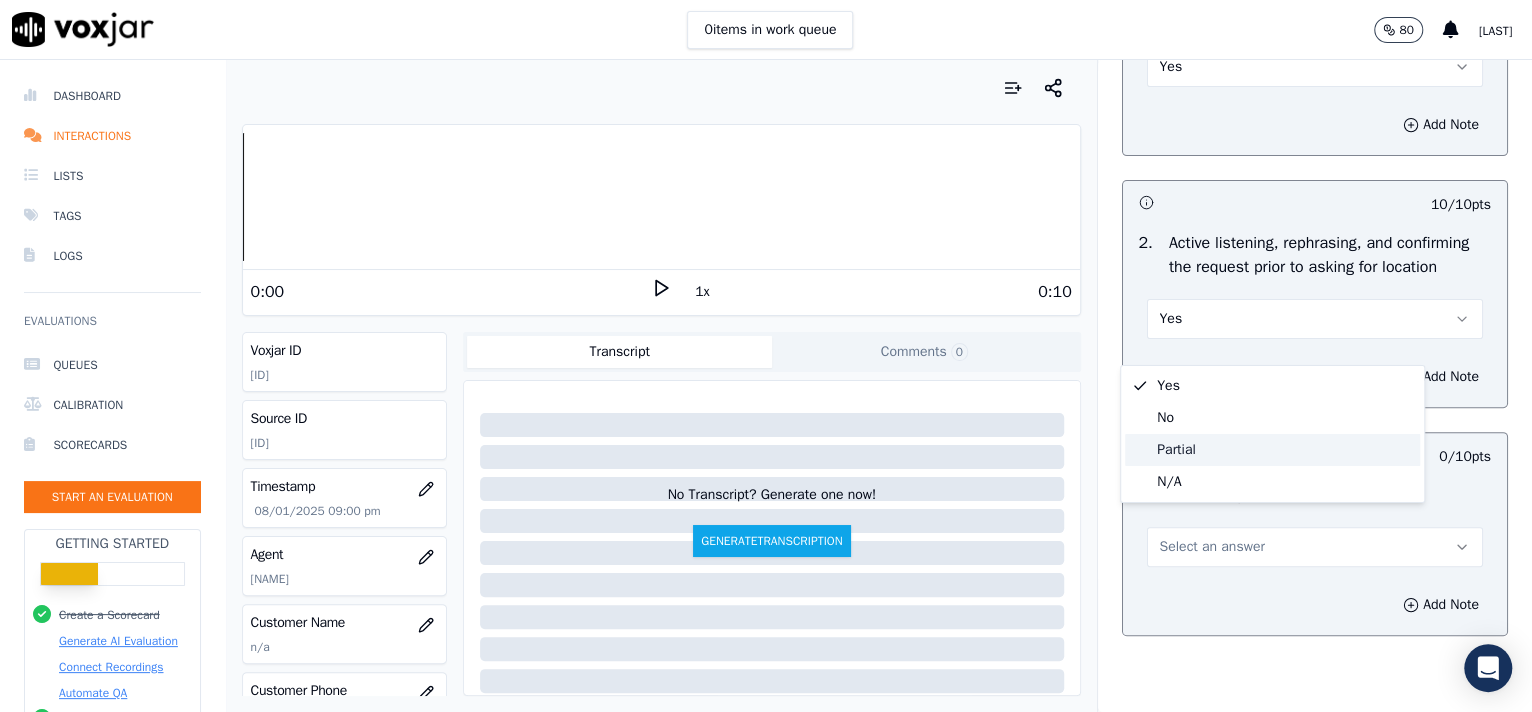 click on "Partial" 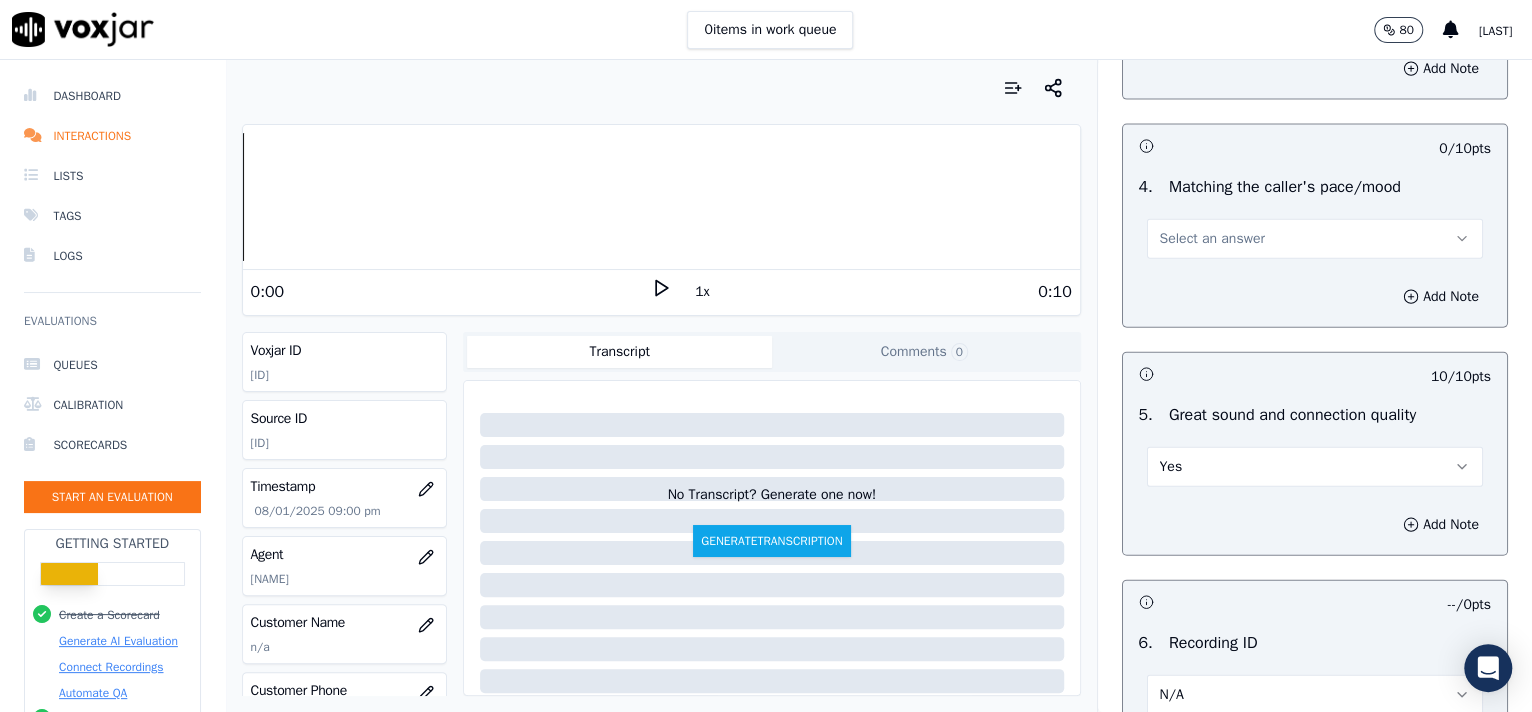 scroll, scrollTop: 2684, scrollLeft: 0, axis: vertical 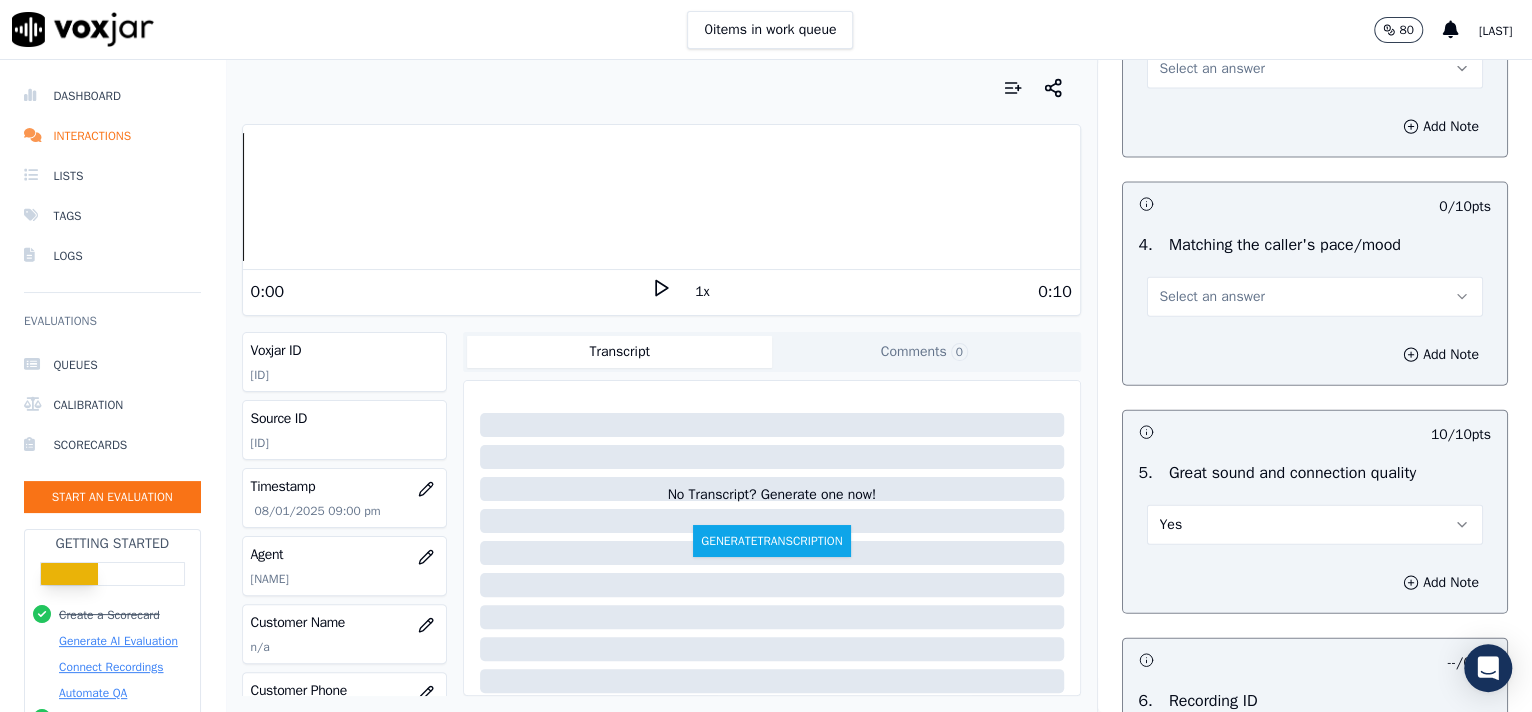 click on "Select an answer" at bounding box center (1212, 297) 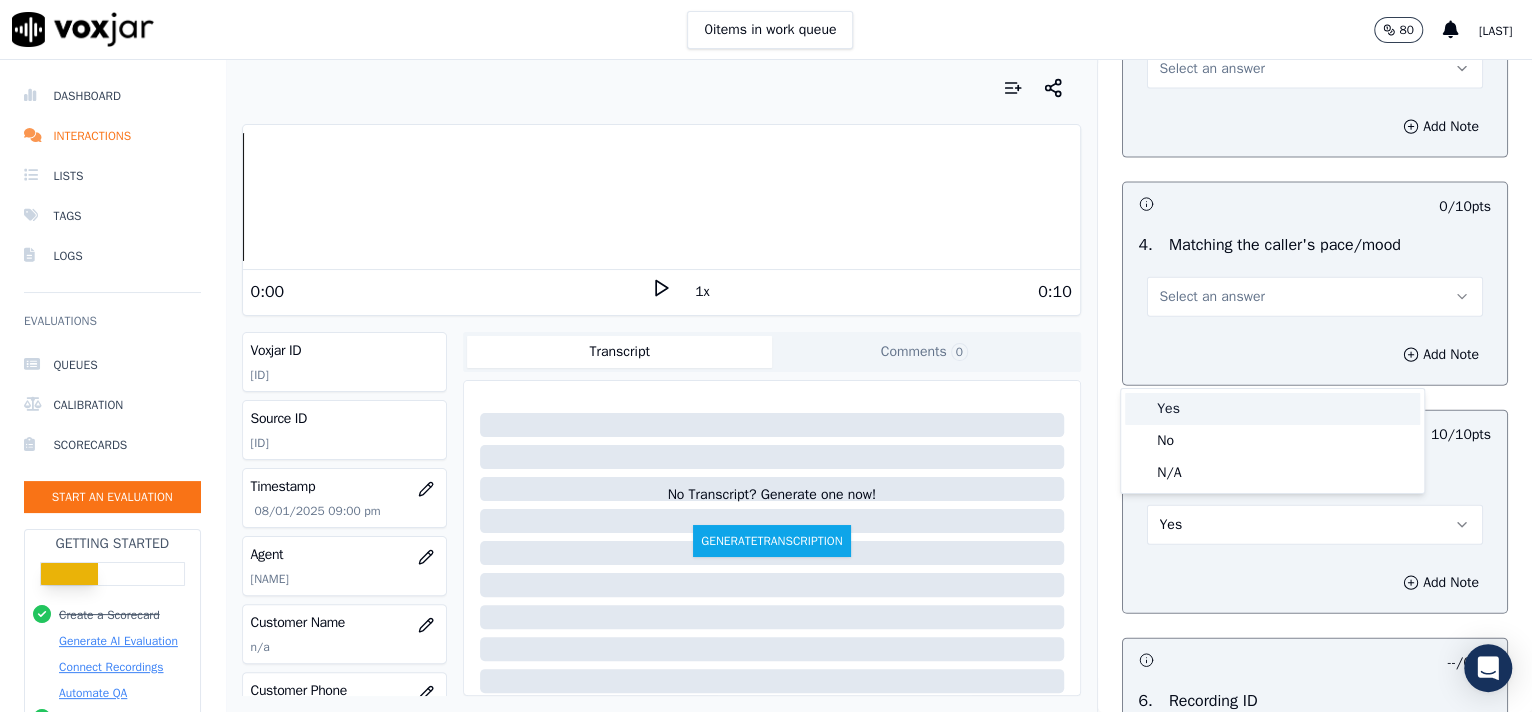 click on "Yes" at bounding box center (1272, 409) 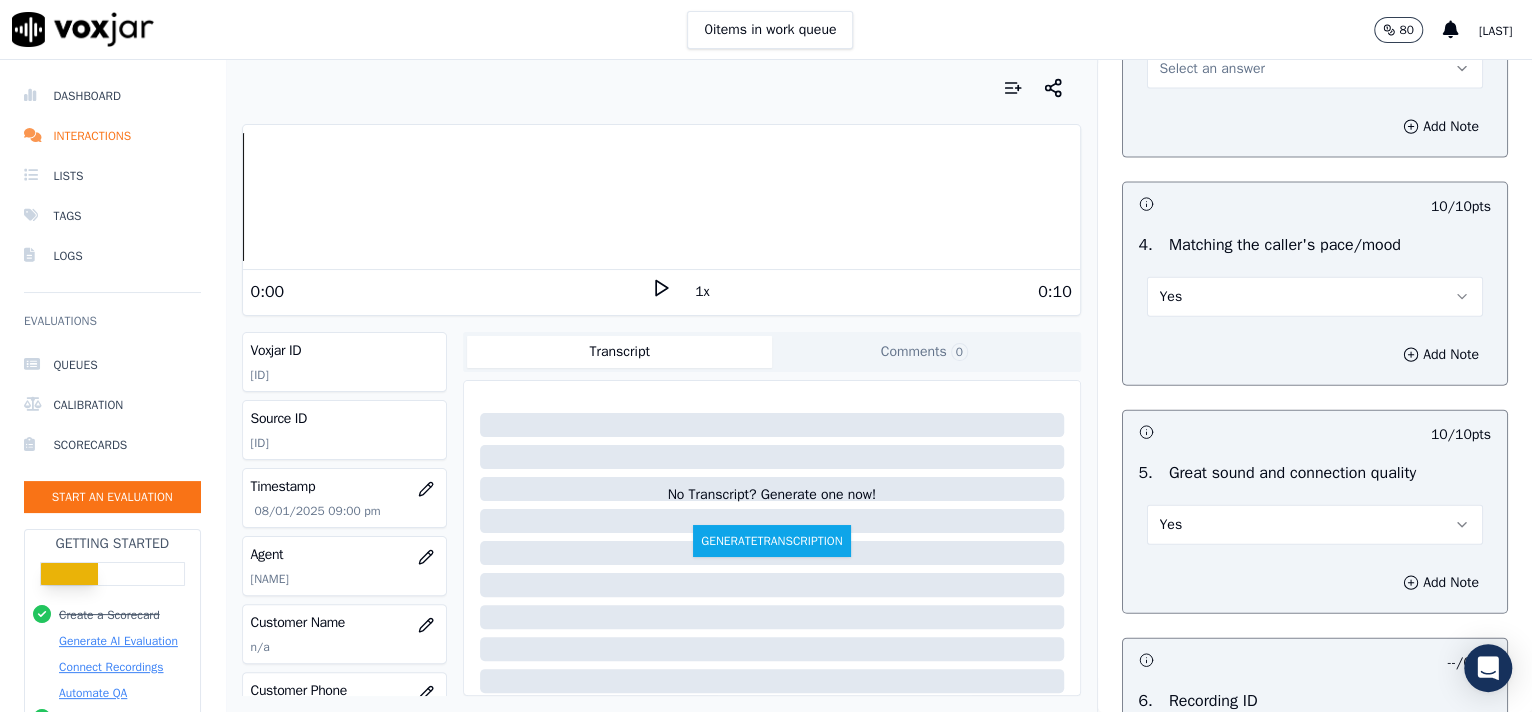 click on "Select an answer" at bounding box center (1212, 69) 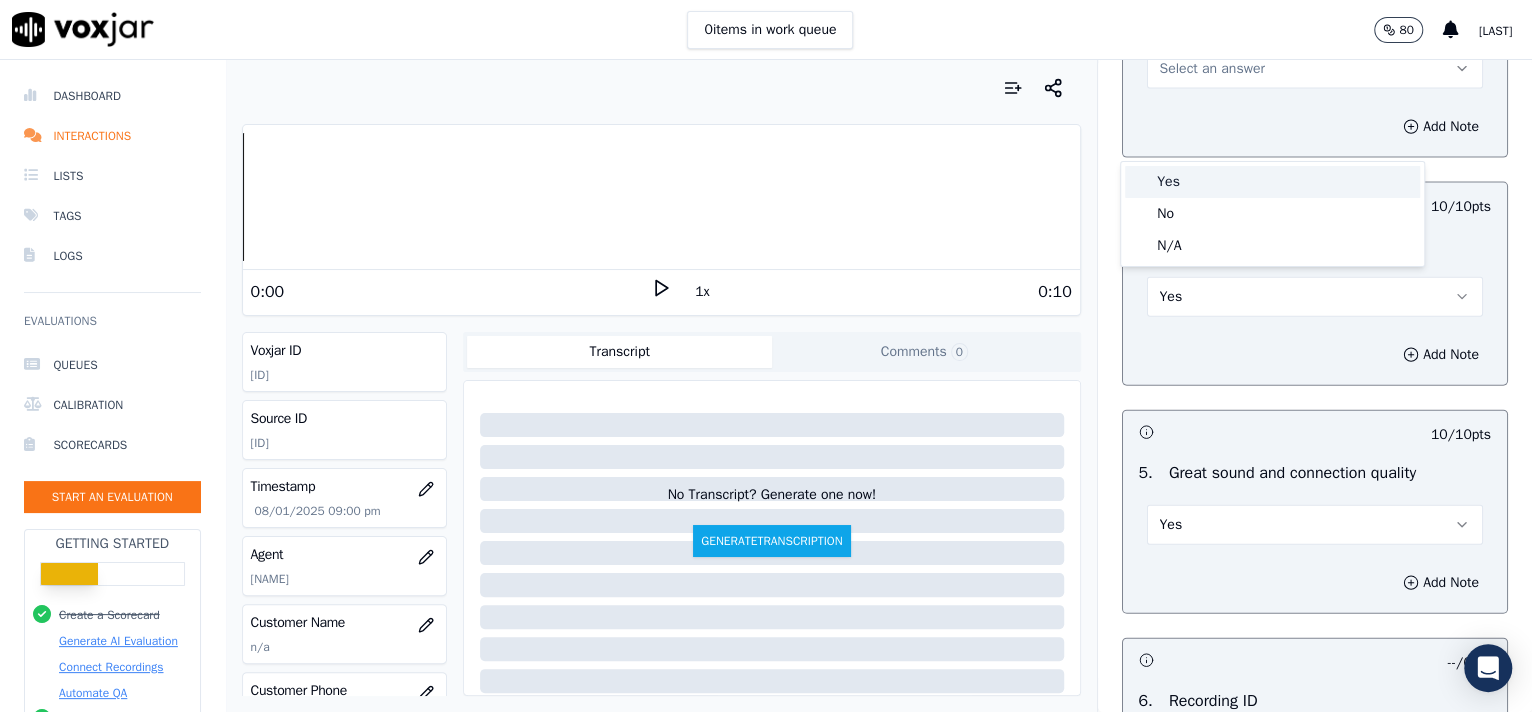 click on "Yes" at bounding box center (1272, 182) 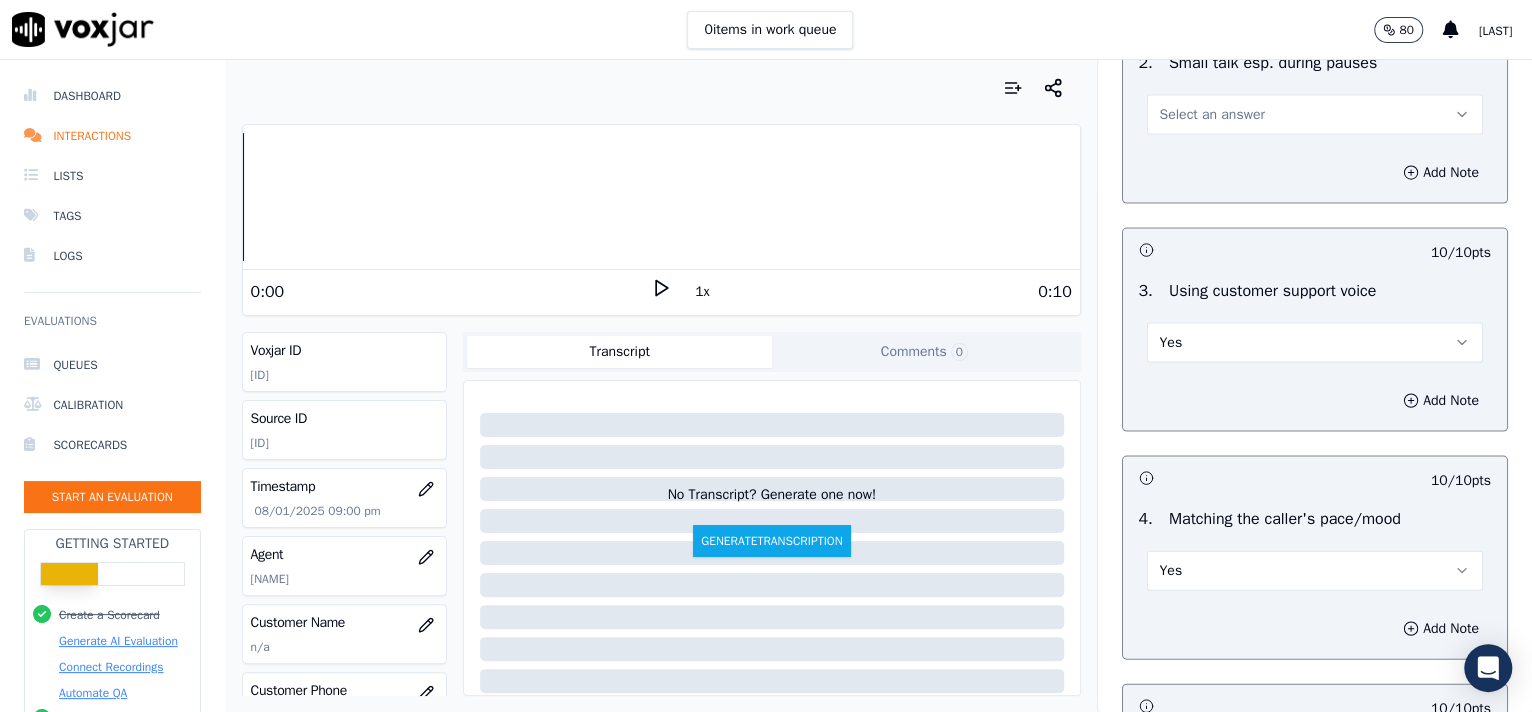 scroll, scrollTop: 2357, scrollLeft: 0, axis: vertical 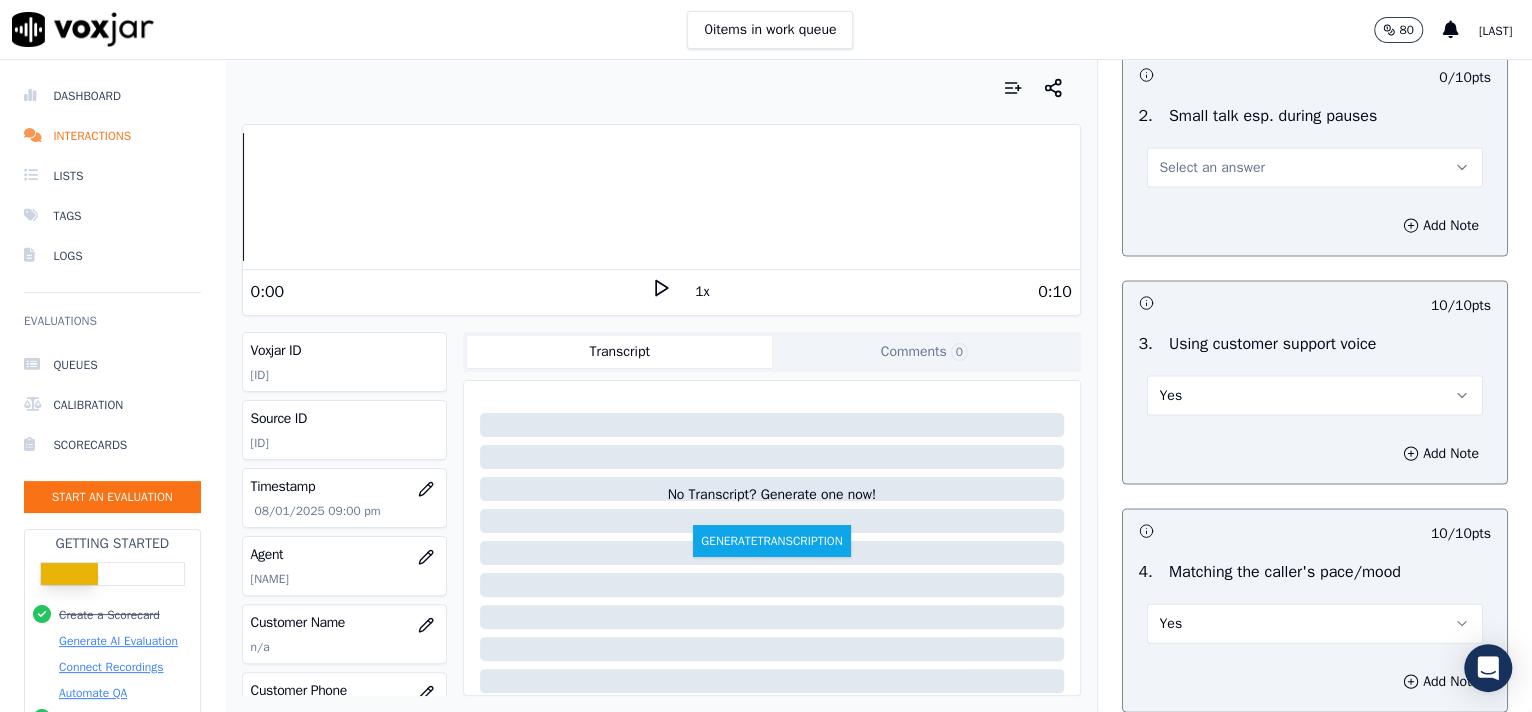 click on "Select an answer" at bounding box center (1212, 168) 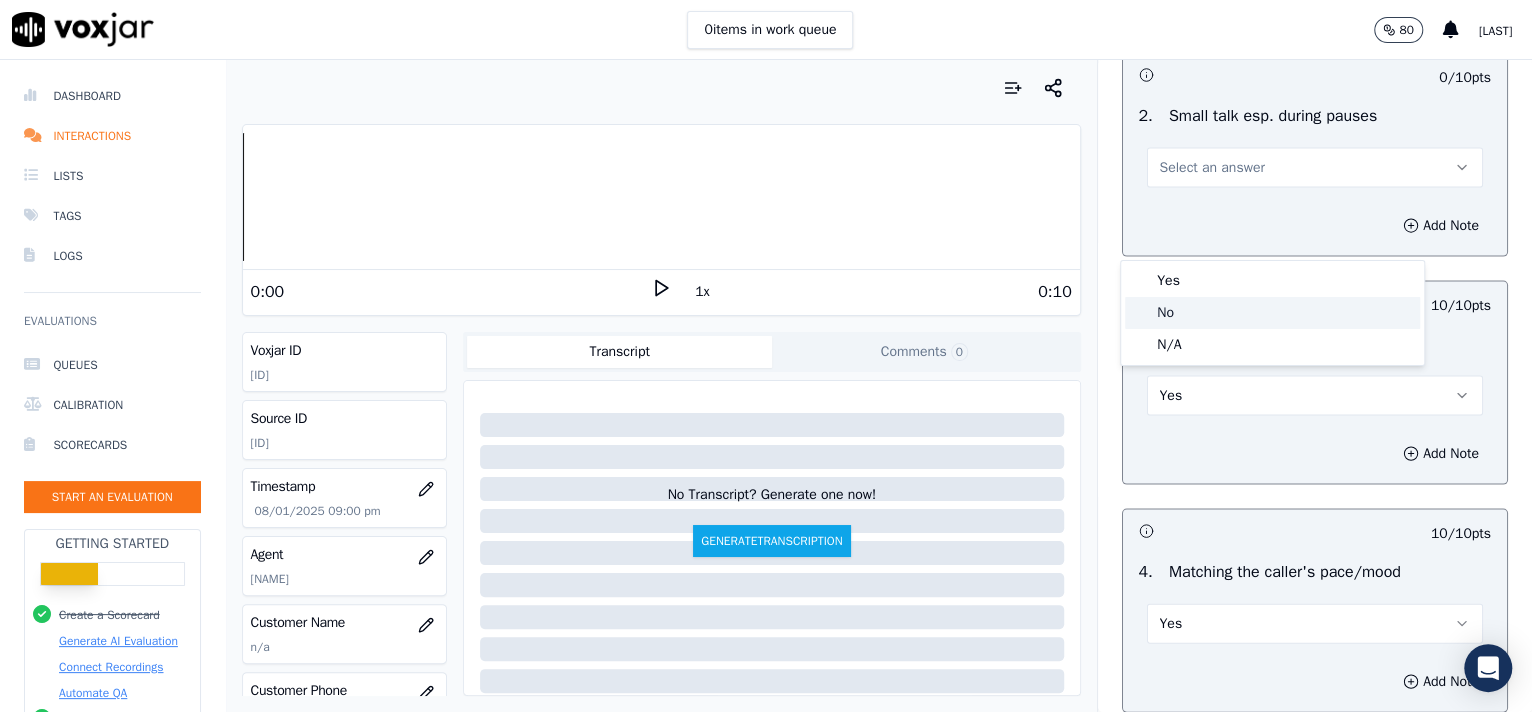 click on "No" 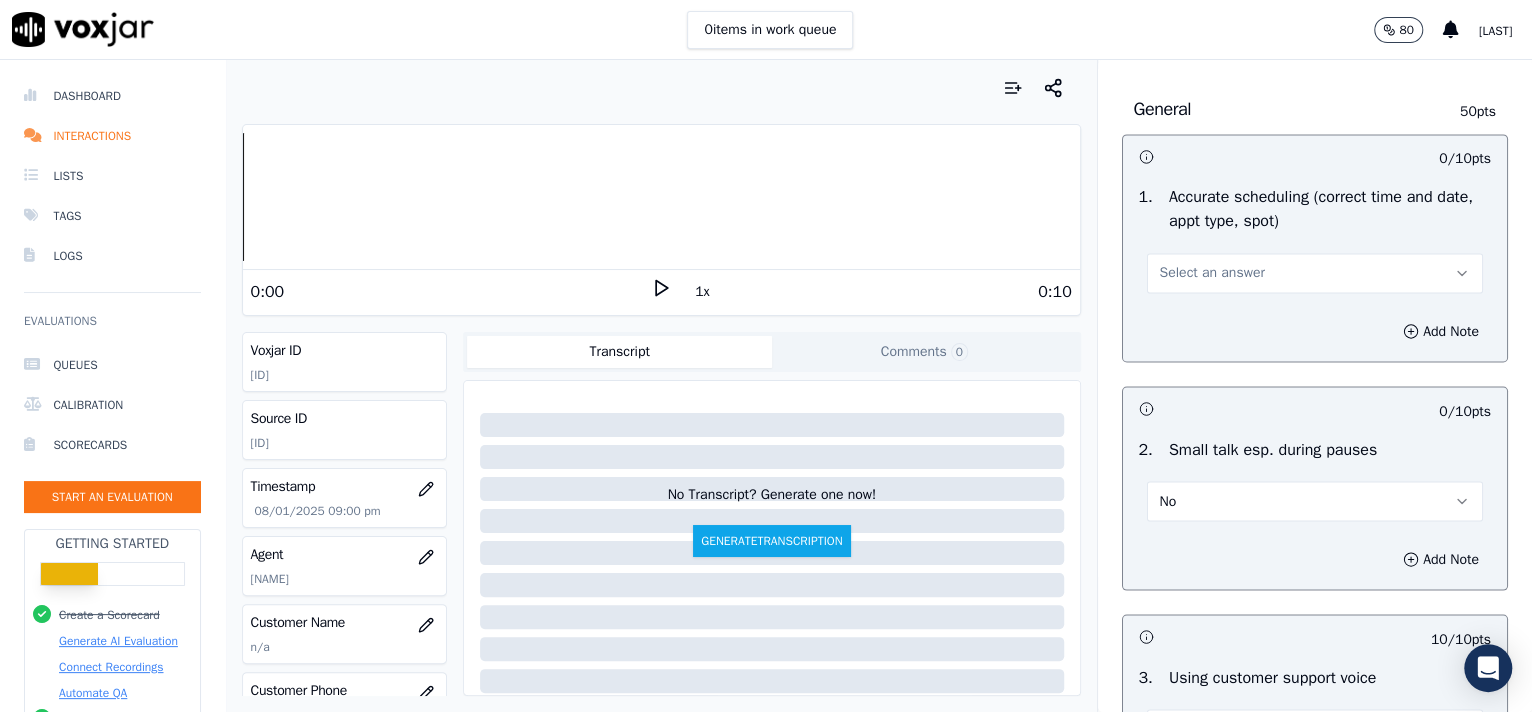 scroll, scrollTop: 1960, scrollLeft: 0, axis: vertical 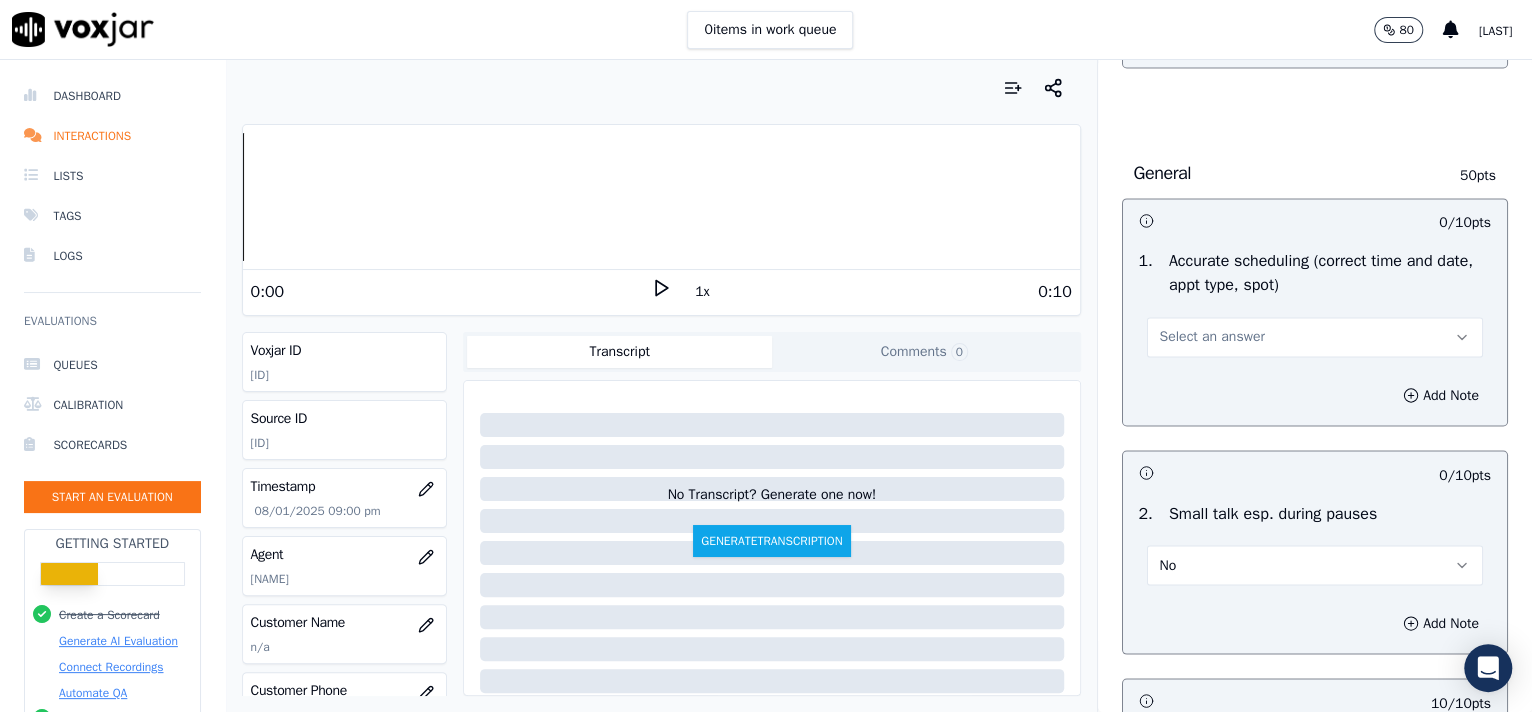 click on "Select an answer" at bounding box center (1315, 337) 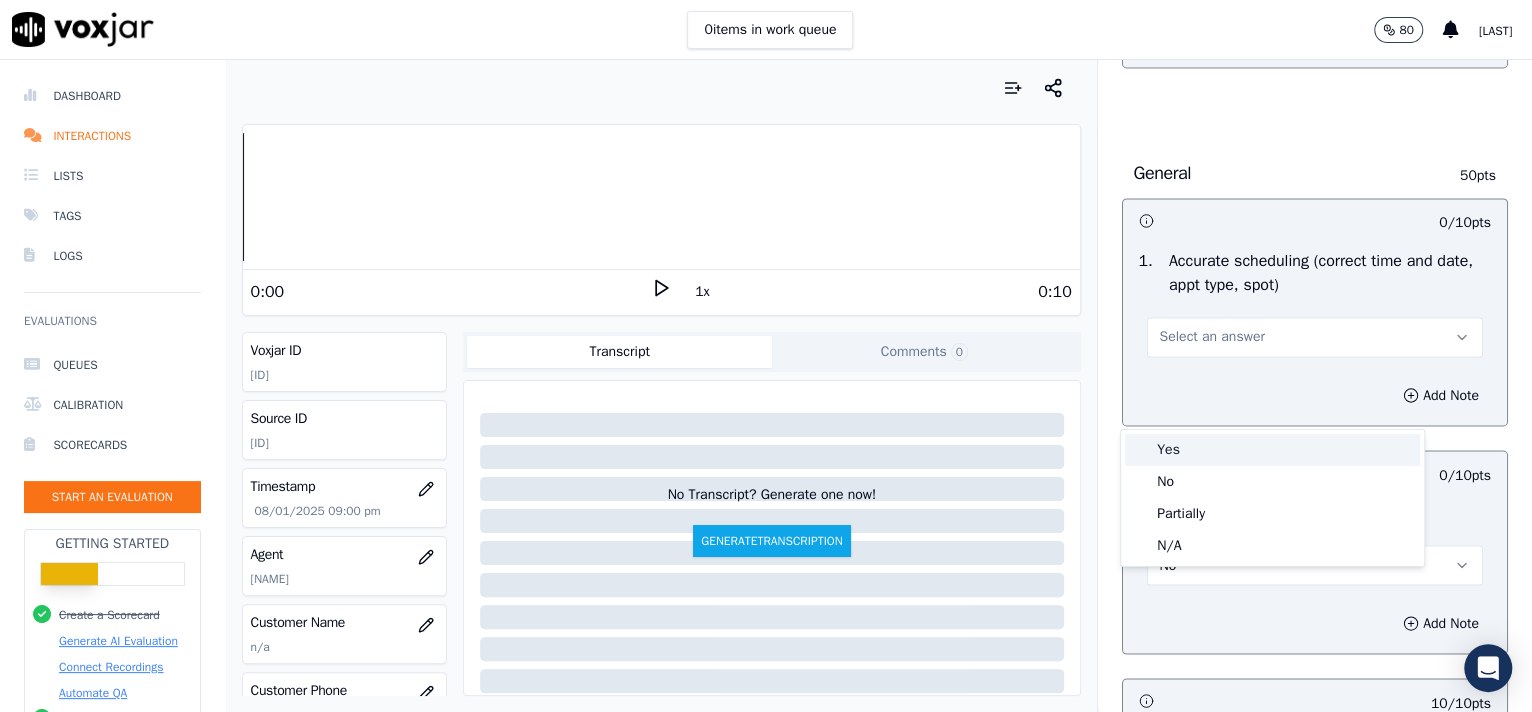 click on "Yes" at bounding box center [1272, 450] 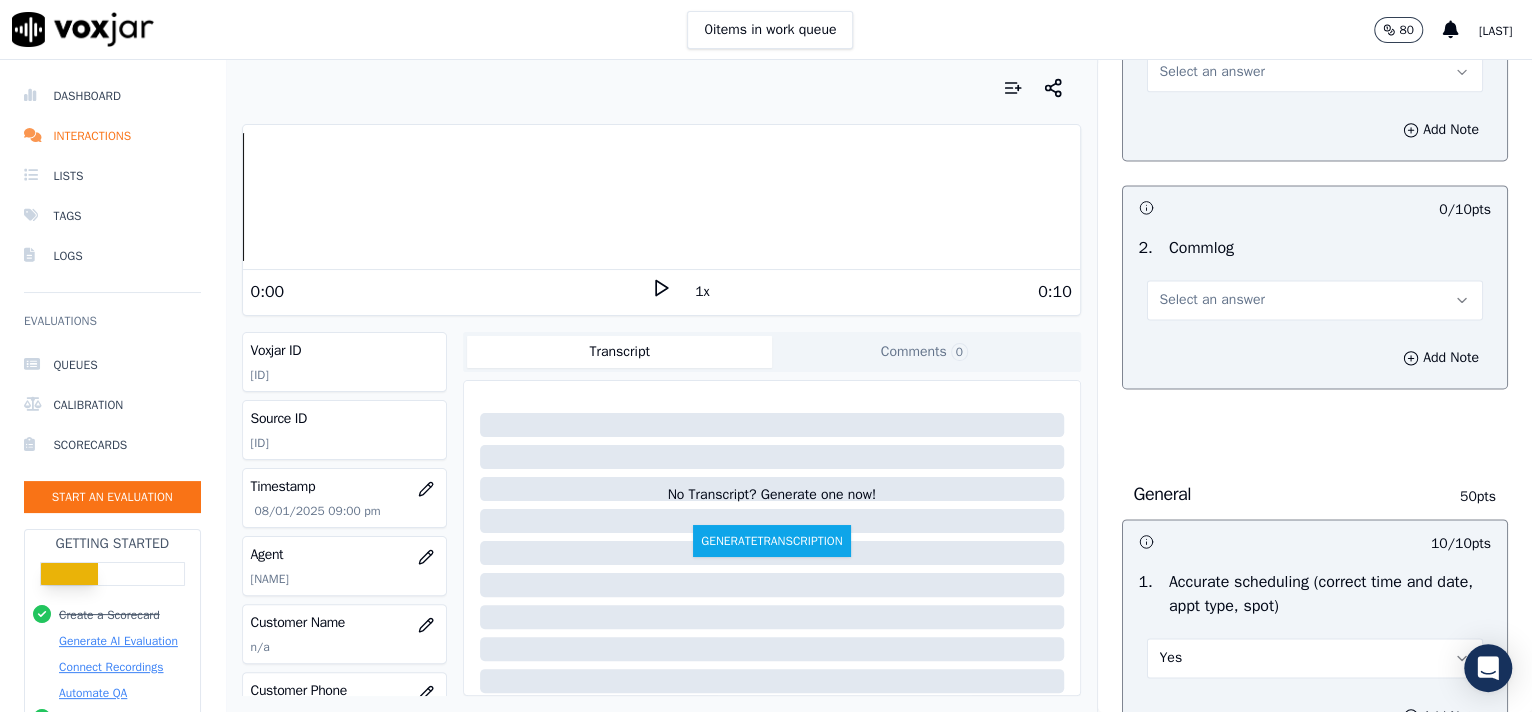 scroll, scrollTop: 1587, scrollLeft: 0, axis: vertical 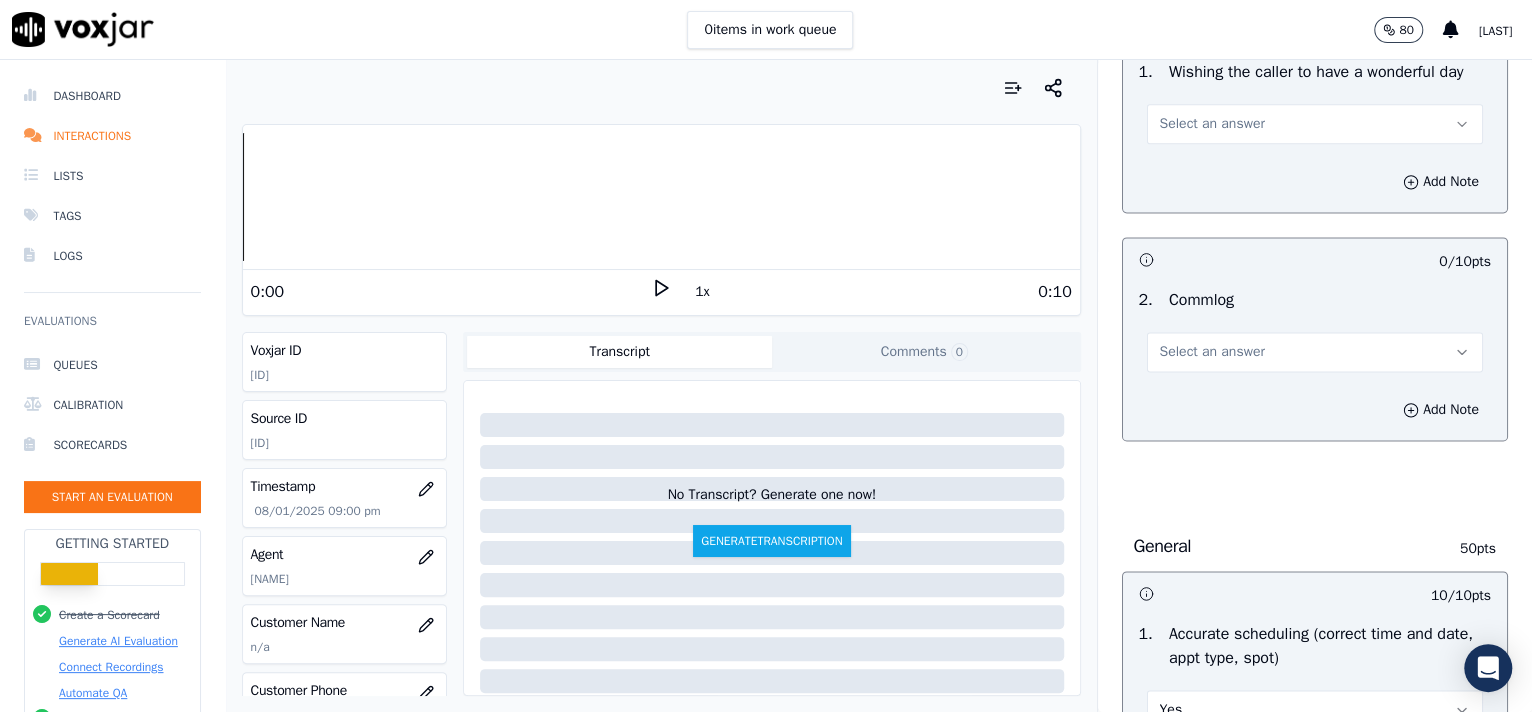 click on "Select an answer" at bounding box center (1315, 352) 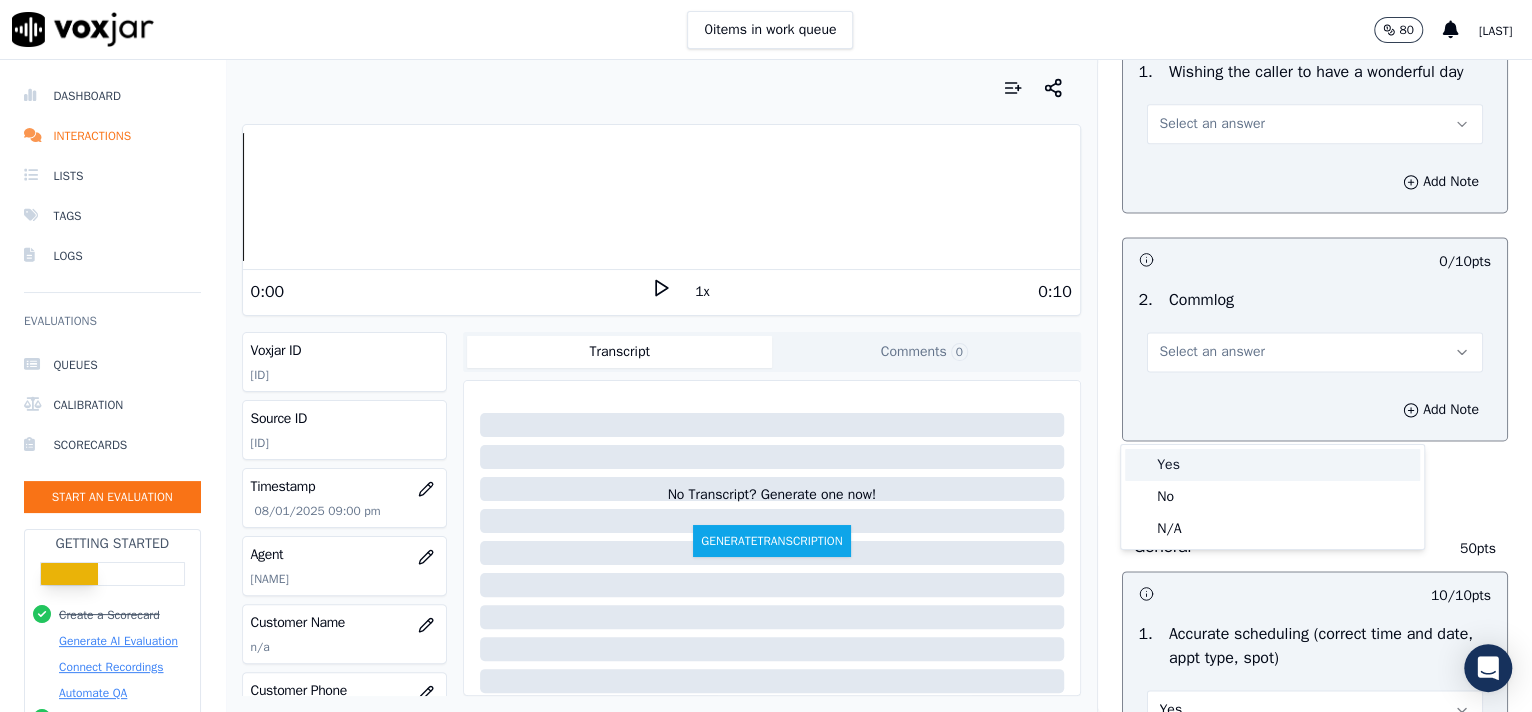click on "Yes" at bounding box center (1272, 465) 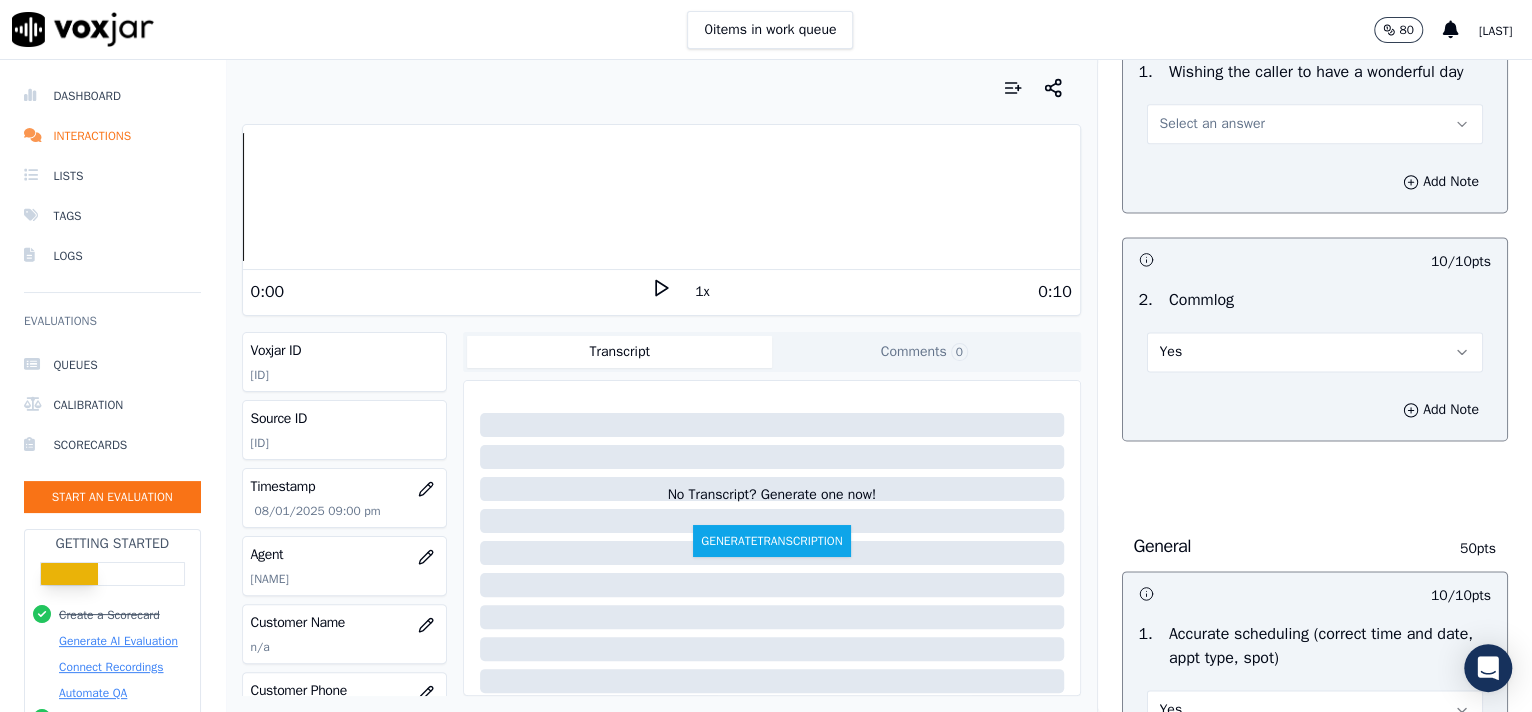 click on "Select an answer" at bounding box center [1315, 124] 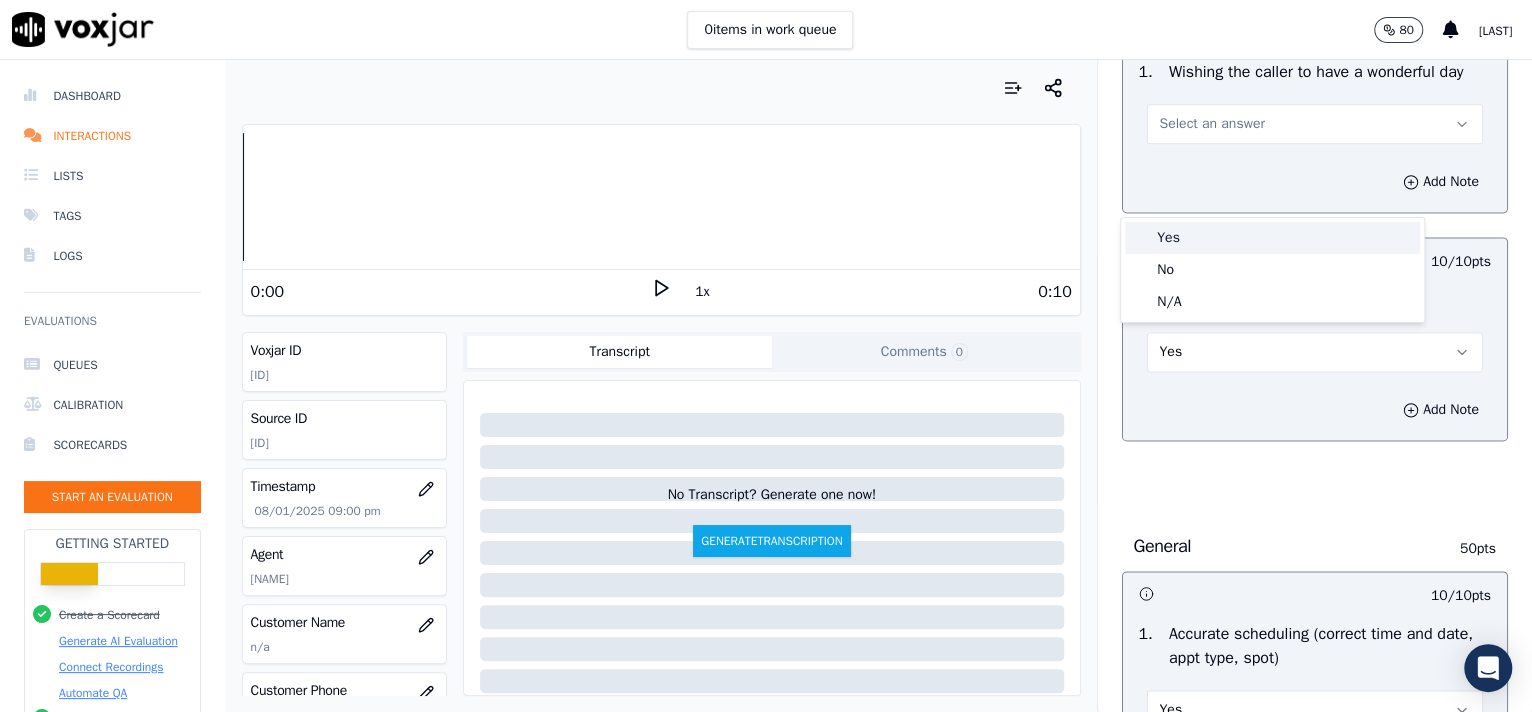 click on "Yes" at bounding box center (1272, 238) 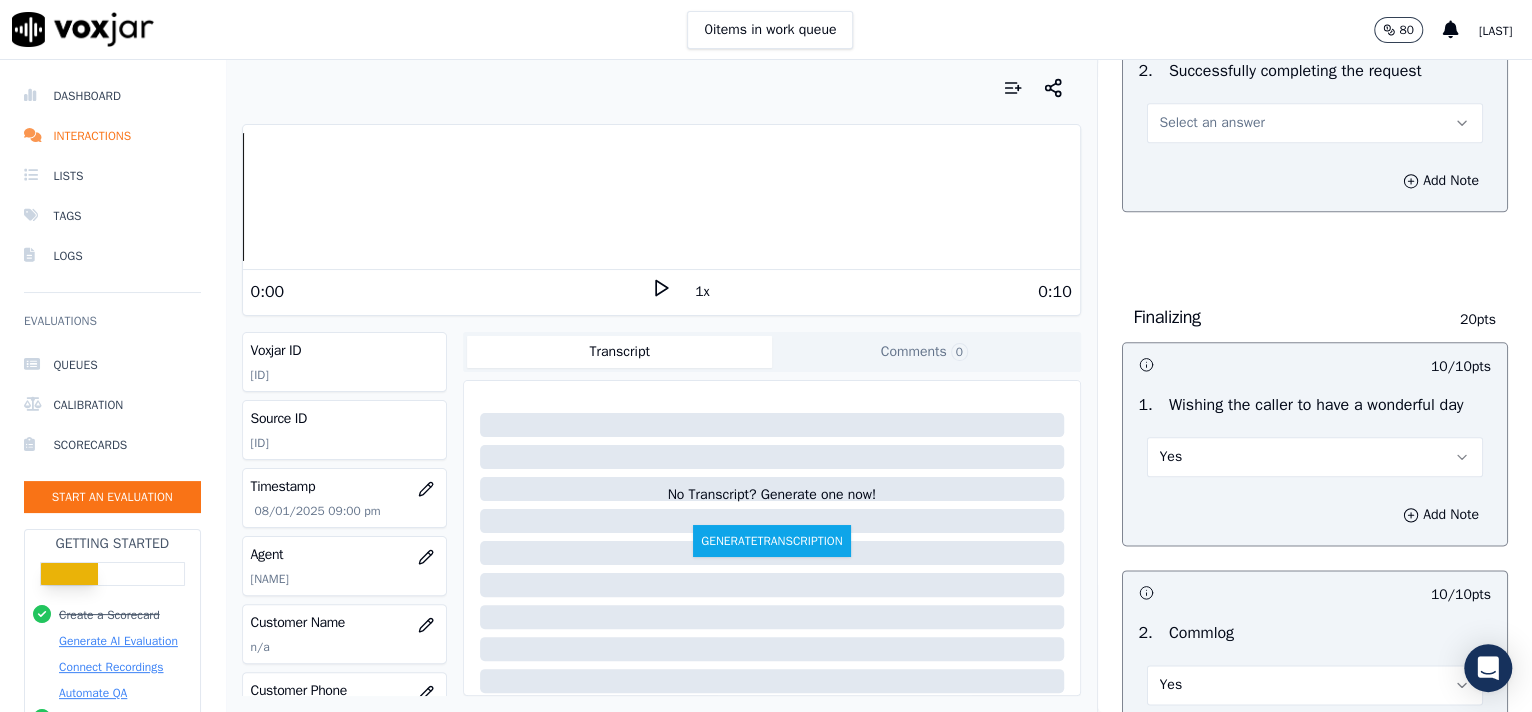 scroll, scrollTop: 1219, scrollLeft: 0, axis: vertical 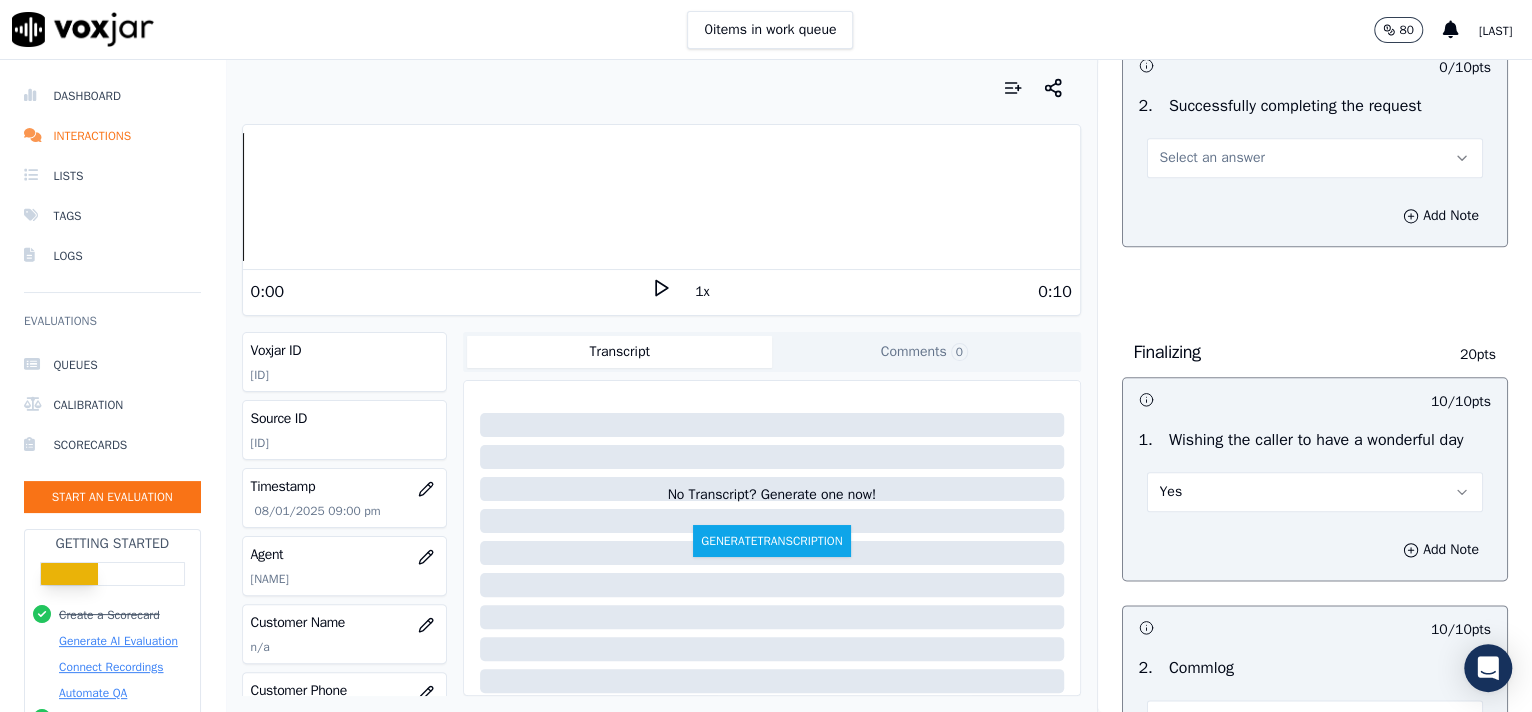 click on "Select an answer" at bounding box center (1315, 158) 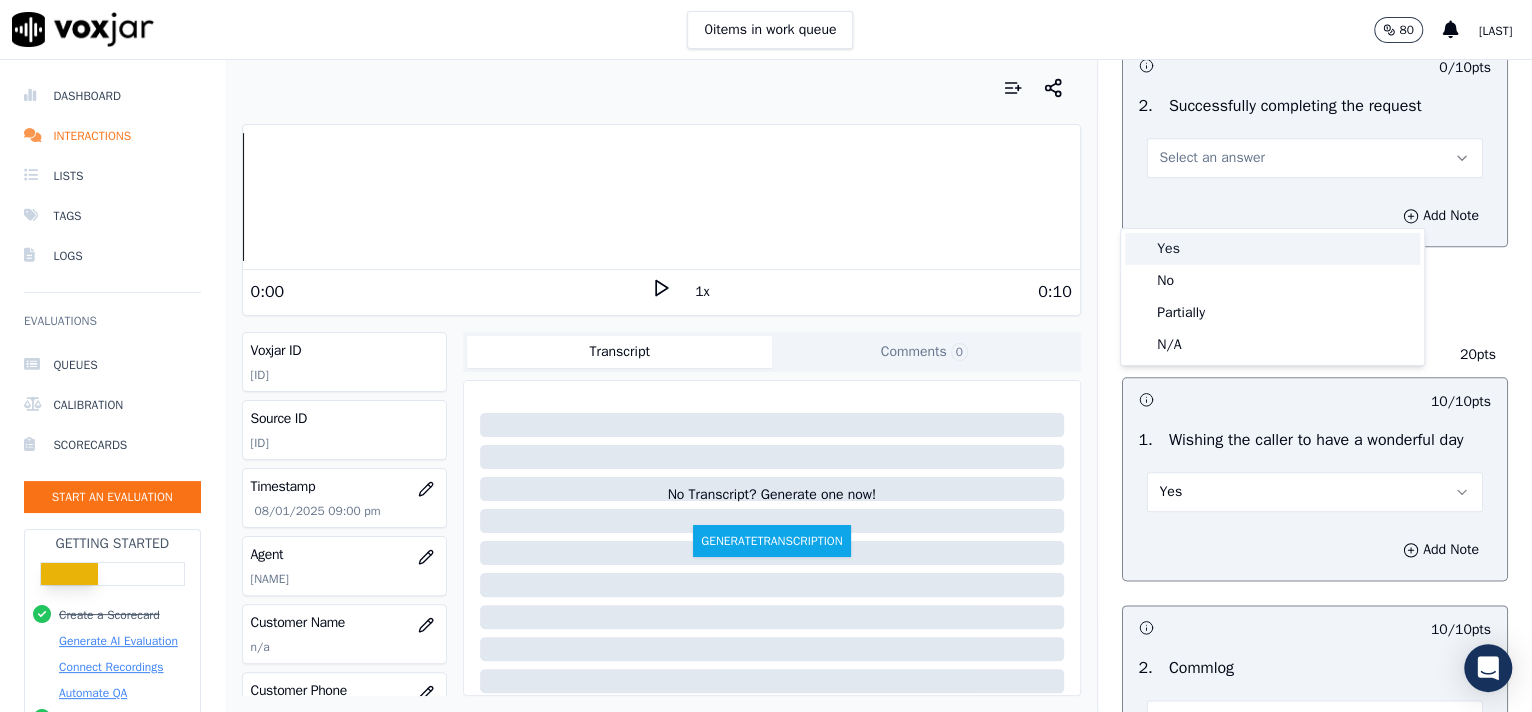 click on "Yes" at bounding box center (1272, 249) 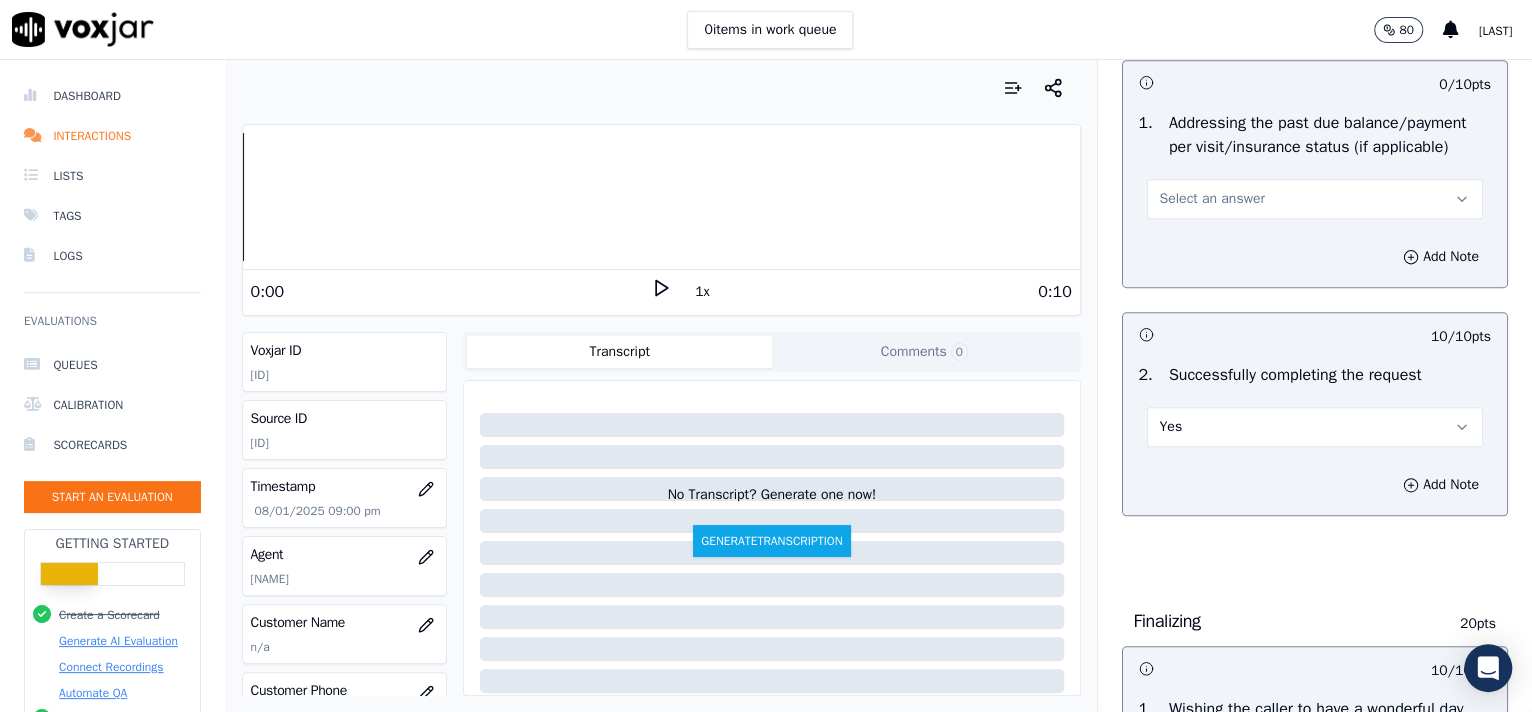 scroll, scrollTop: 915, scrollLeft: 0, axis: vertical 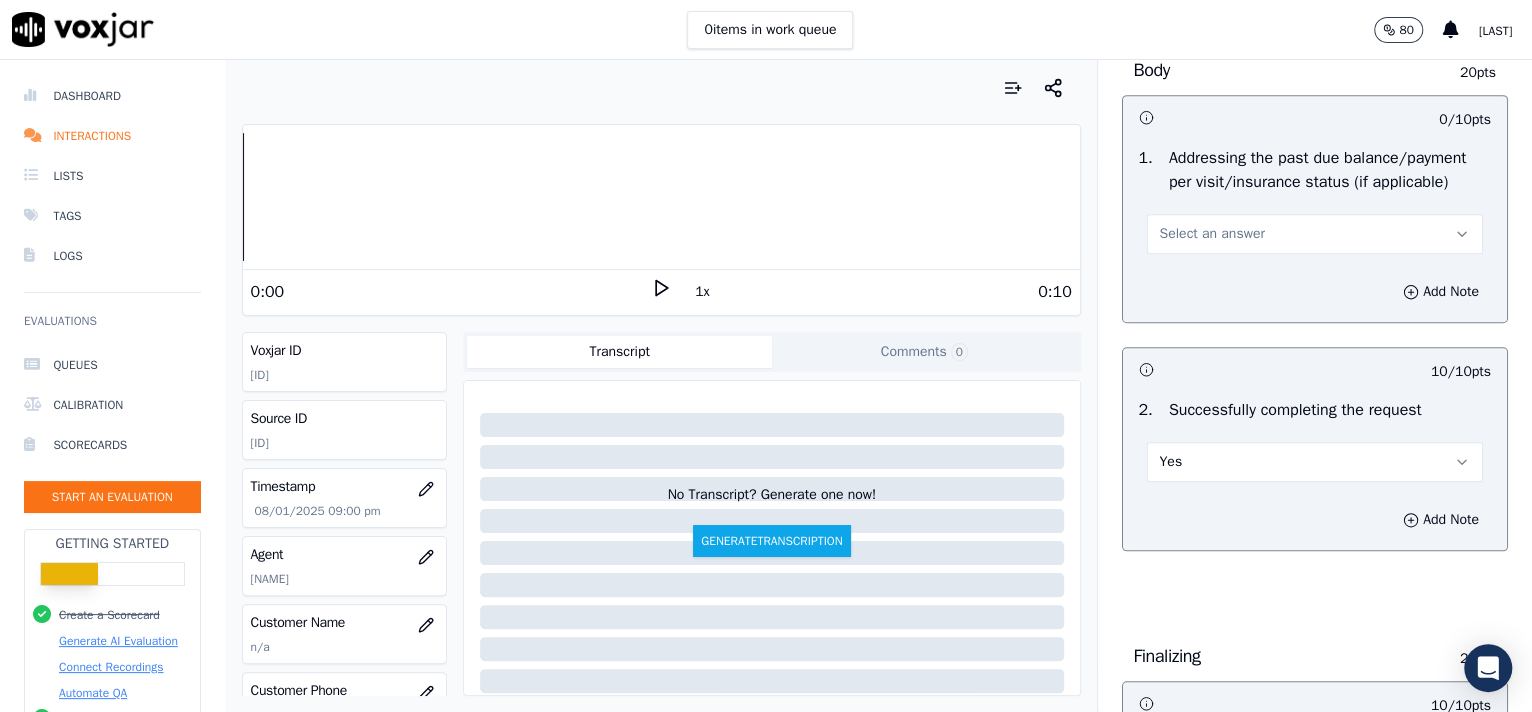 click on "Select an answer" at bounding box center (1315, 234) 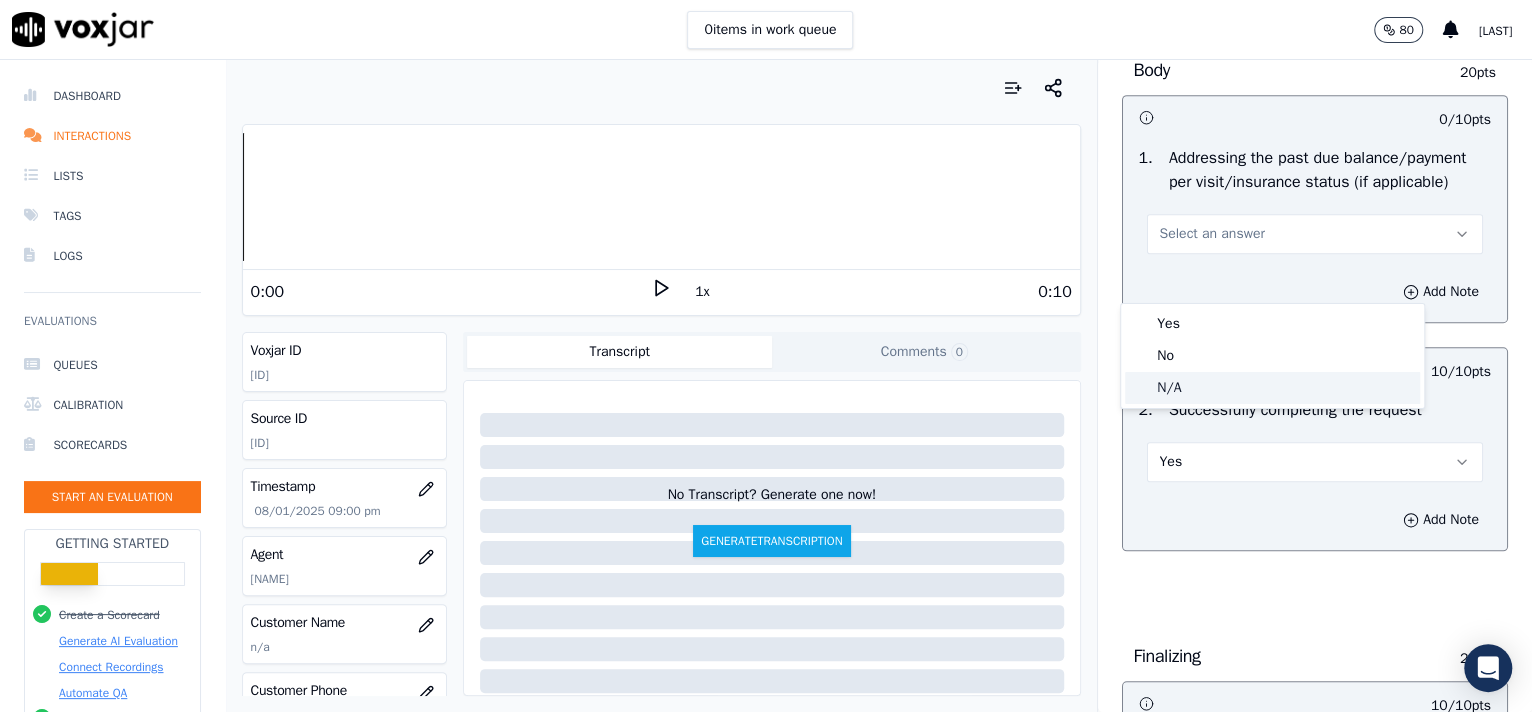 click on "N/A" 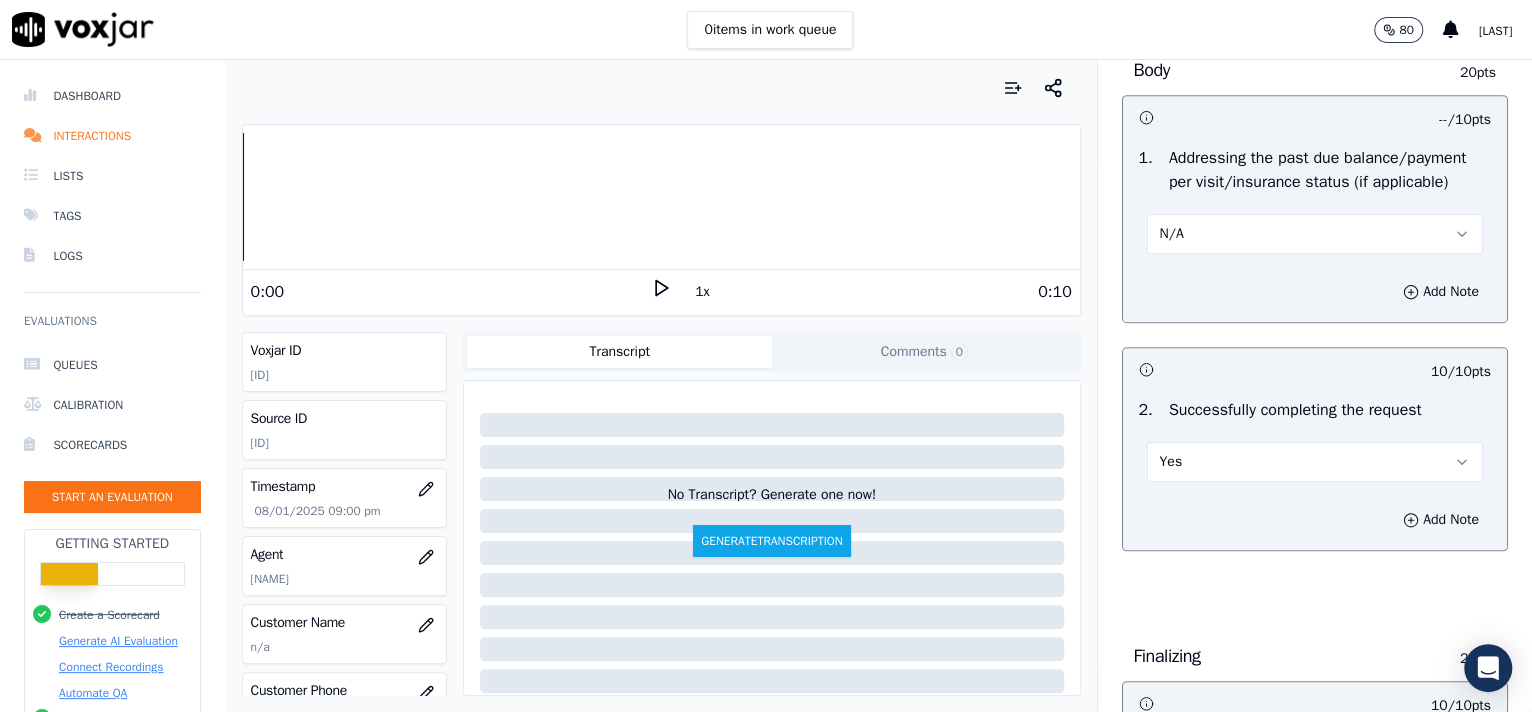 scroll, scrollTop: 630, scrollLeft: 0, axis: vertical 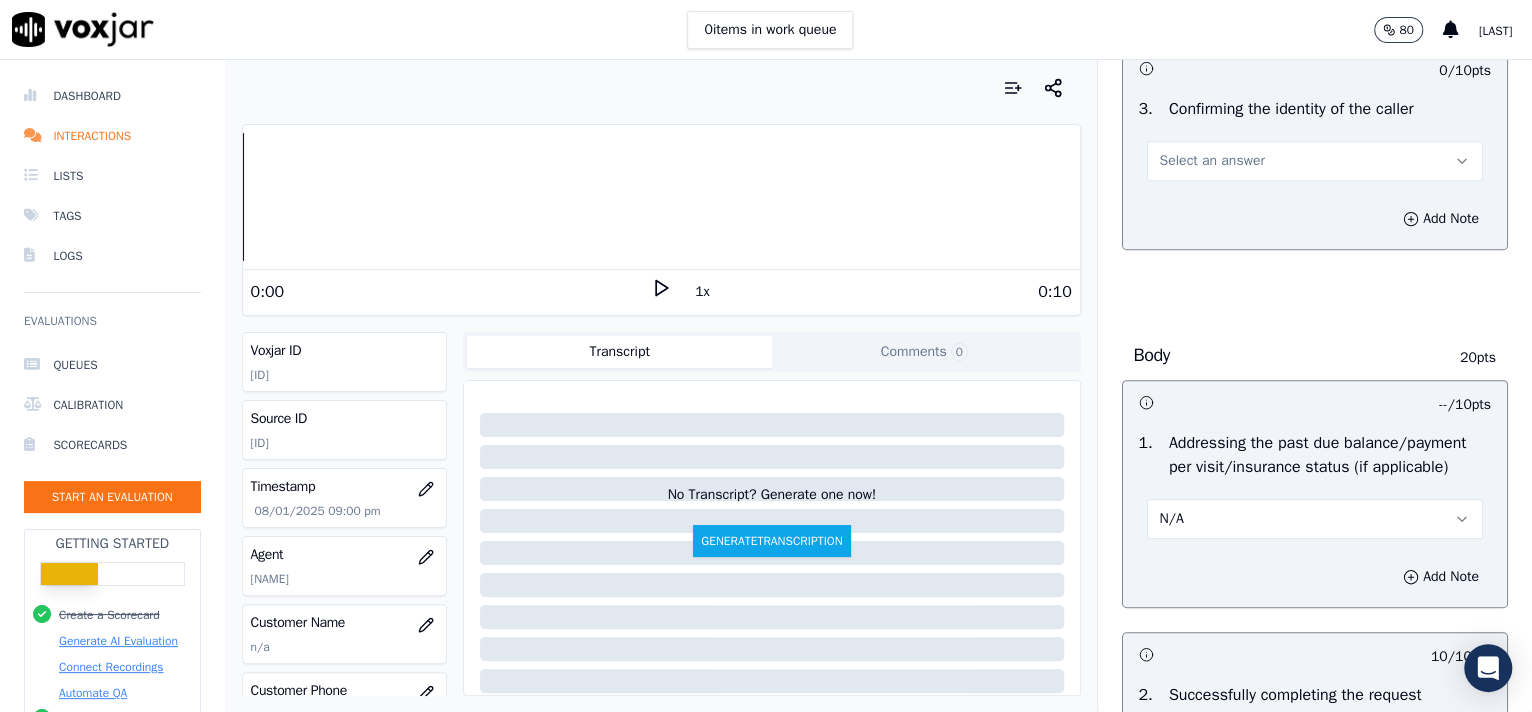click on "Select an answer" at bounding box center [1315, 161] 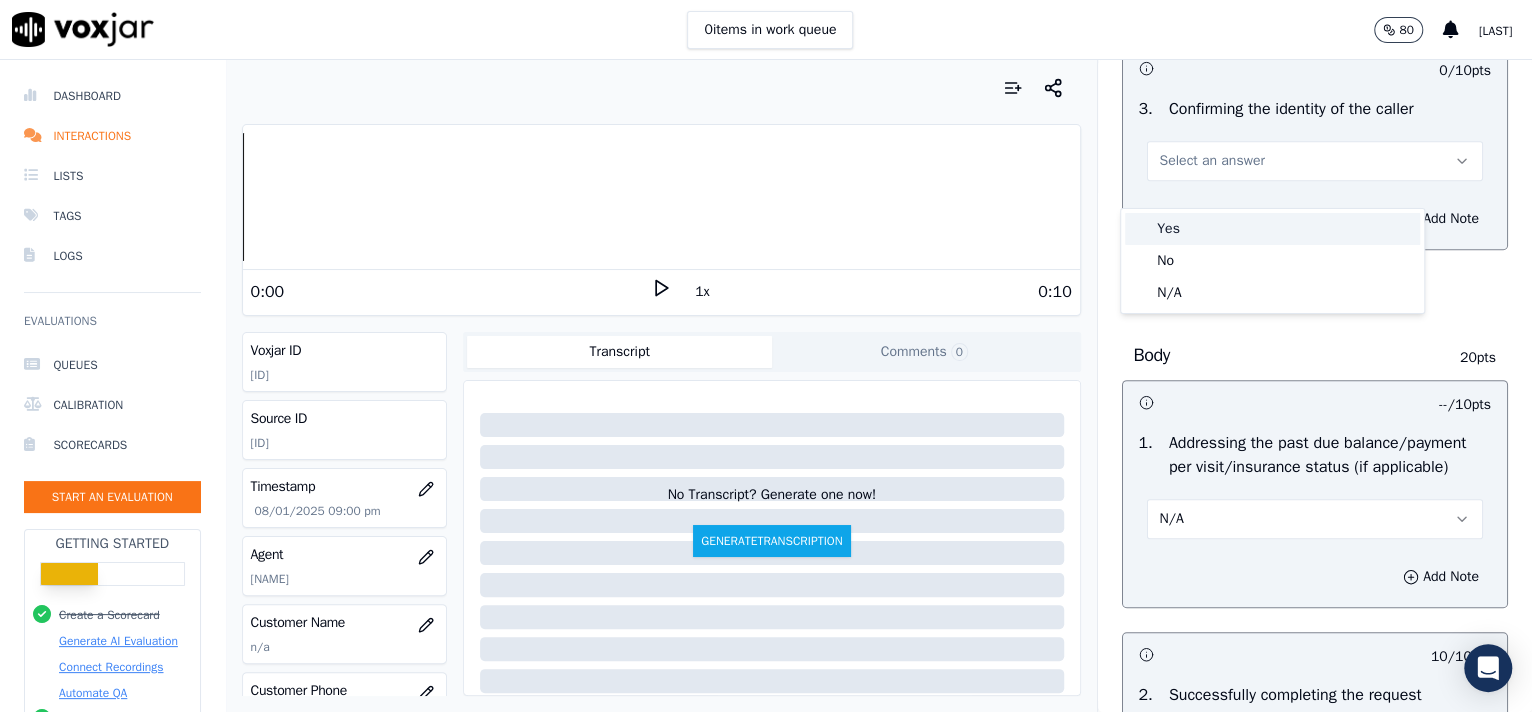 click on "Yes" at bounding box center (1272, 229) 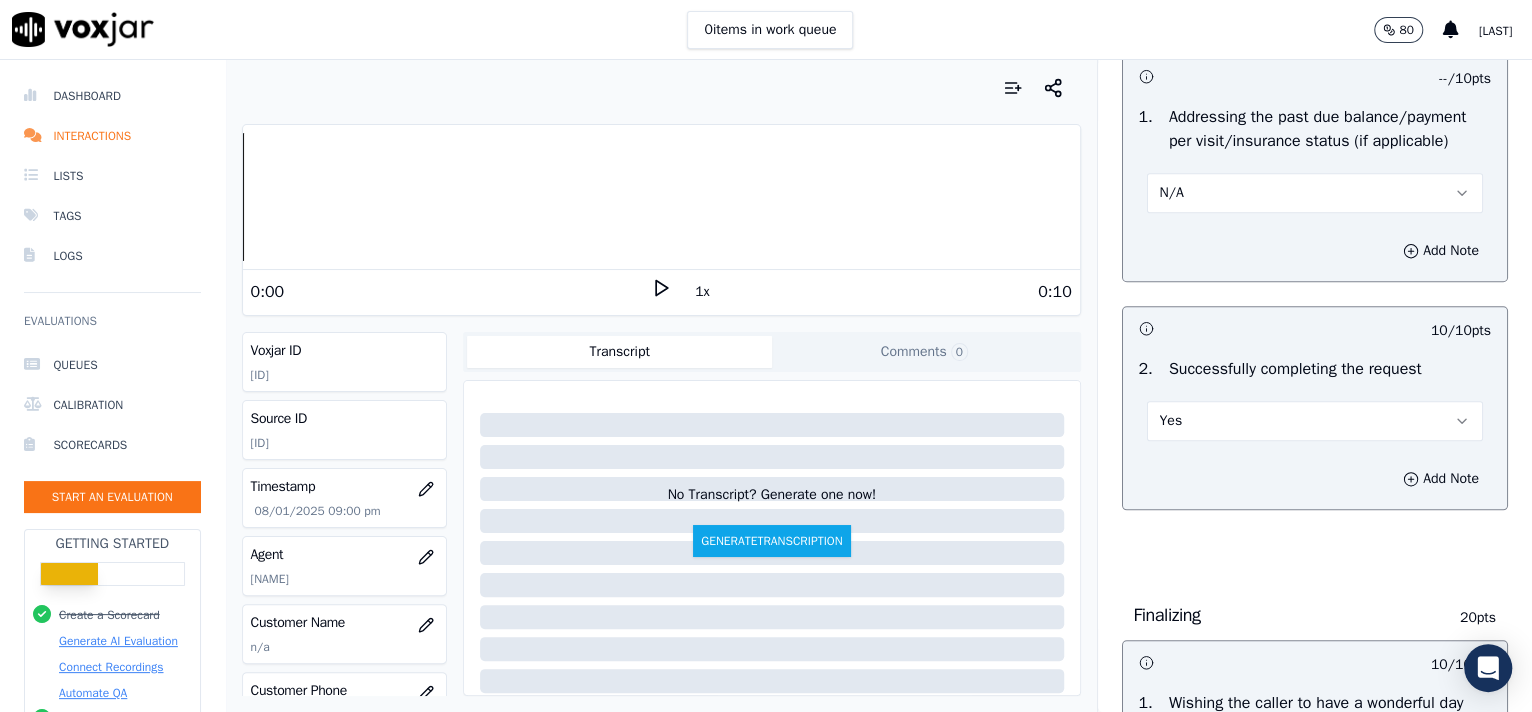scroll, scrollTop: 962, scrollLeft: 0, axis: vertical 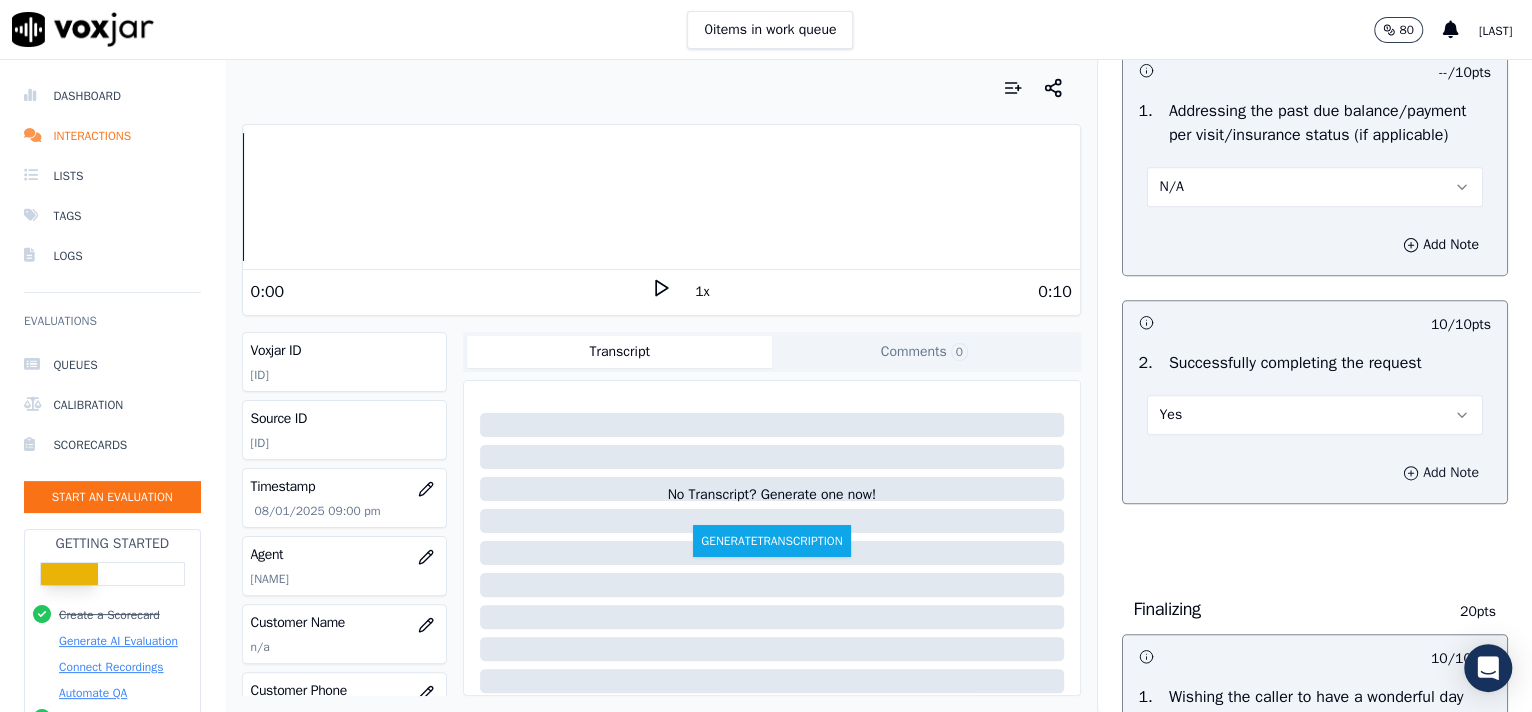 click on "Add Note" at bounding box center [1441, 473] 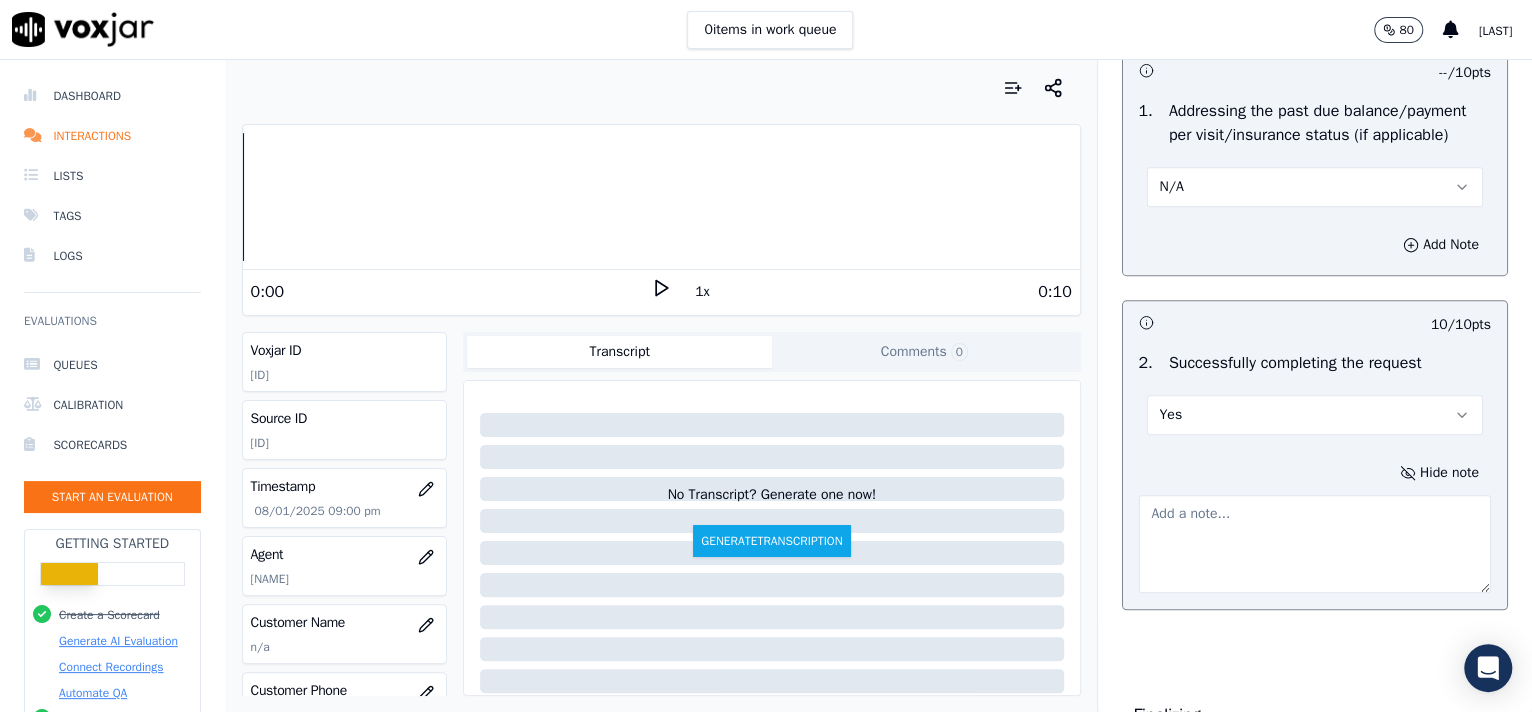 click on "Opening     30  pts                 10 / 10  pts     1 .   Proper greeting/introduction    Yes          Add Note                           5 / 10  pts     2 .   Active listening, rephrasing, and confirming the request prior to asking for location    Partial          Add Note                           10 / 10  pts     3 .   Confirming the identity of the caller    Yes          Add Note             Body     20  pts                 -- / 10  pts     1 .   Addressing the past due balance/payment per visit/insurance status (if applicable)     N/A          Add Note                           10 / 10  pts     2 .   Successfully completing the request    Yes          Hide note             Finalizing     20  pts                 10 / 10  pts     1 .   Wishing the caller to have a wonderful day    Yes          Add Note                           10 / 10  pts     2 .   Commlog    Yes          Add Note             General     50  pts                 10 / 10  pts     1 .     Yes          Add Note                           0 /" at bounding box center [1315, 1008] 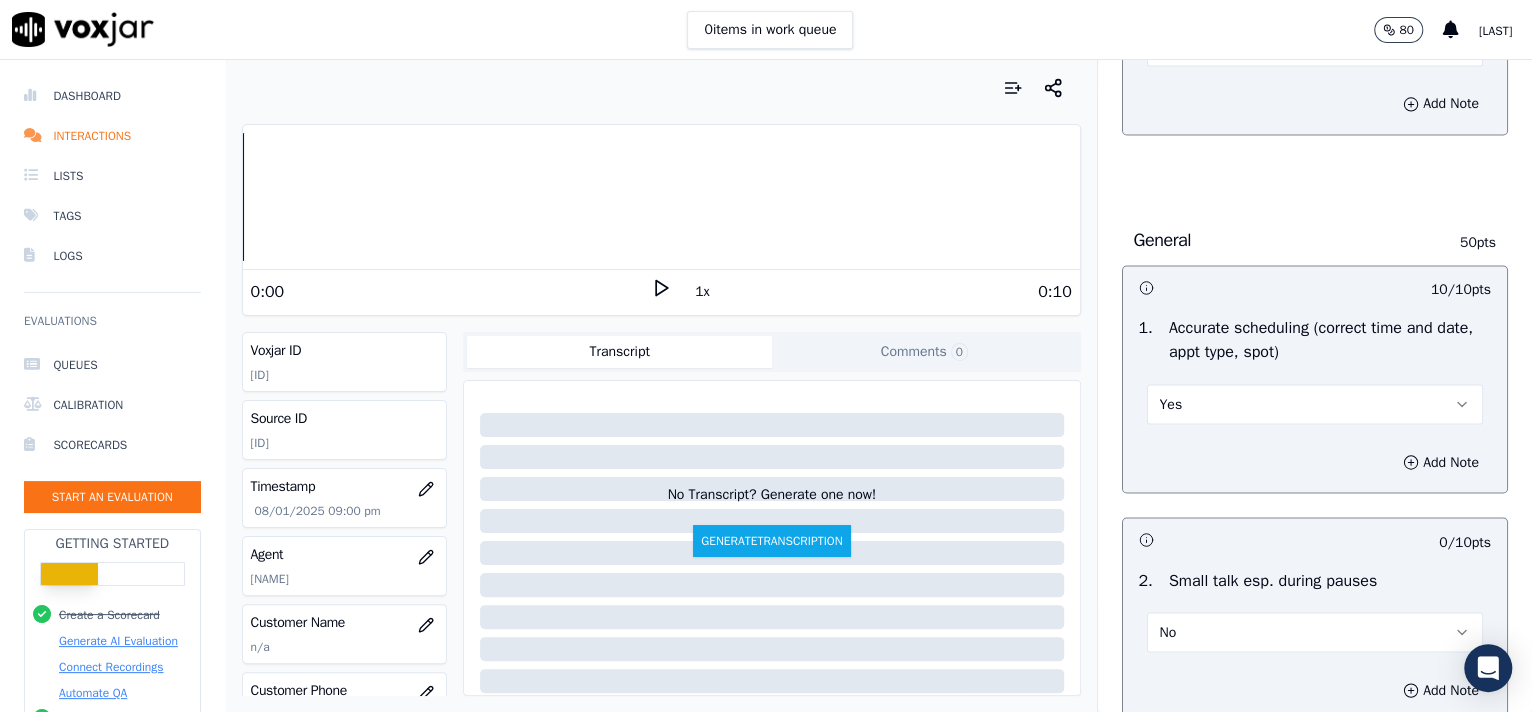 scroll, scrollTop: 2060, scrollLeft: 0, axis: vertical 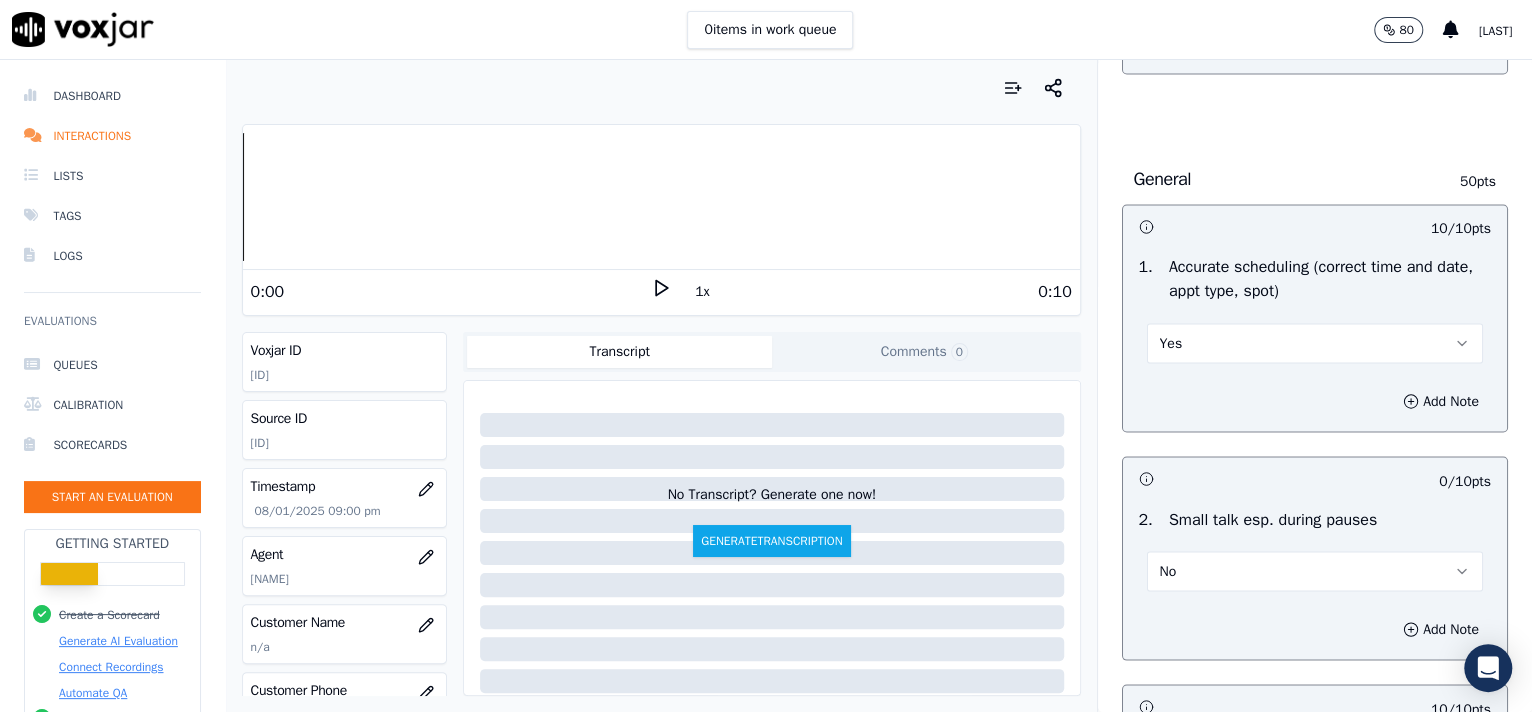 click on "1 .   Accurate scheduling (correct time and date, appt type, spot)   Yes" at bounding box center [1315, 309] 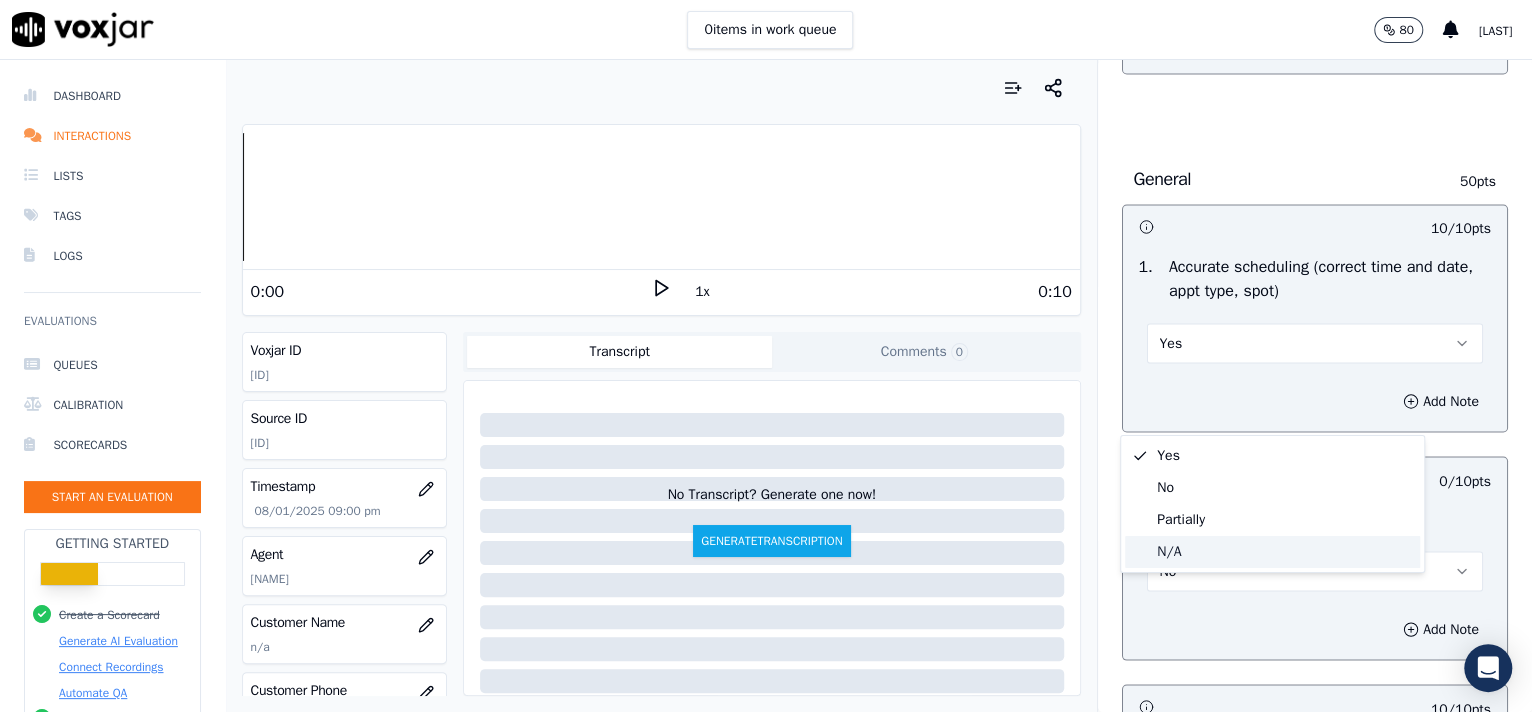 click on "N/A" 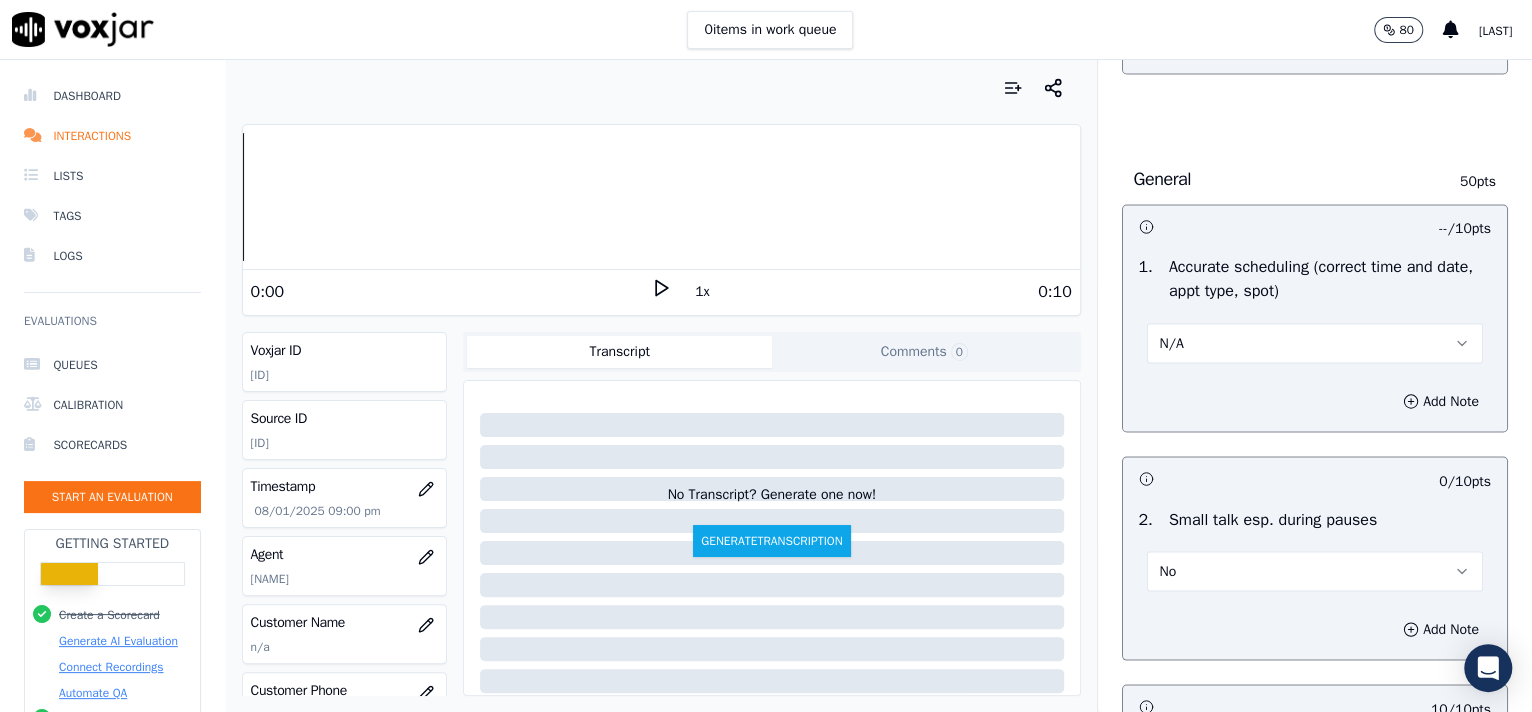 scroll, scrollTop: 3268, scrollLeft: 0, axis: vertical 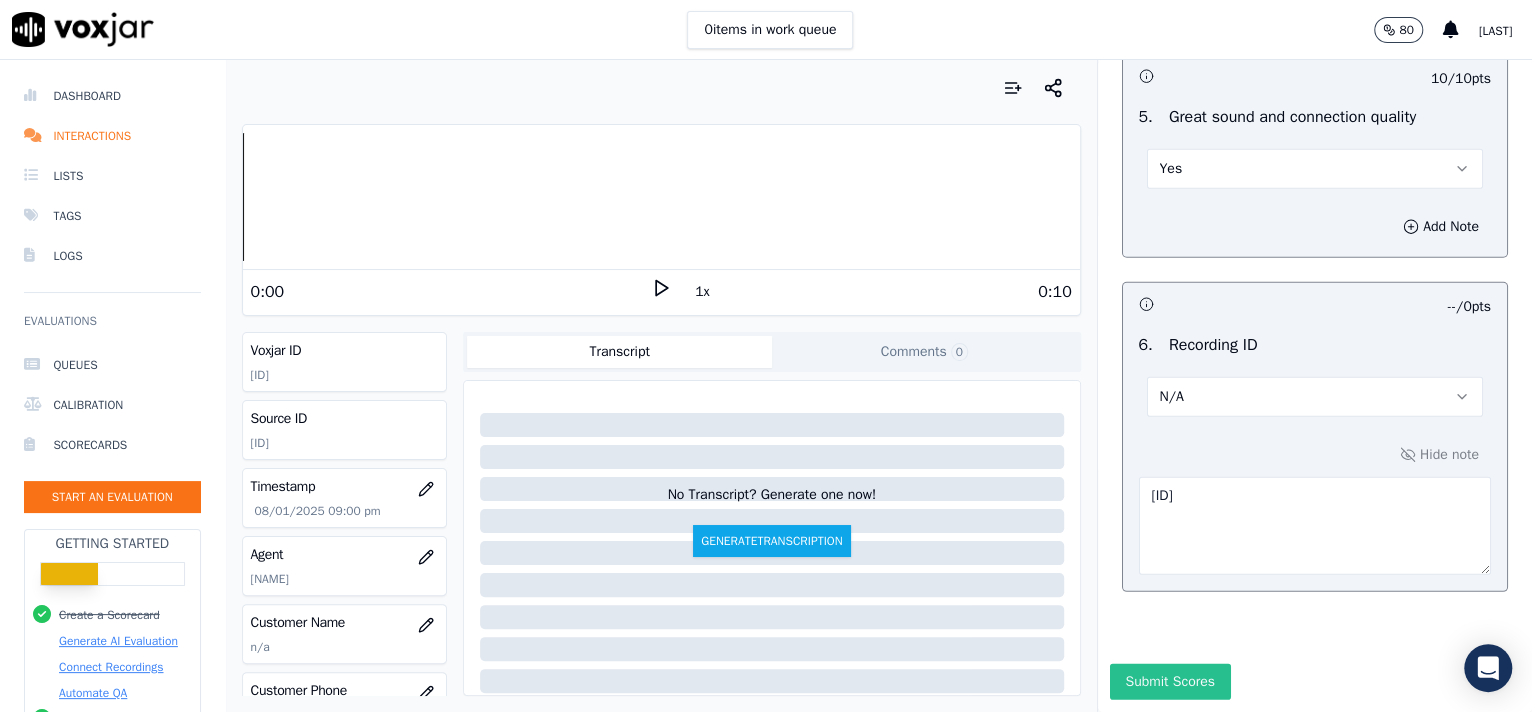 click on "Submit Scores" at bounding box center [1170, 682] 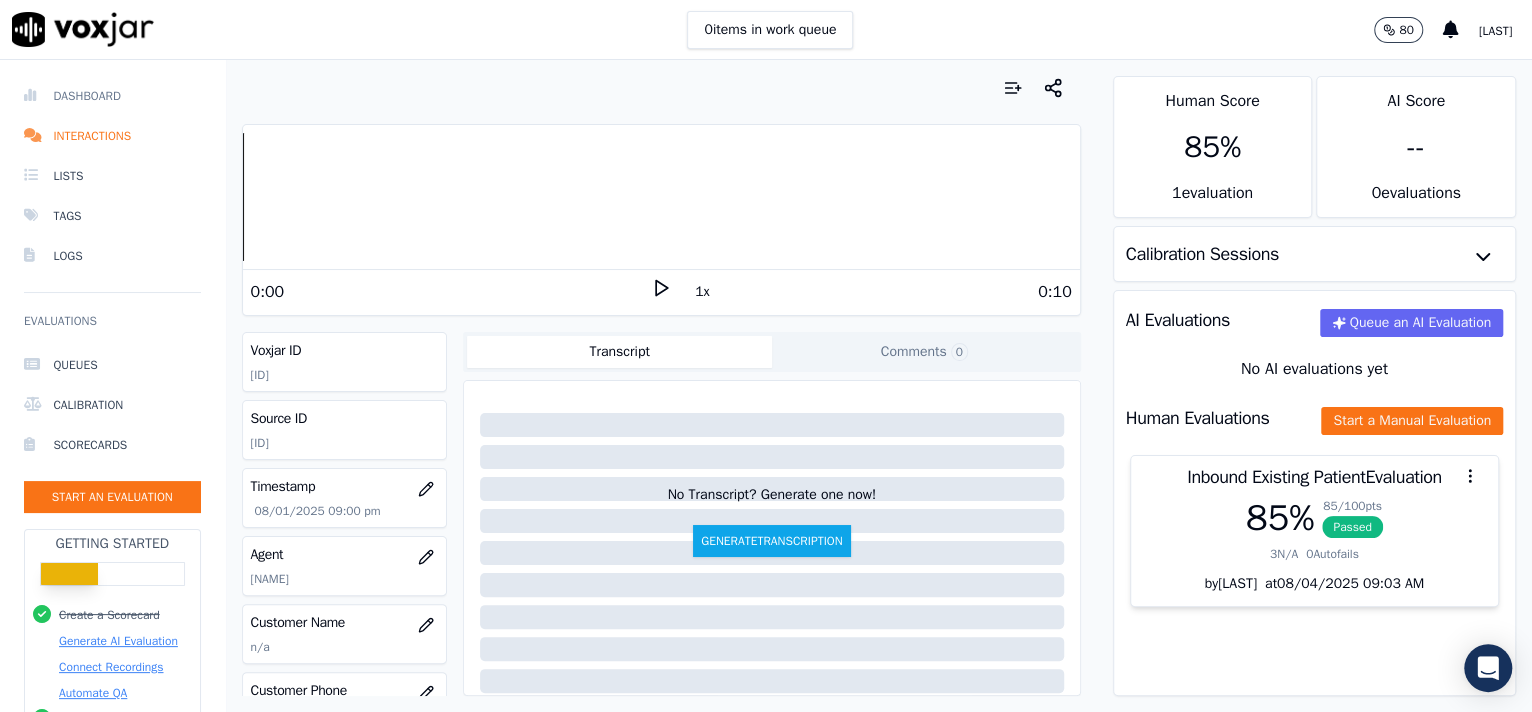 click on "Dashboard" at bounding box center (112, 96) 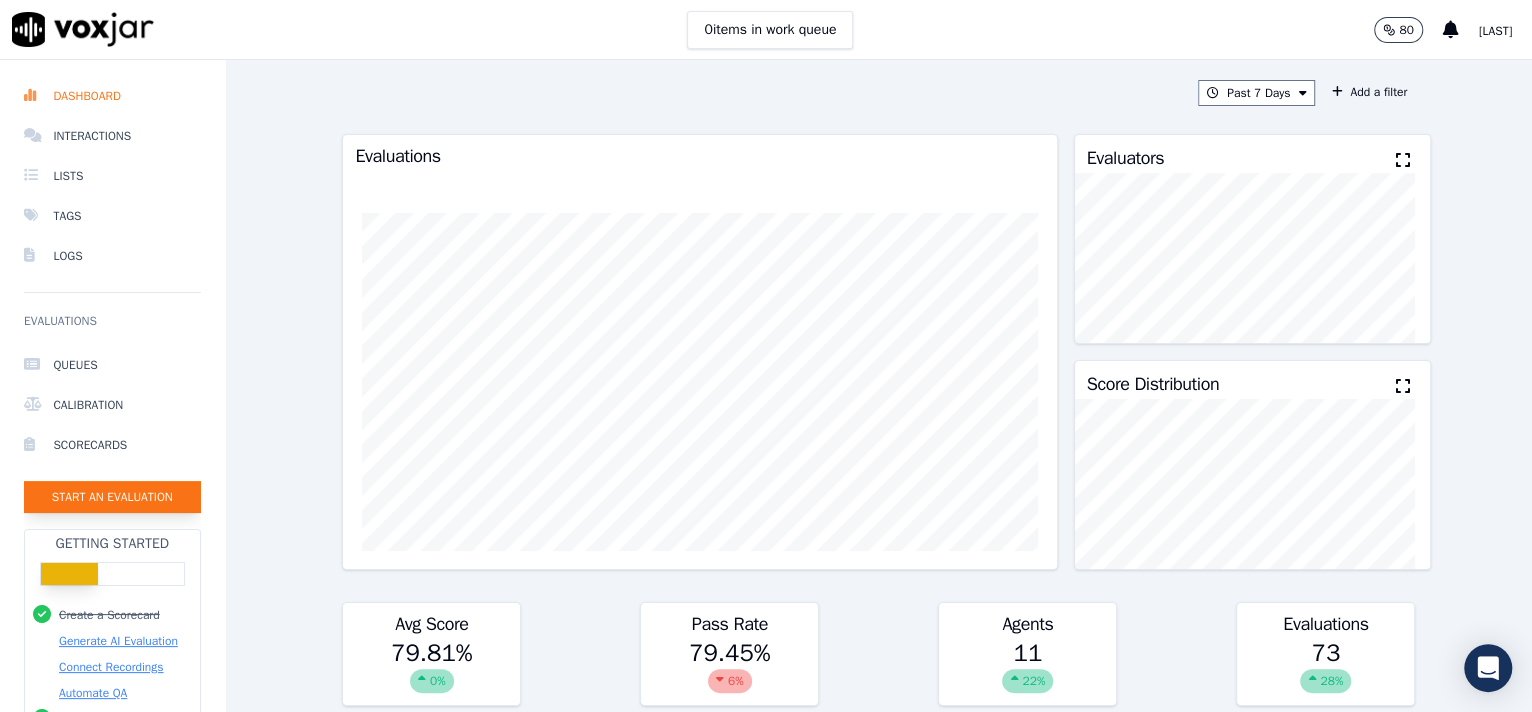 click on "Start an Evaluation" 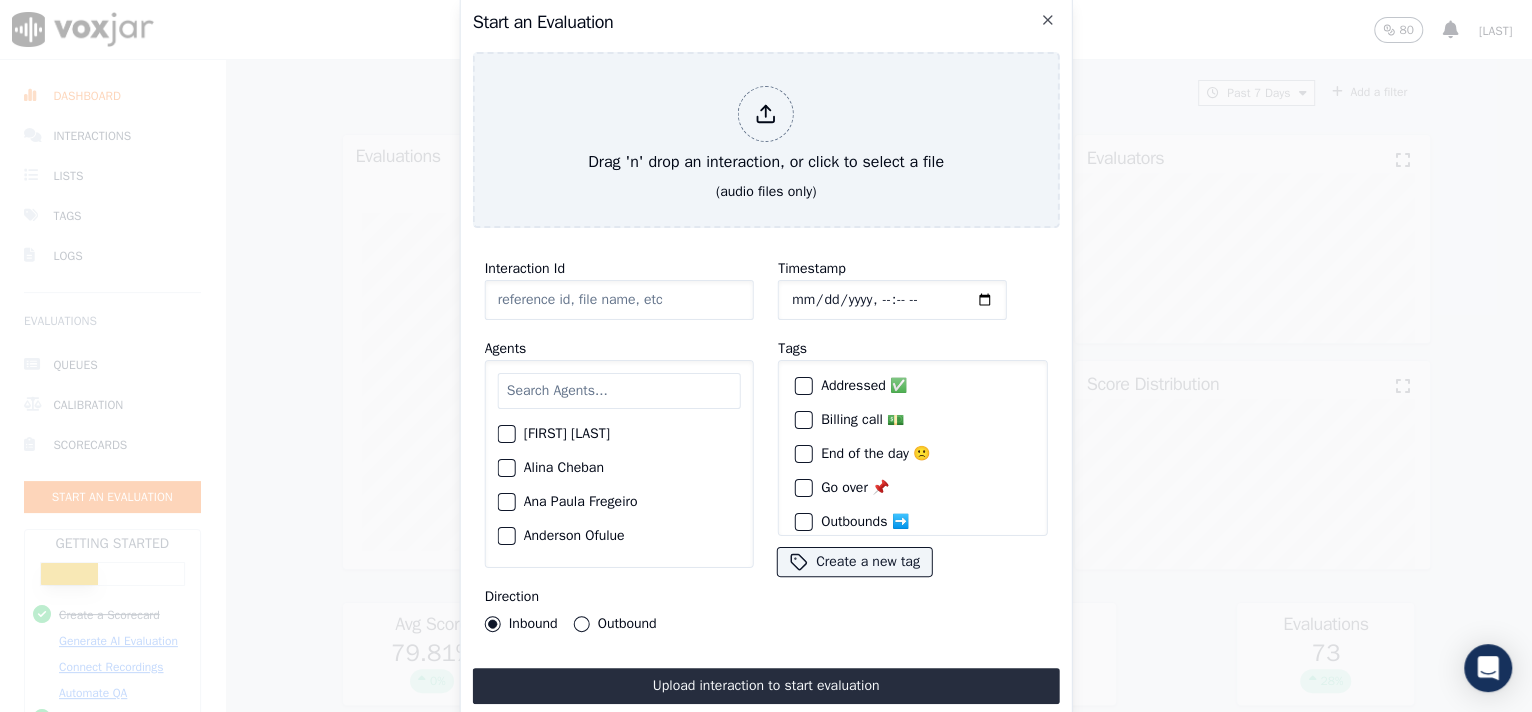 click on "Interaction Id" 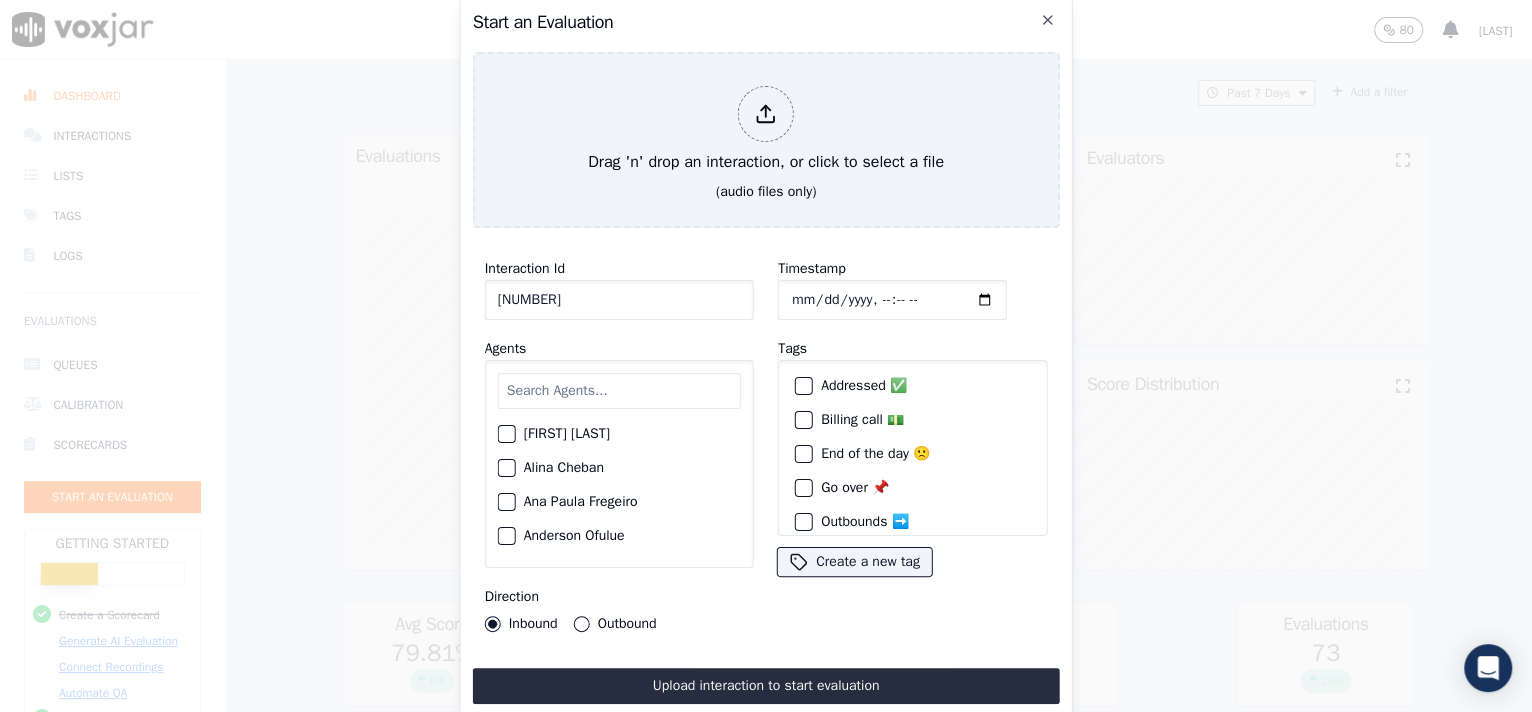type on "[NUMBER]" 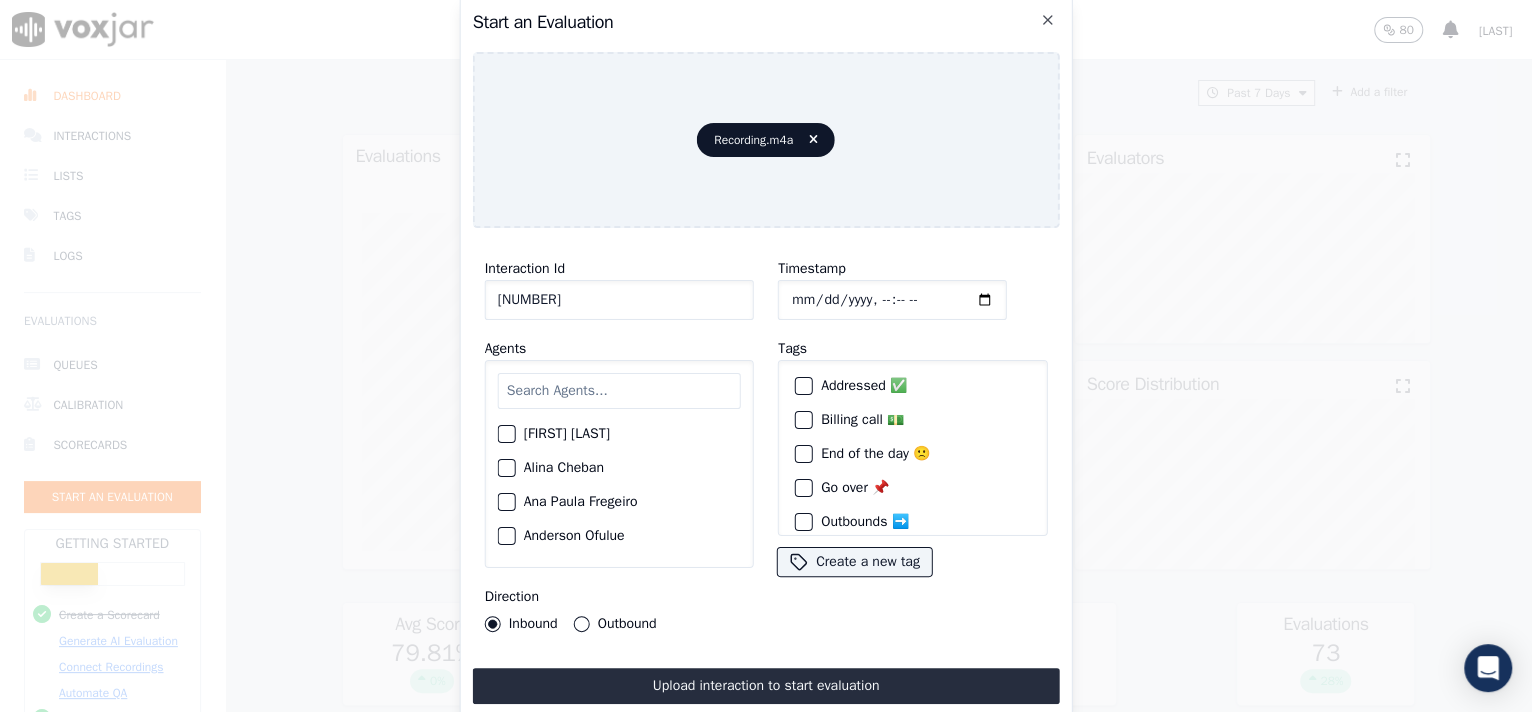 click on "Timestamp" 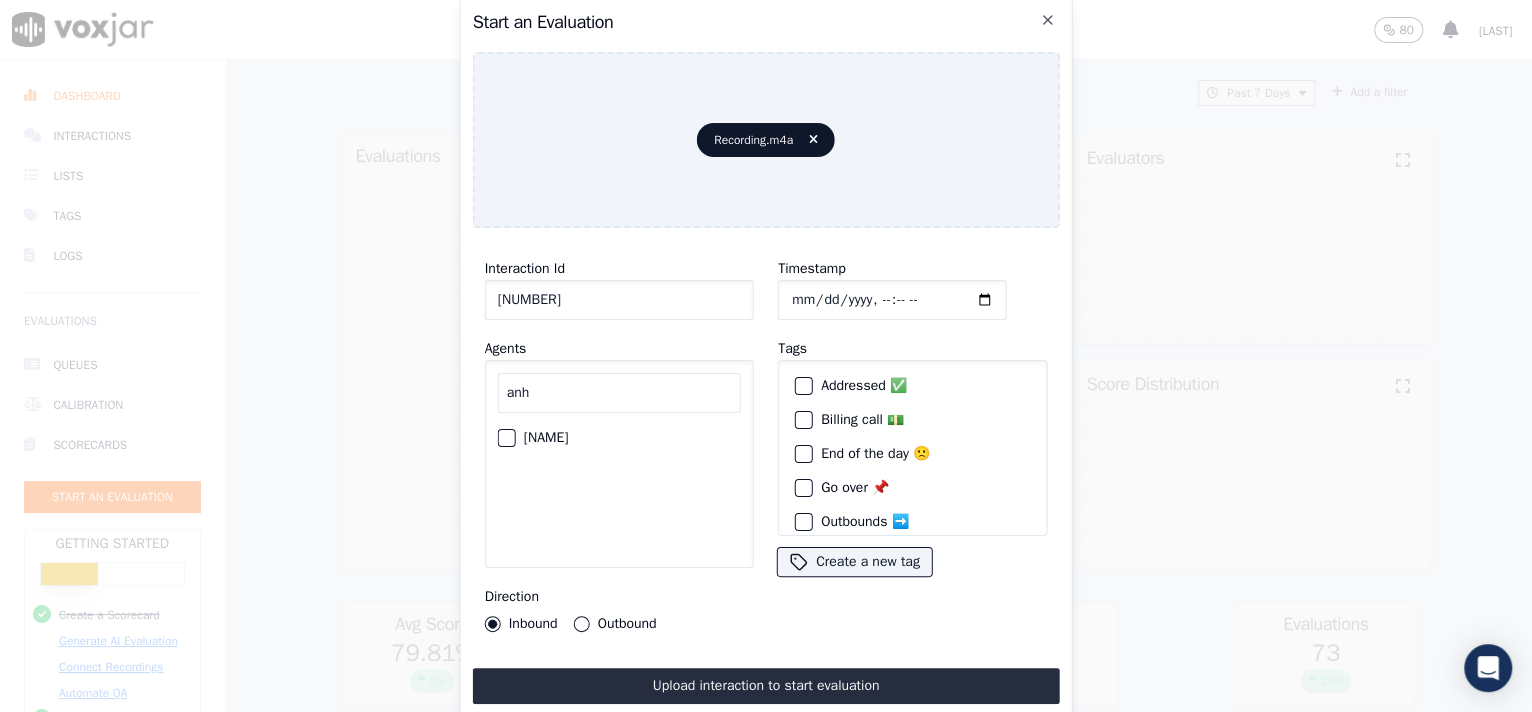 type on "anh" 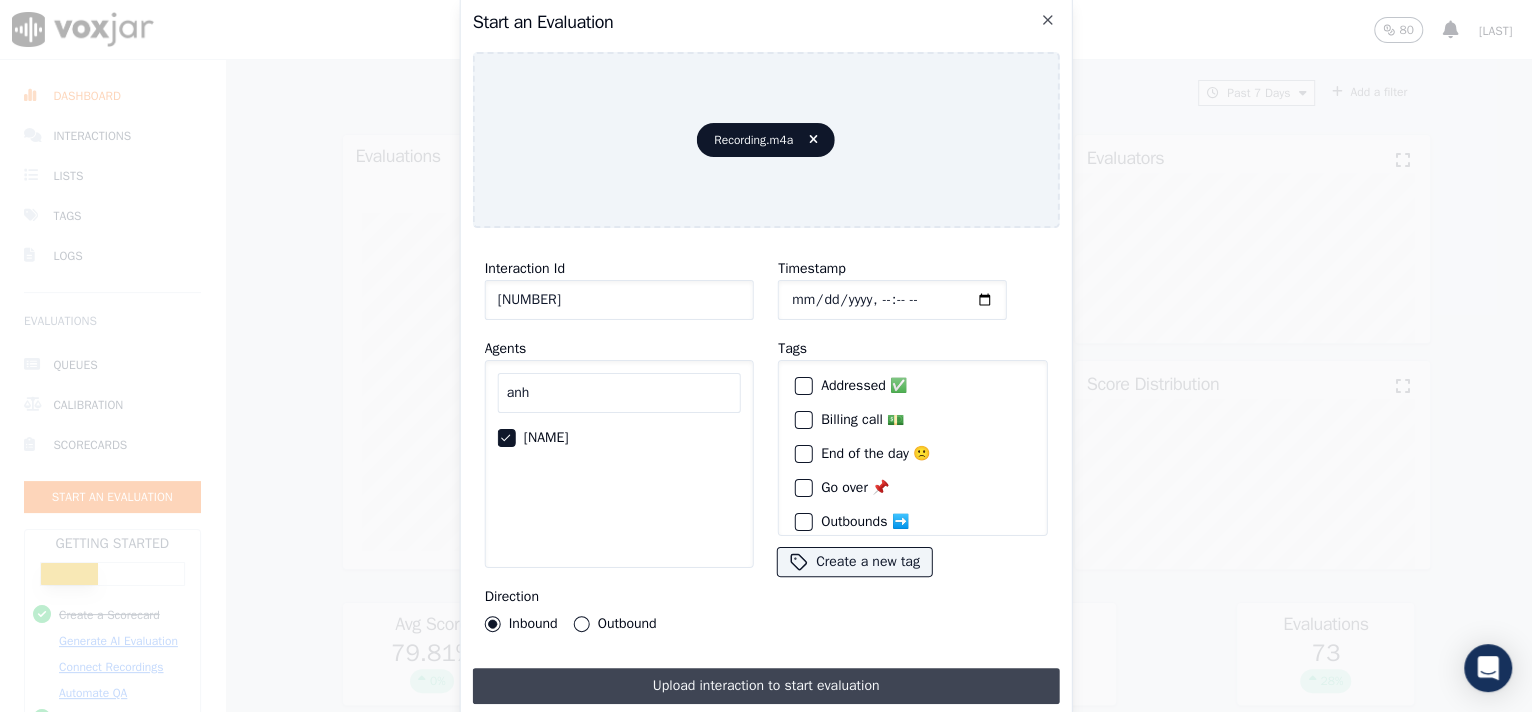 click on "Upload interaction to start evaluation" at bounding box center (766, 686) 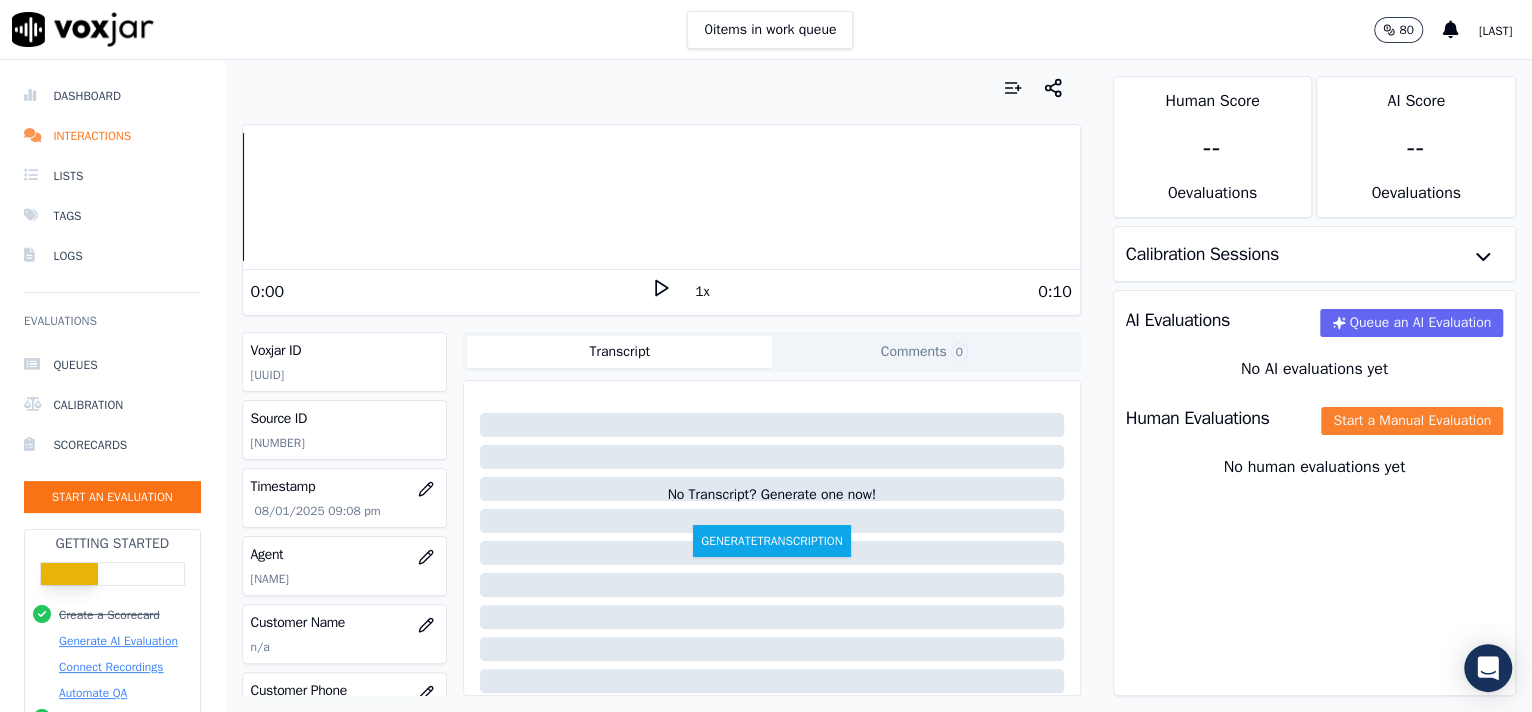 click on "Start a Manual Evaluation" 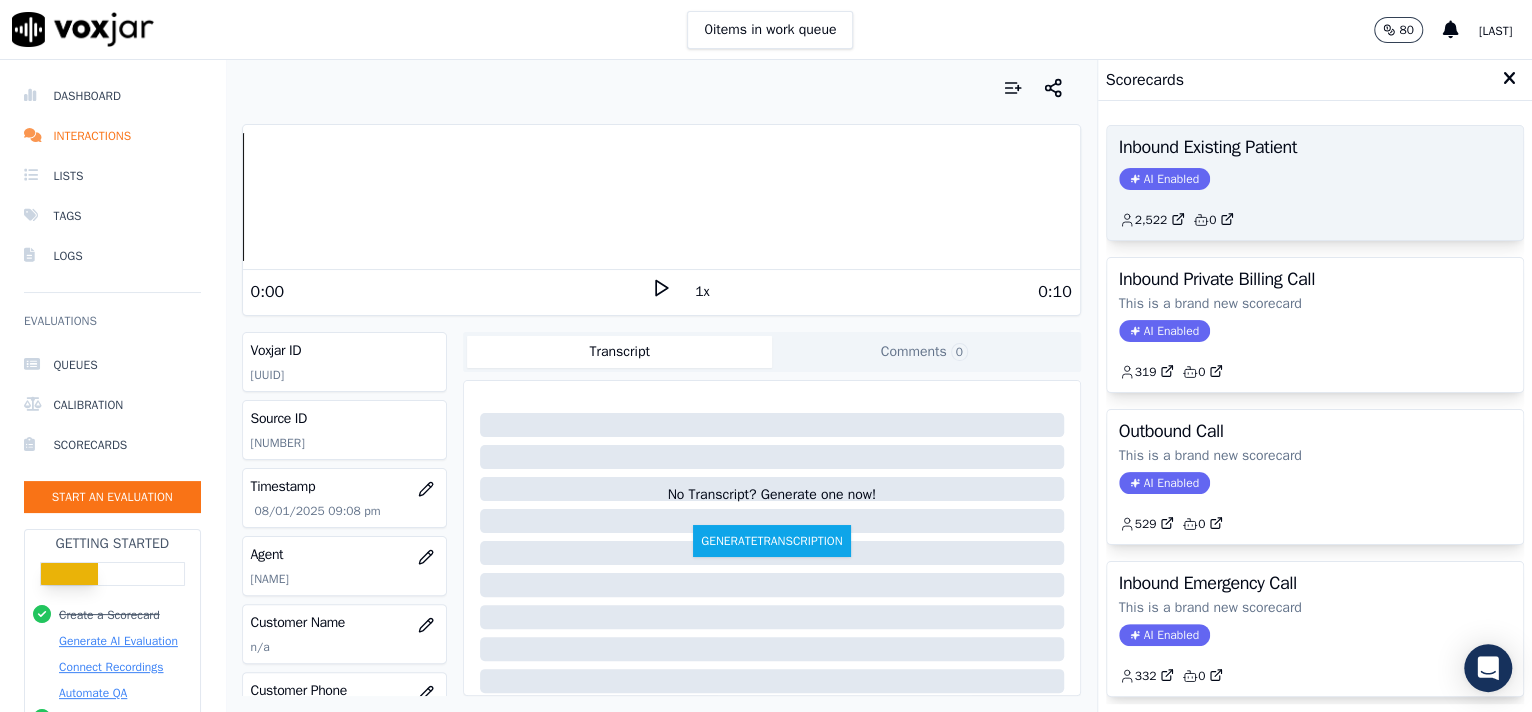 click on "Inbound Existing Patient       AI Enabled       2,522         0" at bounding box center [1315, 183] 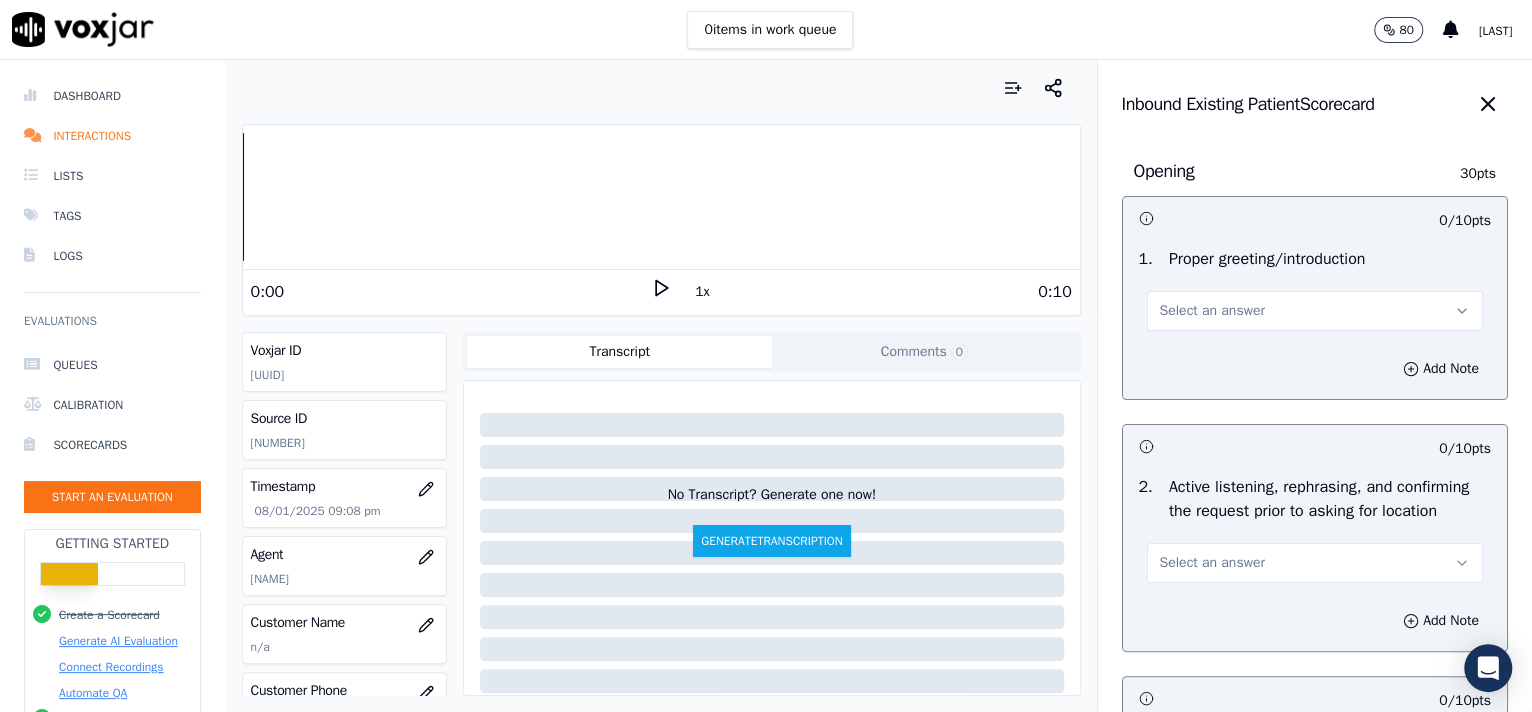 click on "Select an answer" at bounding box center (1212, 311) 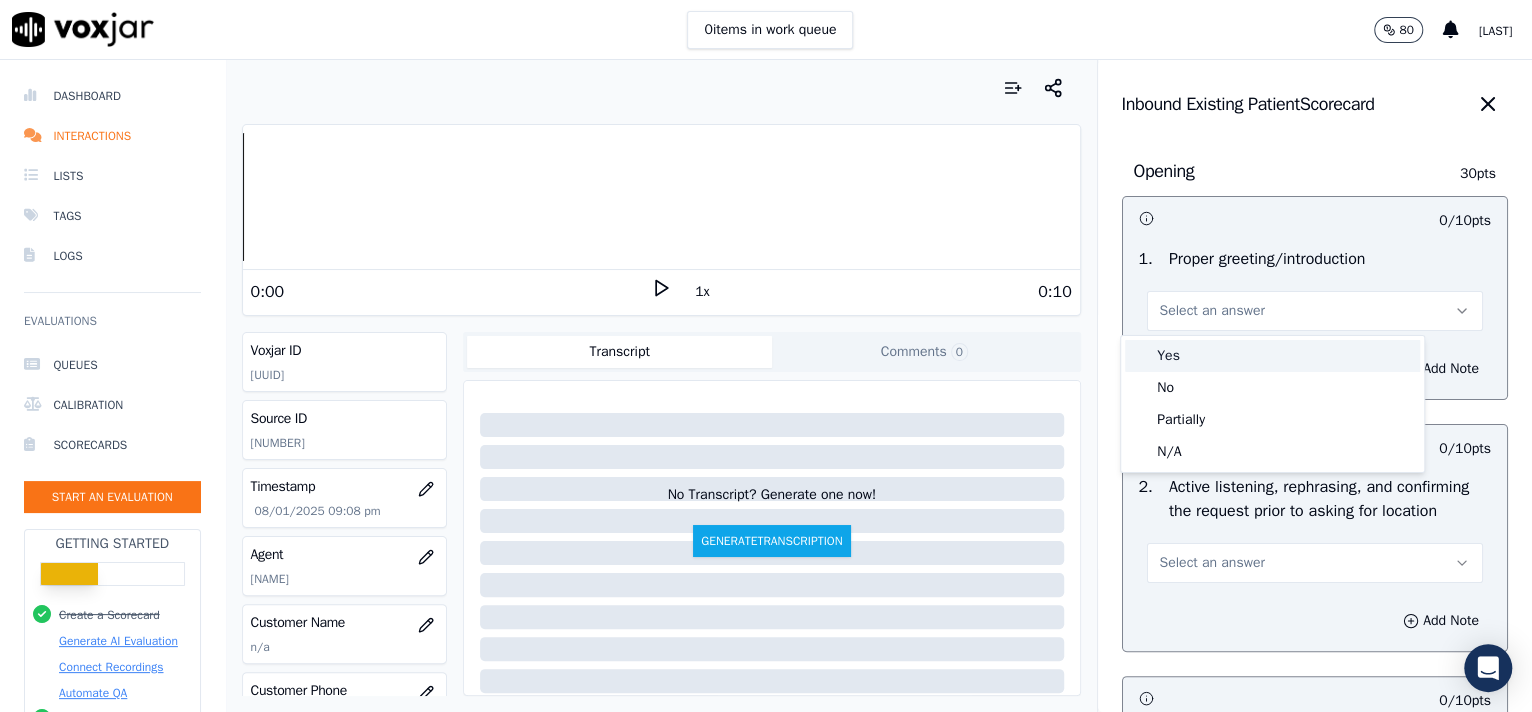 click on "Yes" at bounding box center (1272, 356) 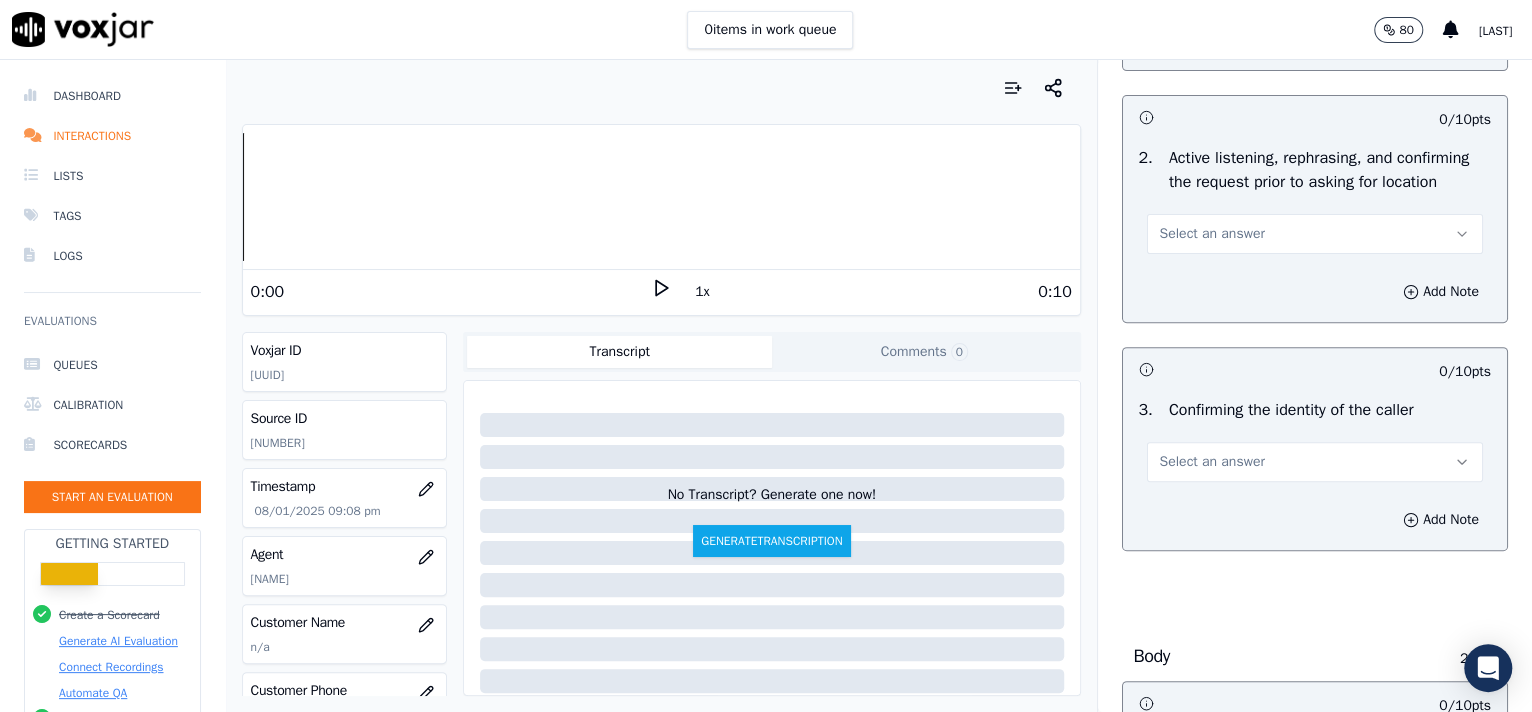 scroll, scrollTop: 396, scrollLeft: 0, axis: vertical 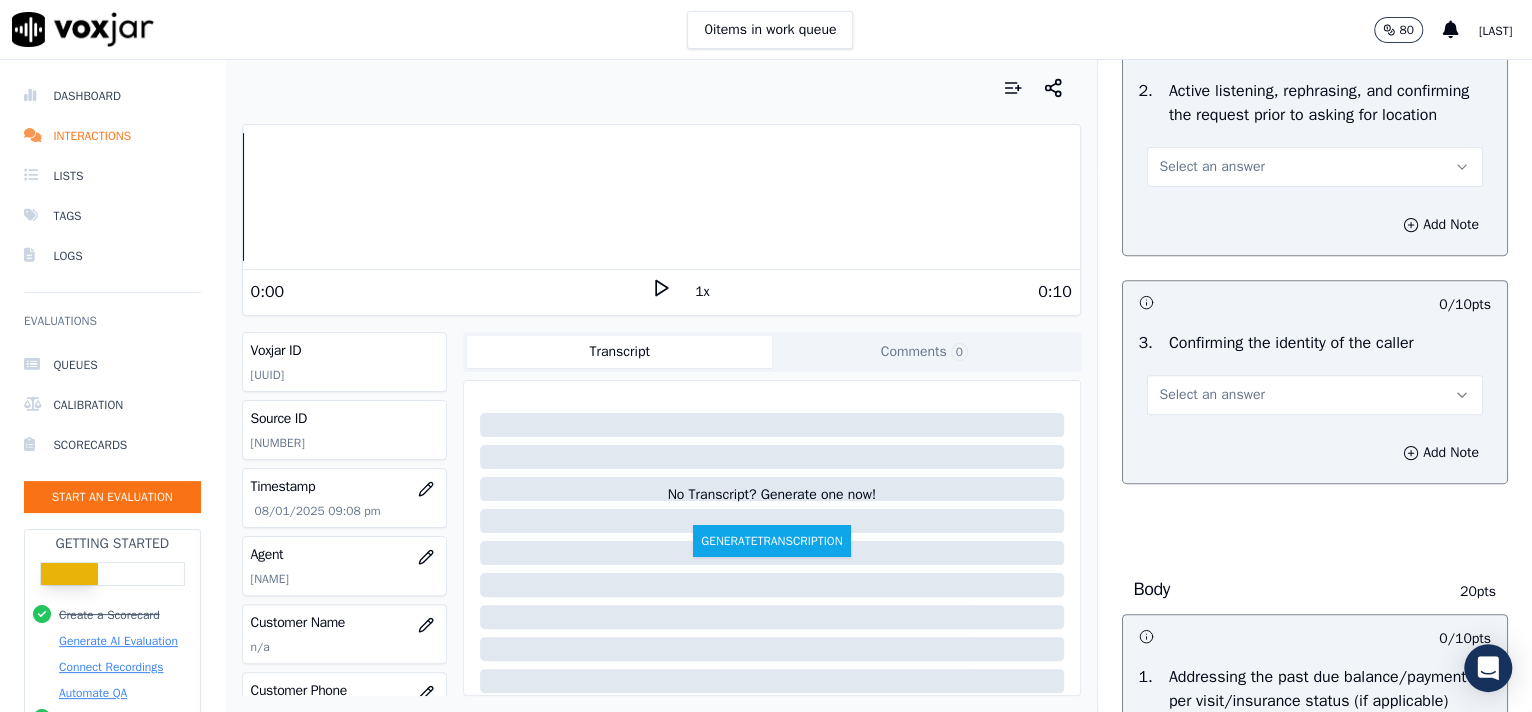 click on "Select an answer" at bounding box center [1315, 167] 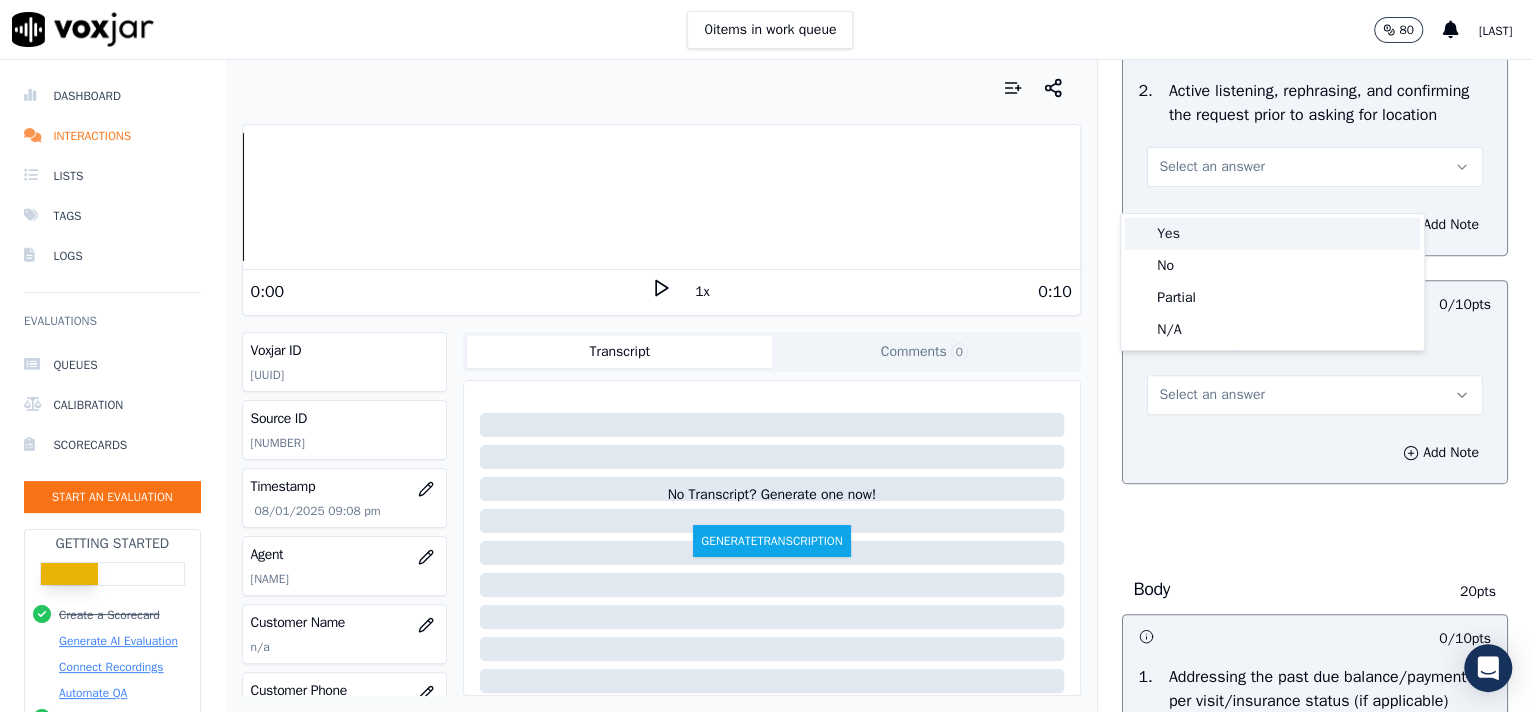 click on "Yes" at bounding box center (1272, 234) 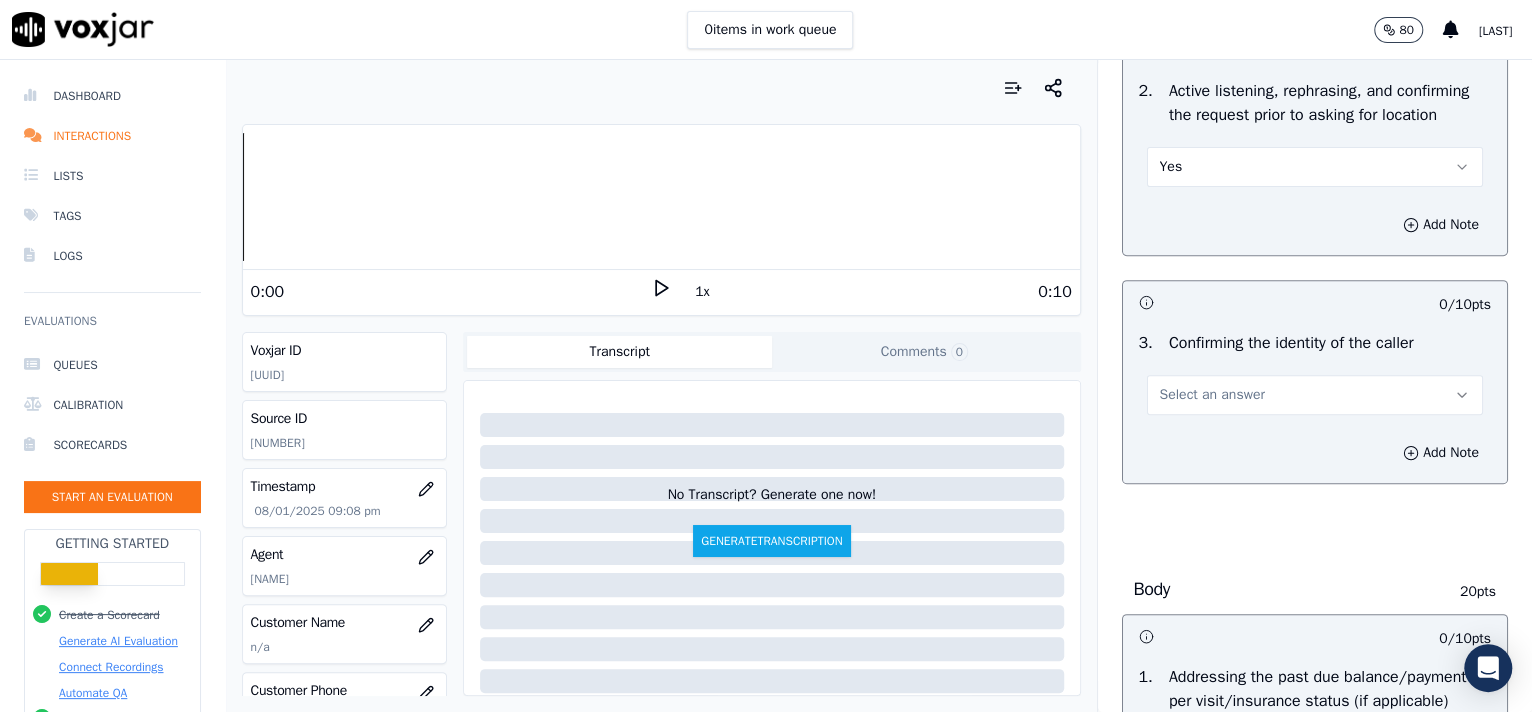 scroll, scrollTop: 618, scrollLeft: 0, axis: vertical 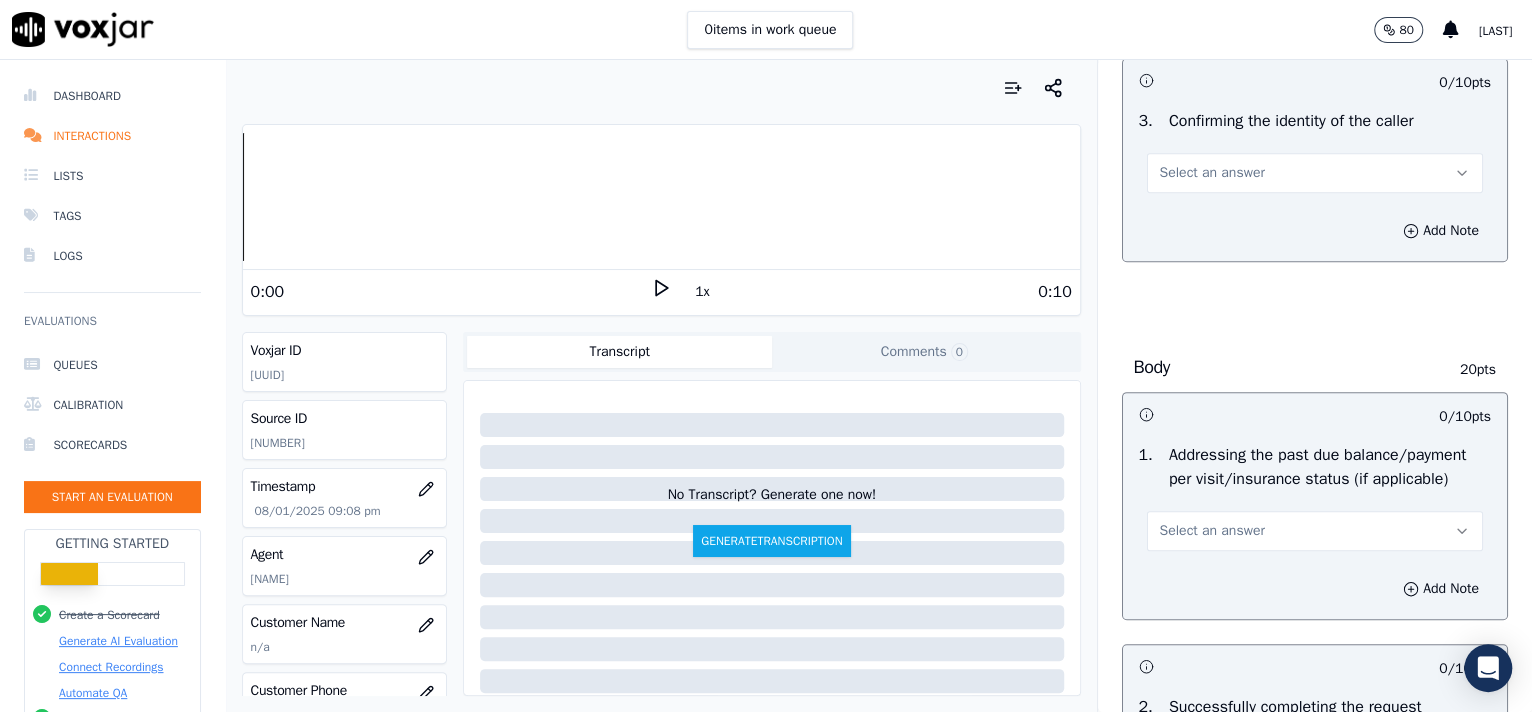 click on "Select an answer" at bounding box center (1212, 173) 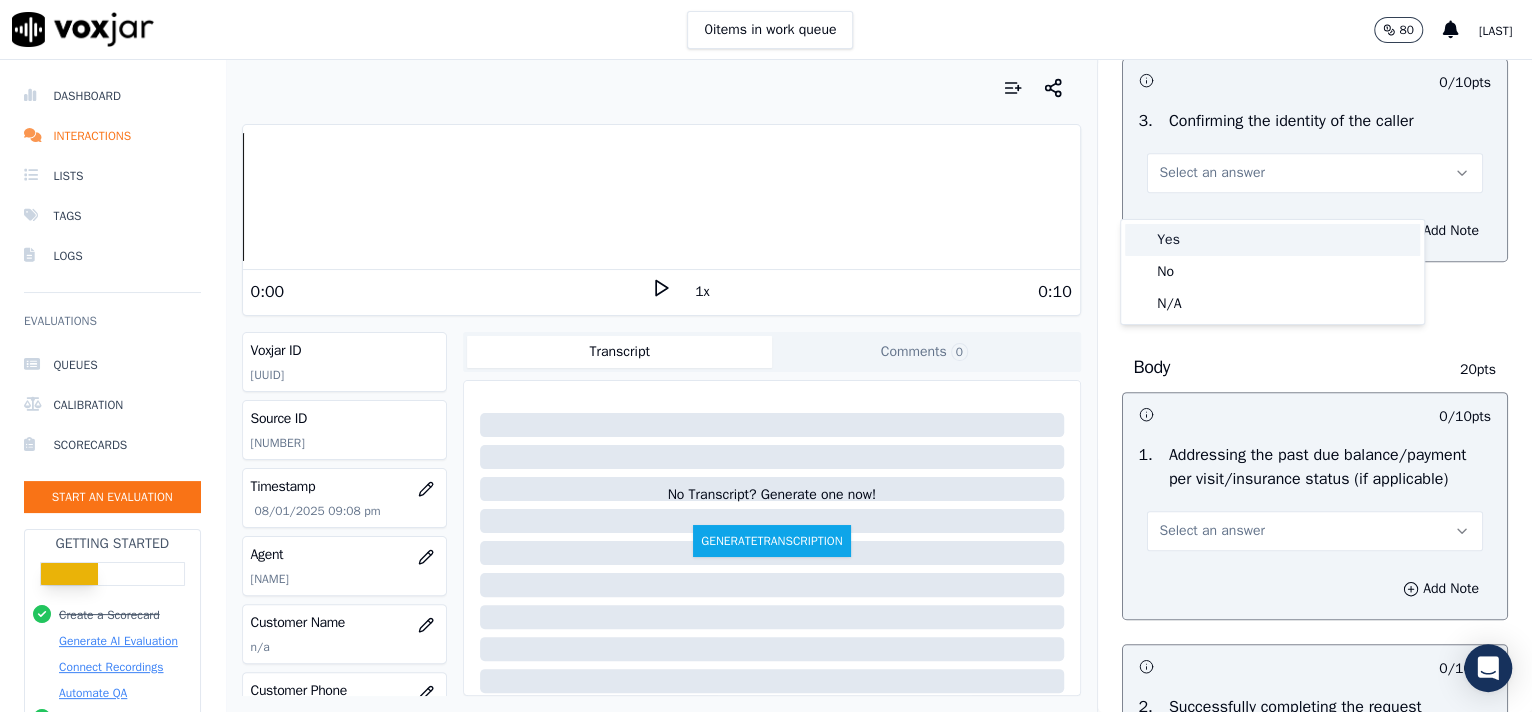 click on "Yes" at bounding box center [1272, 240] 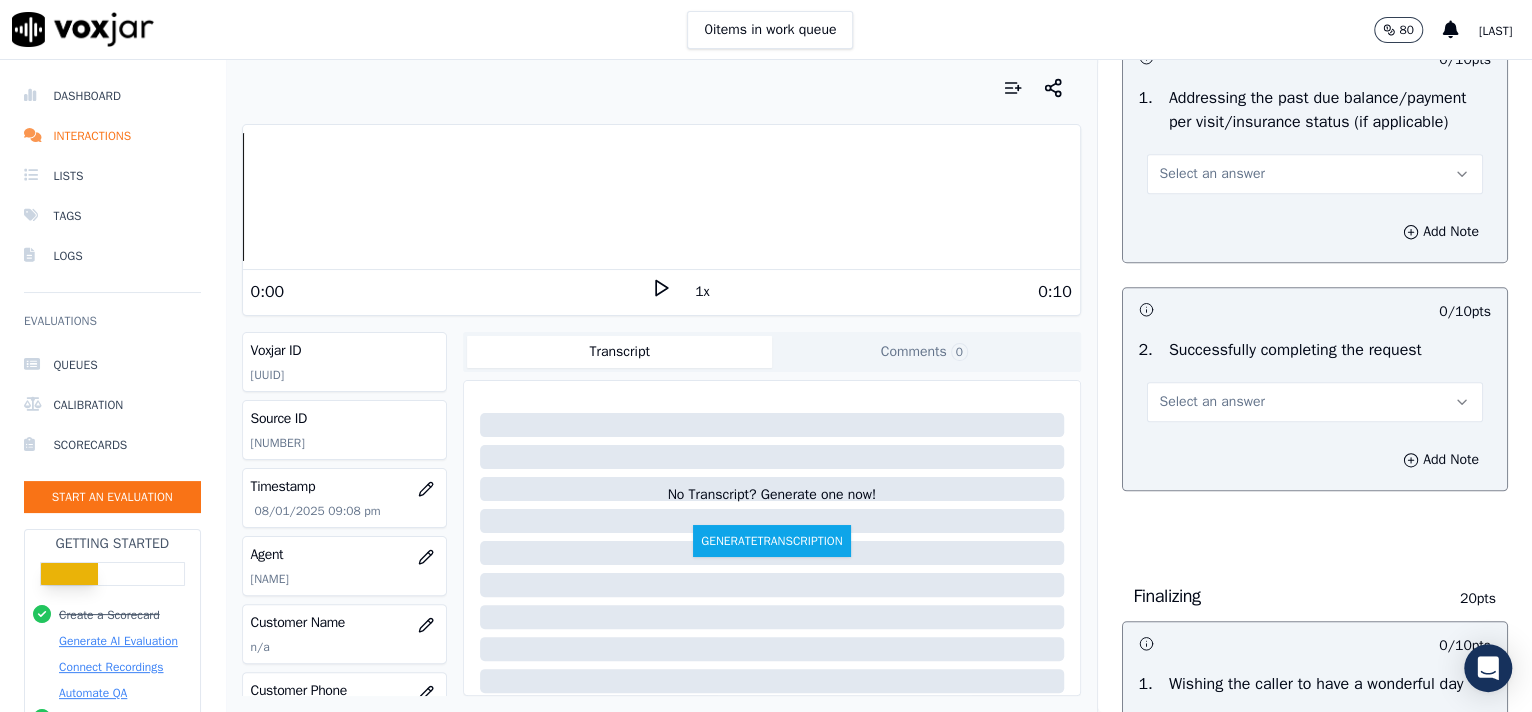 scroll, scrollTop: 981, scrollLeft: 0, axis: vertical 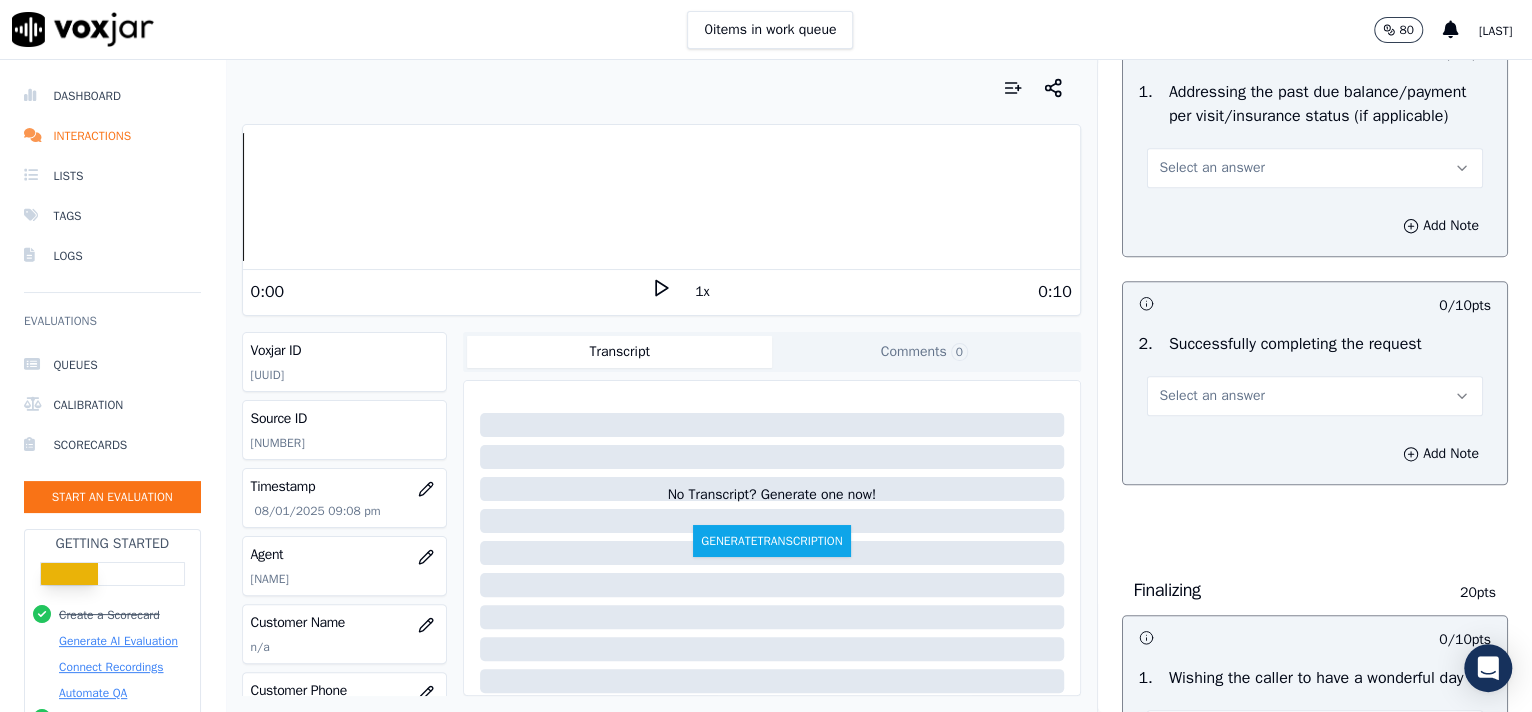 click on "Select an answer" at bounding box center (1212, 168) 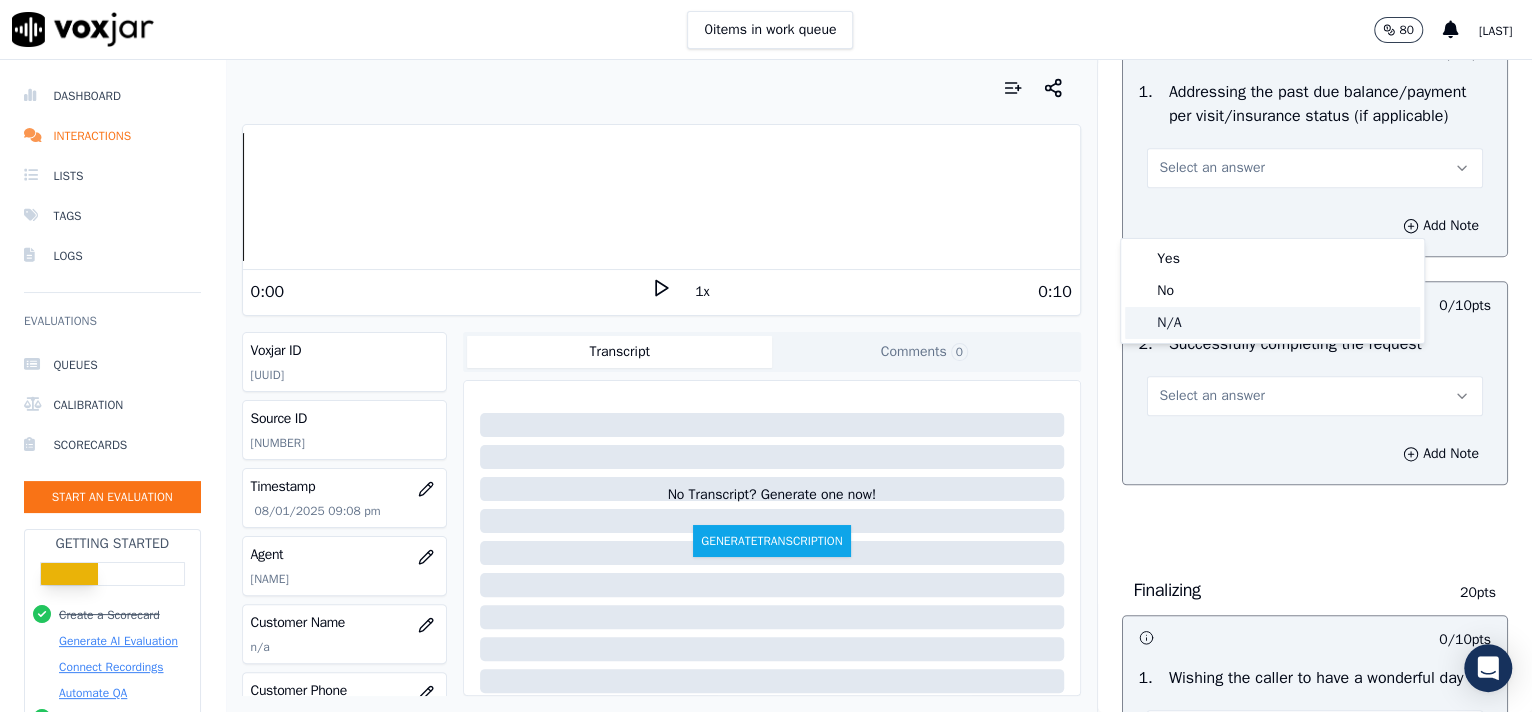click on "N/A" 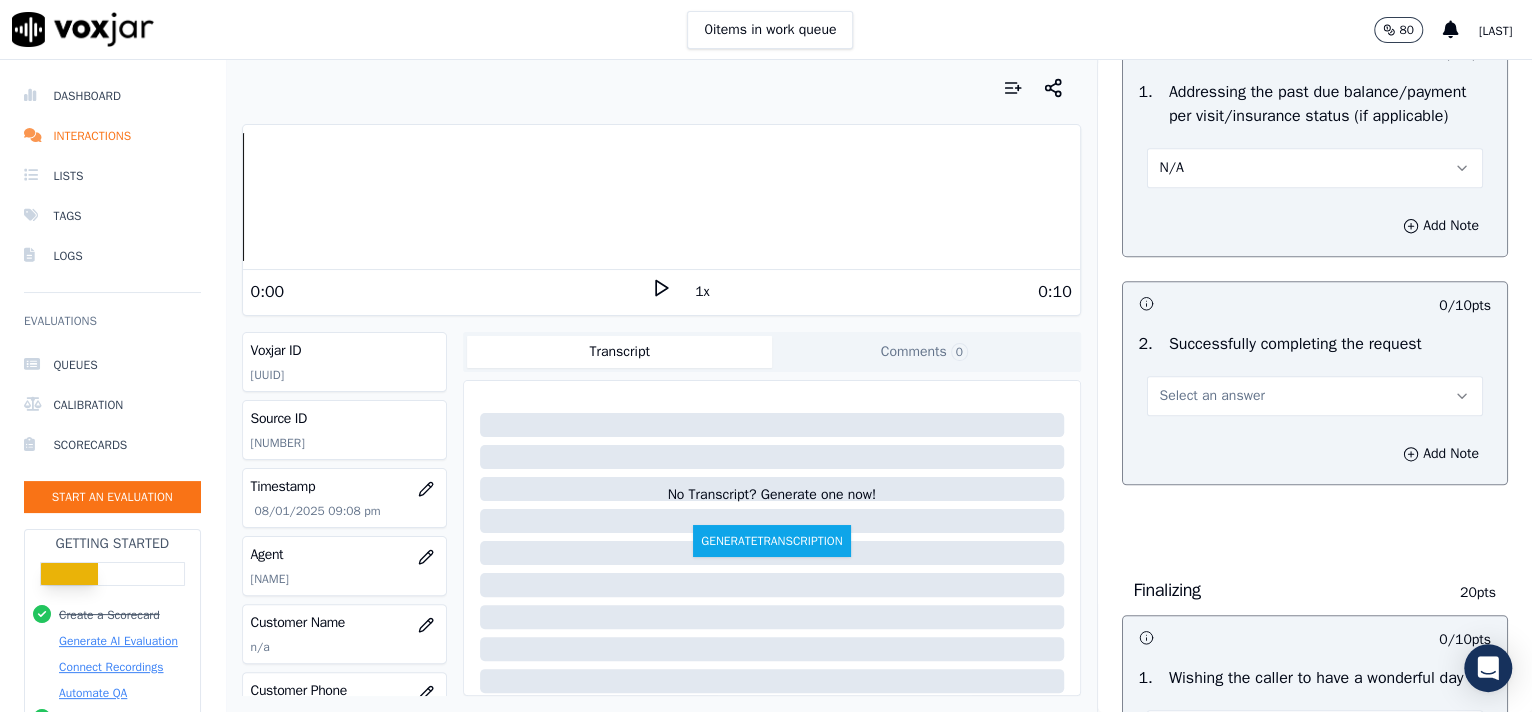 click on "Select an answer" at bounding box center (1315, 396) 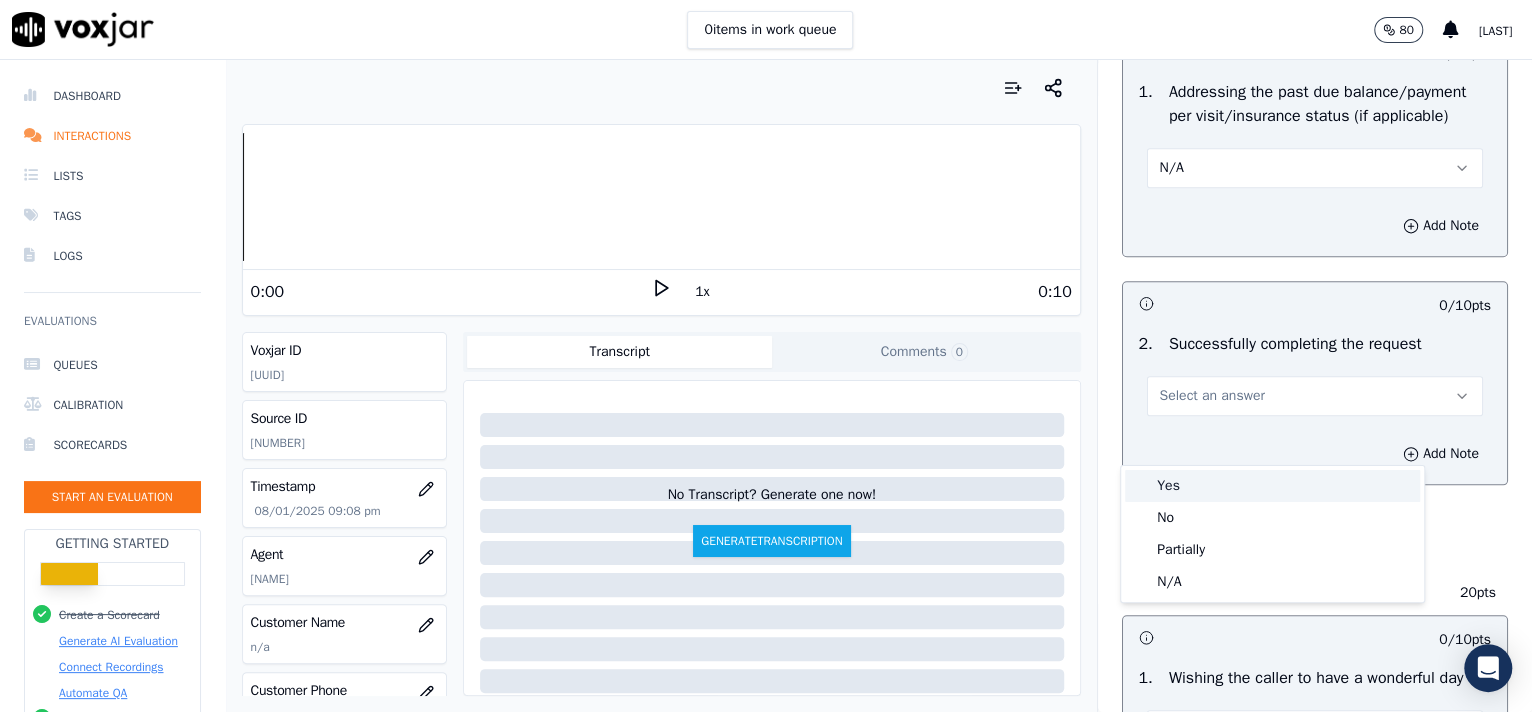 click on "Yes" at bounding box center [1272, 486] 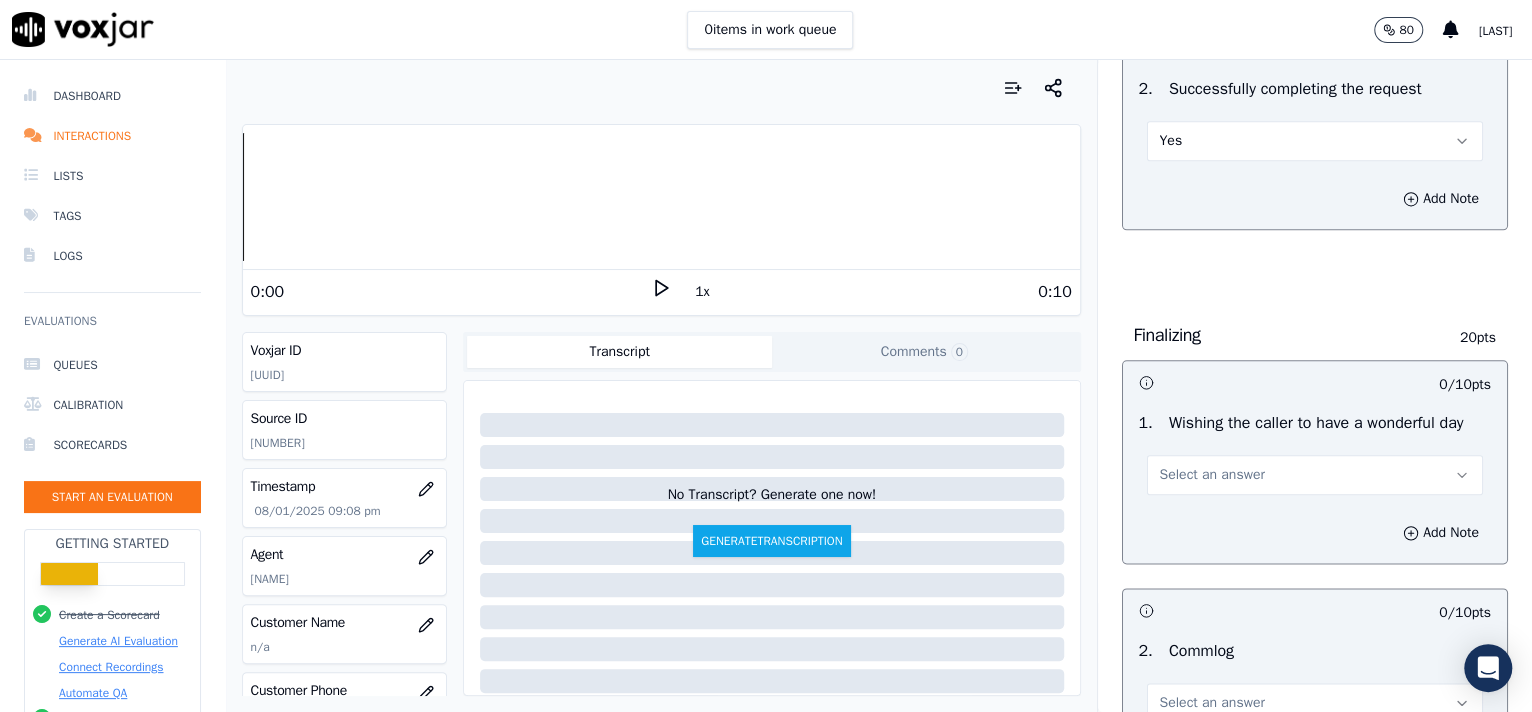 scroll, scrollTop: 1390, scrollLeft: 0, axis: vertical 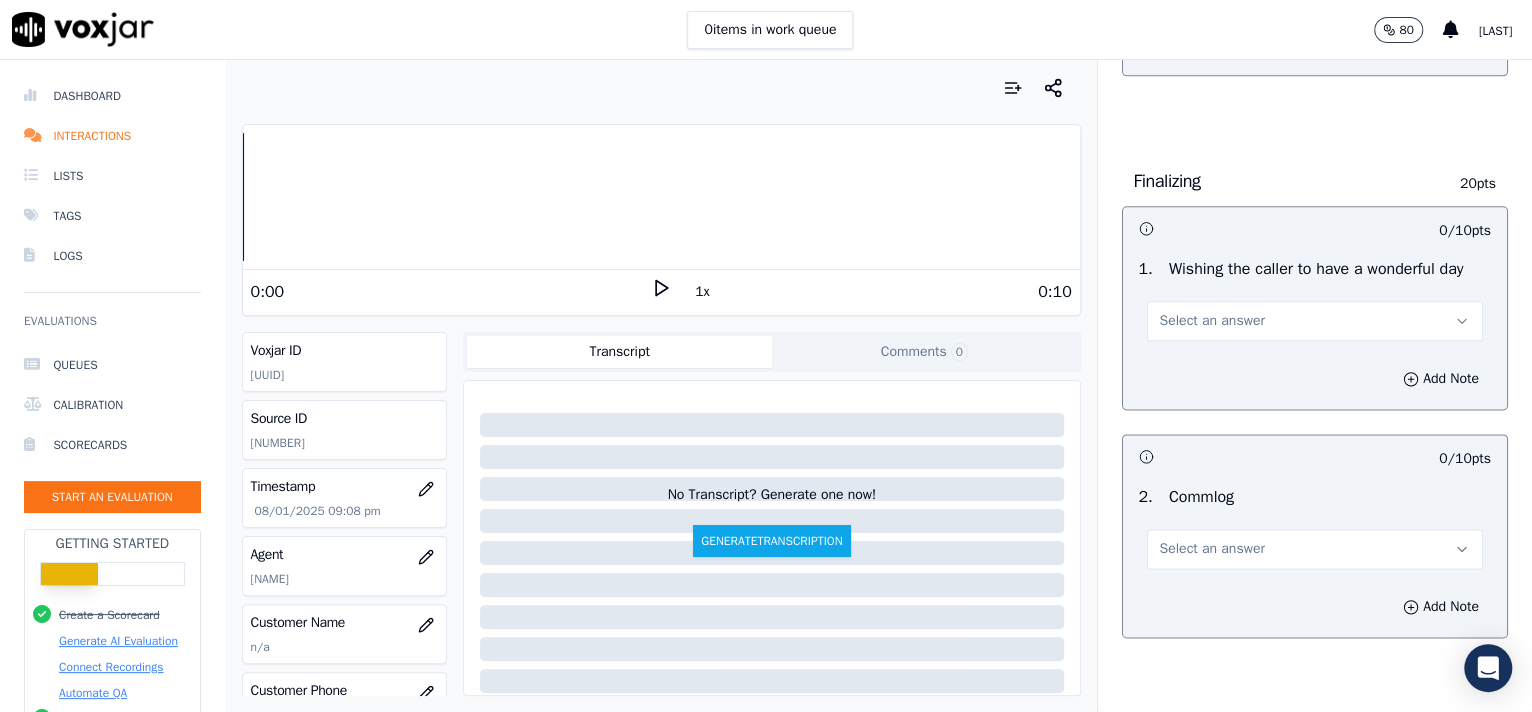 click on "Select an answer" at bounding box center [1212, 321] 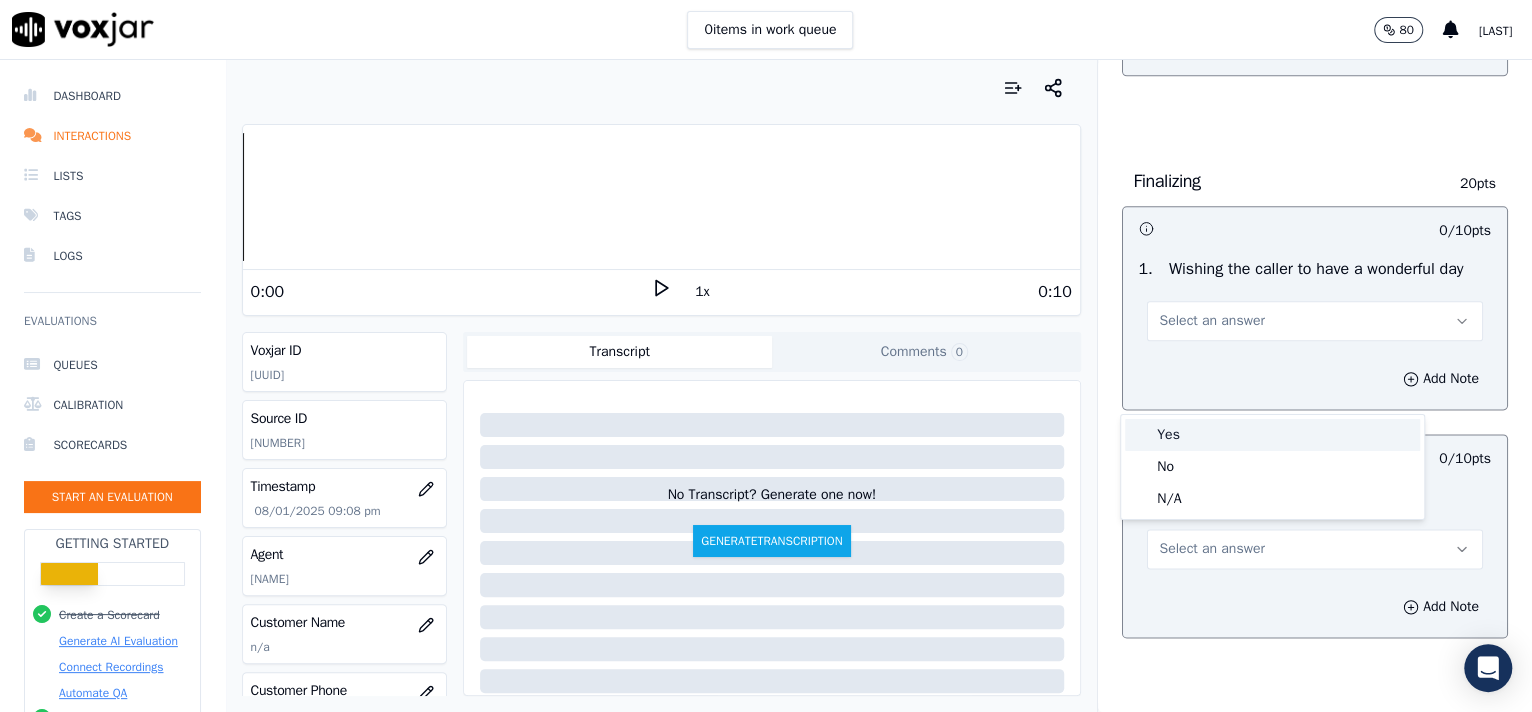 click on "Yes" at bounding box center (1272, 435) 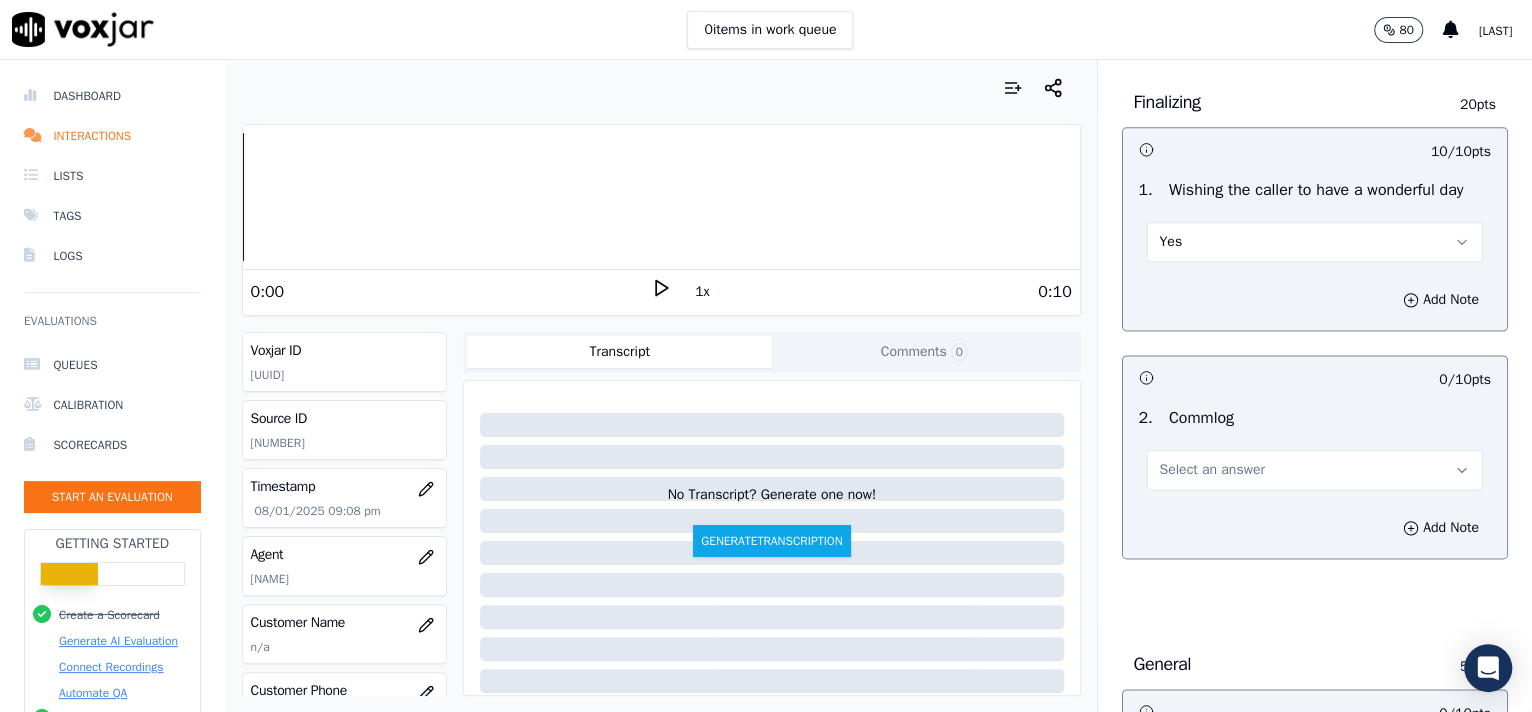 scroll, scrollTop: 1559, scrollLeft: 0, axis: vertical 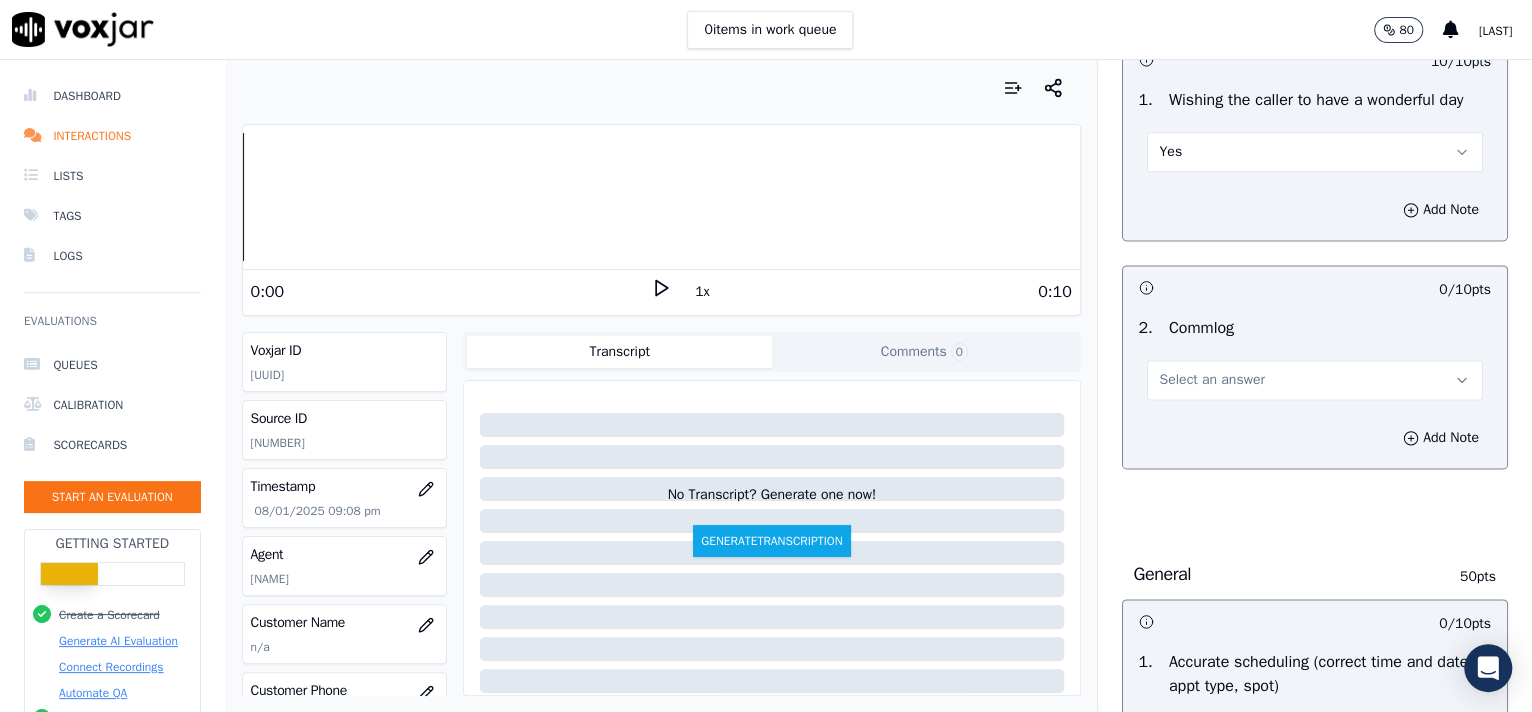 click on "Select an answer" at bounding box center [1212, 380] 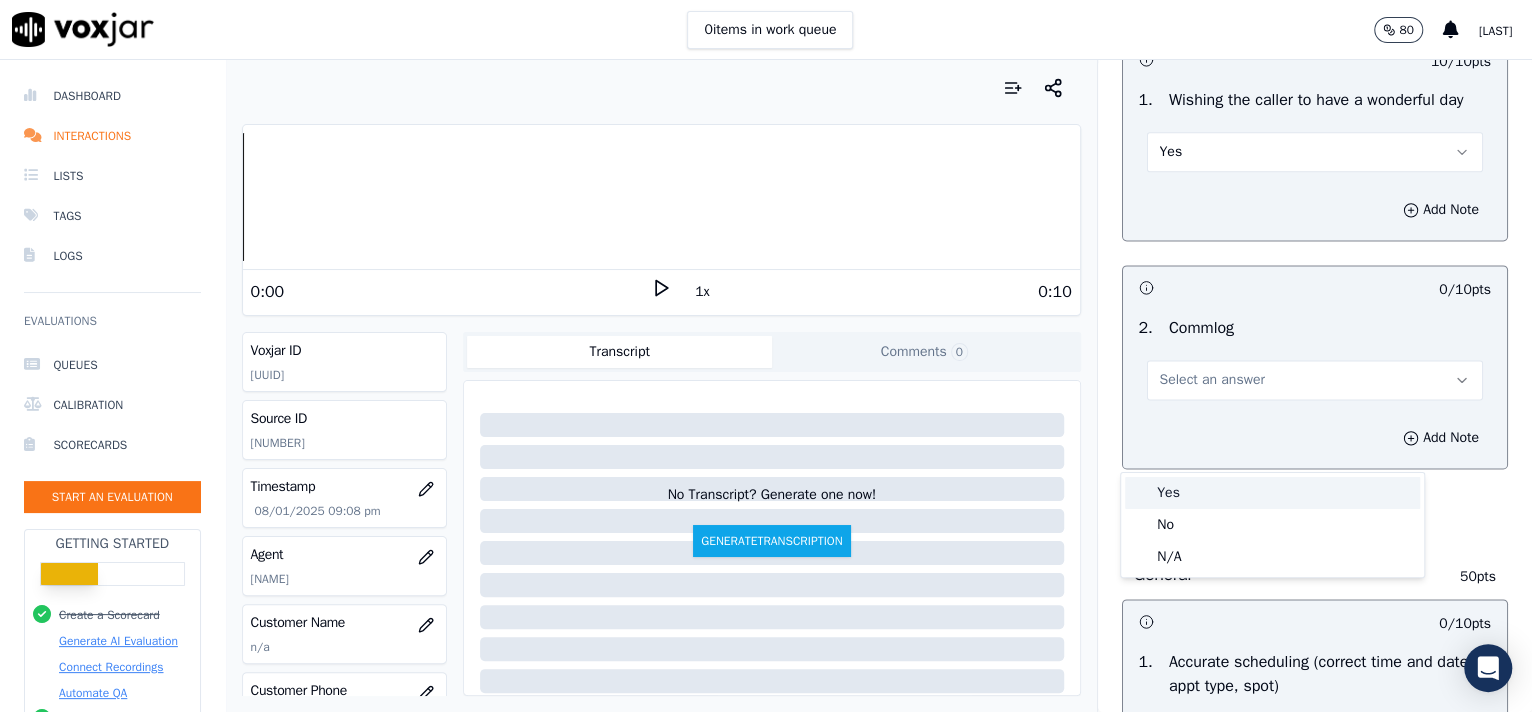 click on "Yes" at bounding box center (1272, 493) 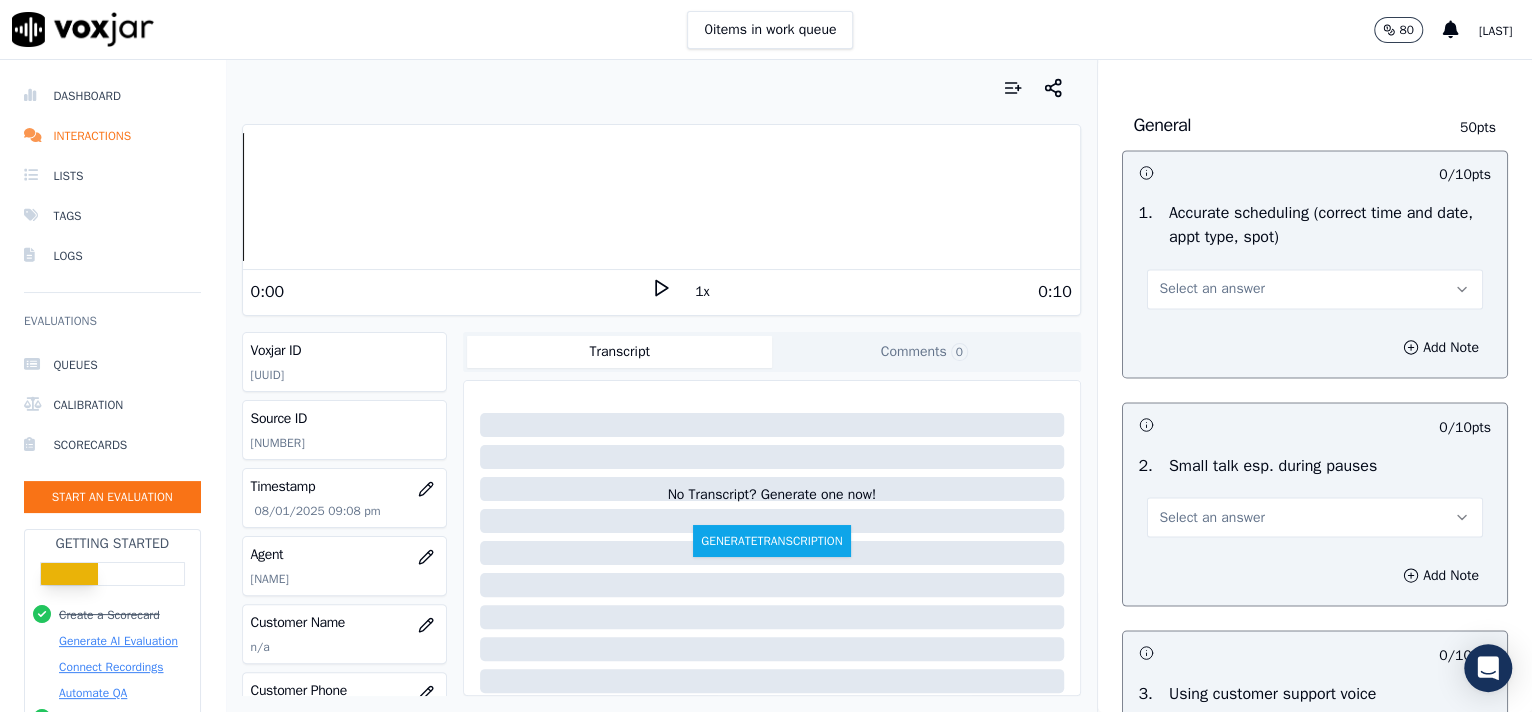 scroll, scrollTop: 2014, scrollLeft: 0, axis: vertical 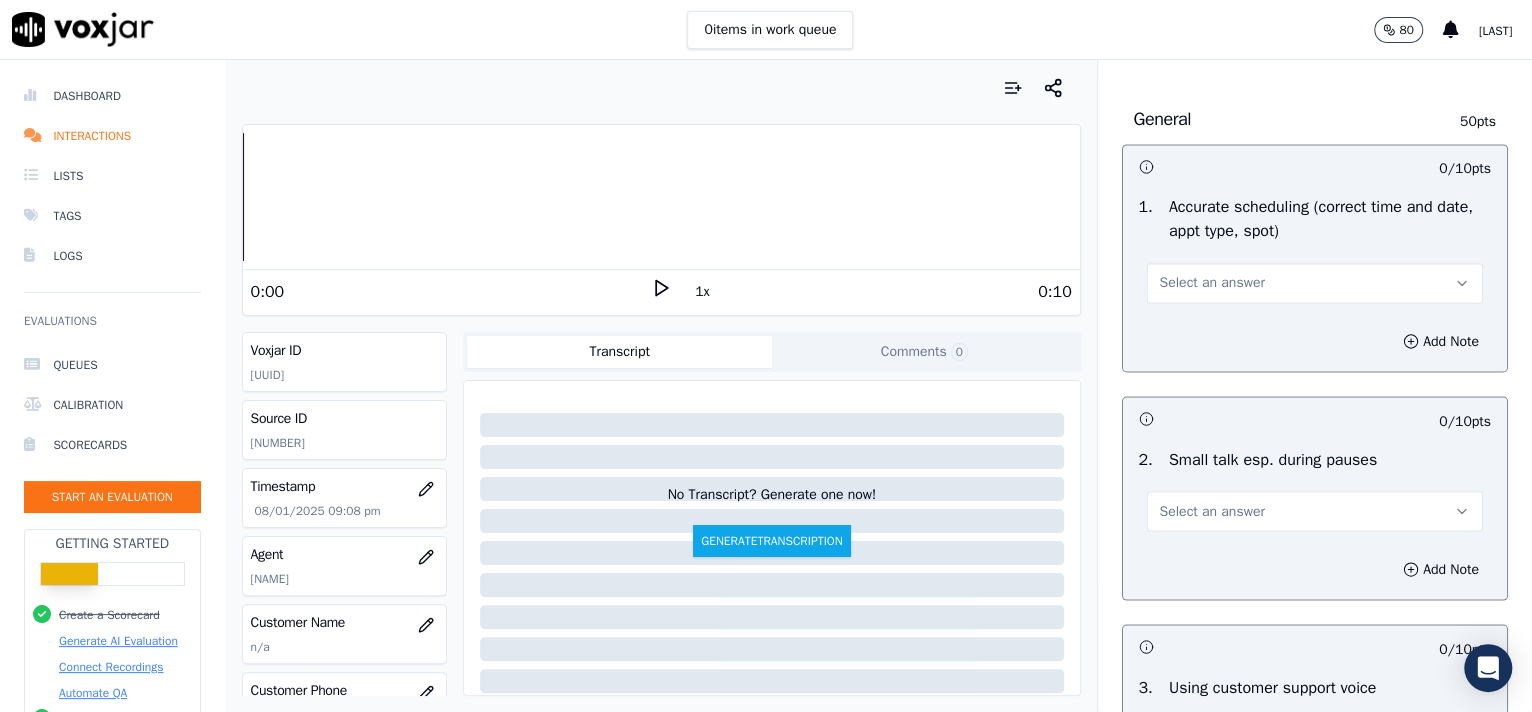 click on "Select an answer" at bounding box center [1315, 283] 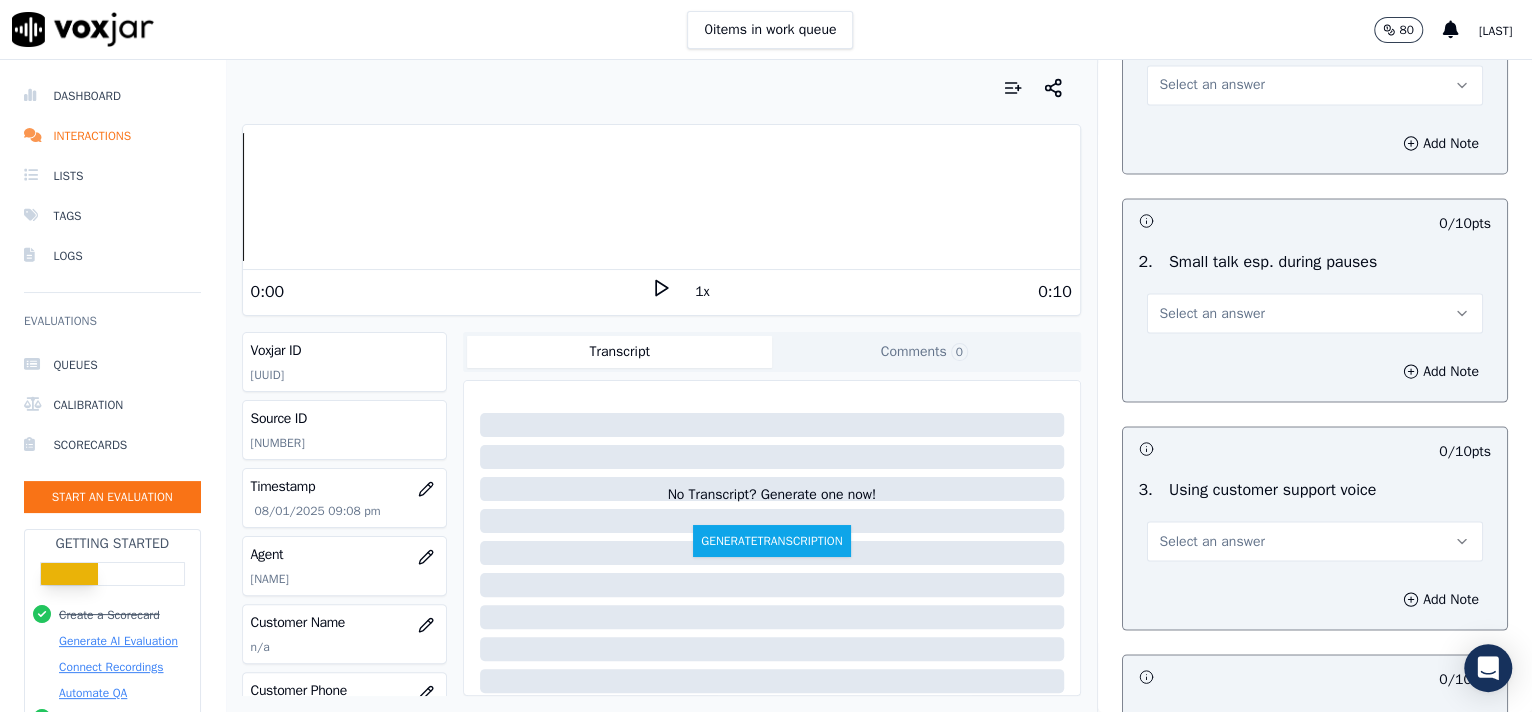 scroll, scrollTop: 2269, scrollLeft: 0, axis: vertical 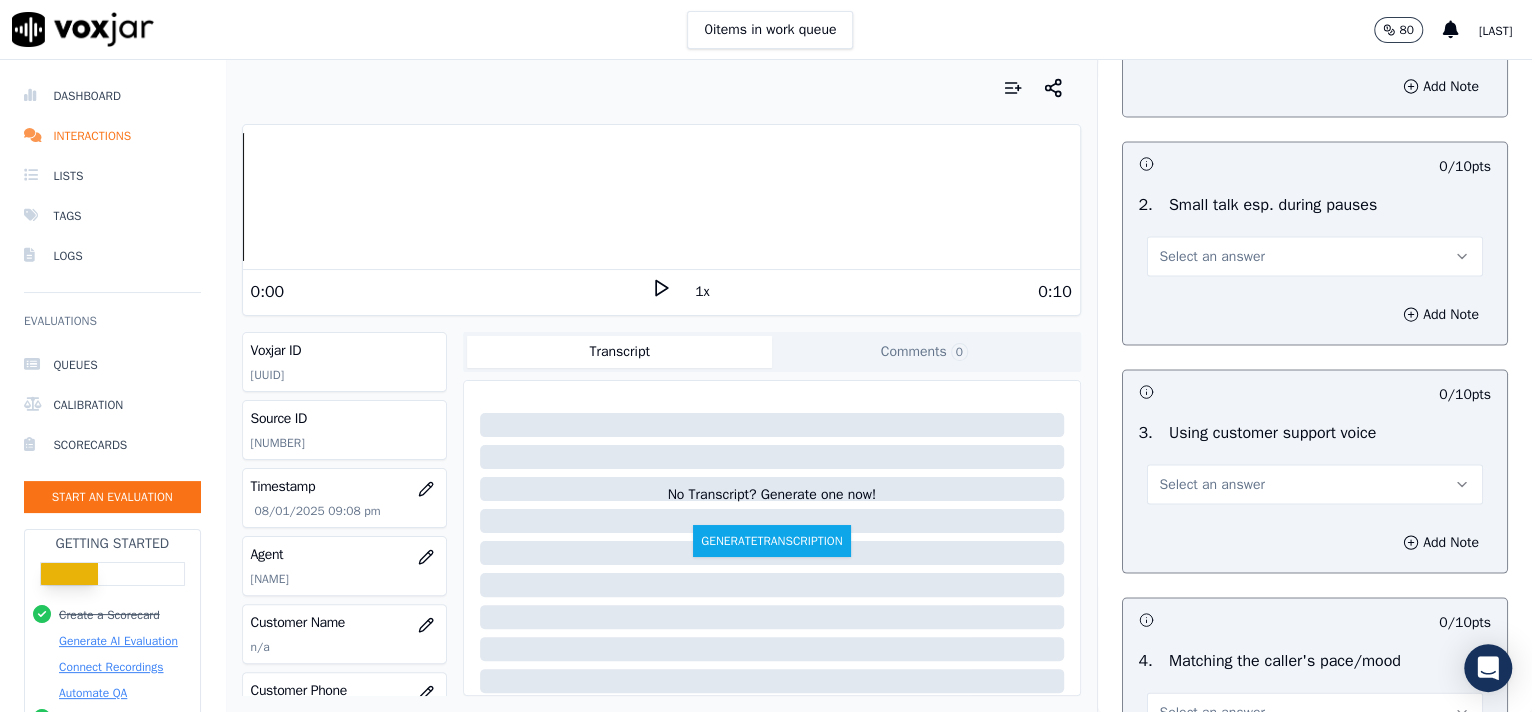 click on "Select an answer" at bounding box center (1212, 256) 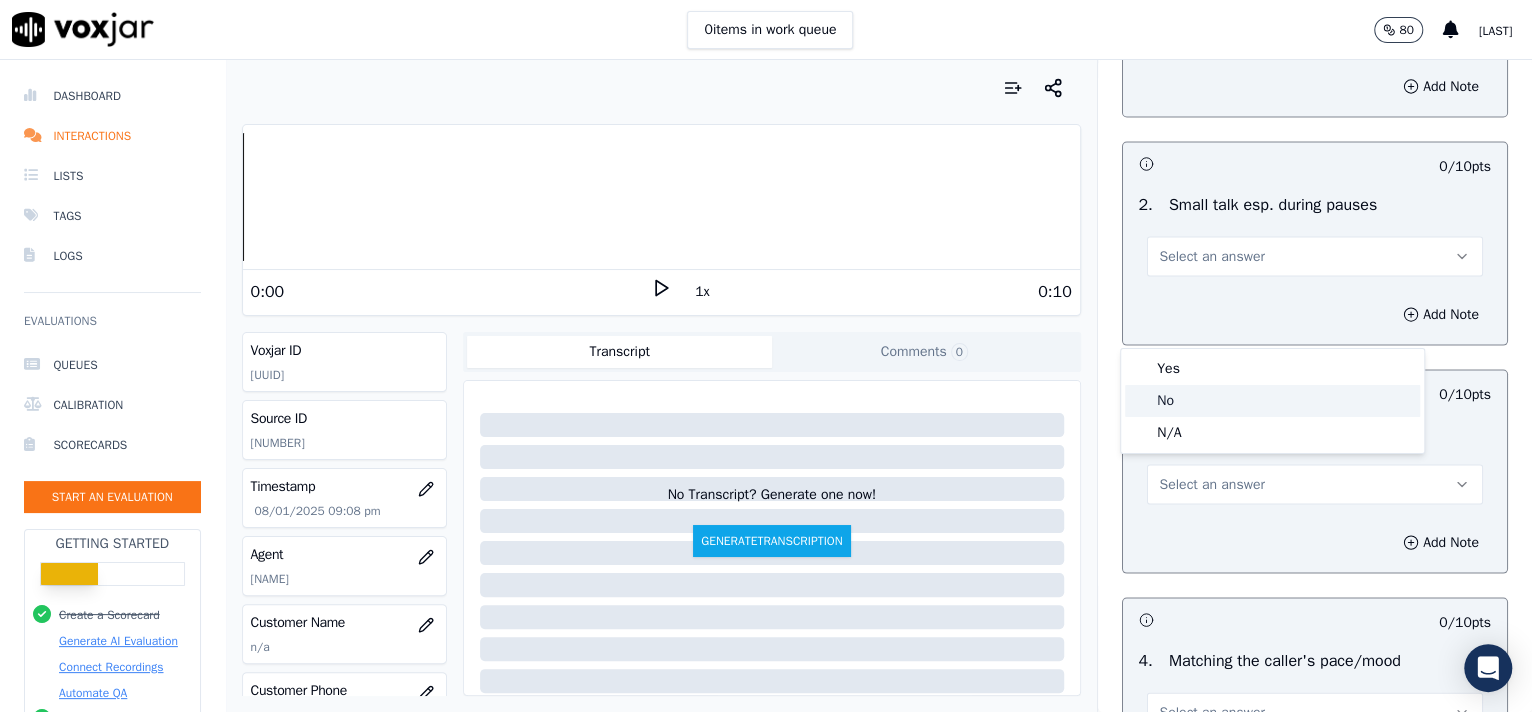 click on "No" 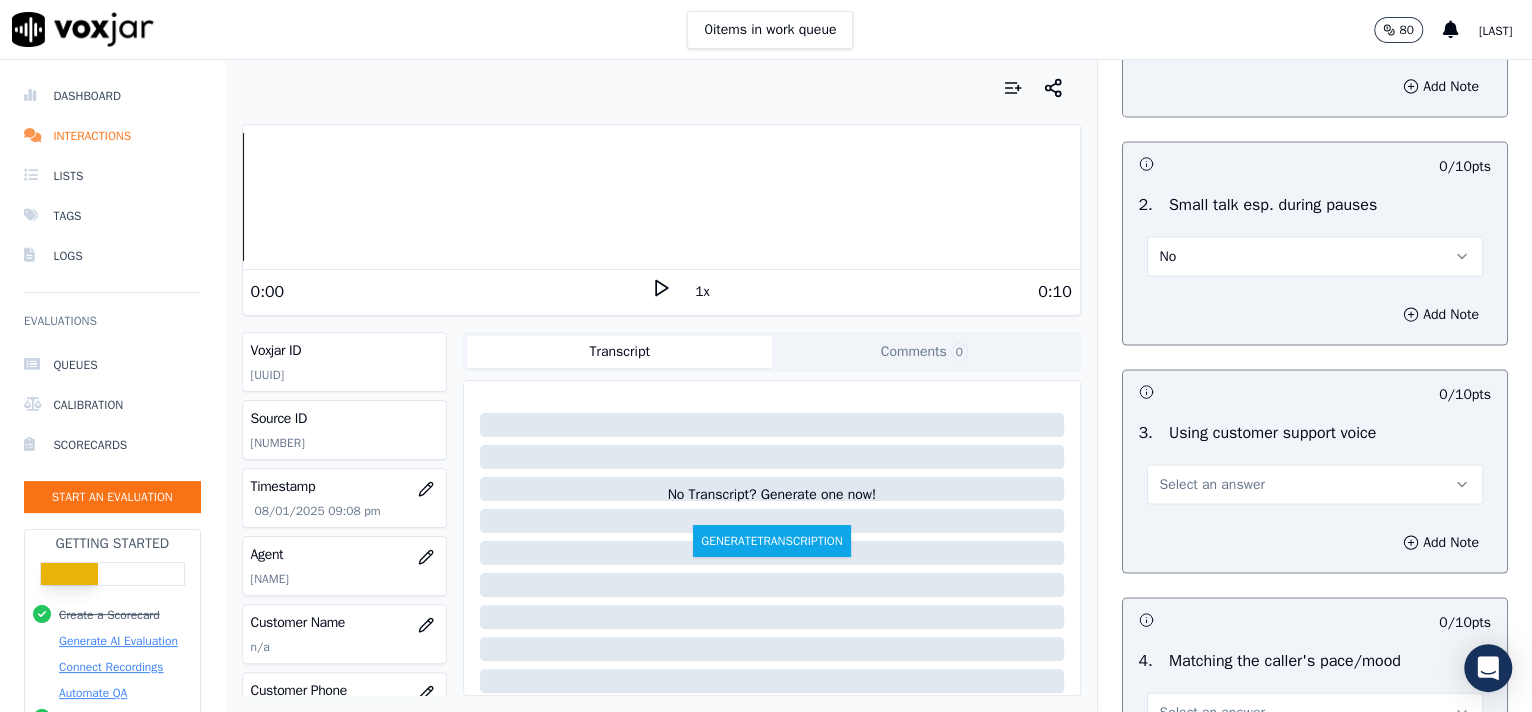 click on "Select an answer" at bounding box center [1315, 484] 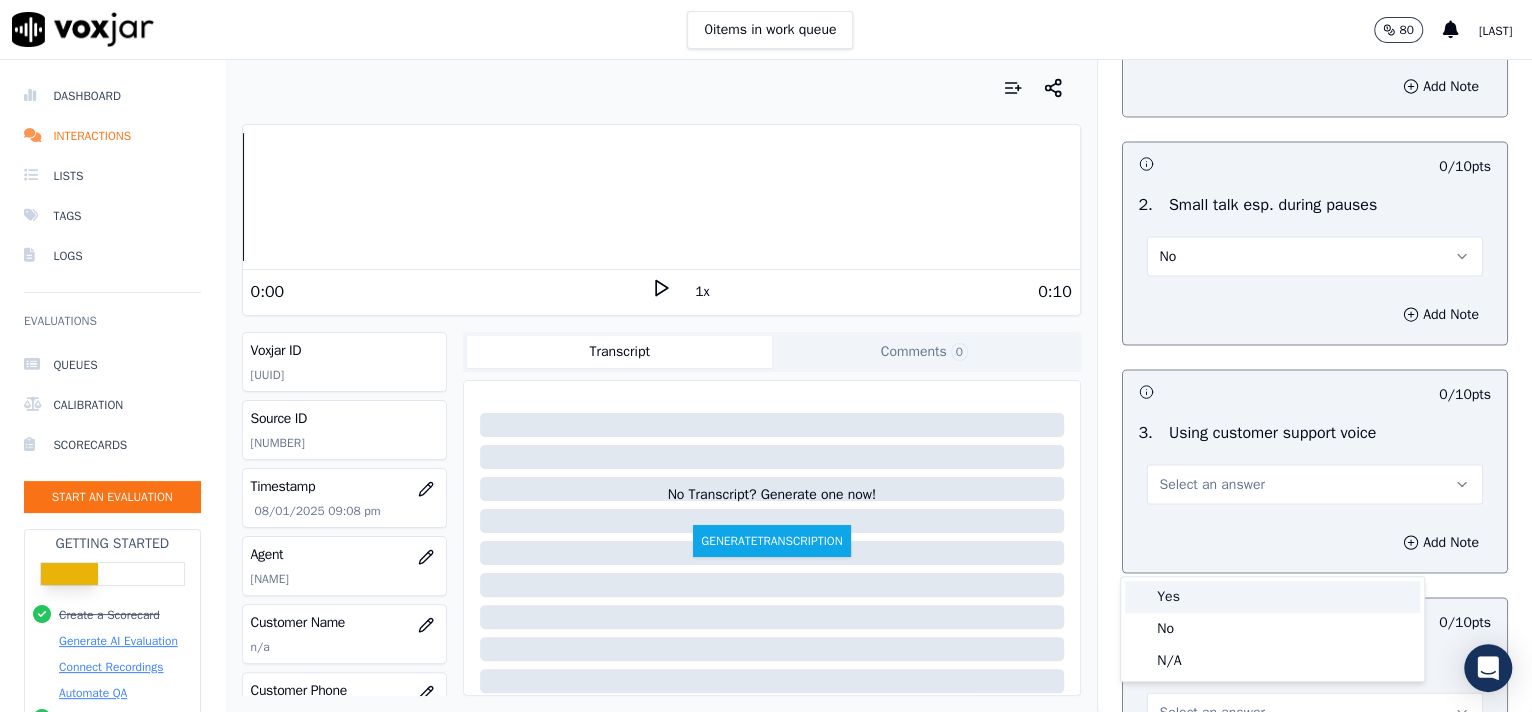 click on "Yes" at bounding box center [1272, 597] 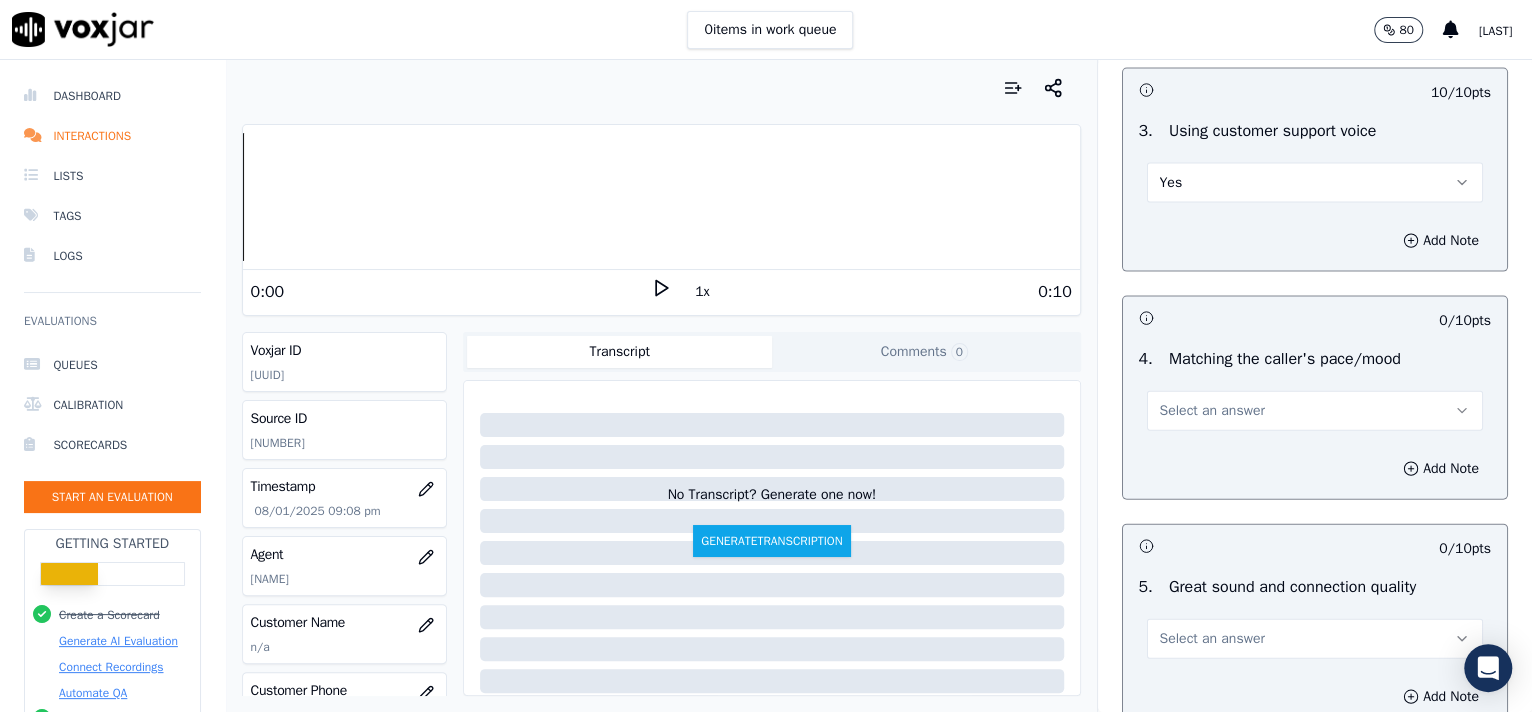 scroll, scrollTop: 2603, scrollLeft: 0, axis: vertical 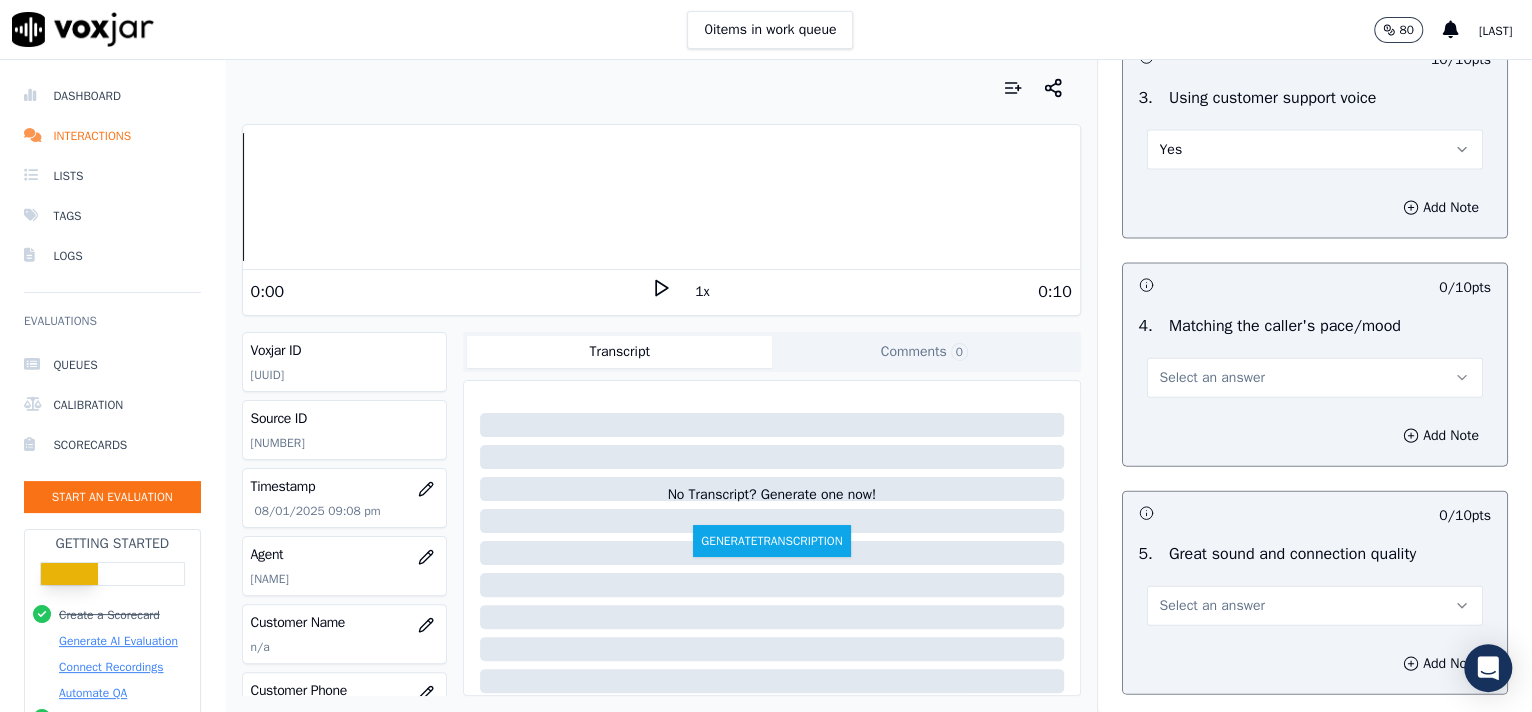 click on "Select an answer" at bounding box center [1315, 378] 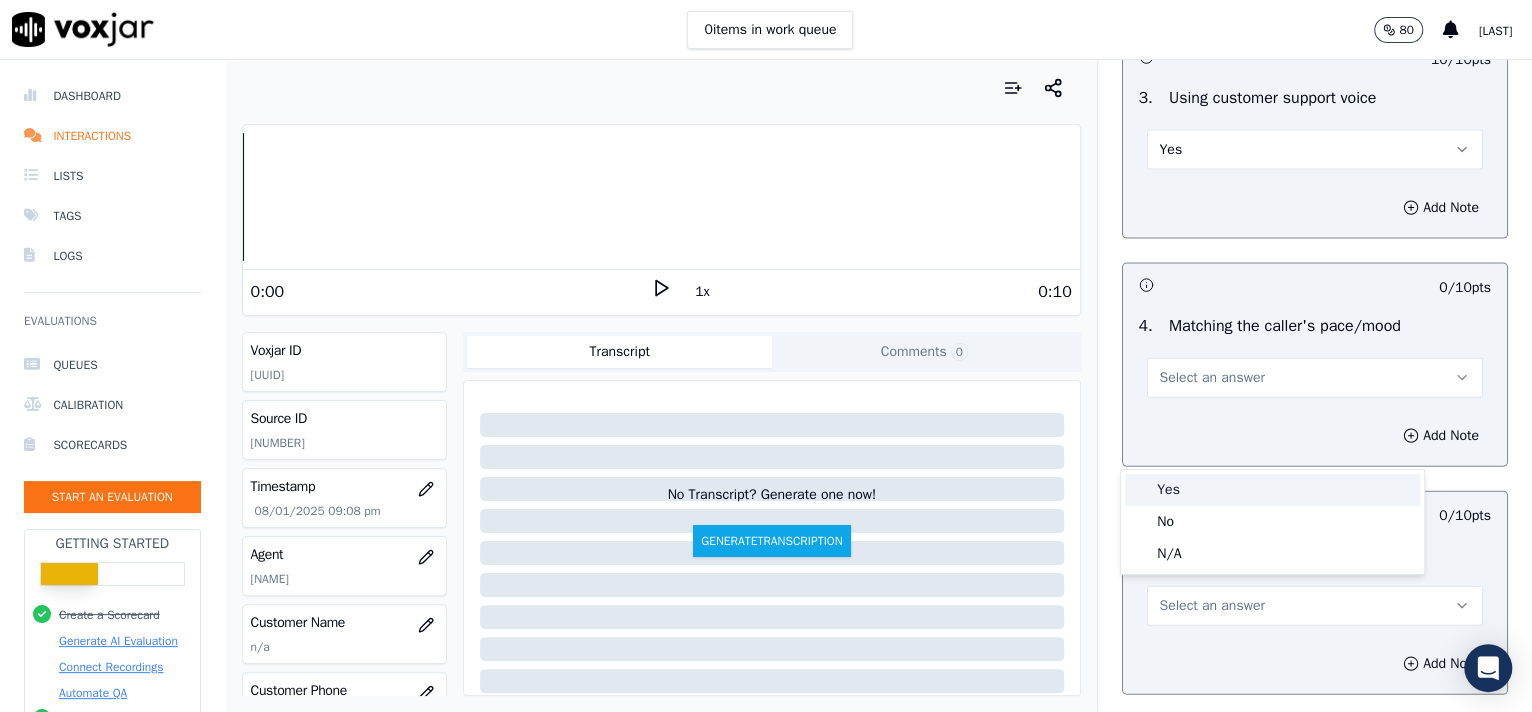 click on "Yes" at bounding box center (1272, 490) 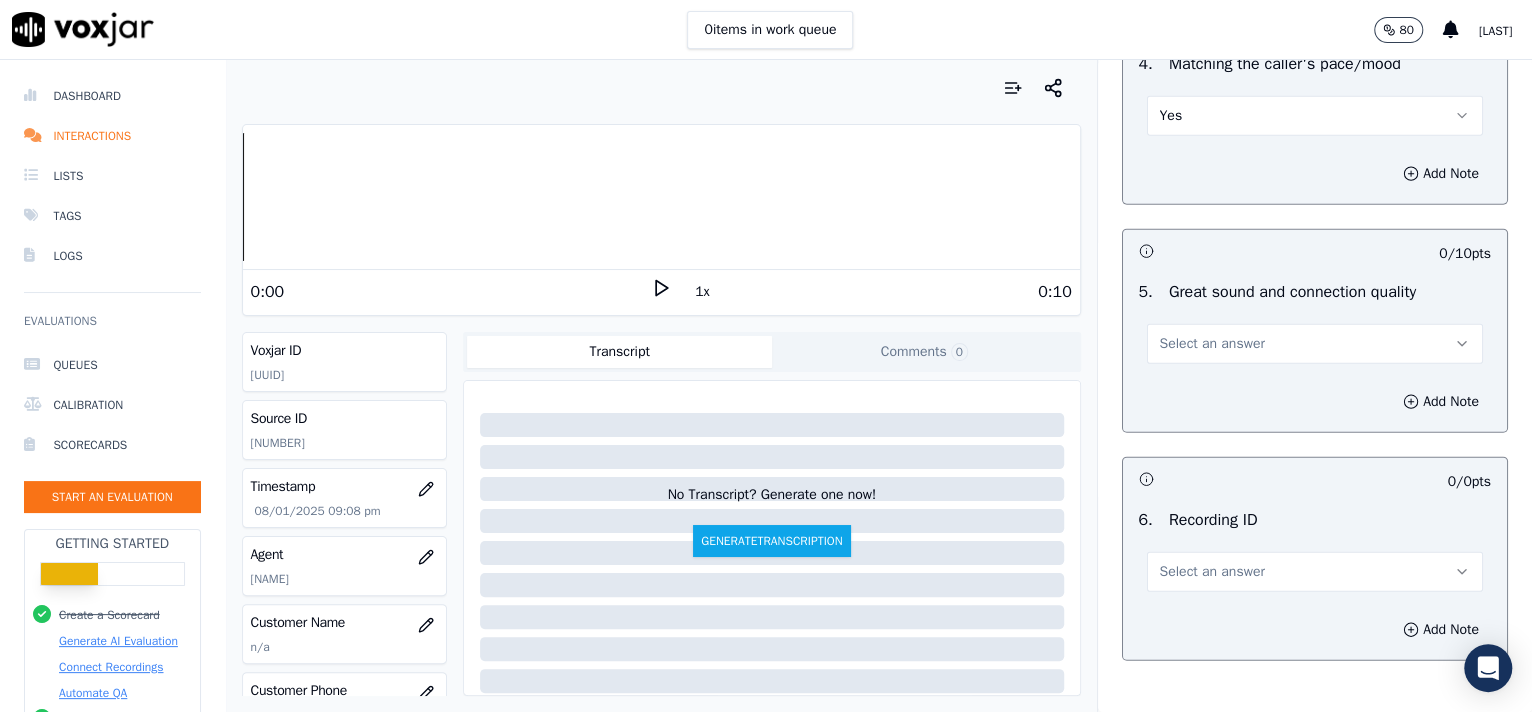 scroll, scrollTop: 2932, scrollLeft: 0, axis: vertical 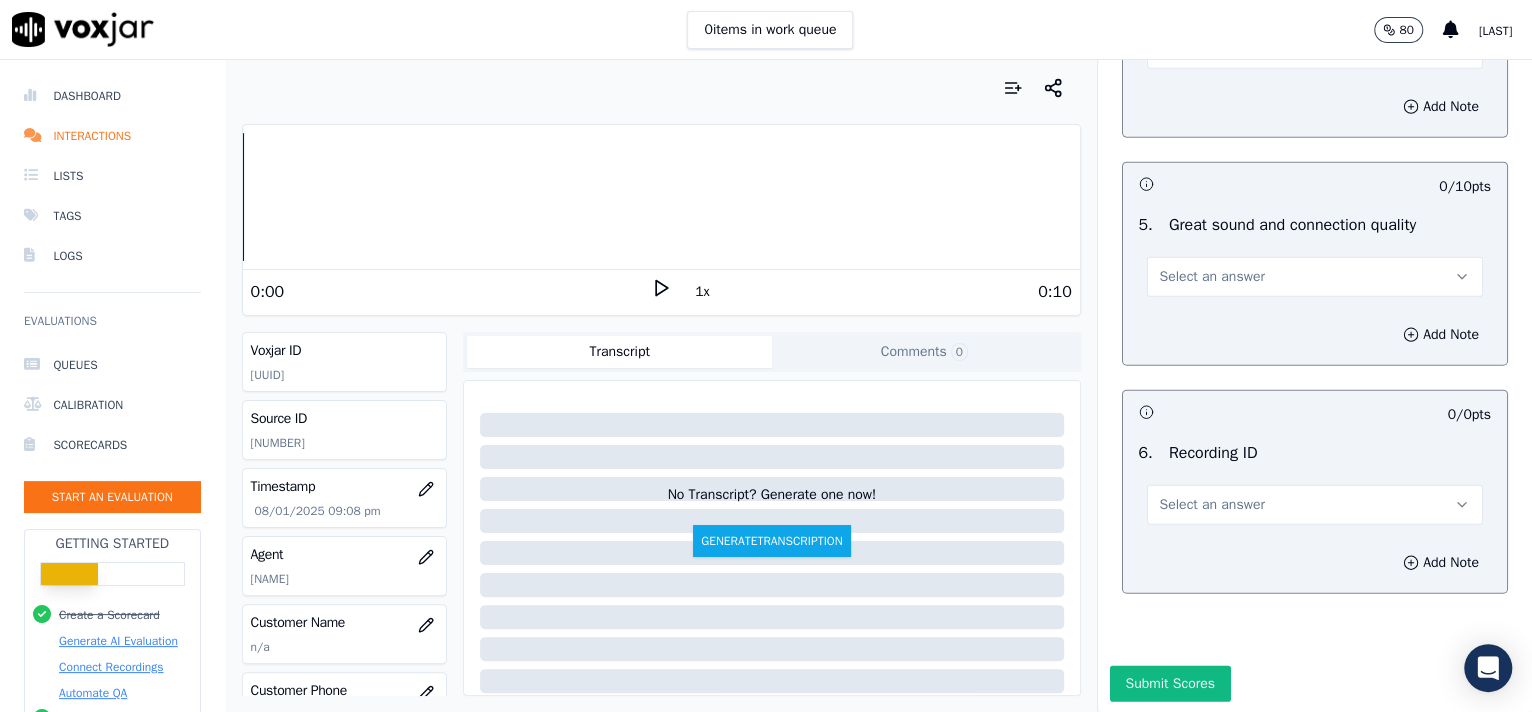 click on "Select an answer" at bounding box center [1212, 277] 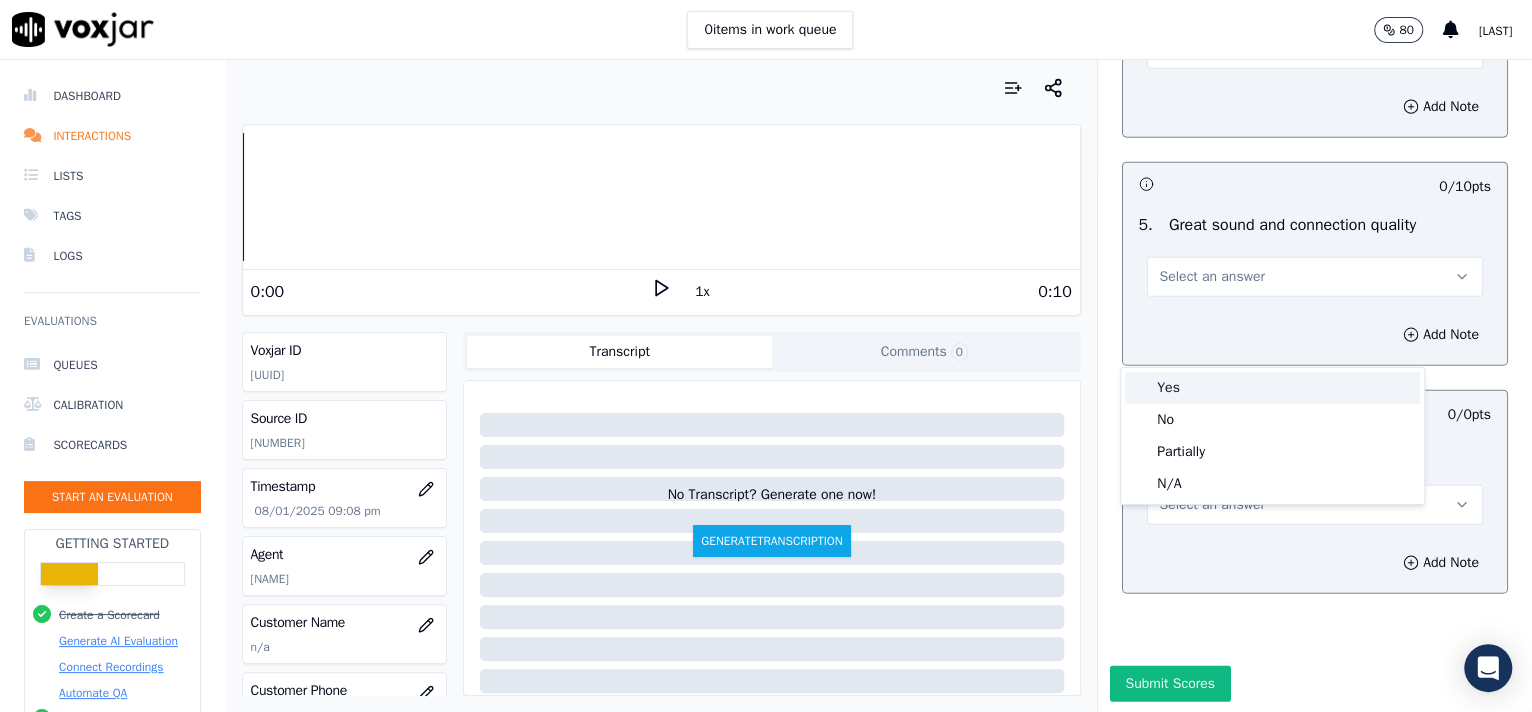 click on "Yes" at bounding box center (1272, 388) 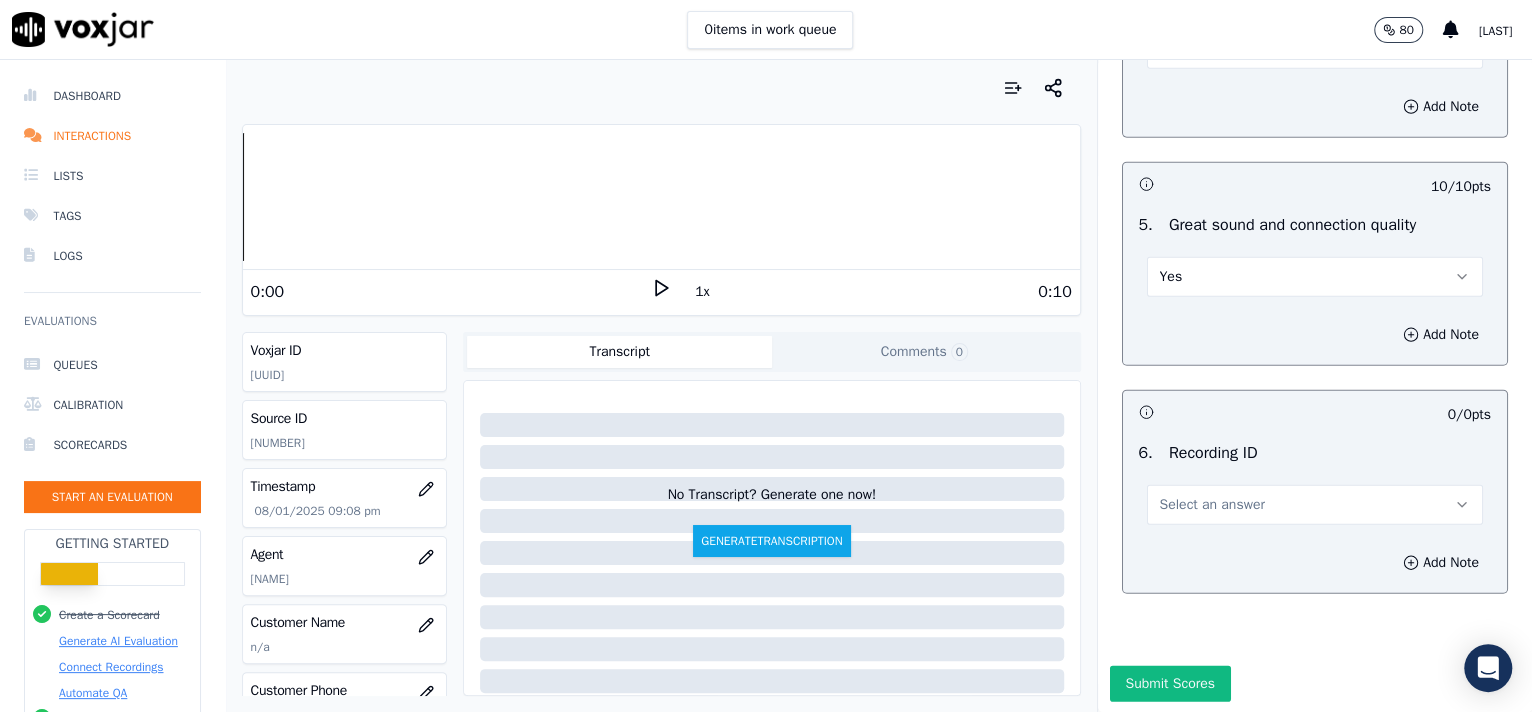 click on "Select an answer" at bounding box center (1315, 505) 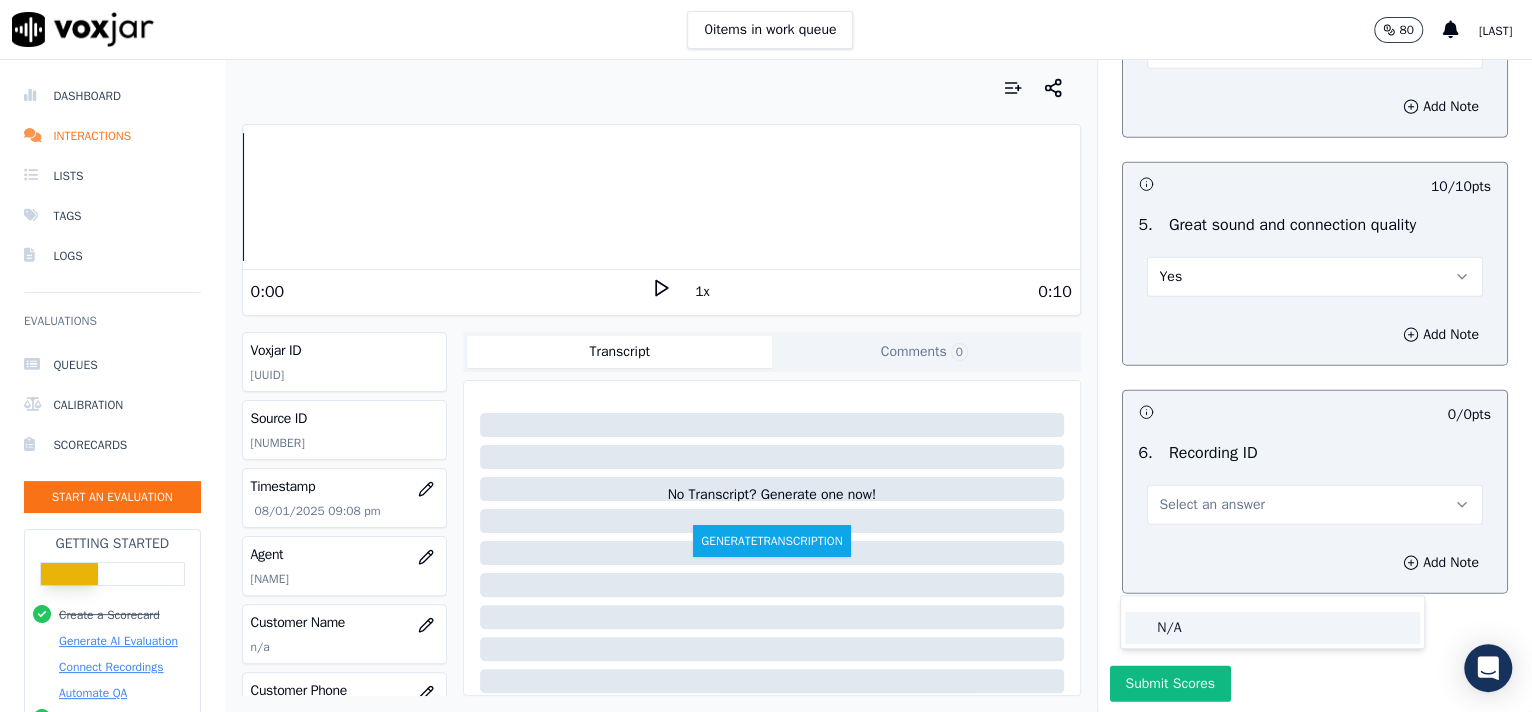 click on "N/A" 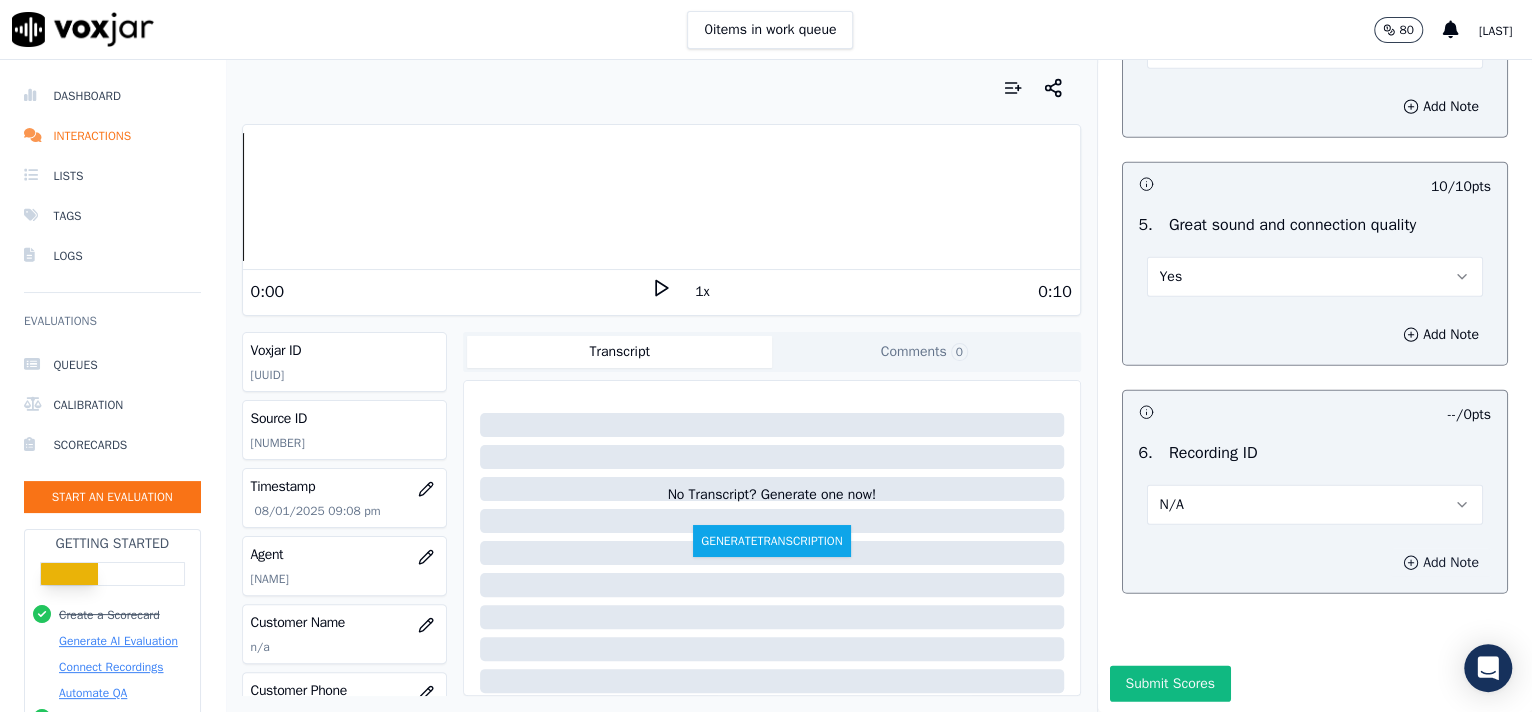 click on "Add Note" at bounding box center (1441, 563) 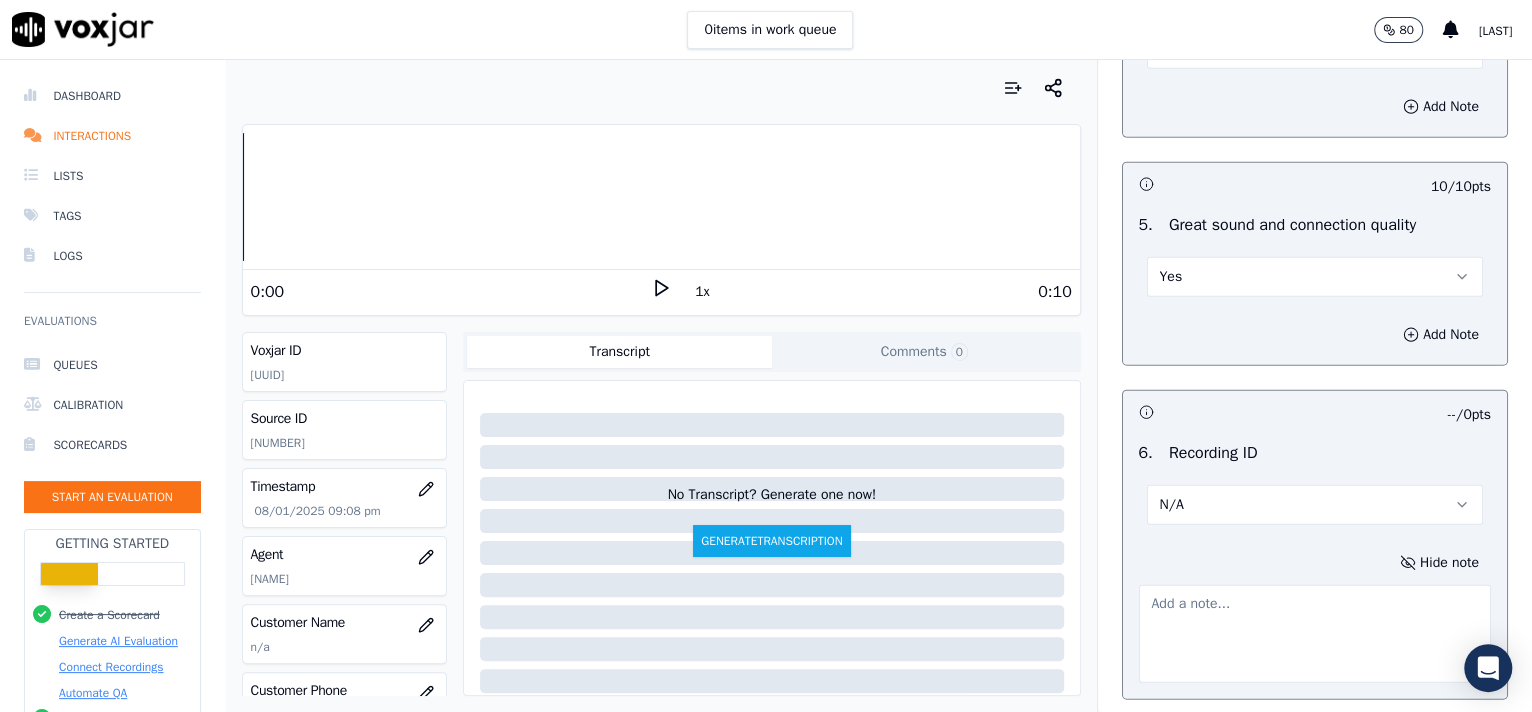 scroll, scrollTop: 3049, scrollLeft: 0, axis: vertical 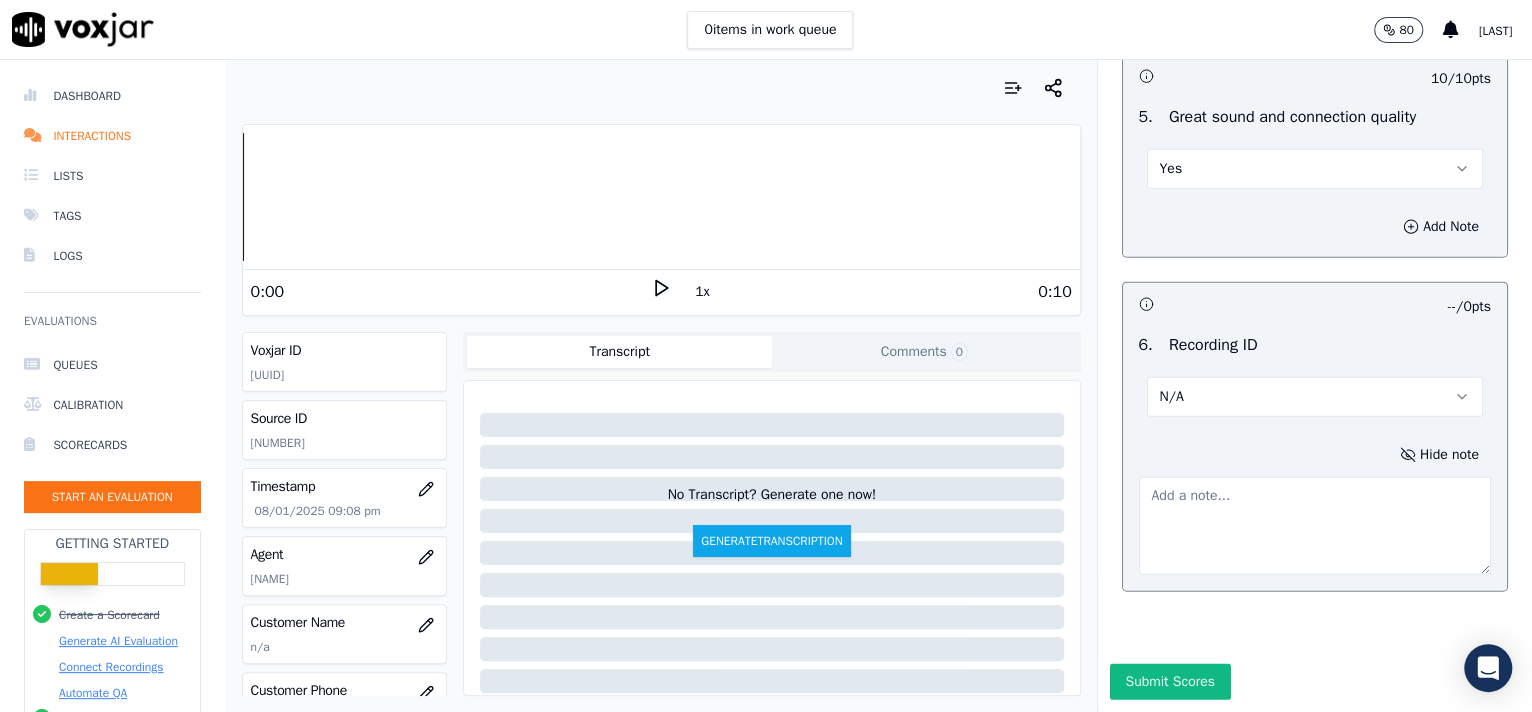 click at bounding box center (1315, 526) 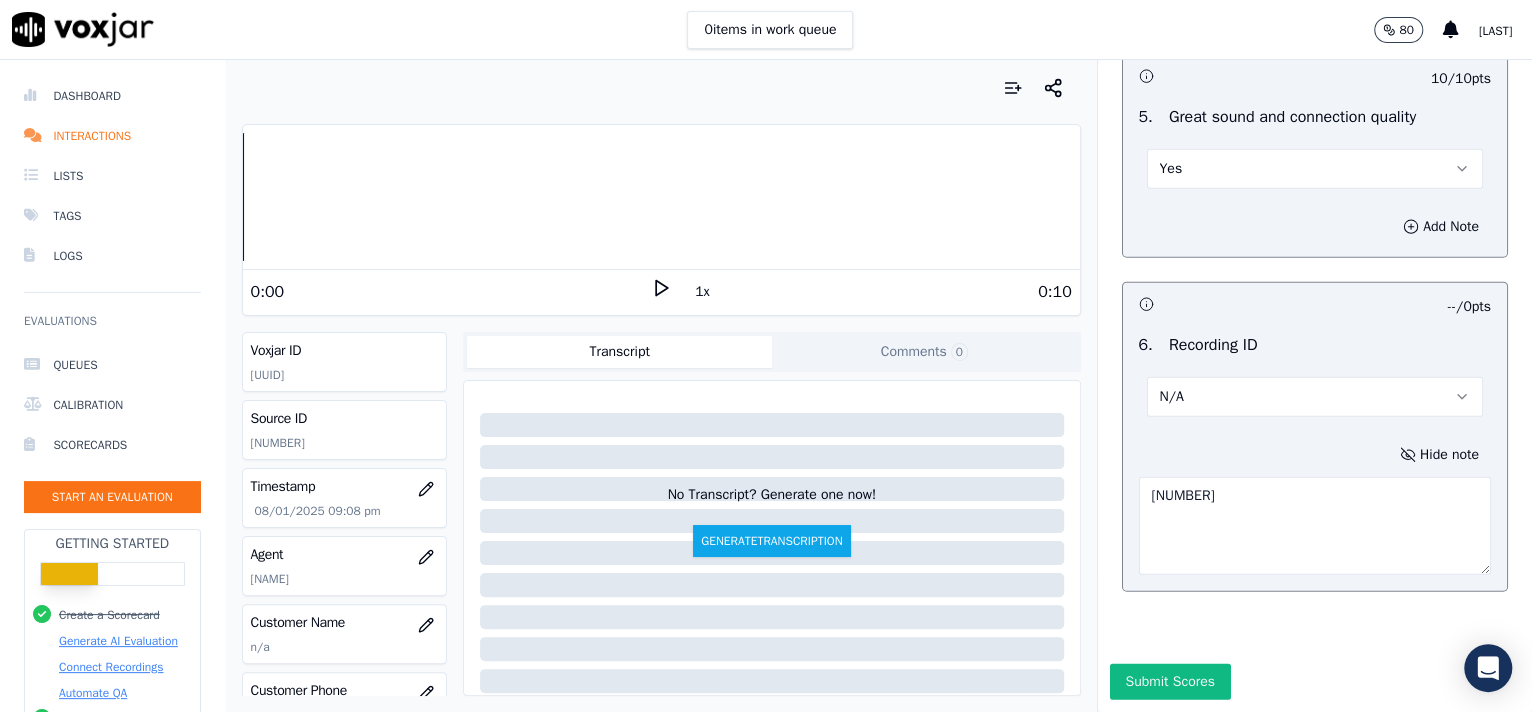 type on "[NUMBER]" 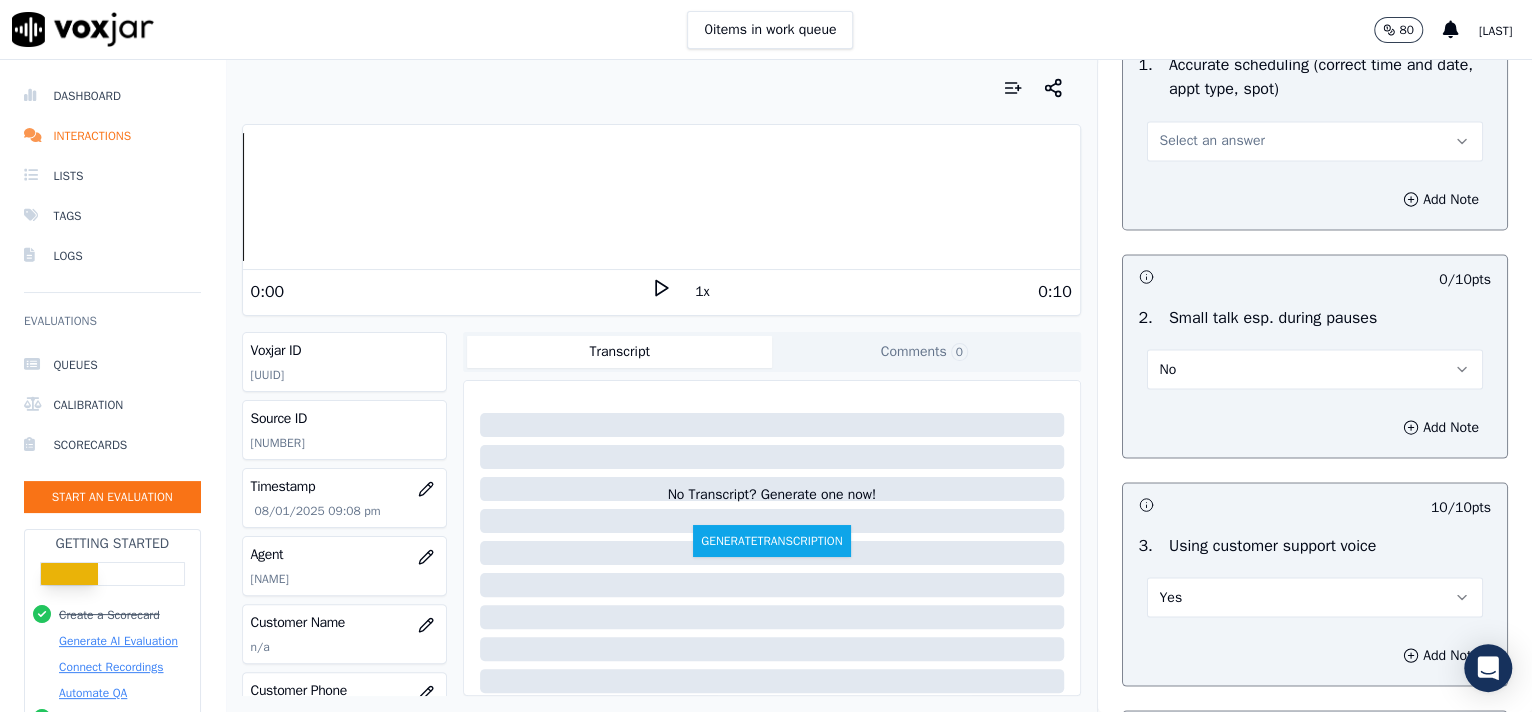 scroll, scrollTop: 2063, scrollLeft: 0, axis: vertical 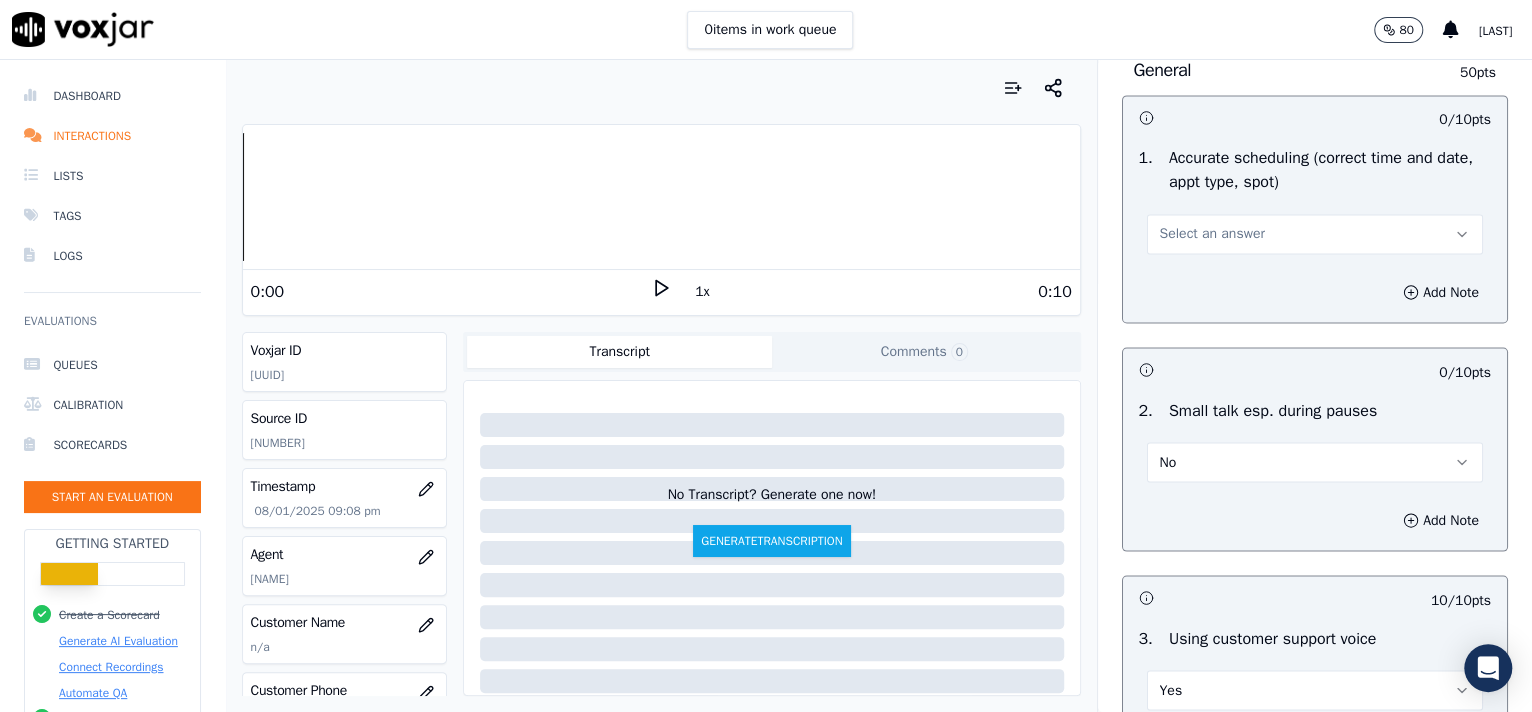 click on "Select an answer" at bounding box center (1315, 234) 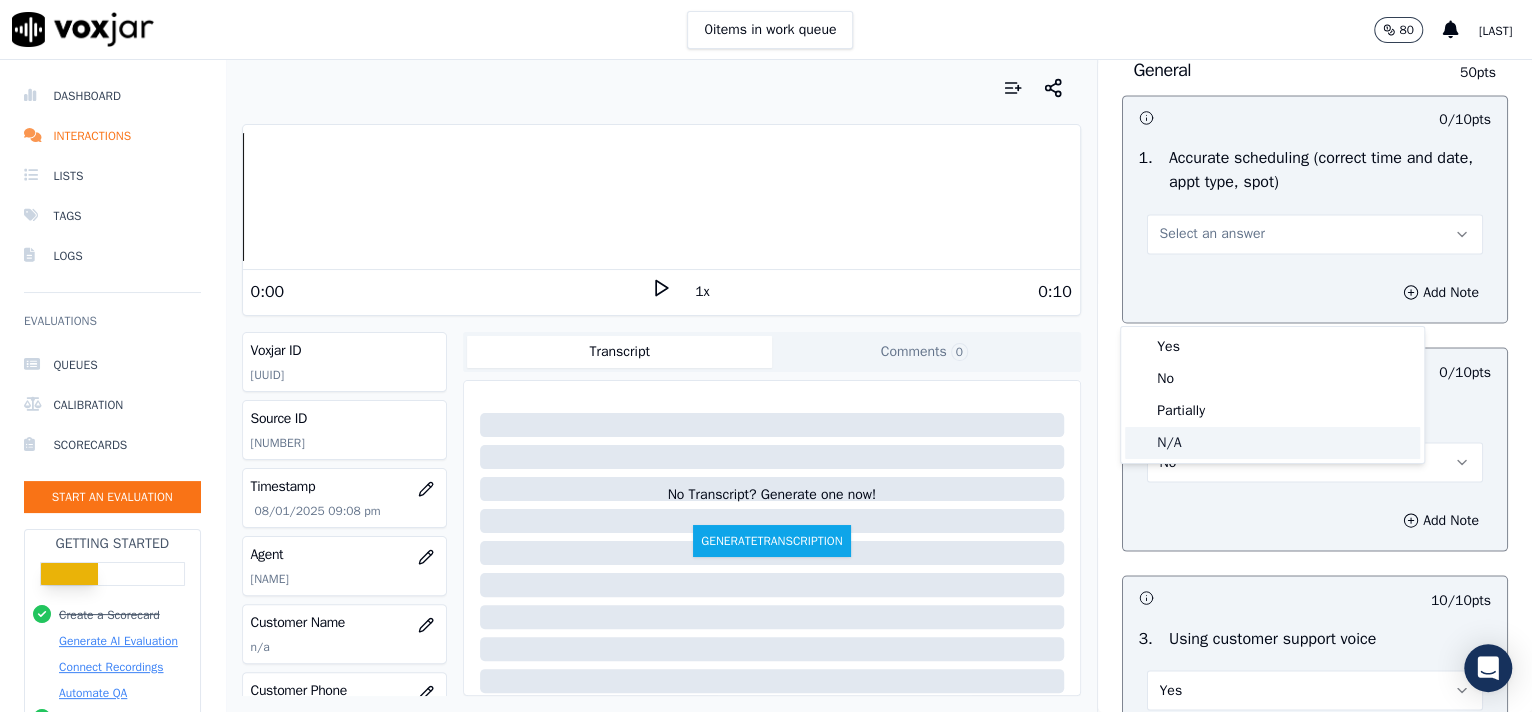 click on "N/A" 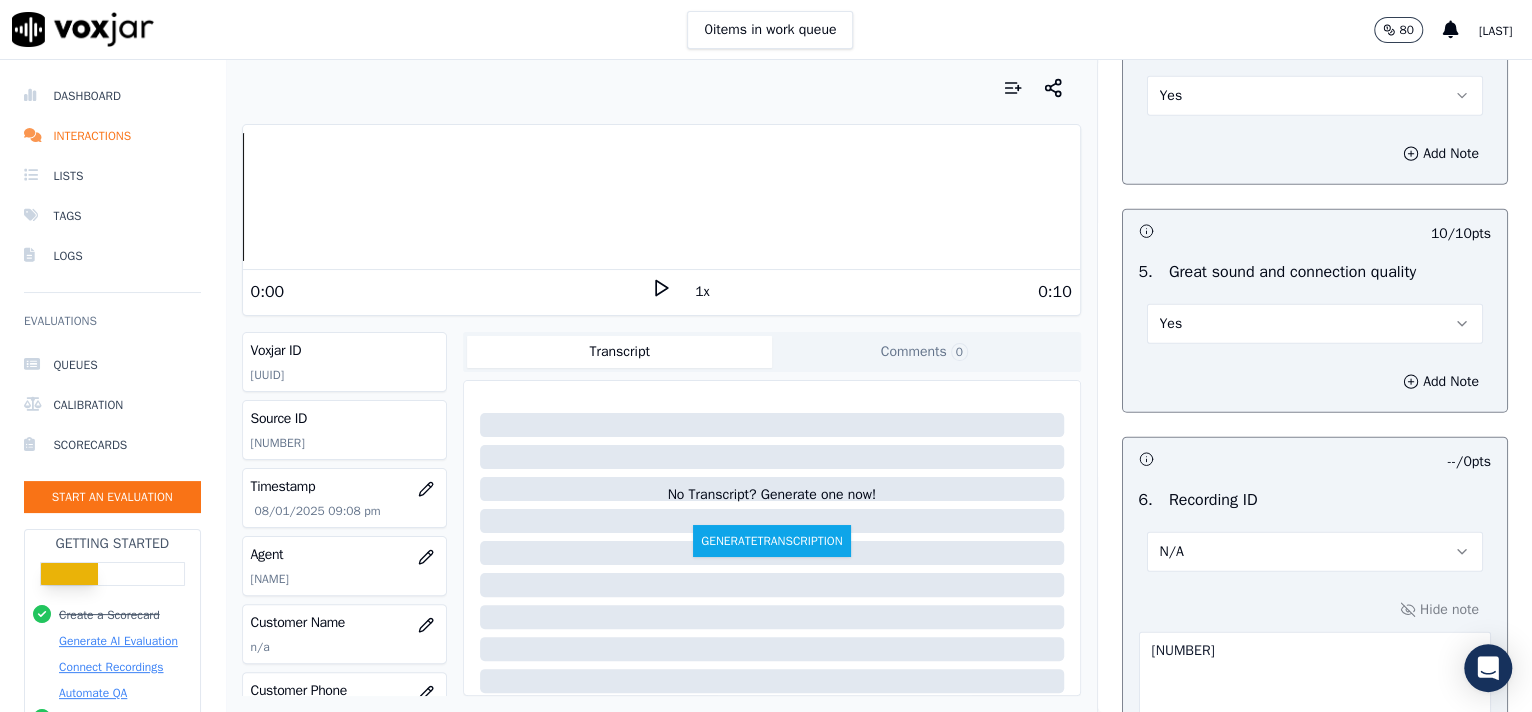 scroll, scrollTop: 3162, scrollLeft: 0, axis: vertical 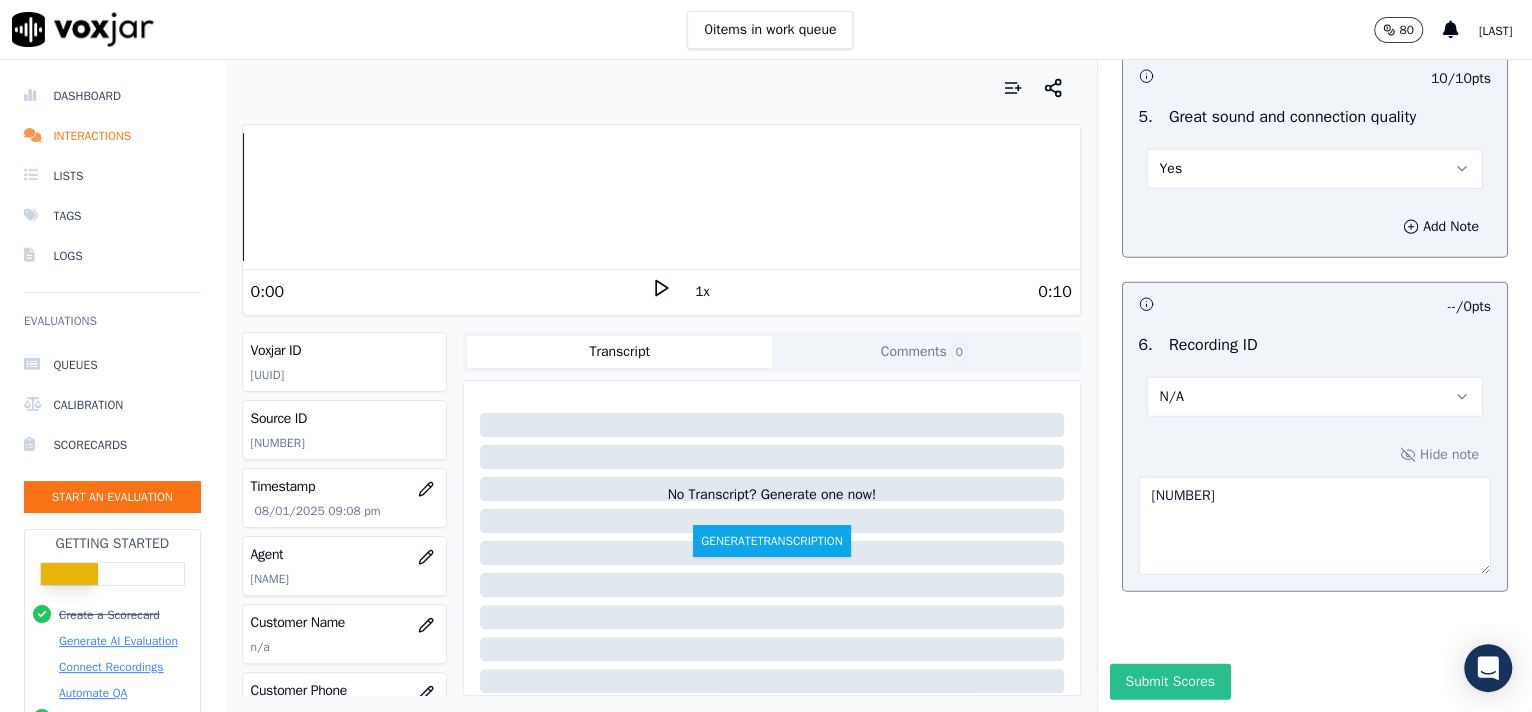click on "Submit Scores" at bounding box center [1170, 682] 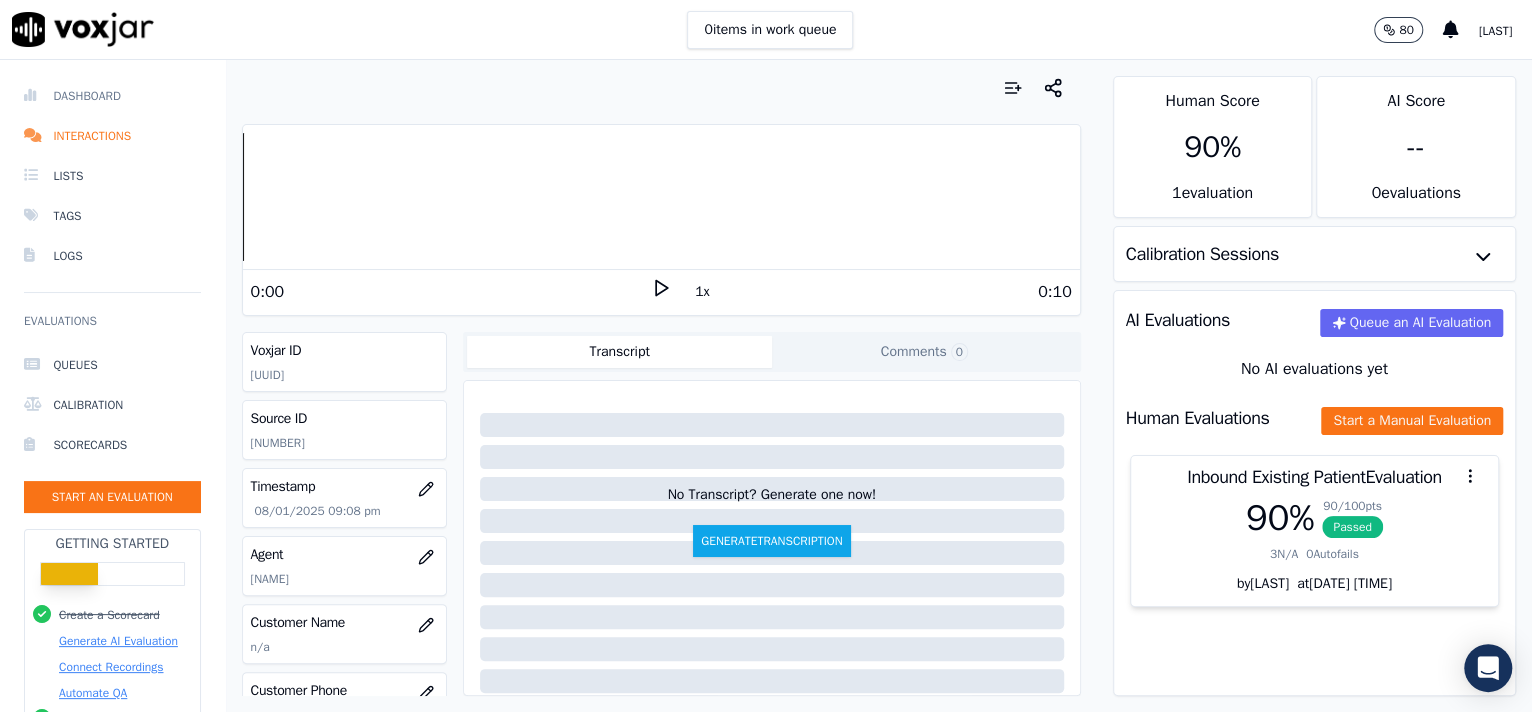 click on "Dashboard" at bounding box center [112, 96] 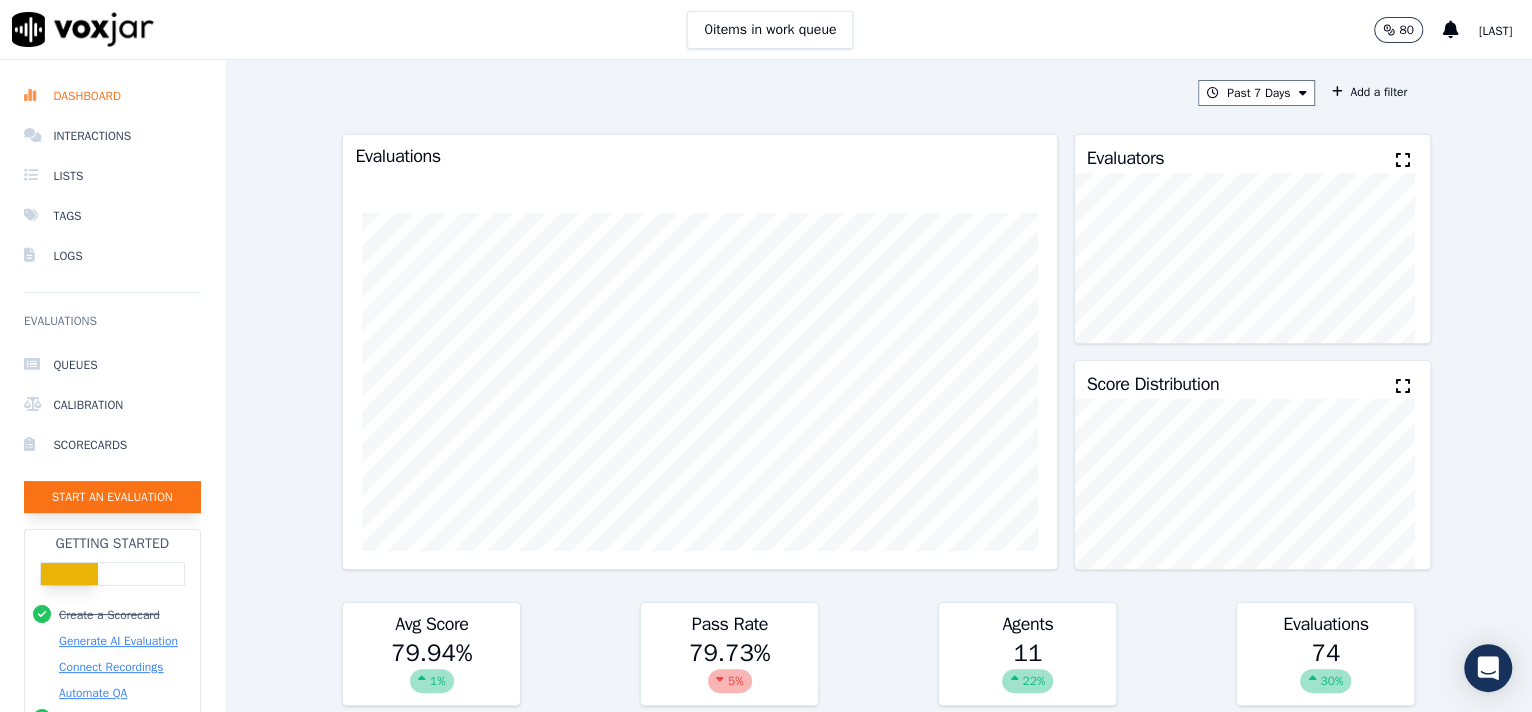 click on "Start an Evaluation" 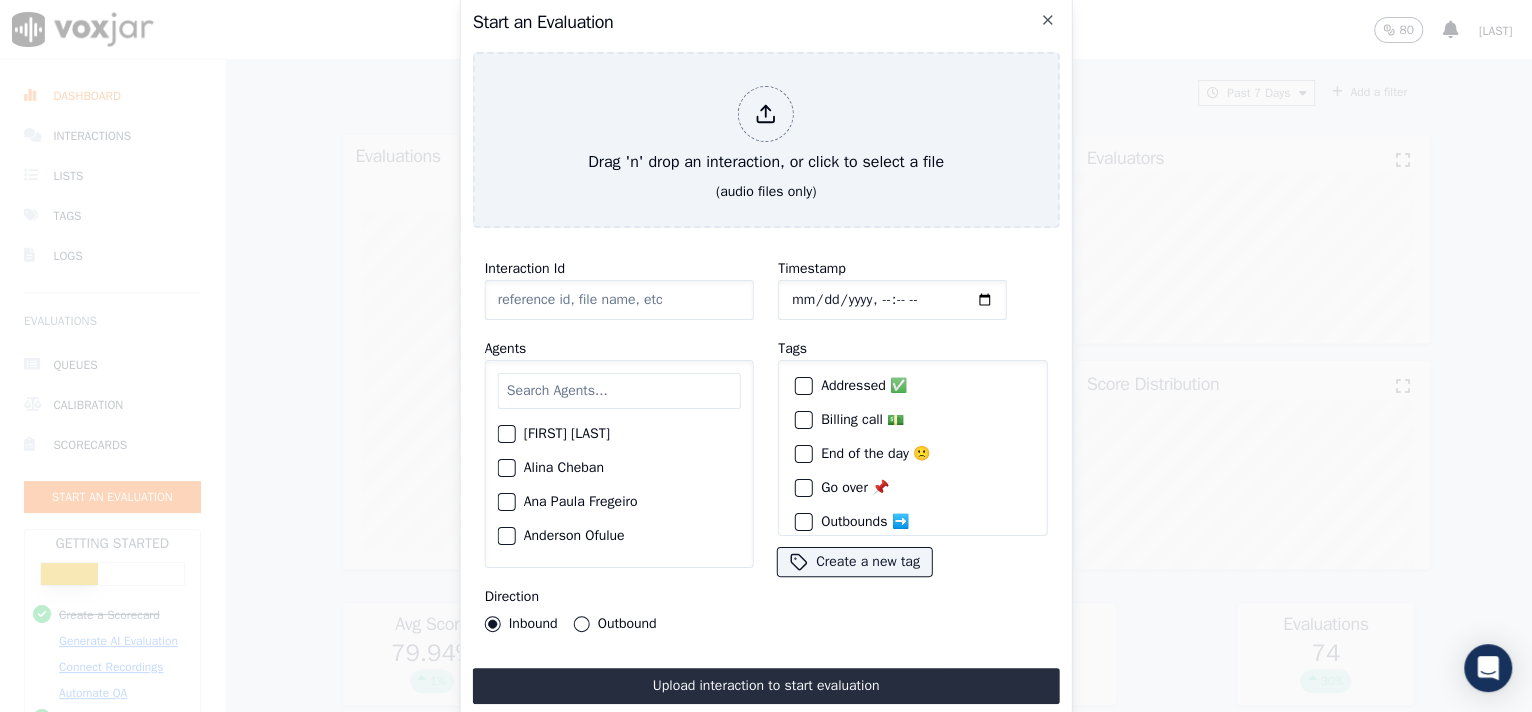 click on "Interaction Id" 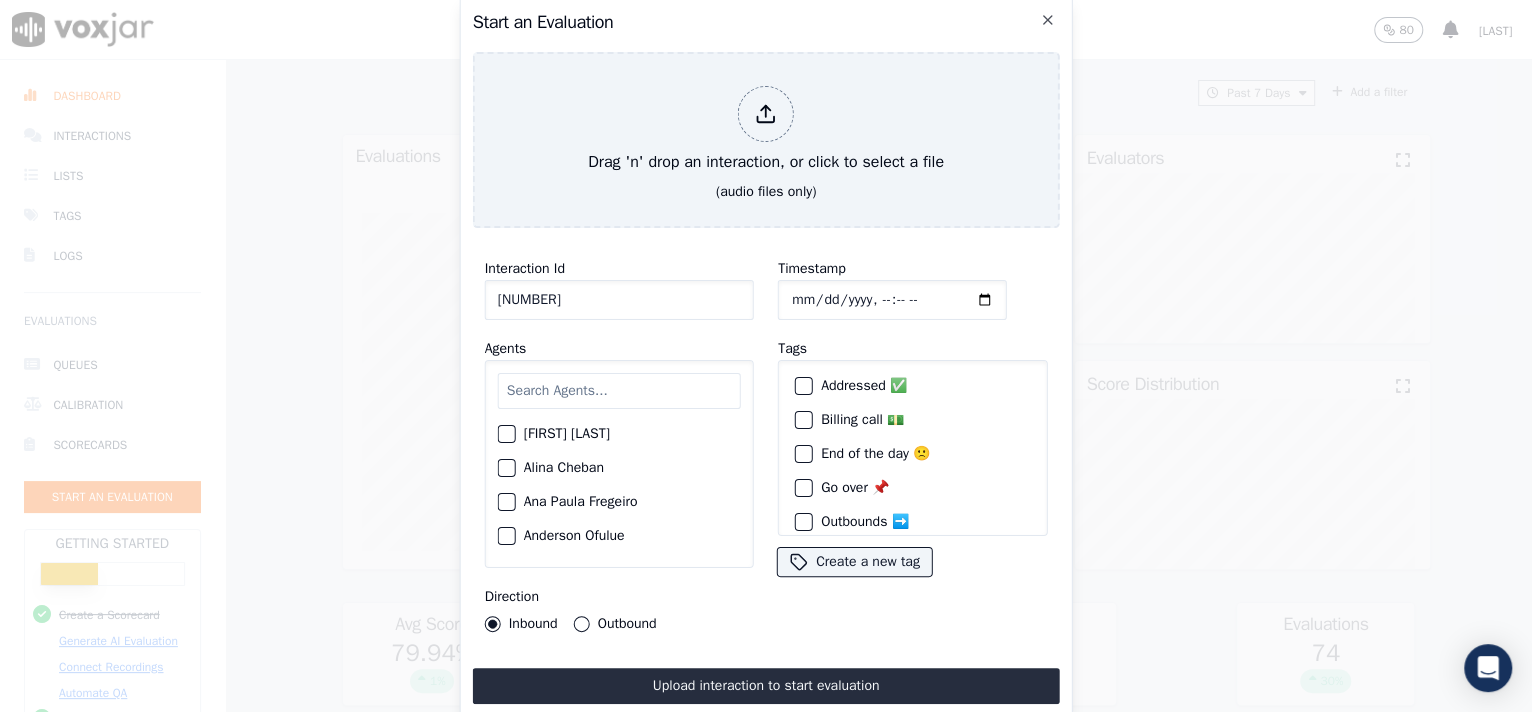 type on "[NUMBER]" 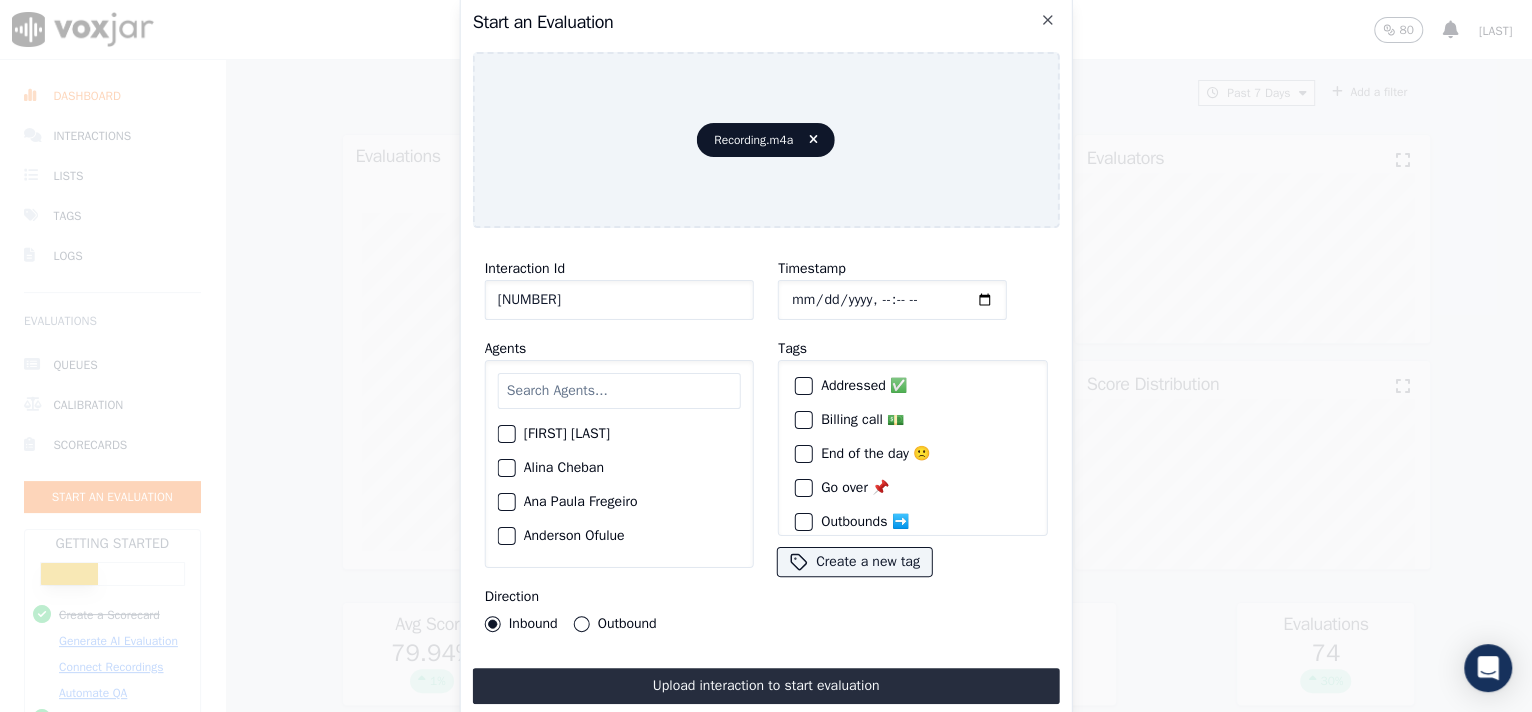 click on "Timestamp" 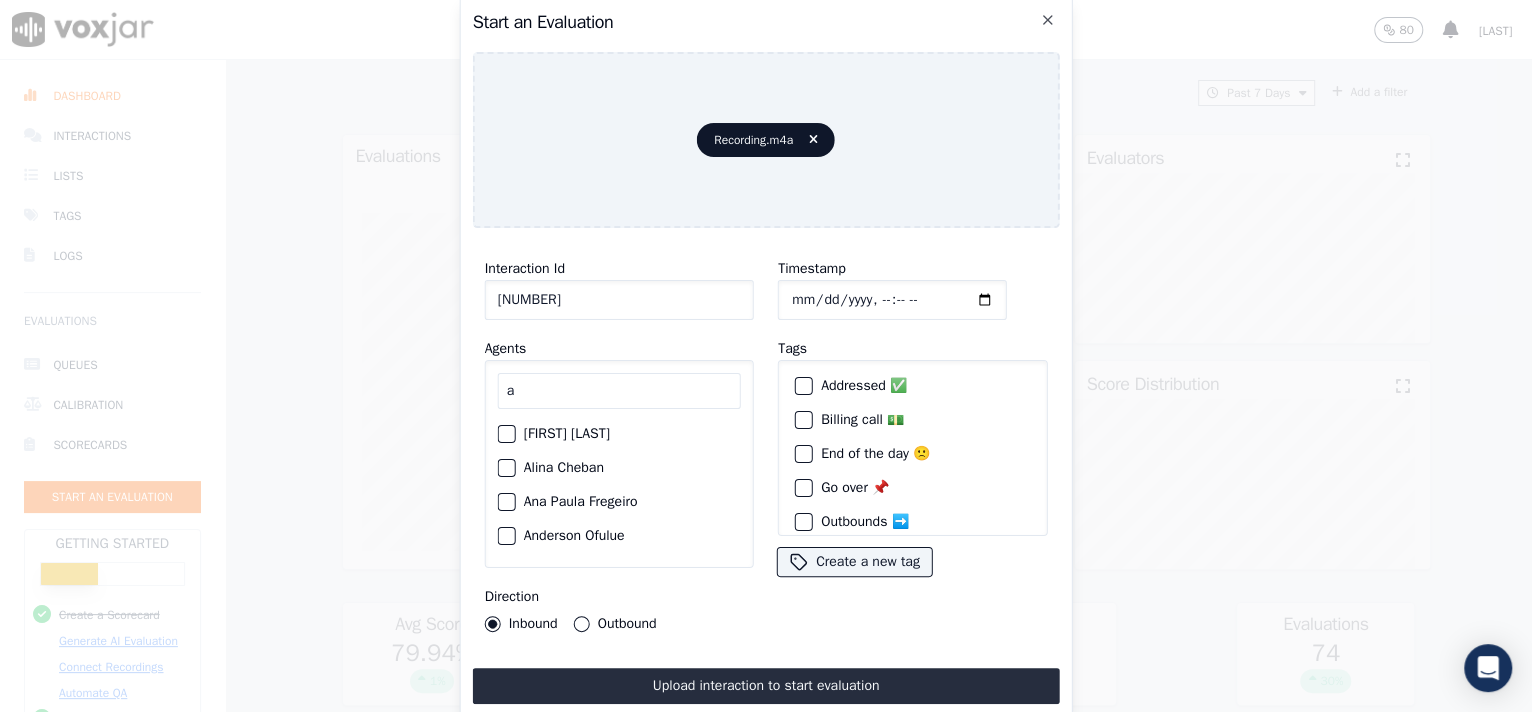 click on "a" at bounding box center (619, 391) 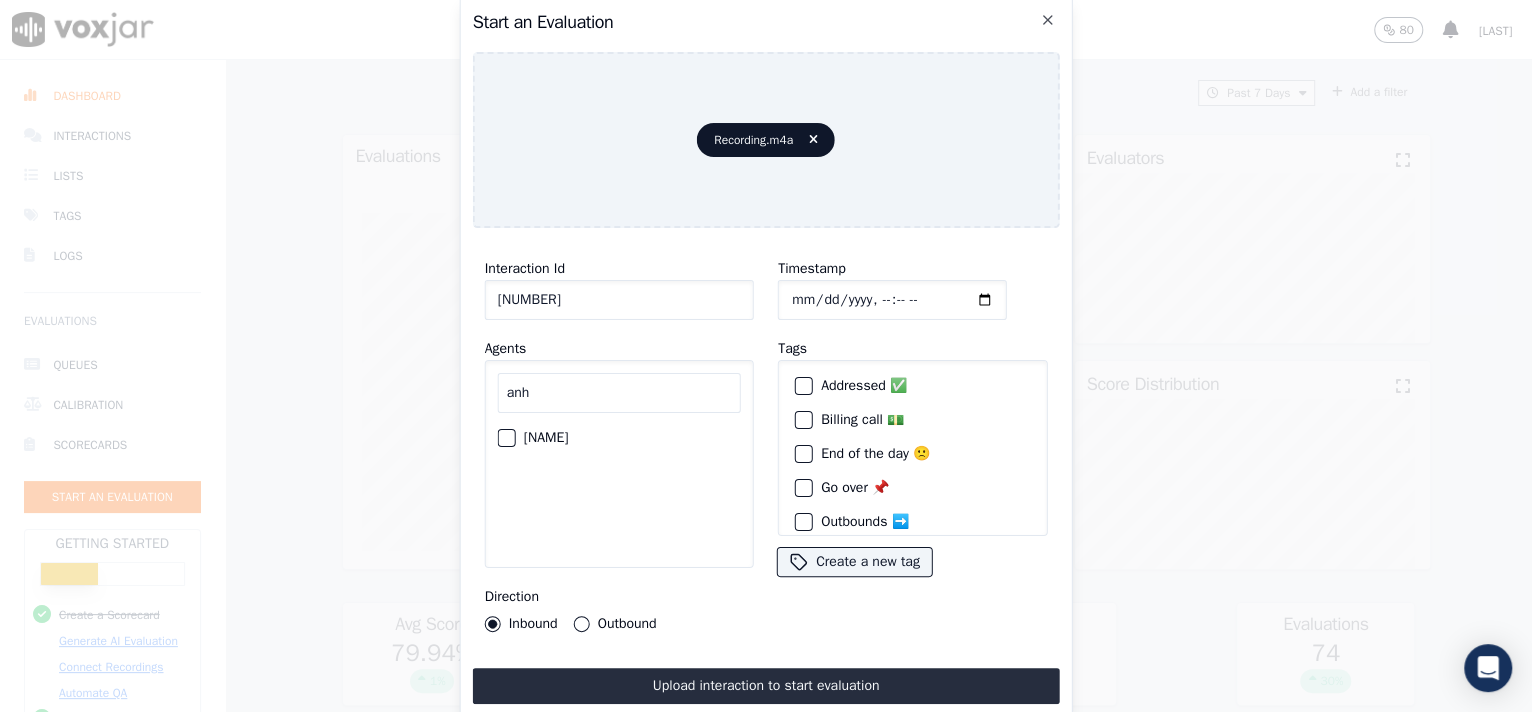 type on "anh" 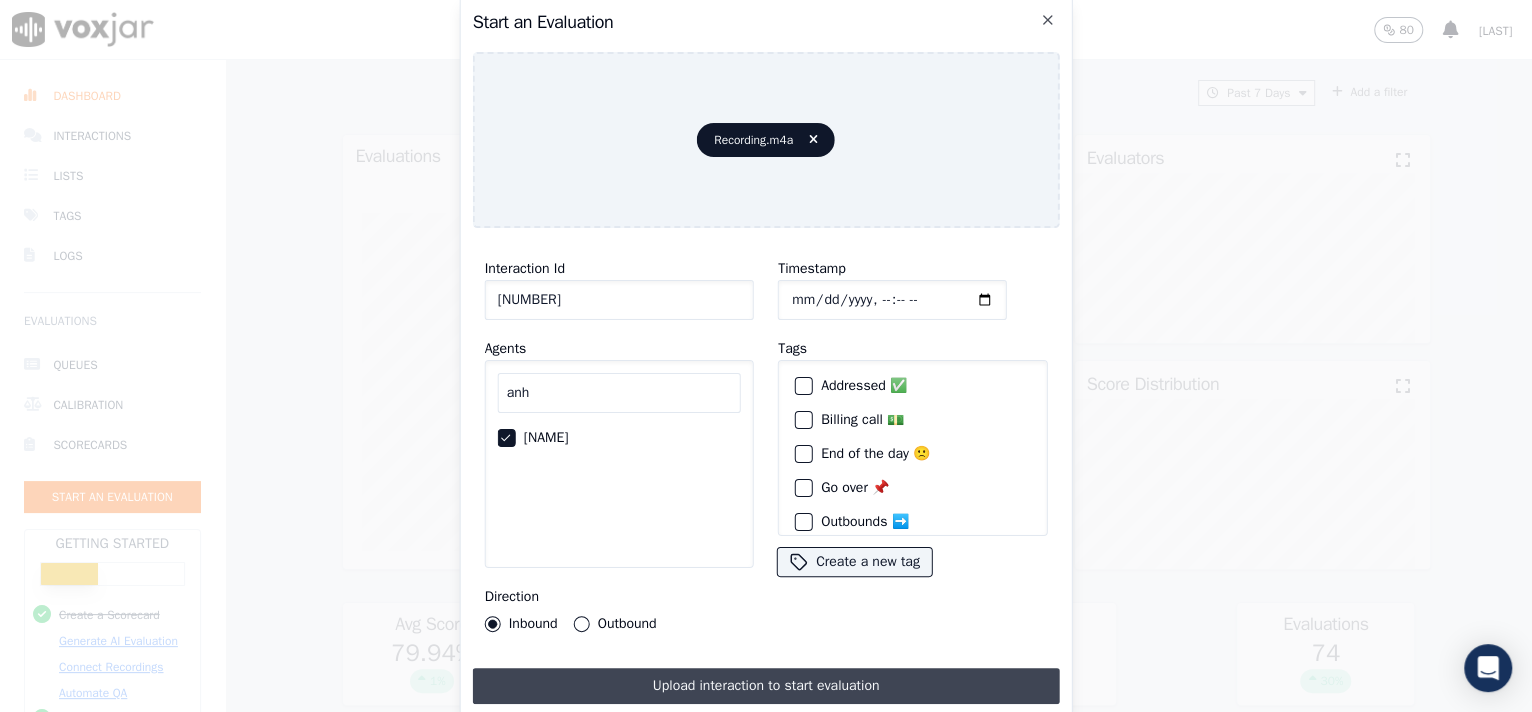 click on "Upload interaction to start evaluation" at bounding box center (766, 686) 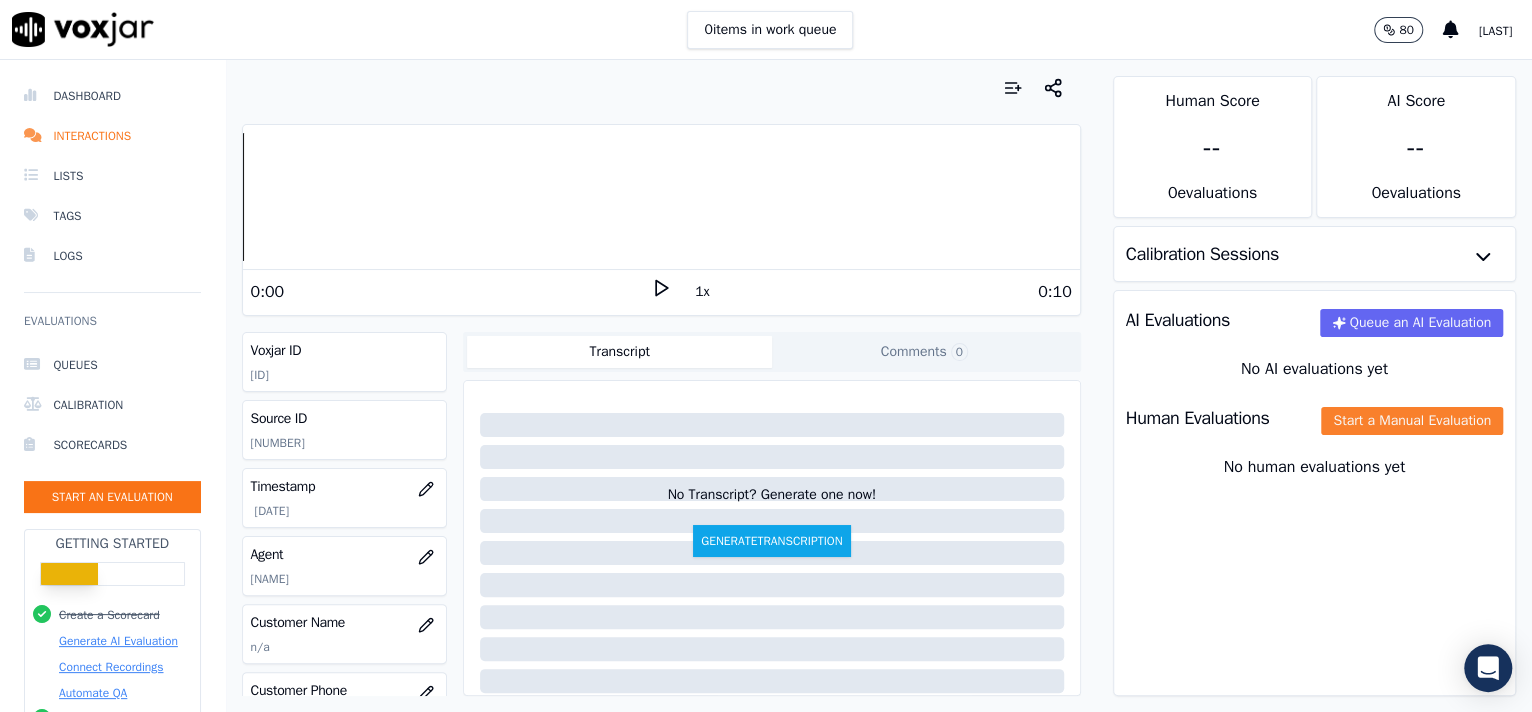 click on "Start a Manual Evaluation" 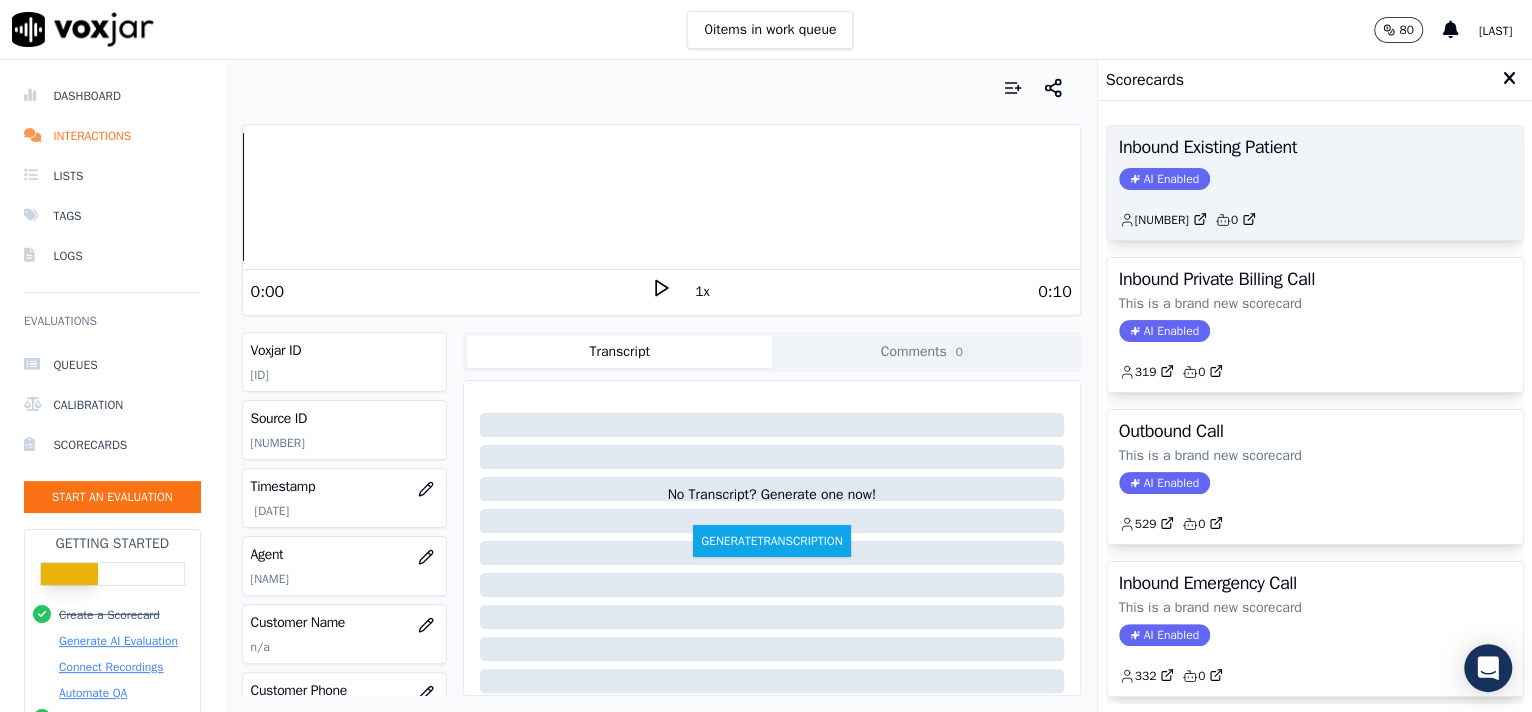 click on "Inbound Existing Patient       AI Enabled       2,523         0" at bounding box center (1315, 183) 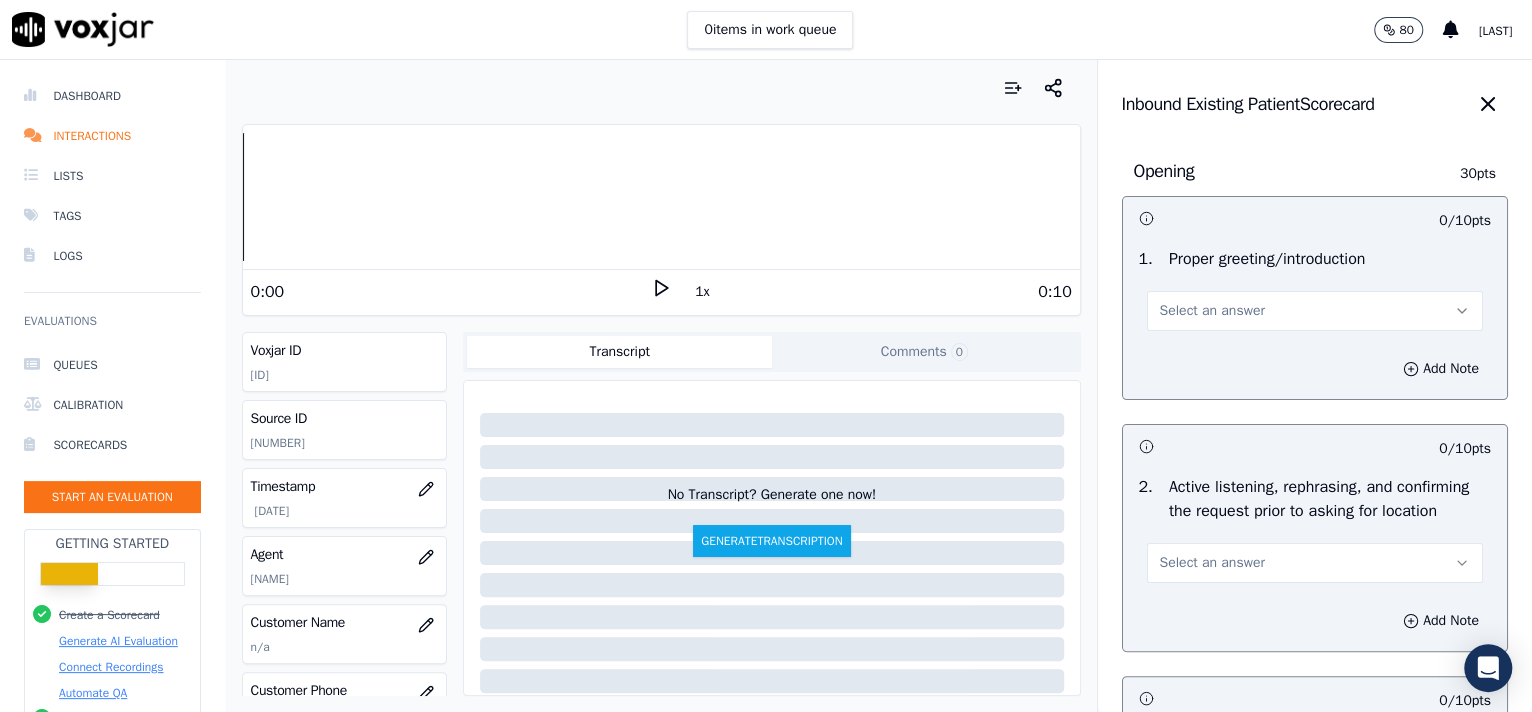 click on "Select an answer" at bounding box center [1315, 311] 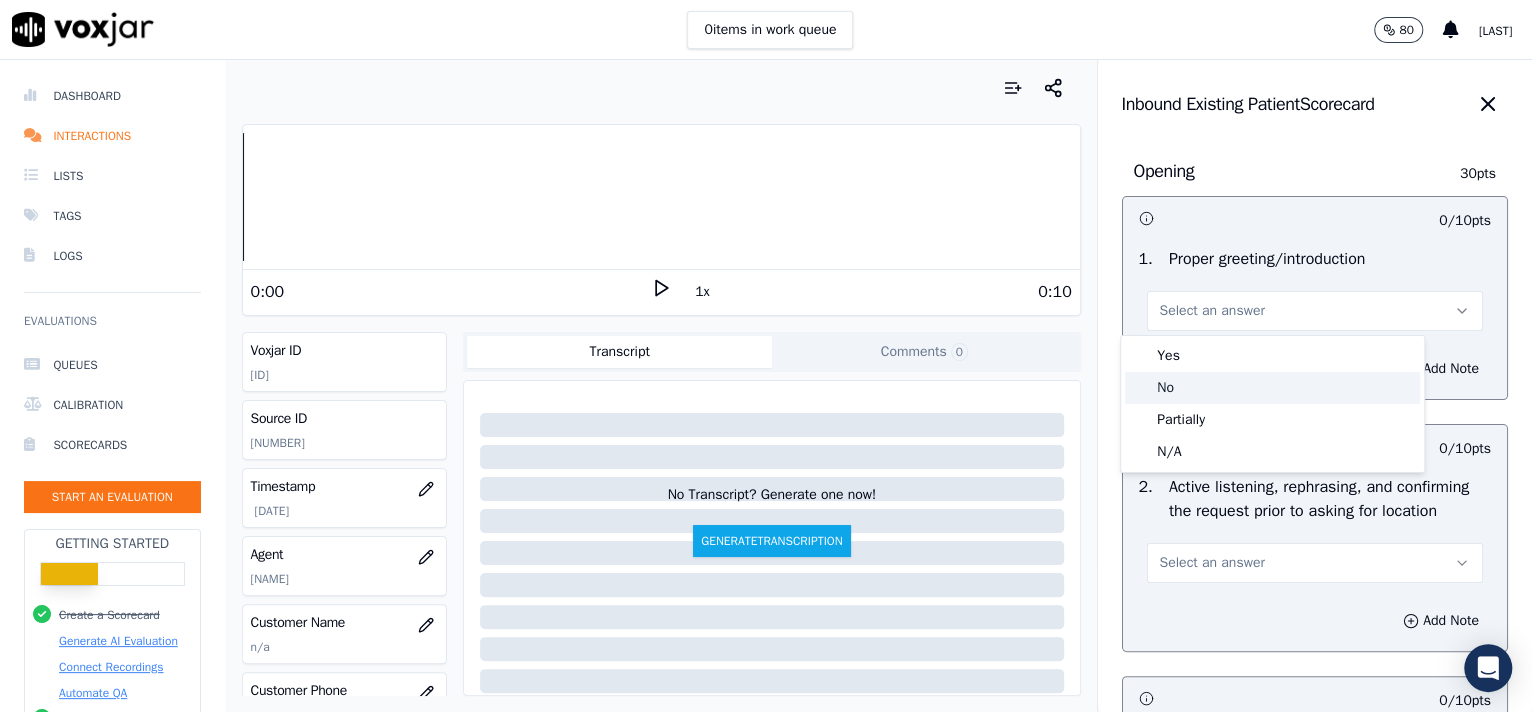drag, startPoint x: 1257, startPoint y: 381, endPoint x: 1248, endPoint y: 351, distance: 31.320919 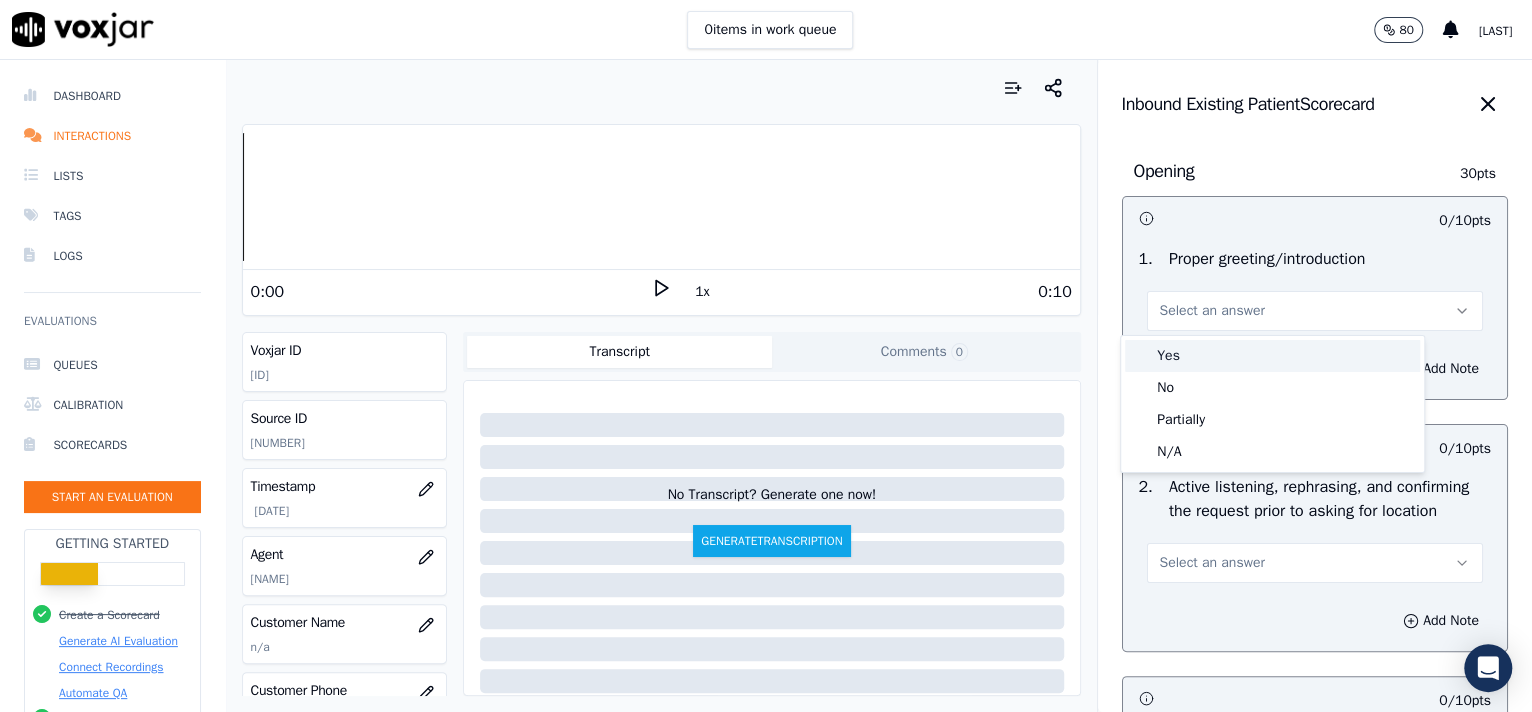 click on "Yes" at bounding box center [1272, 356] 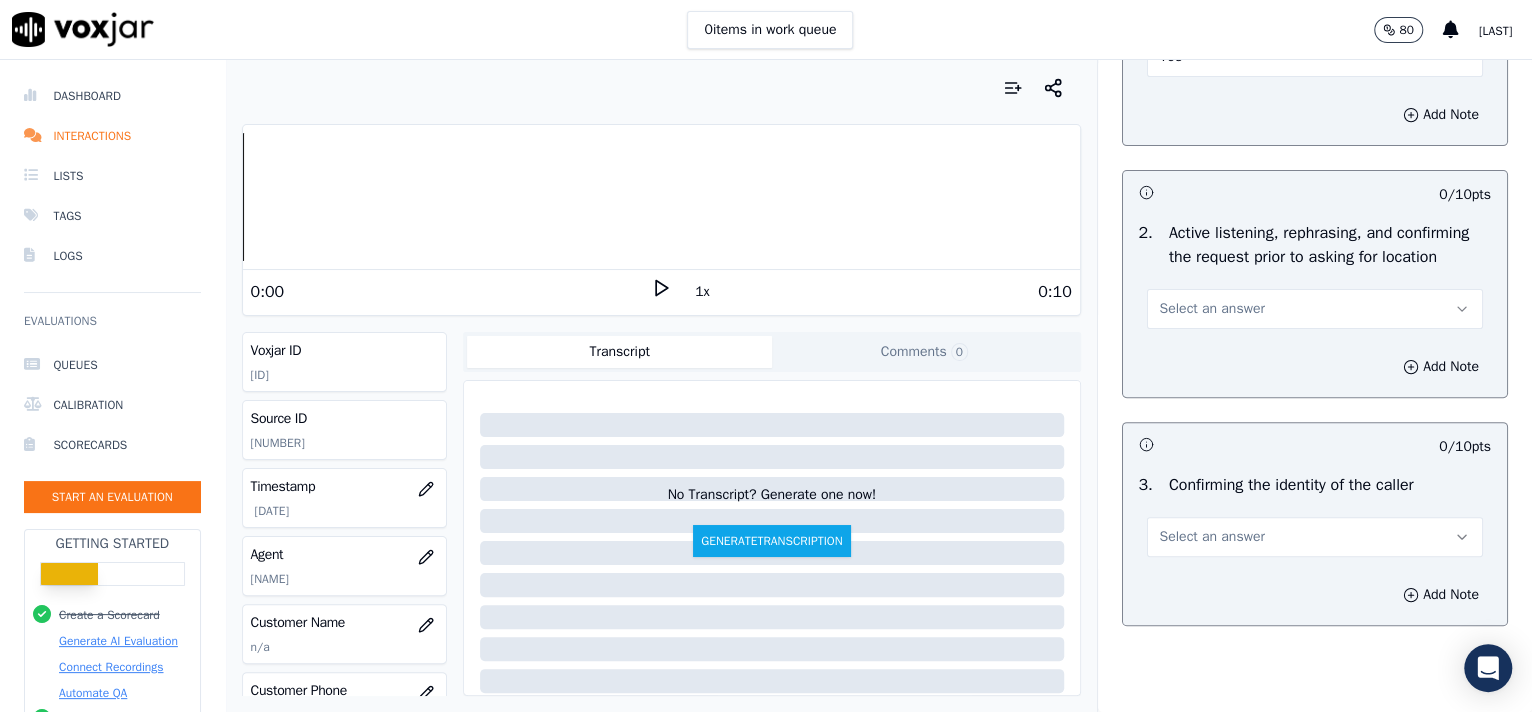 scroll, scrollTop: 329, scrollLeft: 0, axis: vertical 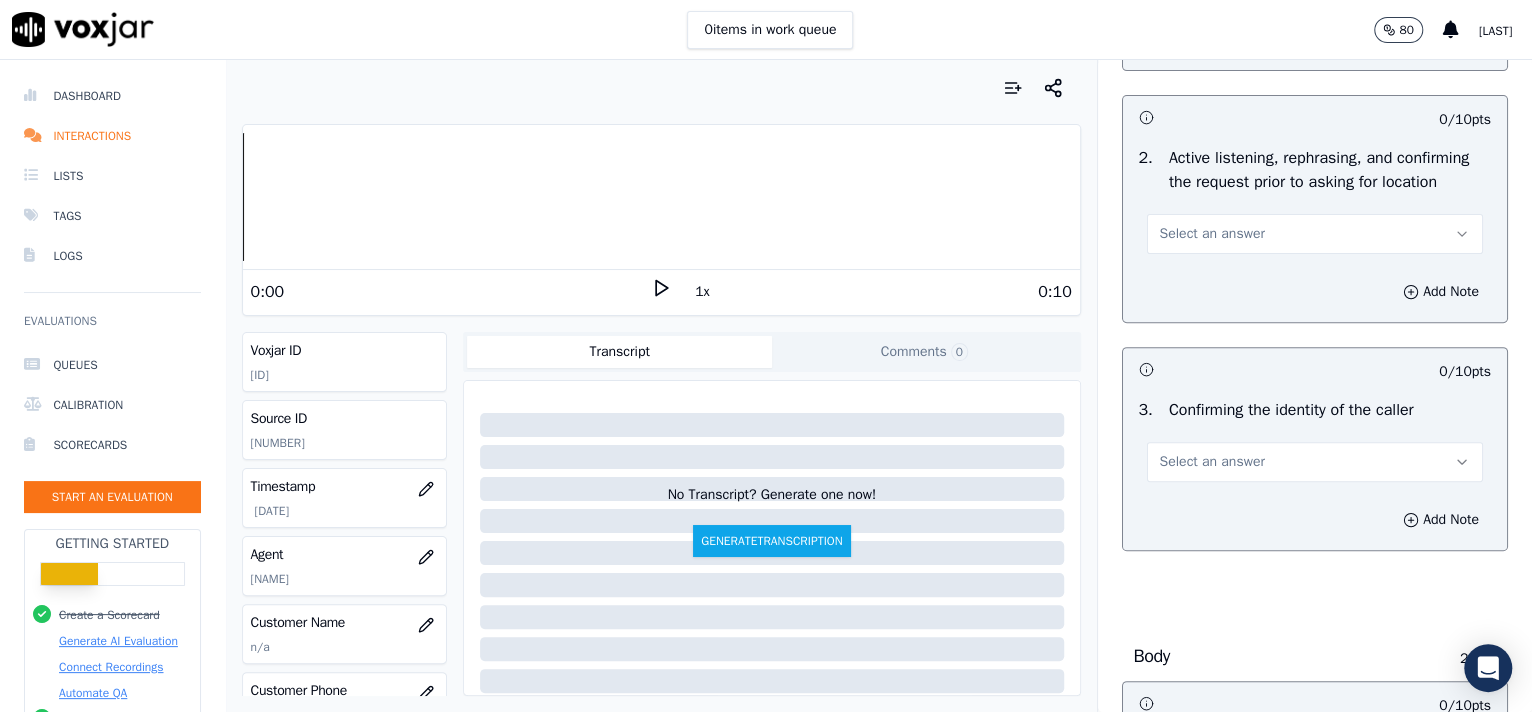 click on "Select an answer" at bounding box center (1315, 234) 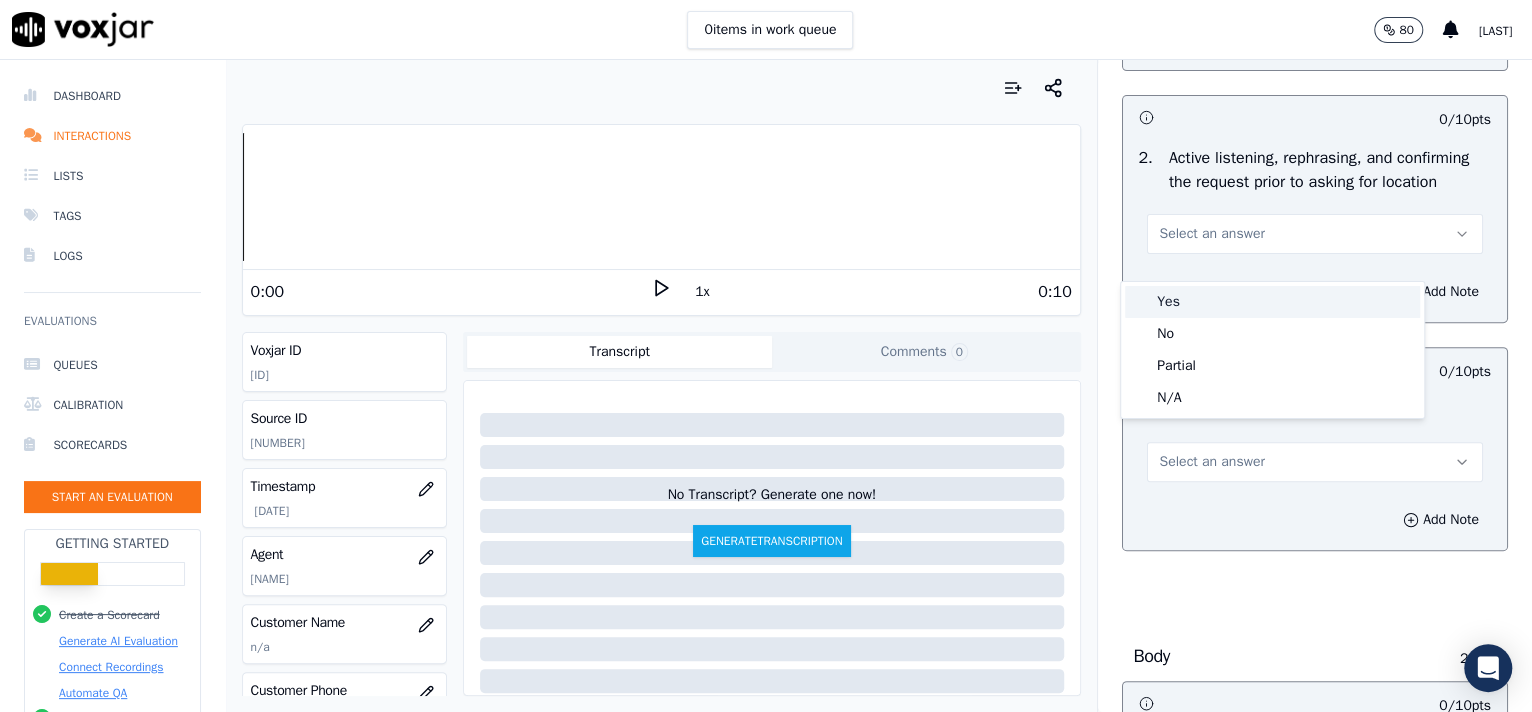 click on "Yes" at bounding box center [1272, 302] 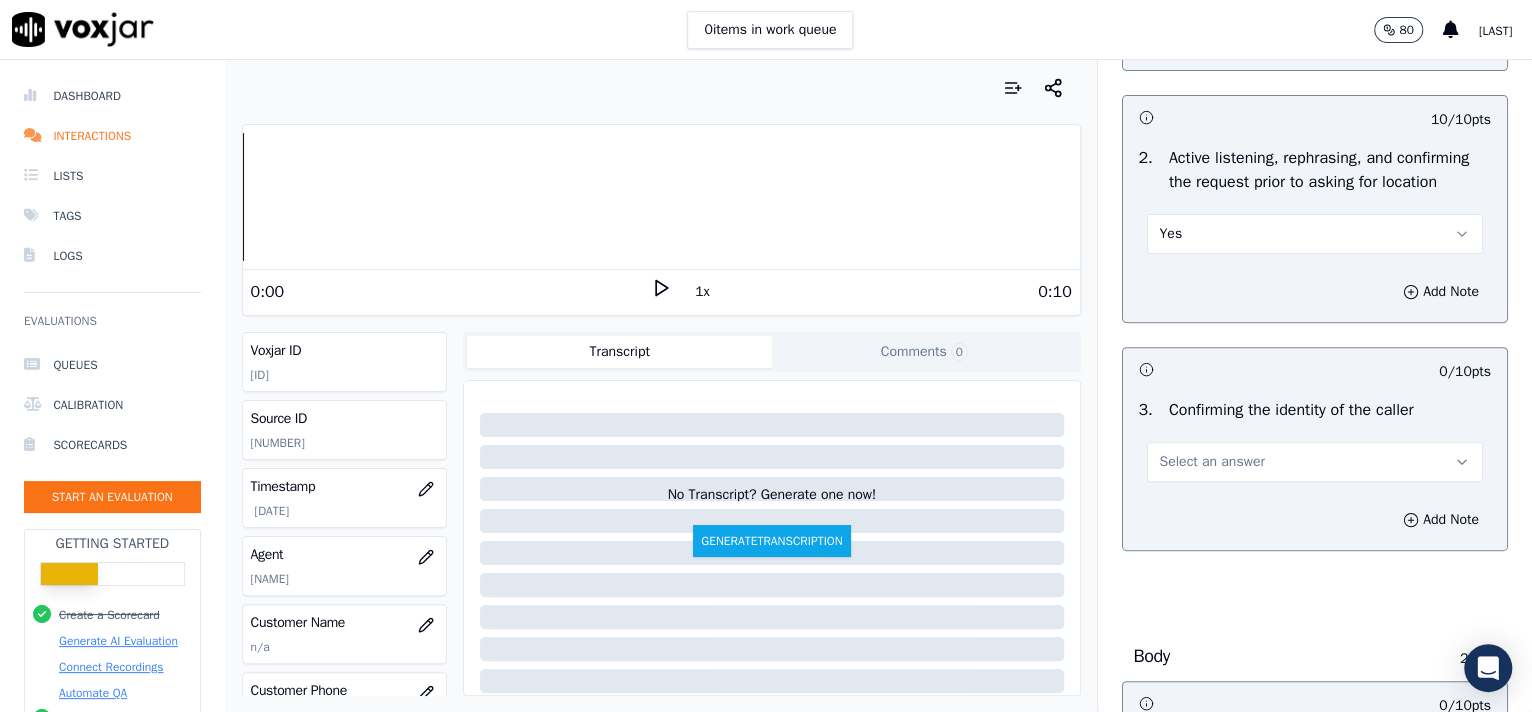 click on "Select an answer" at bounding box center [1212, 462] 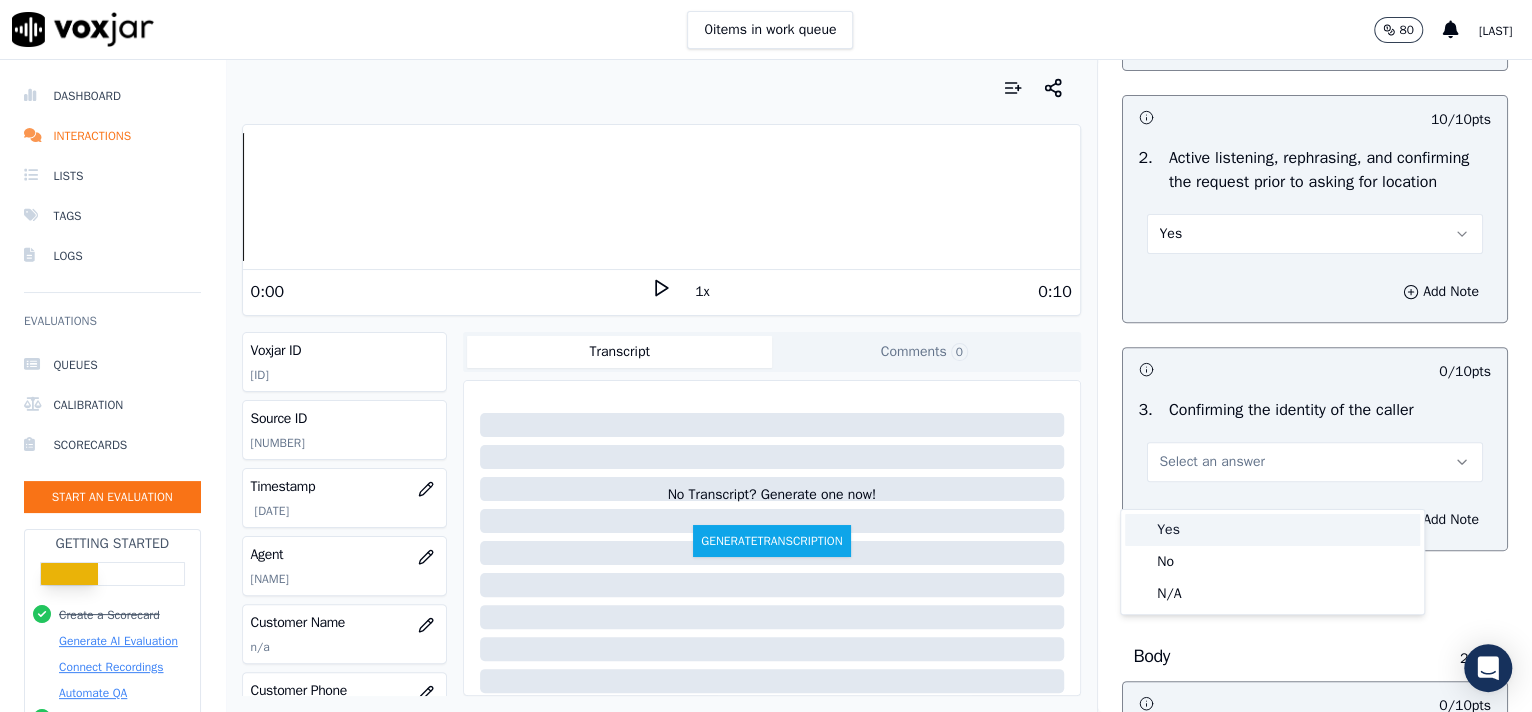 click on "Yes" at bounding box center (1272, 530) 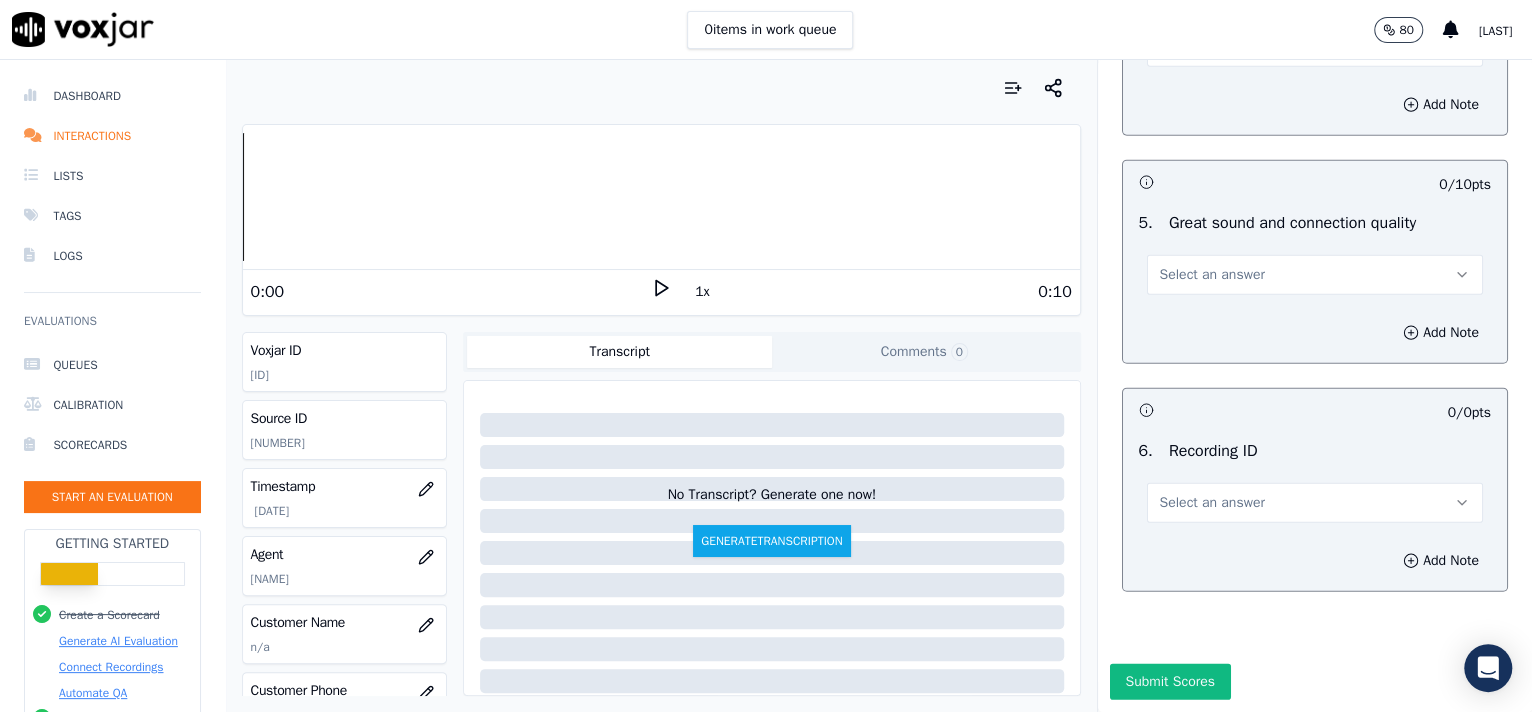 scroll, scrollTop: 3057, scrollLeft: 0, axis: vertical 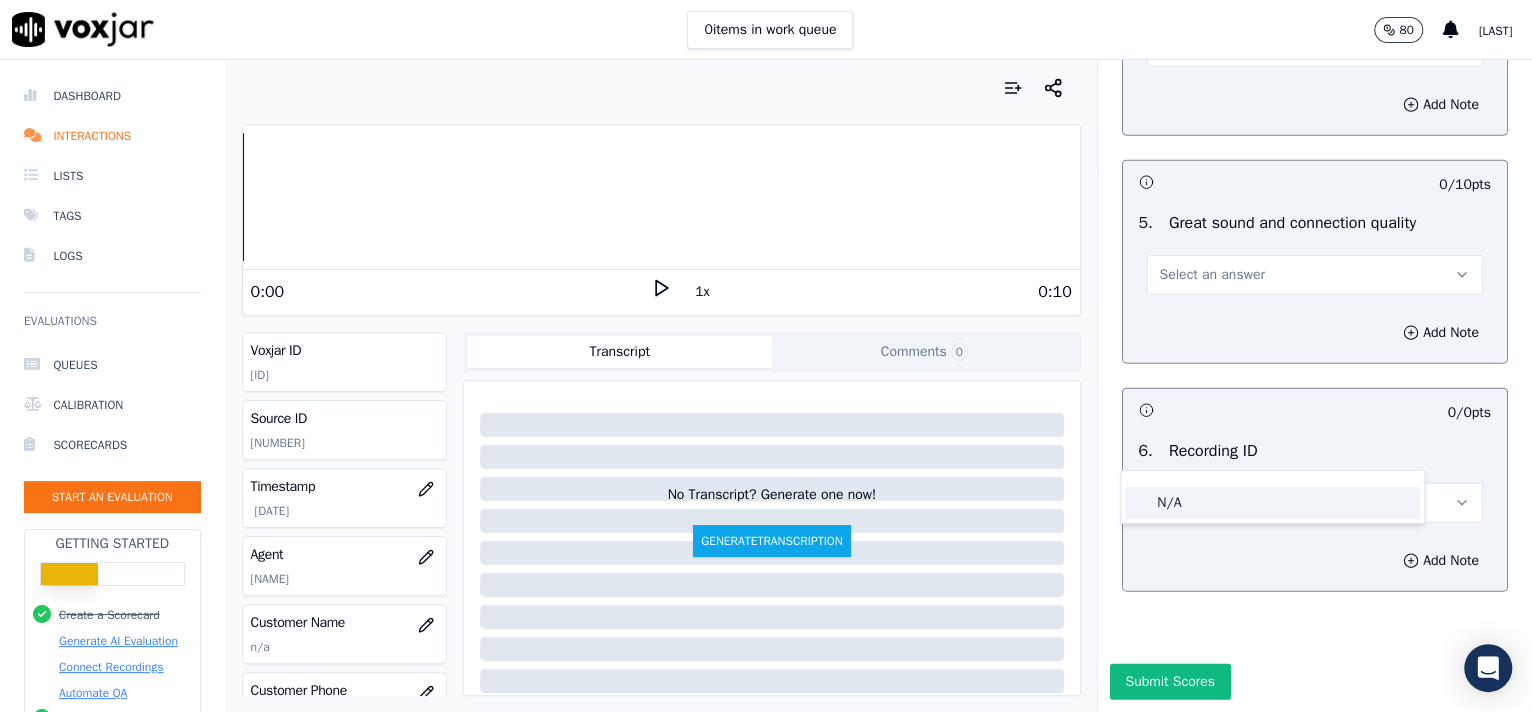 click on "N/A" 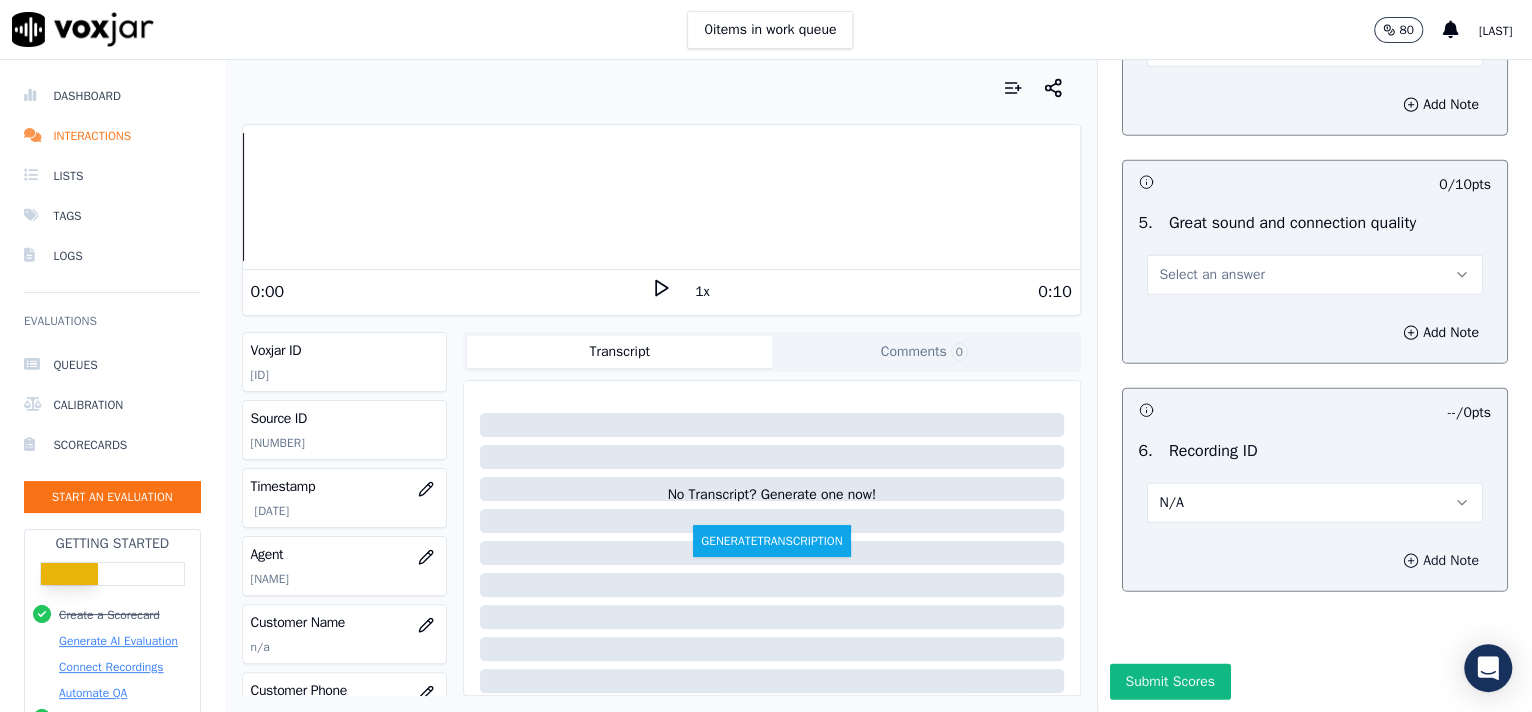 click on "Add Note" at bounding box center (1441, 561) 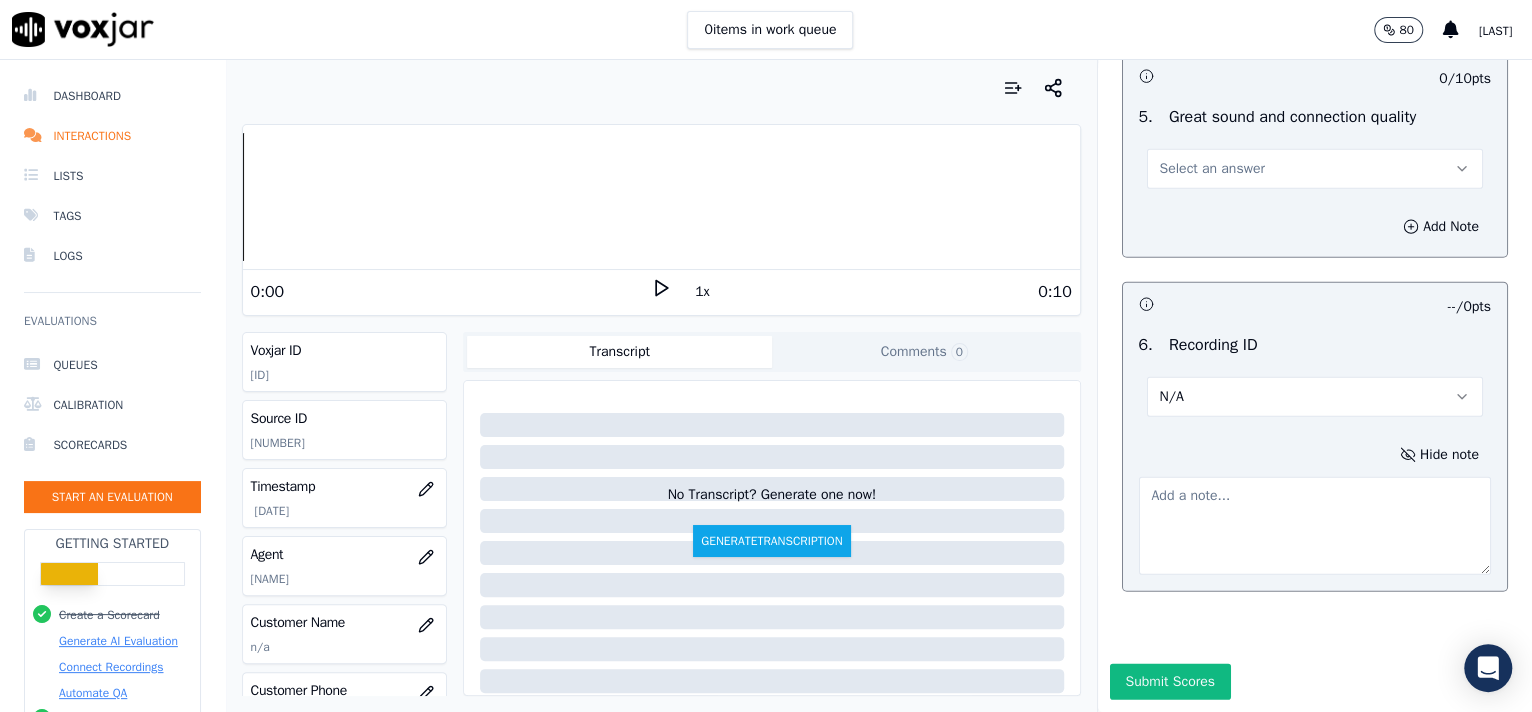 click at bounding box center (1315, 526) 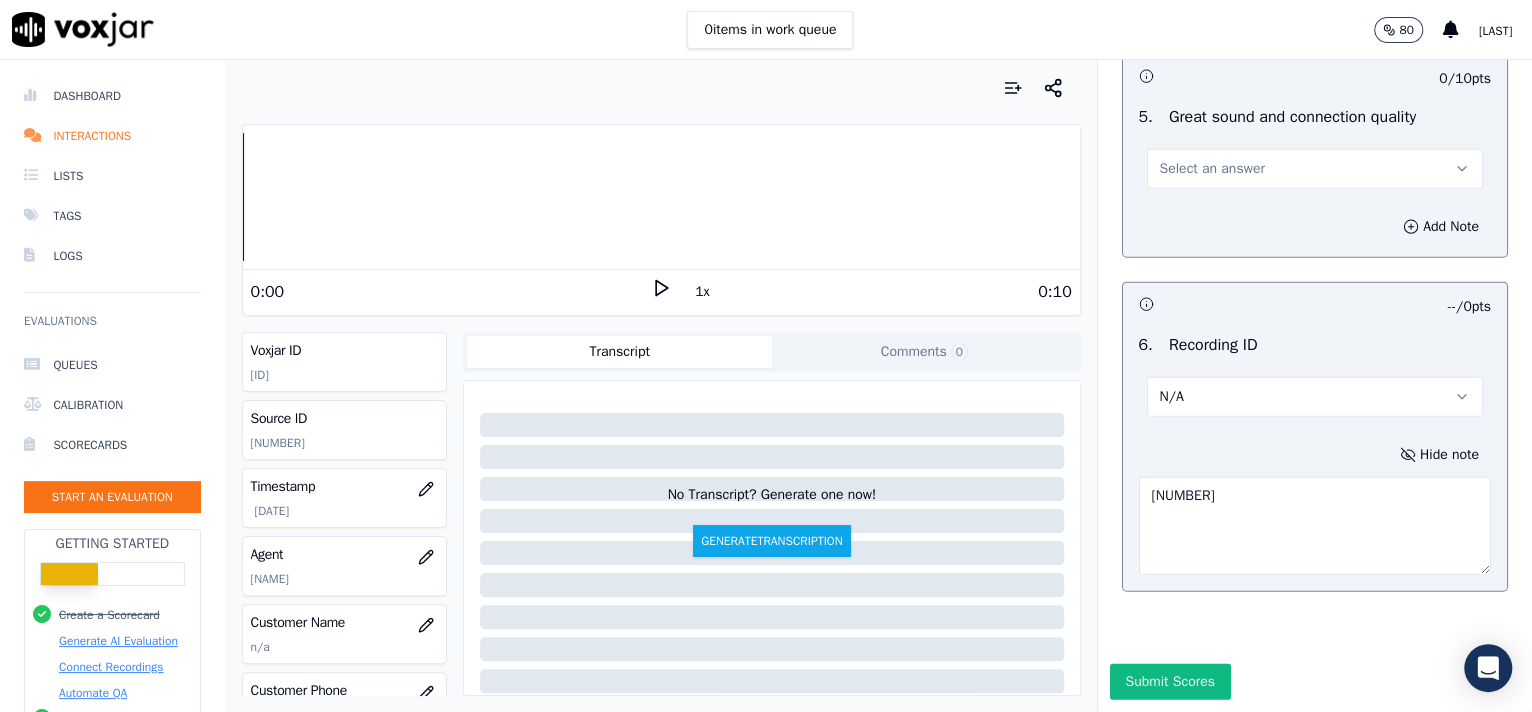 type on "[NUMBER]" 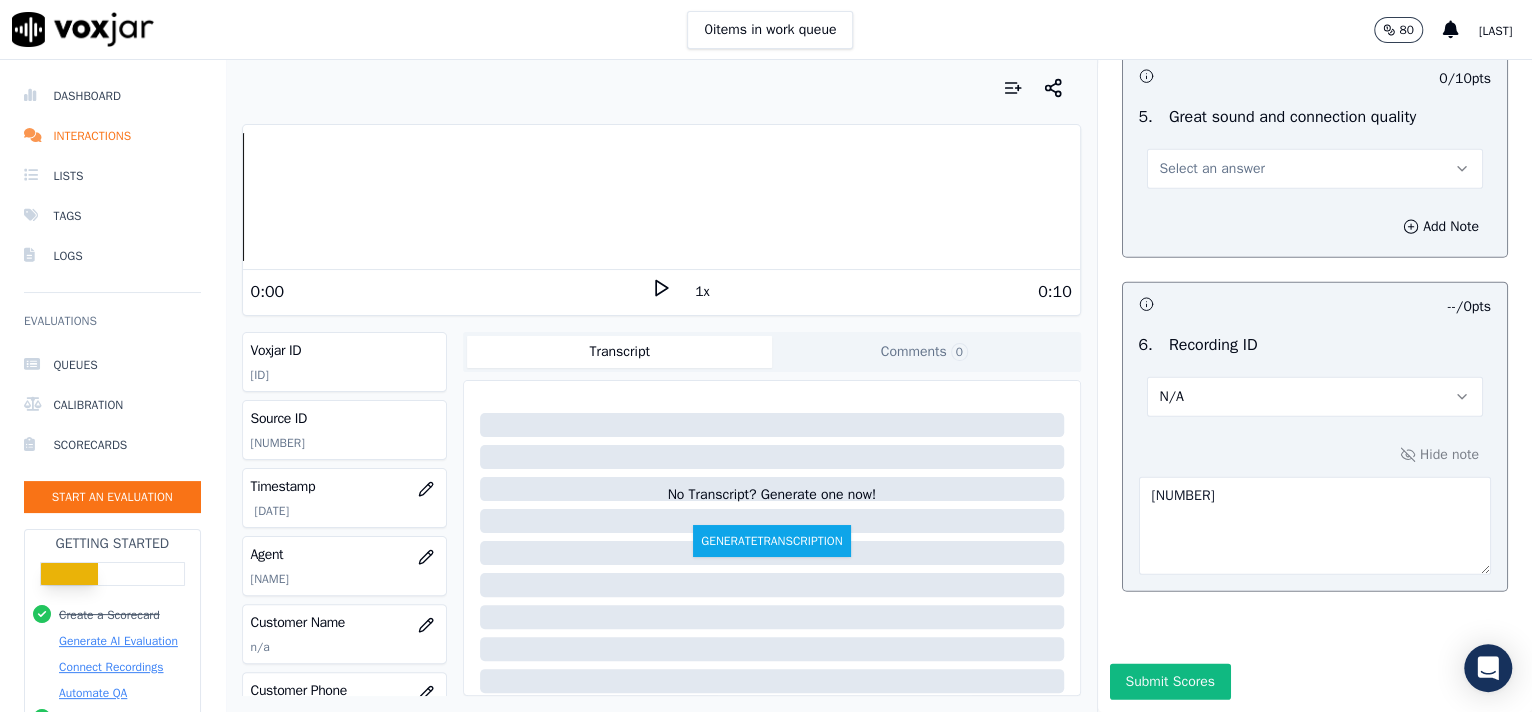 click on "Select an answer" at bounding box center (1212, 169) 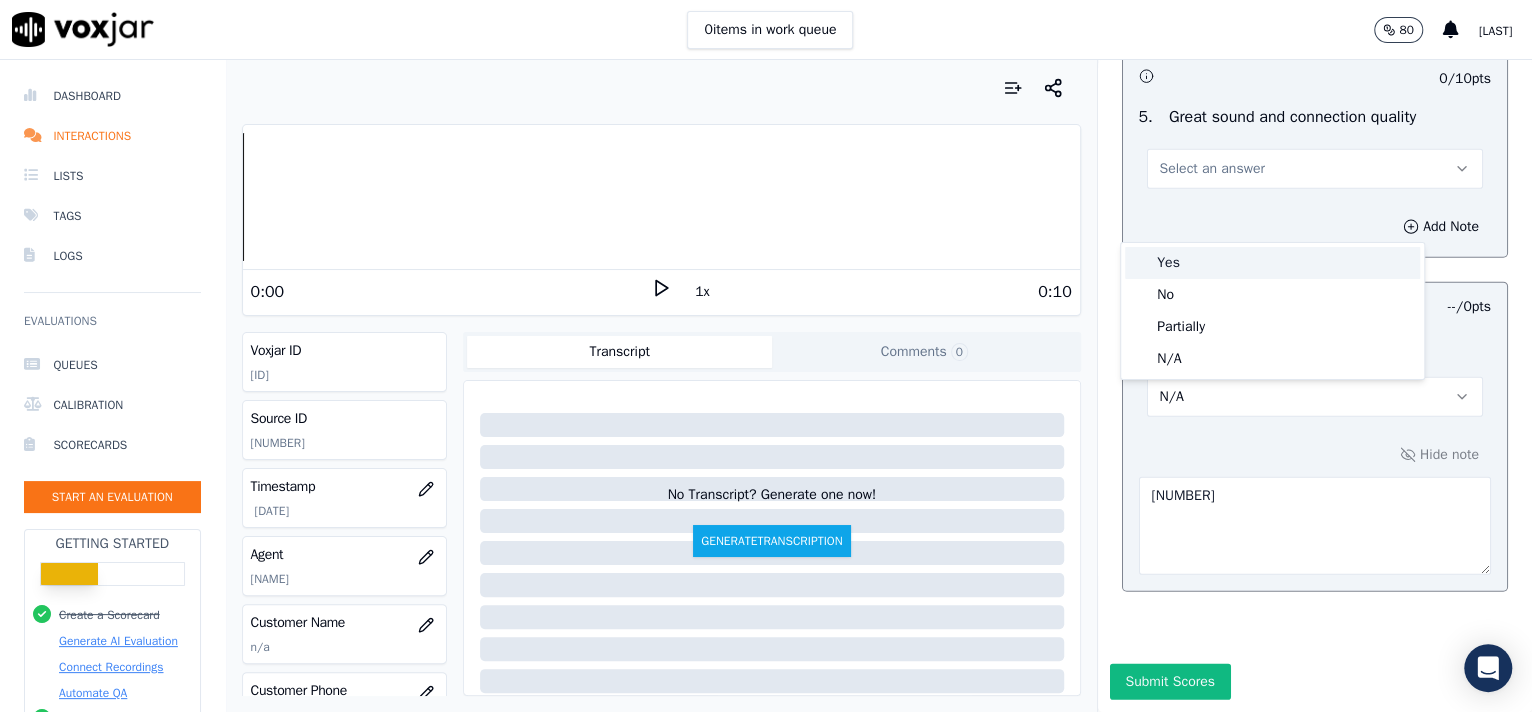 click on "Yes" at bounding box center [1272, 263] 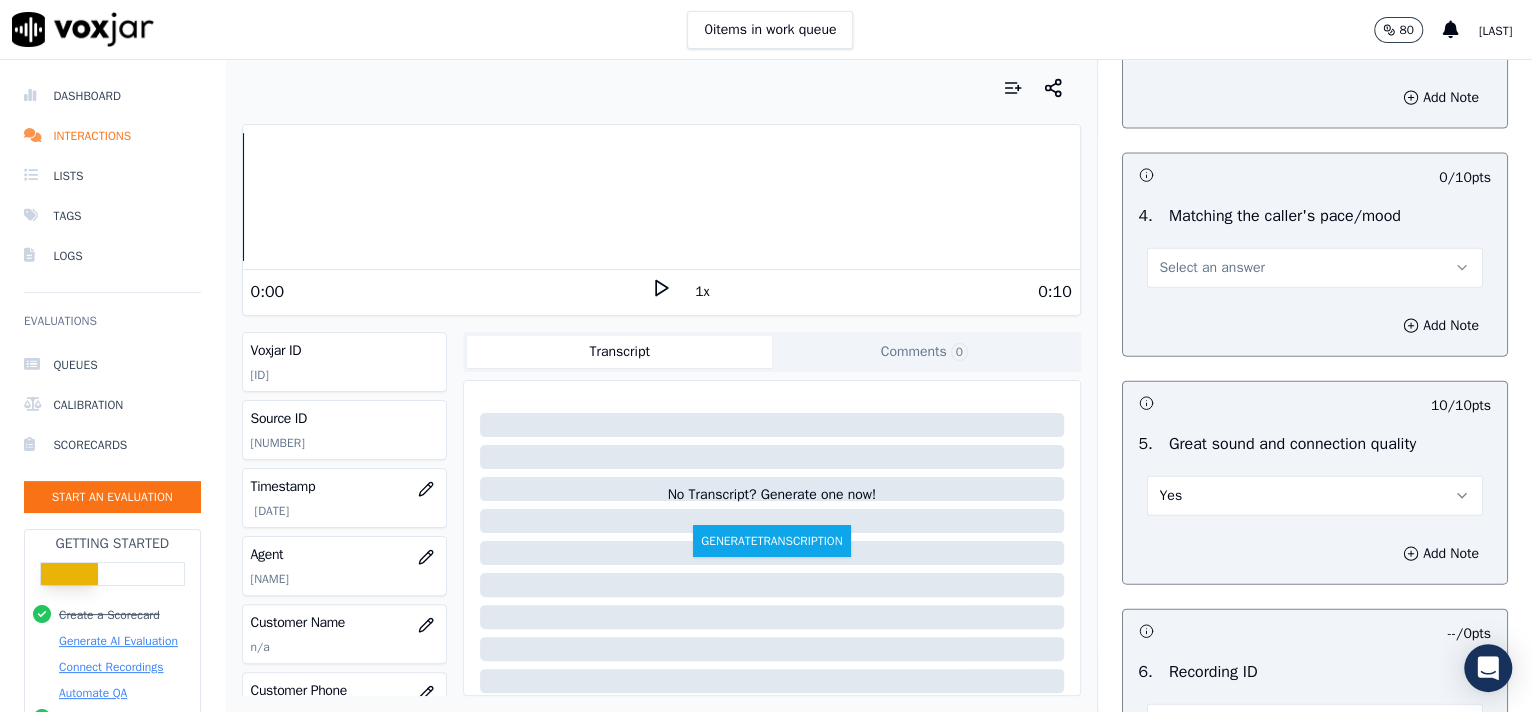 scroll, scrollTop: 2655, scrollLeft: 0, axis: vertical 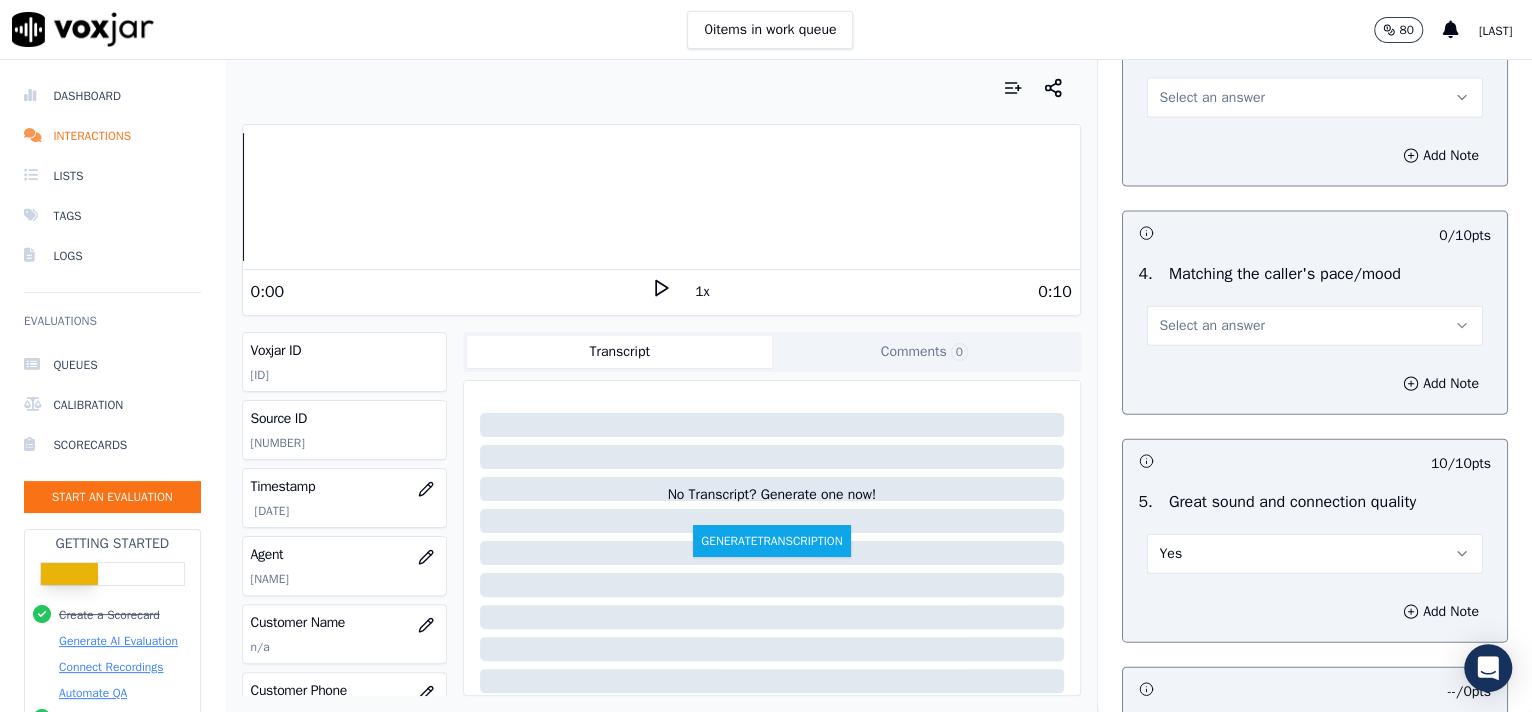 click on "Select an answer" at bounding box center [1212, 326] 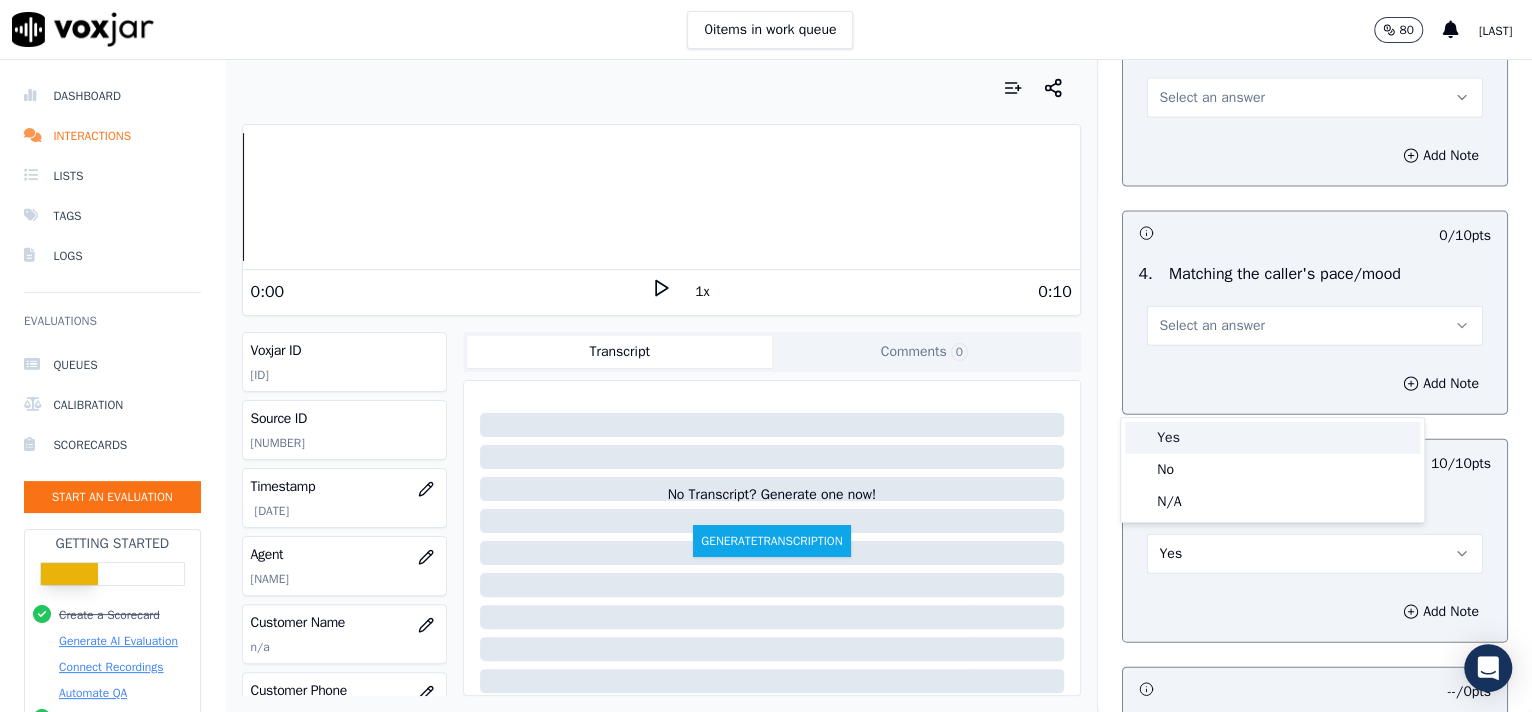 click on "Yes" at bounding box center [1272, 438] 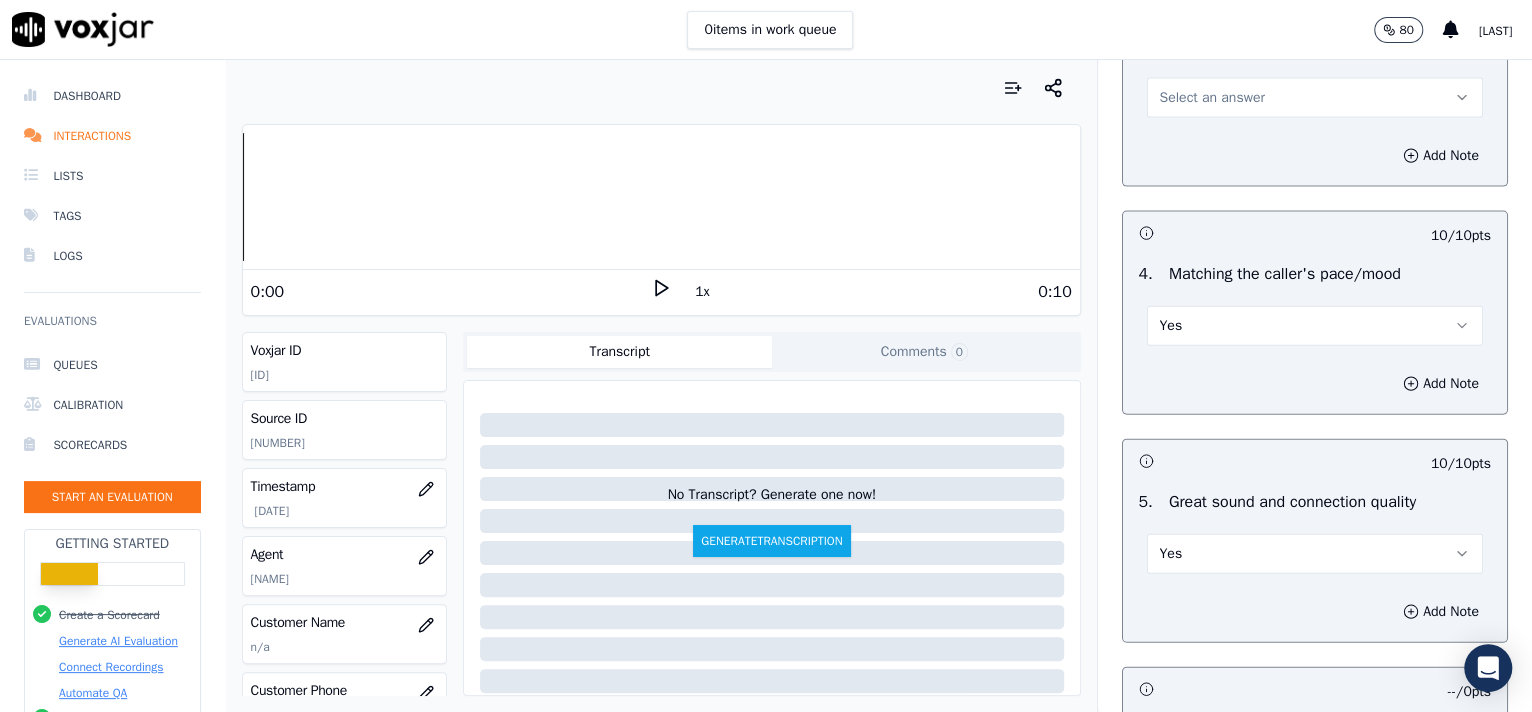 click on "Select an answer" at bounding box center [1212, 98] 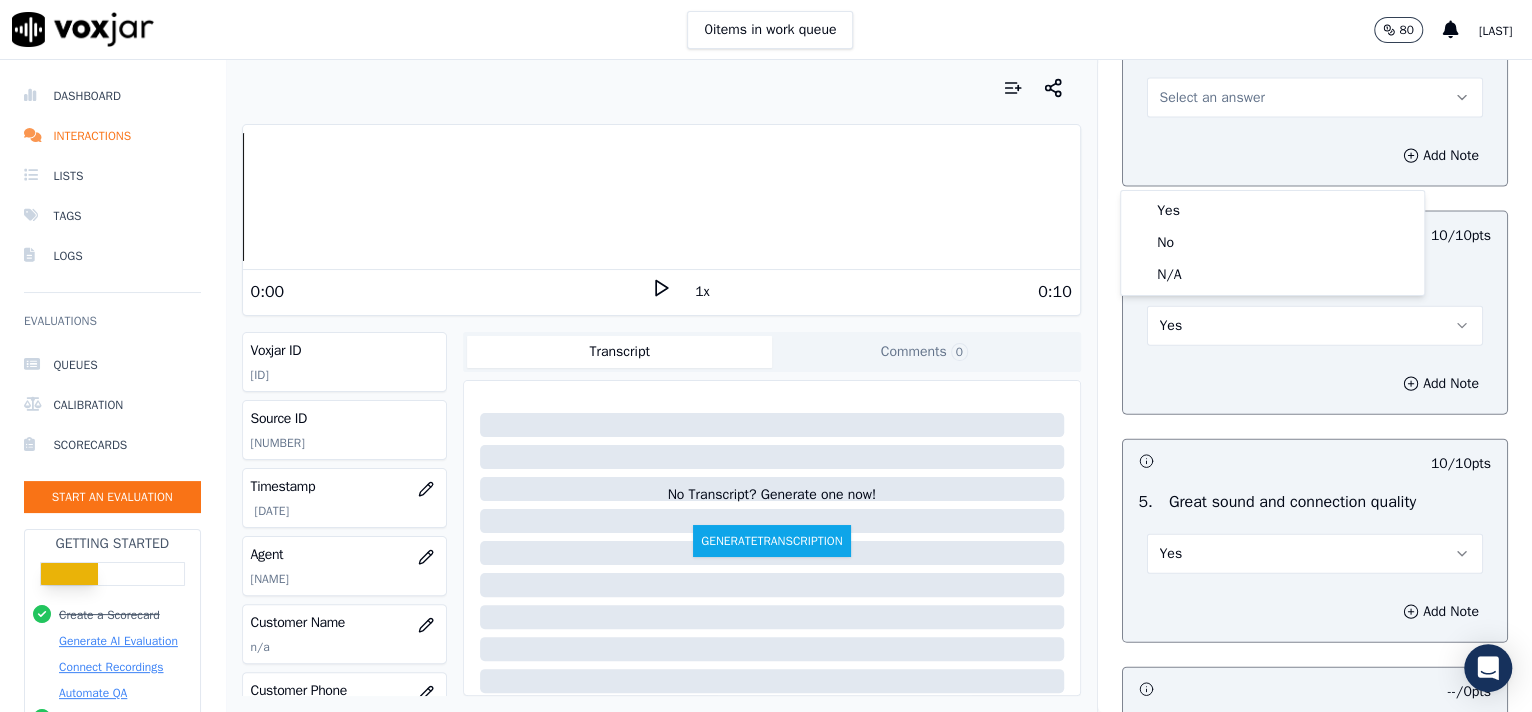 drag, startPoint x: 1241, startPoint y: 190, endPoint x: 1255, endPoint y: 207, distance: 22.022715 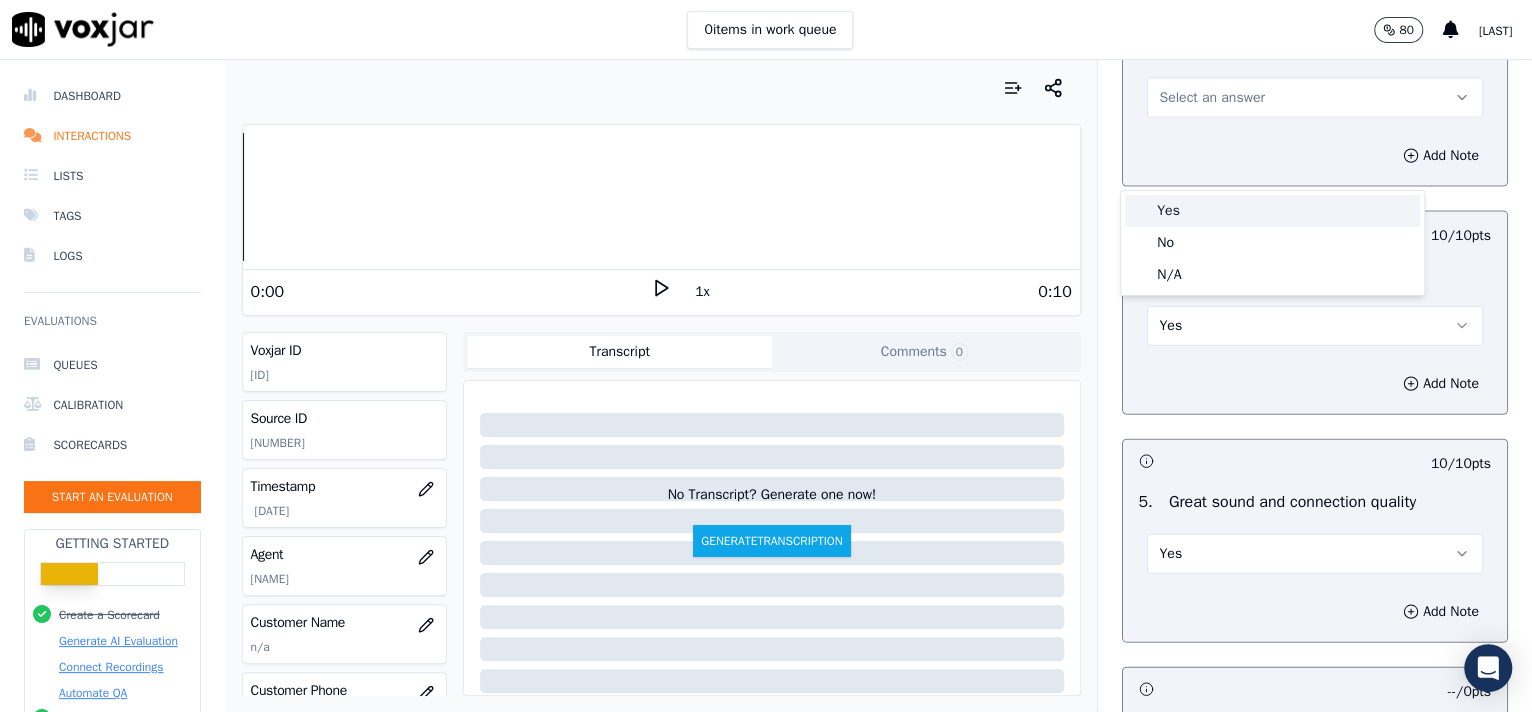 click on "Yes" at bounding box center (1272, 211) 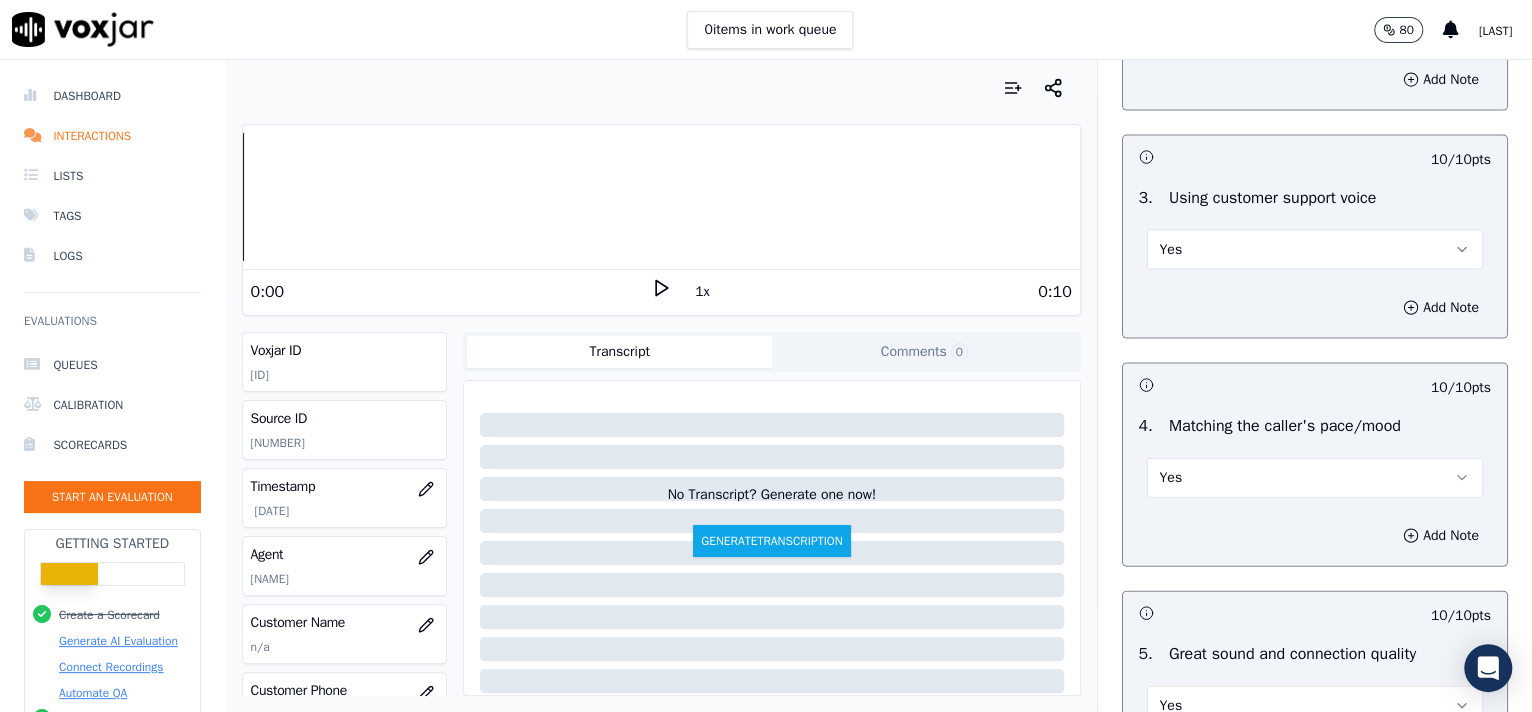 scroll, scrollTop: 2375, scrollLeft: 0, axis: vertical 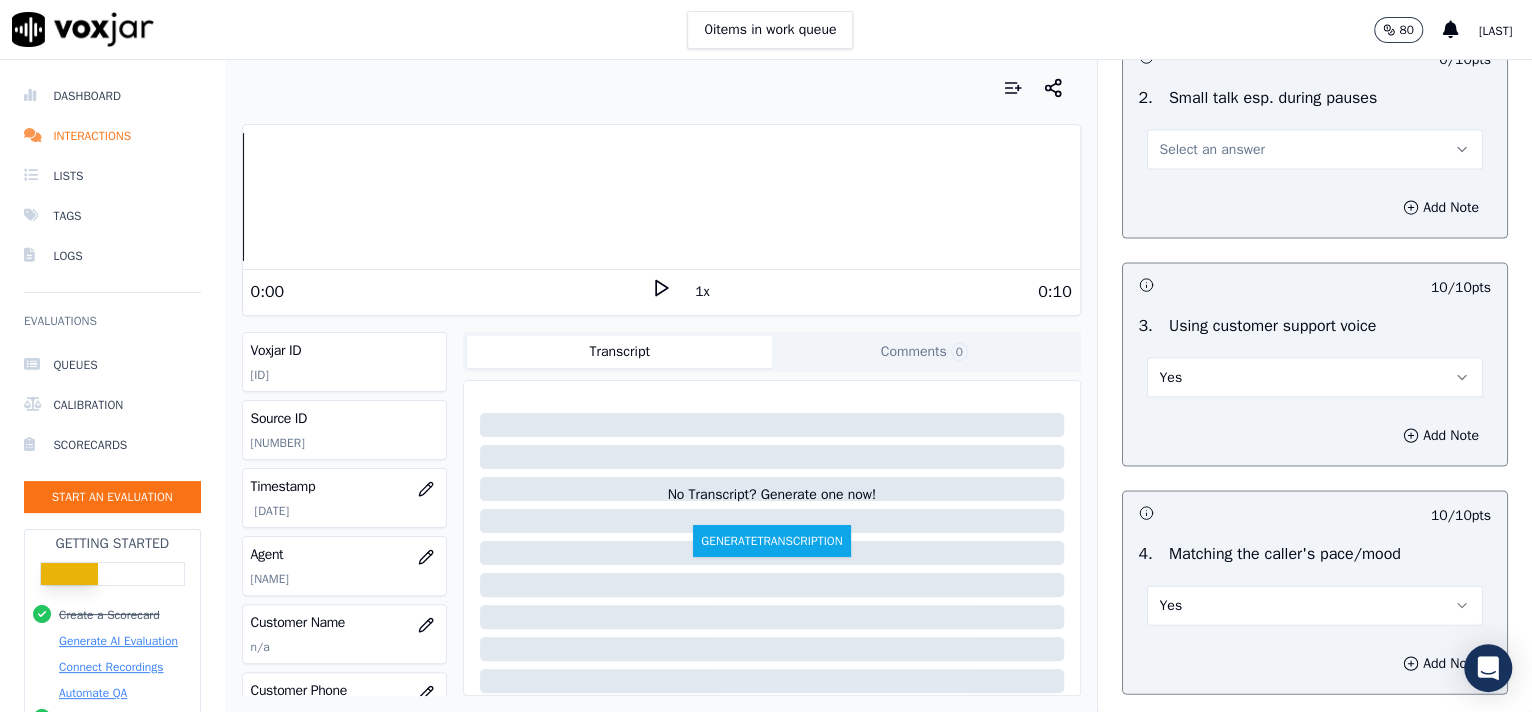 click on "Select an answer" at bounding box center [1212, 150] 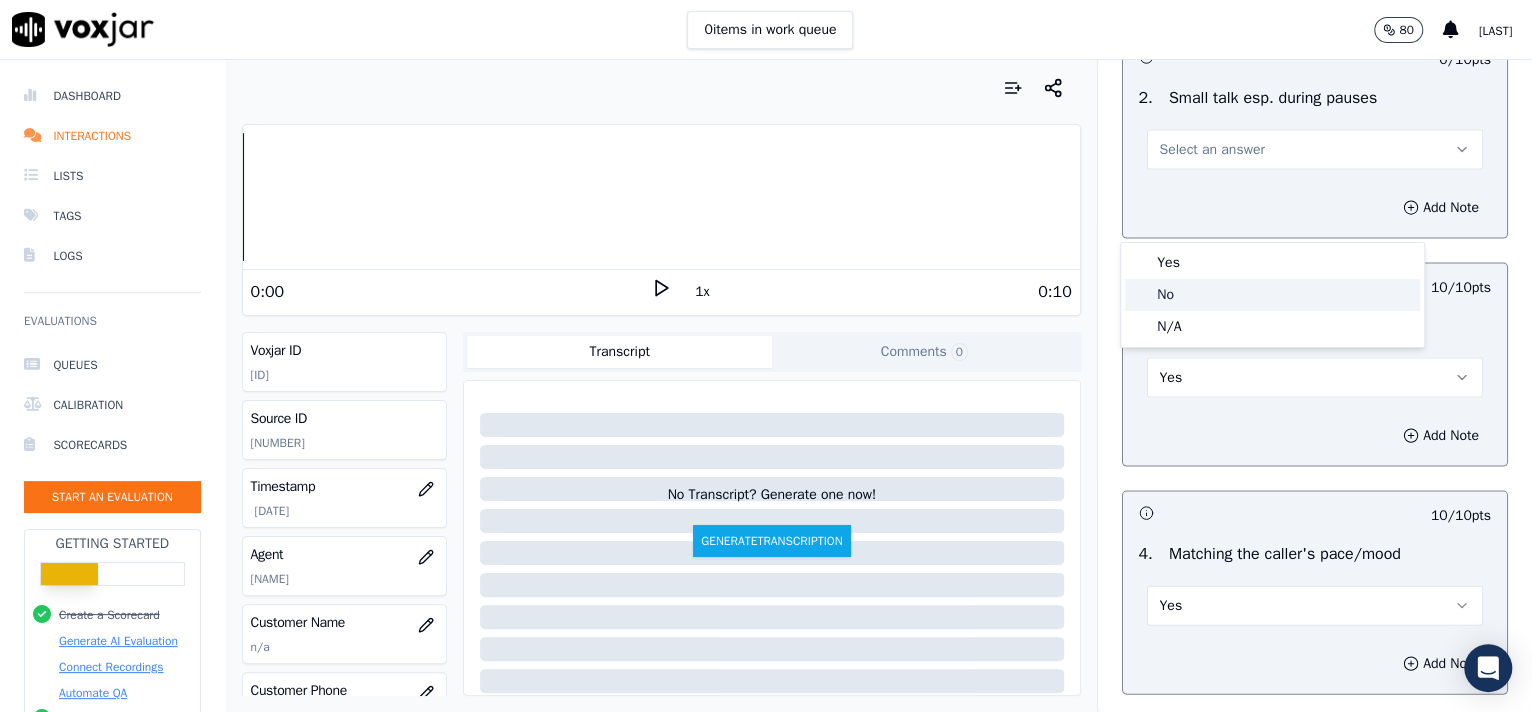 click on "No" 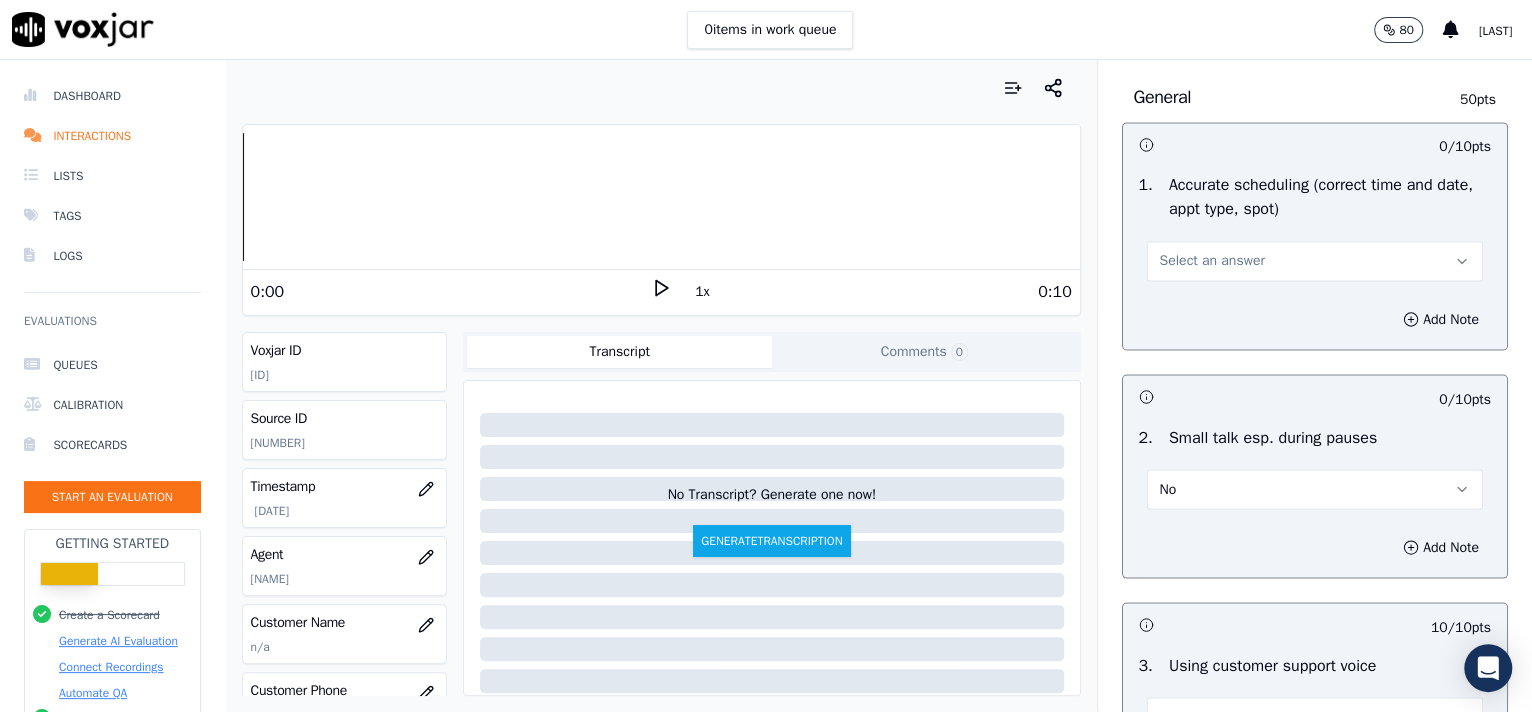scroll, scrollTop: 2013, scrollLeft: 0, axis: vertical 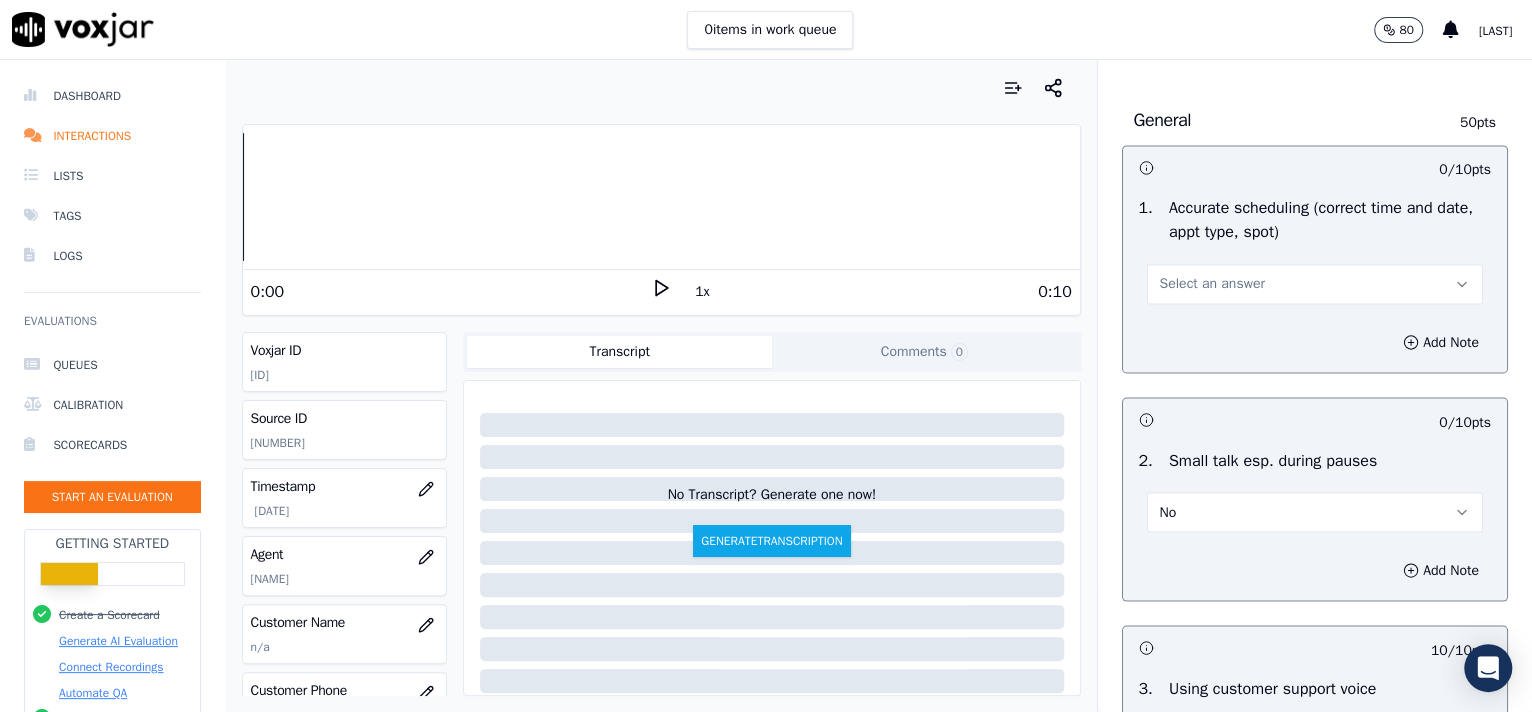 click on "Select an answer" at bounding box center [1315, 284] 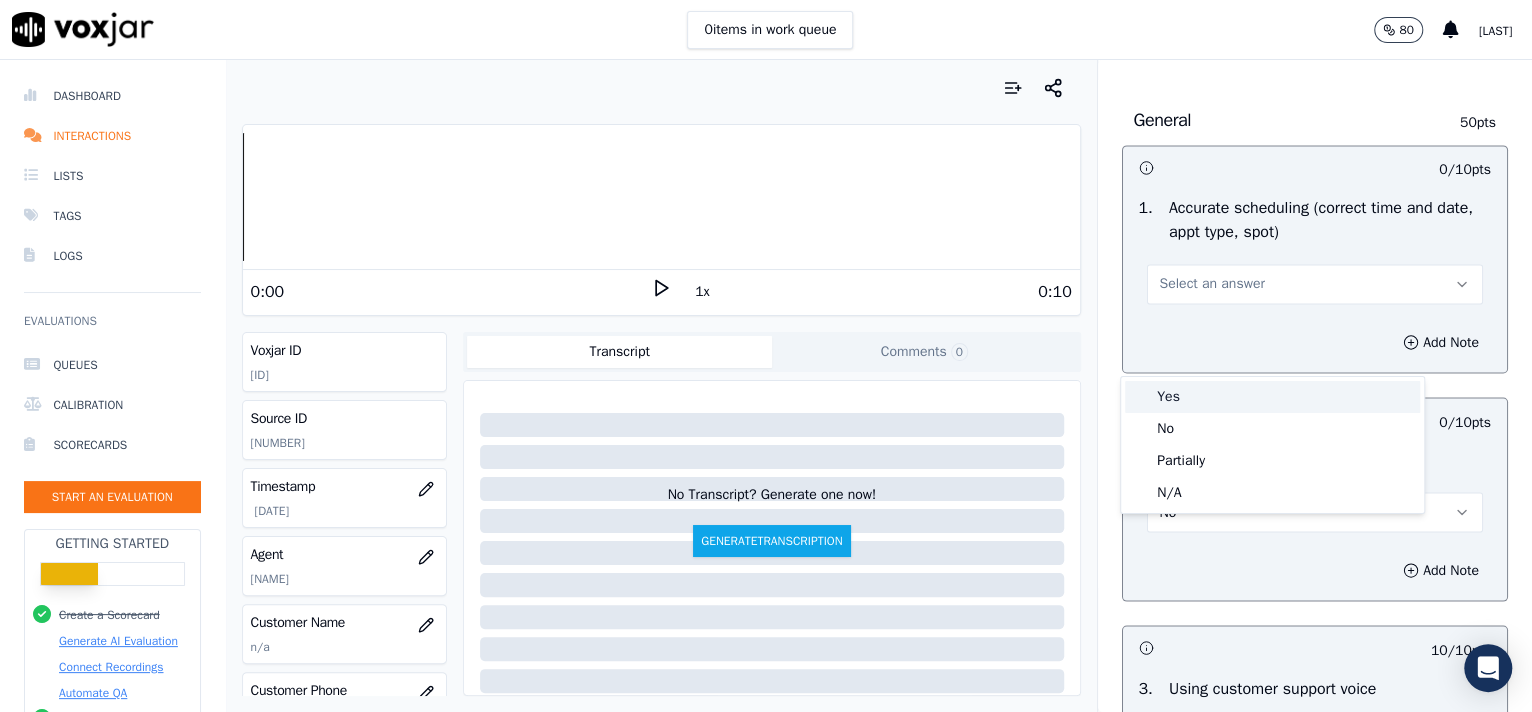 click on "Yes" at bounding box center (1272, 397) 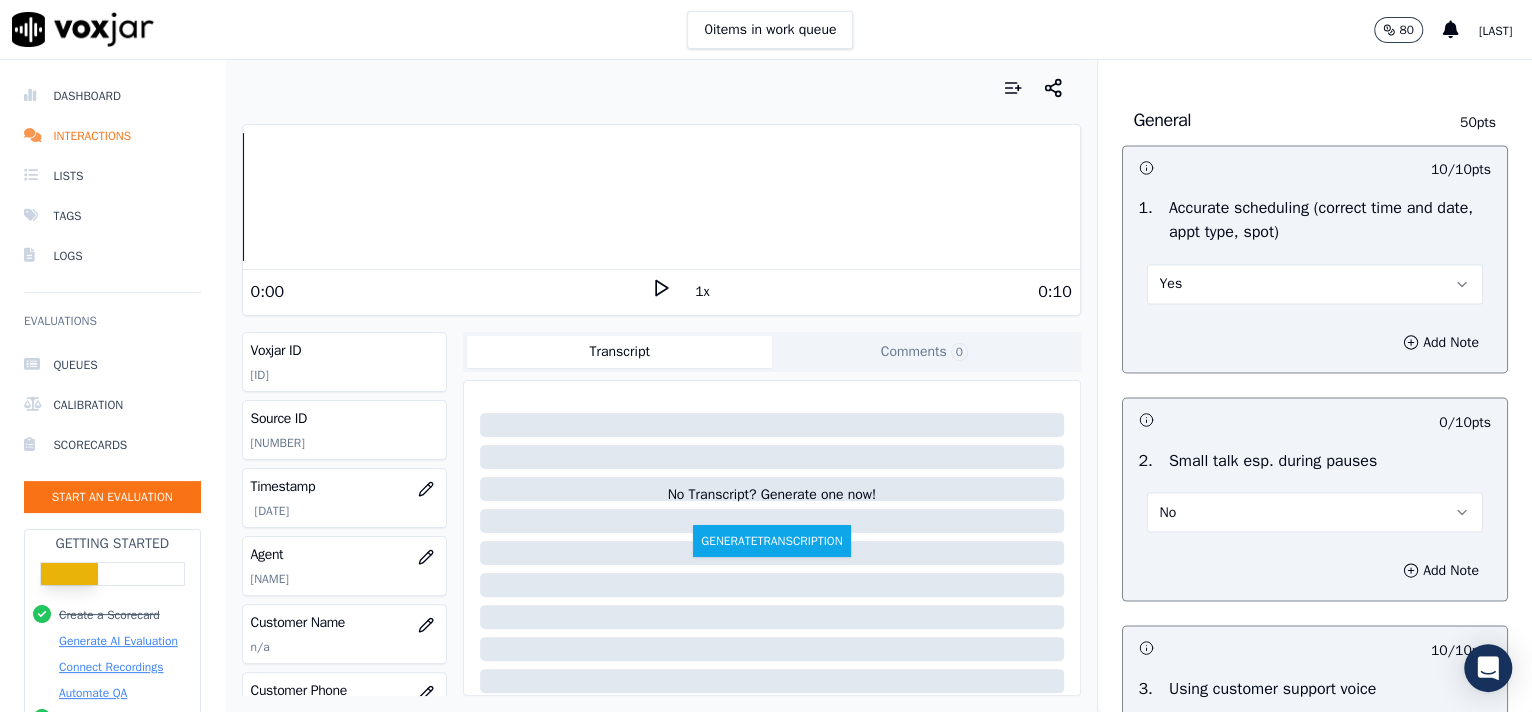 click on "Yes" at bounding box center (1315, 284) 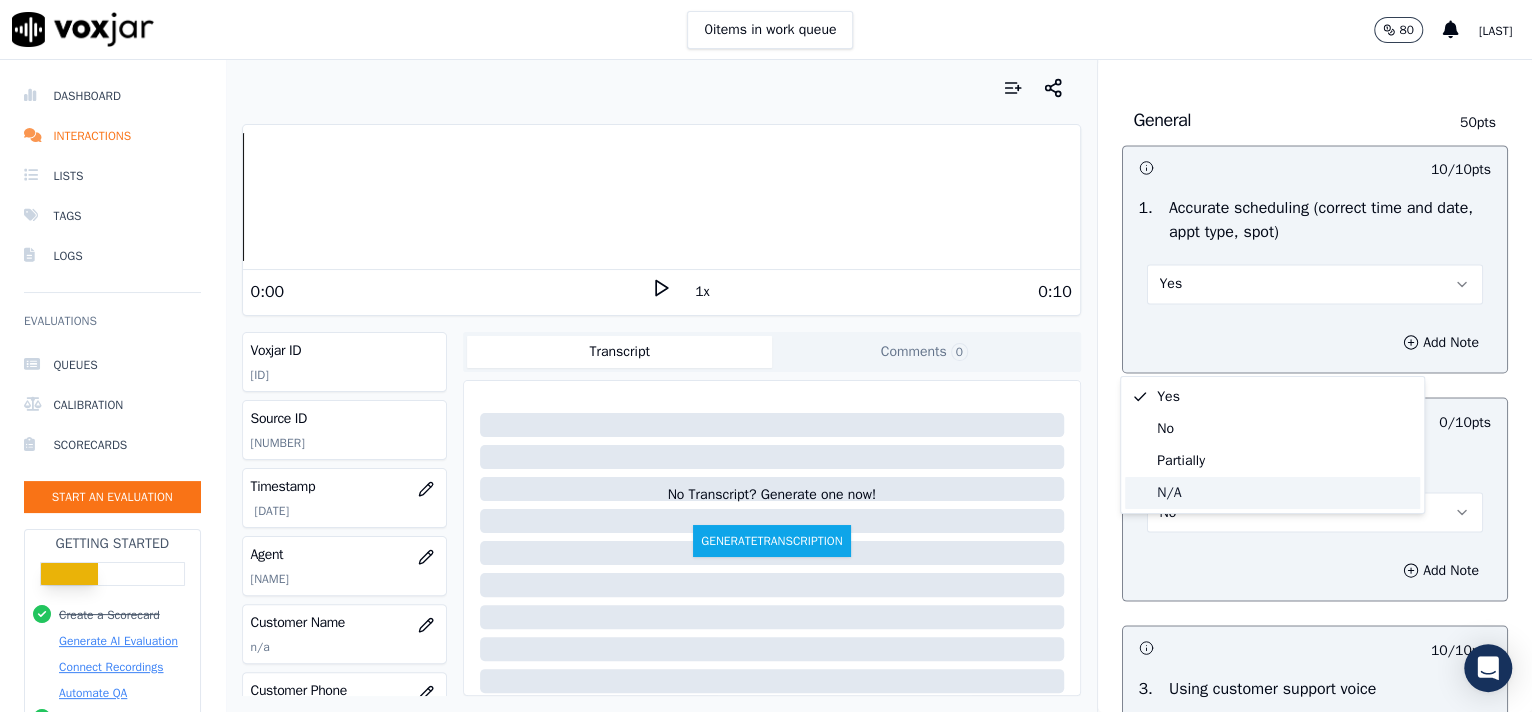 click on "N/A" 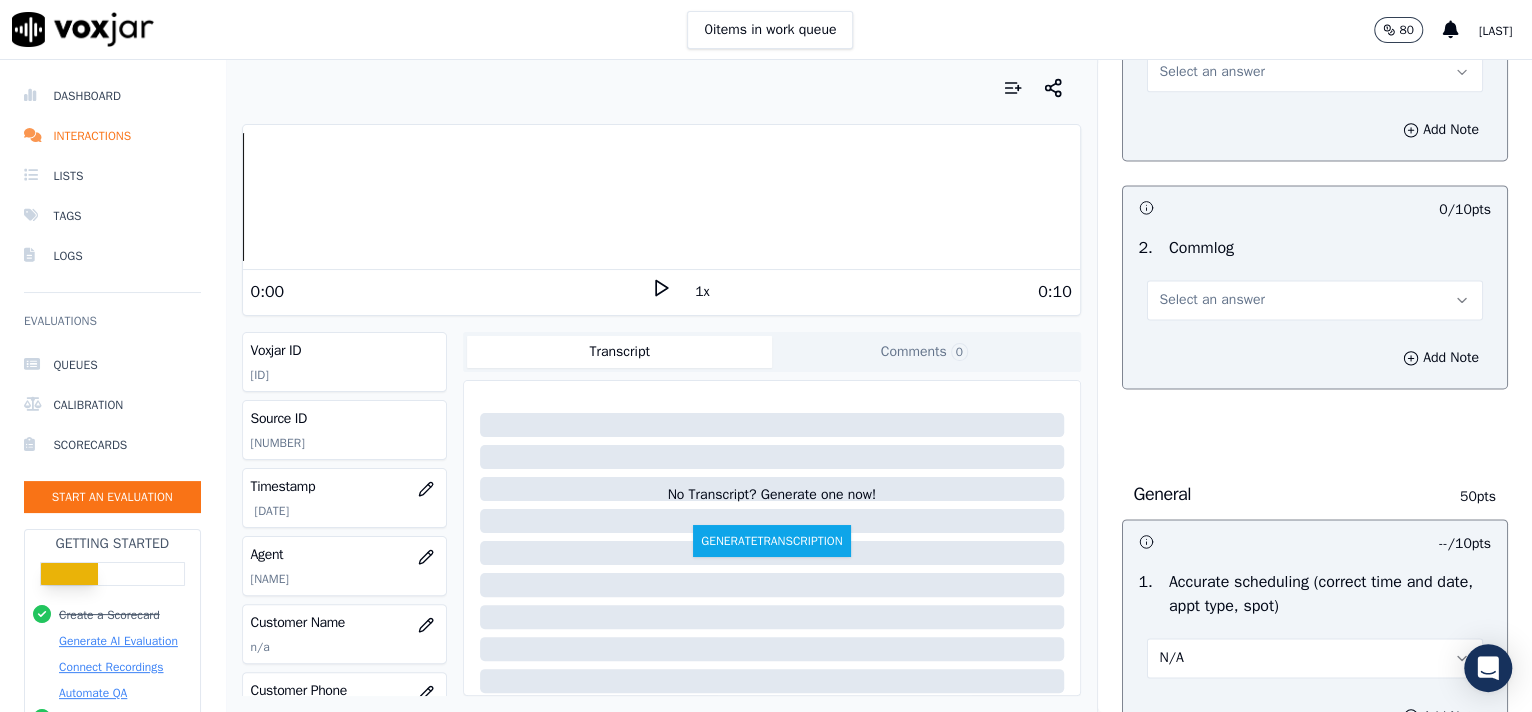 scroll, scrollTop: 1622, scrollLeft: 0, axis: vertical 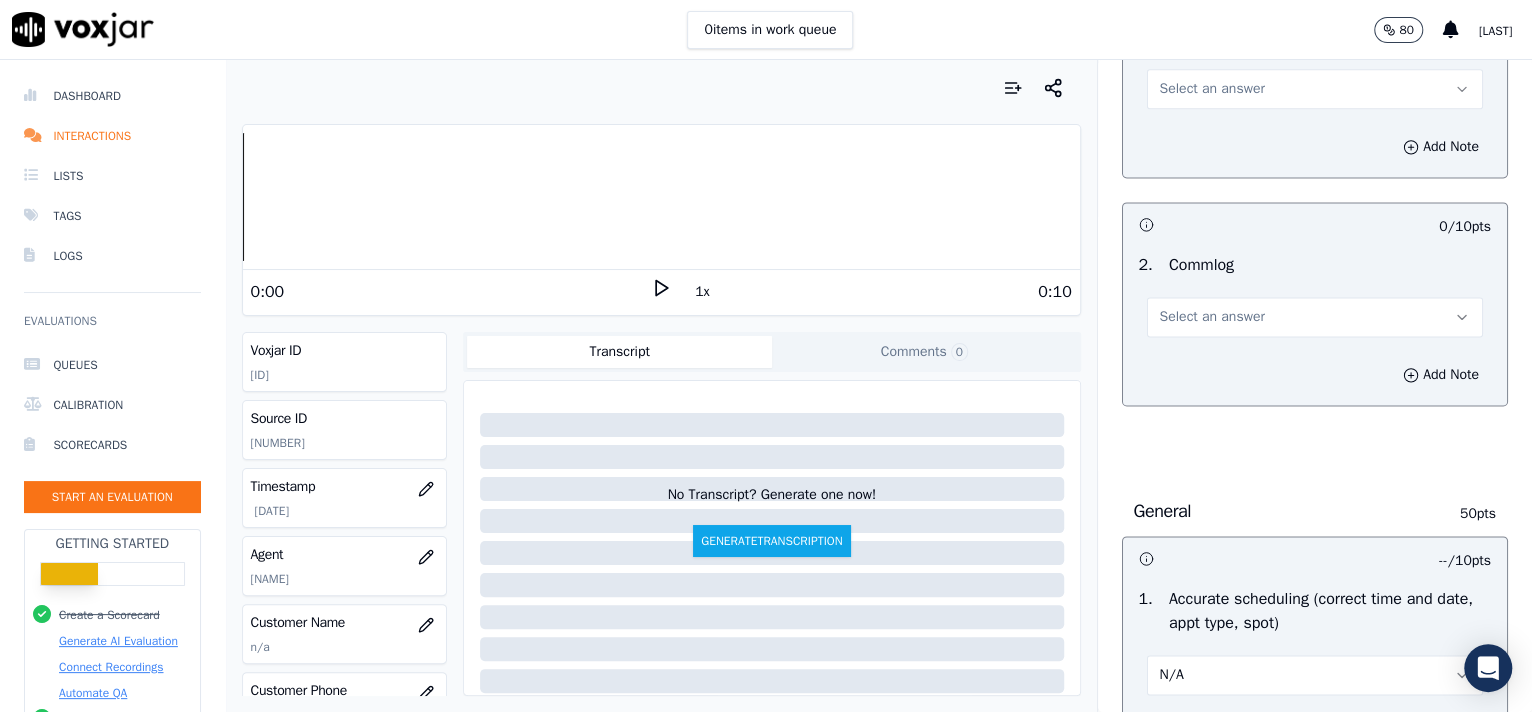 click on "Select an answer" at bounding box center (1212, 317) 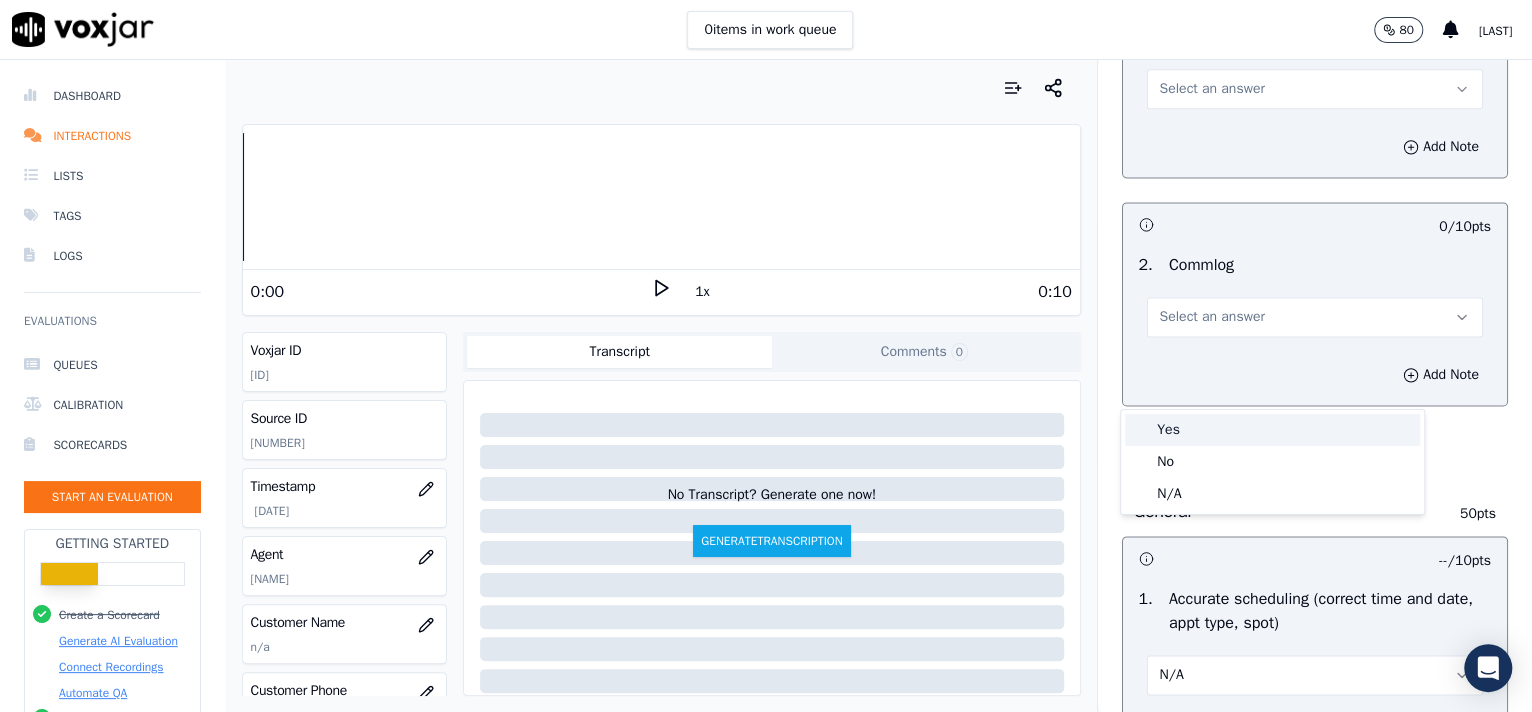 click on "Yes" at bounding box center [1272, 430] 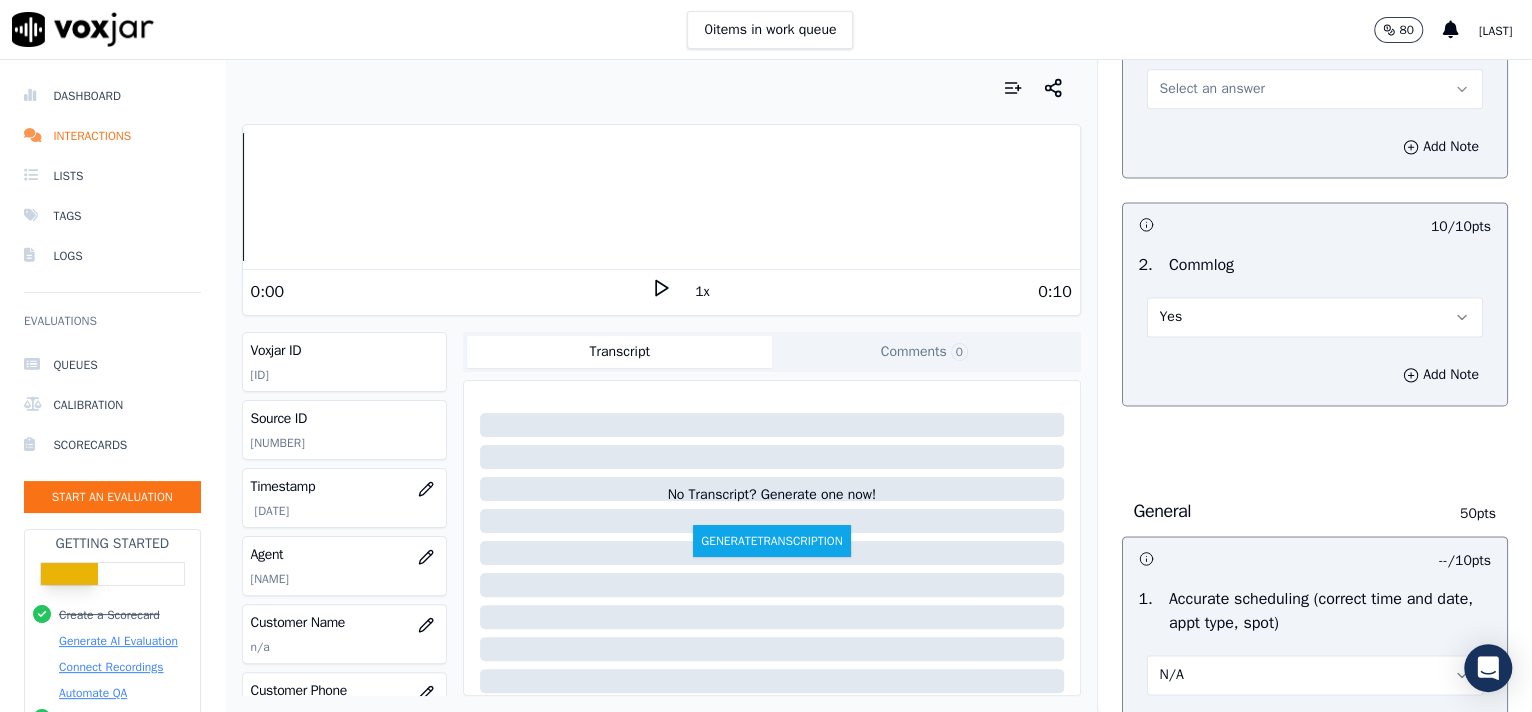 click on "Select an answer" at bounding box center (1212, 89) 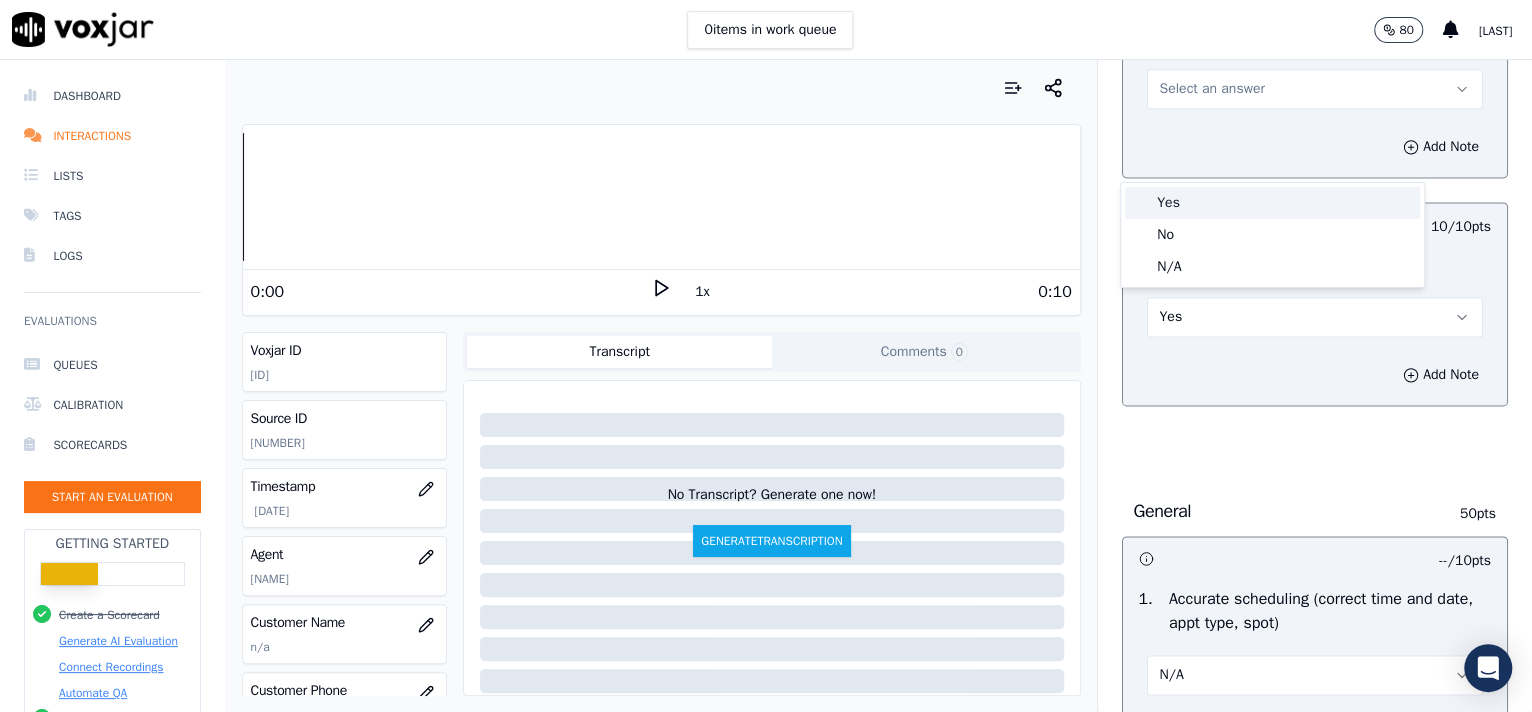 click on "Yes" at bounding box center [1272, 203] 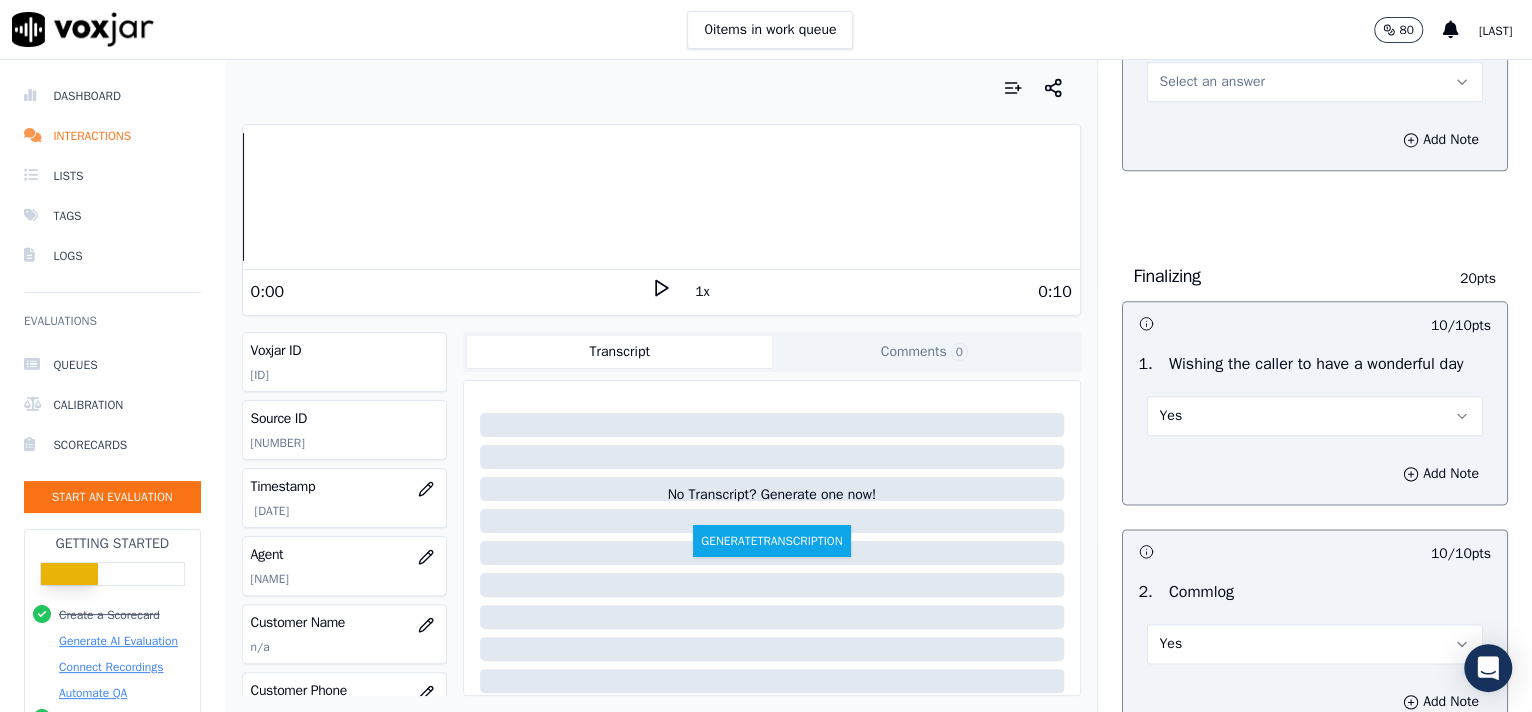 scroll, scrollTop: 1207, scrollLeft: 0, axis: vertical 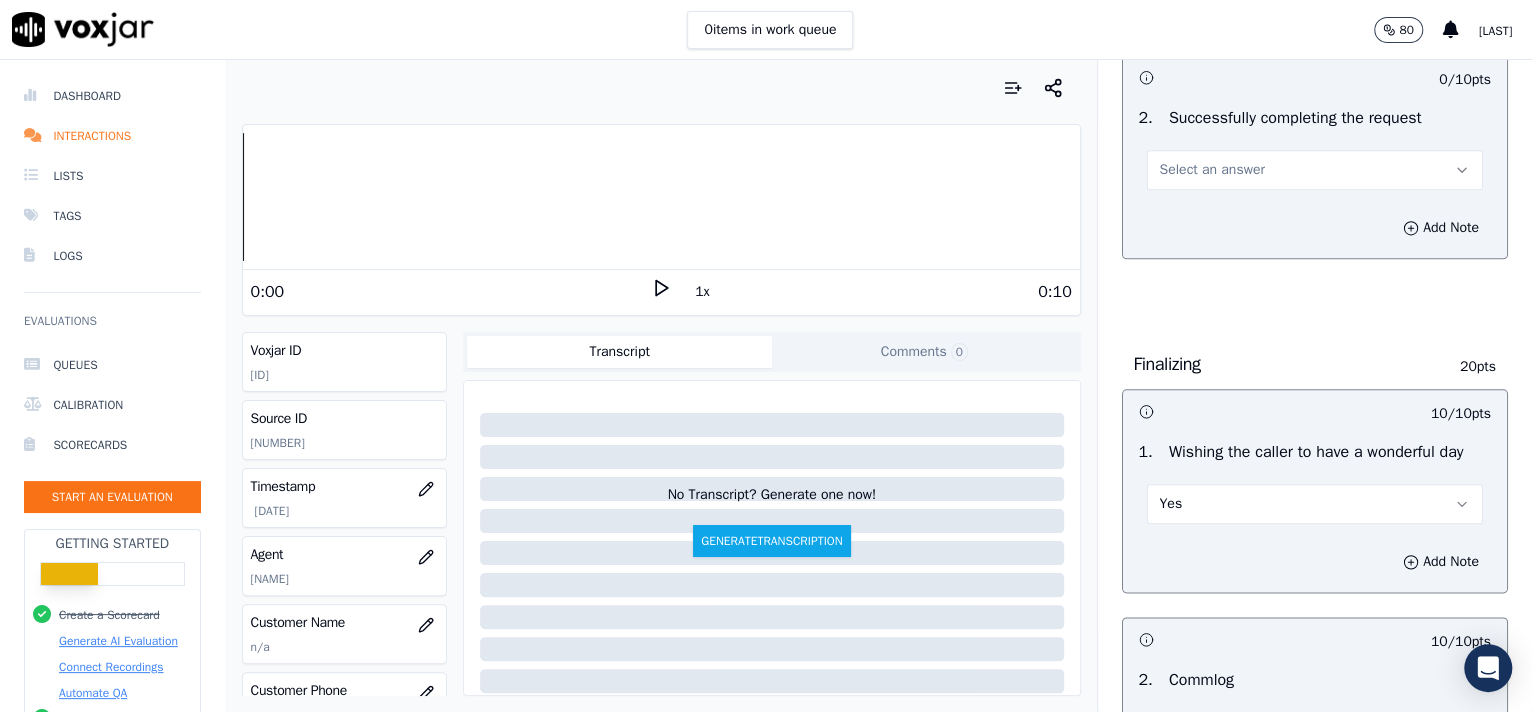 click on "Select an answer" at bounding box center (1315, 170) 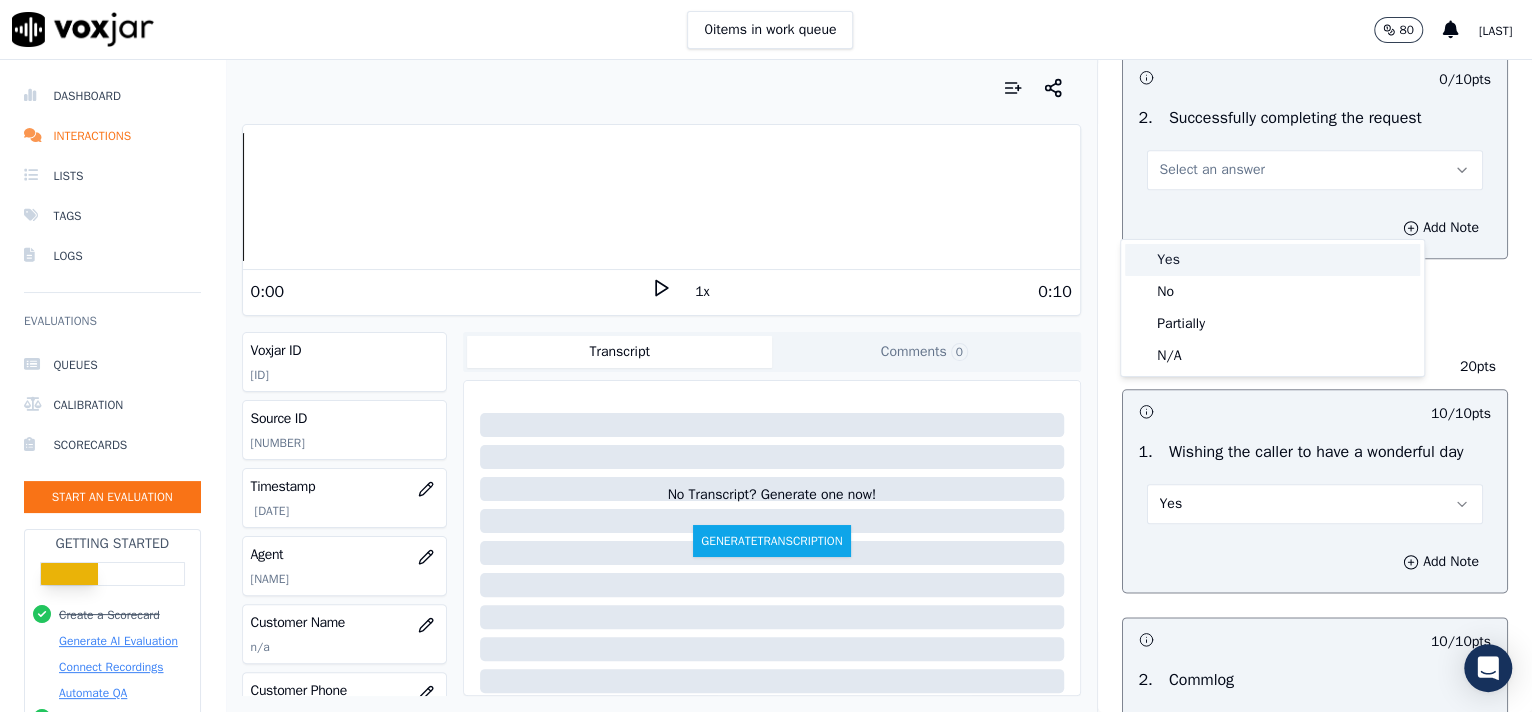 click on "Yes" at bounding box center [1272, 260] 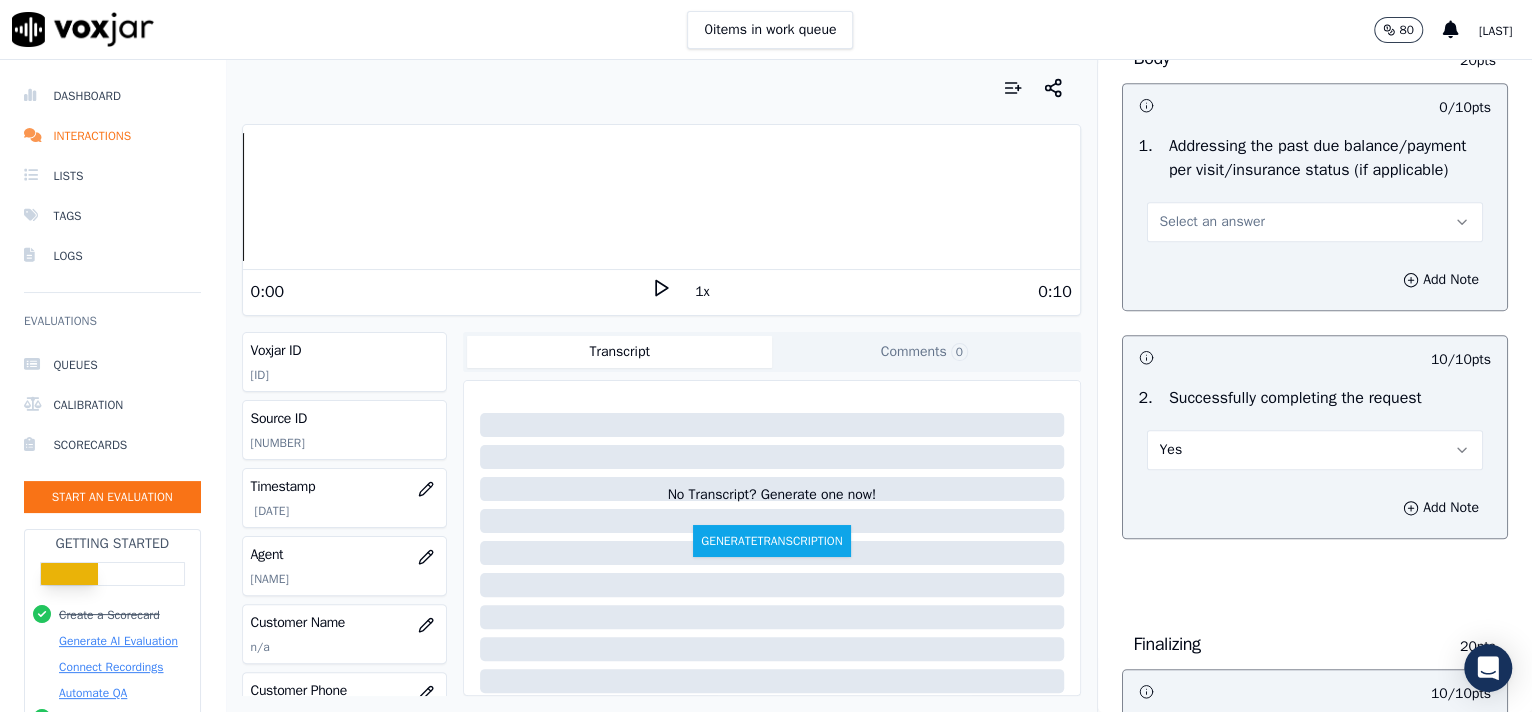 scroll, scrollTop: 904, scrollLeft: 0, axis: vertical 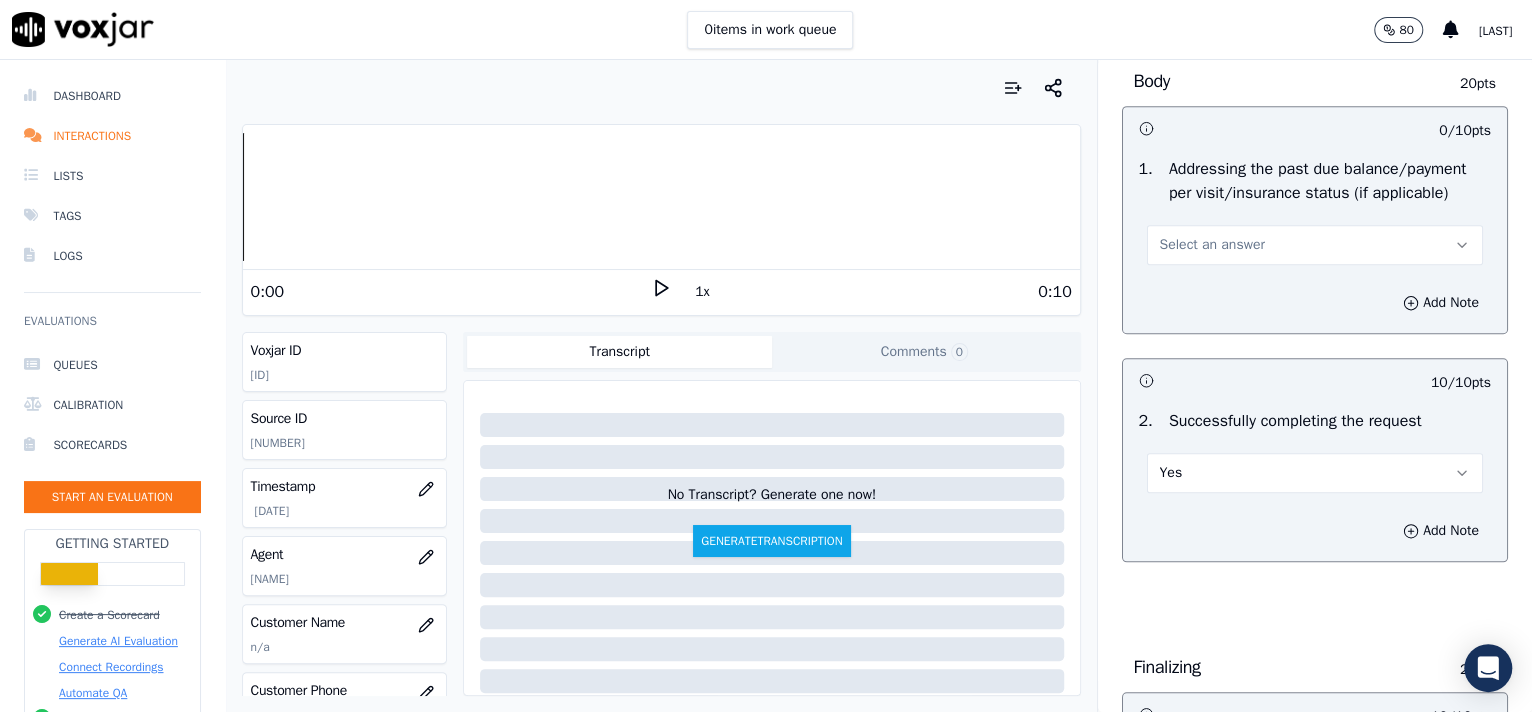 drag, startPoint x: 1360, startPoint y: 269, endPoint x: 1296, endPoint y: 275, distance: 64.28063 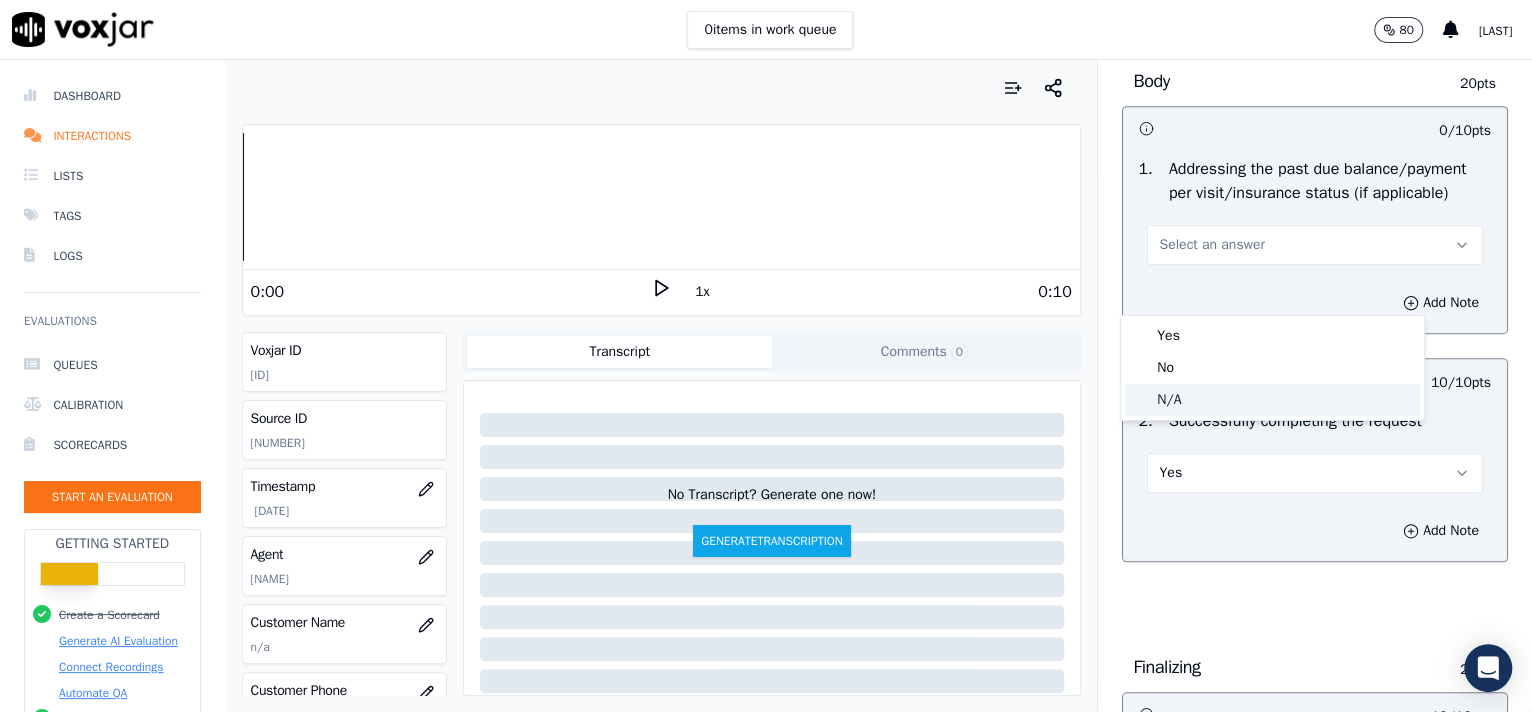 click on "N/A" 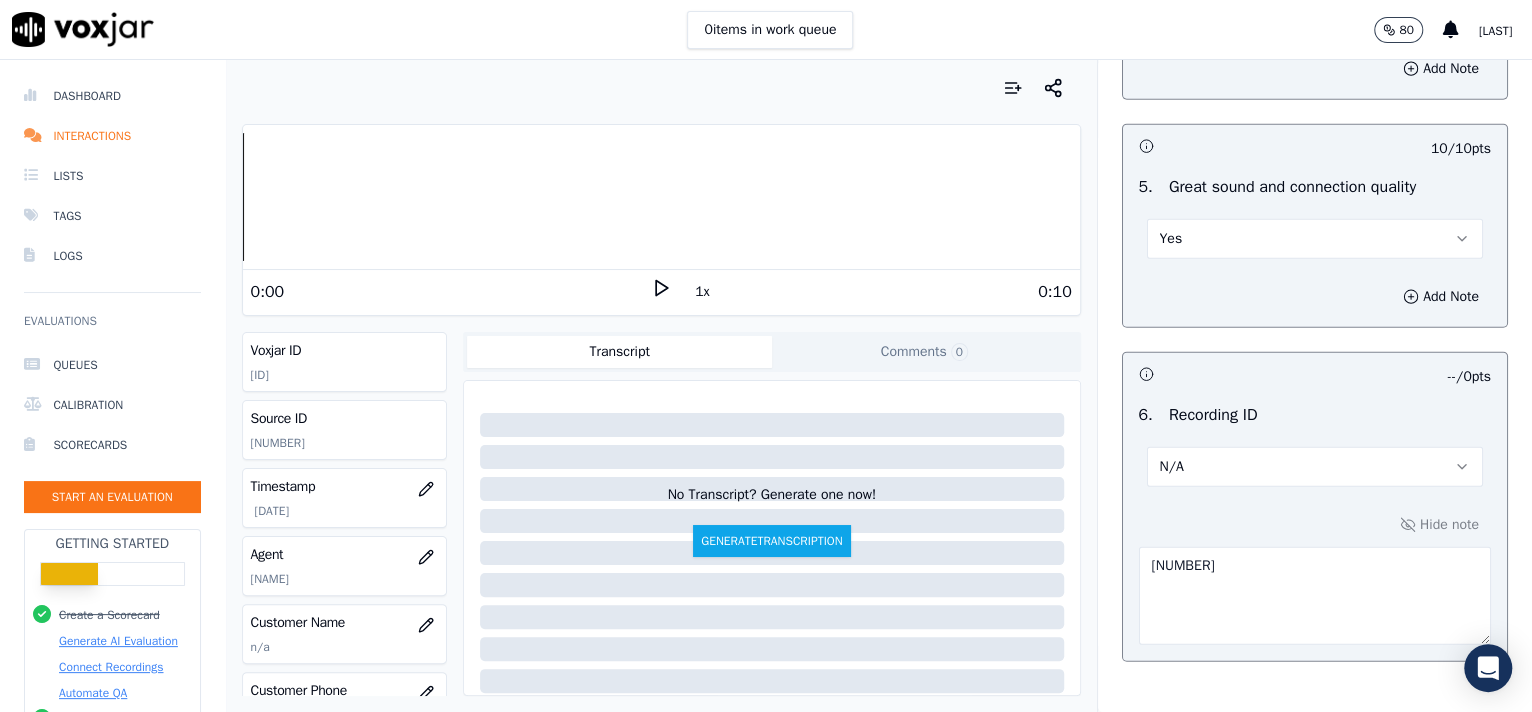 scroll, scrollTop: 3162, scrollLeft: 0, axis: vertical 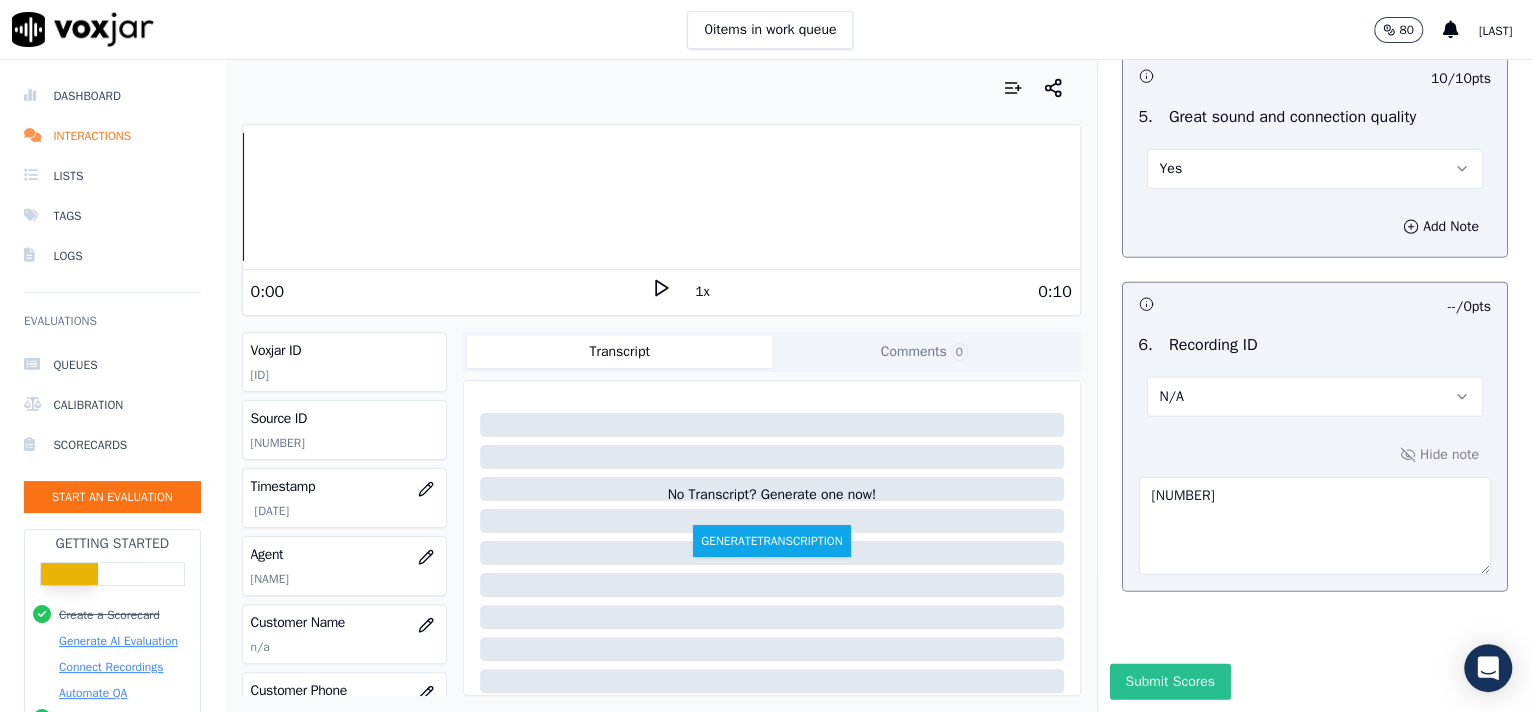 click on "Submit Scores" at bounding box center (1170, 682) 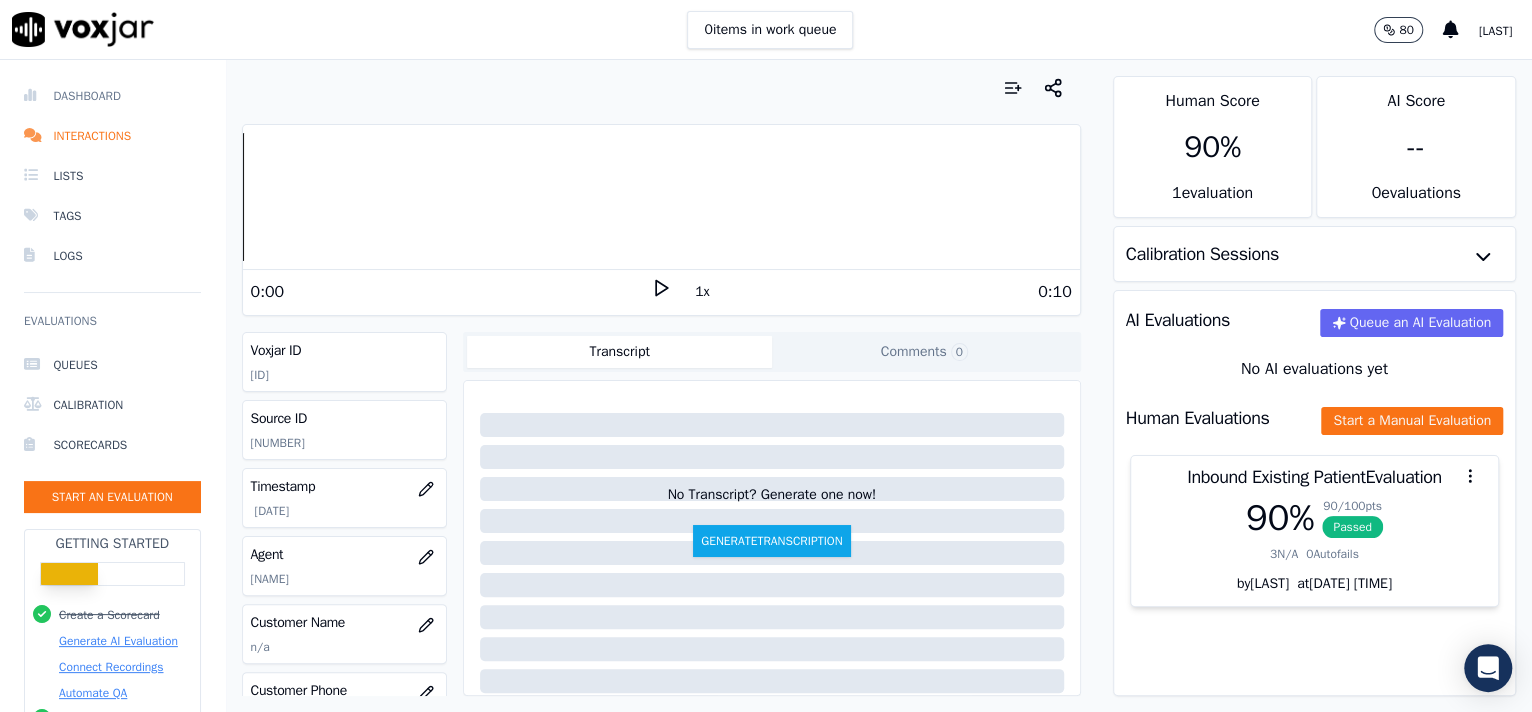click on "Dashboard" at bounding box center [112, 96] 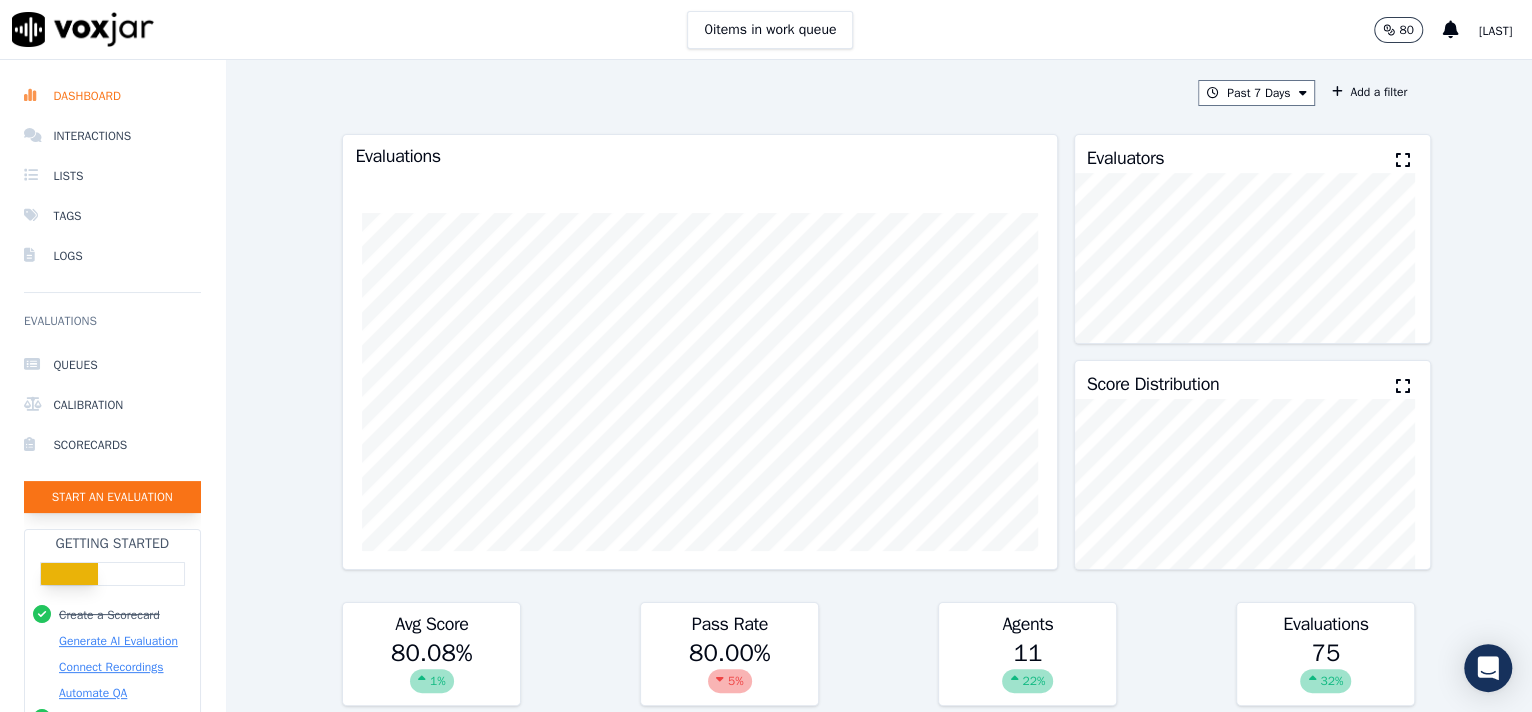 click on "Start an Evaluation" 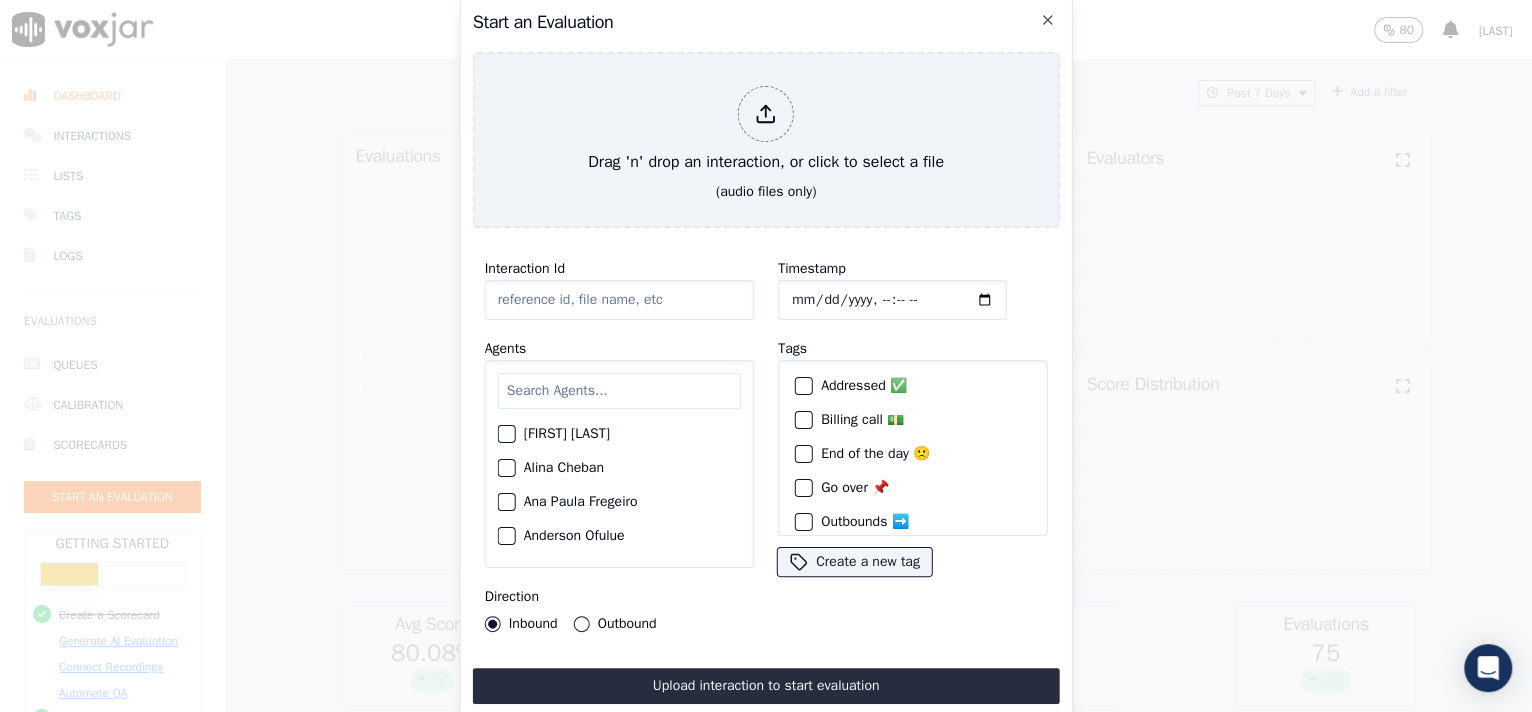 click on "Interaction Id" 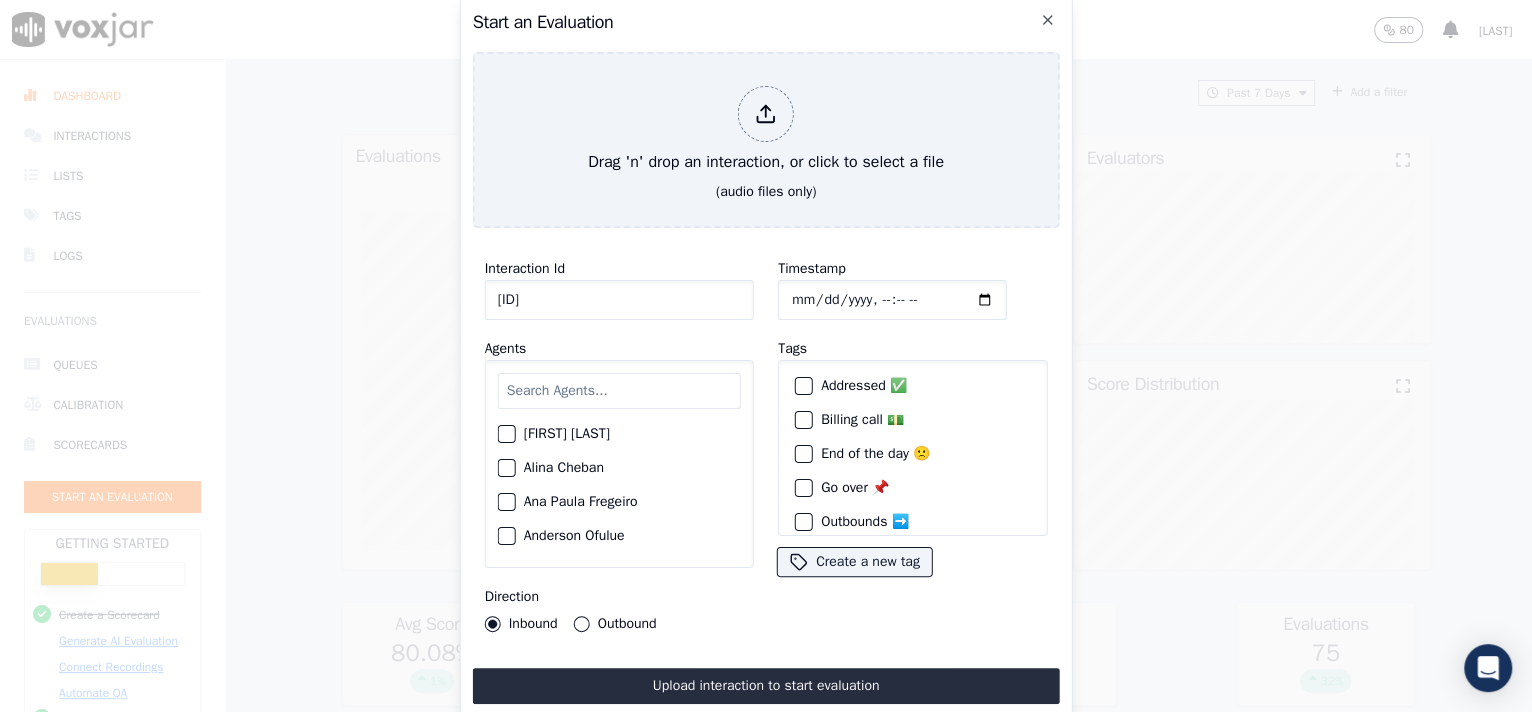 type on "[ID]" 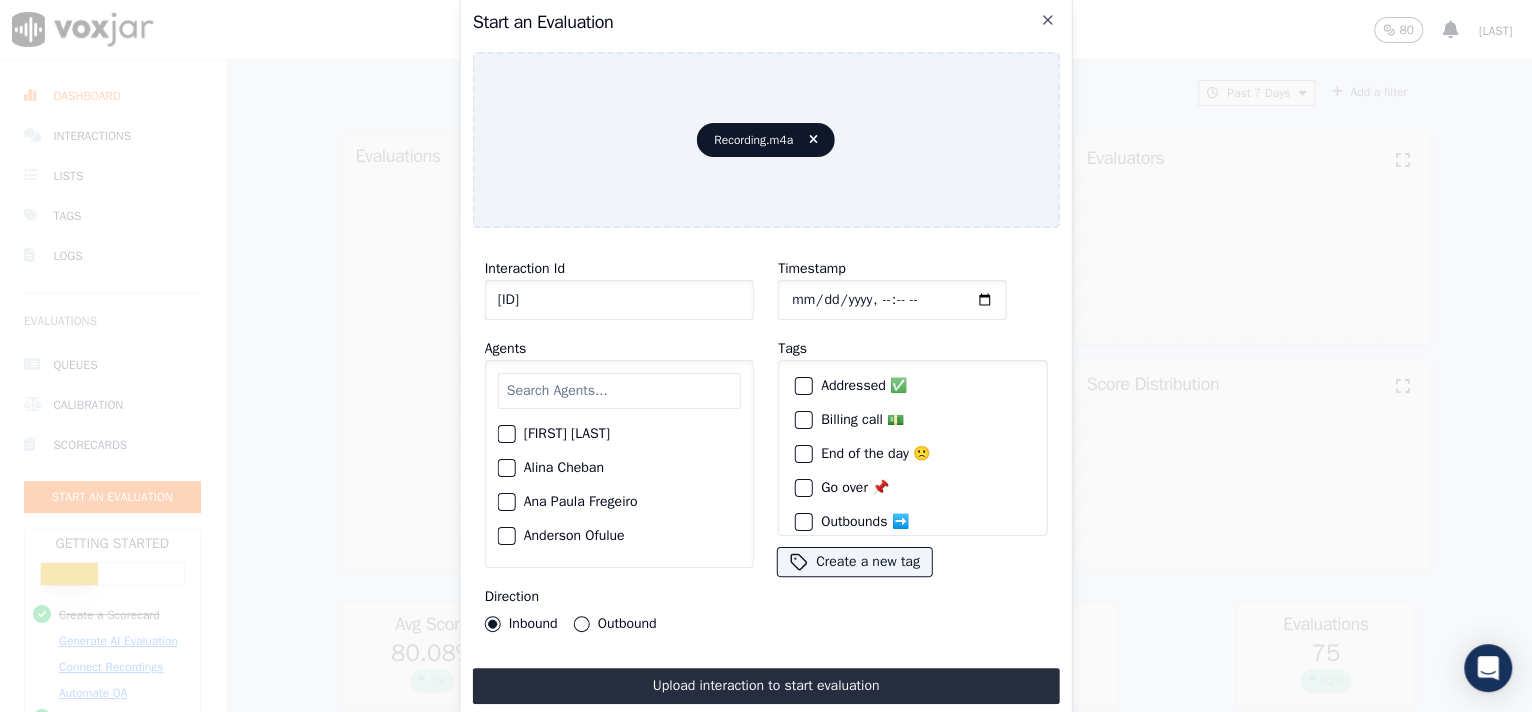click on "Timestamp" 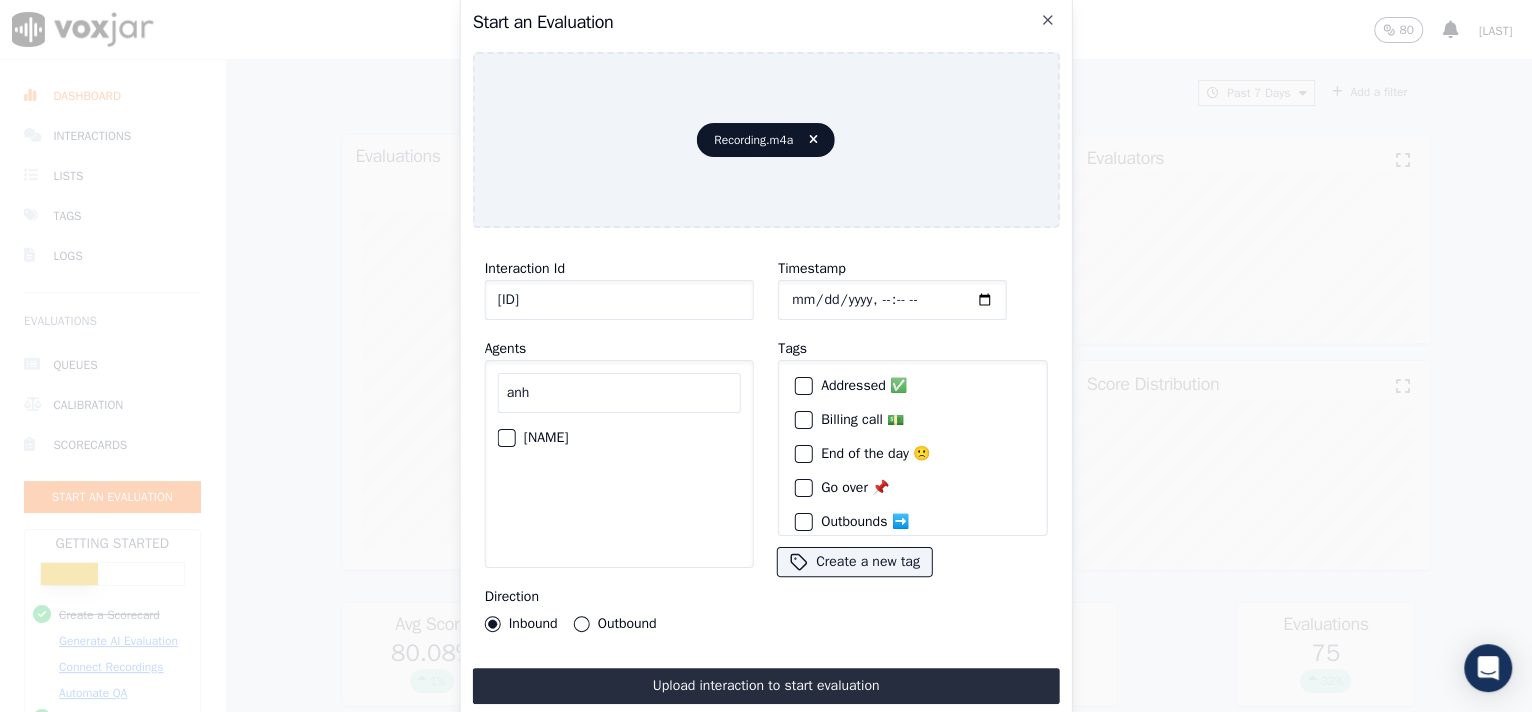 type on "anh" 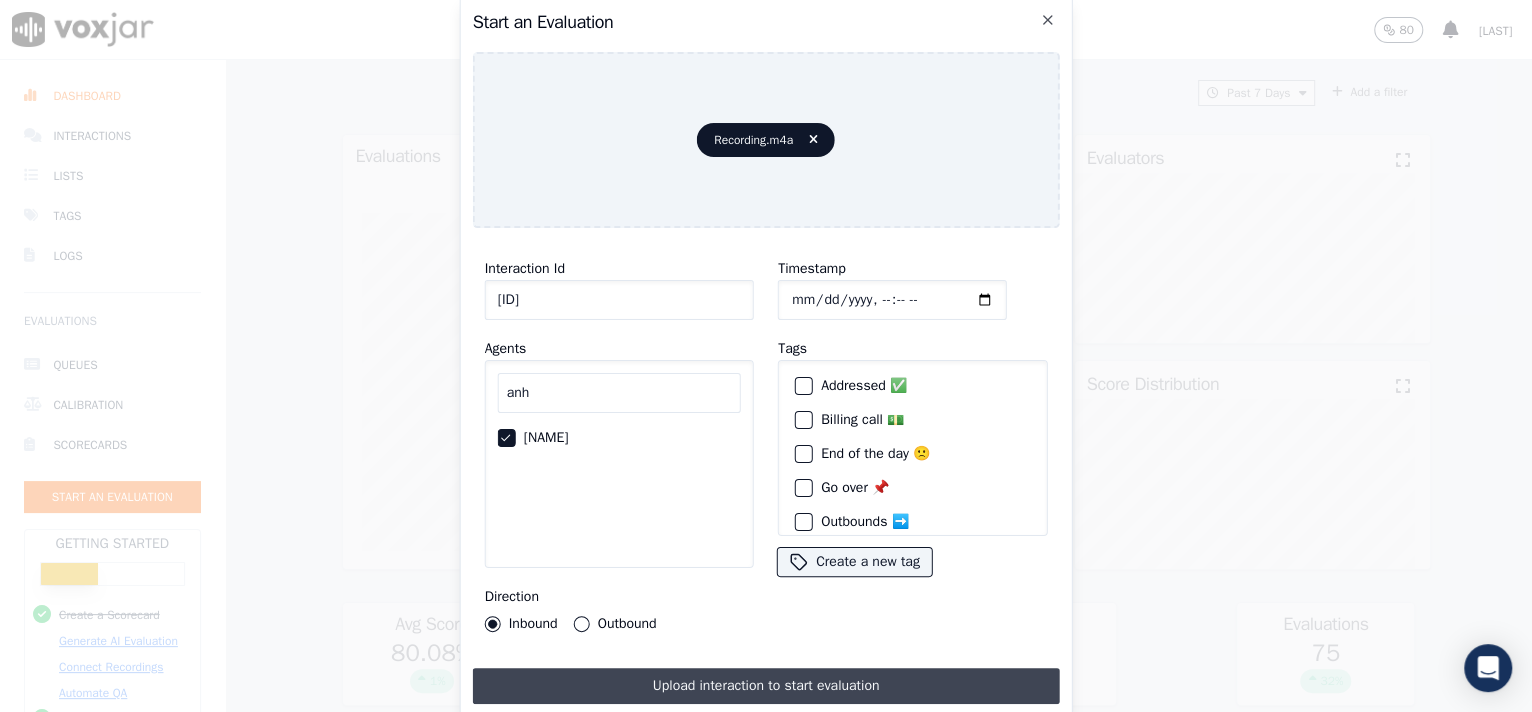 click on "Upload interaction to start evaluation" at bounding box center [766, 686] 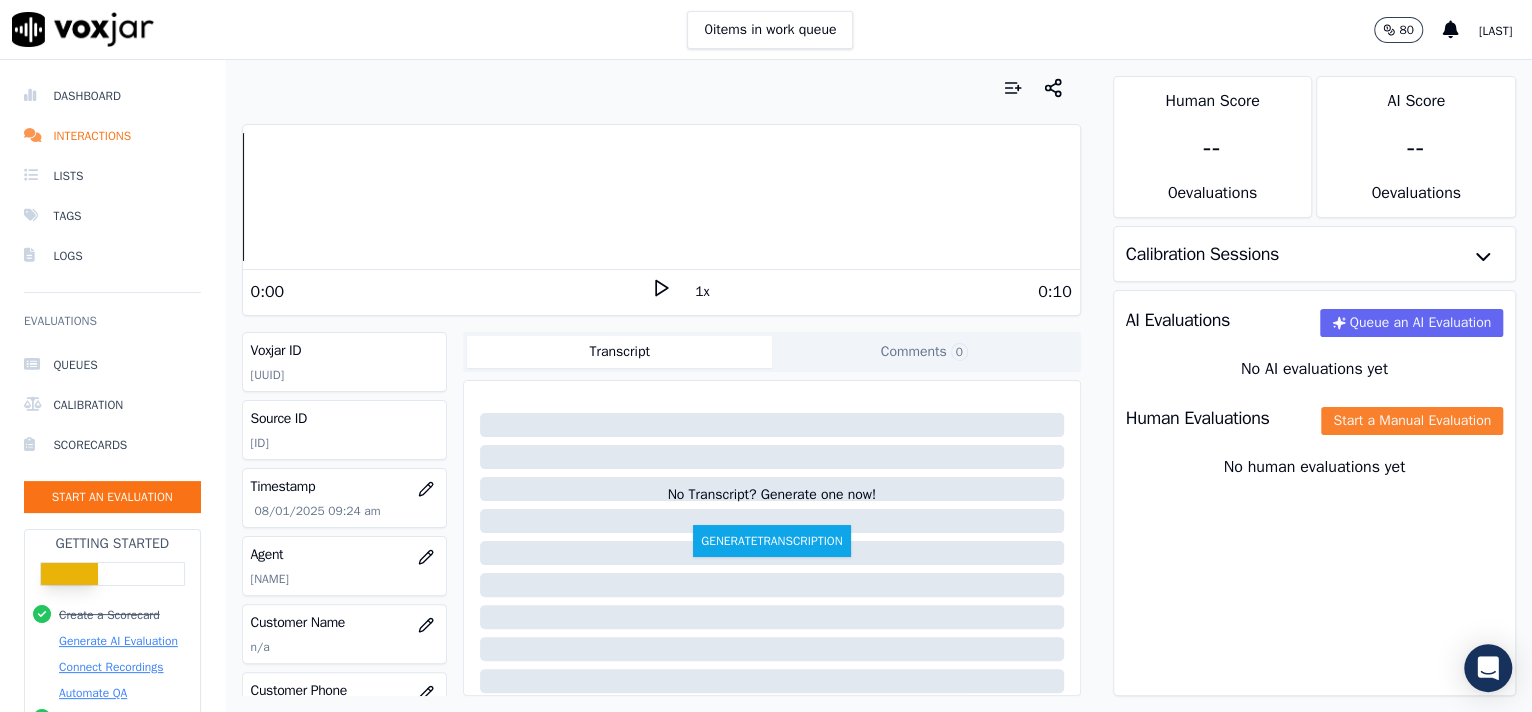 click on "Start a Manual Evaluation" 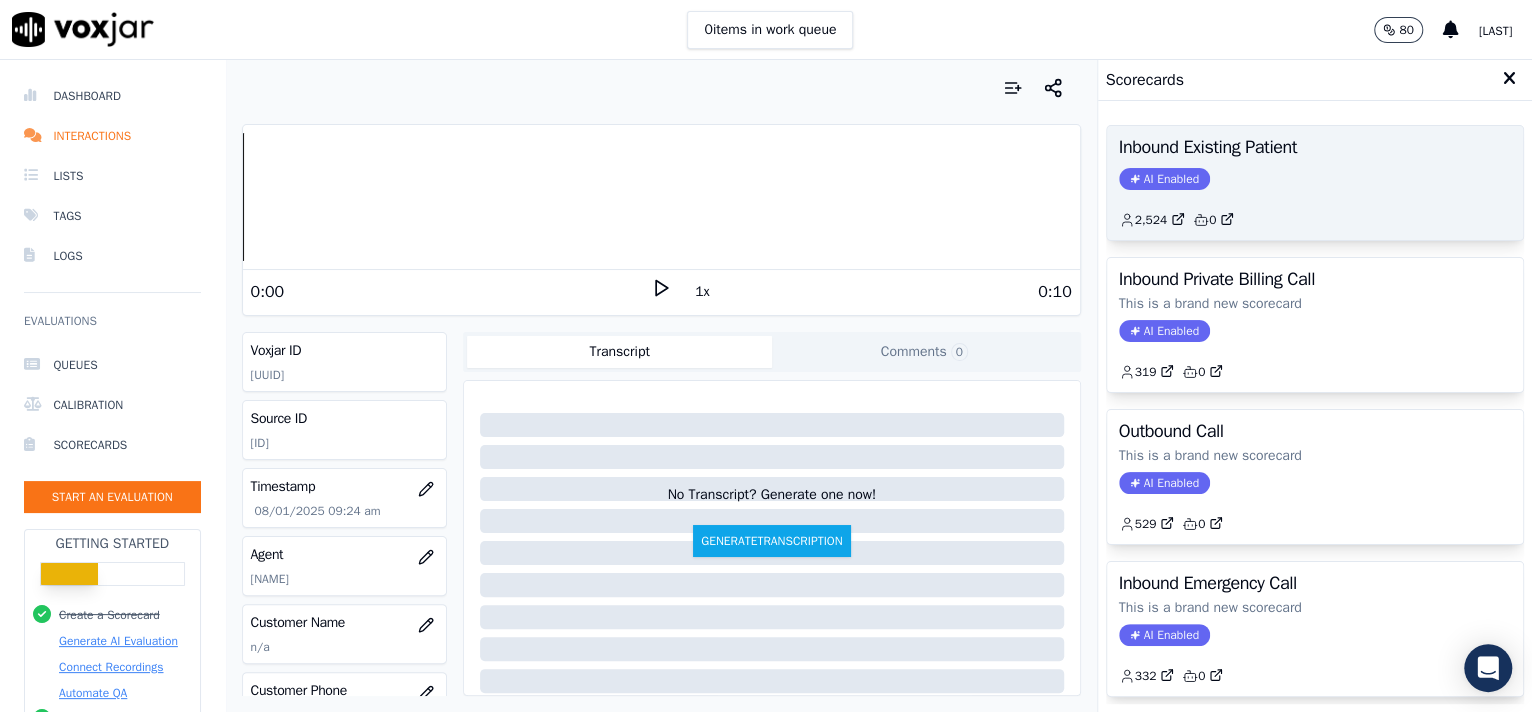 click on "[NUMBER]         0" 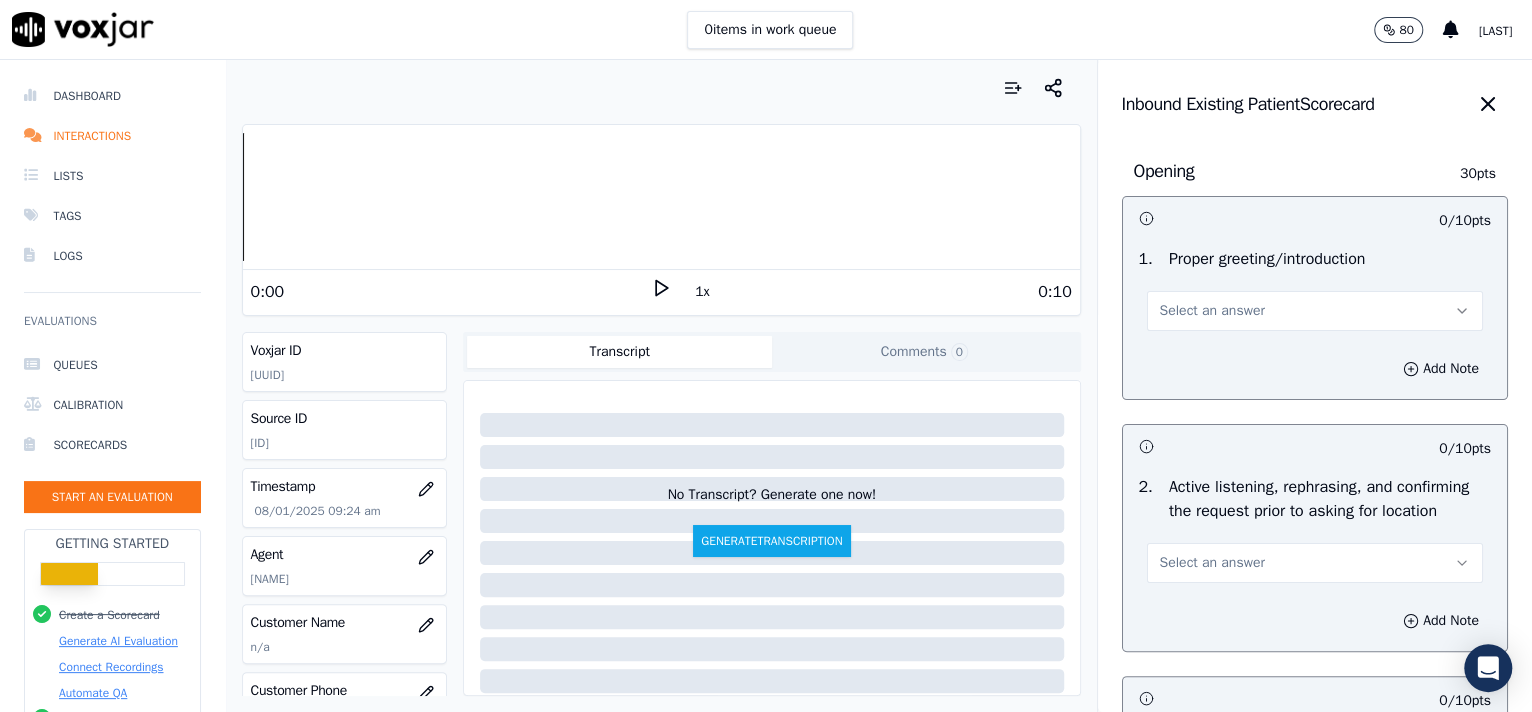 click on "Select an answer" at bounding box center (1315, 311) 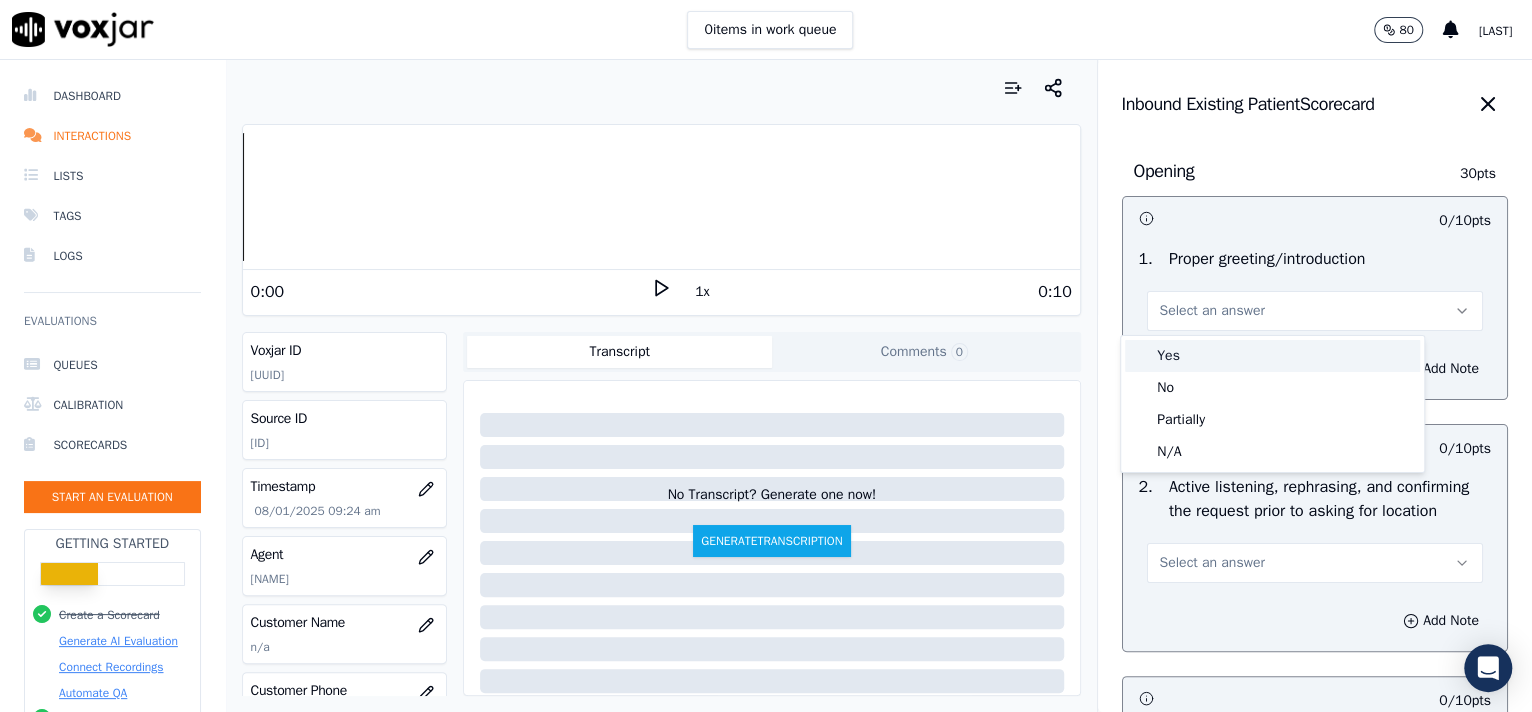 click on "Yes" at bounding box center [1272, 356] 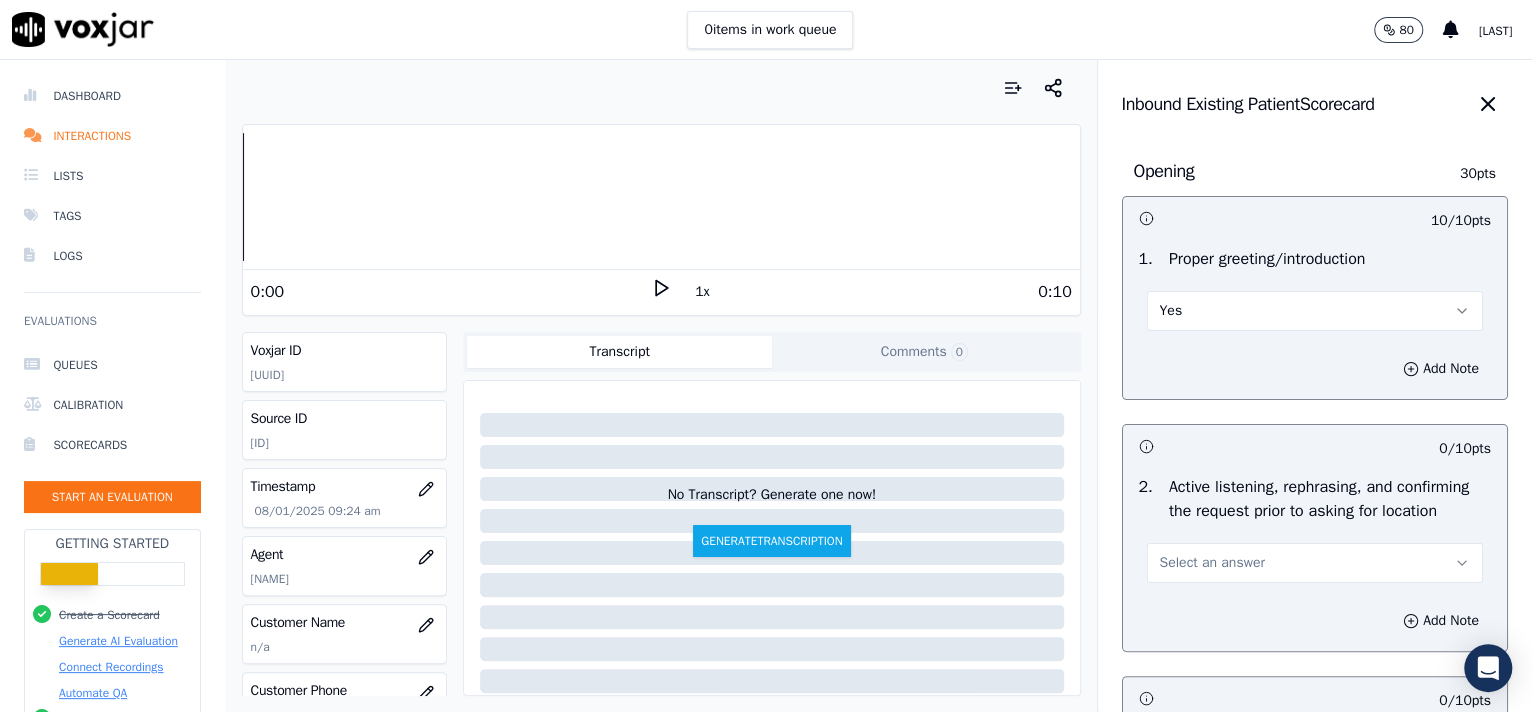 click on "Select an answer" at bounding box center [1212, 563] 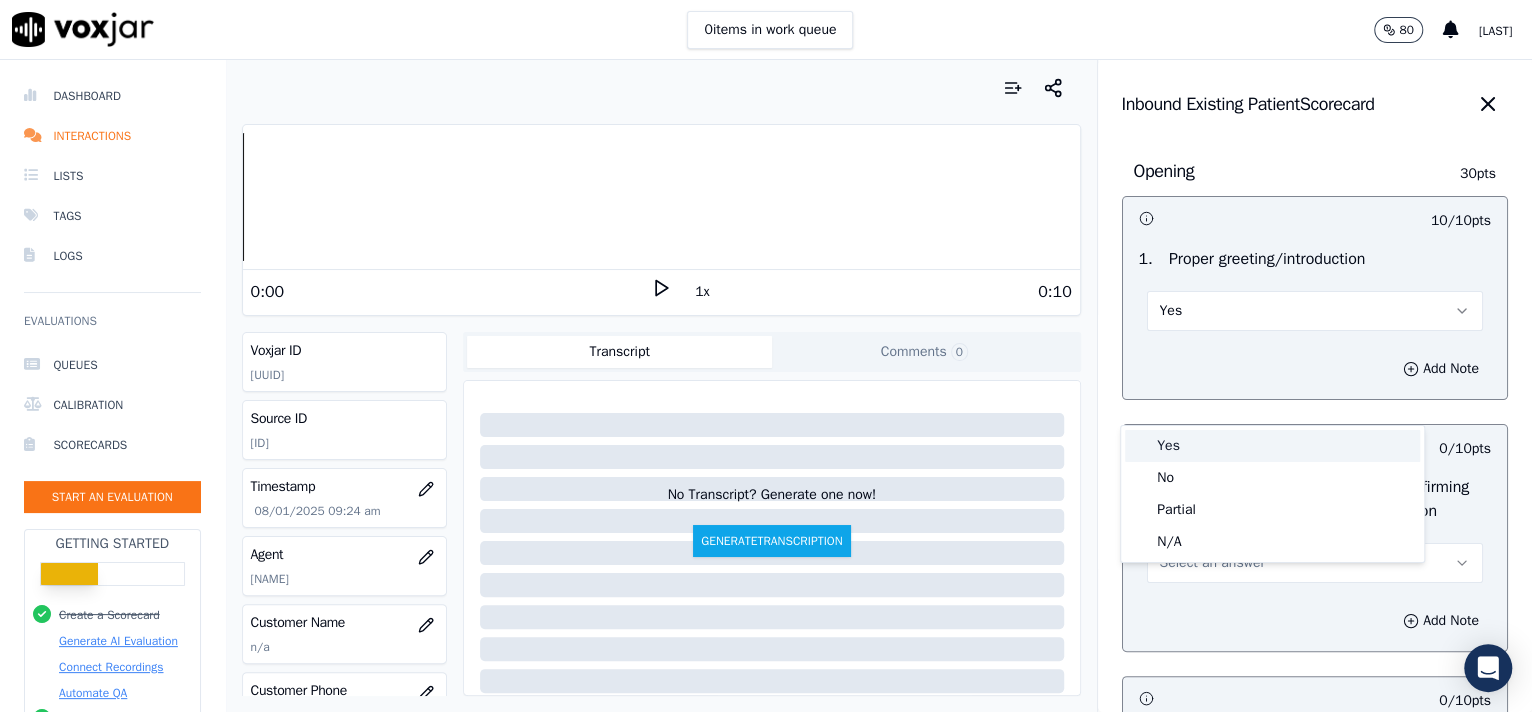 click on "Yes" at bounding box center [1272, 446] 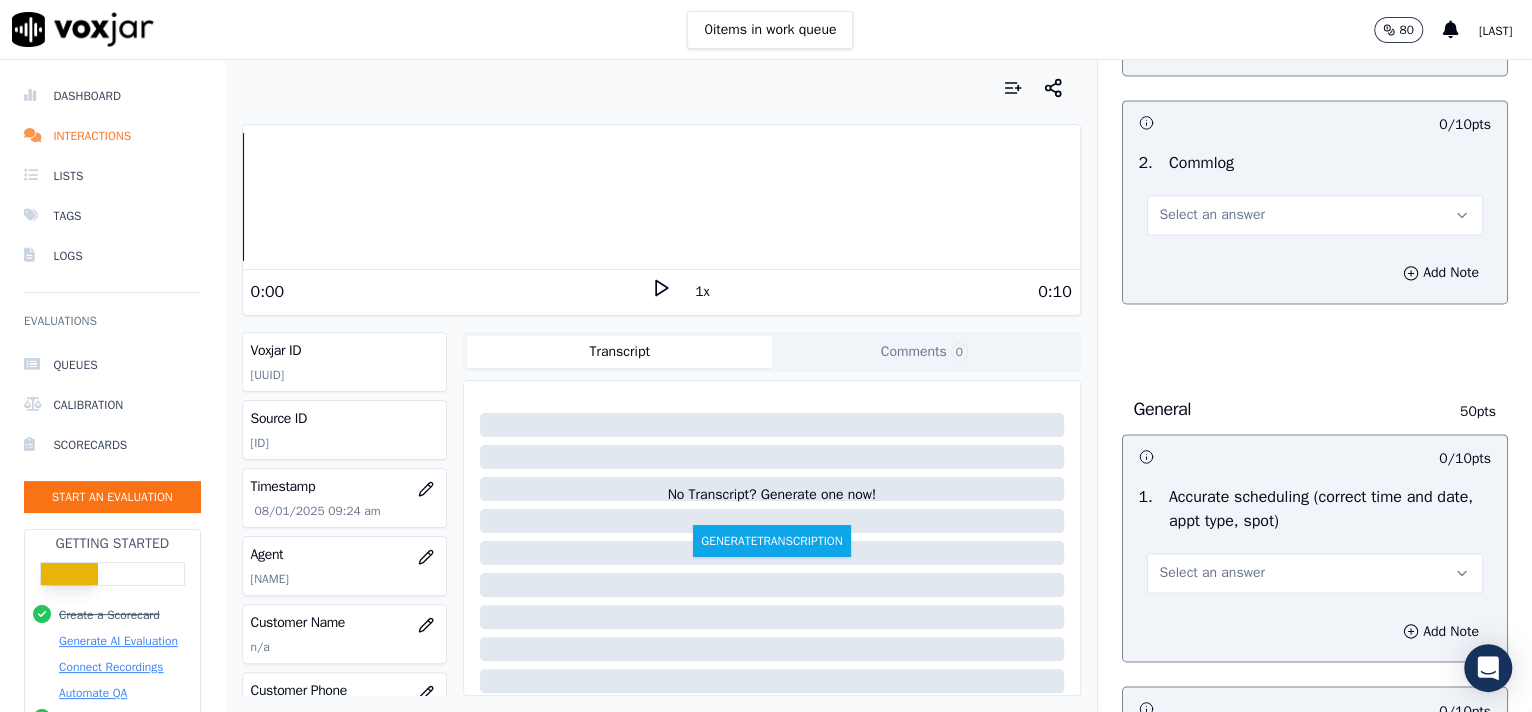scroll, scrollTop: 3057, scrollLeft: 0, axis: vertical 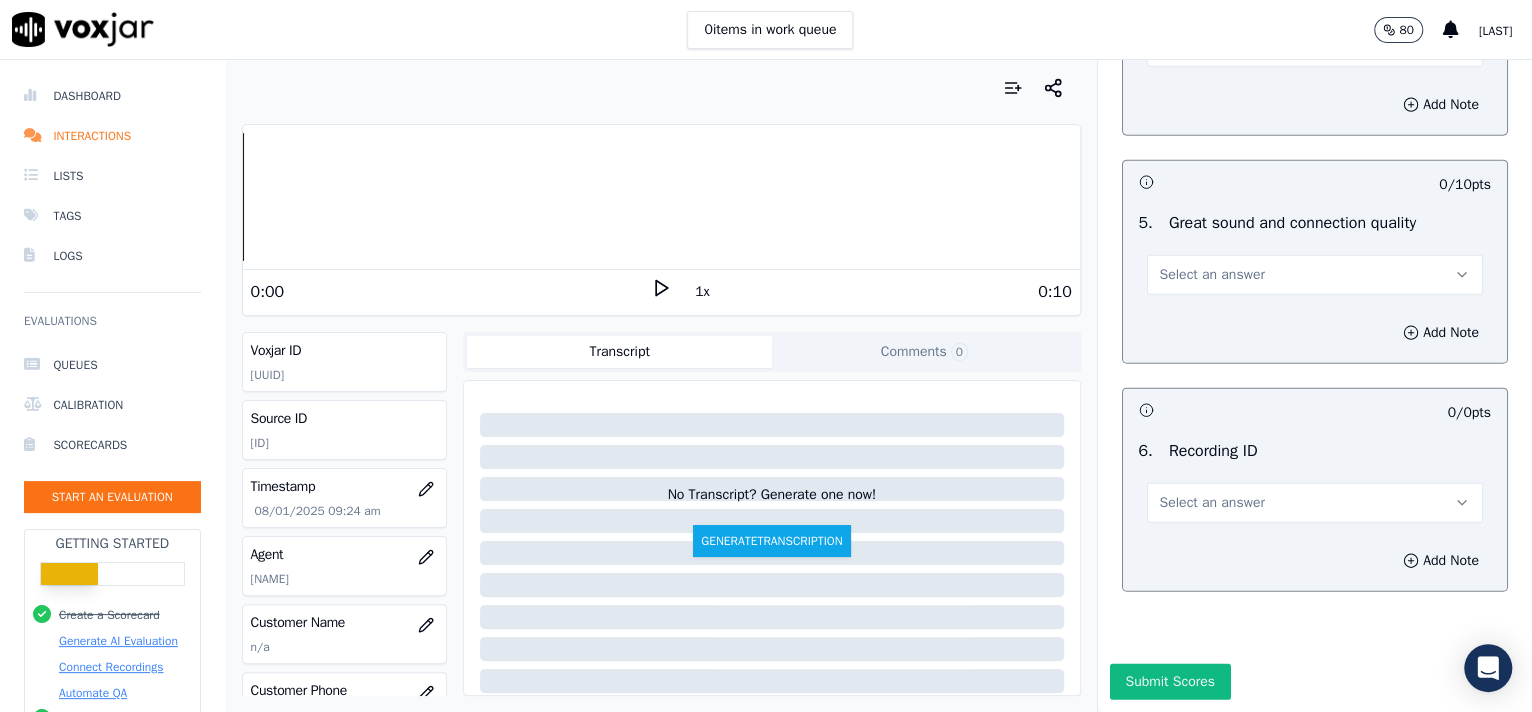 click on "Select an answer" at bounding box center [1315, 503] 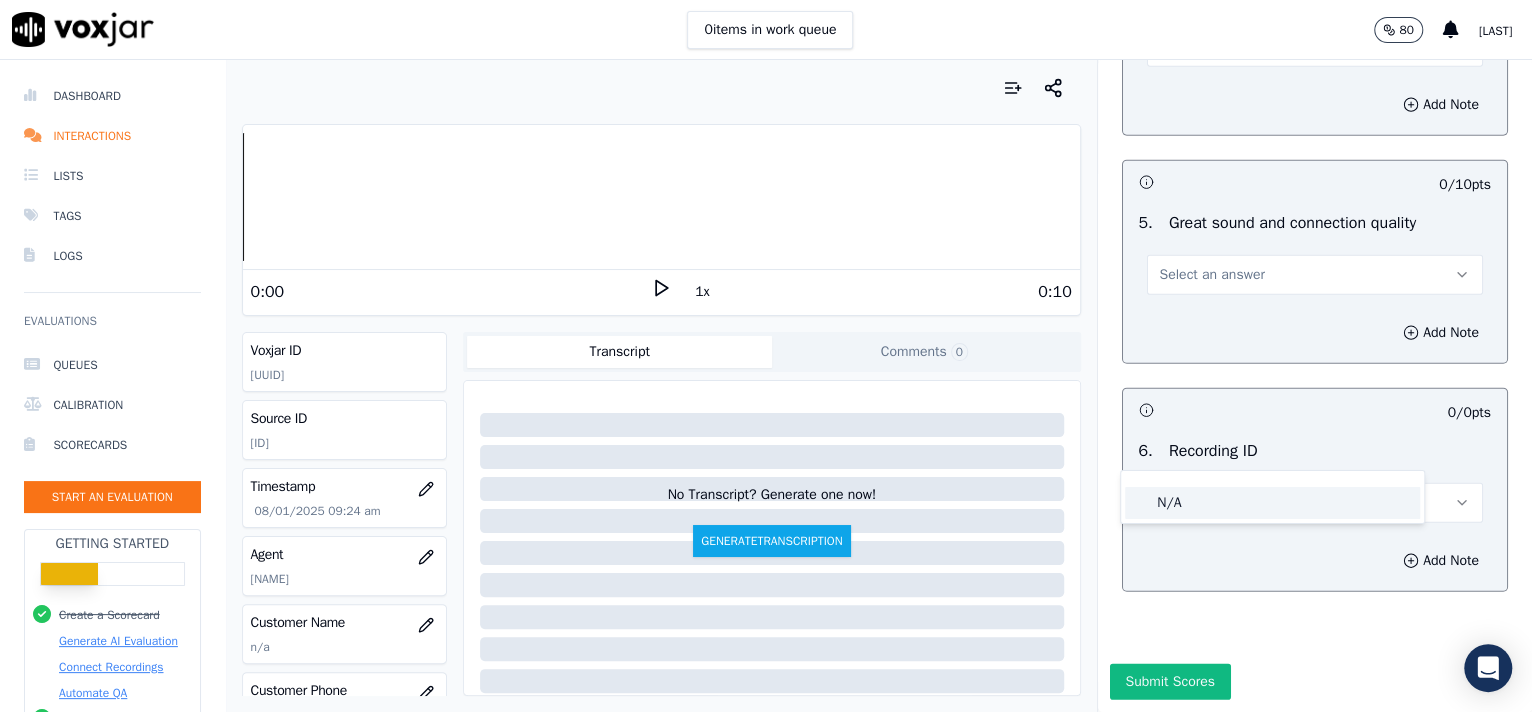 click on "N/A" 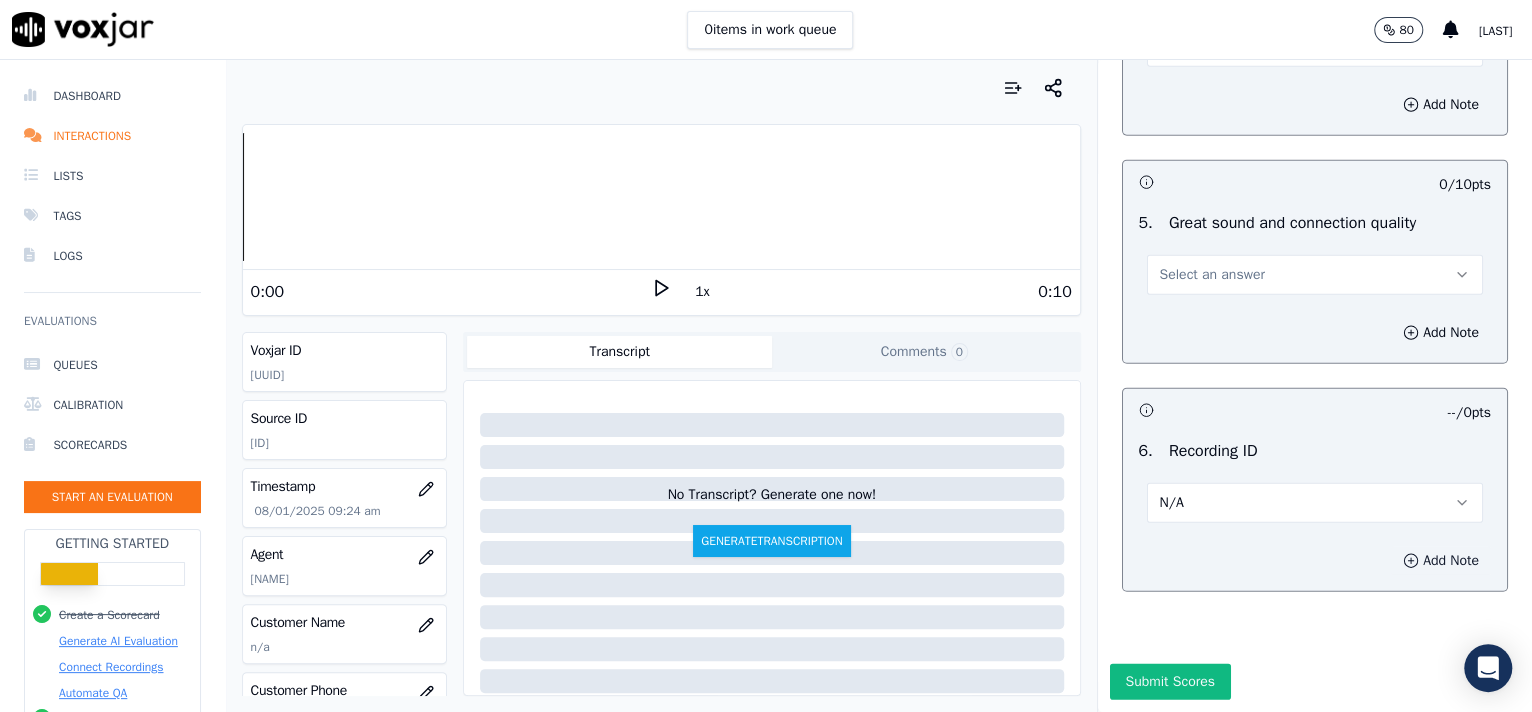 drag, startPoint x: 1396, startPoint y: 522, endPoint x: 1389, endPoint y: 513, distance: 11.401754 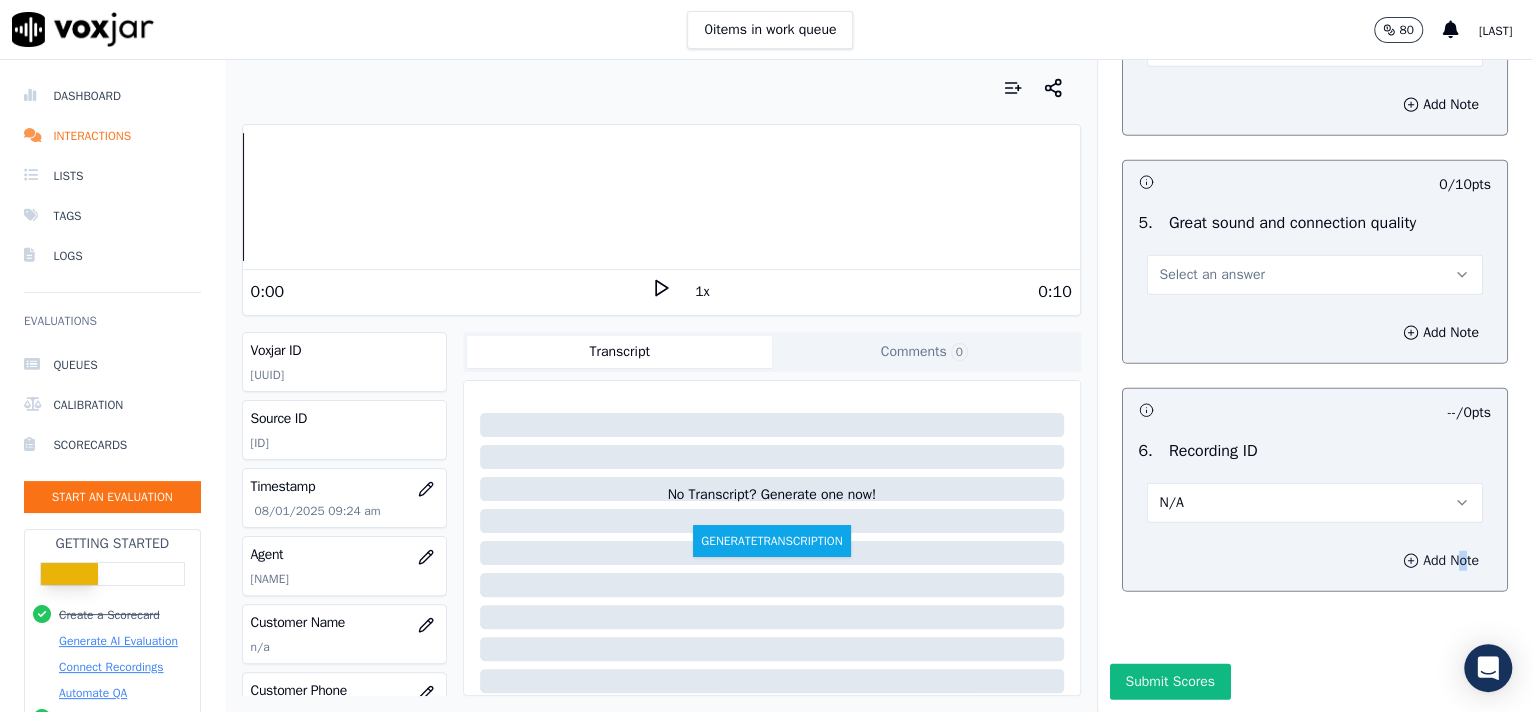 click on "Add Note" at bounding box center (1441, 561) 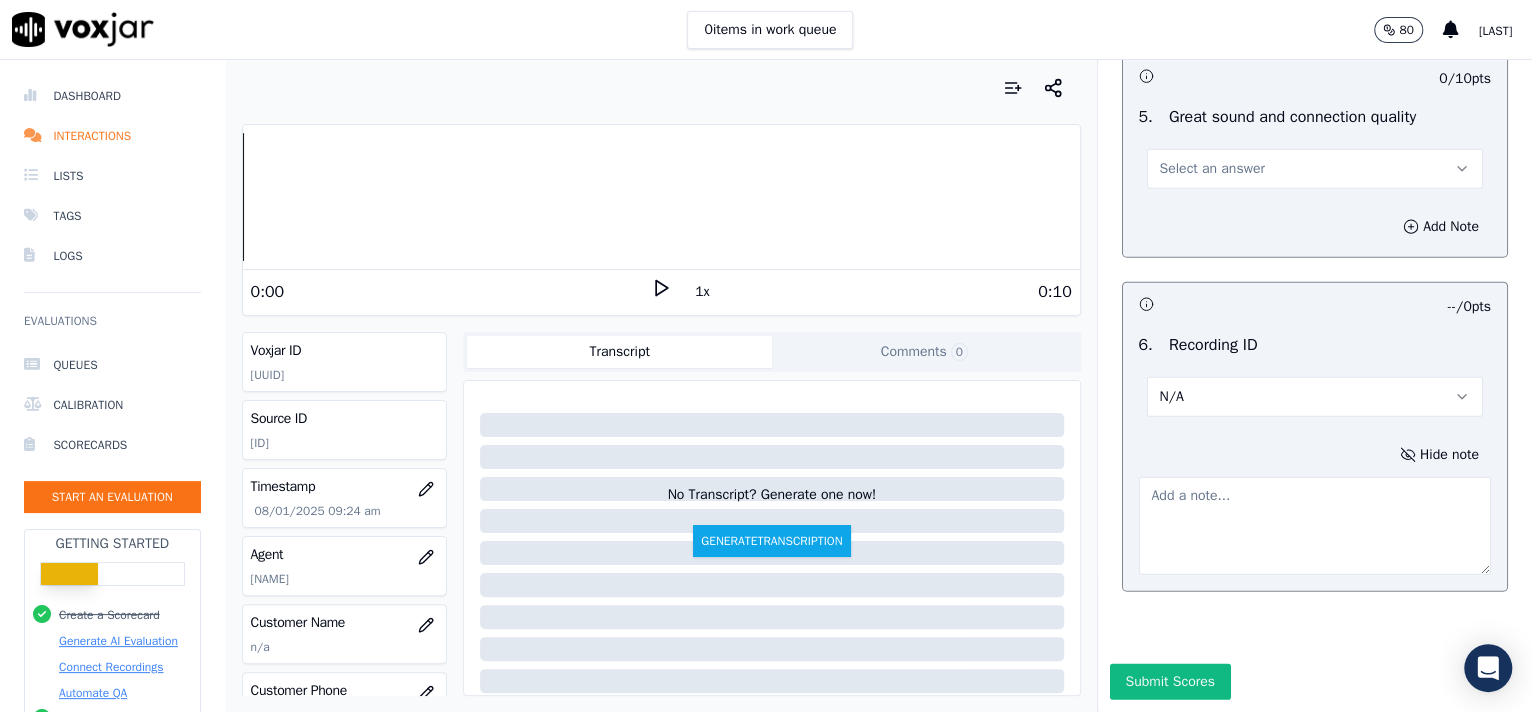 click at bounding box center [1315, 526] 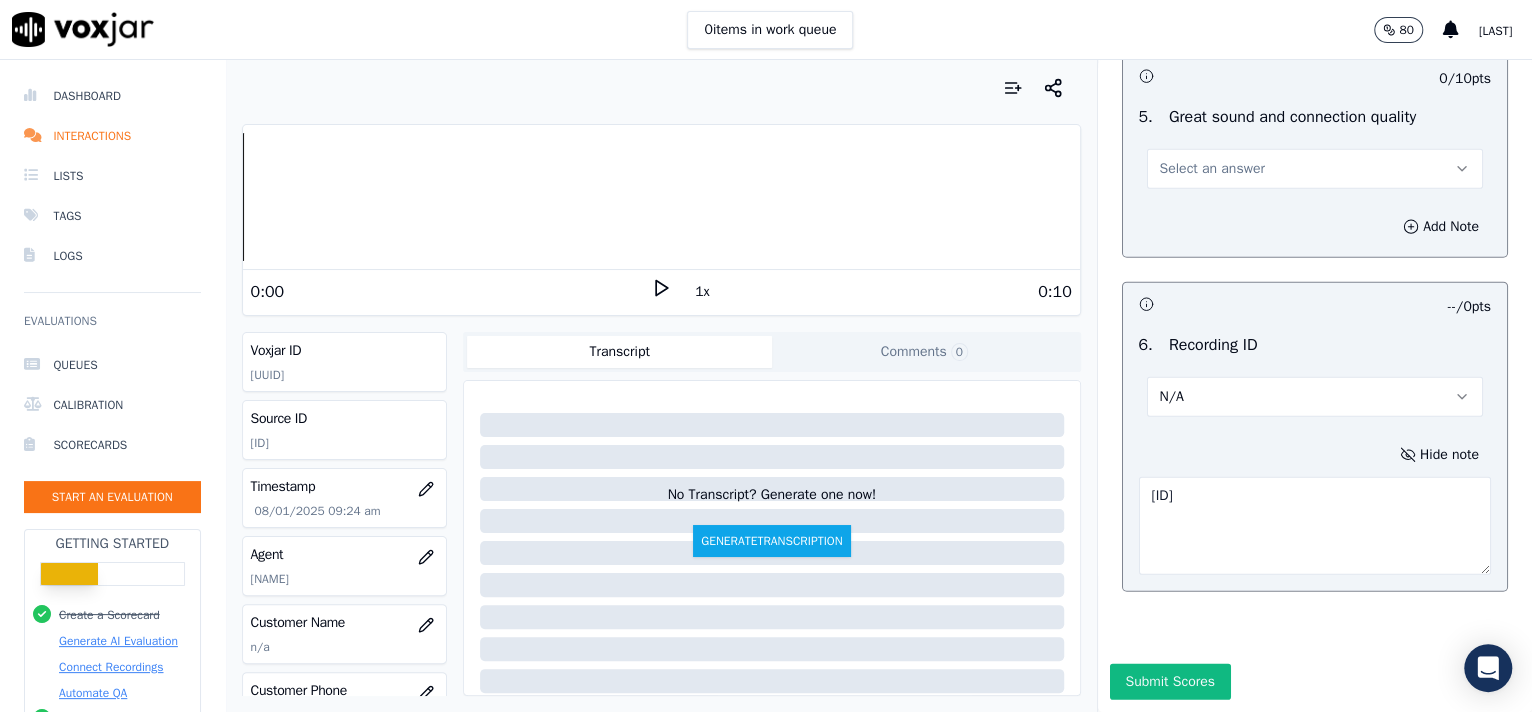 type on "[ID]" 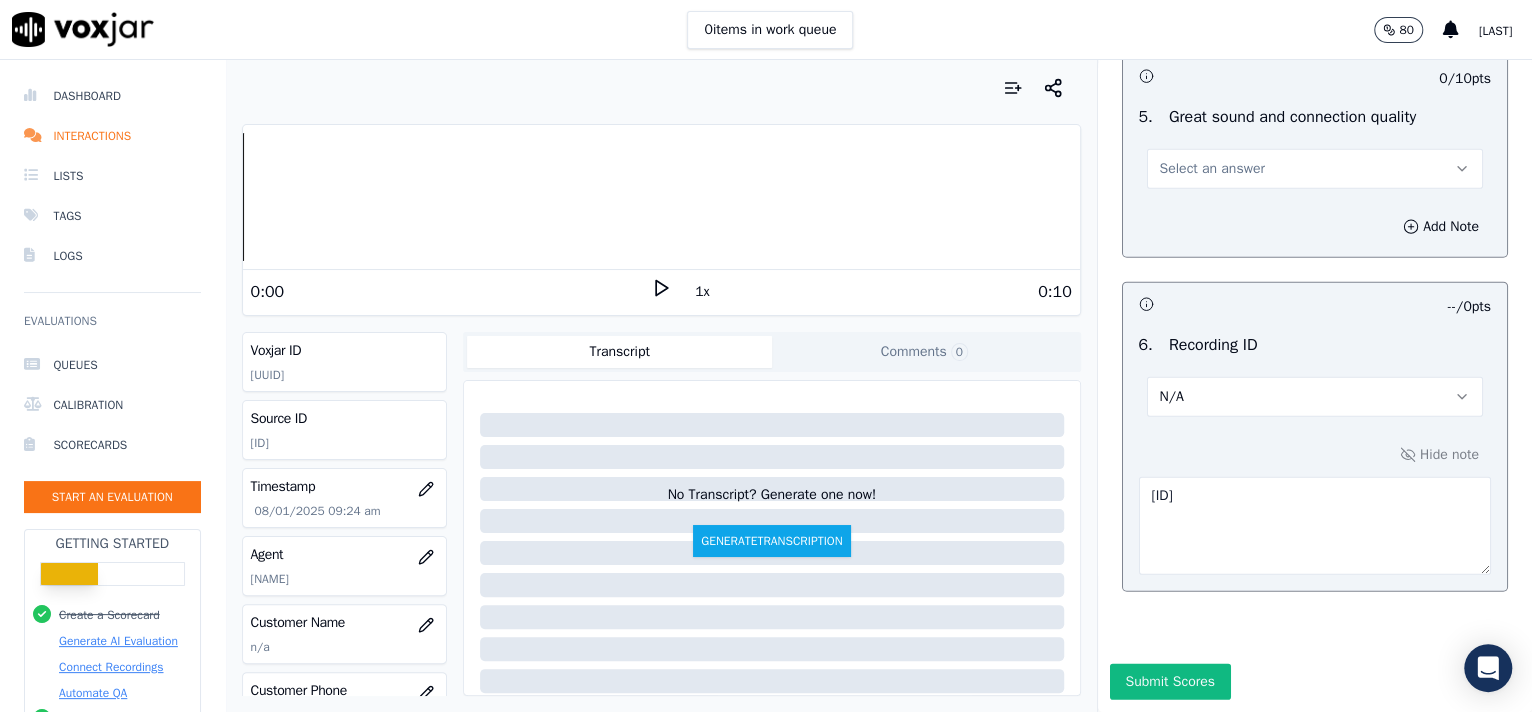 click on "Select an answer" at bounding box center (1315, 169) 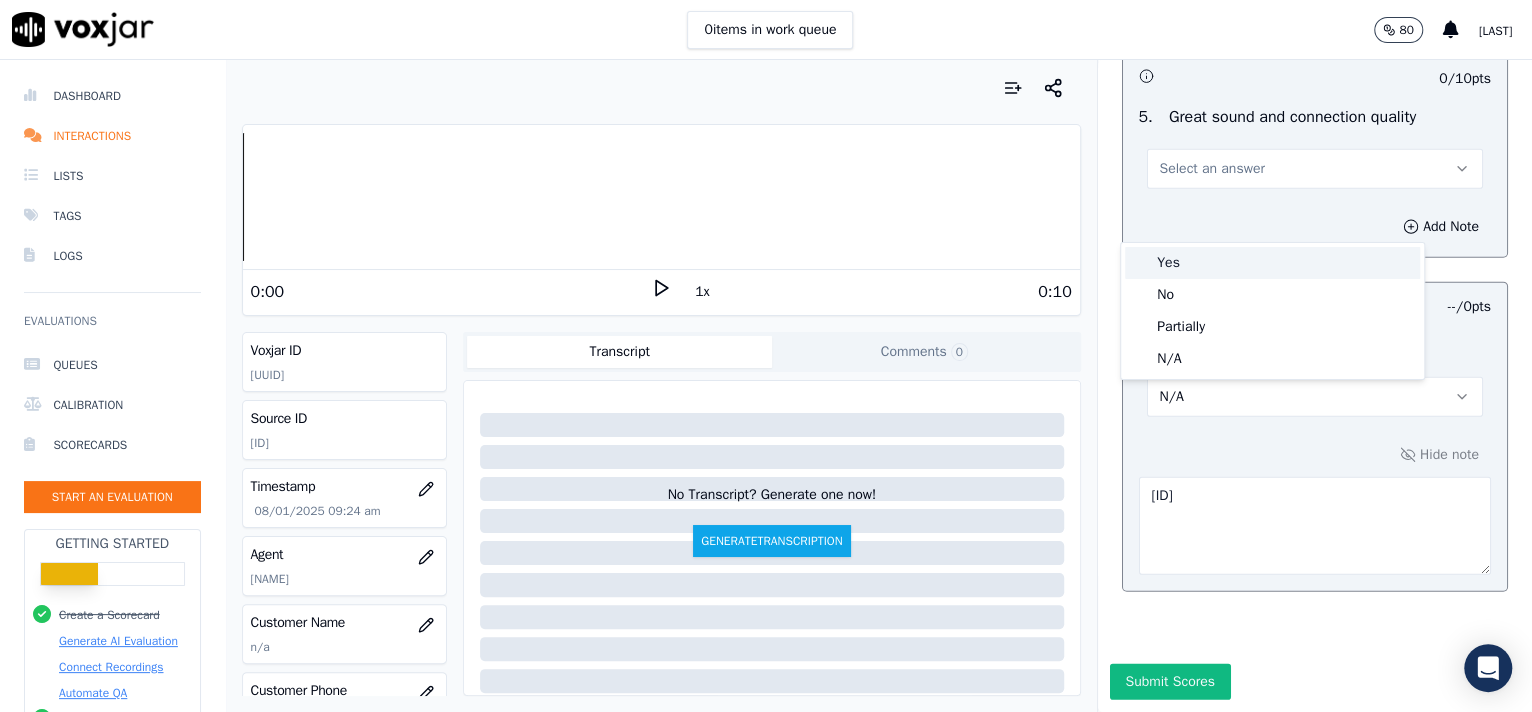 click on "Yes" at bounding box center [1272, 263] 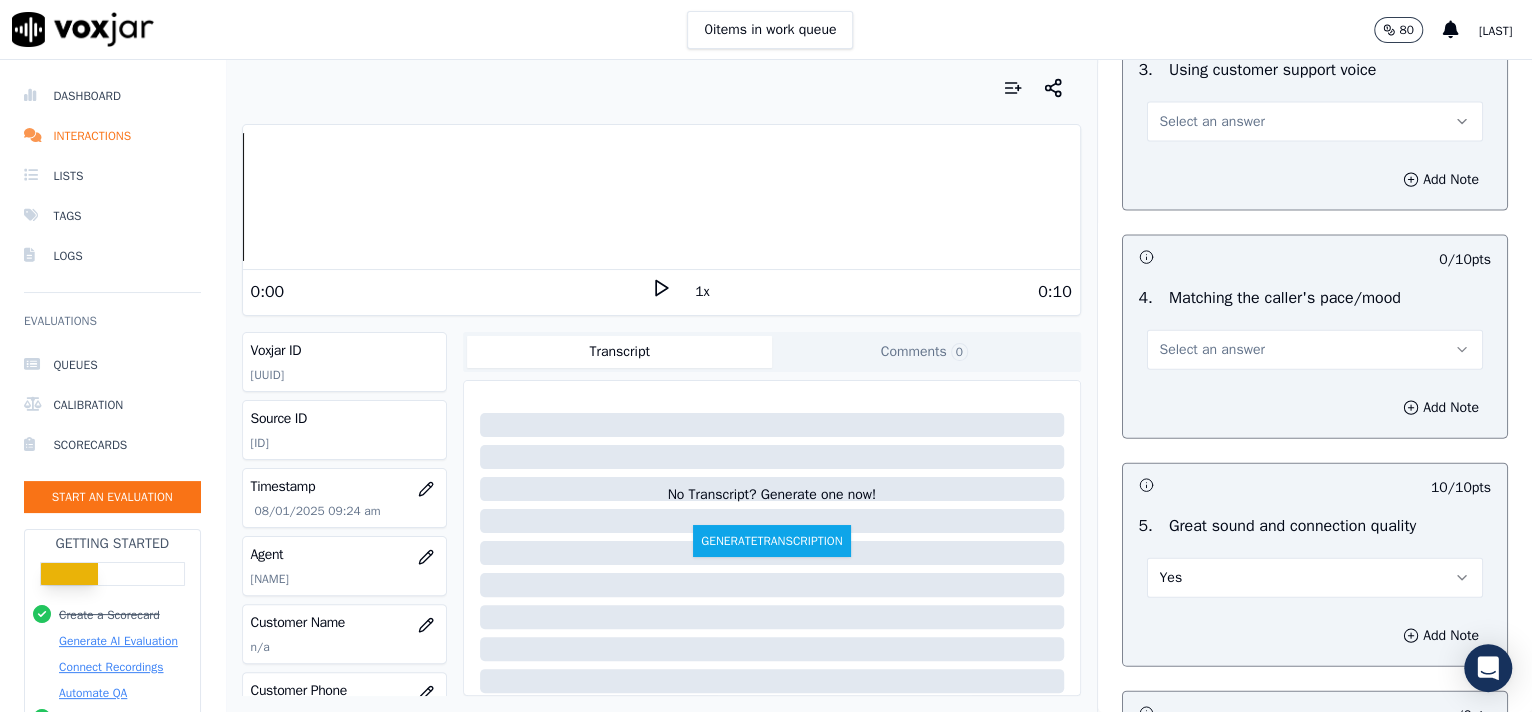 scroll, scrollTop: 2602, scrollLeft: 0, axis: vertical 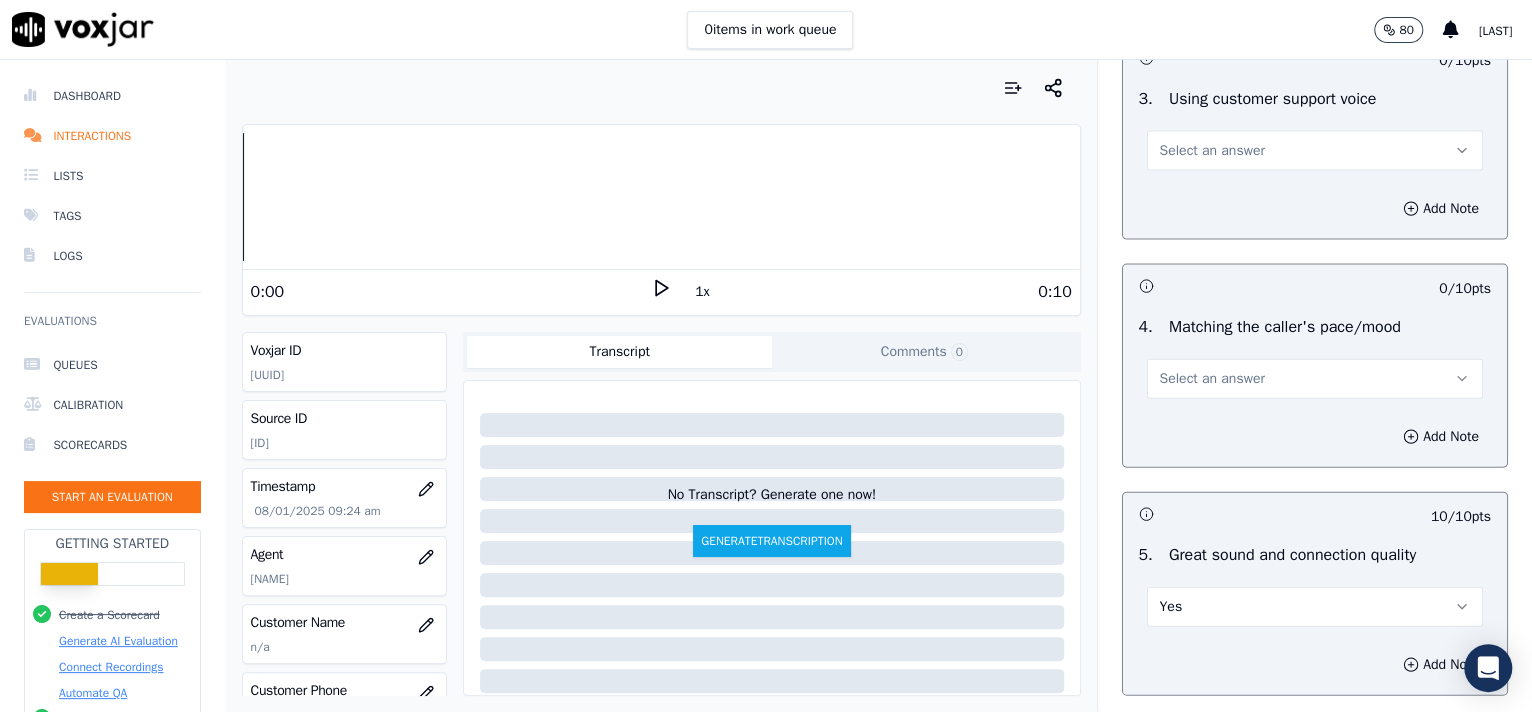 click on "Select an answer" at bounding box center [1315, 379] 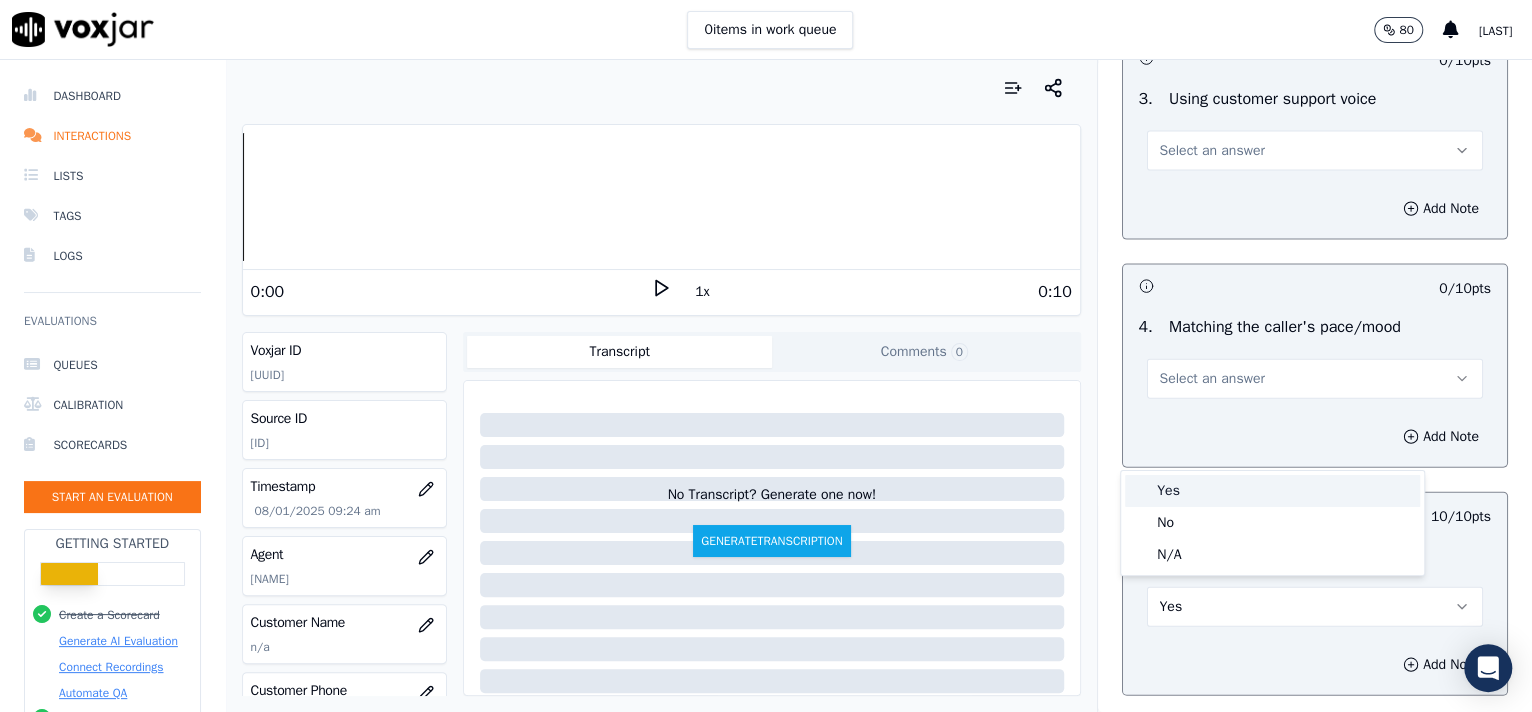 click on "Yes" at bounding box center [1272, 491] 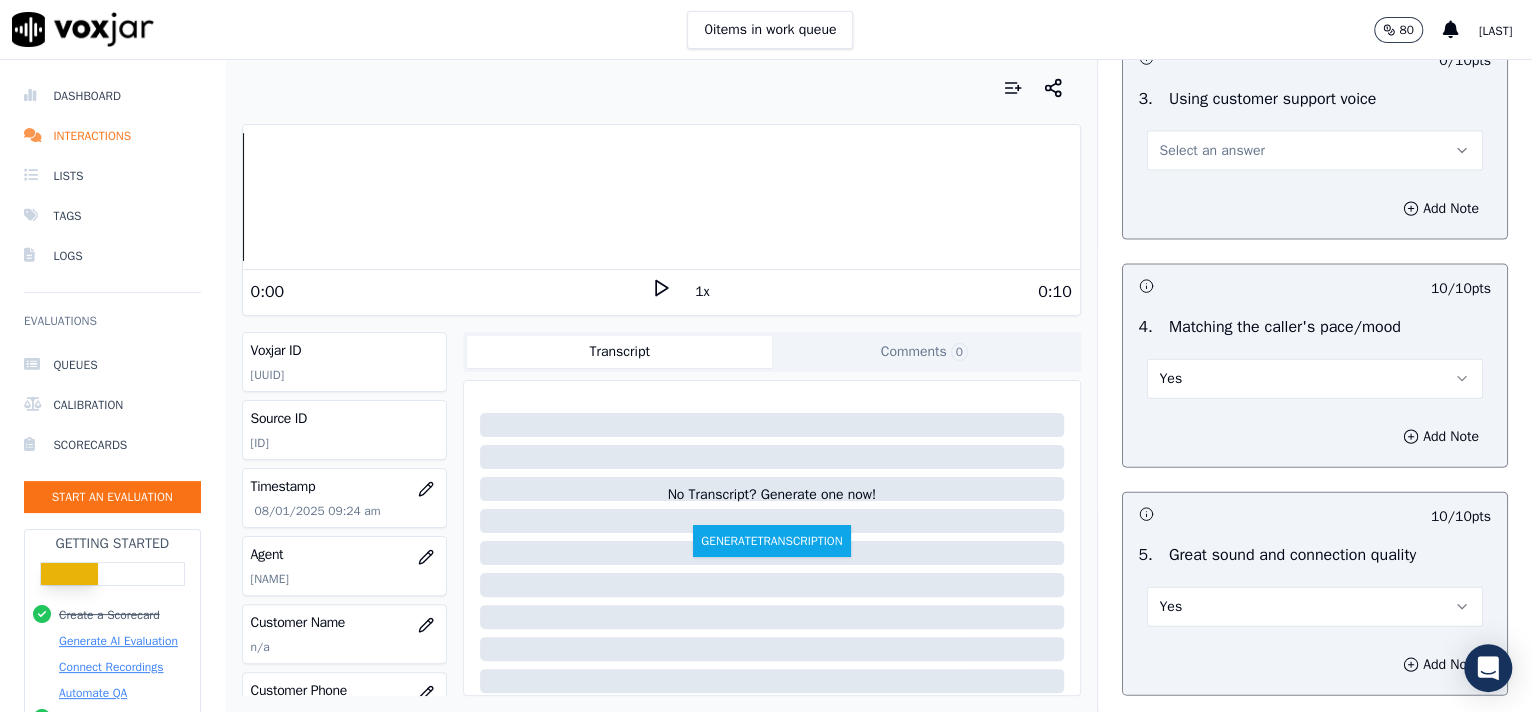 click on "Select an answer" at bounding box center [1212, 151] 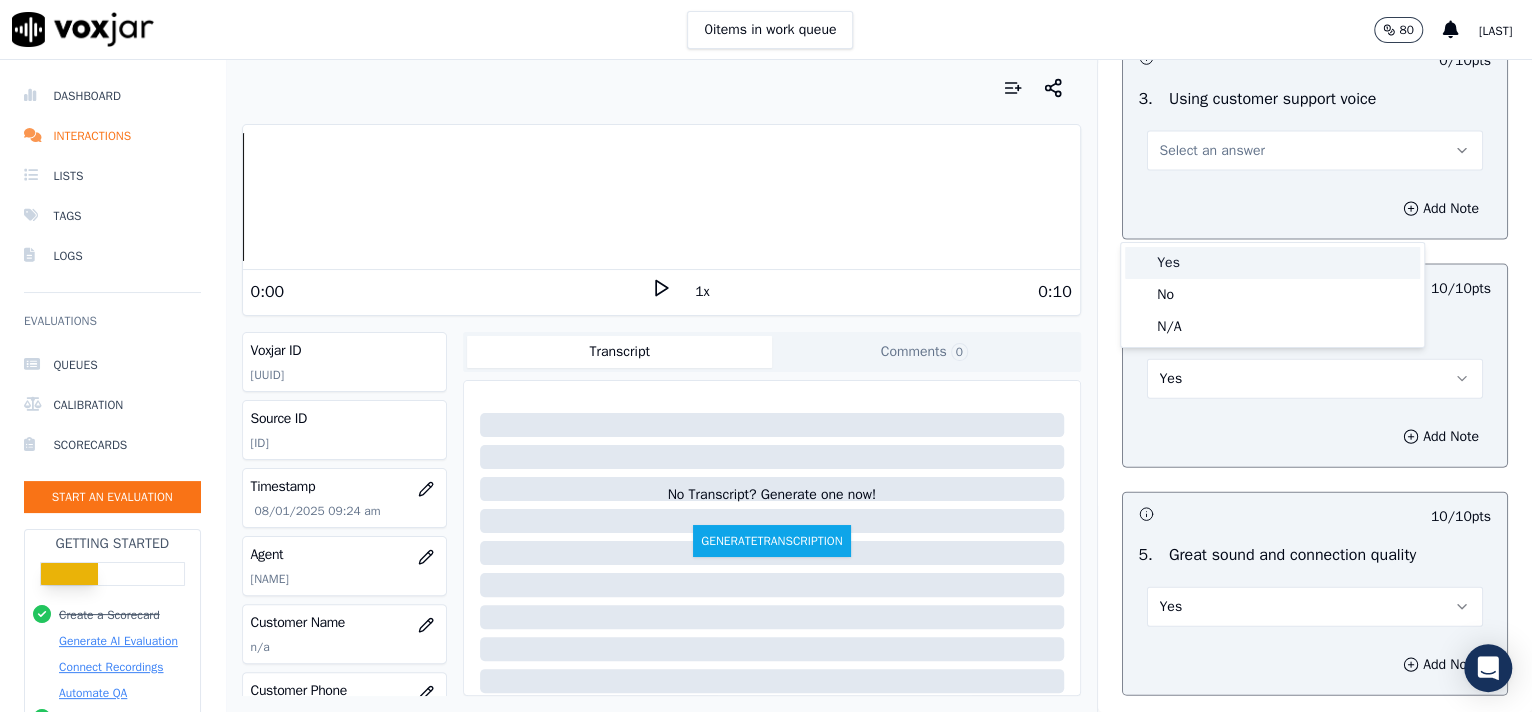 click on "Yes" at bounding box center [1272, 263] 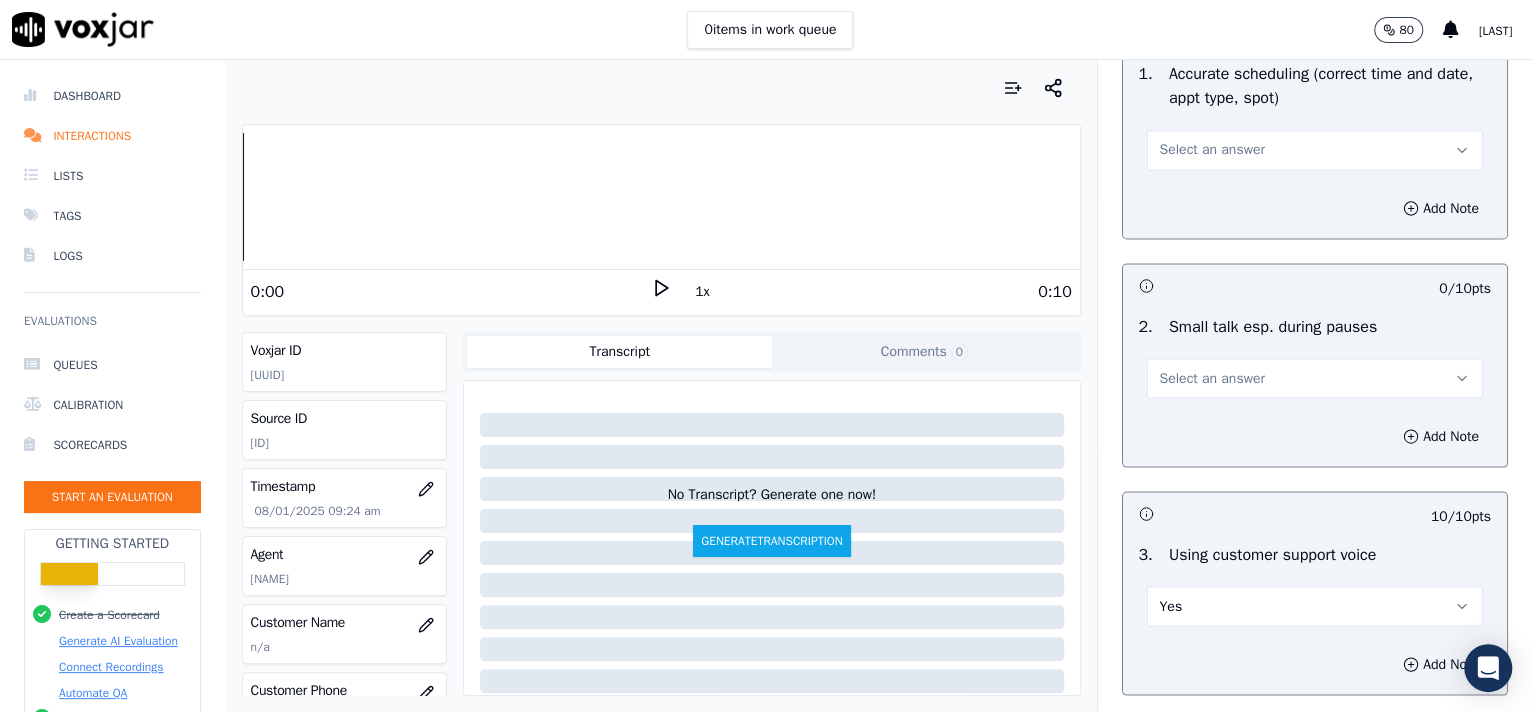 scroll, scrollTop: 2130, scrollLeft: 0, axis: vertical 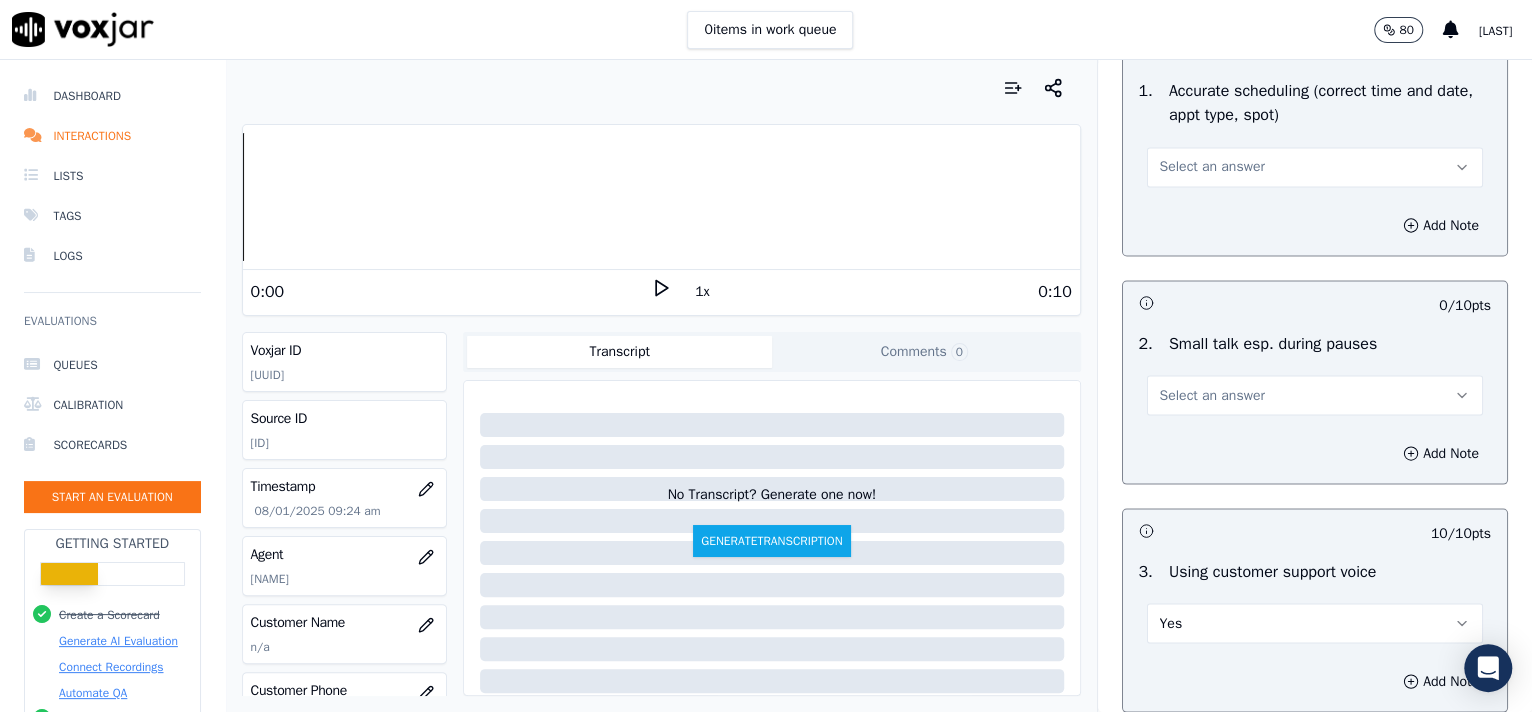 click on "Select an answer" at bounding box center (1212, 395) 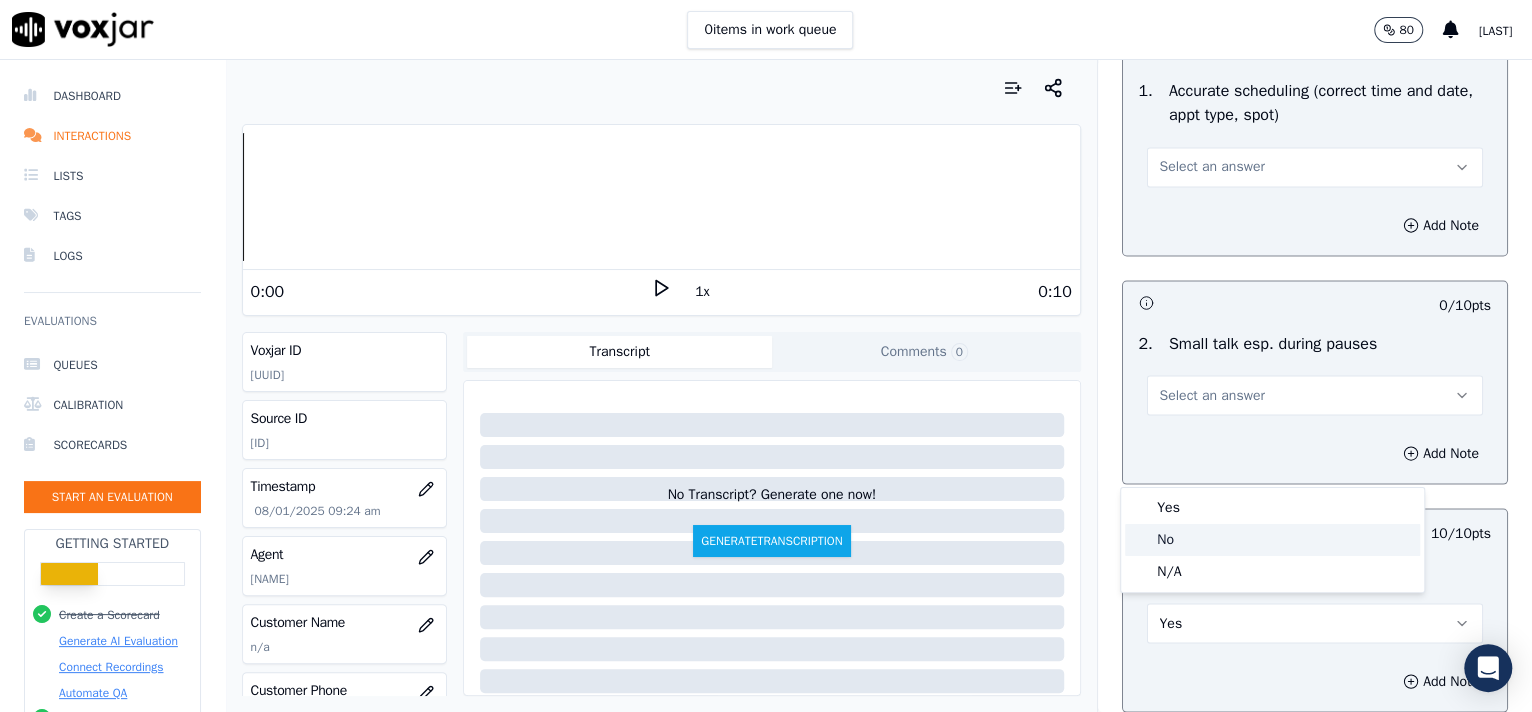 click on "No" 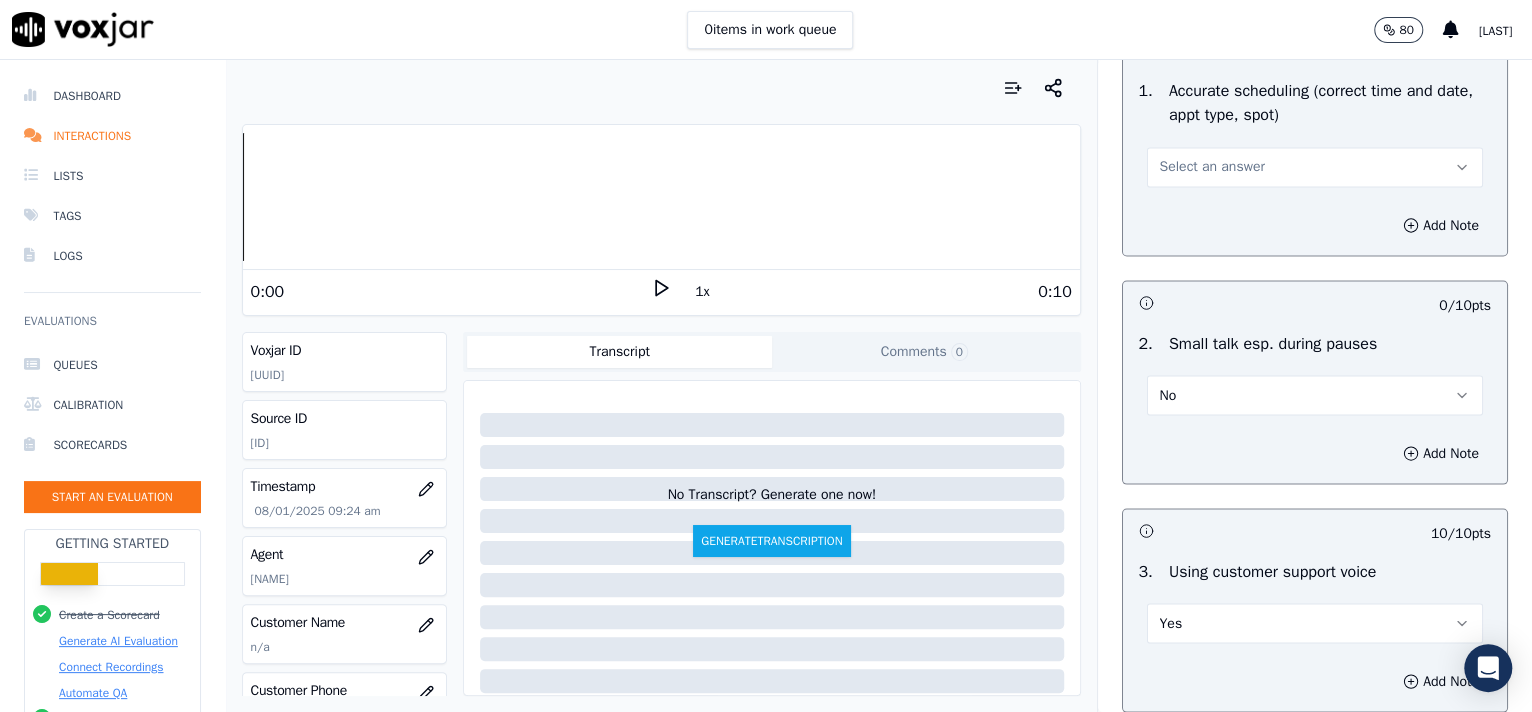 click on "Select an answer" at bounding box center [1315, 167] 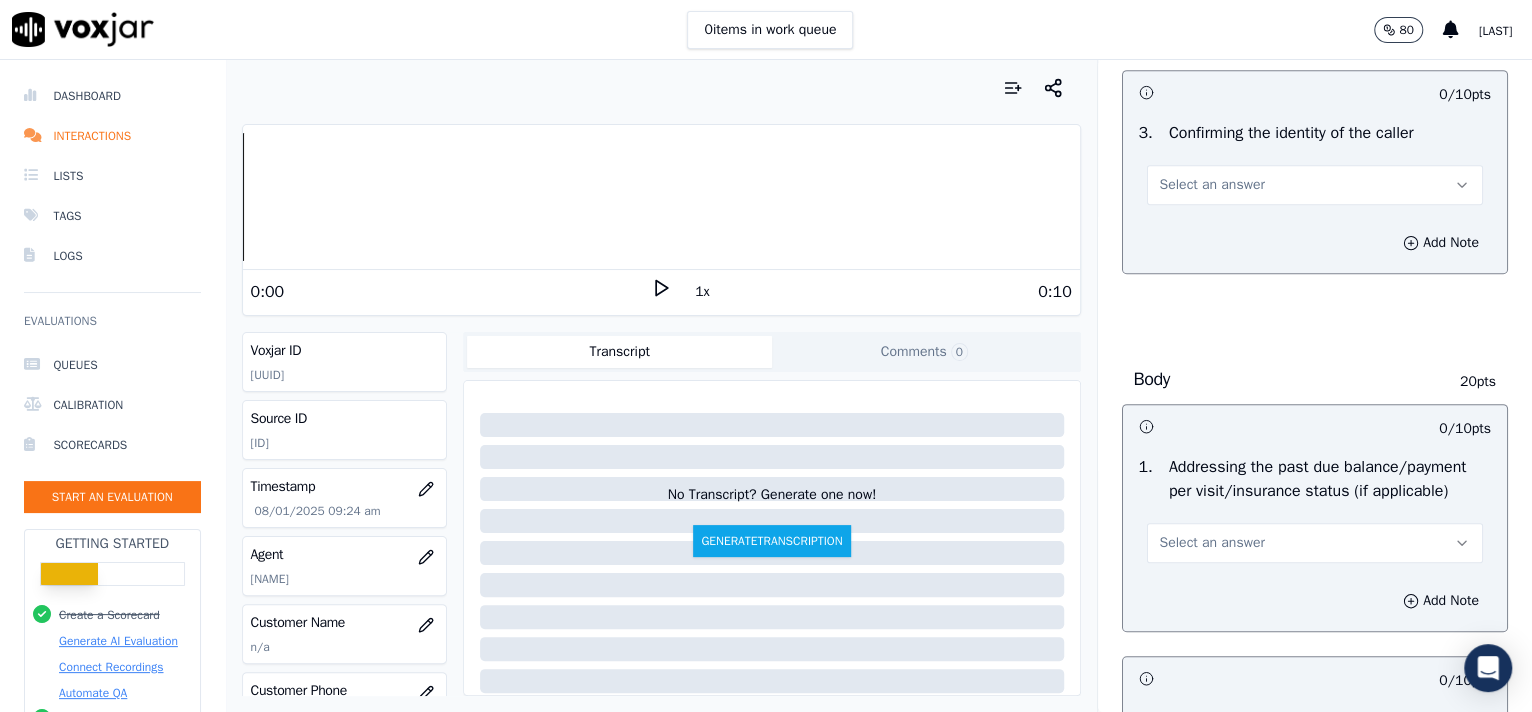 scroll, scrollTop: 600, scrollLeft: 0, axis: vertical 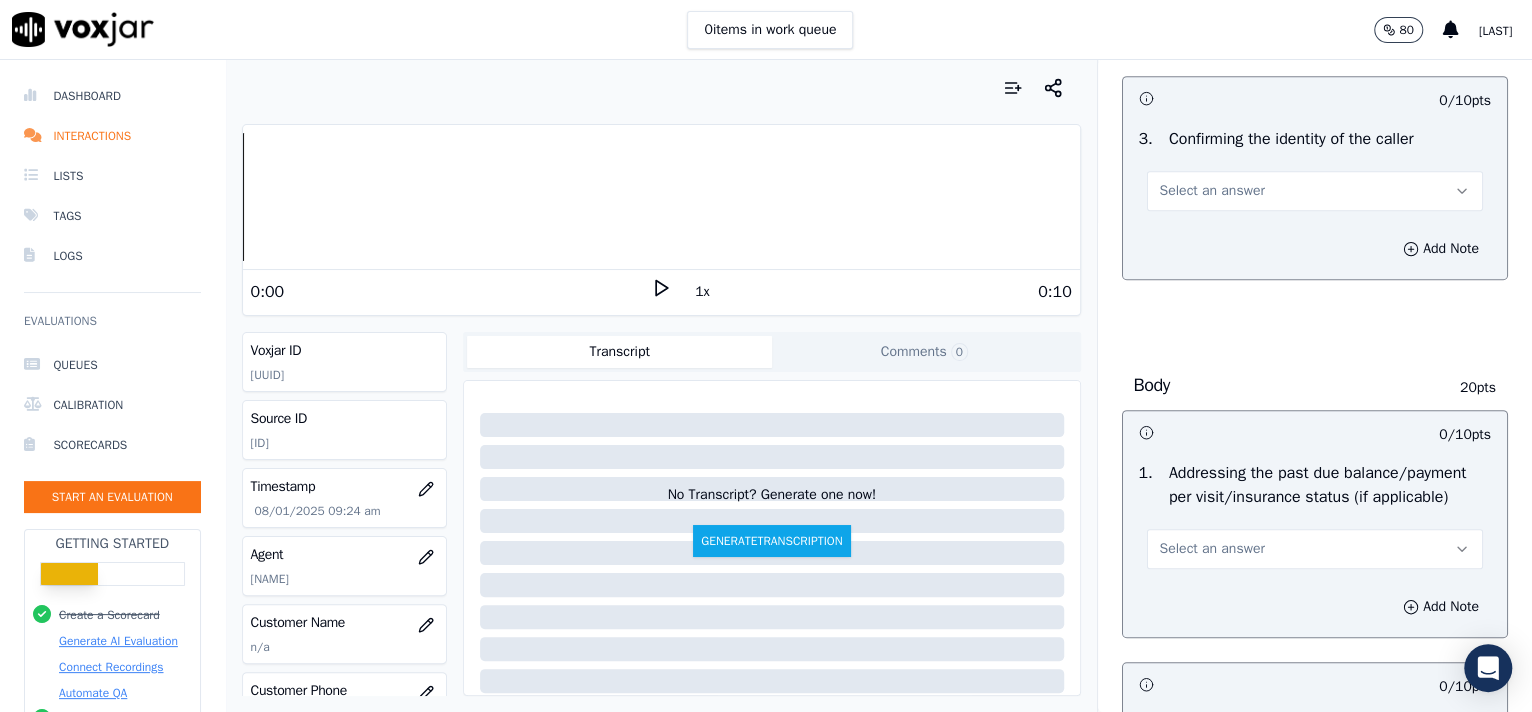 click on "Select an answer" at bounding box center (1315, 191) 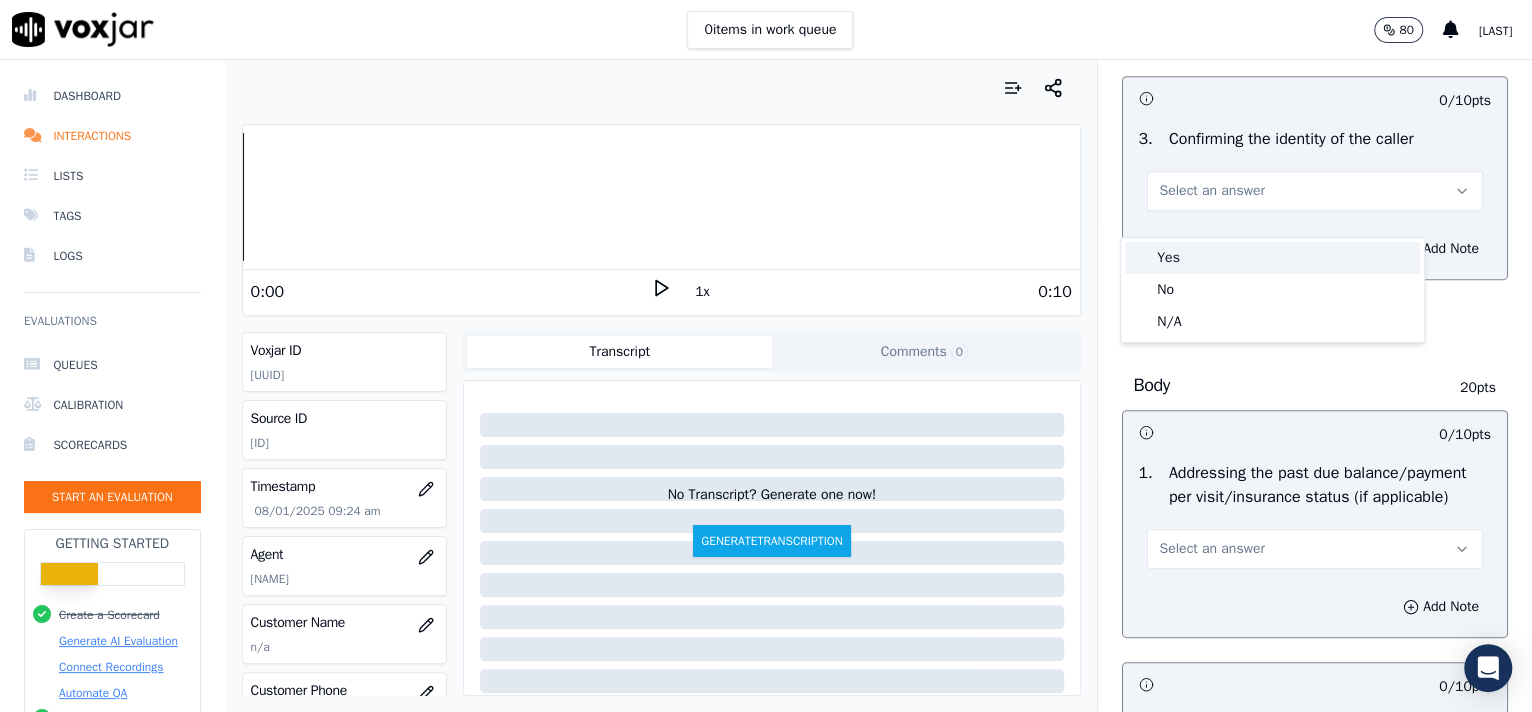click on "Yes" at bounding box center [1272, 258] 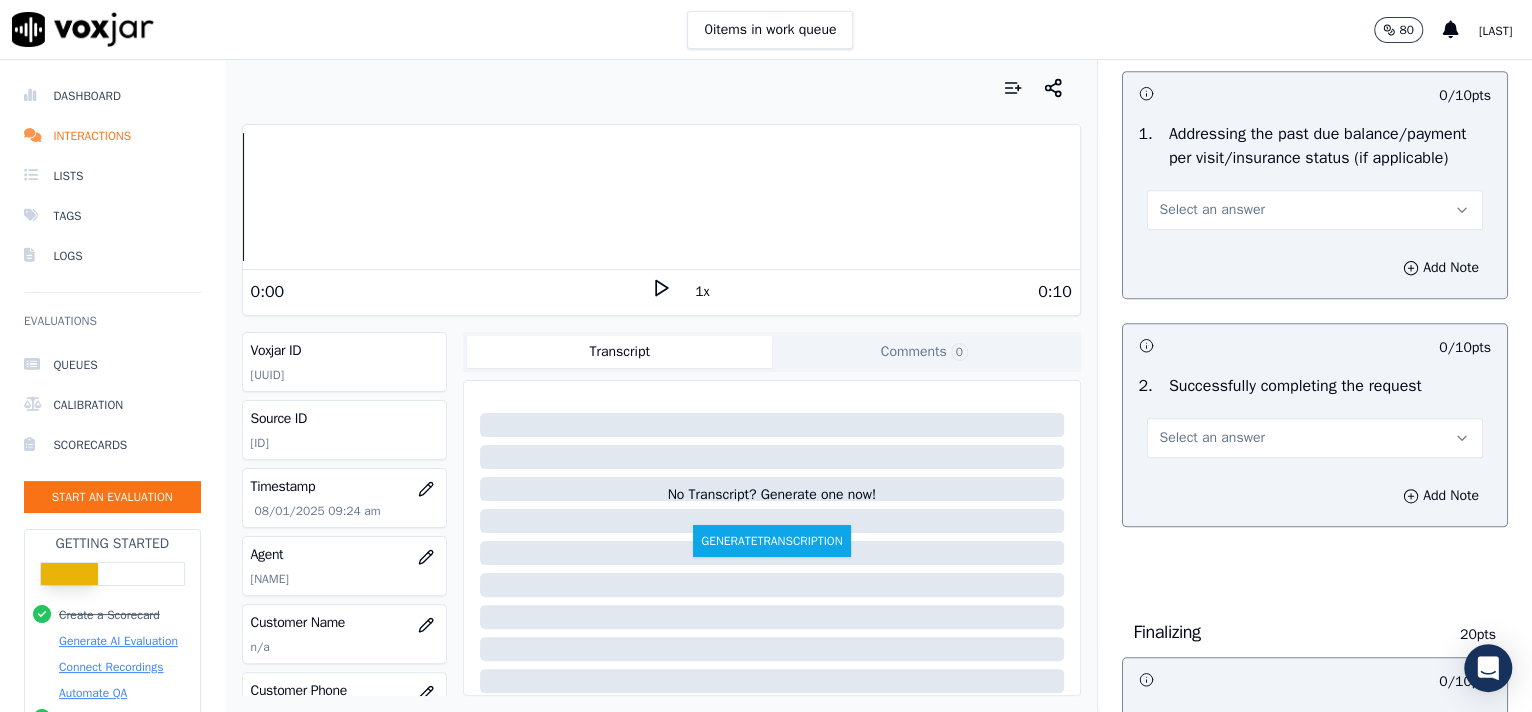 scroll, scrollTop: 991, scrollLeft: 0, axis: vertical 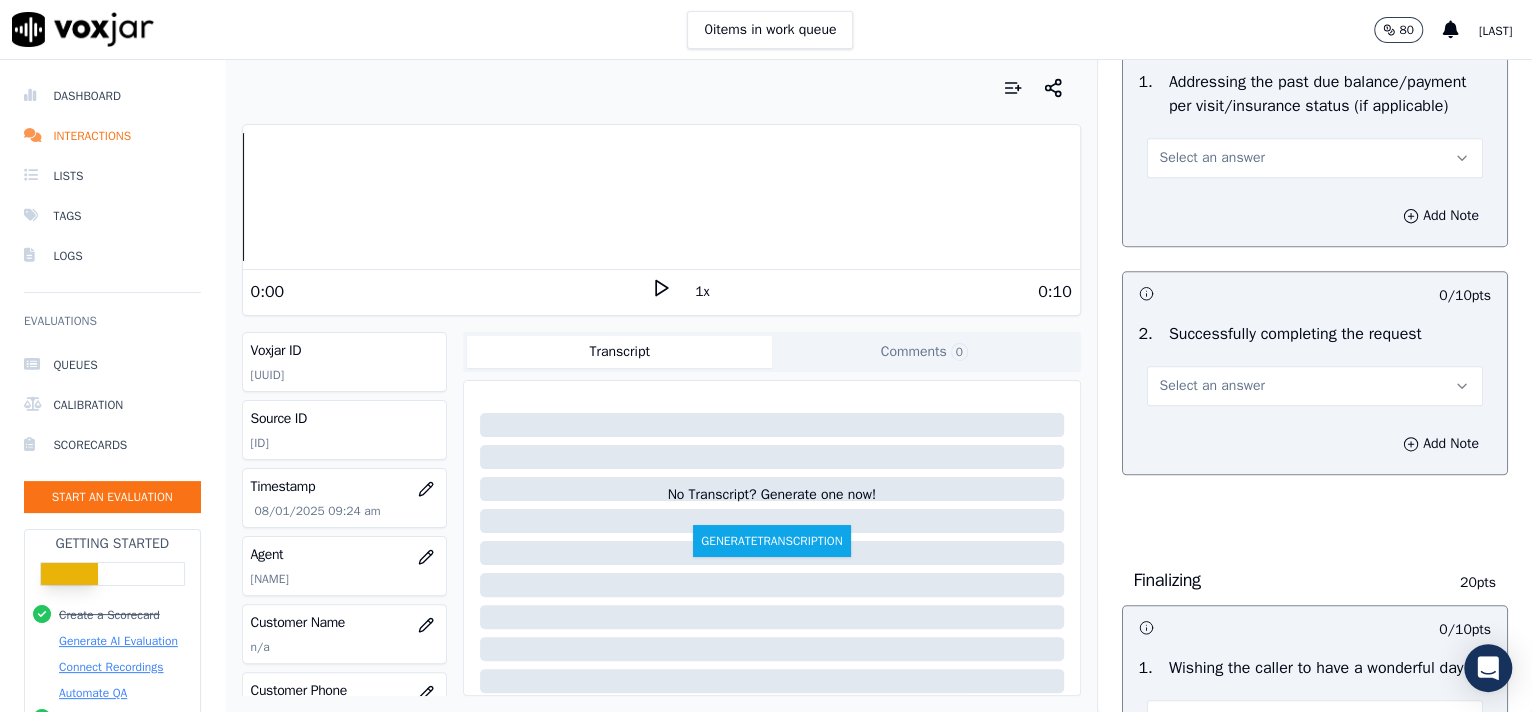 click on "Select an answer" at bounding box center [1315, 158] 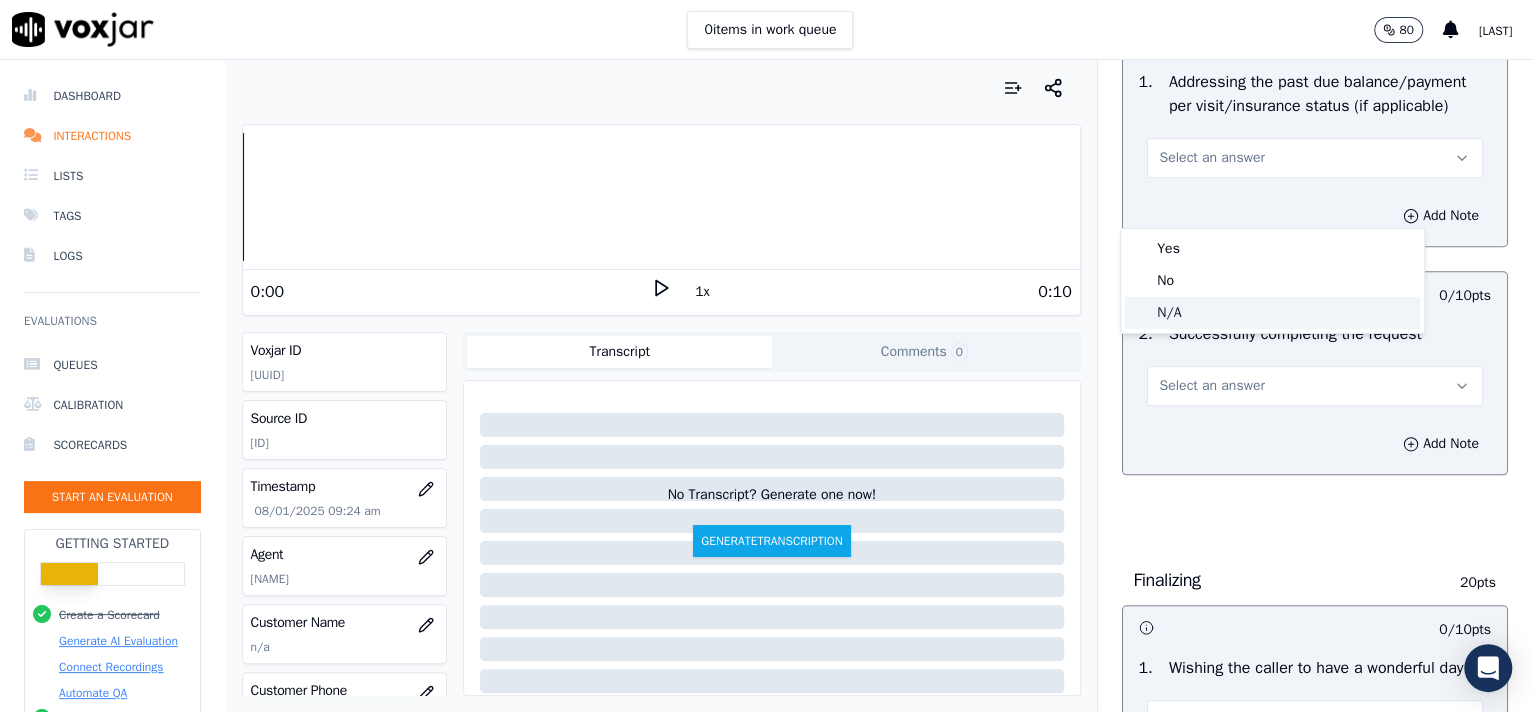 click on "N/A" 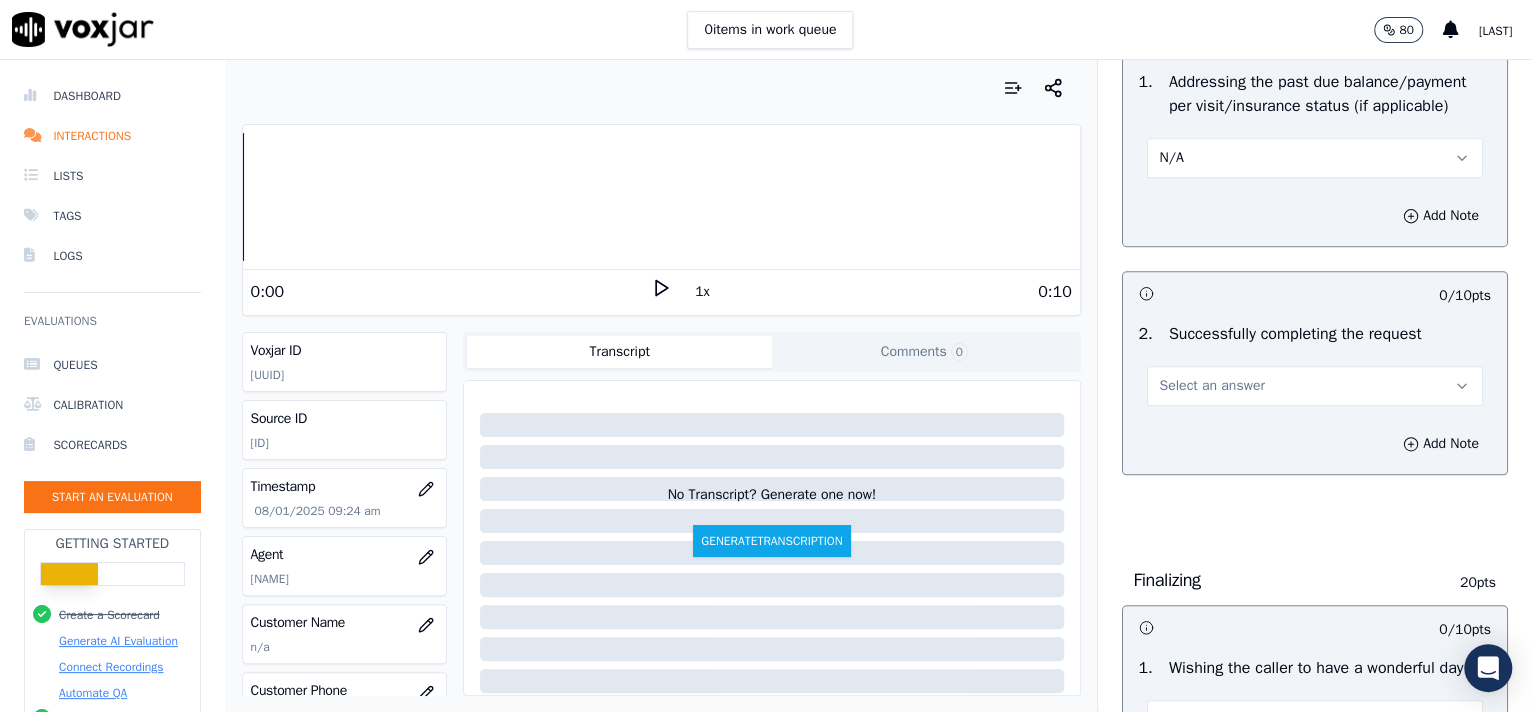 click on "Select an answer" at bounding box center (1212, 386) 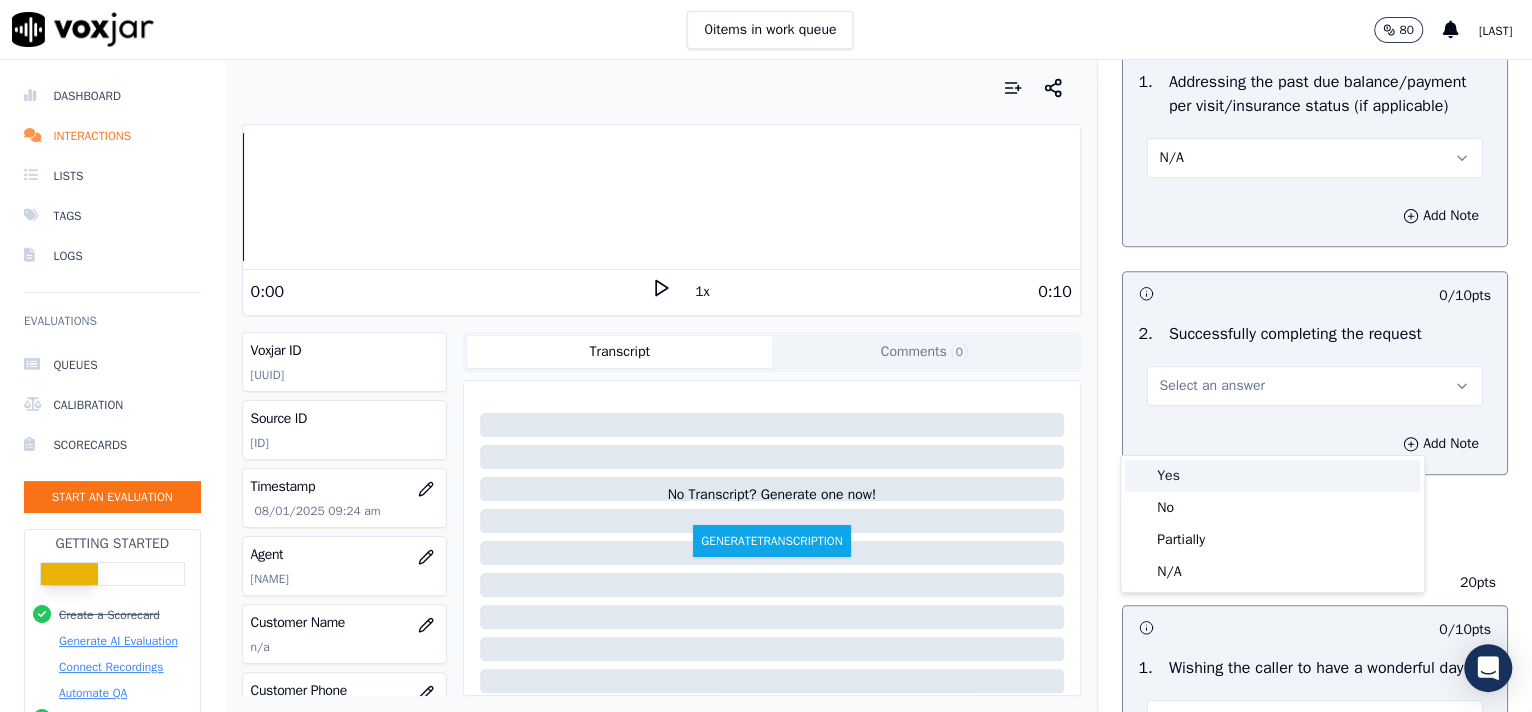 click on "Yes" at bounding box center (1272, 476) 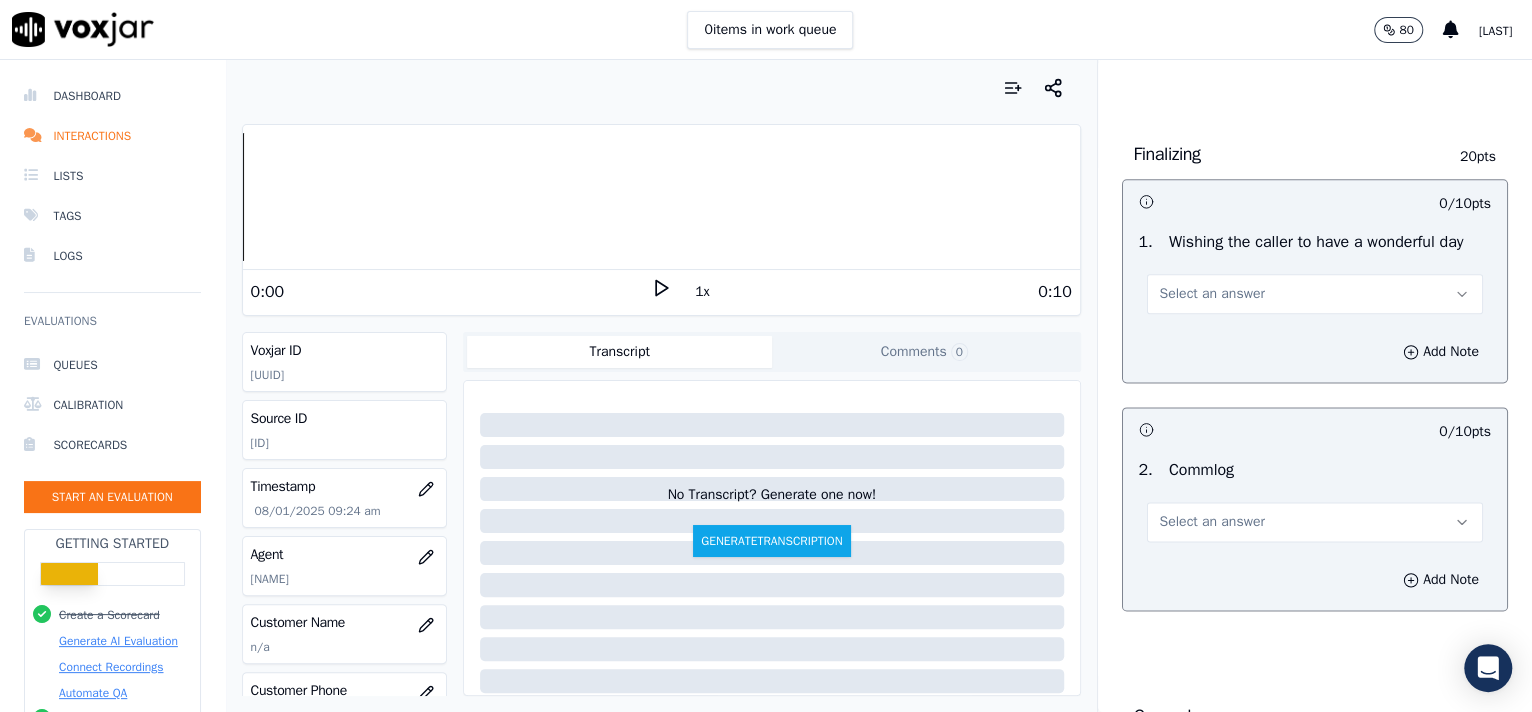scroll, scrollTop: 1440, scrollLeft: 0, axis: vertical 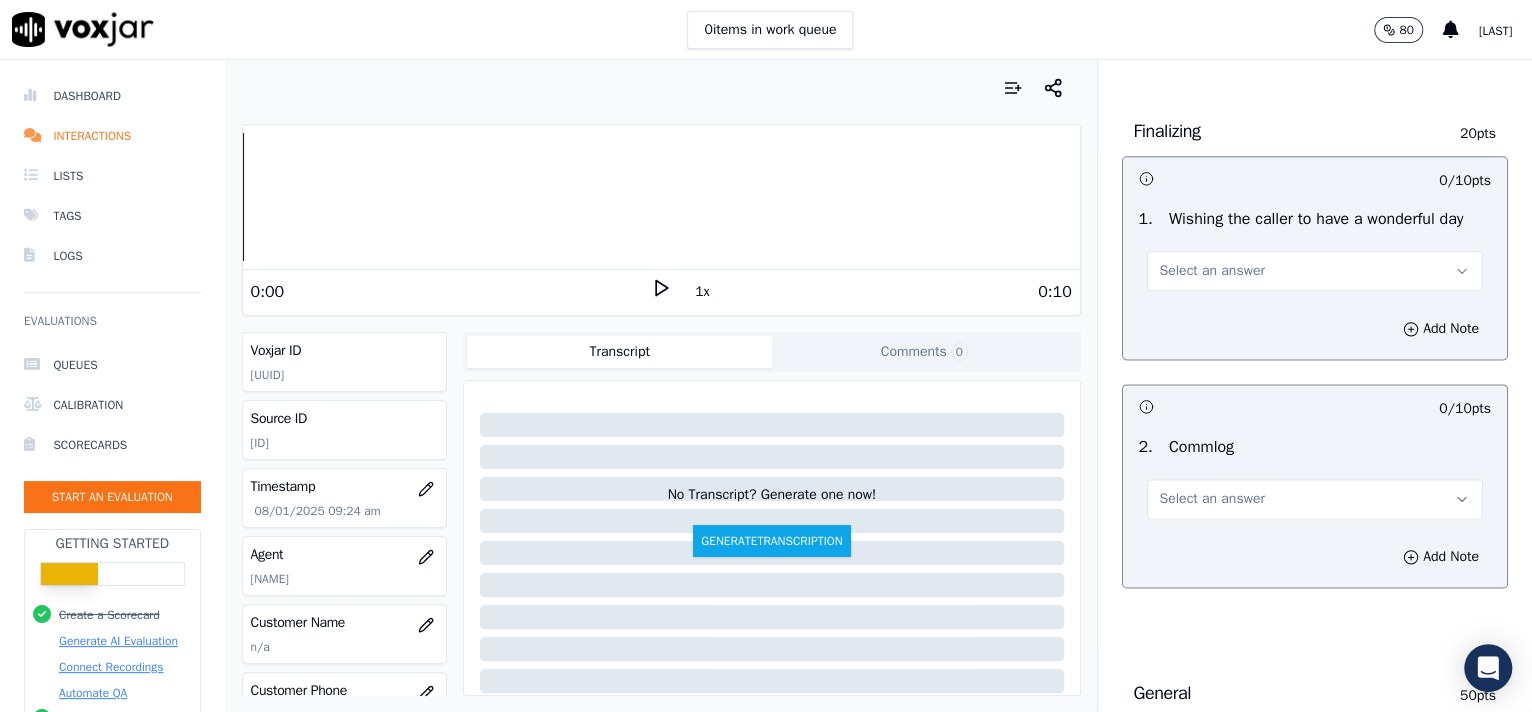 click on "Select an answer" at bounding box center [1315, 271] 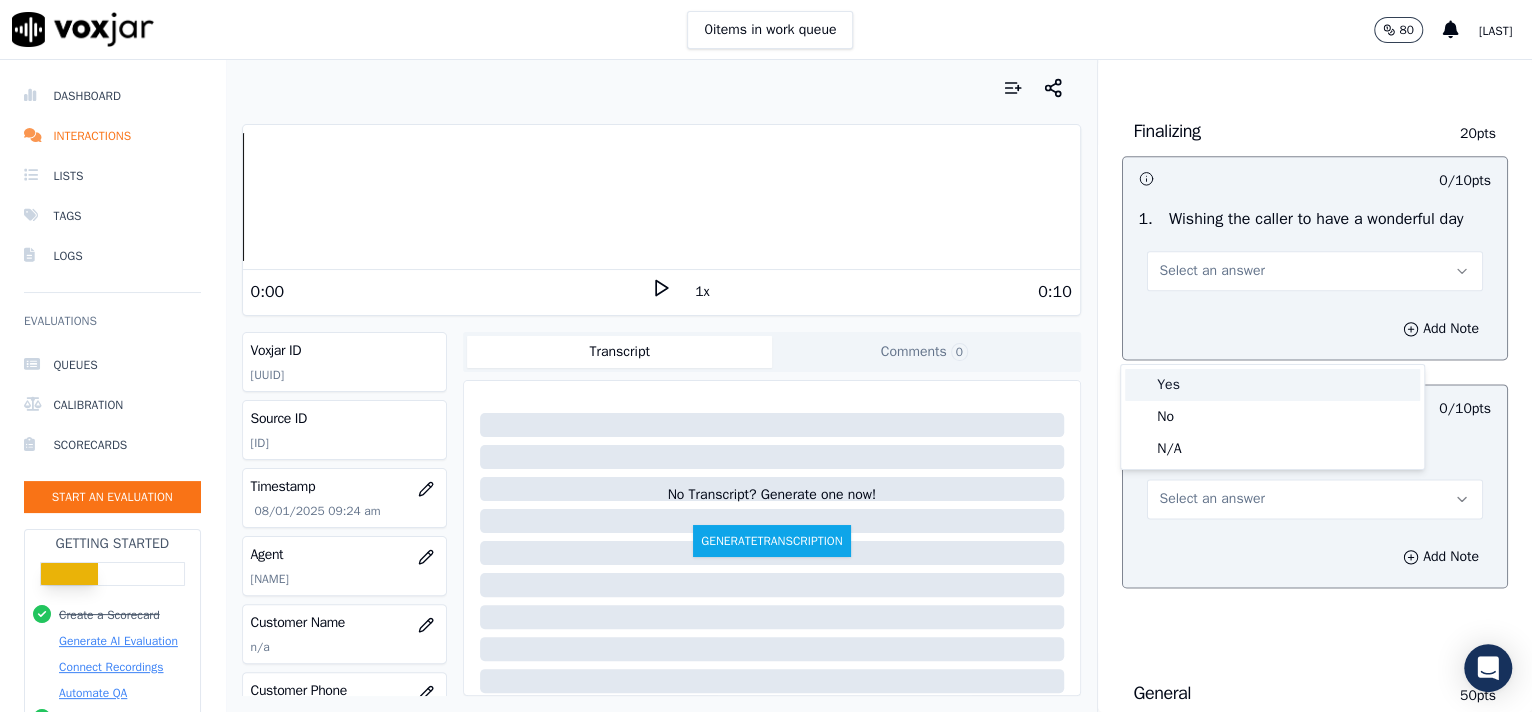 click on "Yes" at bounding box center (1272, 385) 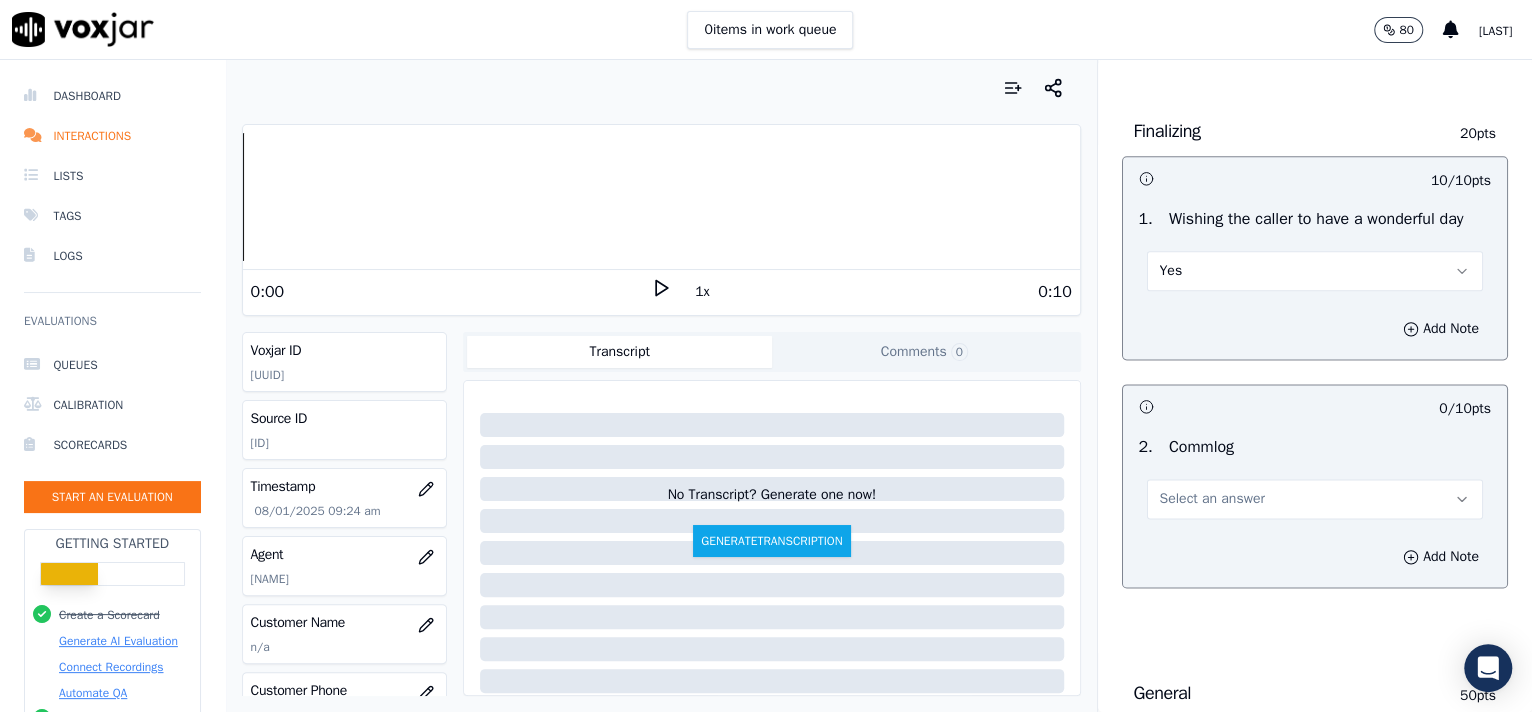 click on "Select an answer" at bounding box center (1212, 499) 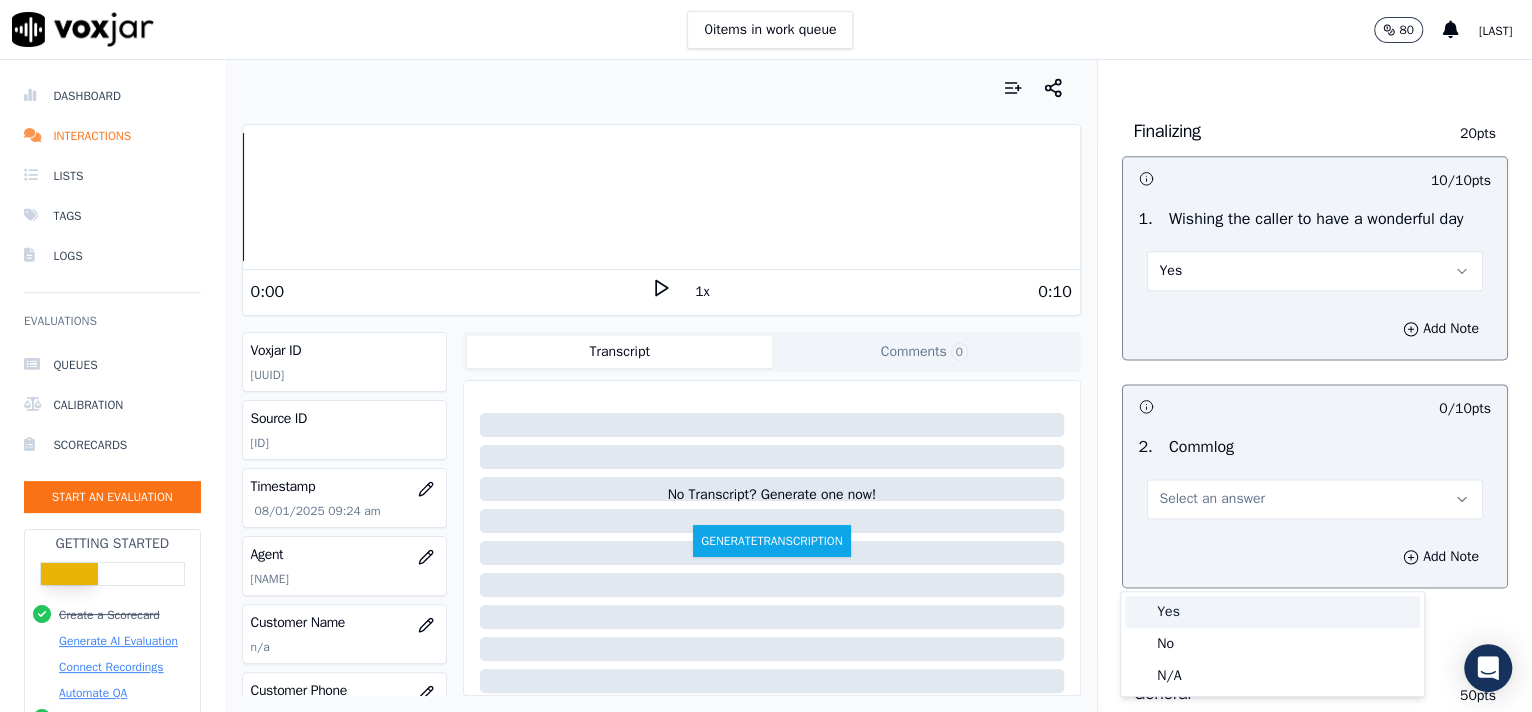 click on "Yes" at bounding box center [1272, 612] 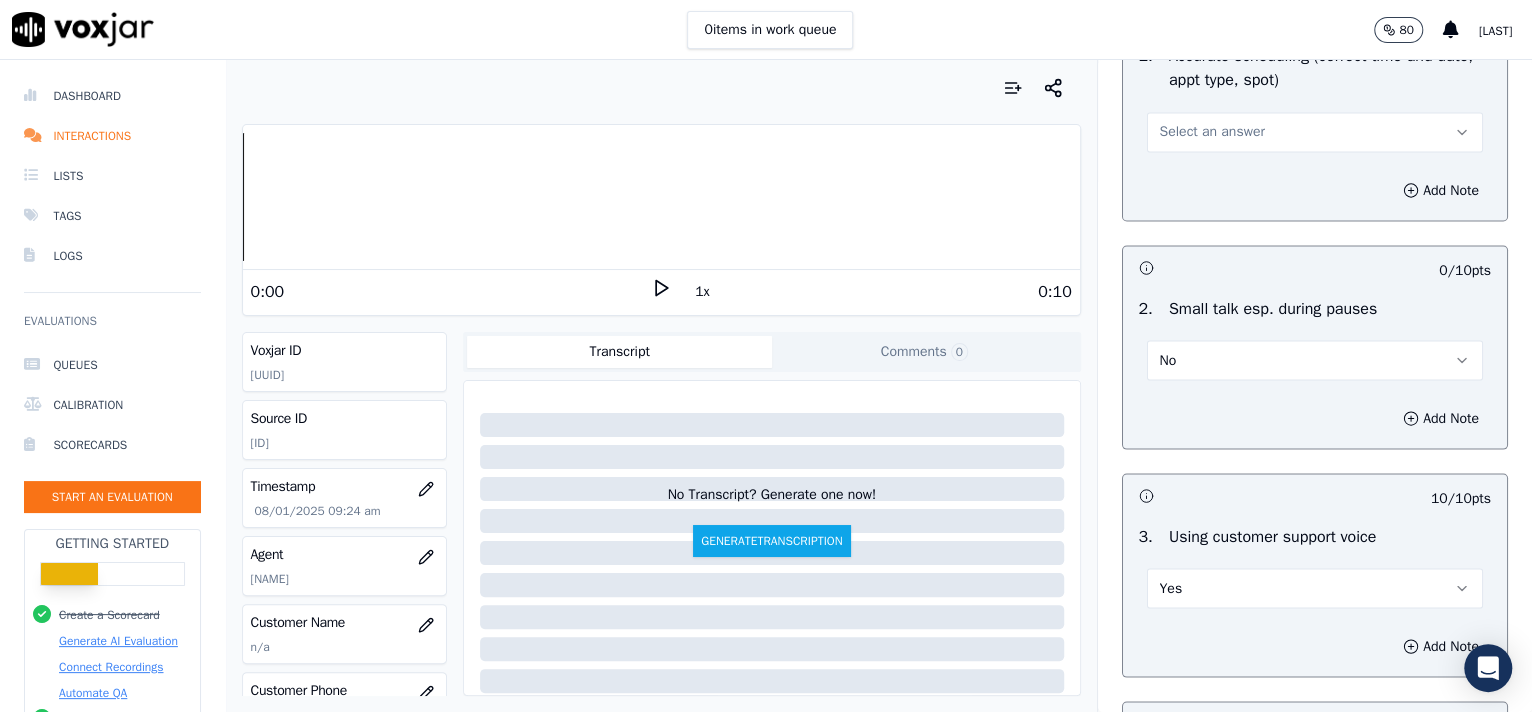 scroll, scrollTop: 2141, scrollLeft: 0, axis: vertical 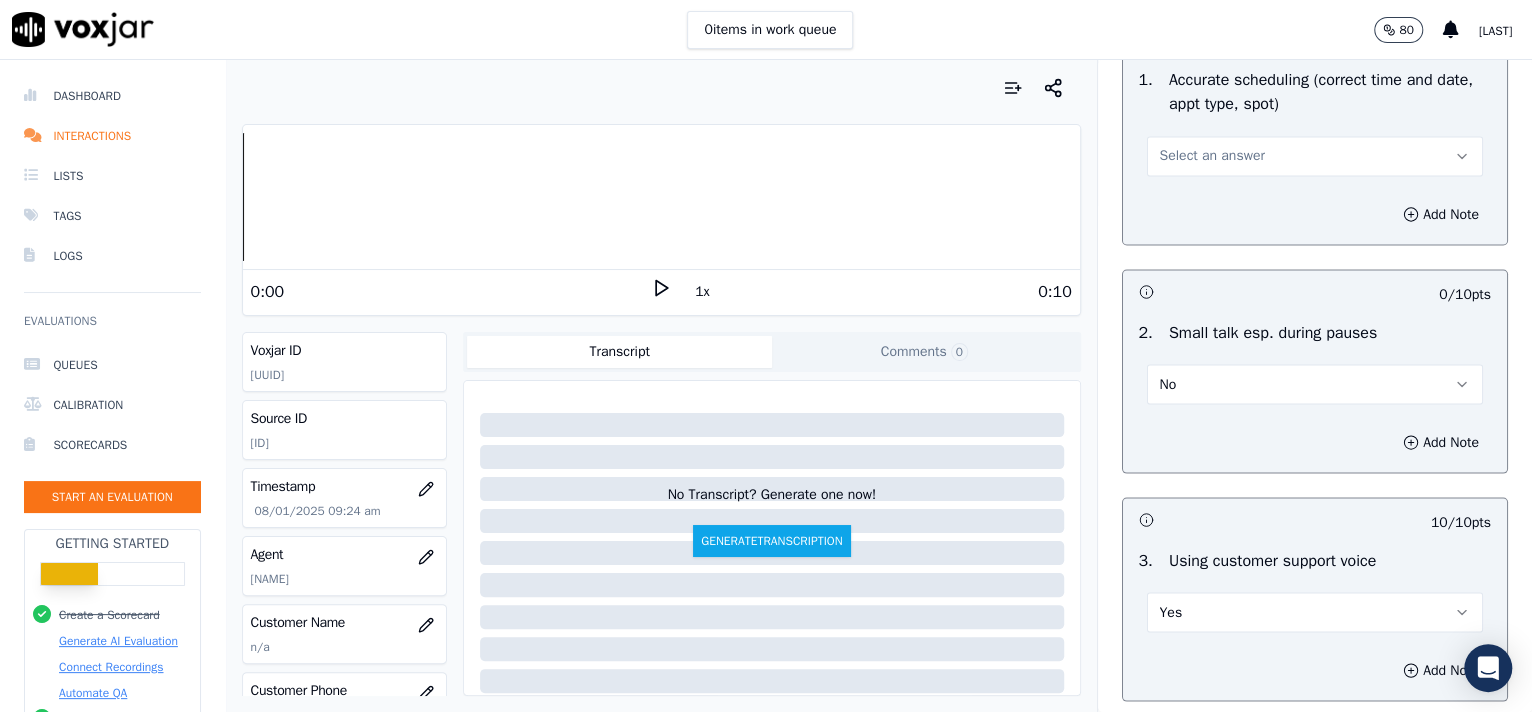 click on "Select an answer" at bounding box center (1315, 156) 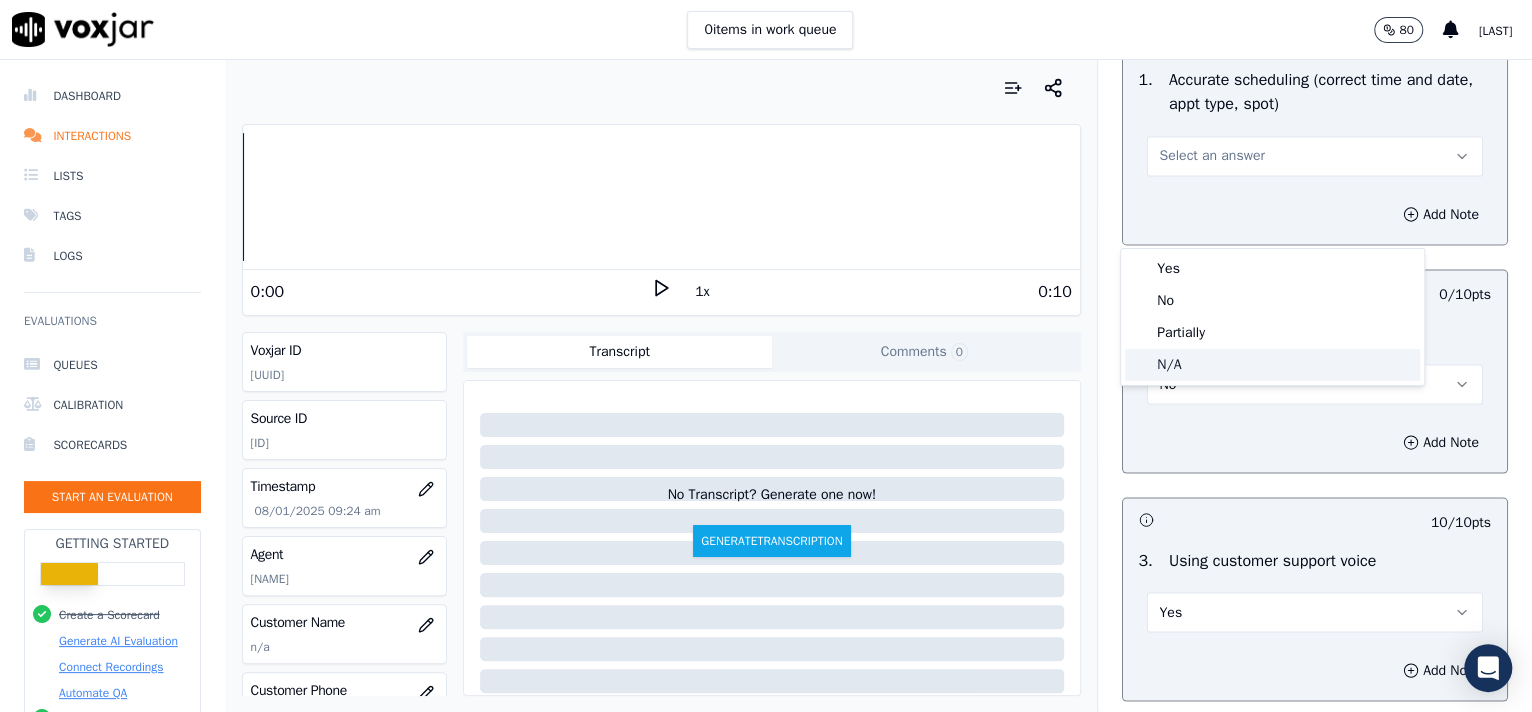 click on "N/A" 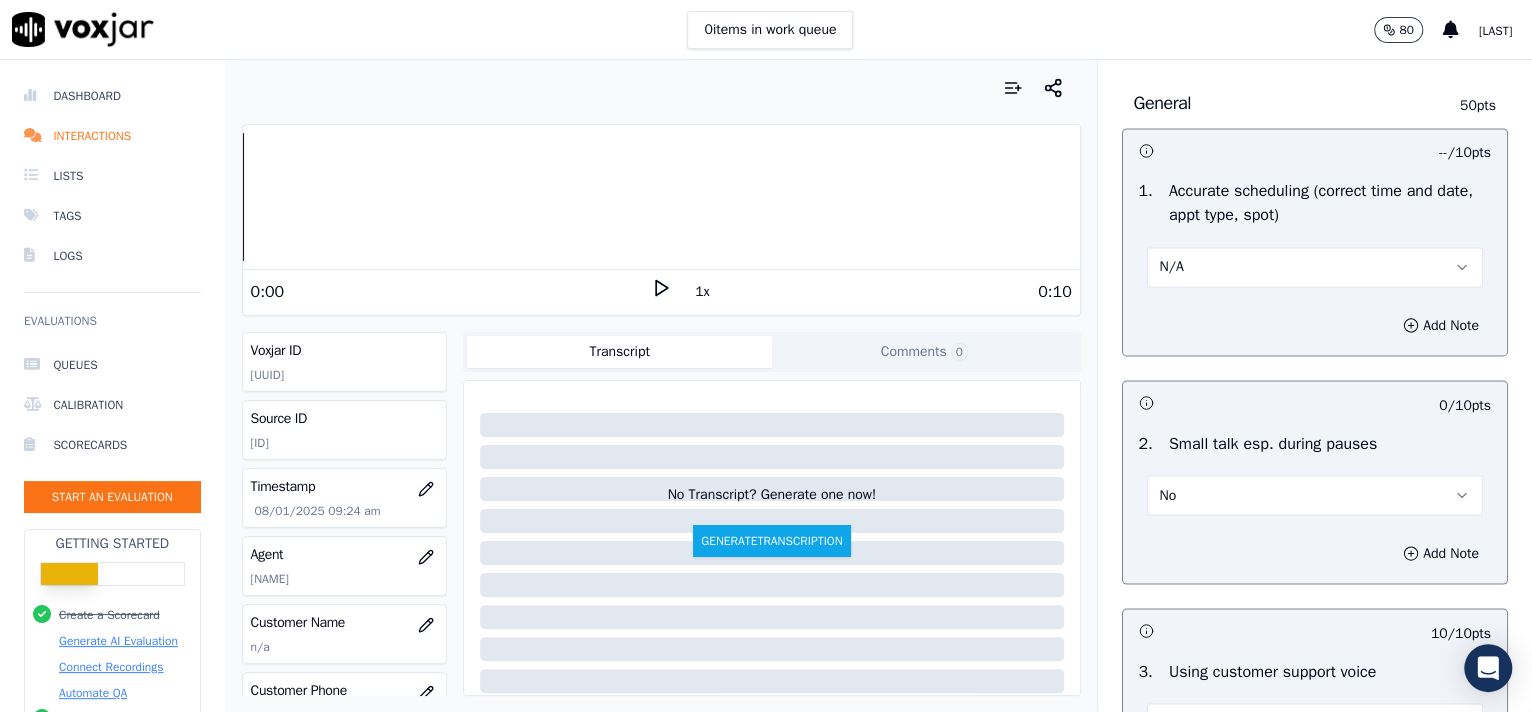 scroll, scrollTop: 3162, scrollLeft: 0, axis: vertical 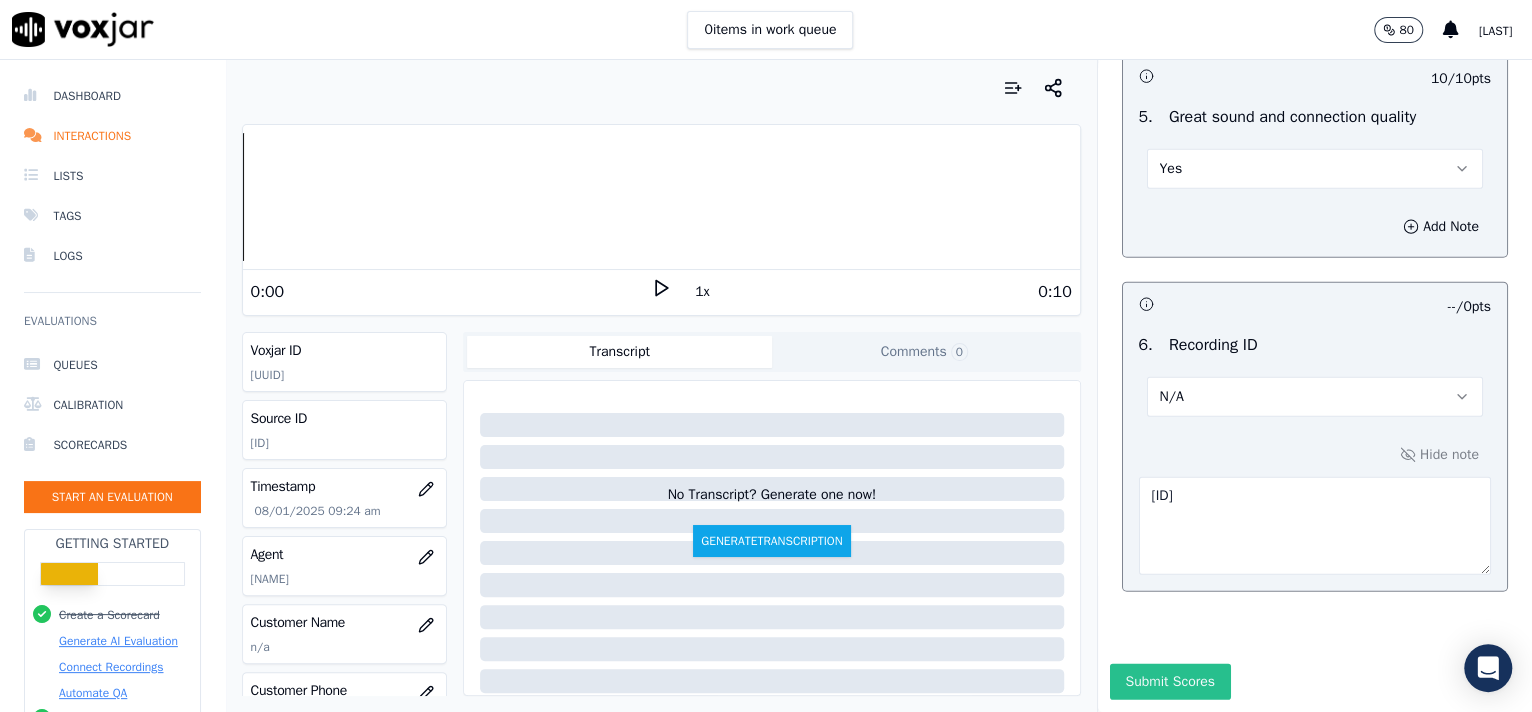 click on "Submit Scores" at bounding box center [1170, 682] 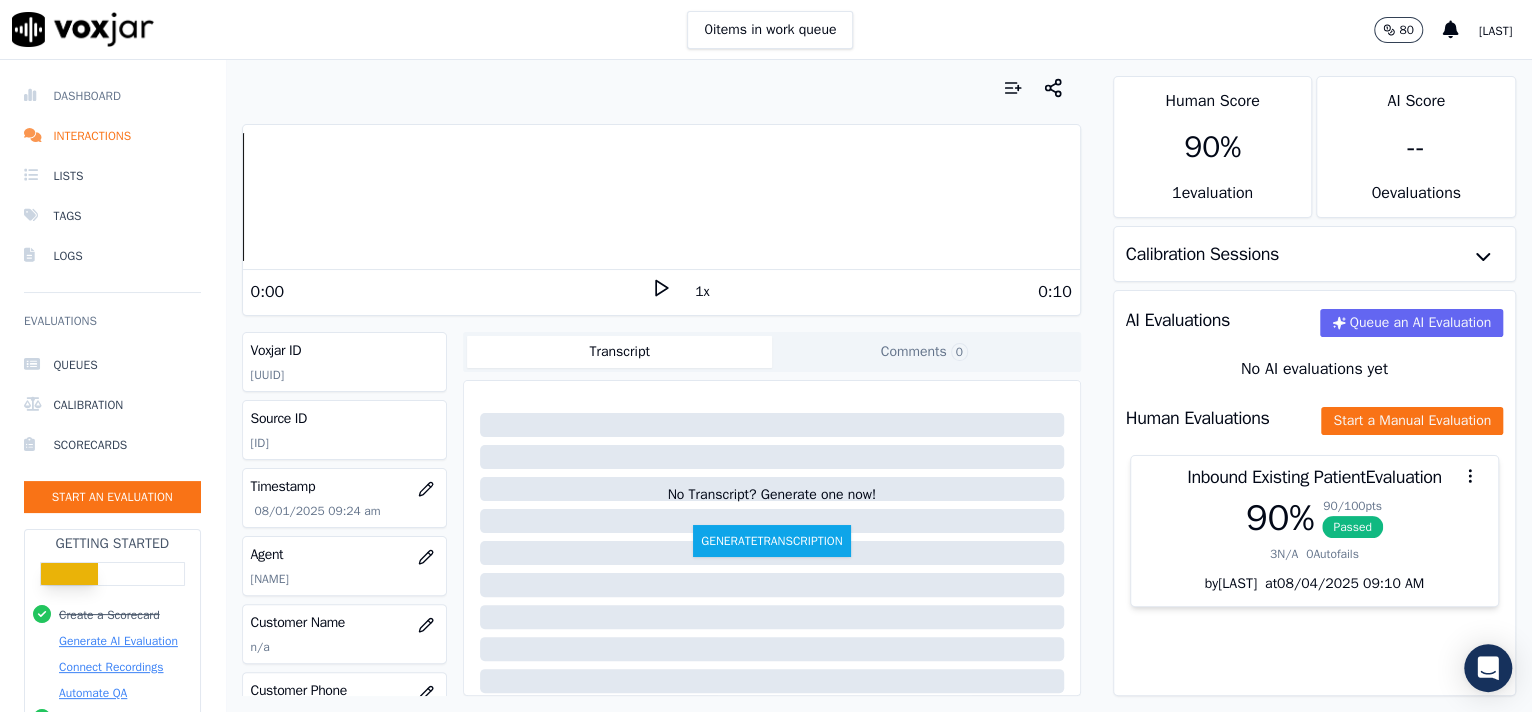 click on "Dashboard" at bounding box center (112, 96) 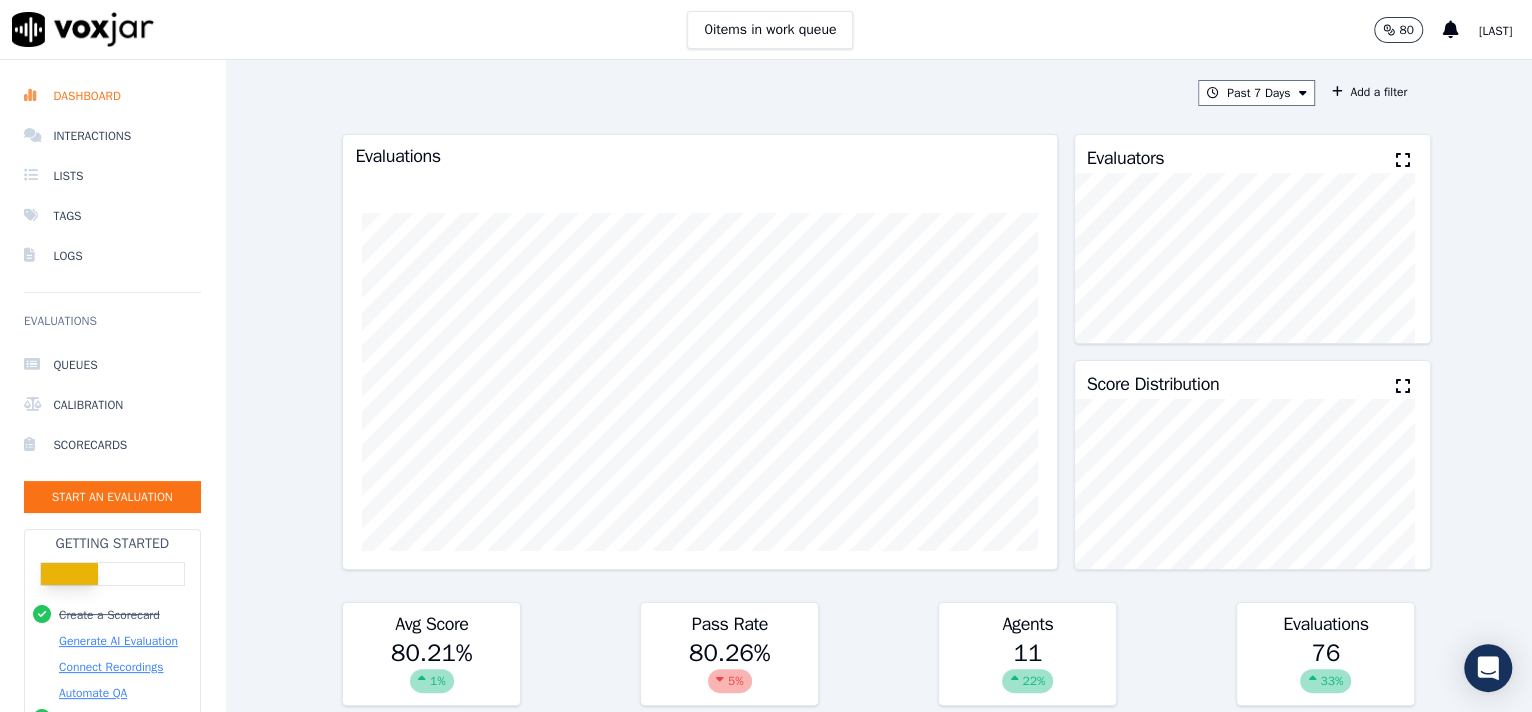 scroll, scrollTop: 977, scrollLeft: 0, axis: vertical 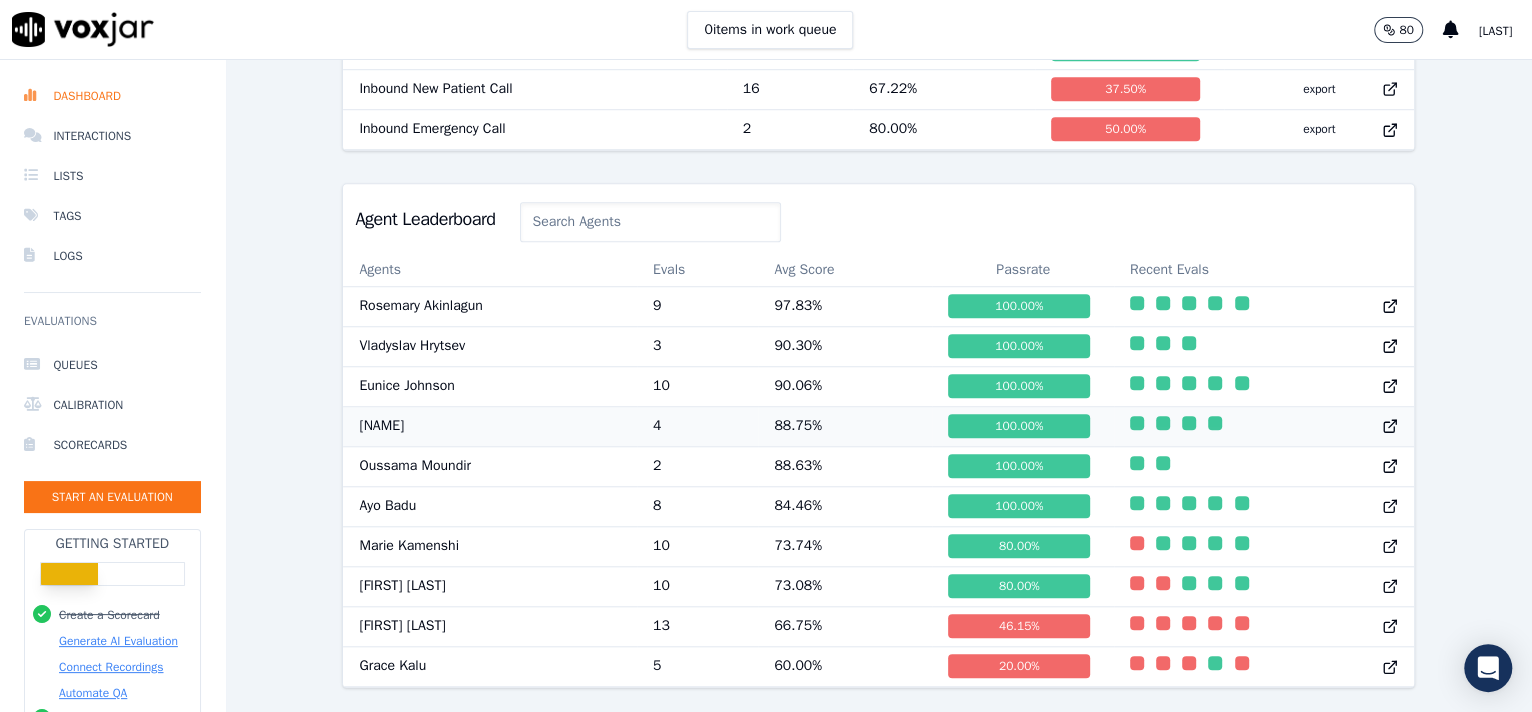 click on "[NAME]" at bounding box center (490, 426) 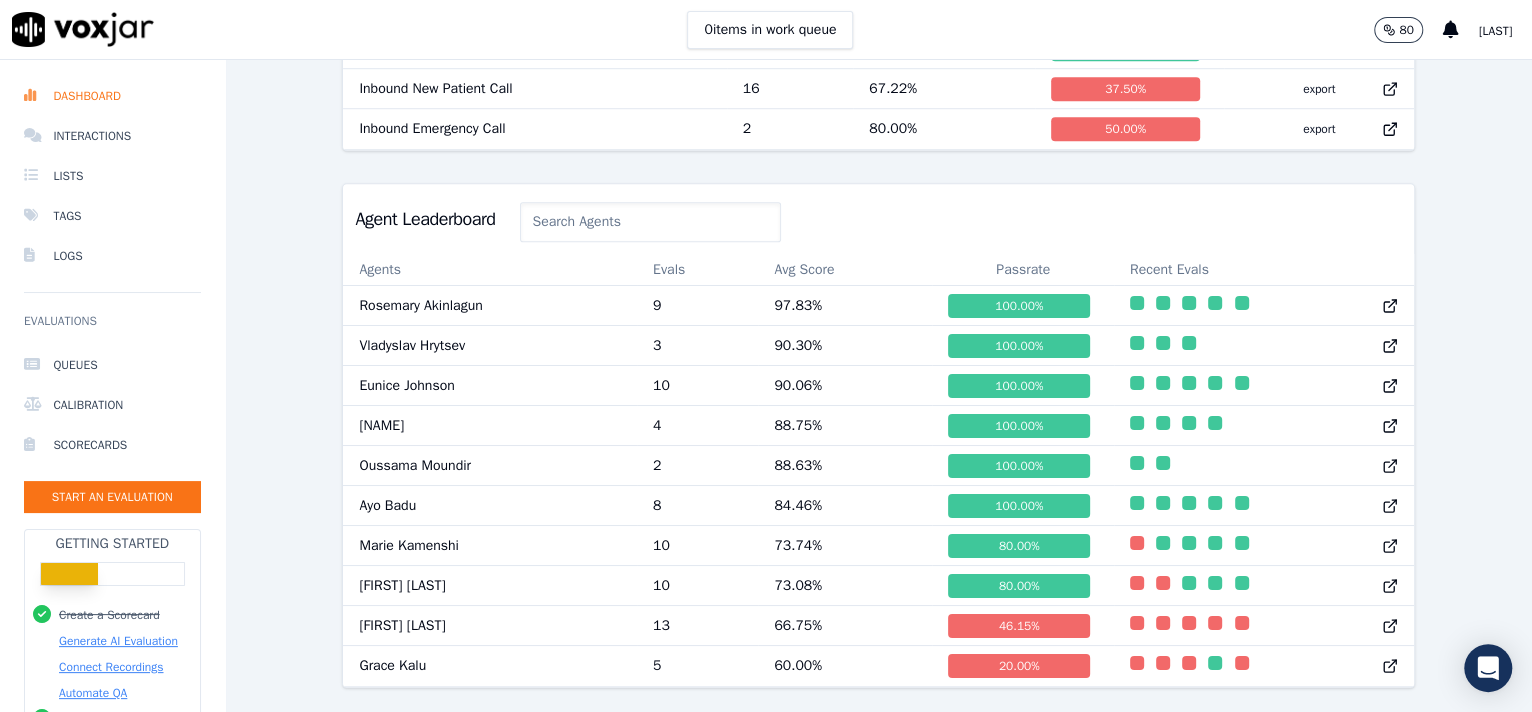 scroll, scrollTop: 977, scrollLeft: 0, axis: vertical 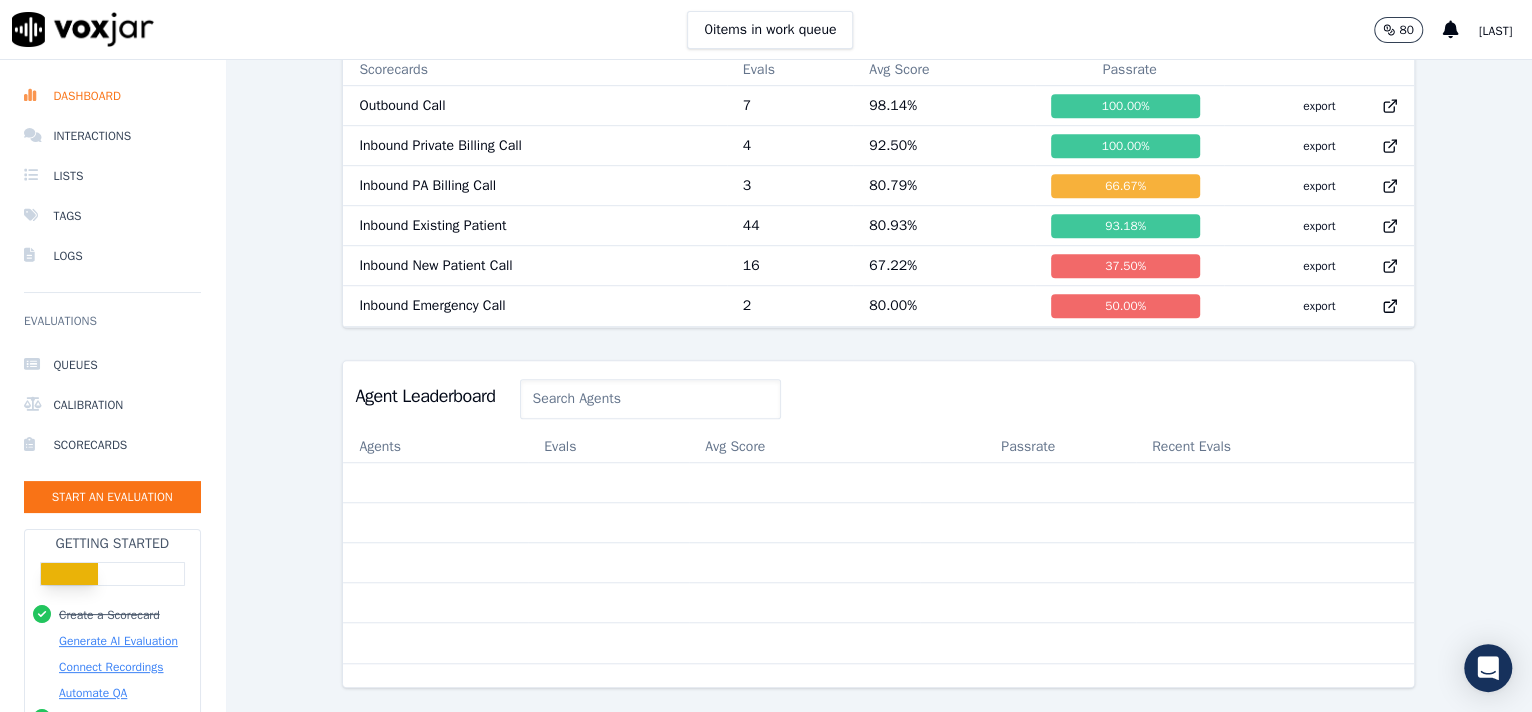 click on "Queues   Calibration   Scorecards   Start an Evaluation" 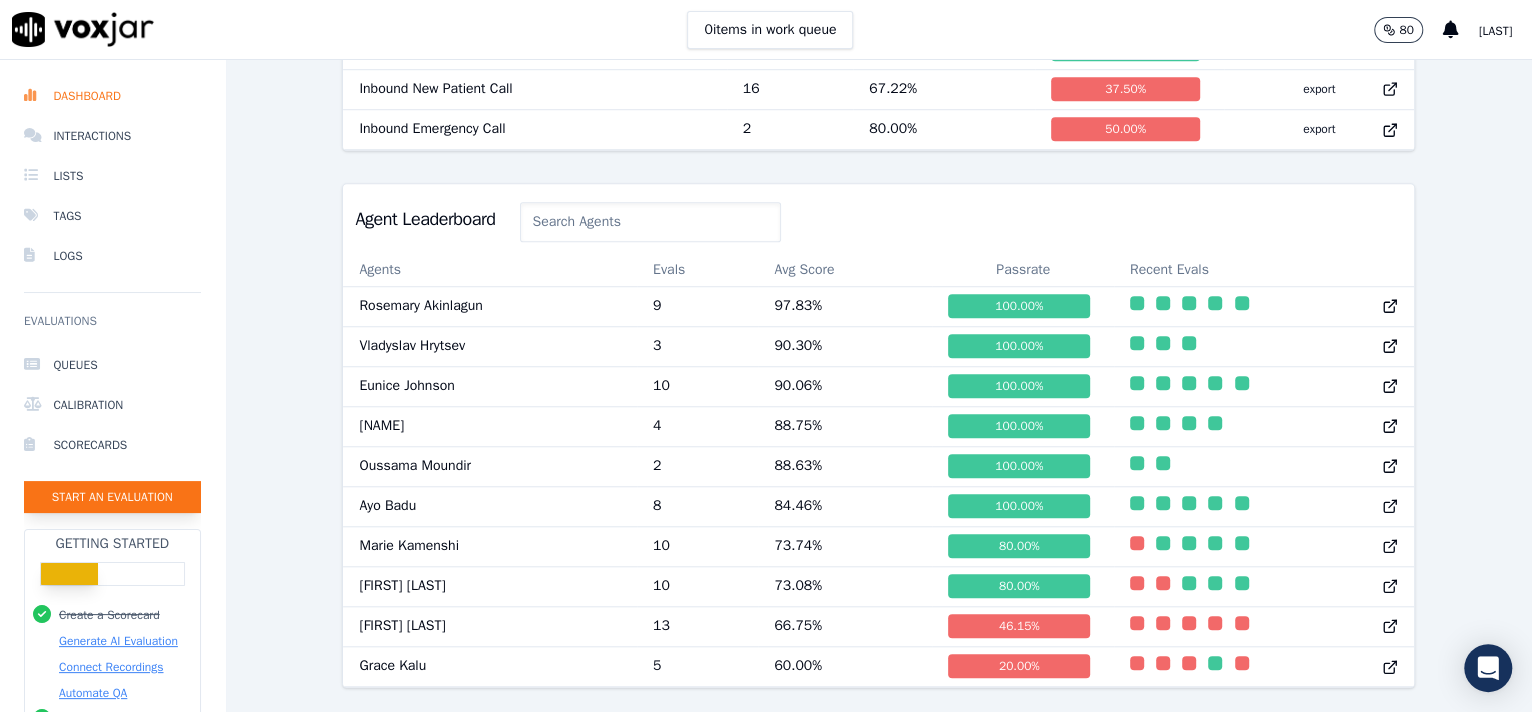 click on "Start an Evaluation" 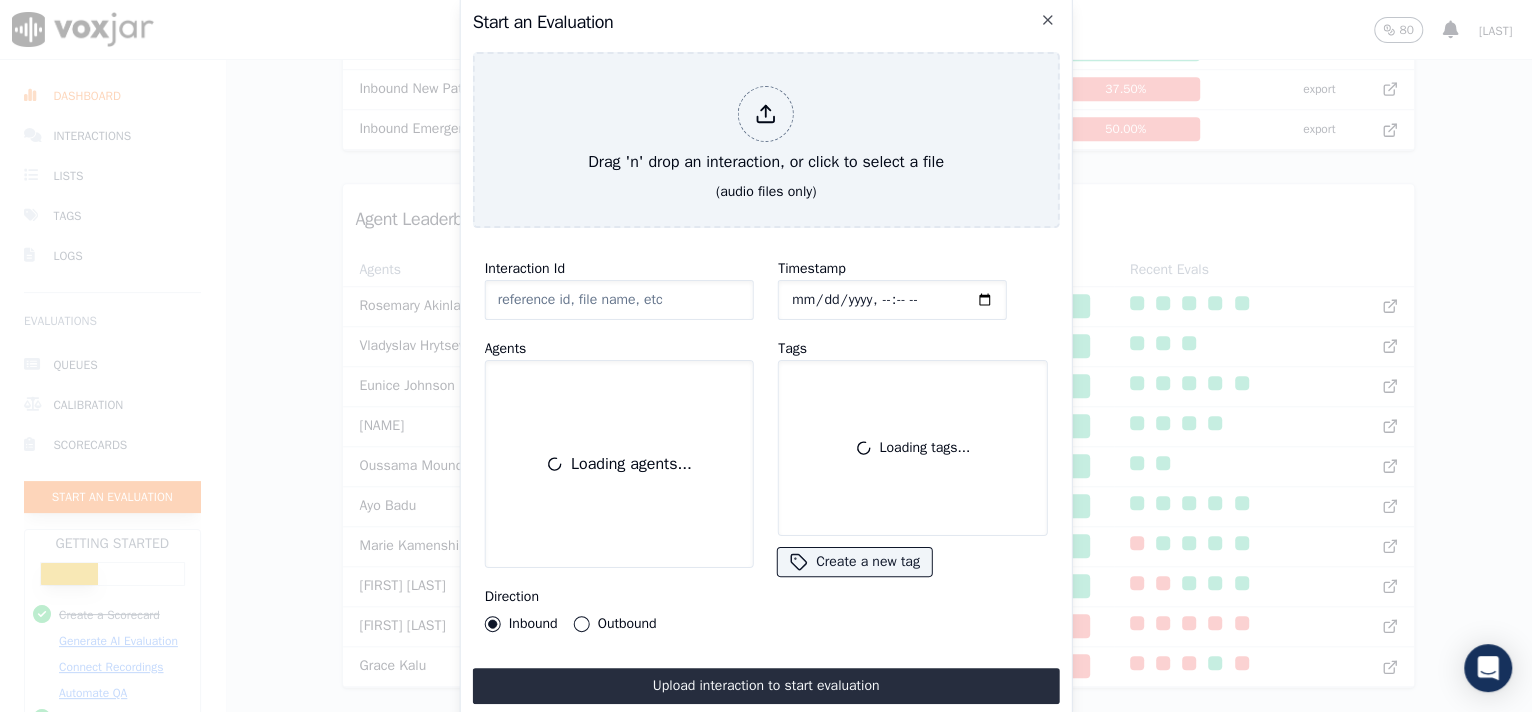 scroll, scrollTop: 119, scrollLeft: 0, axis: vertical 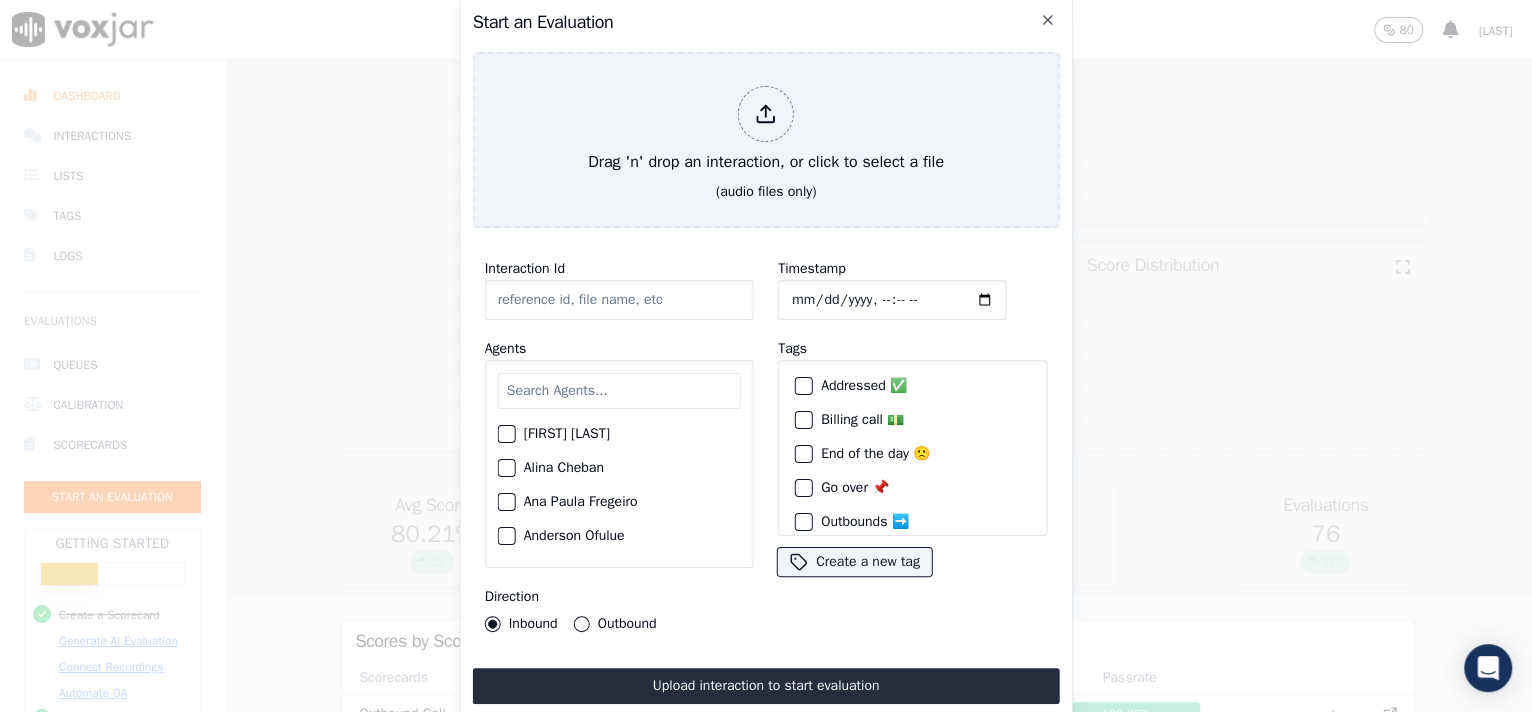 click on "Interaction Id" 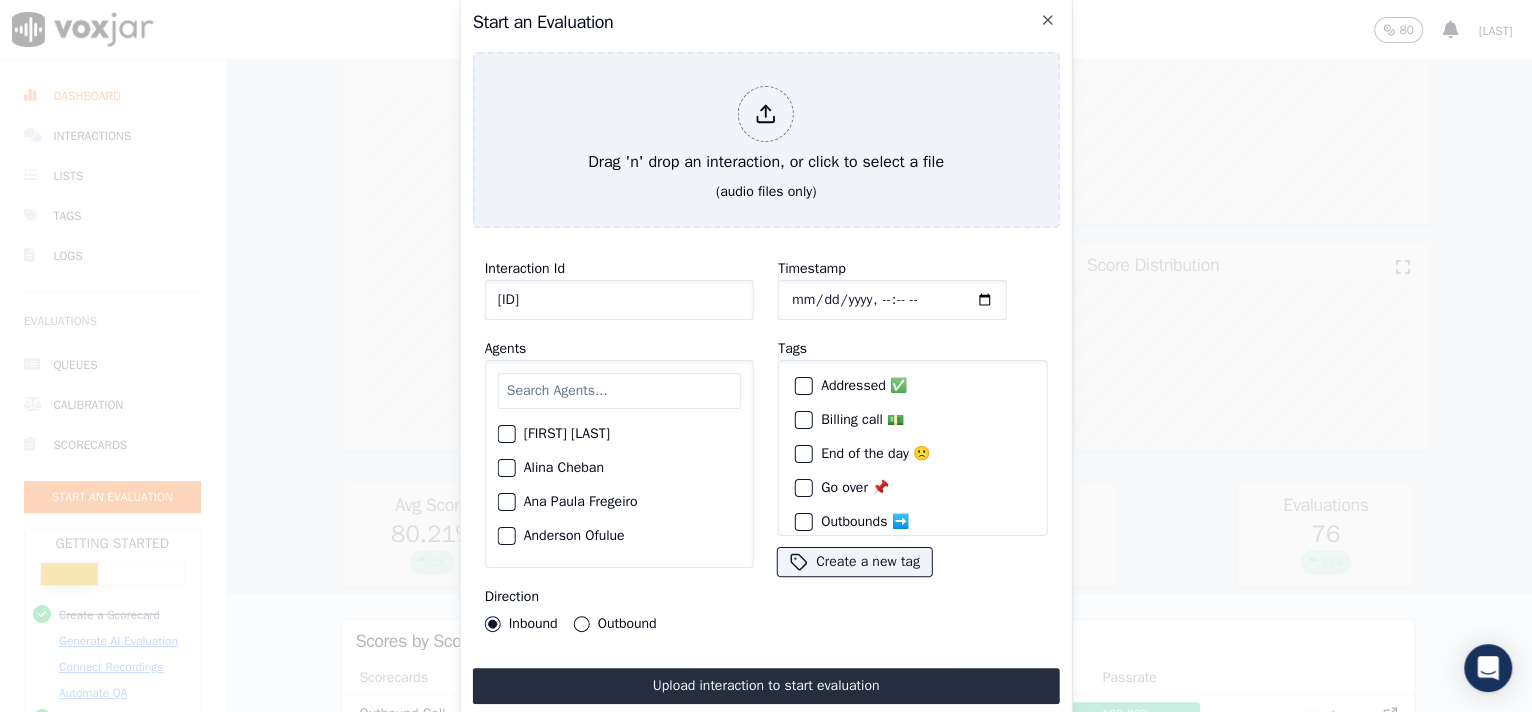 type on "[ID]" 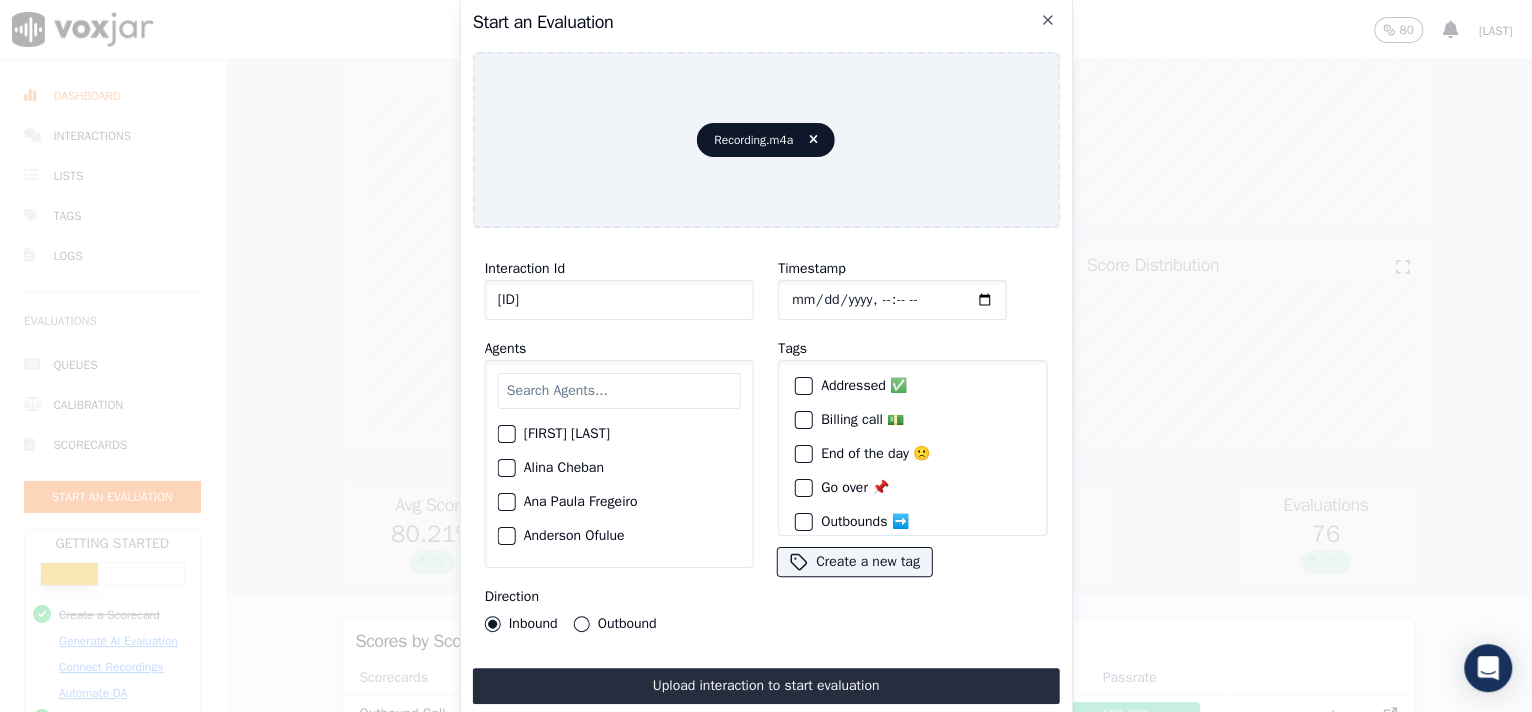 click on "Timestamp" 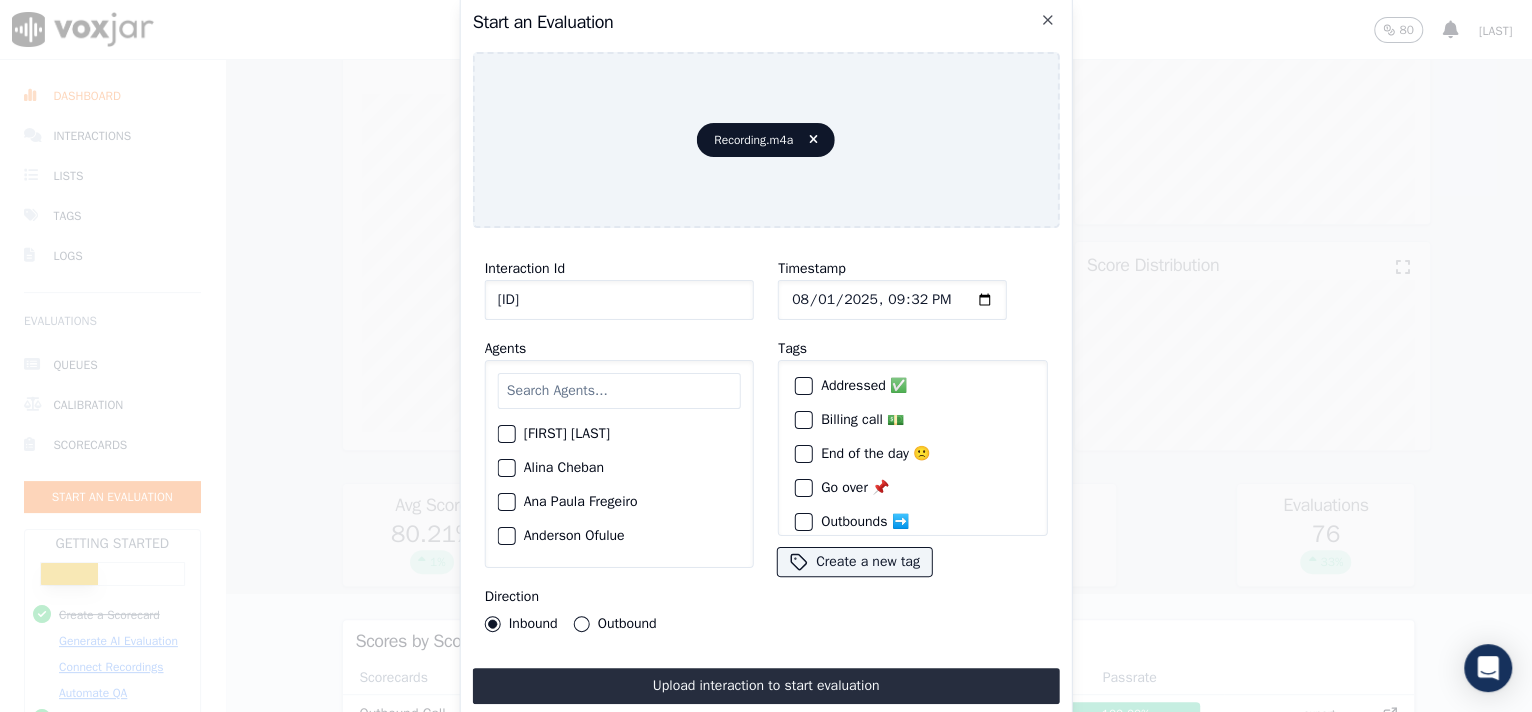 type on "[DATE]T[TIME]" 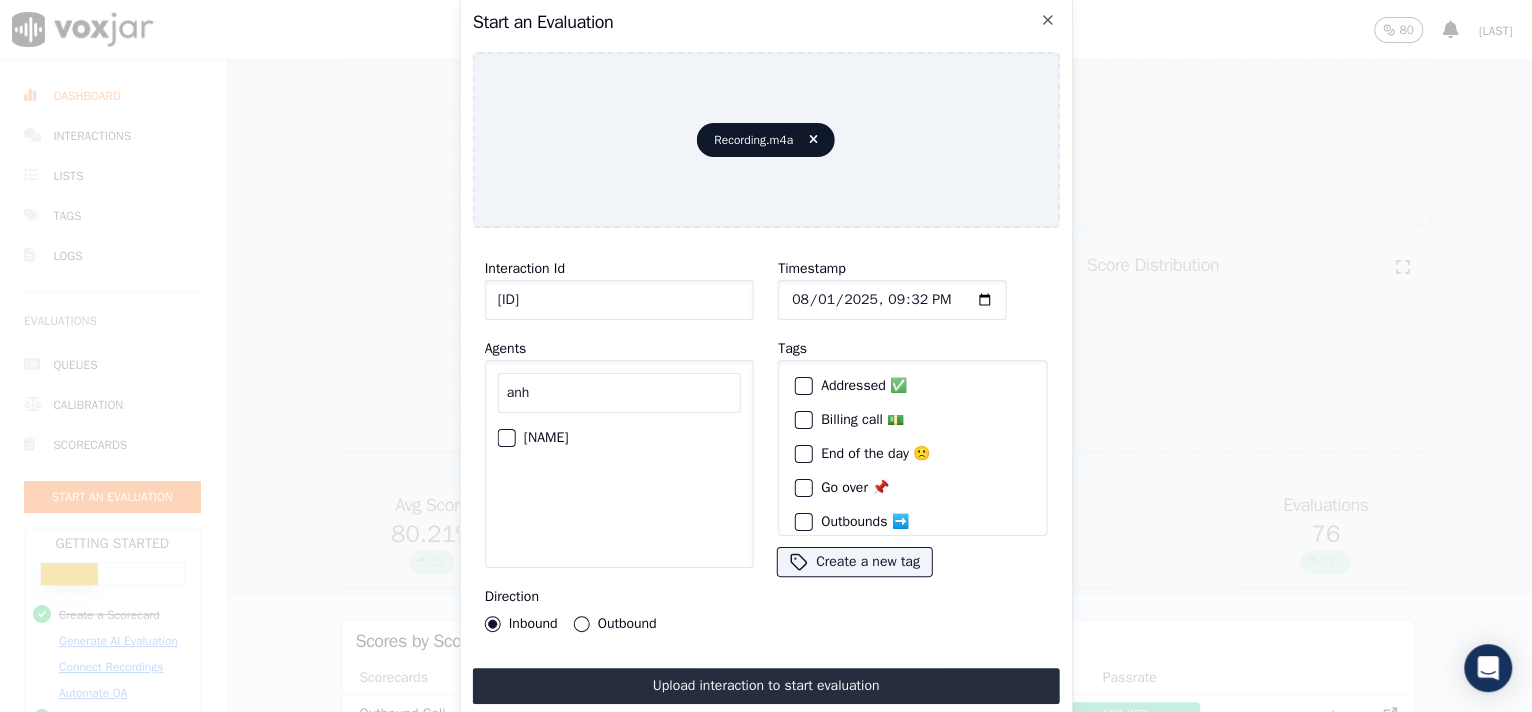 type on "anh" 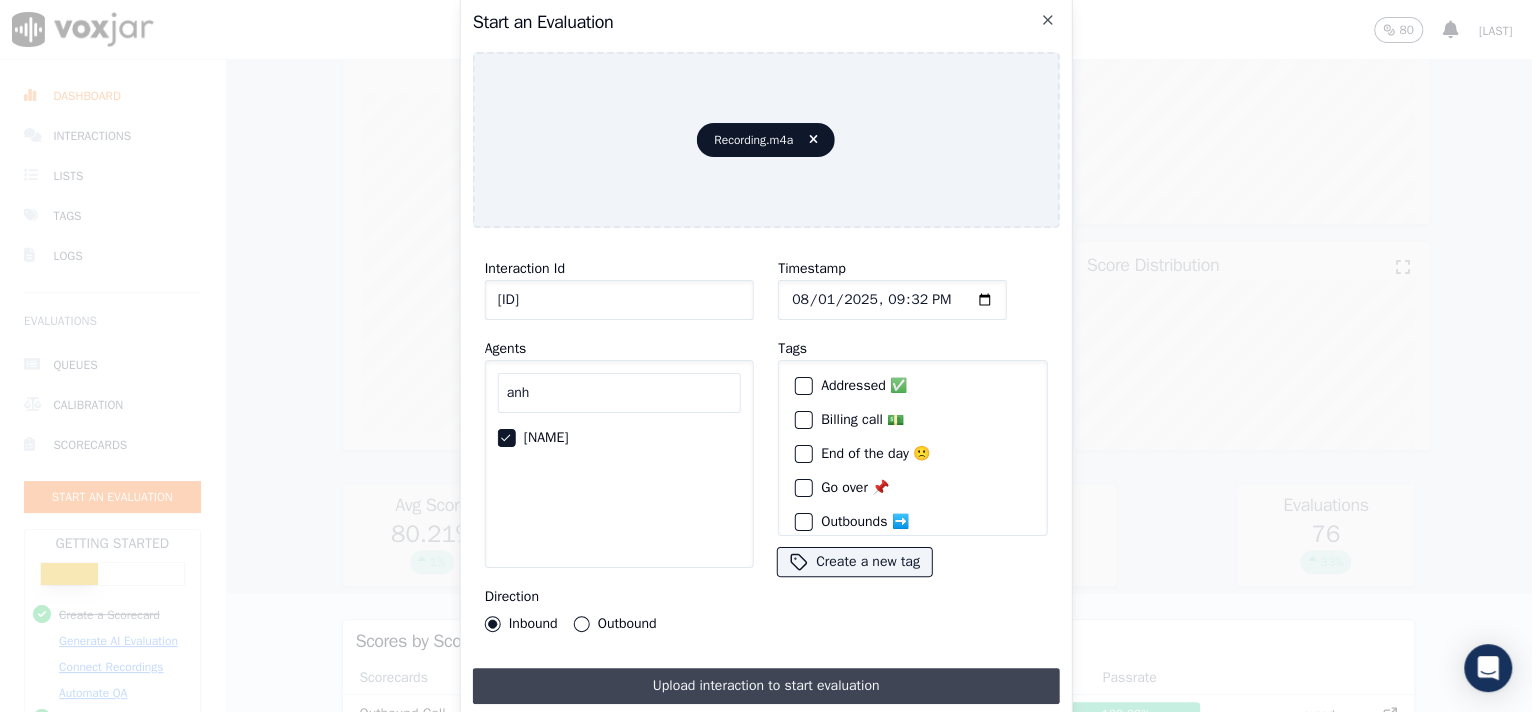 click on "Upload interaction to start evaluation" at bounding box center (766, 686) 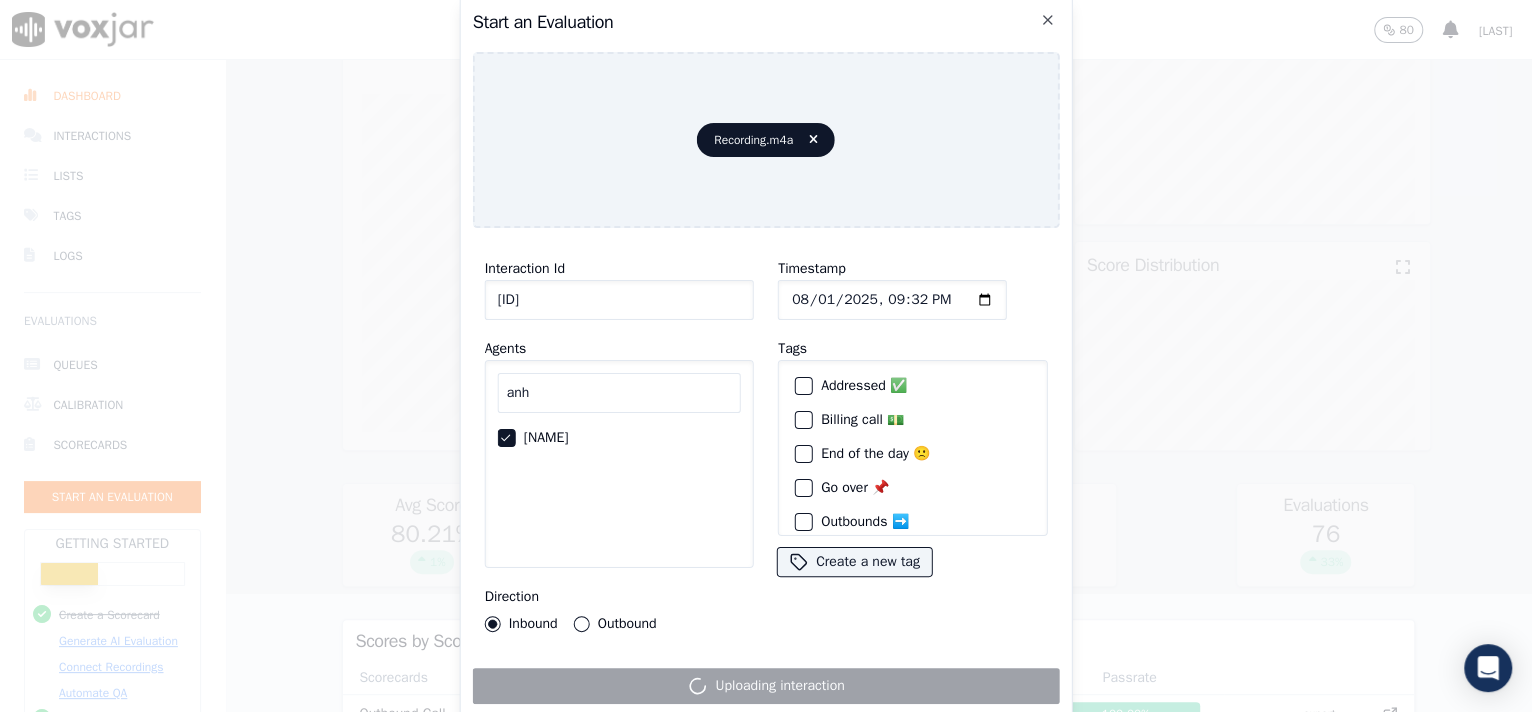 scroll, scrollTop: 119, scrollLeft: 0, axis: vertical 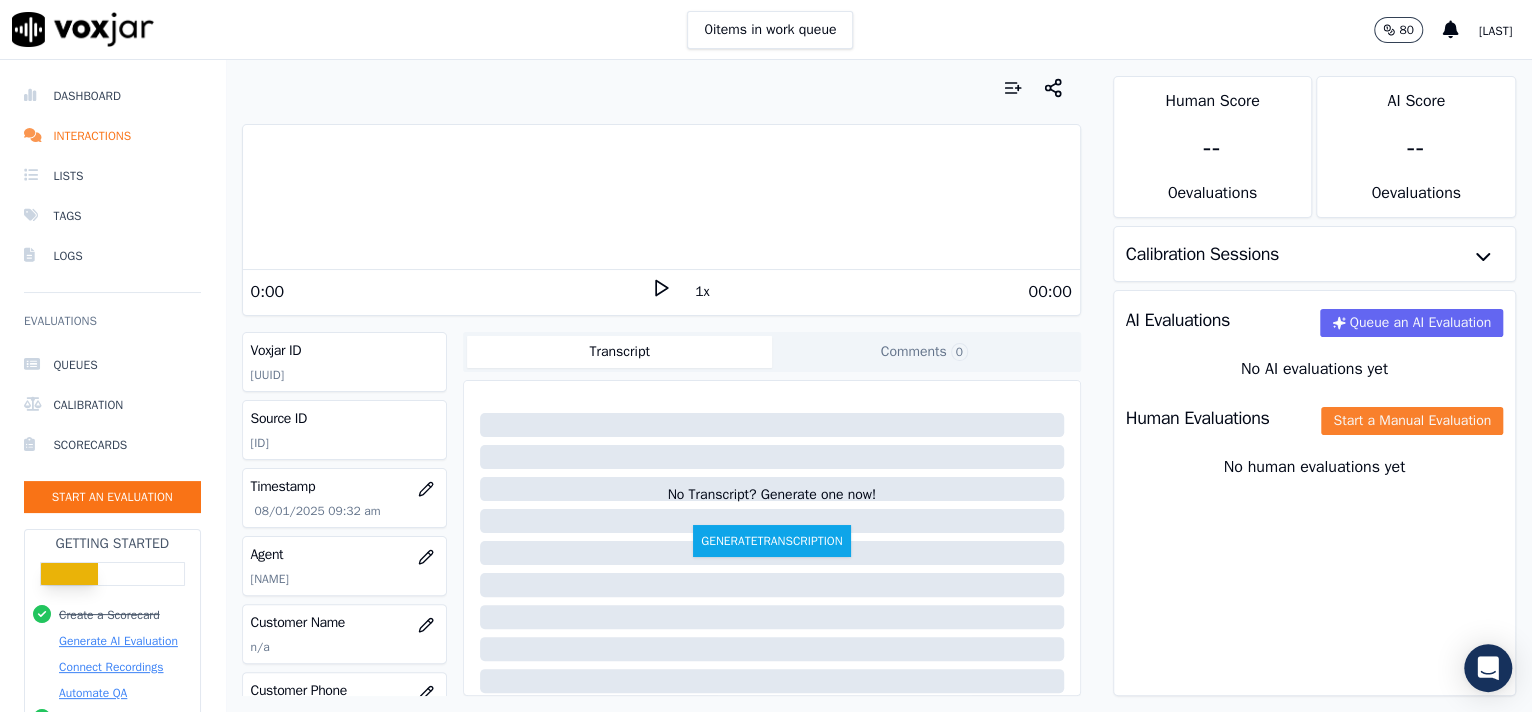 click on "Start a Manual Evaluation" 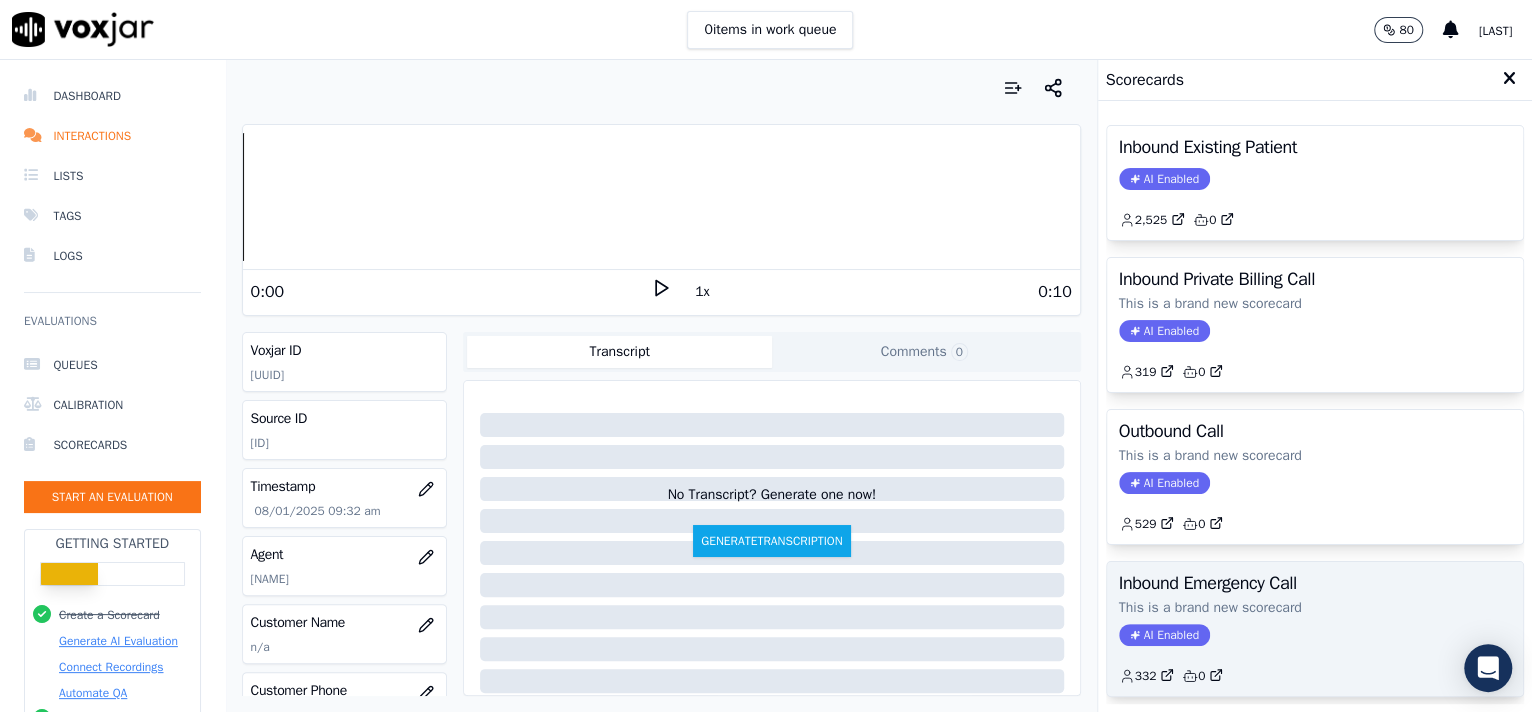 click on "Inbound Emergency Call" at bounding box center (1315, 583) 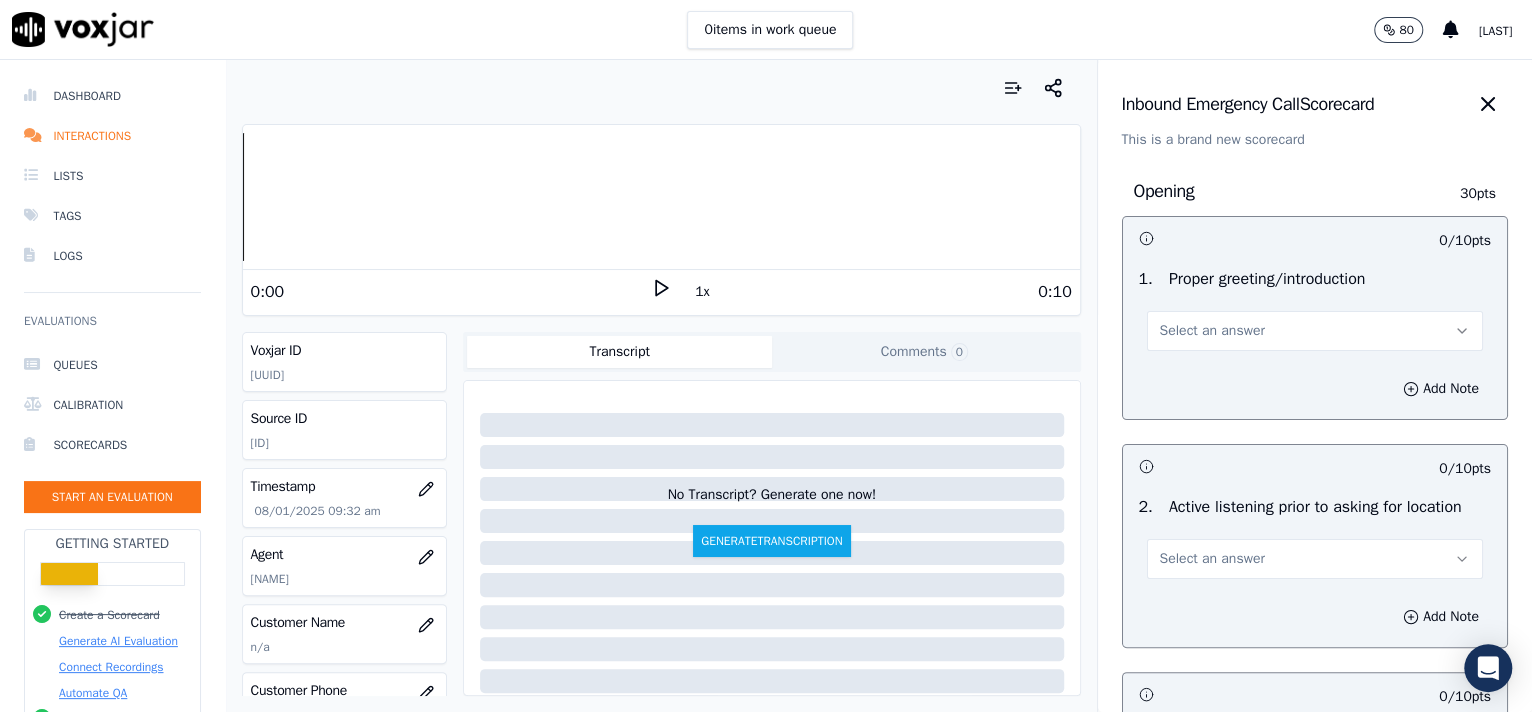 click on "1 .   Proper greeting/introduction    Select an answer" at bounding box center (1315, 309) 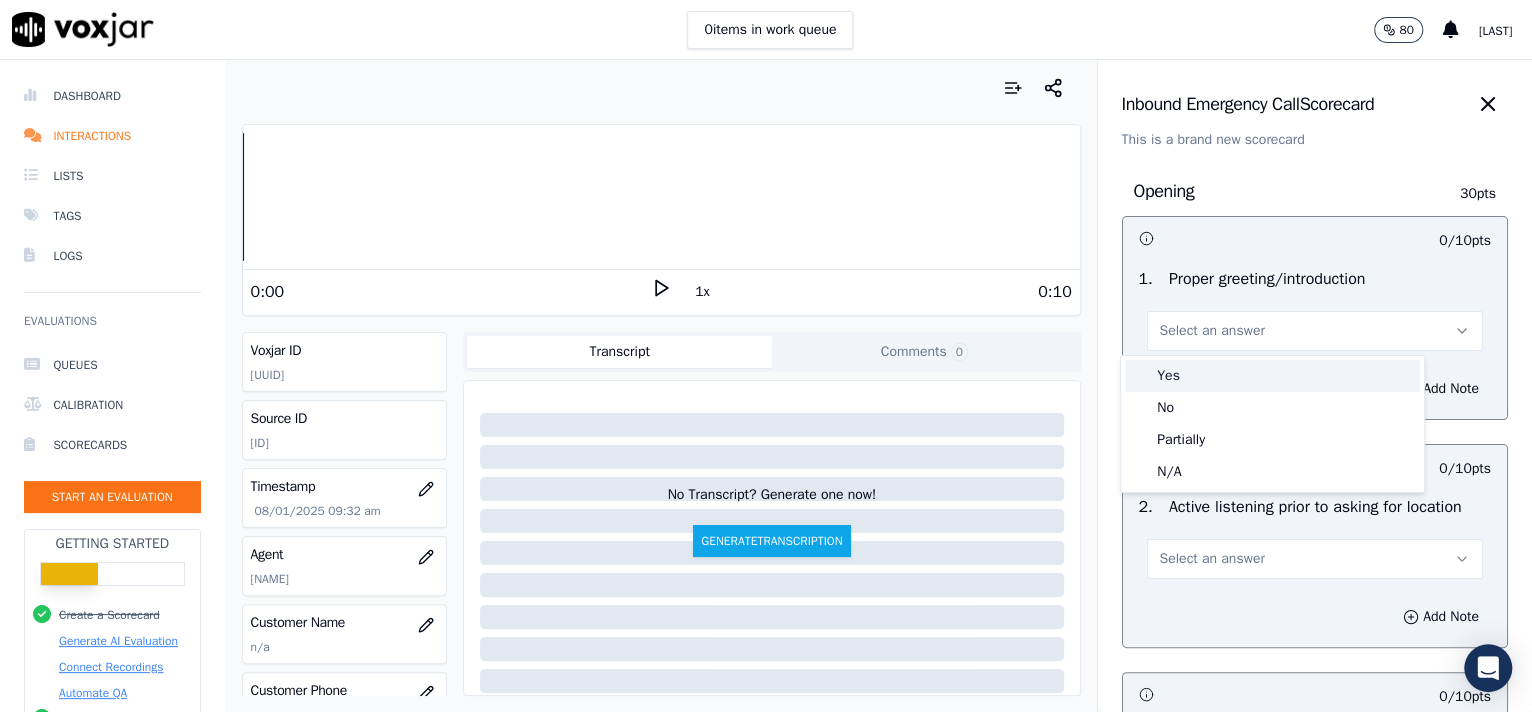 click on "Yes" at bounding box center (1272, 376) 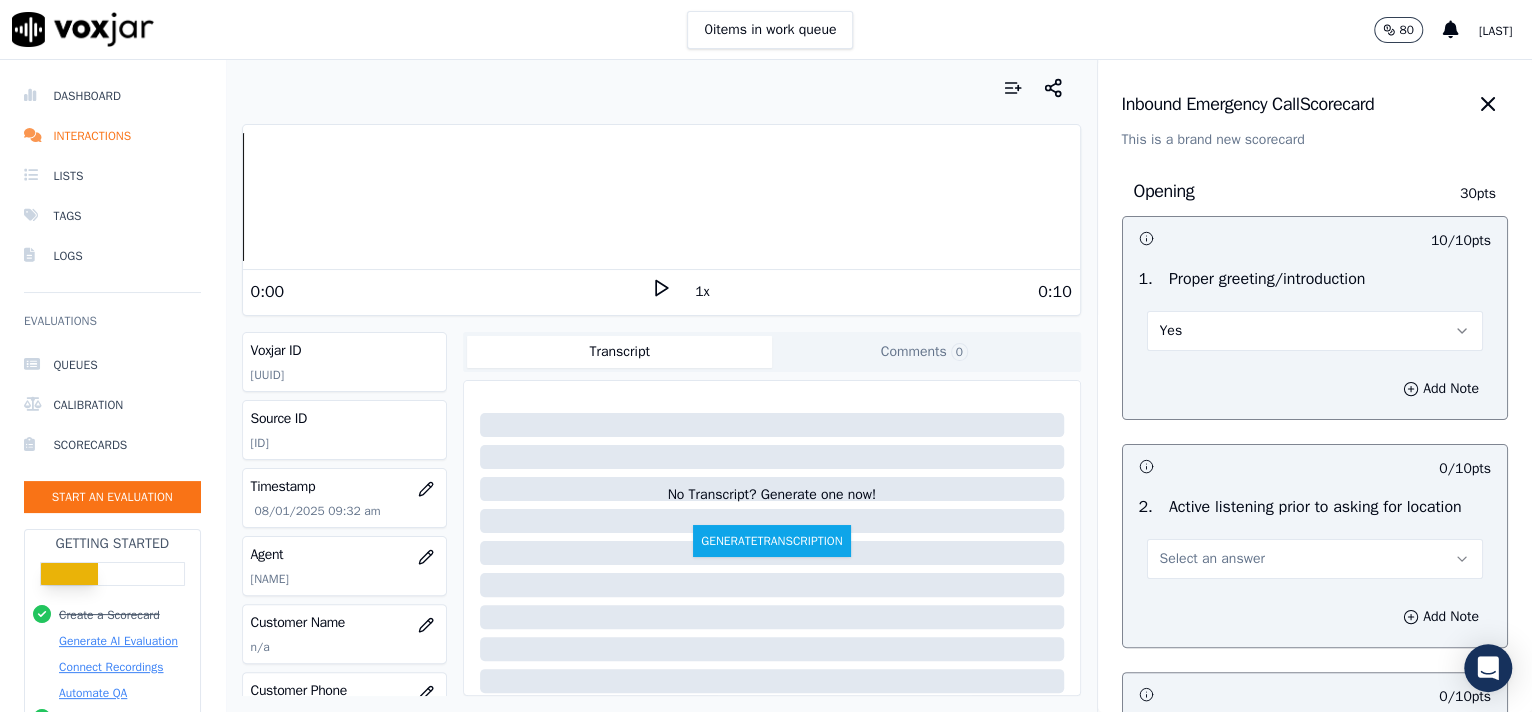 click on "Select an answer" at bounding box center (1315, 559) 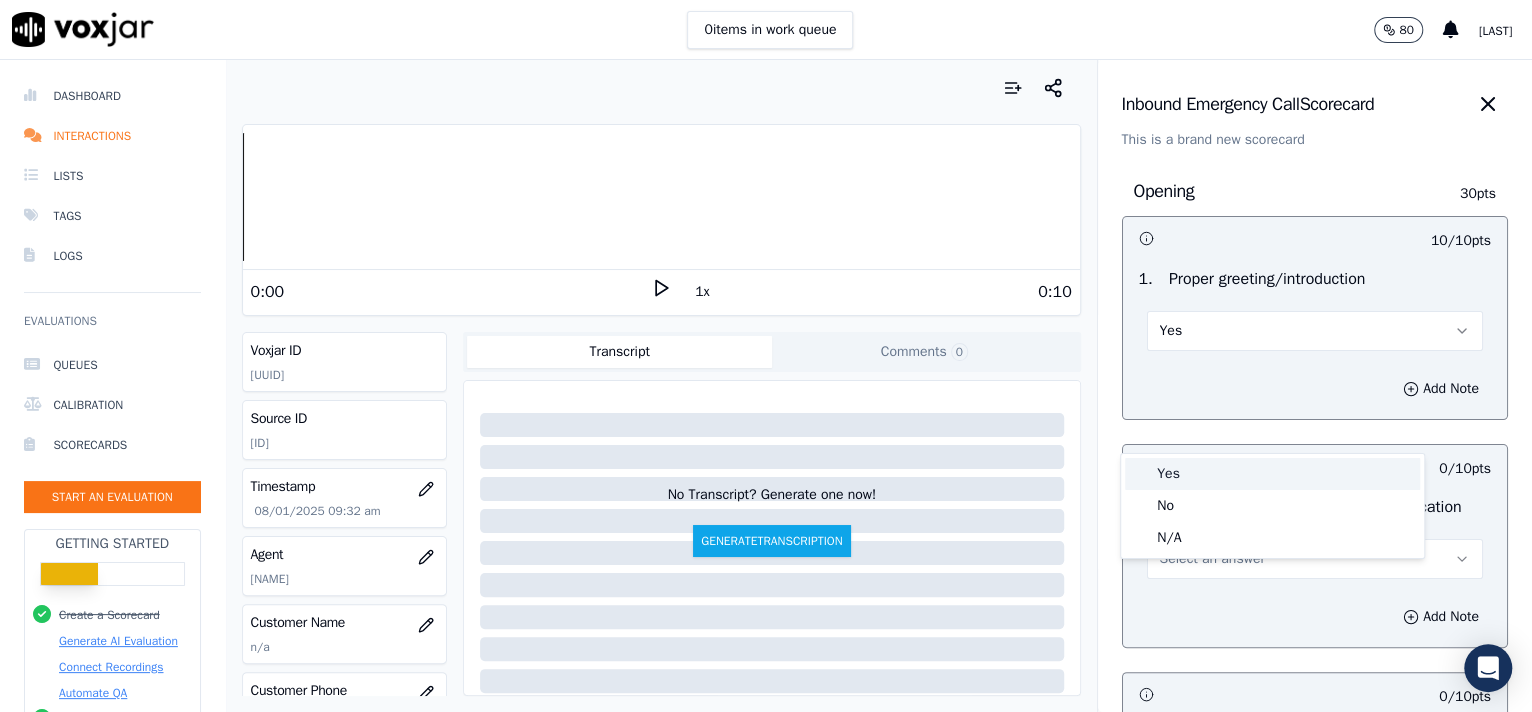 click on "Yes" at bounding box center [1272, 474] 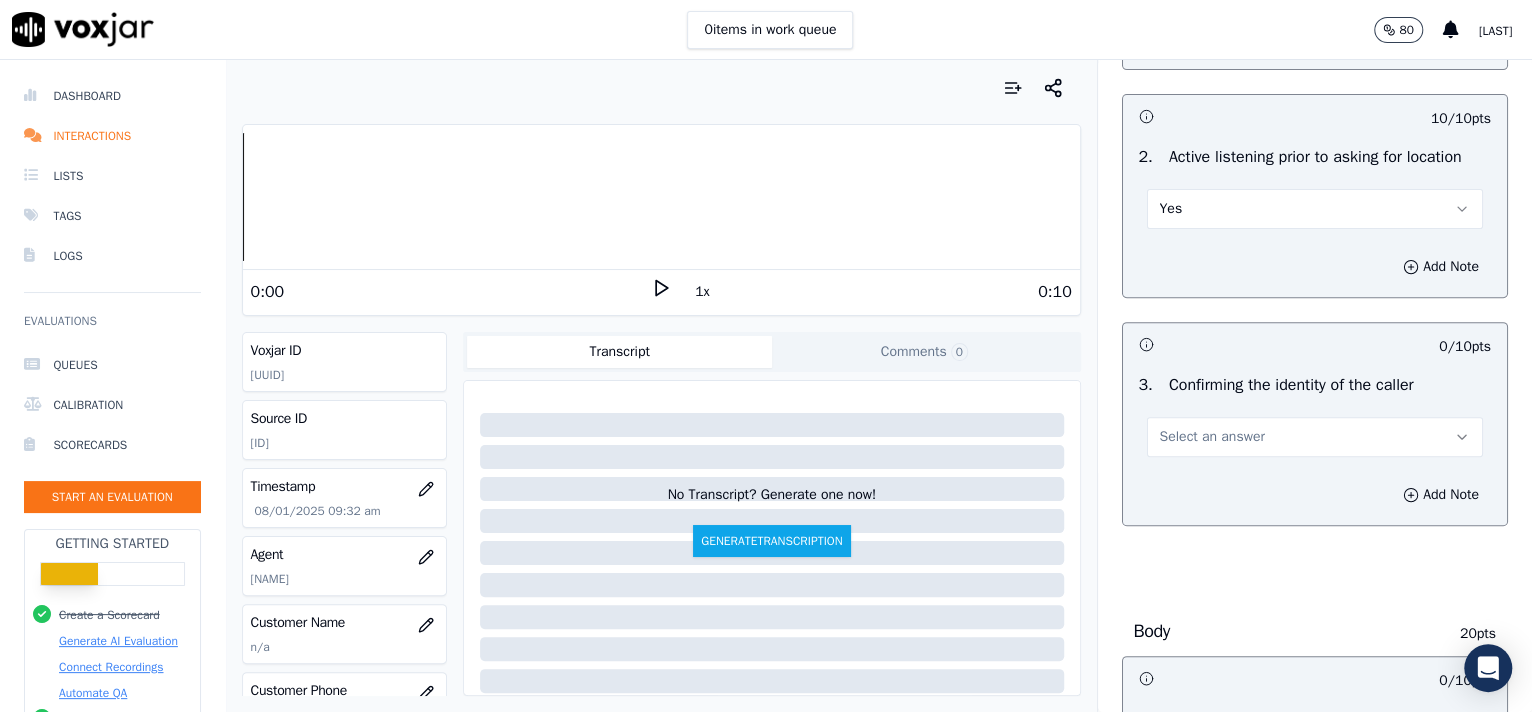 scroll, scrollTop: 579, scrollLeft: 0, axis: vertical 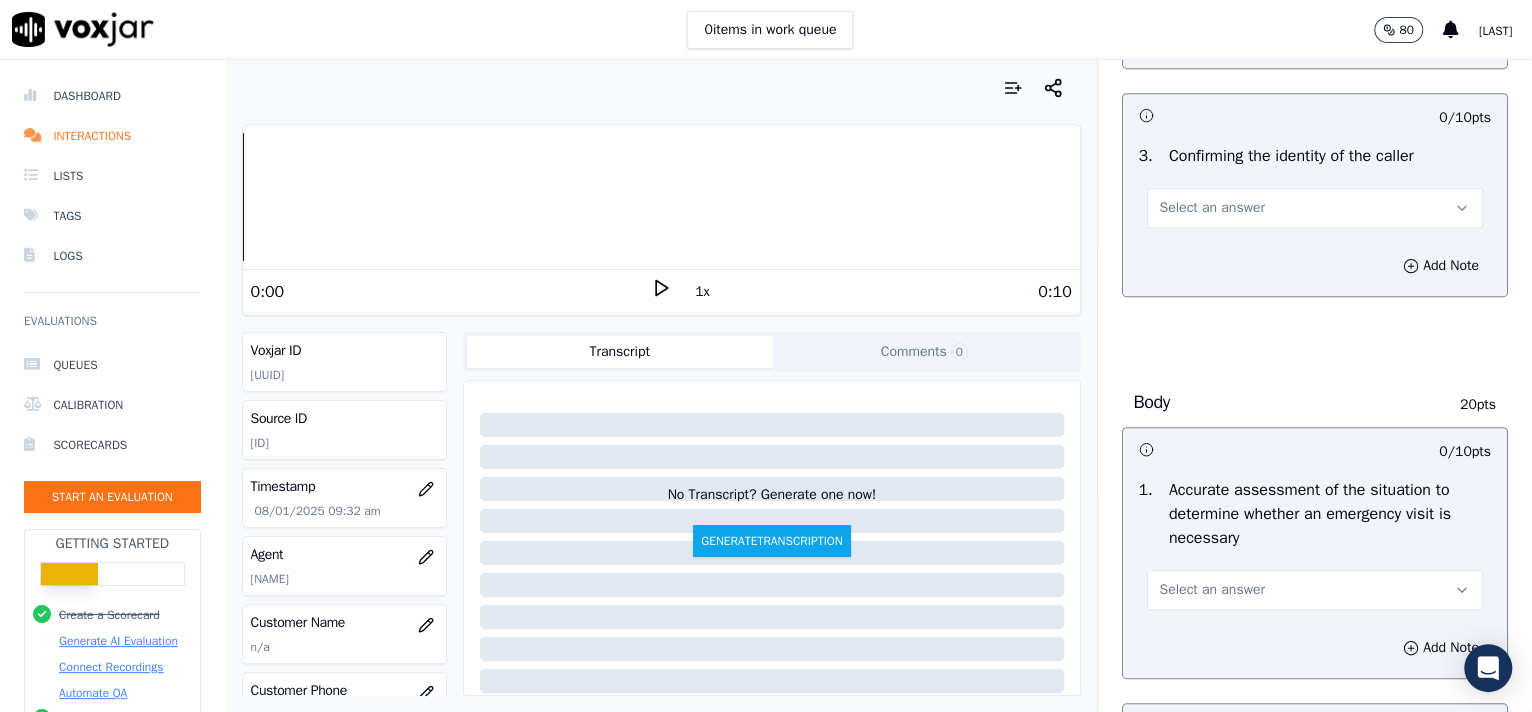 click on "Select an answer" at bounding box center [1315, 208] 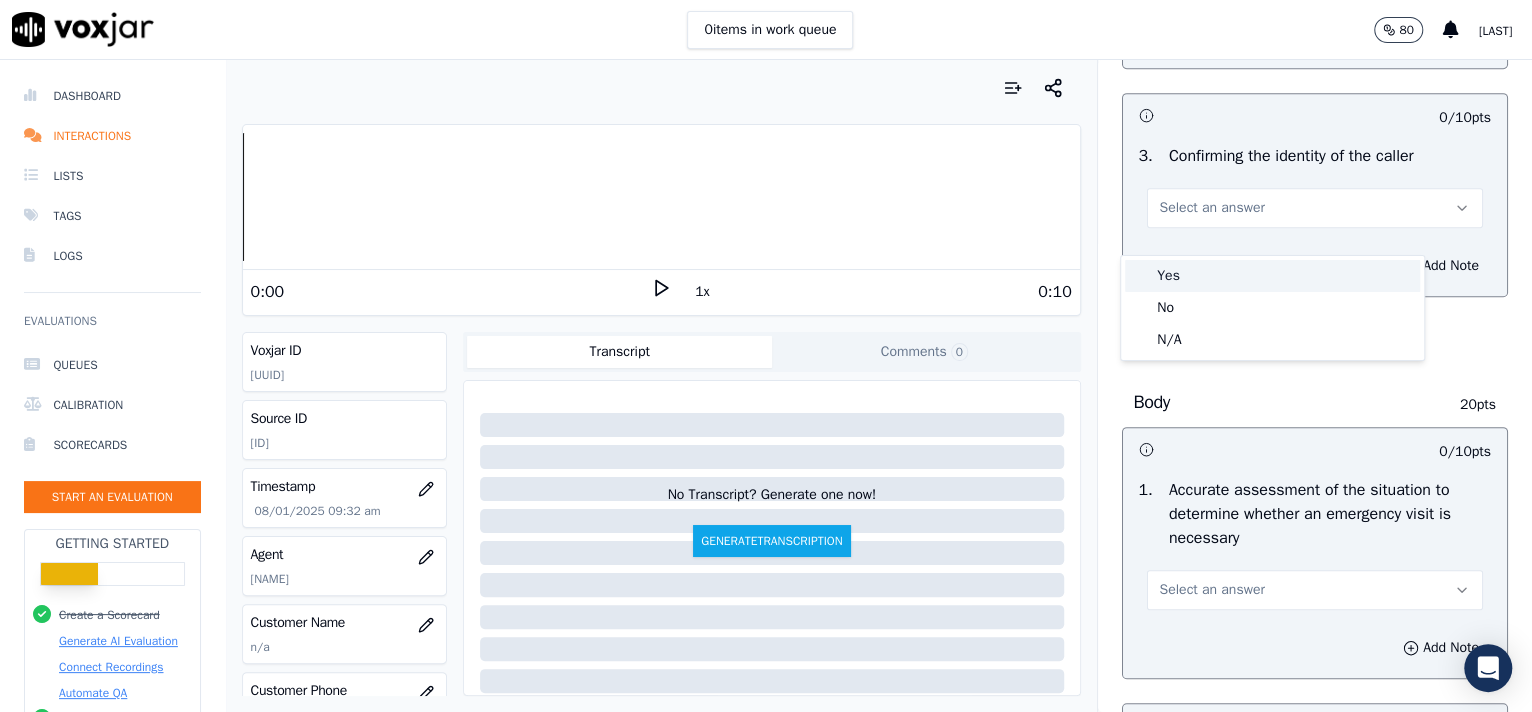 click on "Yes" at bounding box center (1272, 276) 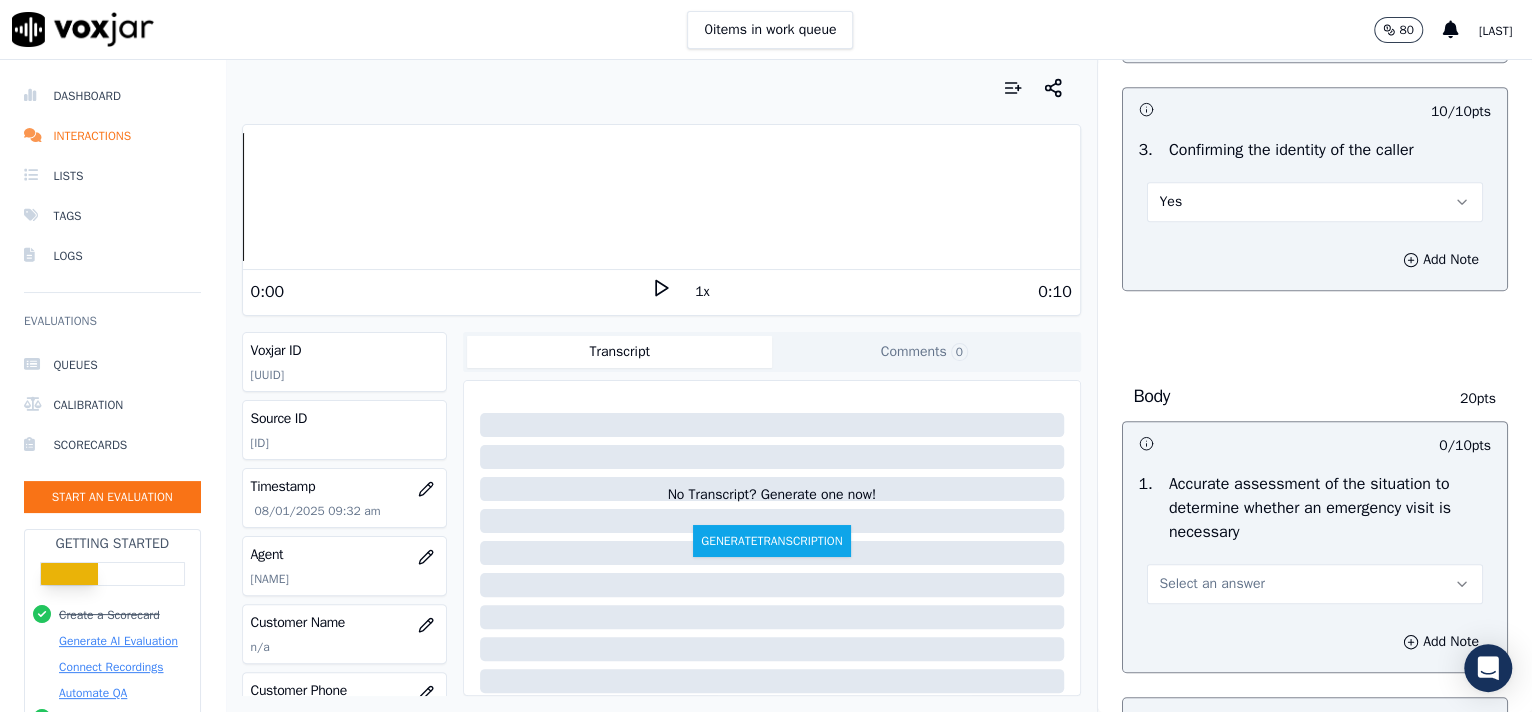 scroll, scrollTop: 604, scrollLeft: 0, axis: vertical 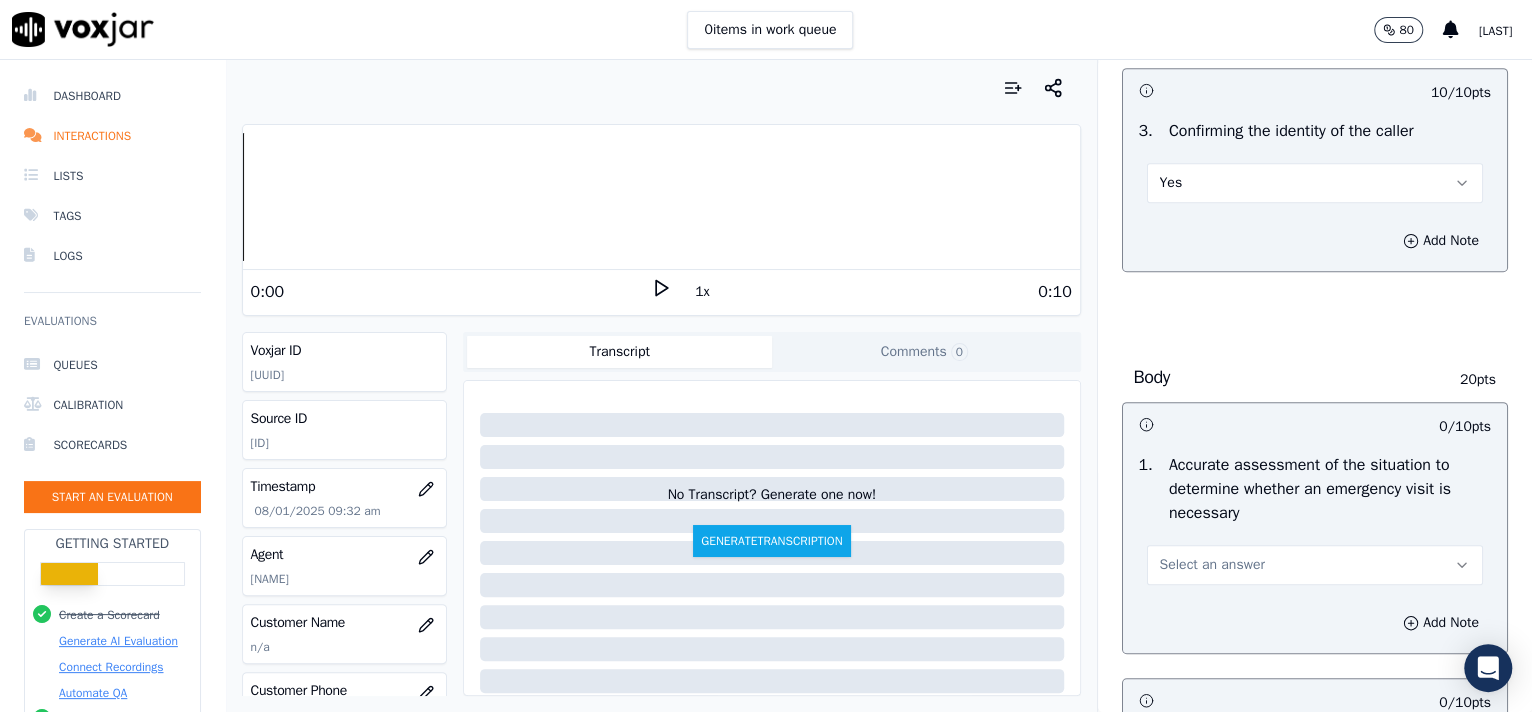 click on "Yes" at bounding box center (1315, 183) 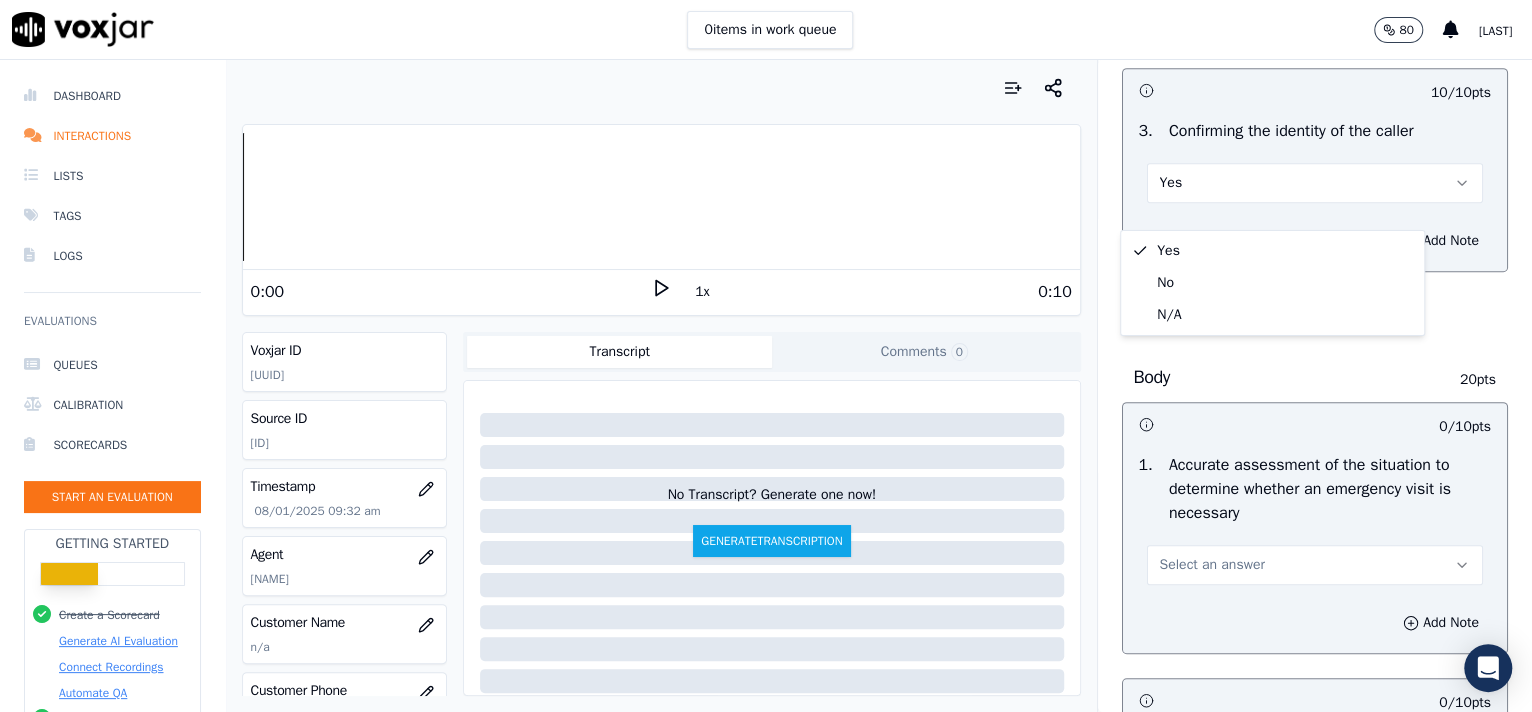 click on "Select an answer" at bounding box center (1315, 565) 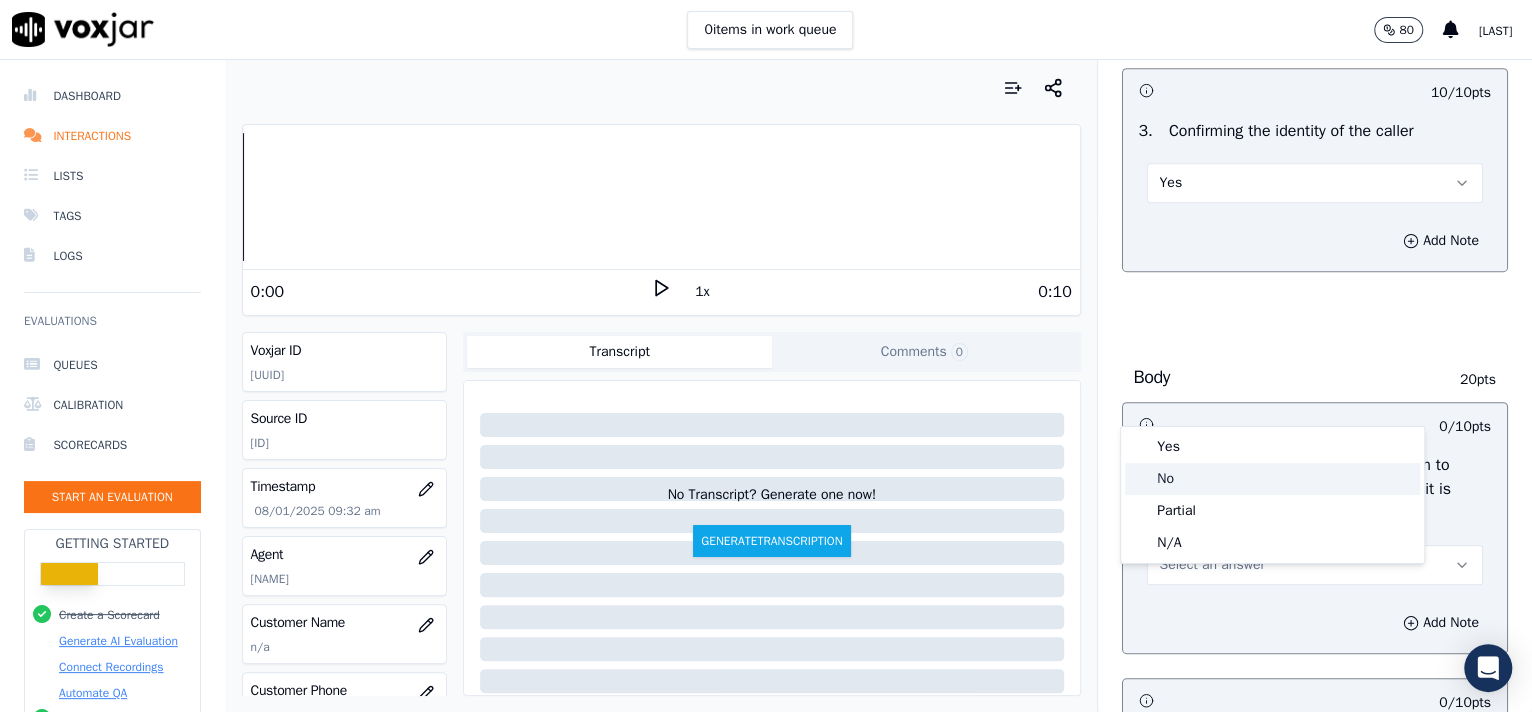 click on "No" 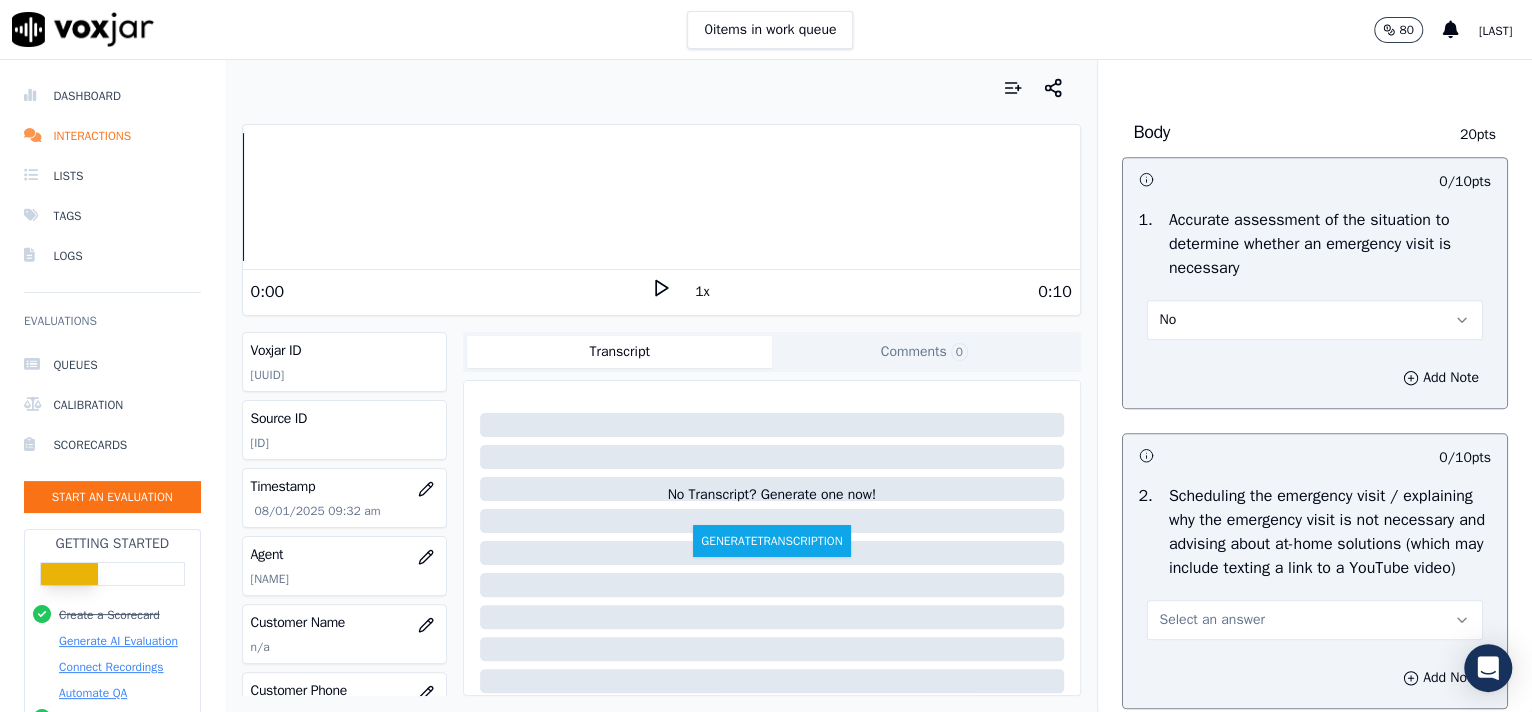 scroll, scrollTop: 856, scrollLeft: 0, axis: vertical 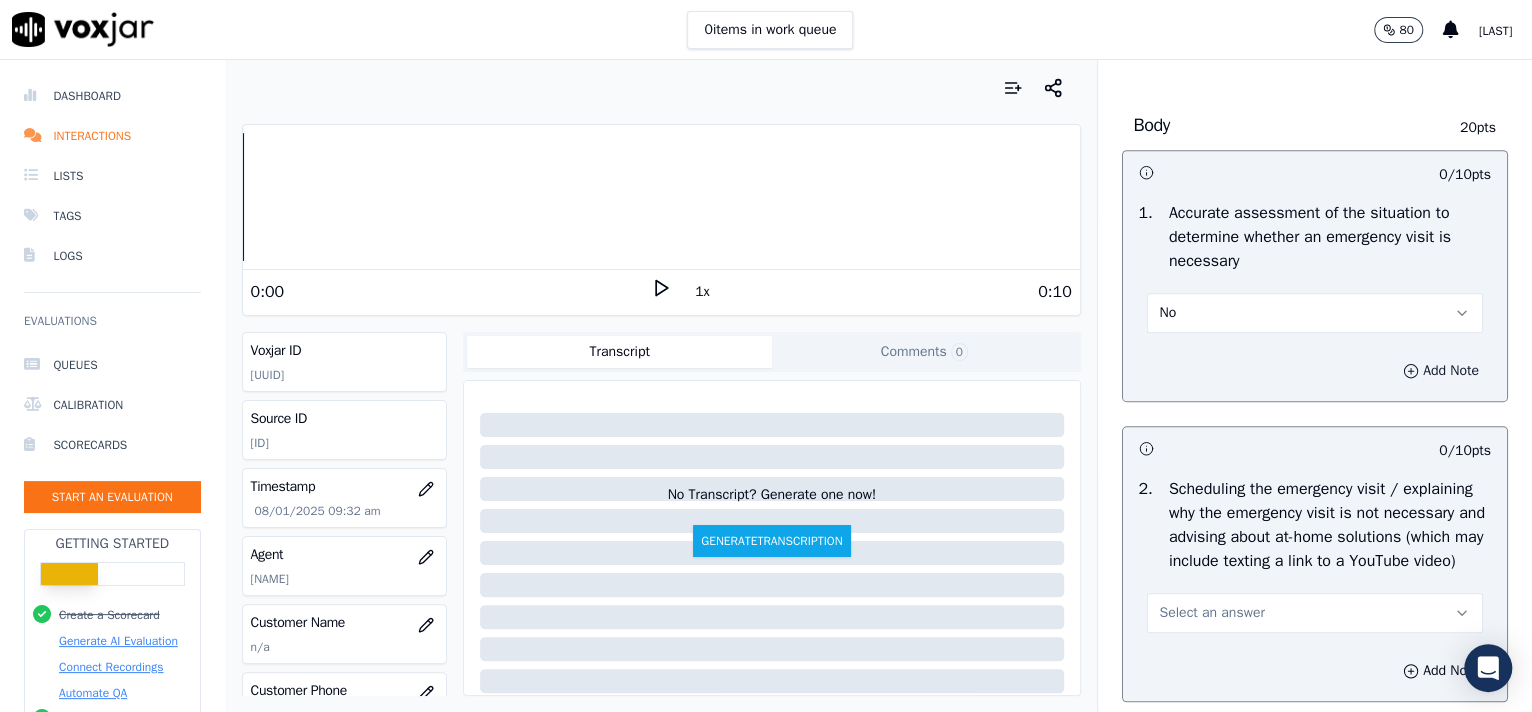 click on "Add Note" at bounding box center (1441, 371) 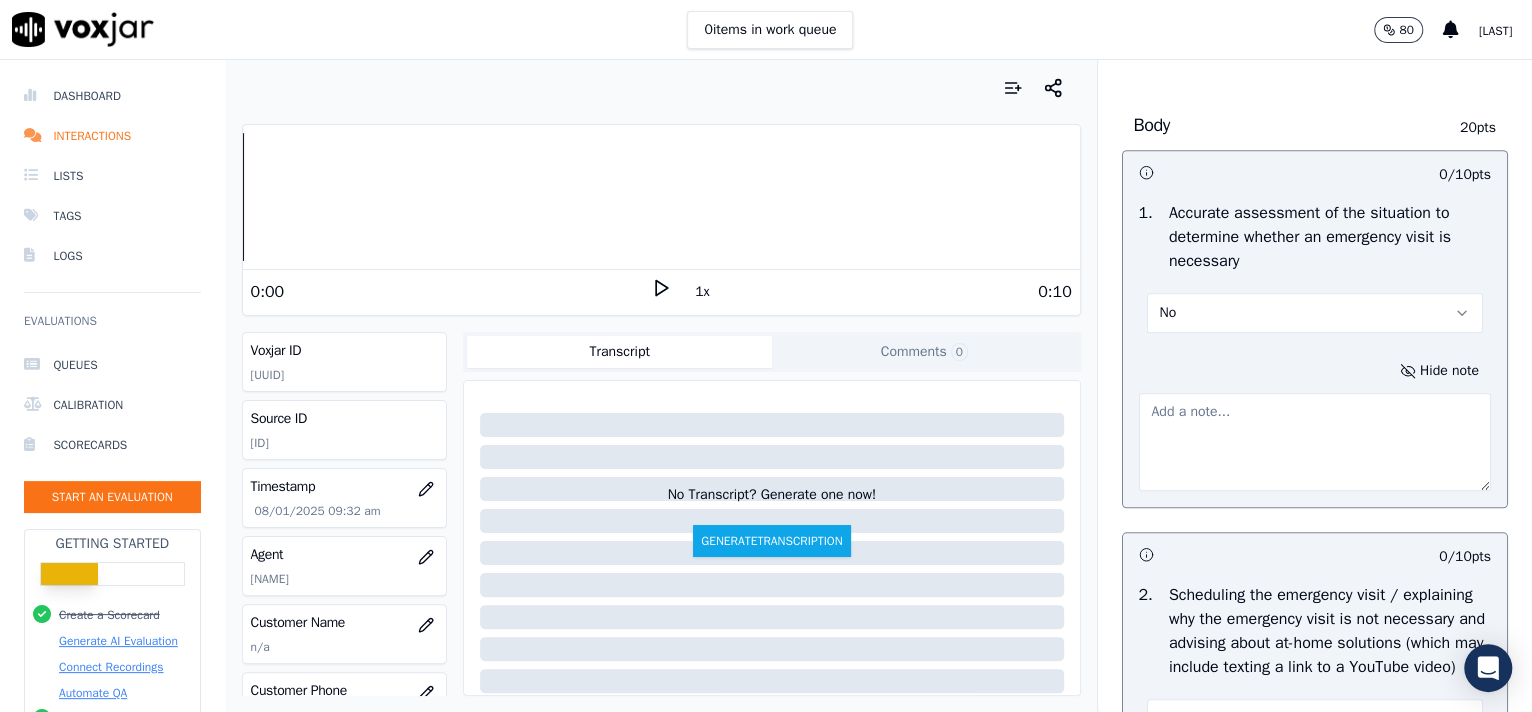 click at bounding box center (1315, 442) 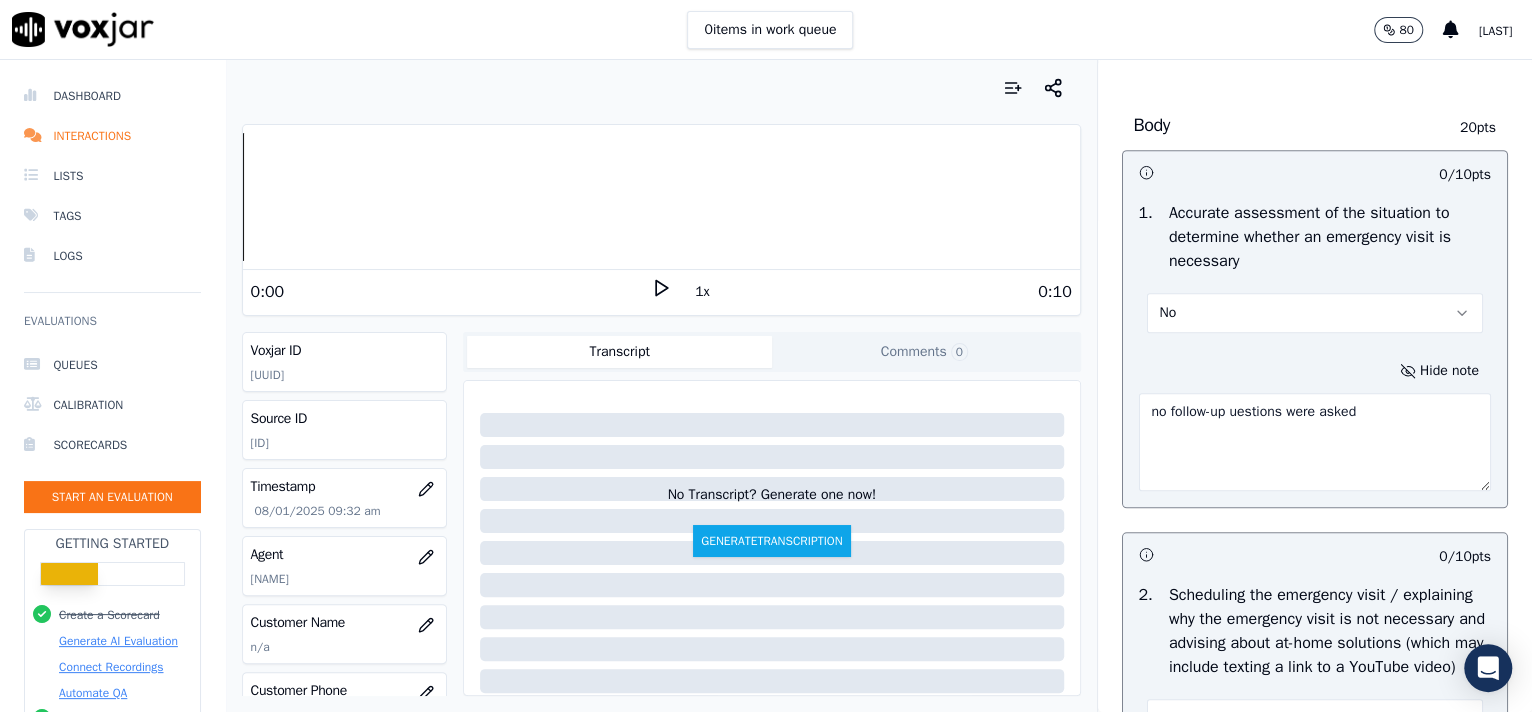 scroll, scrollTop: 3482, scrollLeft: 0, axis: vertical 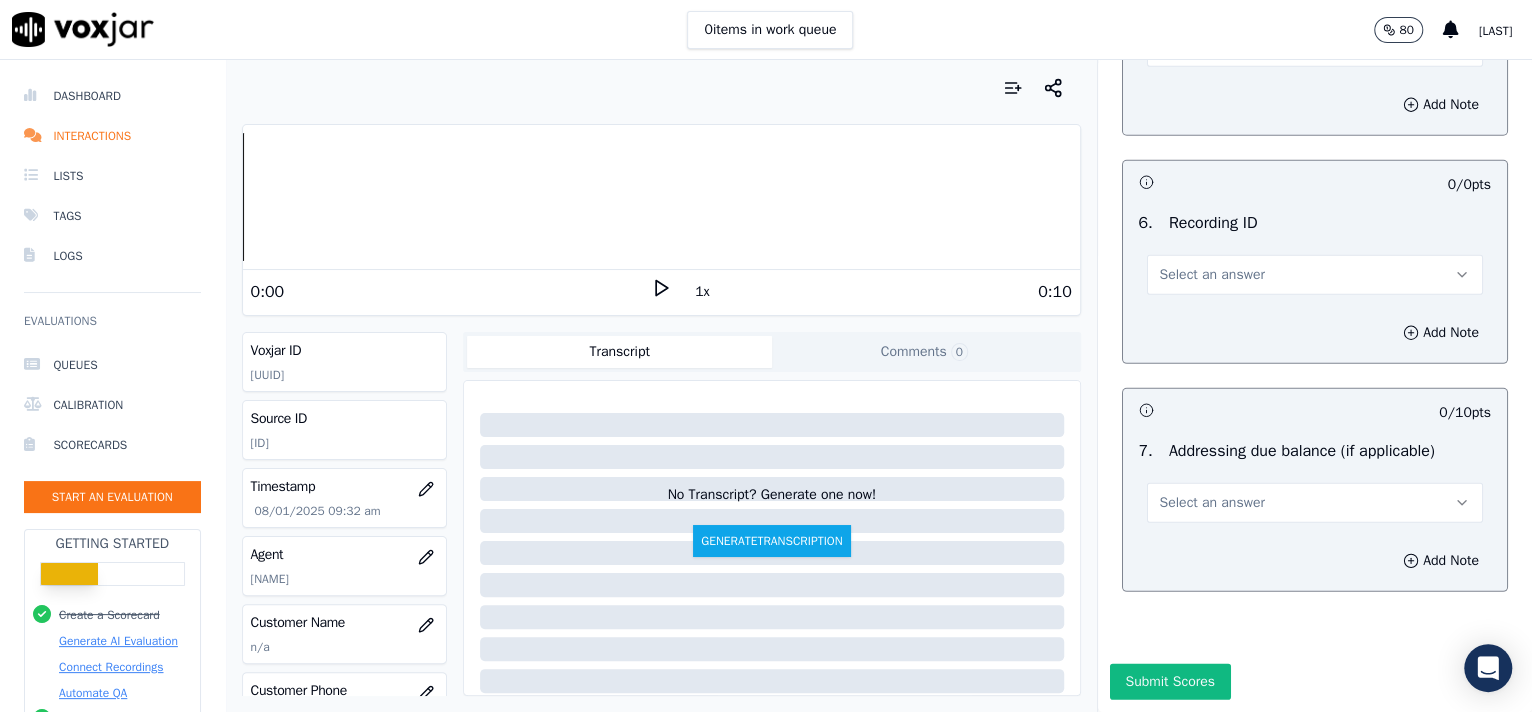 type on "no follow-up uestions were asked" 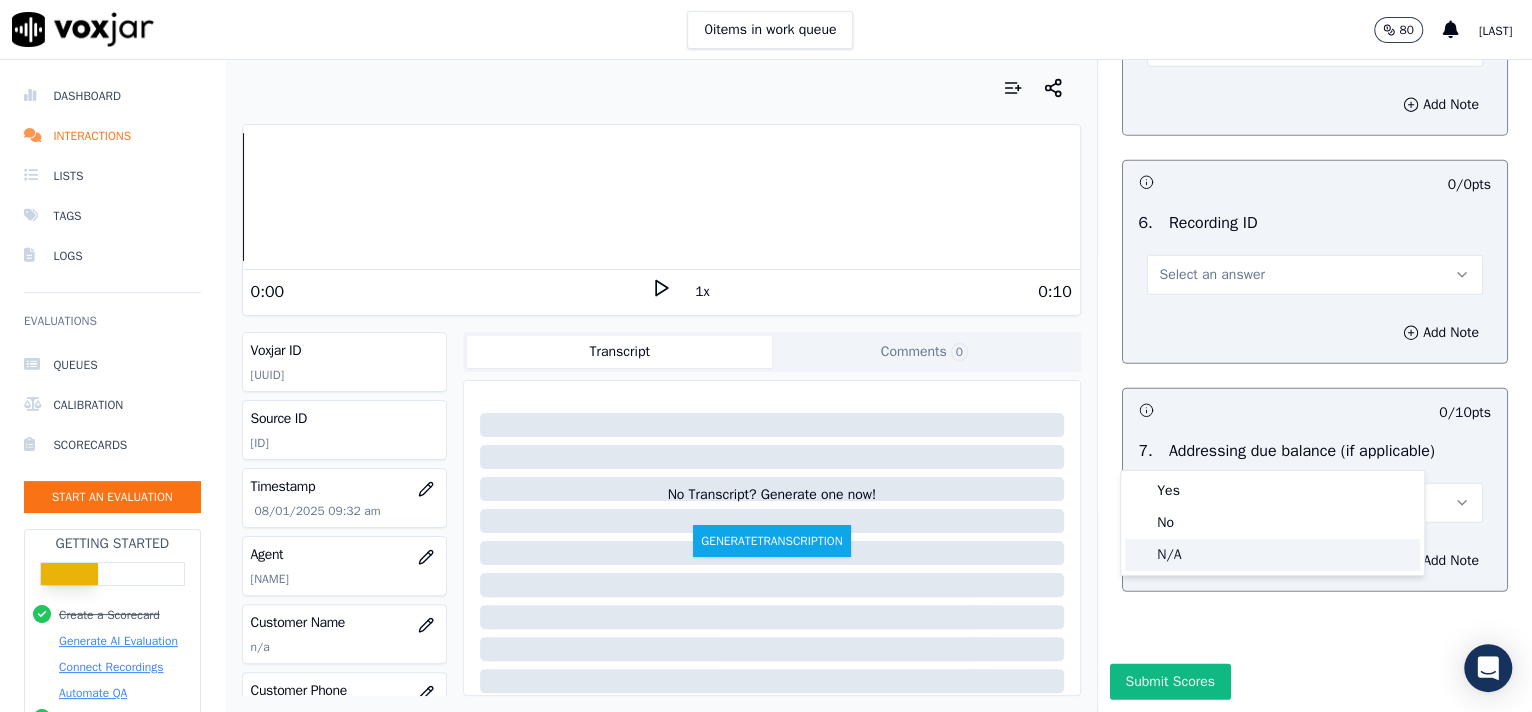 click on "N/A" 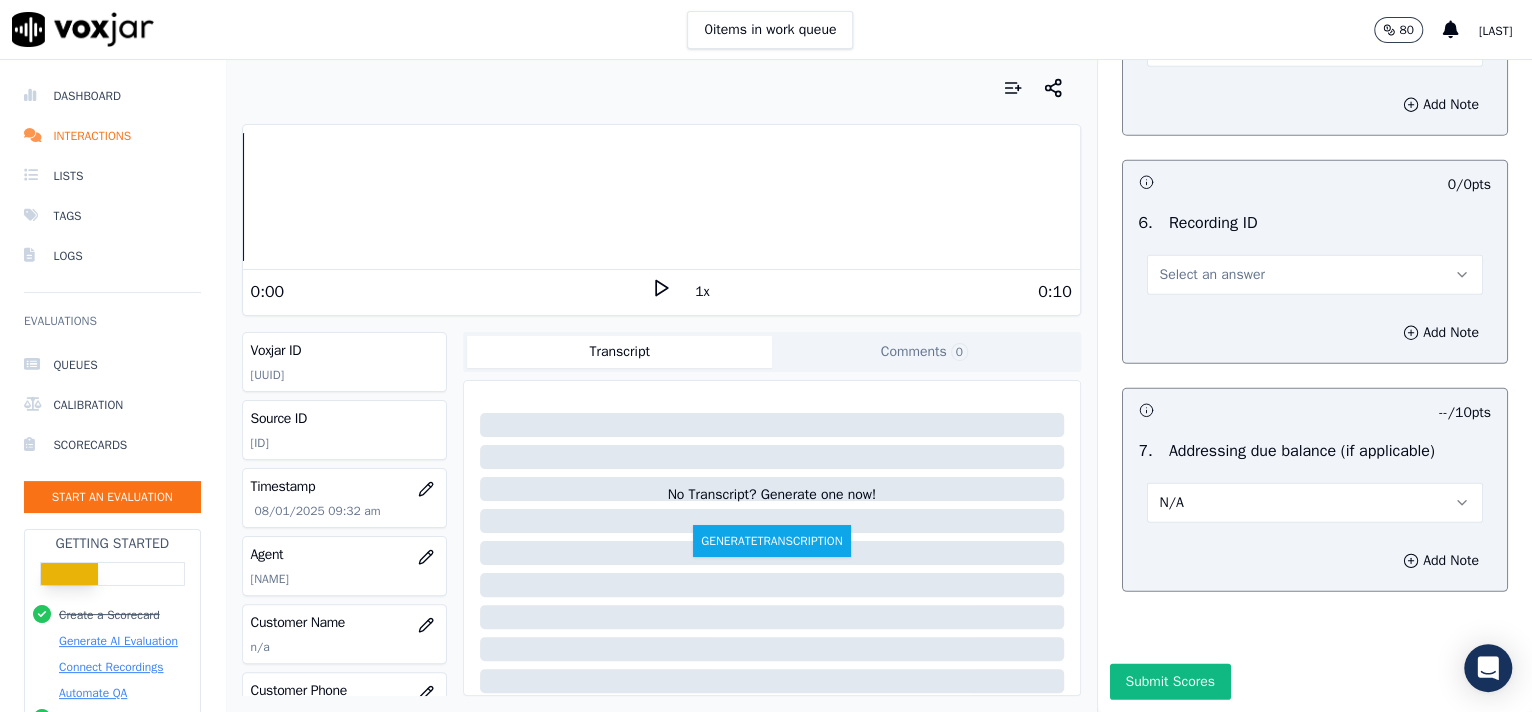 click on "6 .   Recording ID   Select an answer" at bounding box center (1315, 253) 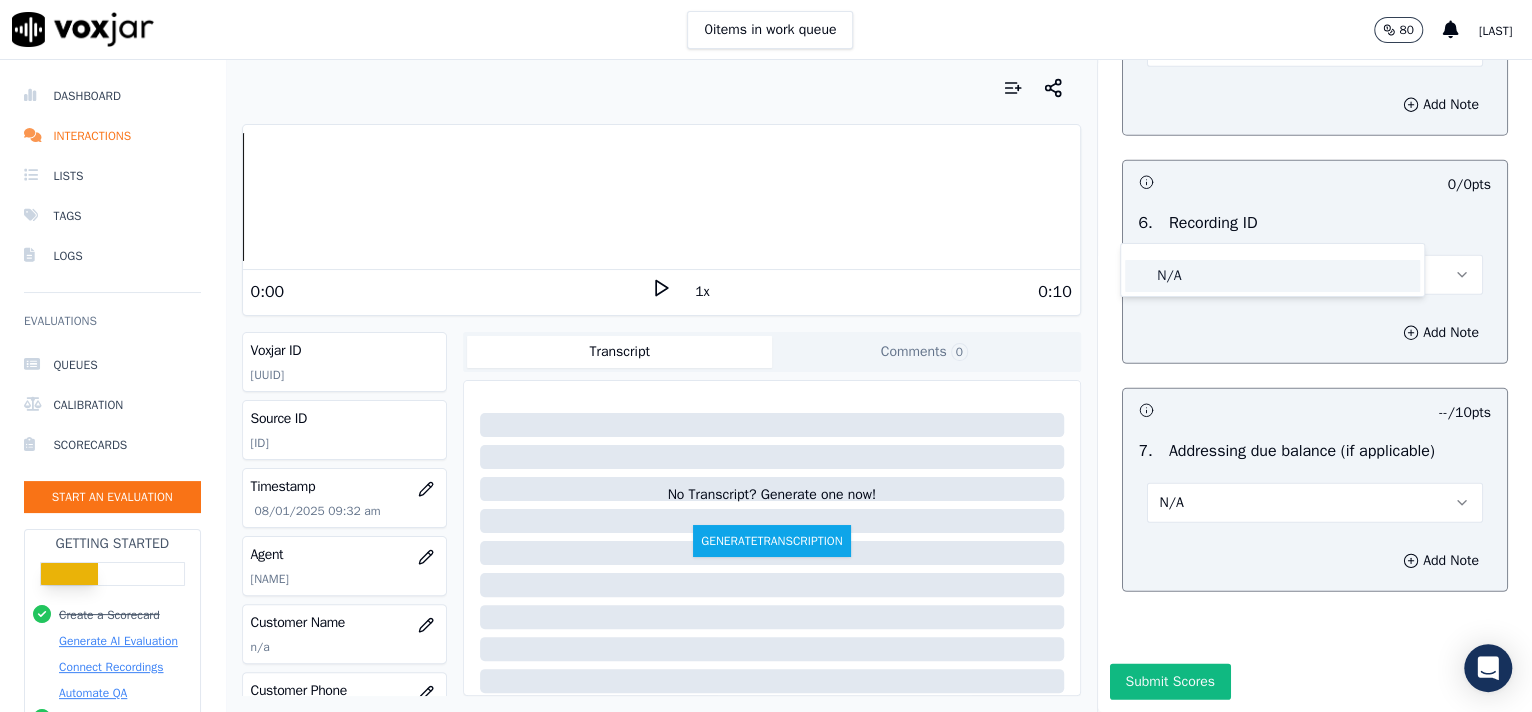 click on "N/A" 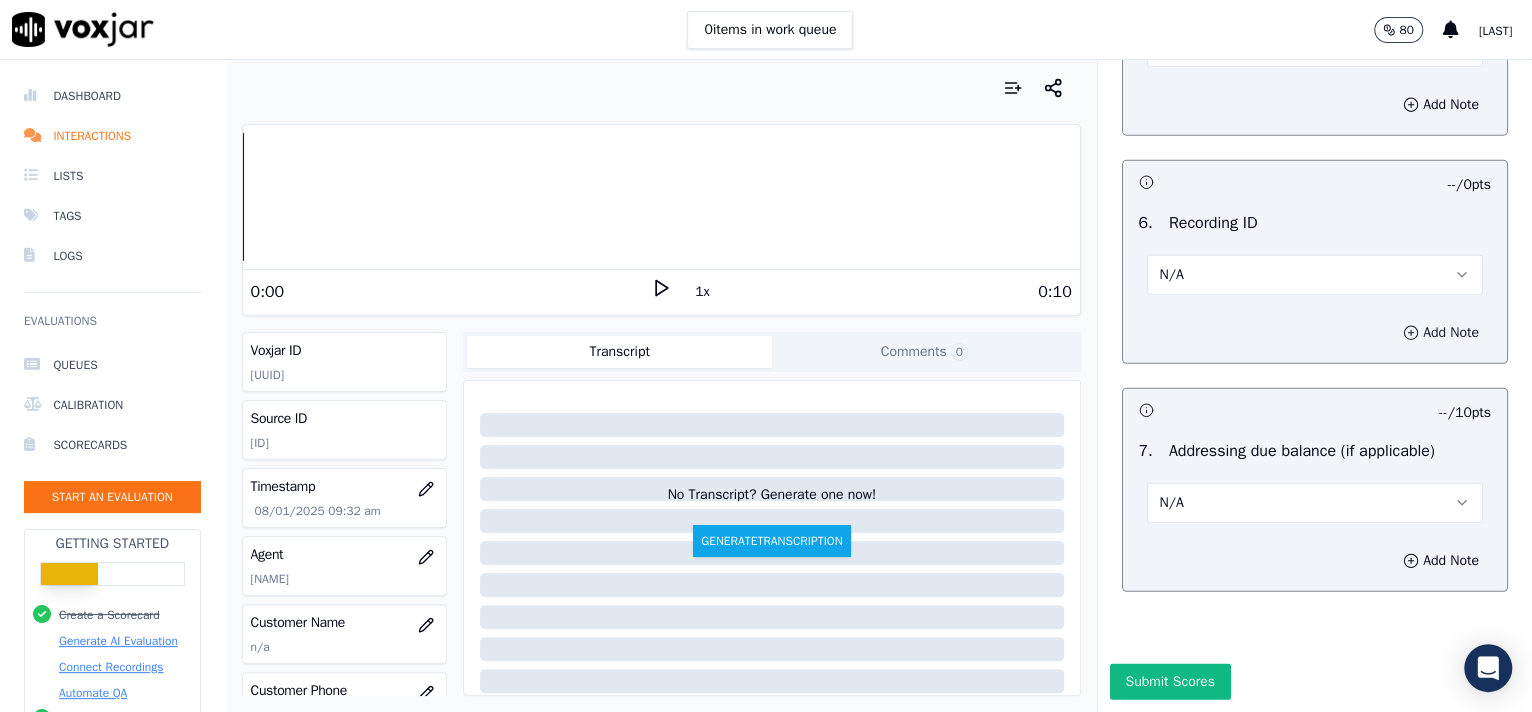 click on "Add Note" at bounding box center (1441, 333) 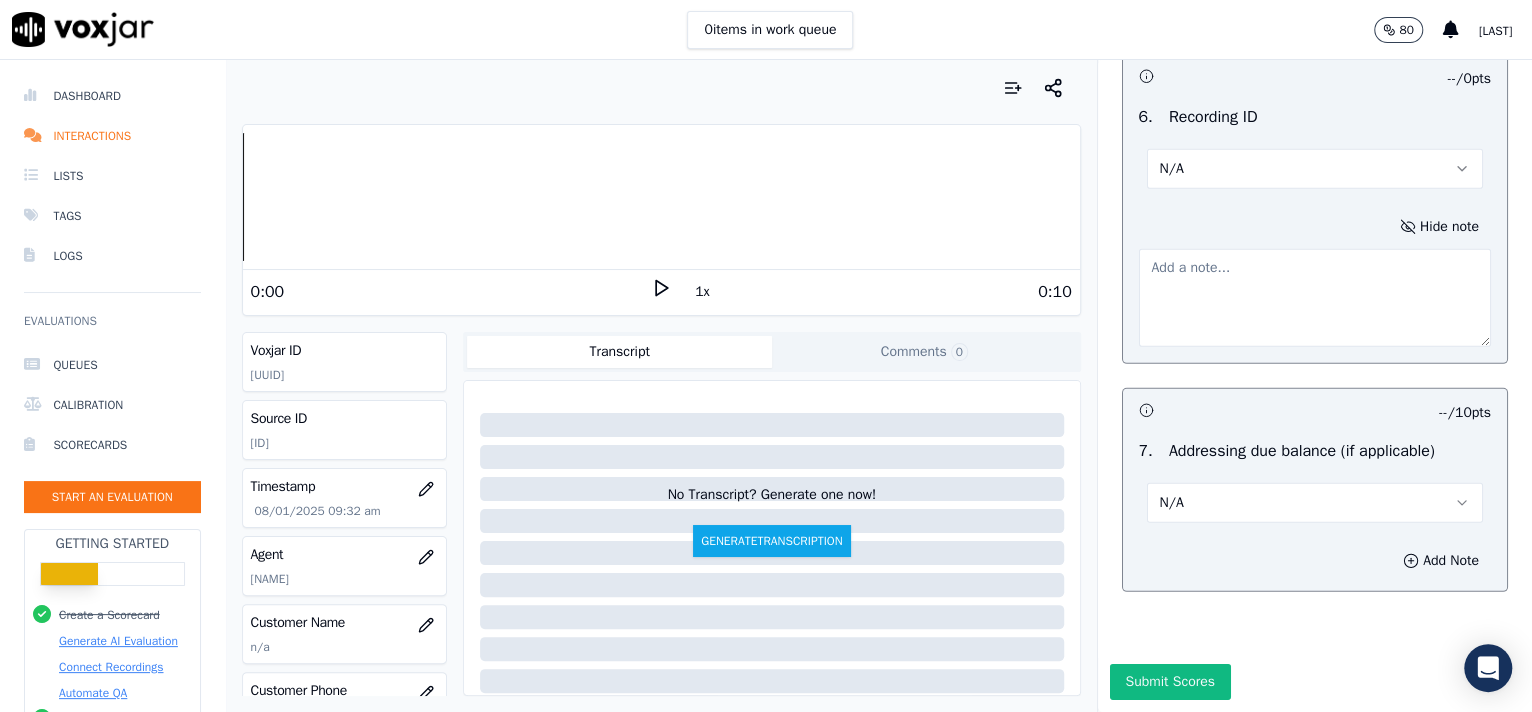 click at bounding box center [1315, 298] 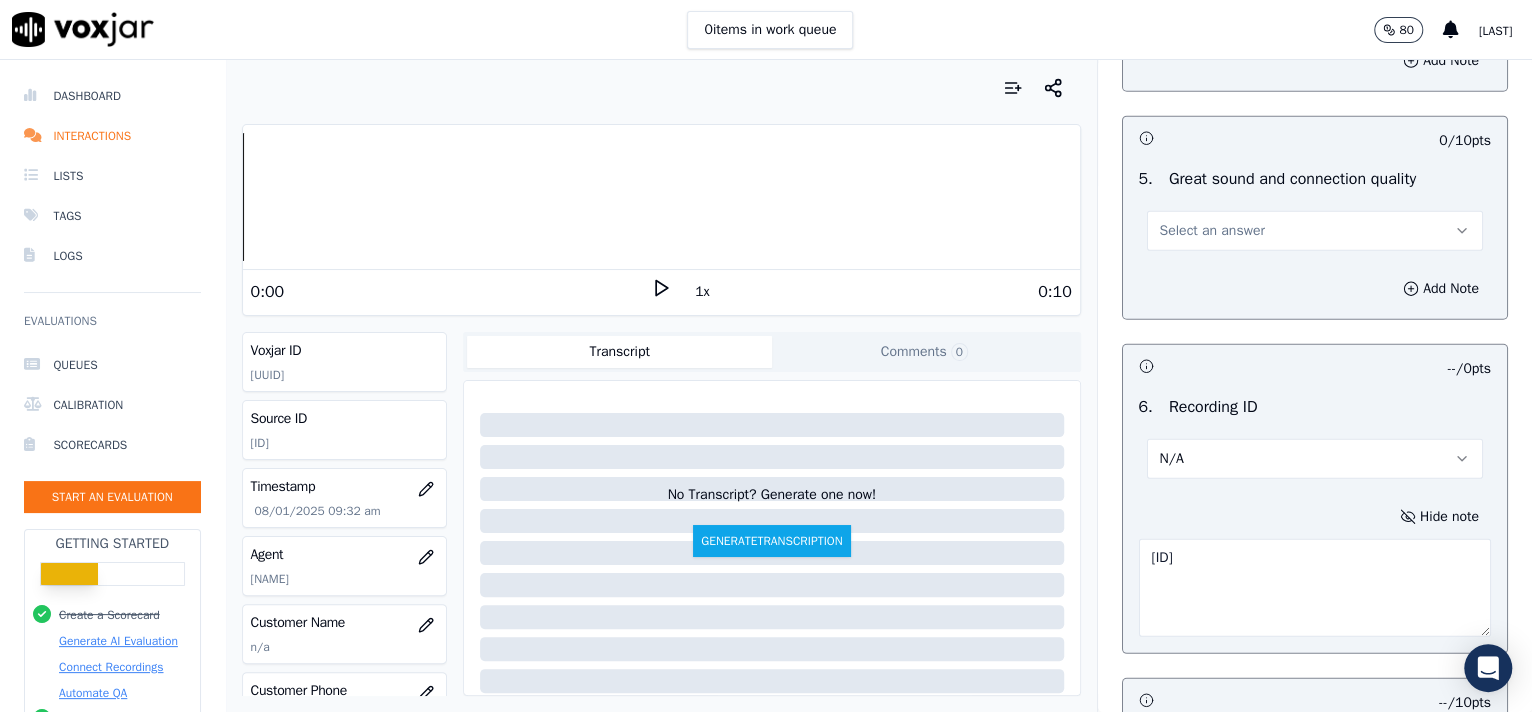 scroll, scrollTop: 3060, scrollLeft: 0, axis: vertical 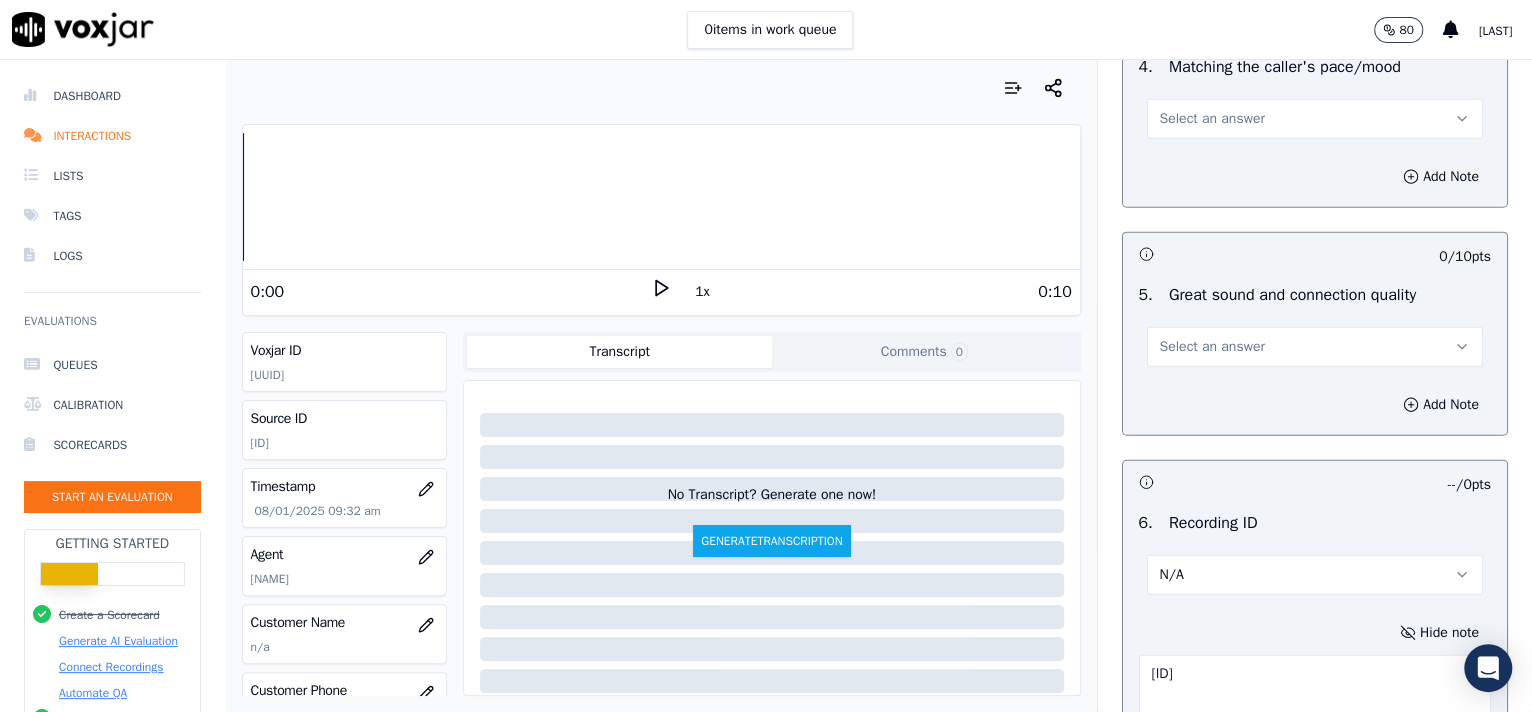 type on "[ID]" 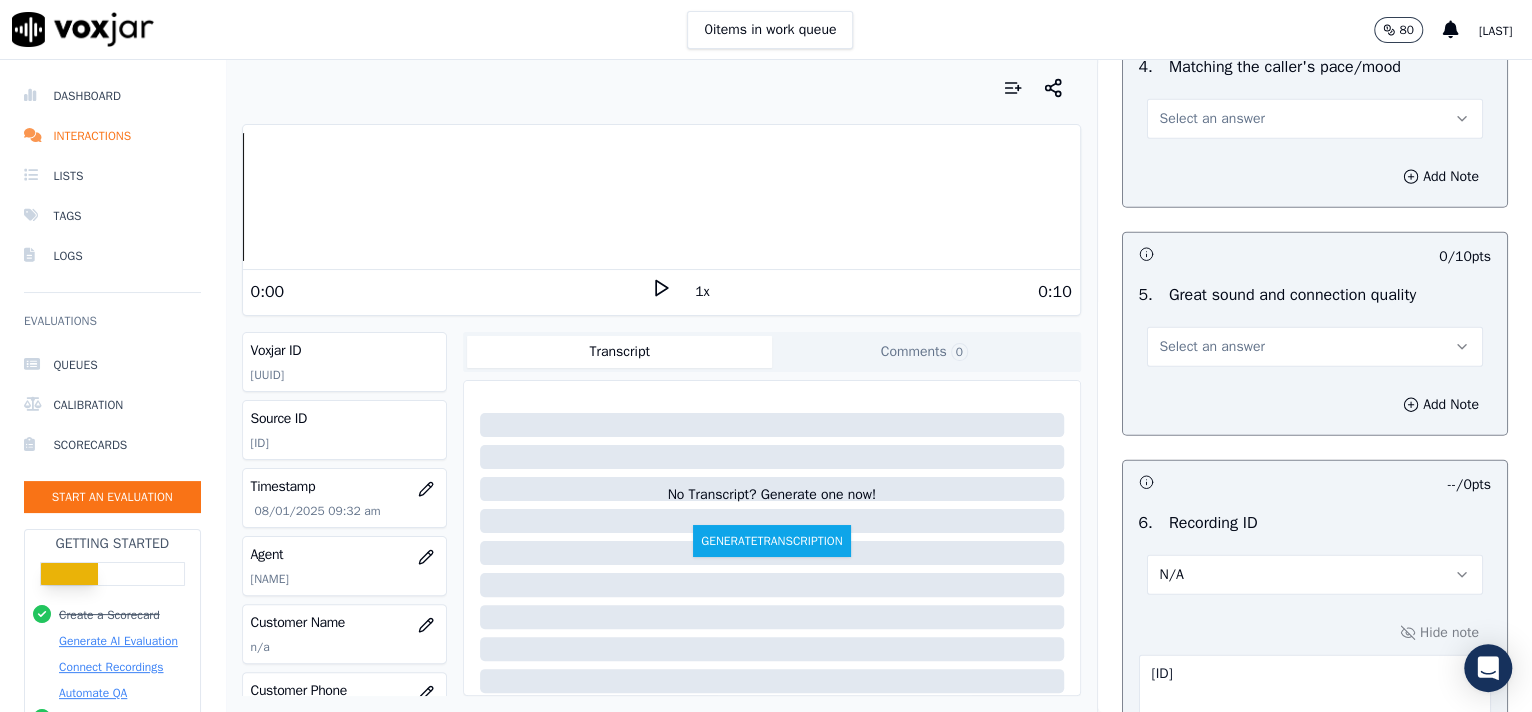 click on "Select an answer" at bounding box center (1315, 347) 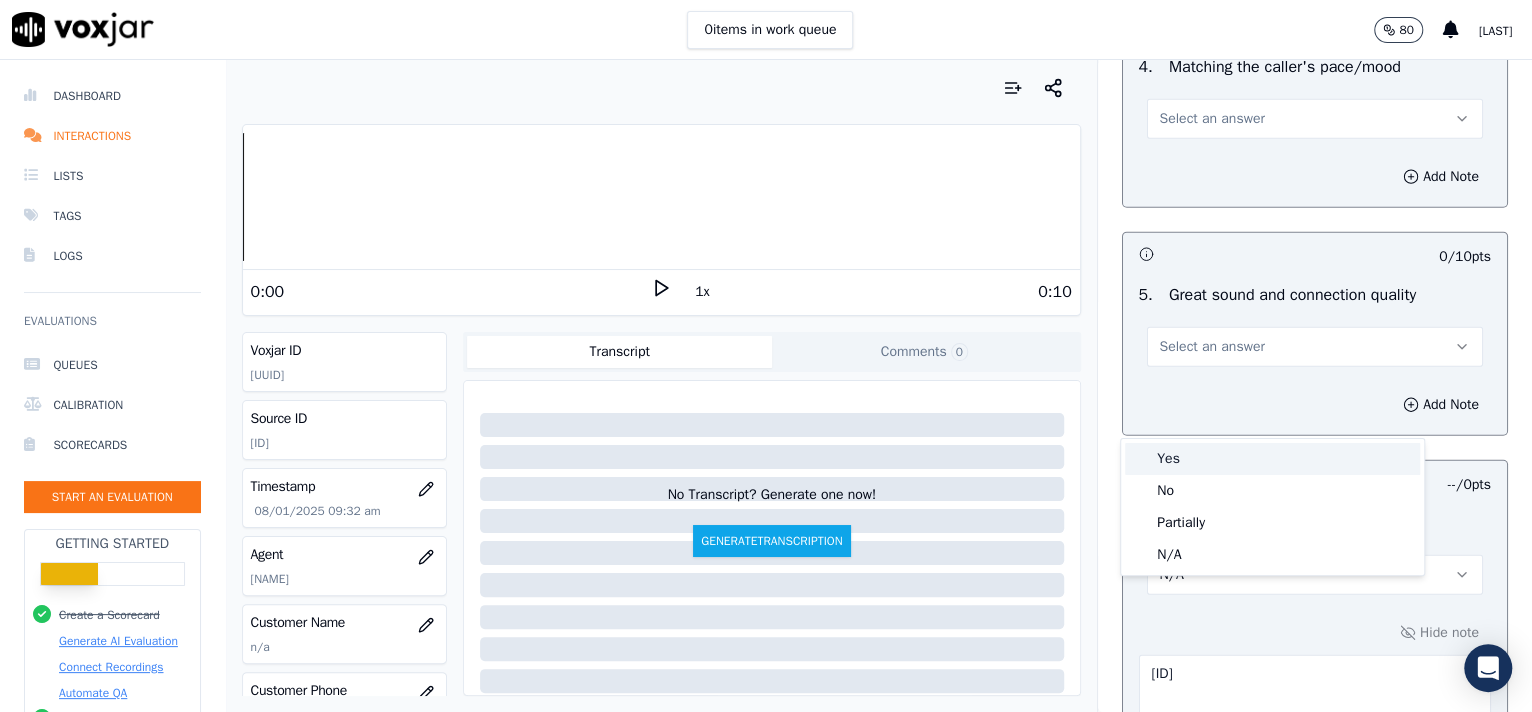 click on "Yes" at bounding box center (1272, 459) 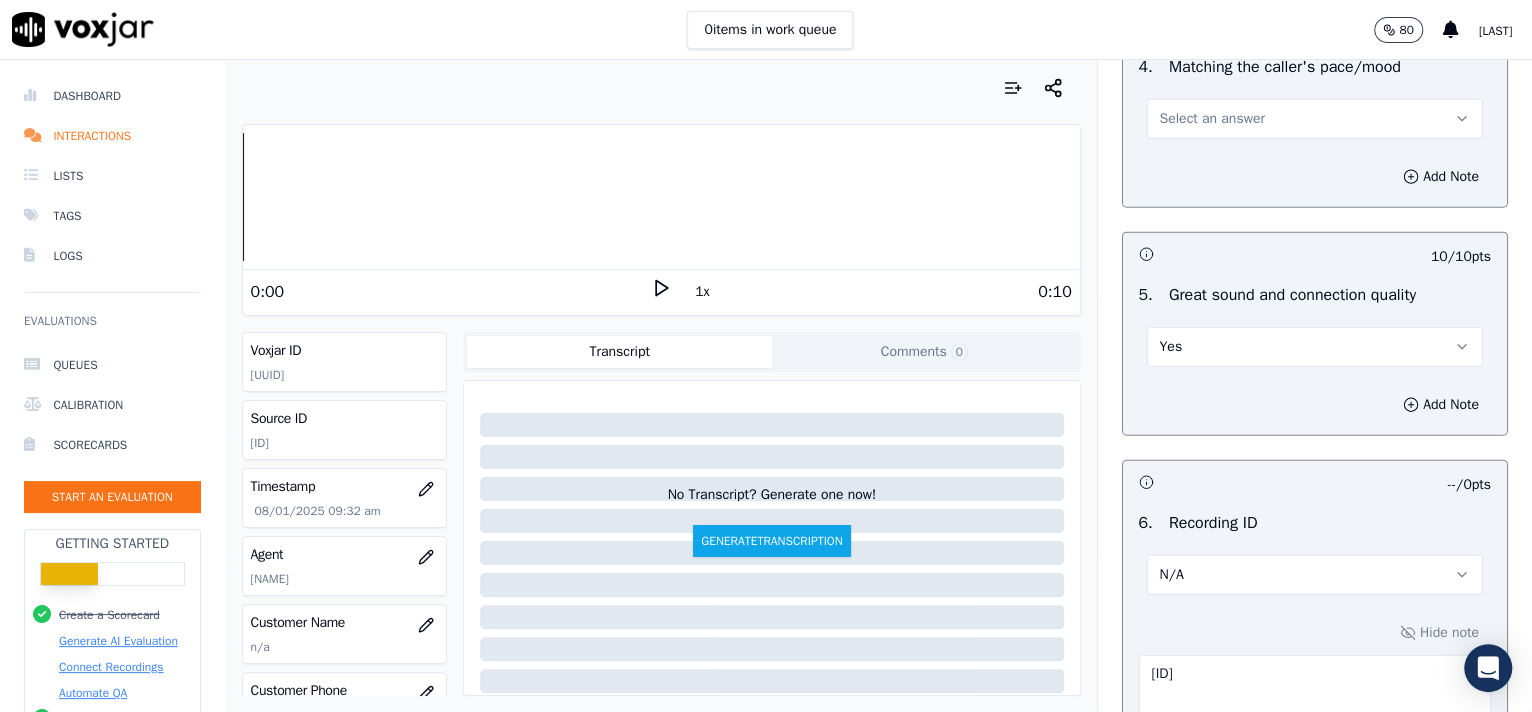 click on "Select an answer" at bounding box center [1315, 119] 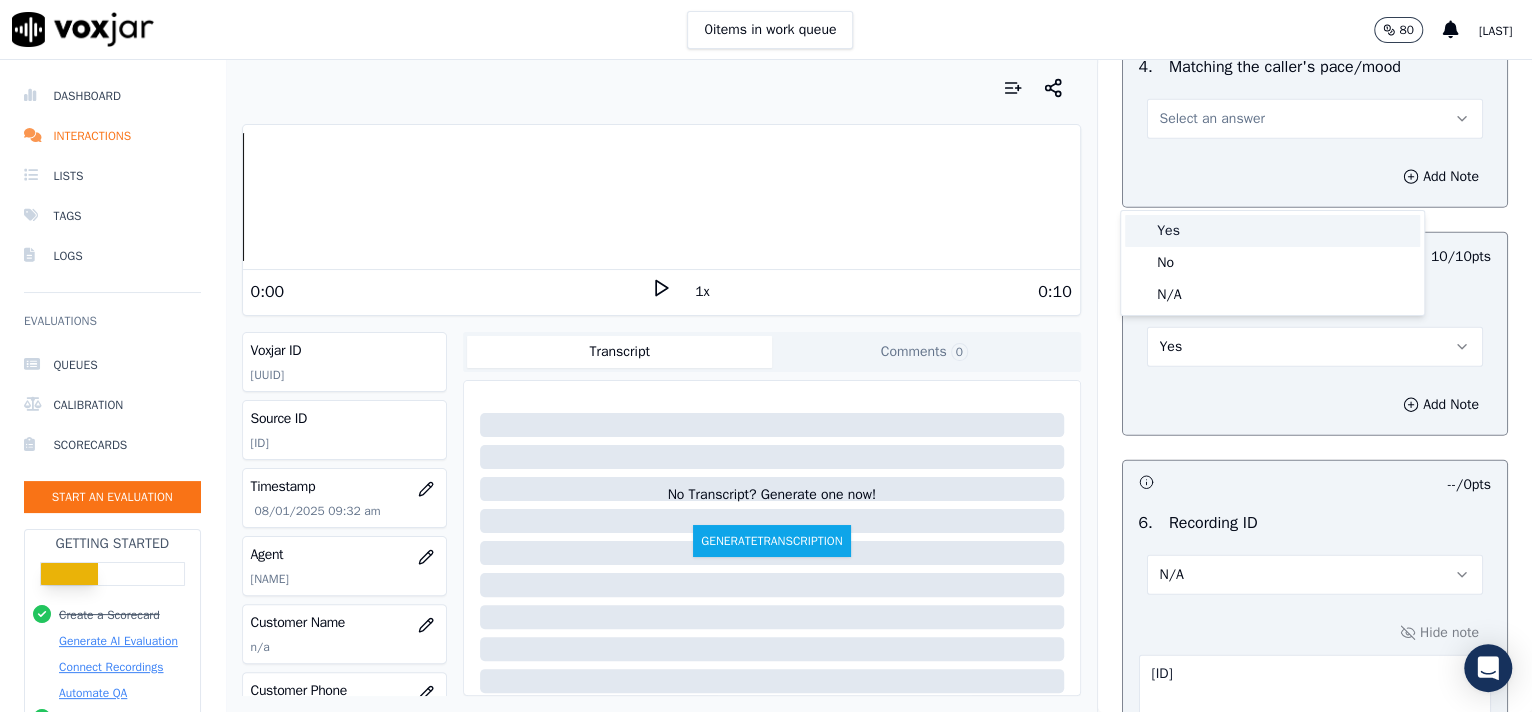click on "Yes" at bounding box center [1272, 231] 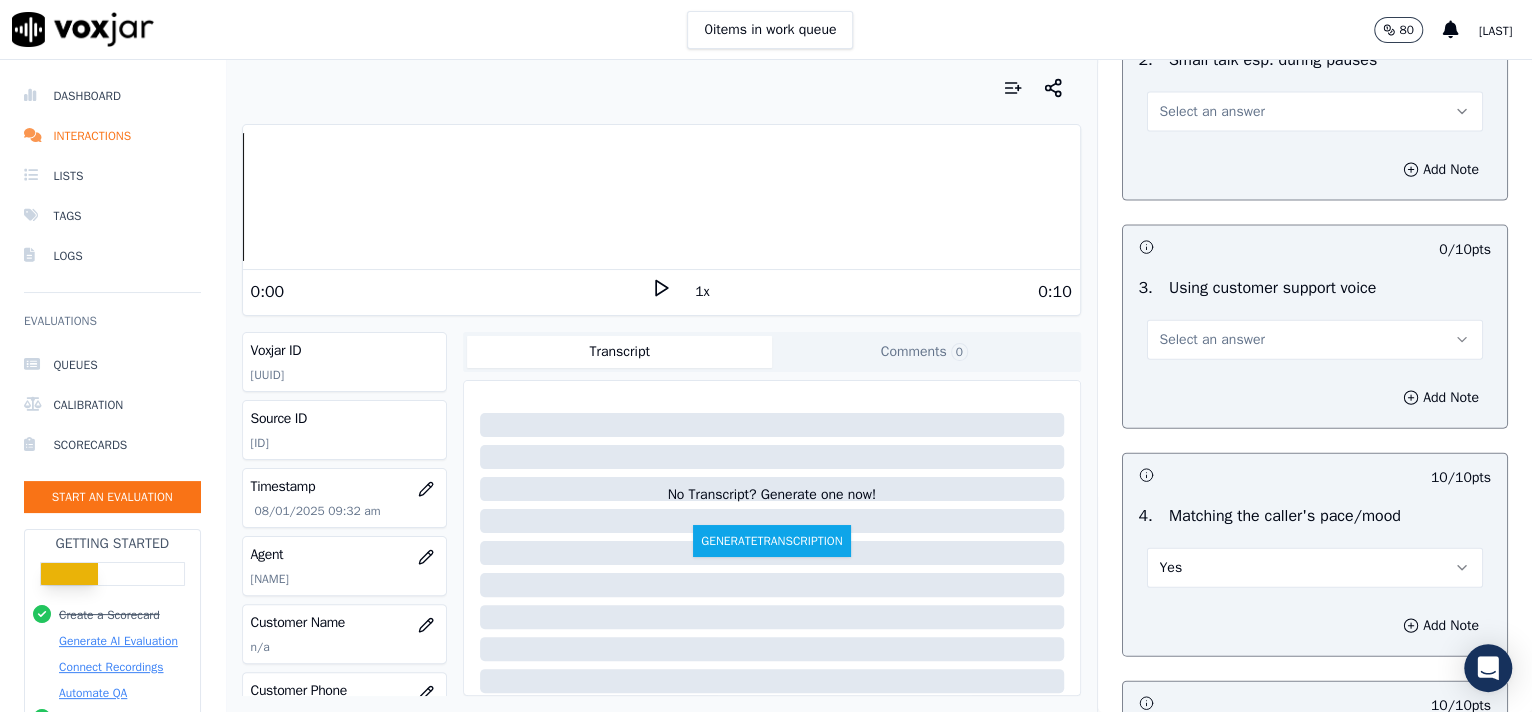 scroll, scrollTop: 2546, scrollLeft: 0, axis: vertical 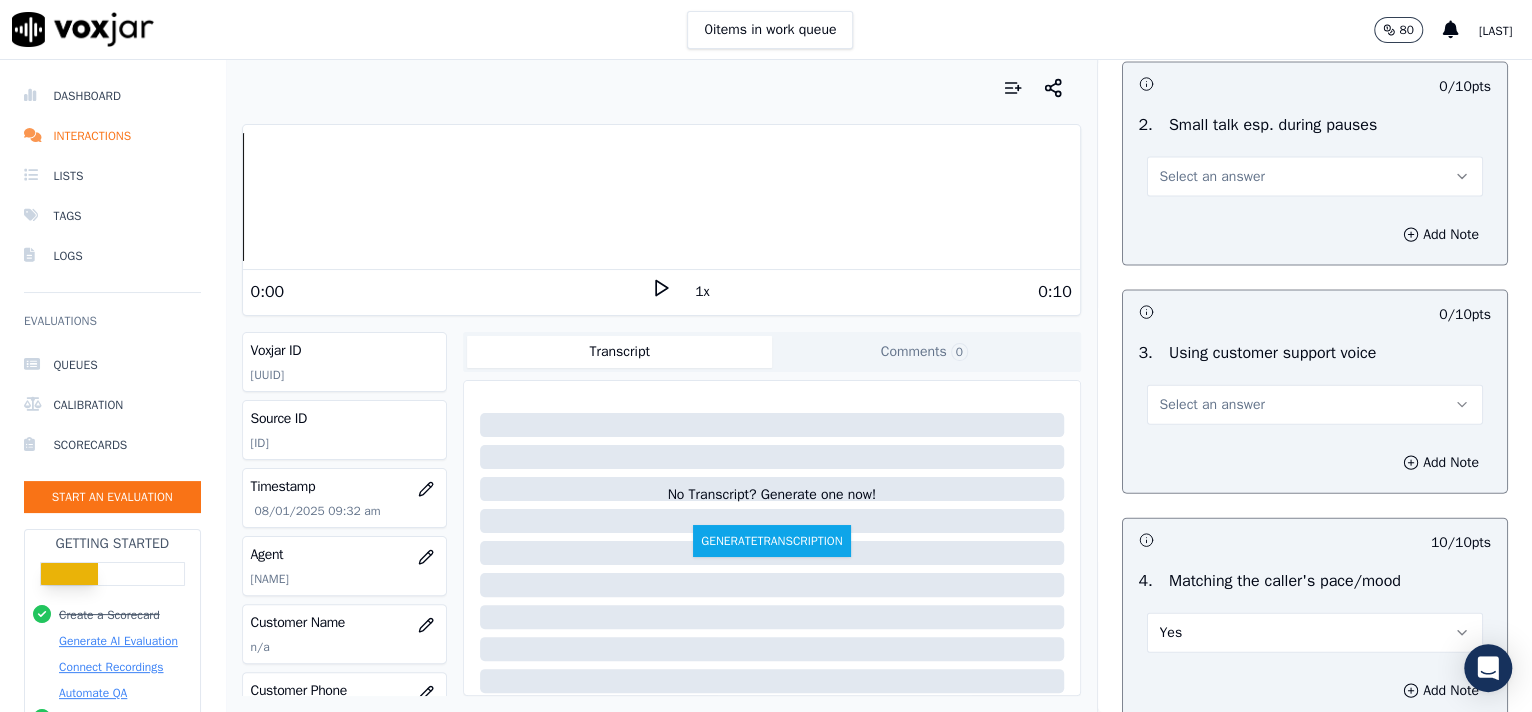 click on "Select an answer" at bounding box center (1315, 405) 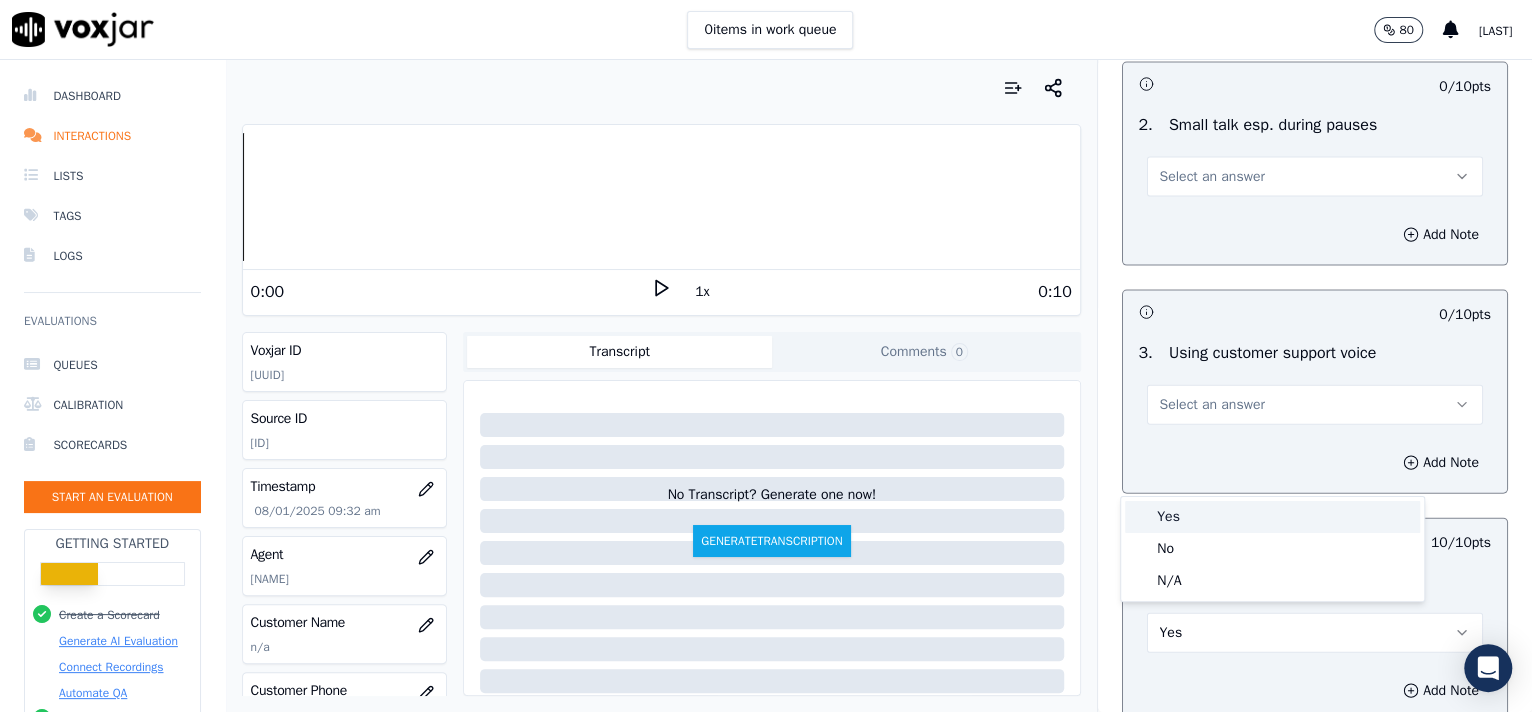 click on "Yes" at bounding box center (1272, 517) 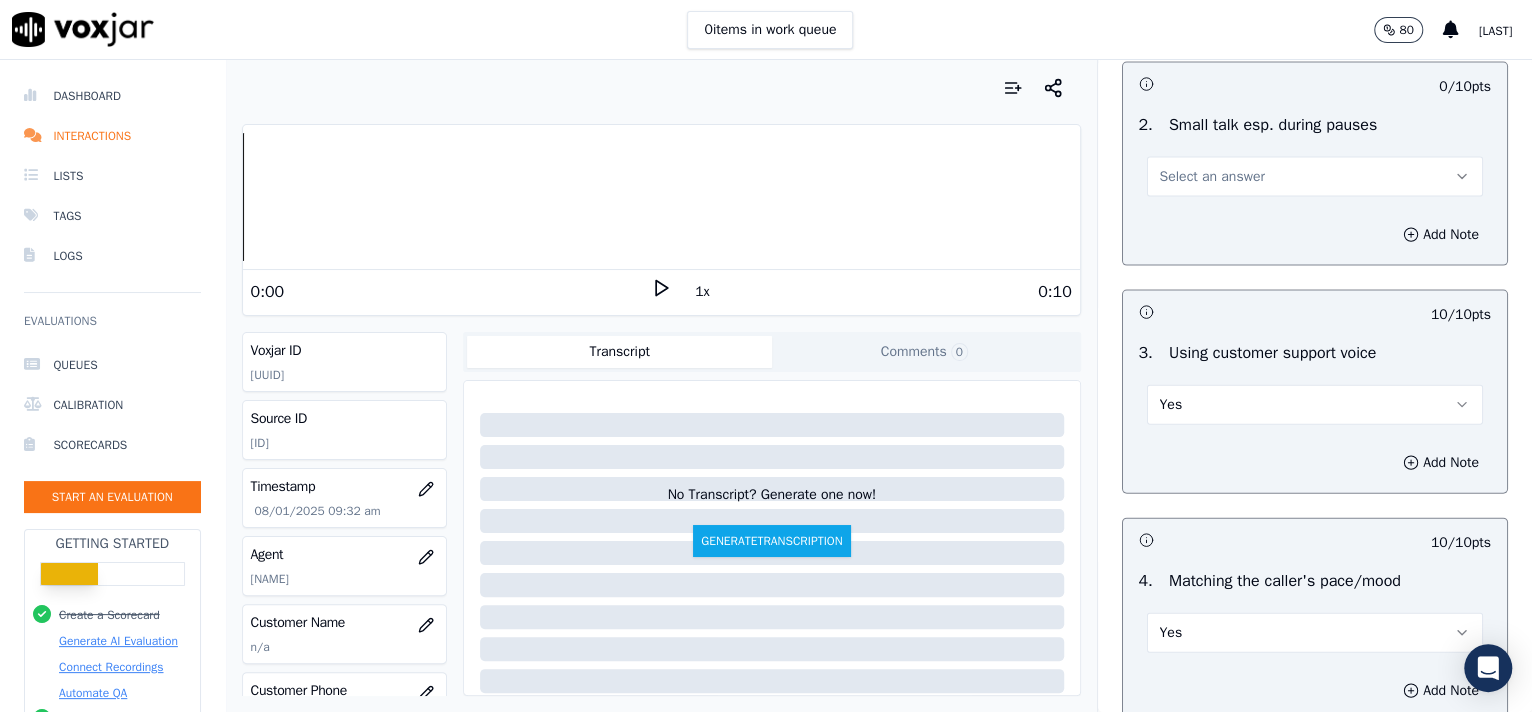click on "Select an answer" at bounding box center (1212, 177) 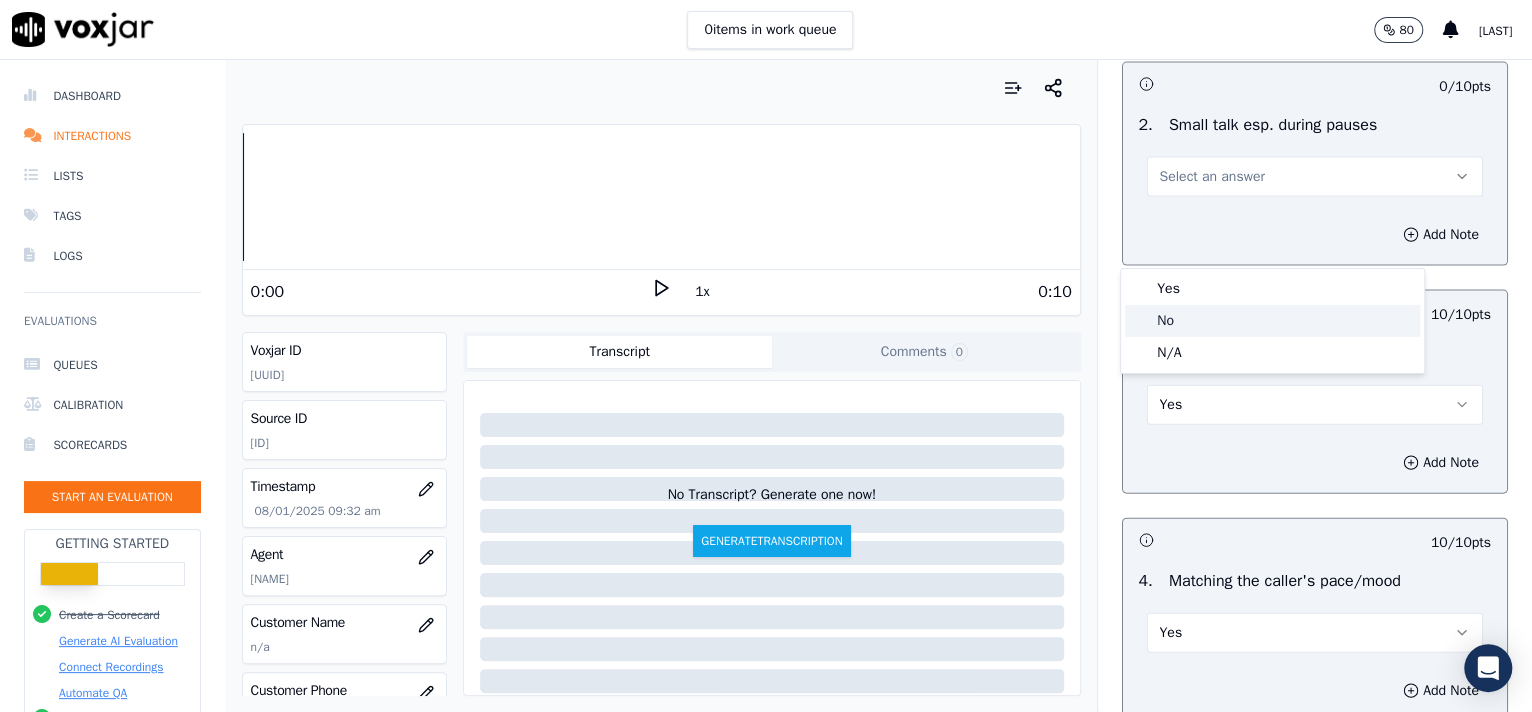 click on "No" 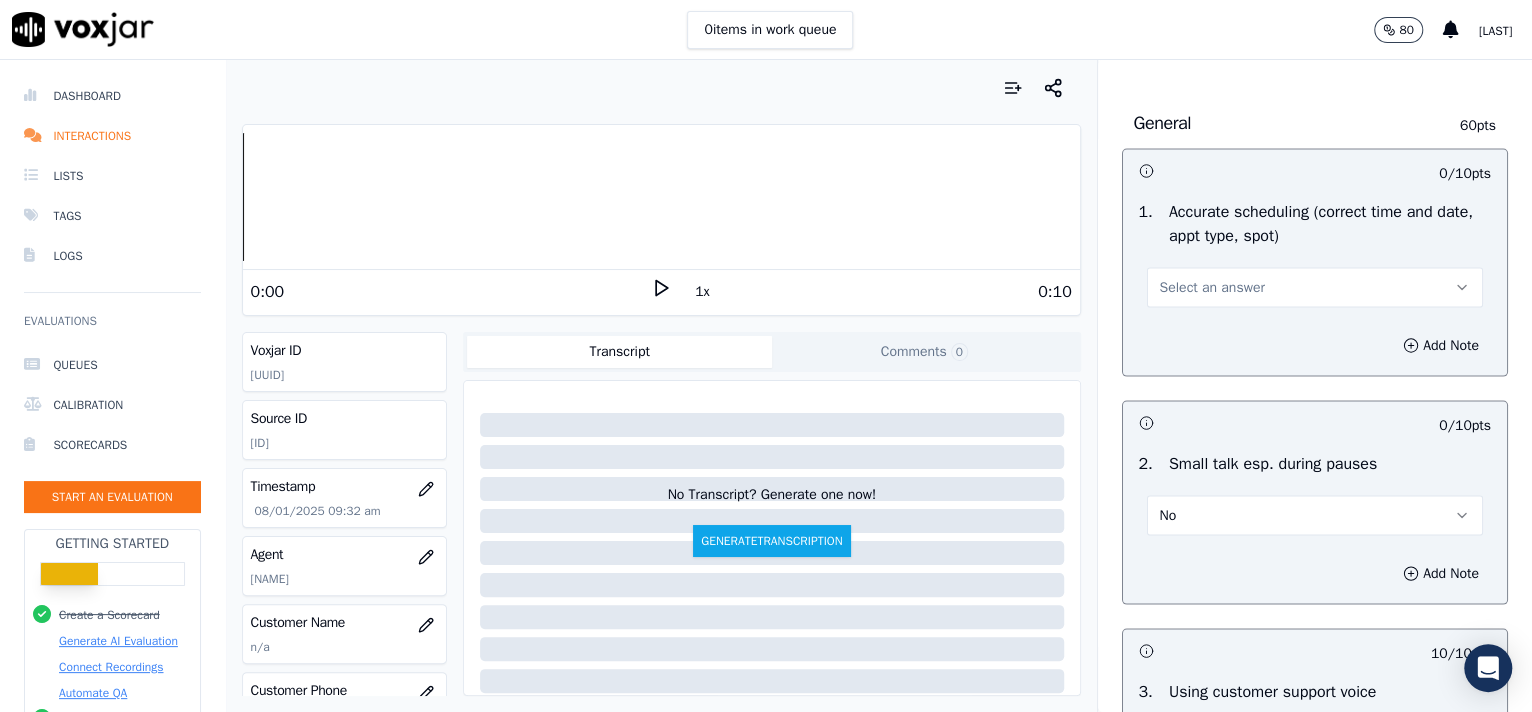 scroll, scrollTop: 2182, scrollLeft: 0, axis: vertical 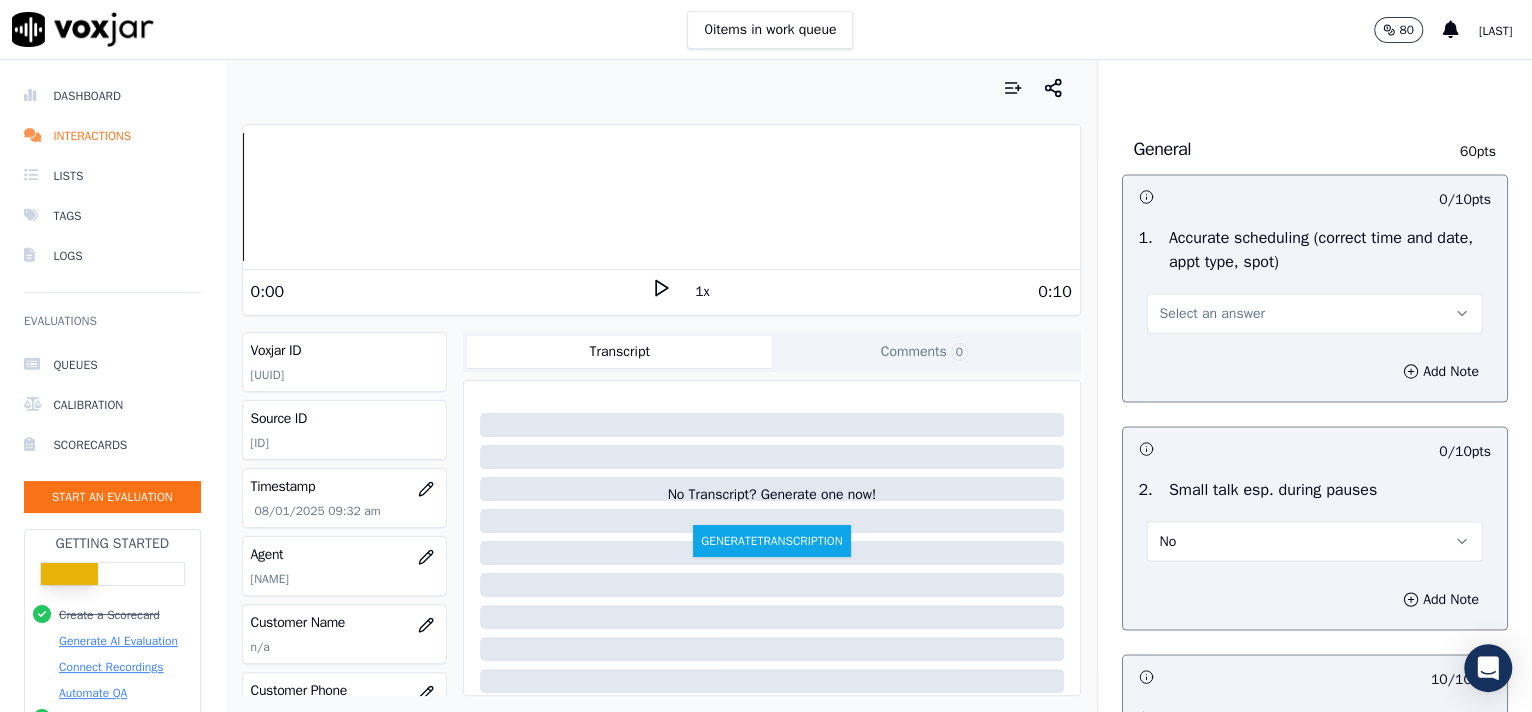 click on "Select an answer" at bounding box center (1212, 313) 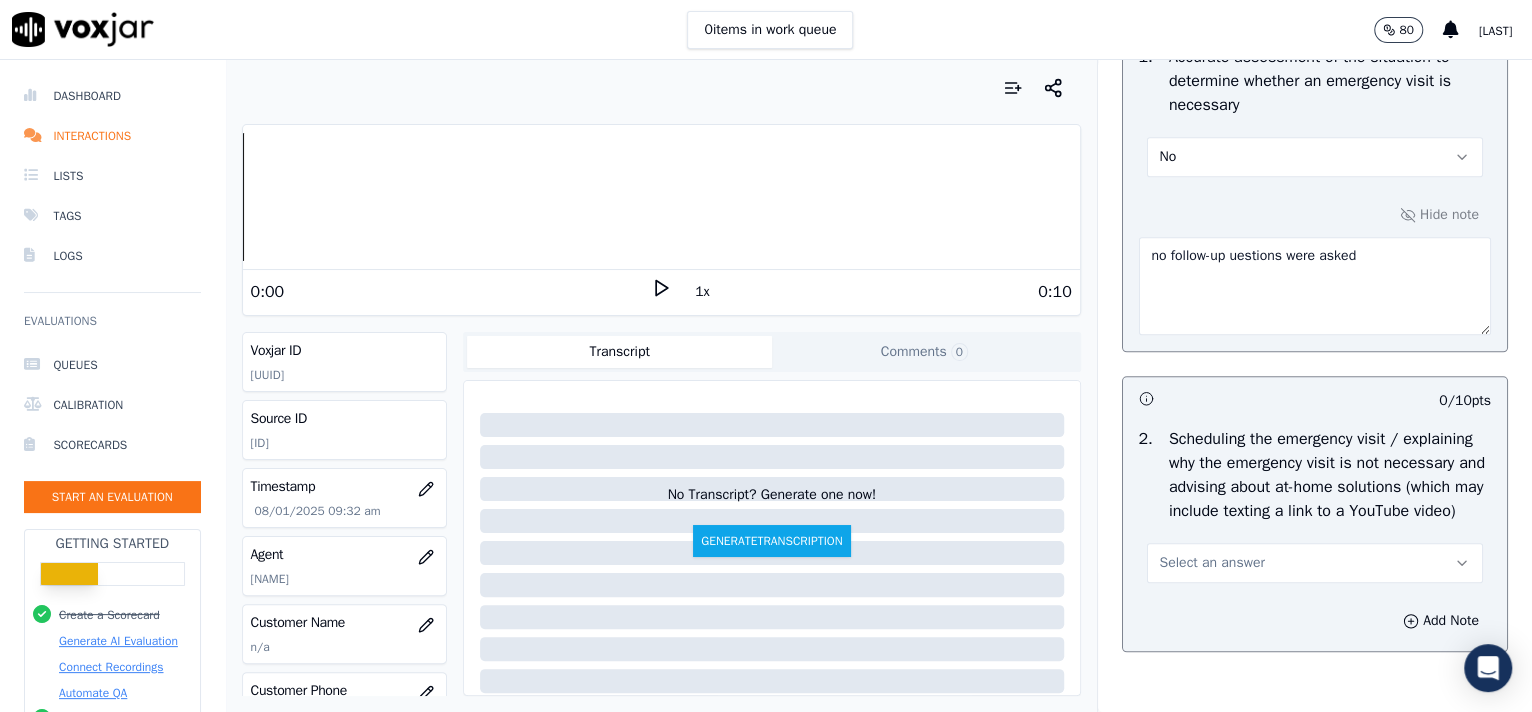scroll, scrollTop: 1019, scrollLeft: 0, axis: vertical 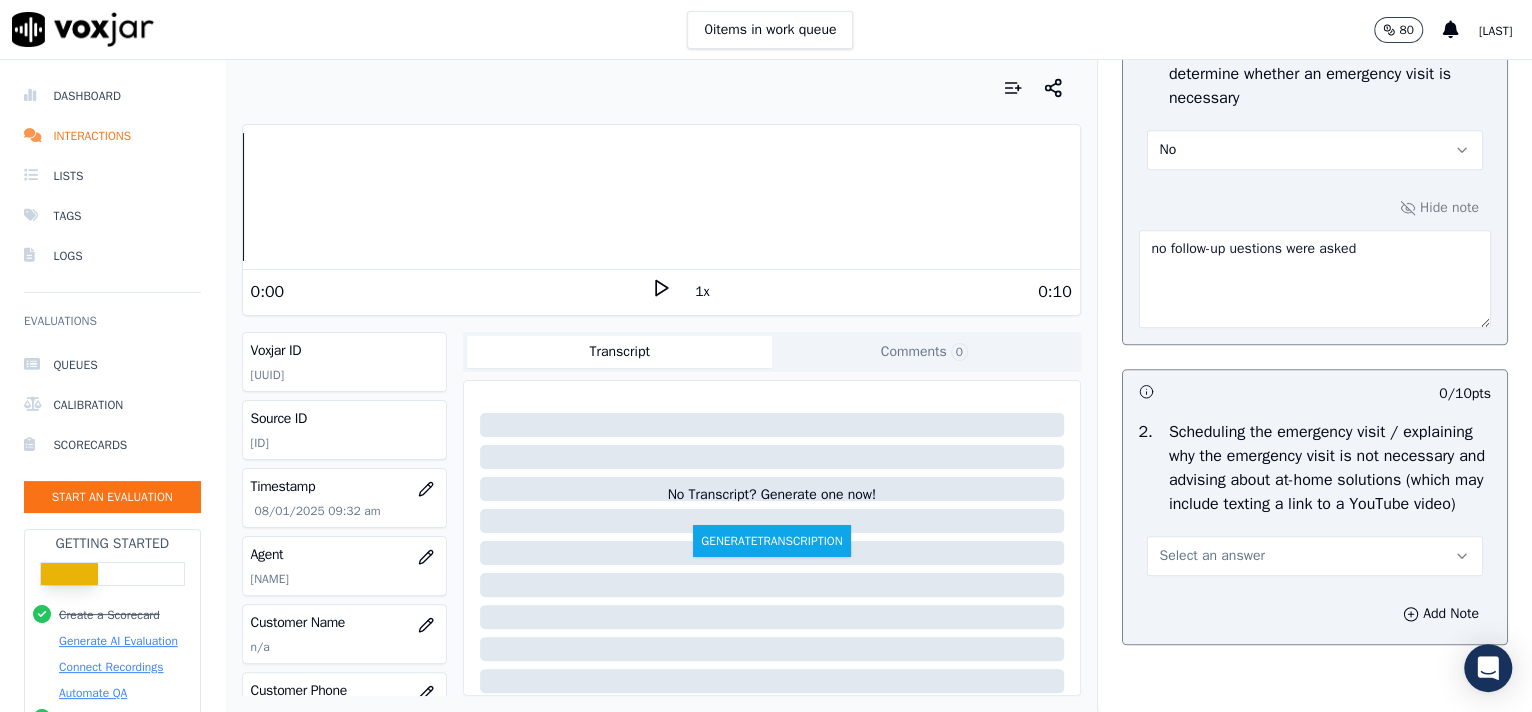 click on "No" at bounding box center (1315, 150) 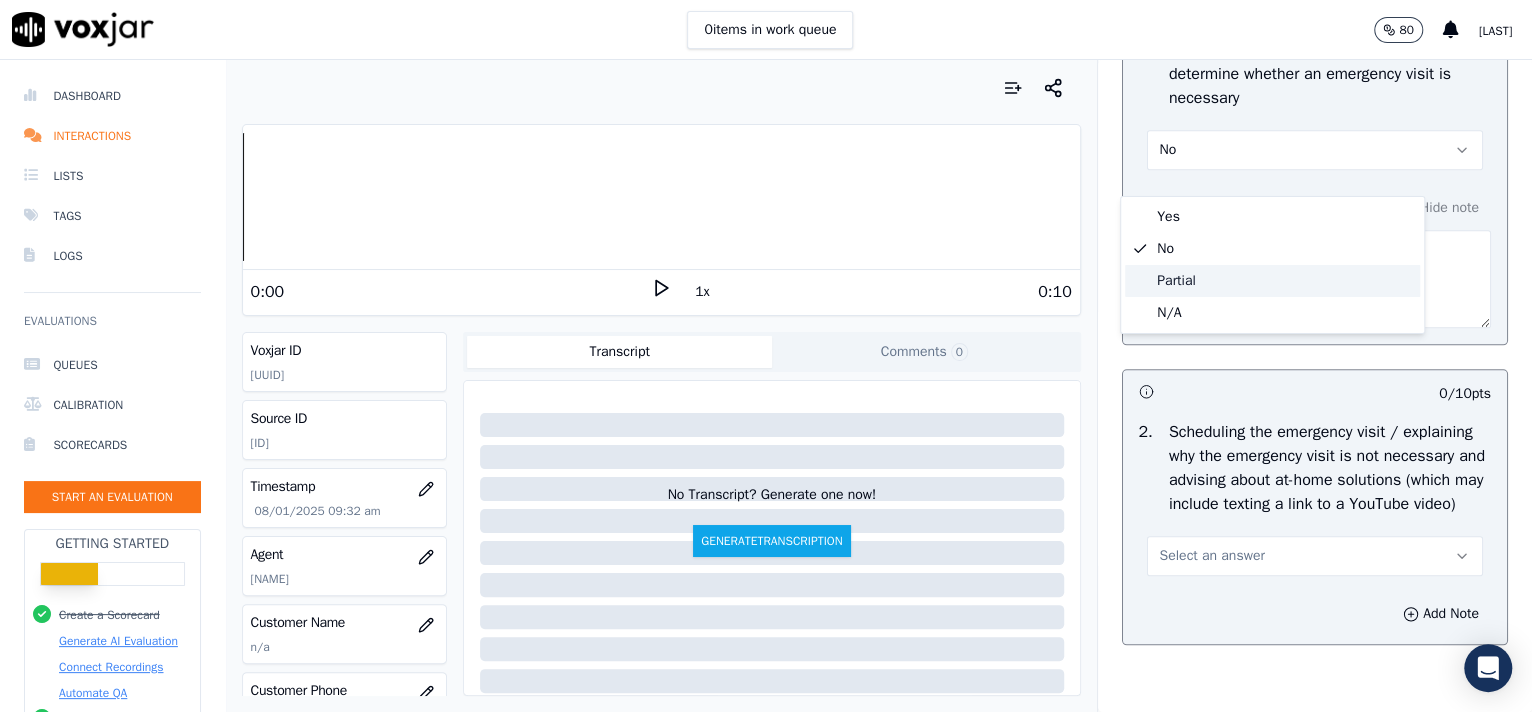 click on "Partial" 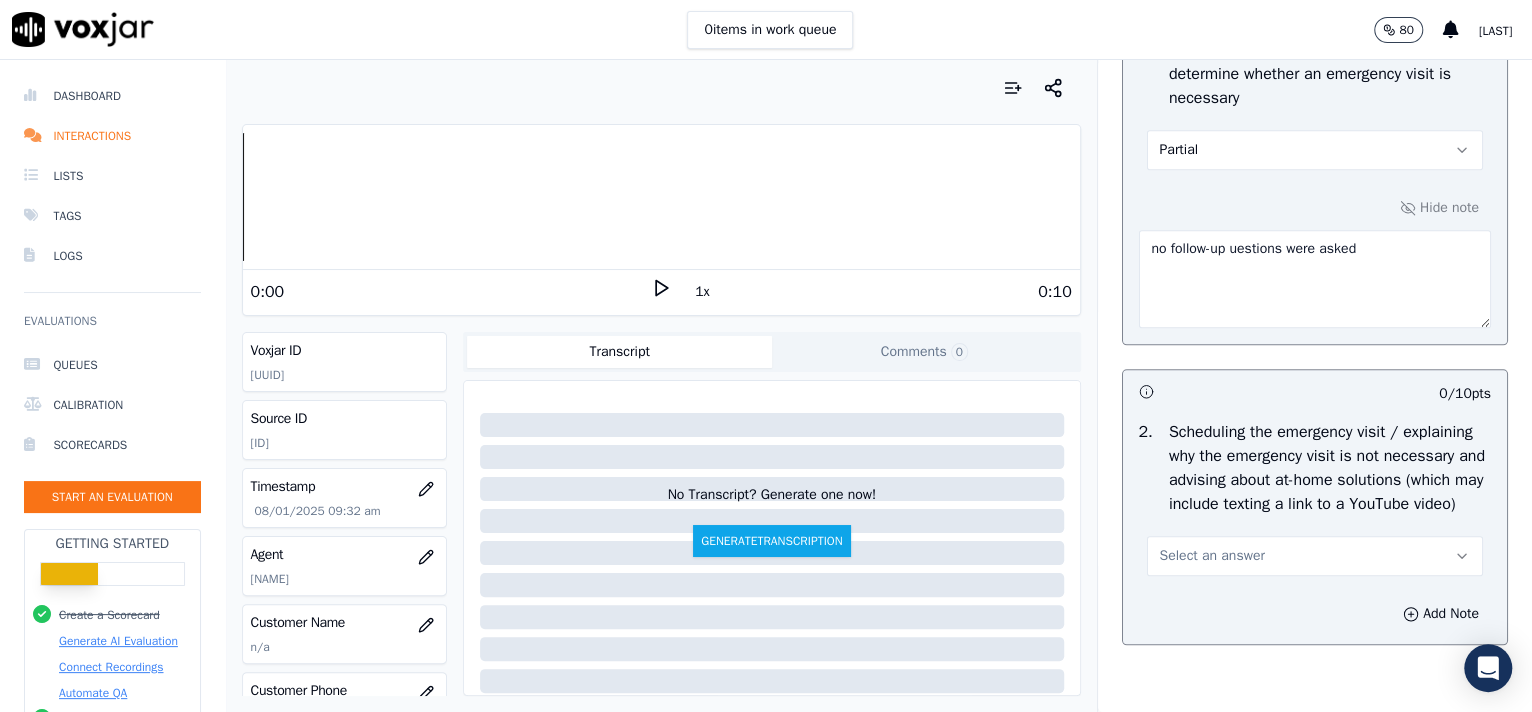 drag, startPoint x: 1360, startPoint y: 273, endPoint x: 1053, endPoint y: 269, distance: 307.02606 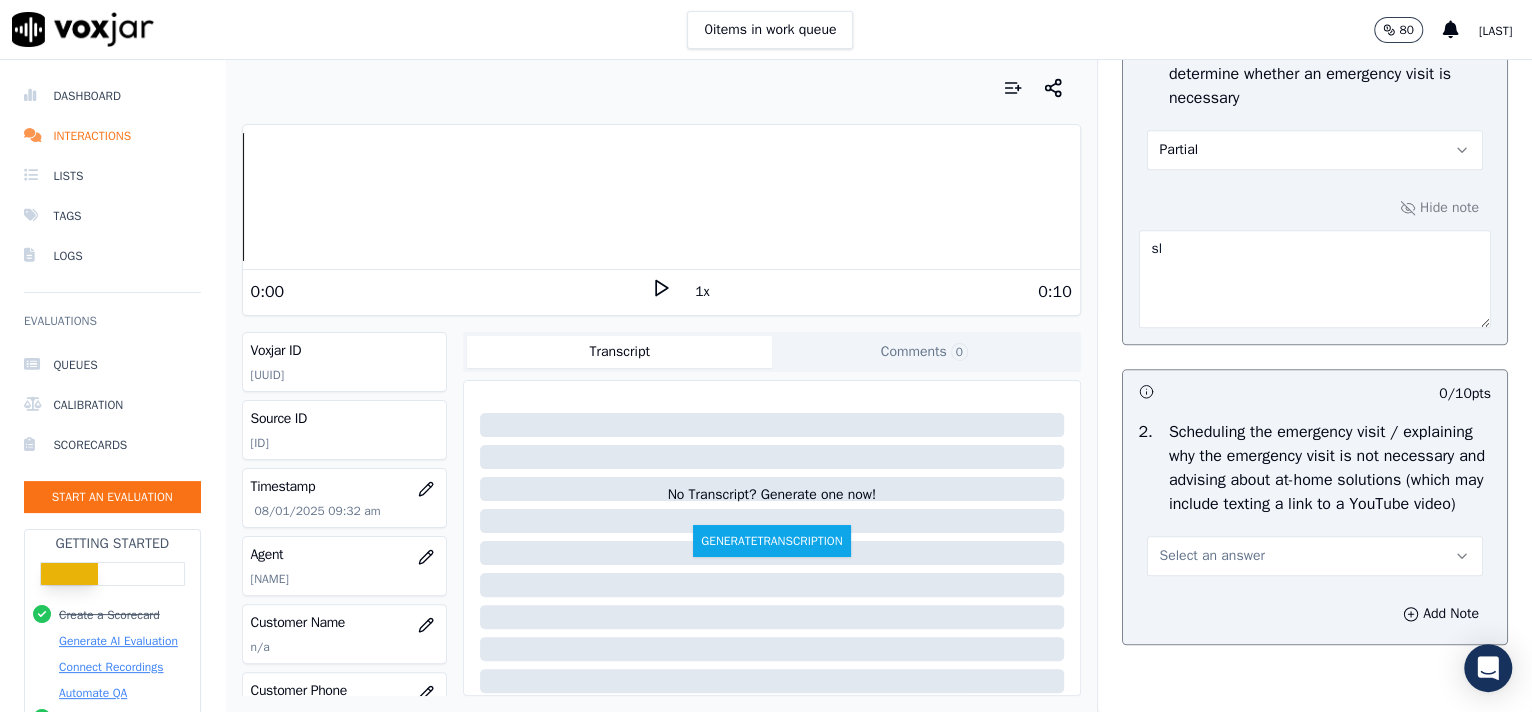 type on "s" 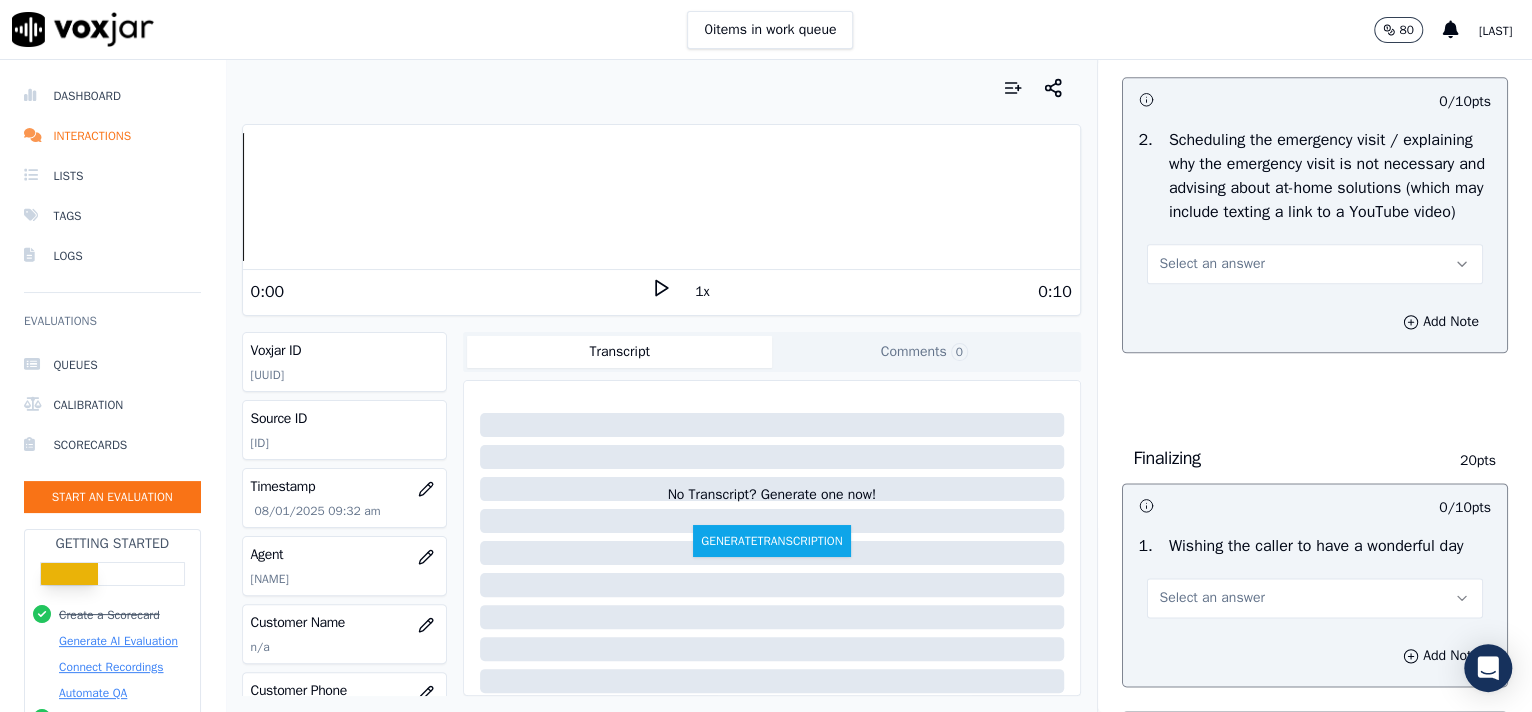 scroll, scrollTop: 1317, scrollLeft: 0, axis: vertical 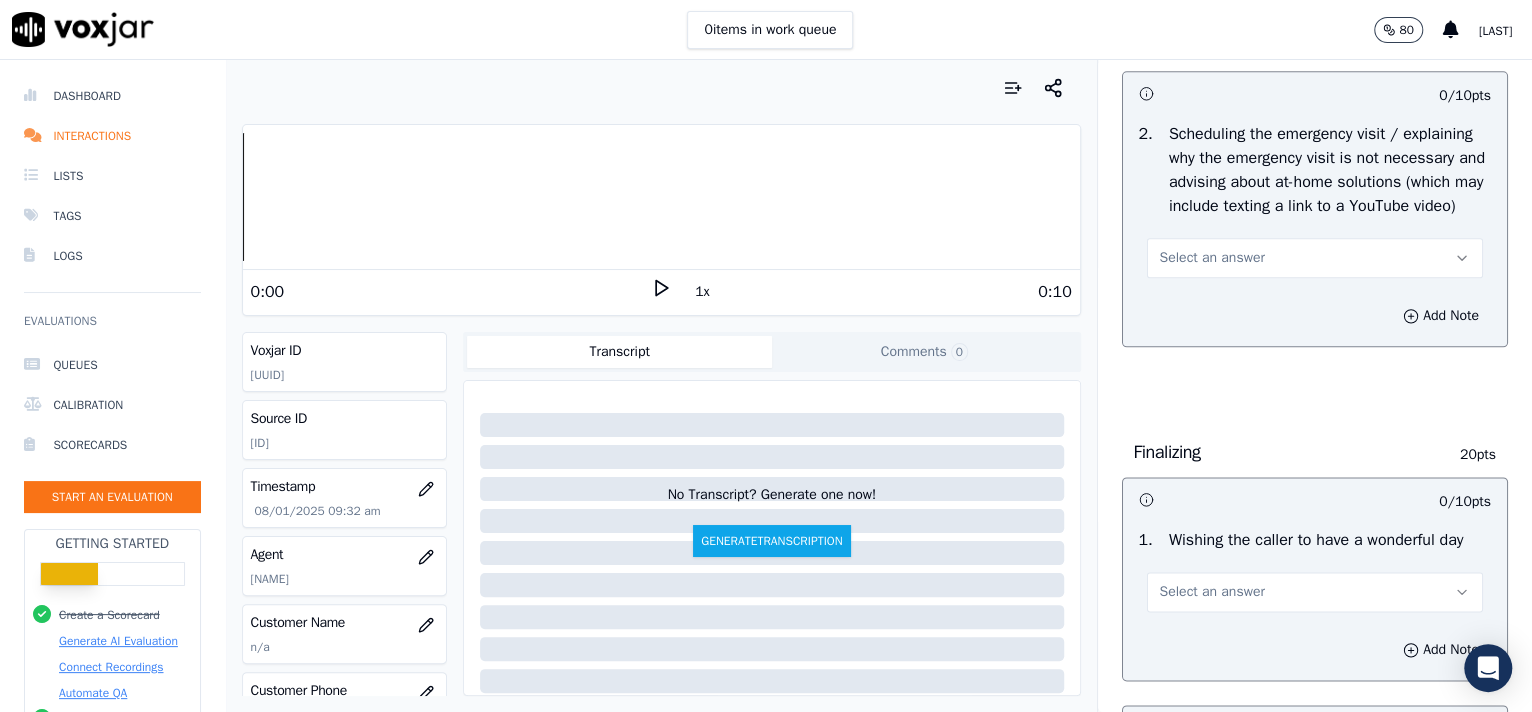 type on "a more detailed explanation of what would be considered as an emerg appt would have been beneficial" 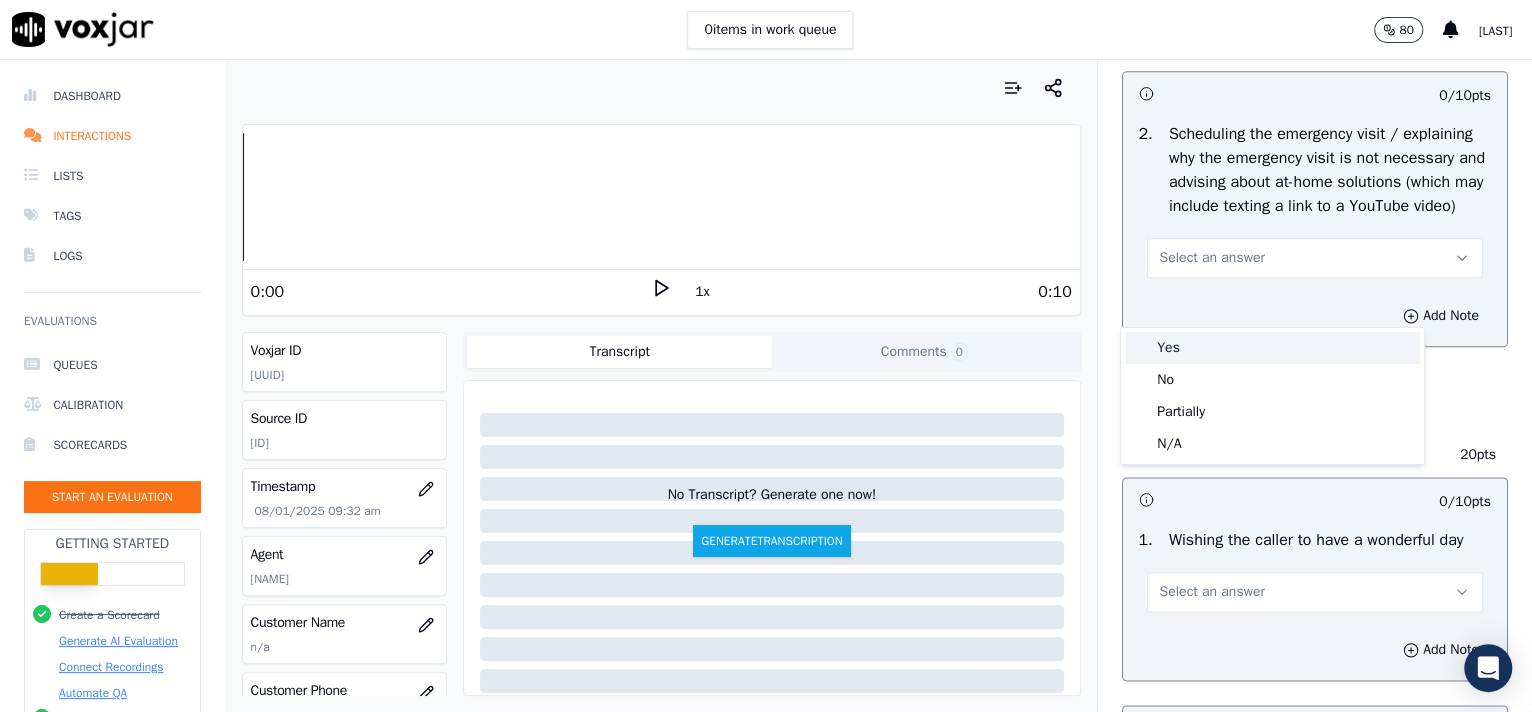 click on "Yes" at bounding box center (1272, 348) 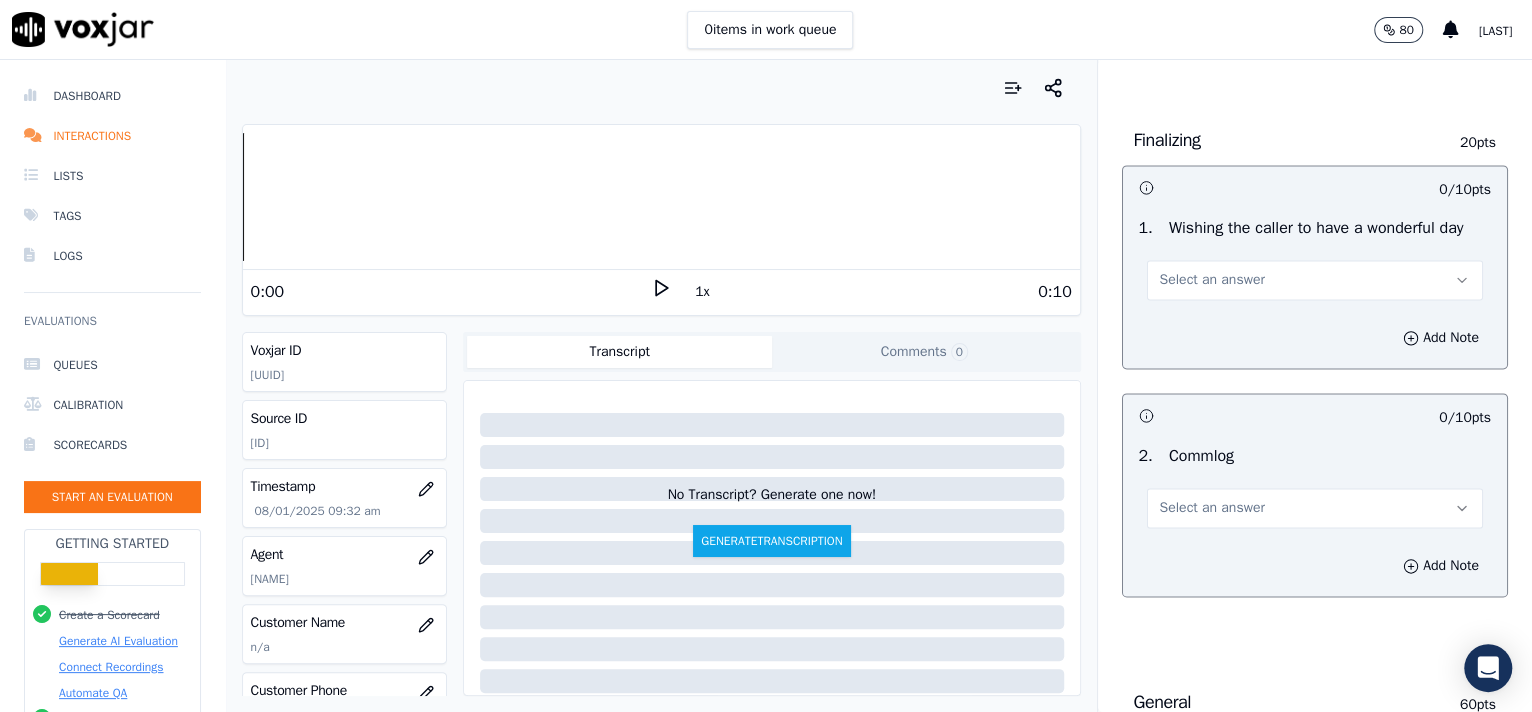 scroll, scrollTop: 1674, scrollLeft: 0, axis: vertical 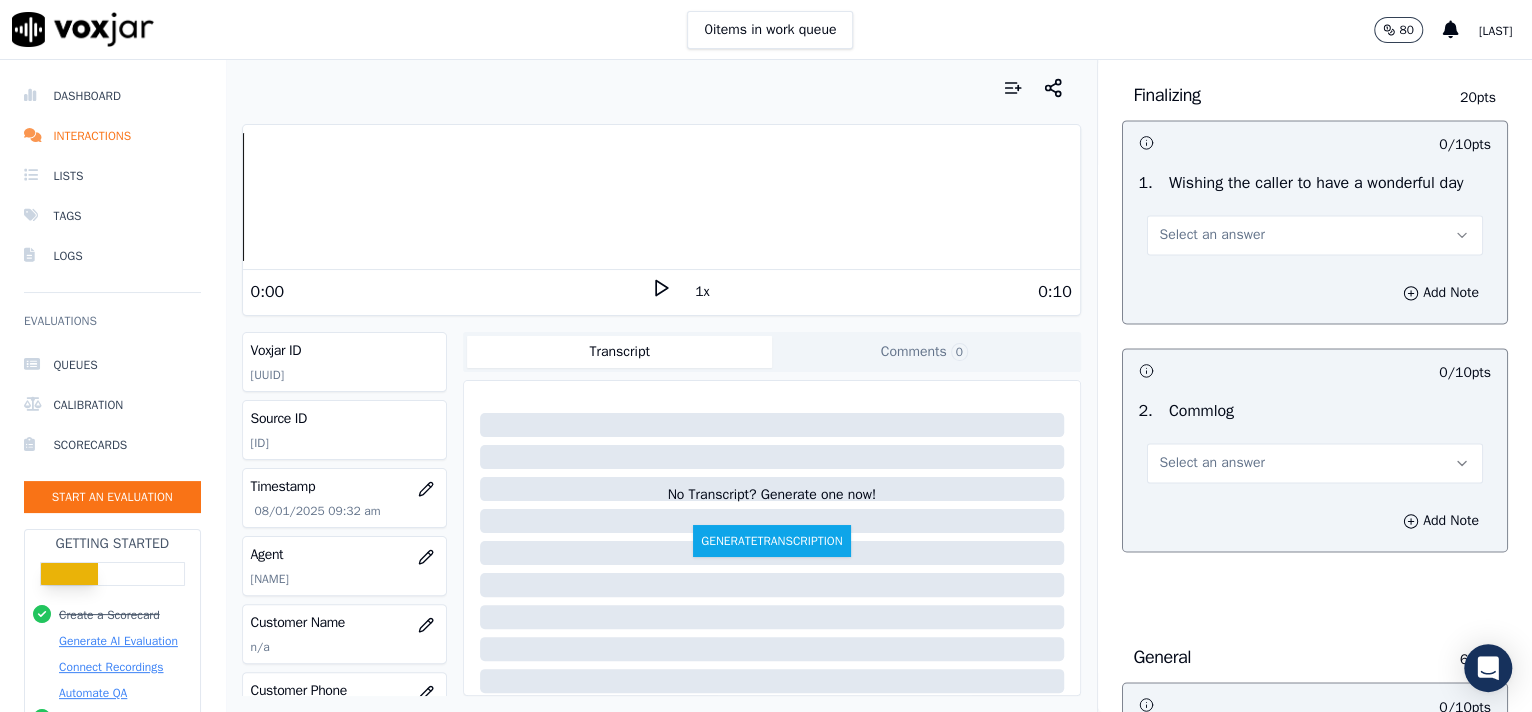 click on "Select an answer" at bounding box center (1315, 235) 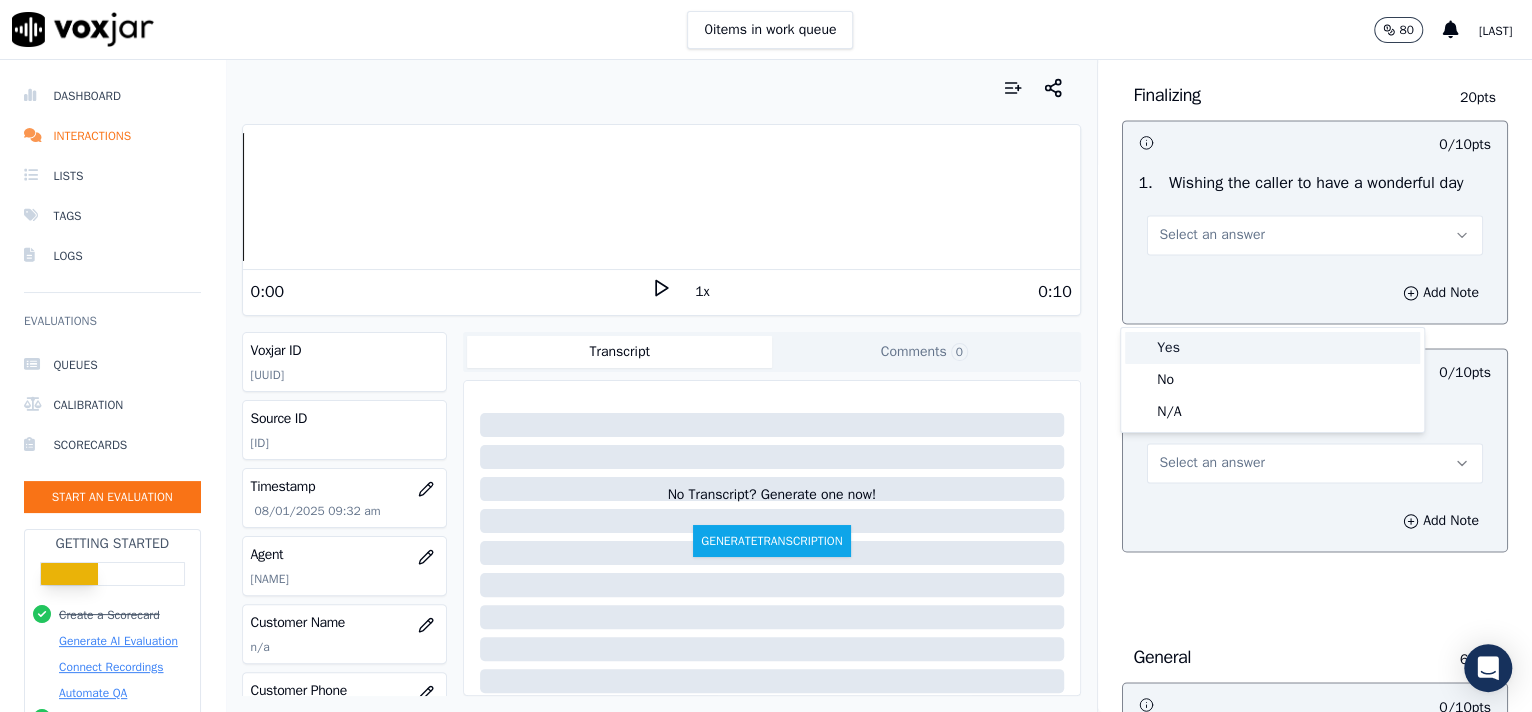 click on "Yes" at bounding box center (1272, 348) 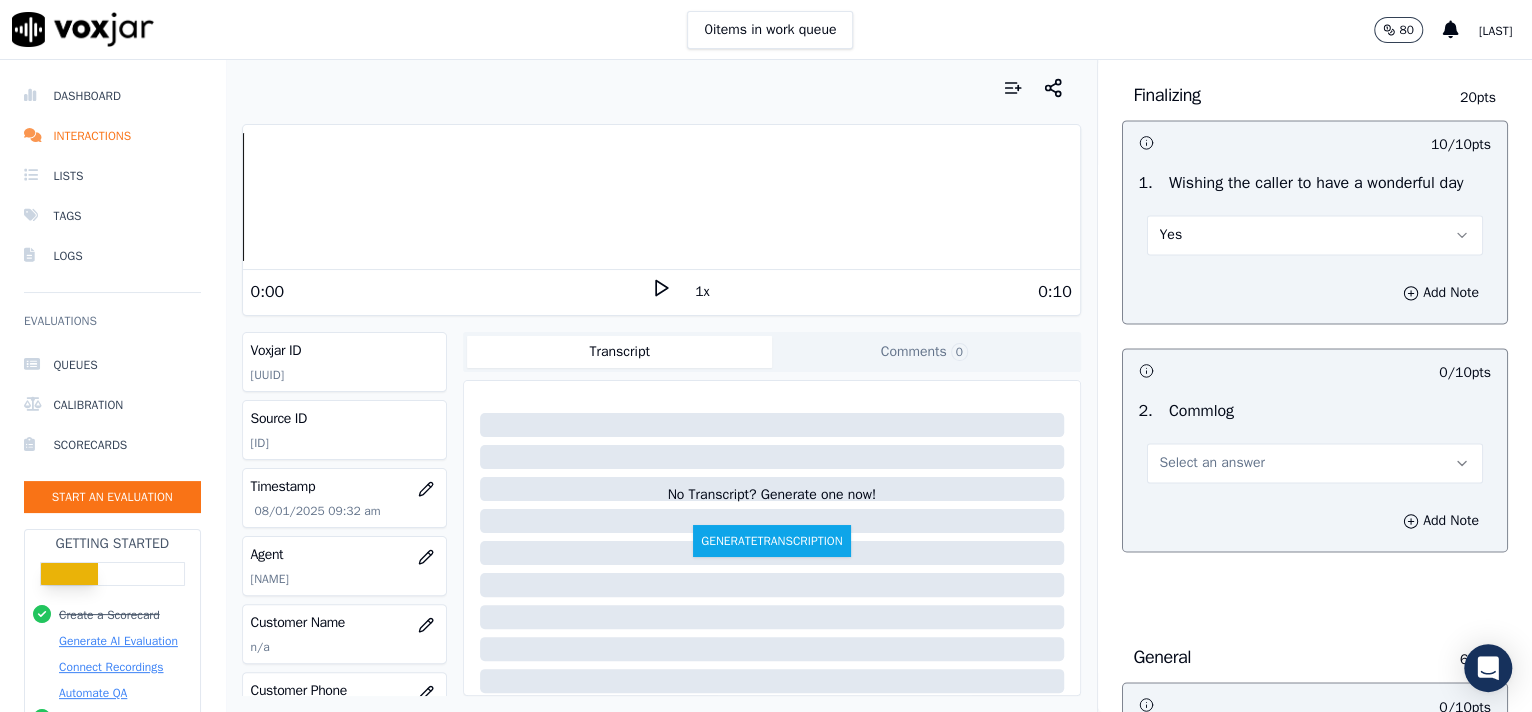 click on "Select an answer" at bounding box center [1315, 461] 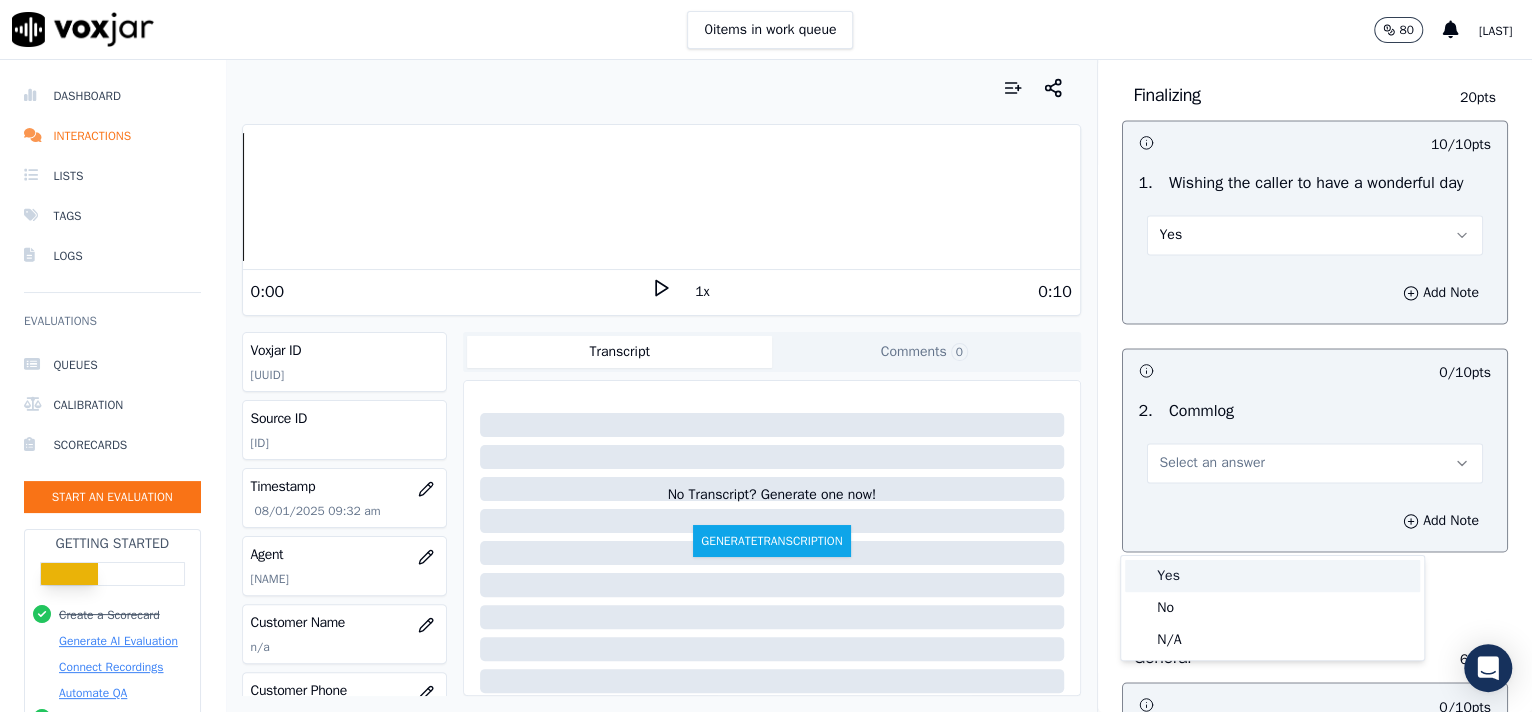 click on "Yes" at bounding box center (1272, 576) 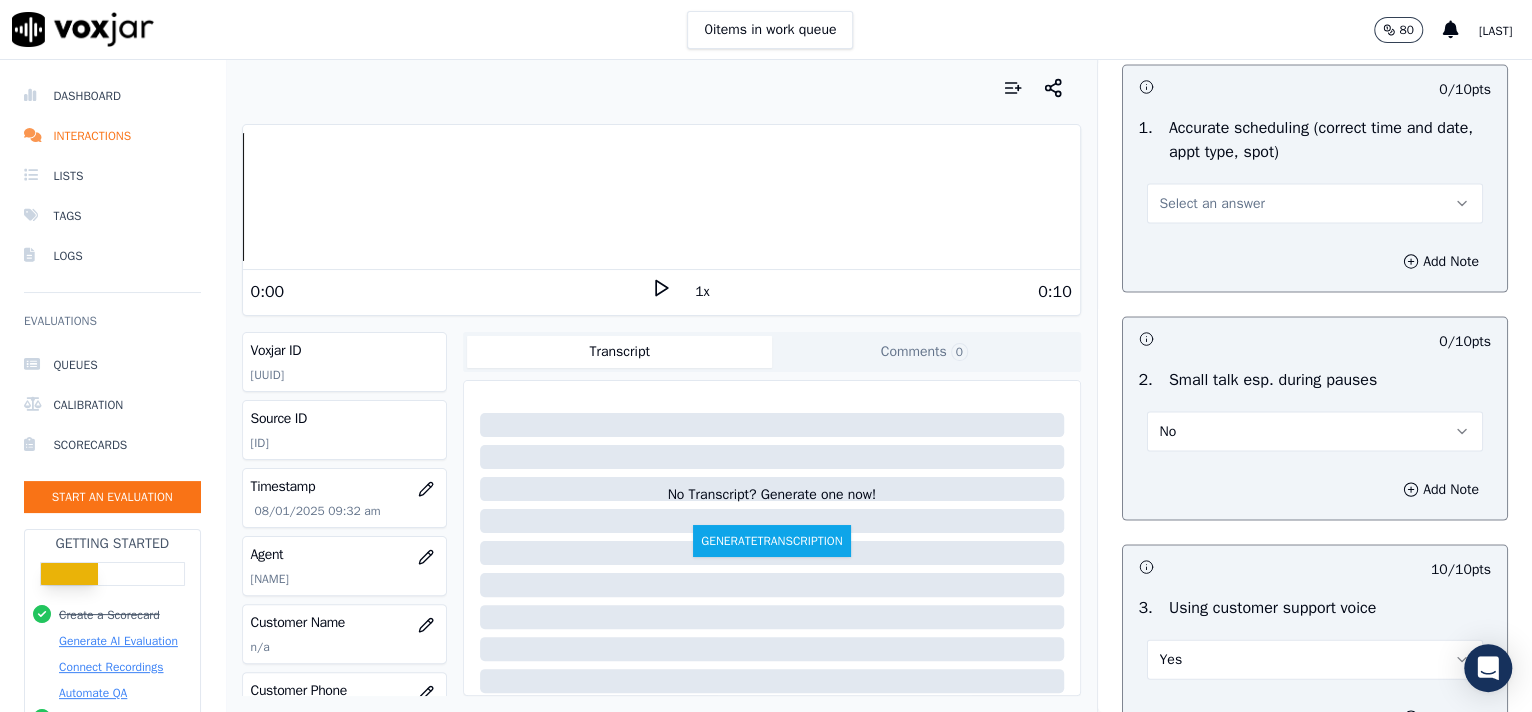 scroll, scrollTop: 2299, scrollLeft: 0, axis: vertical 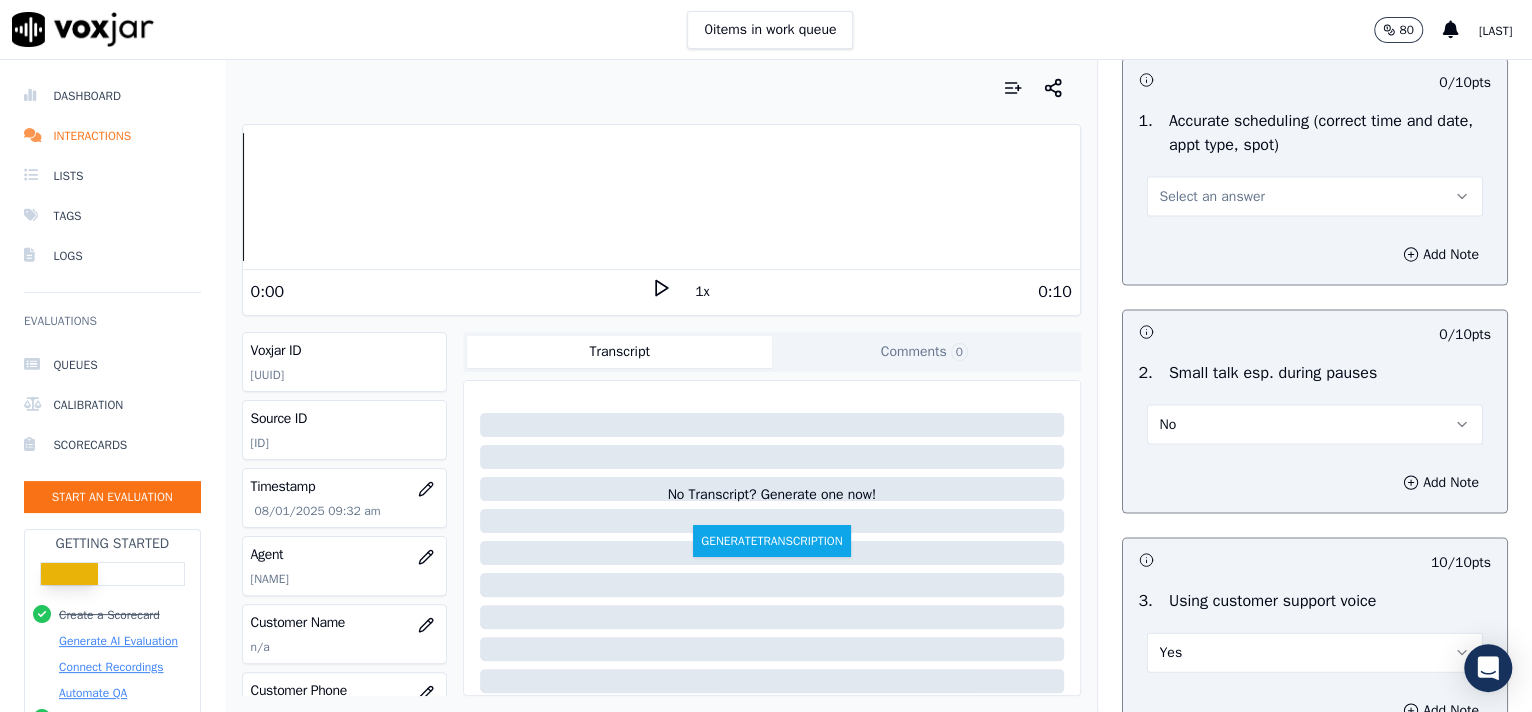 click on "Select an answer" at bounding box center (1315, 196) 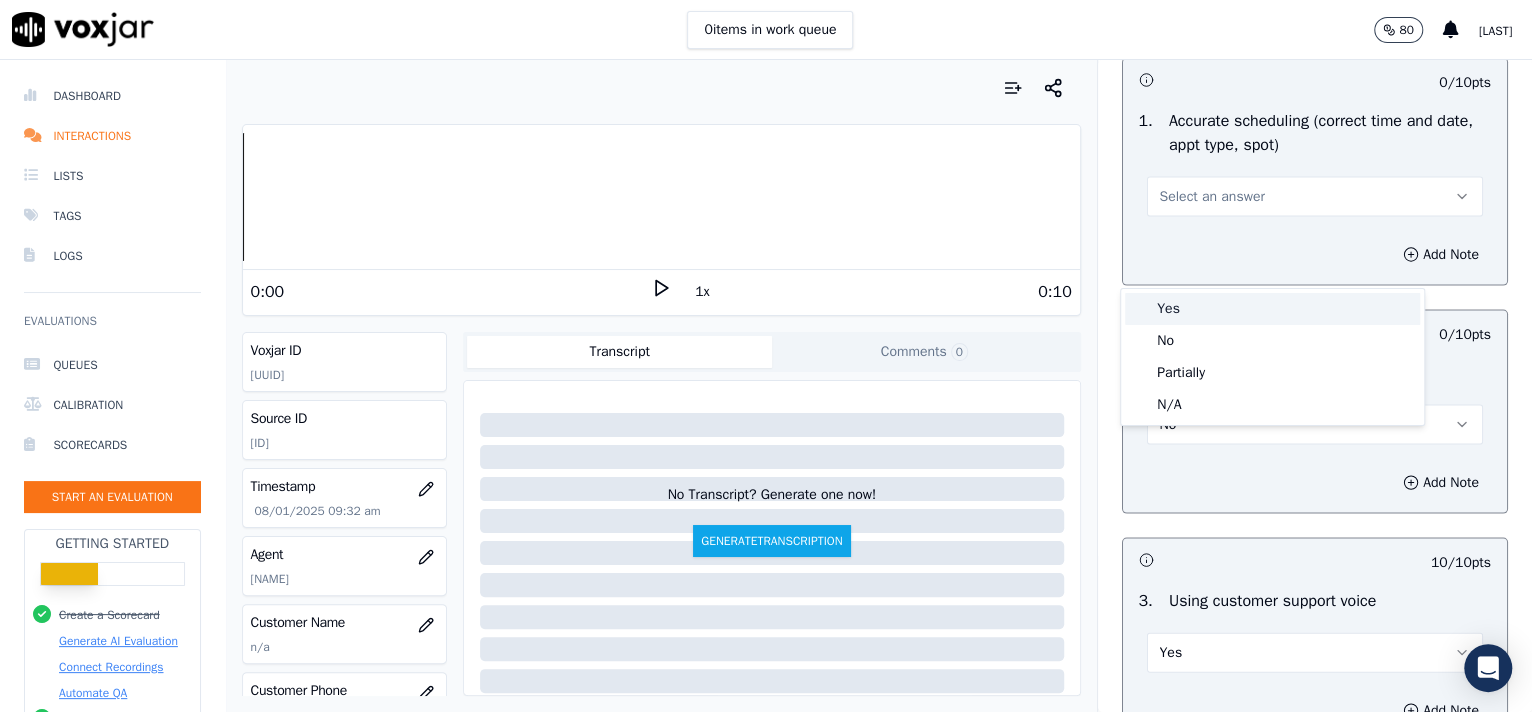 click on "Yes" at bounding box center (1272, 309) 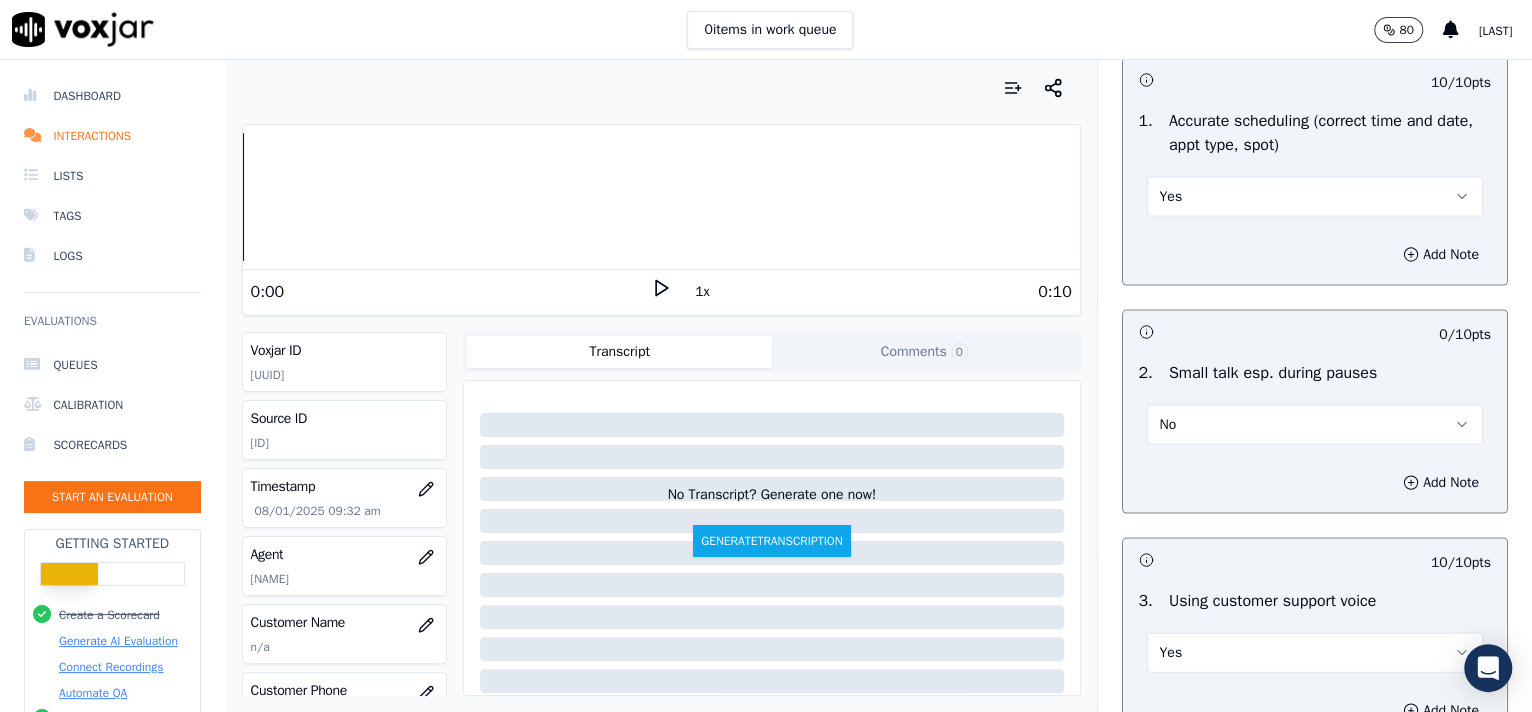 scroll, scrollTop: 3588, scrollLeft: 0, axis: vertical 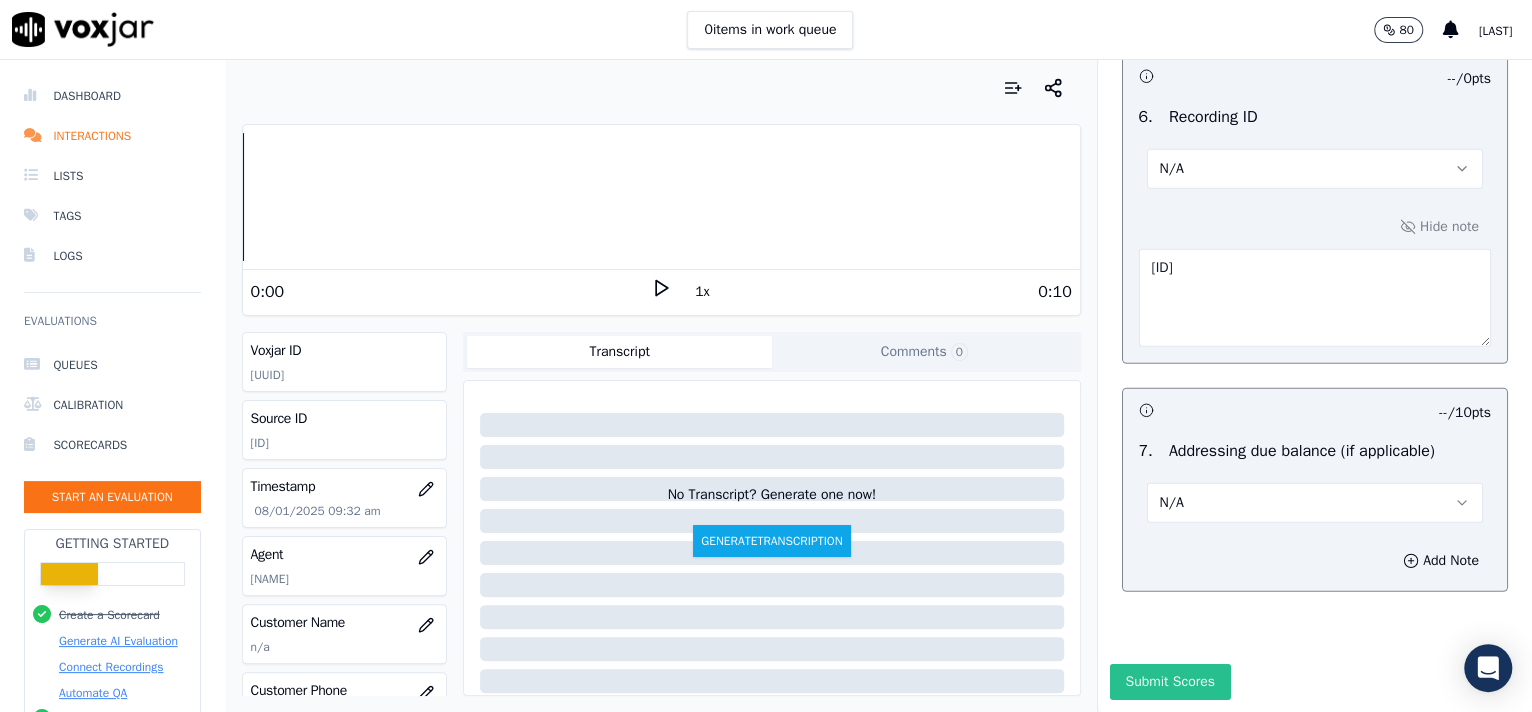 click on "Submit Scores" at bounding box center (1170, 682) 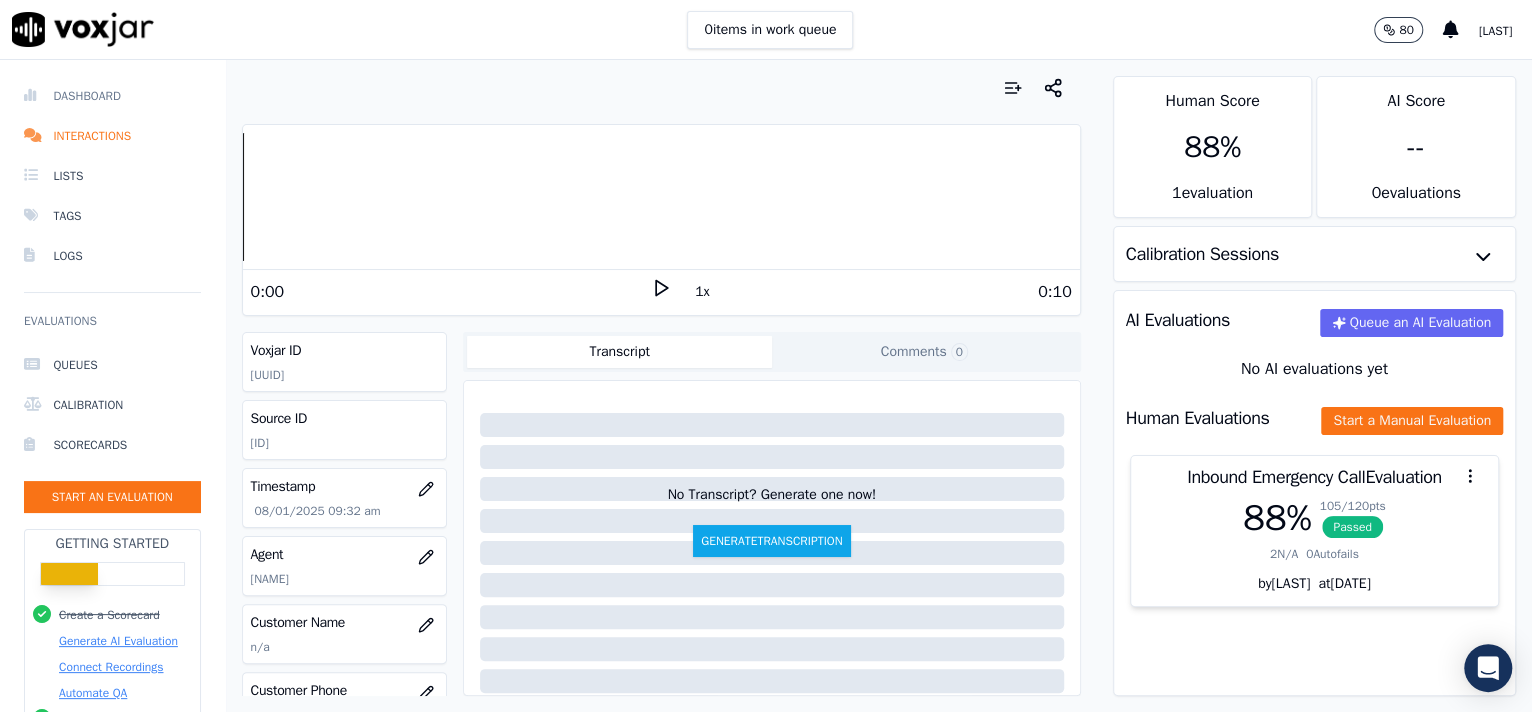 click on "Dashboard" at bounding box center (112, 96) 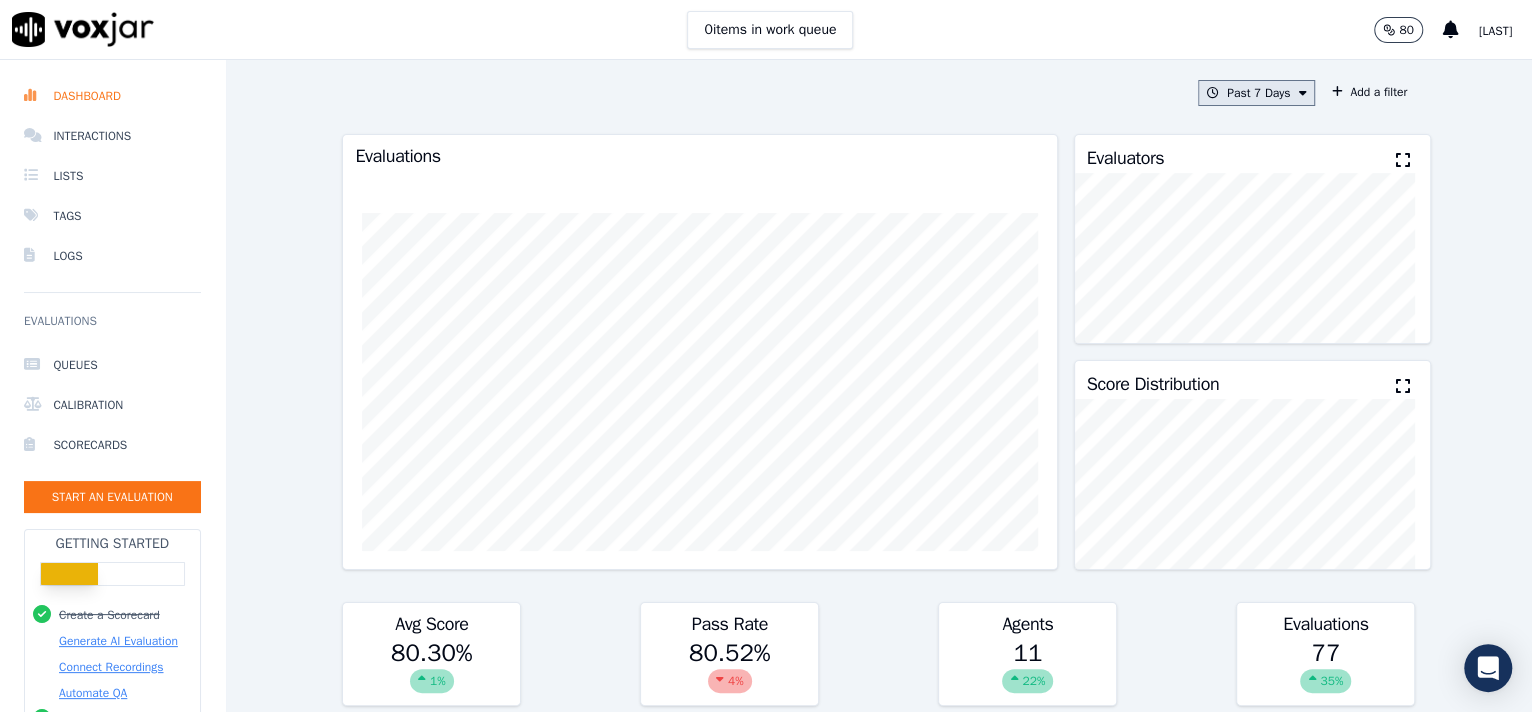 click on "Past 7 Days" at bounding box center [1256, 93] 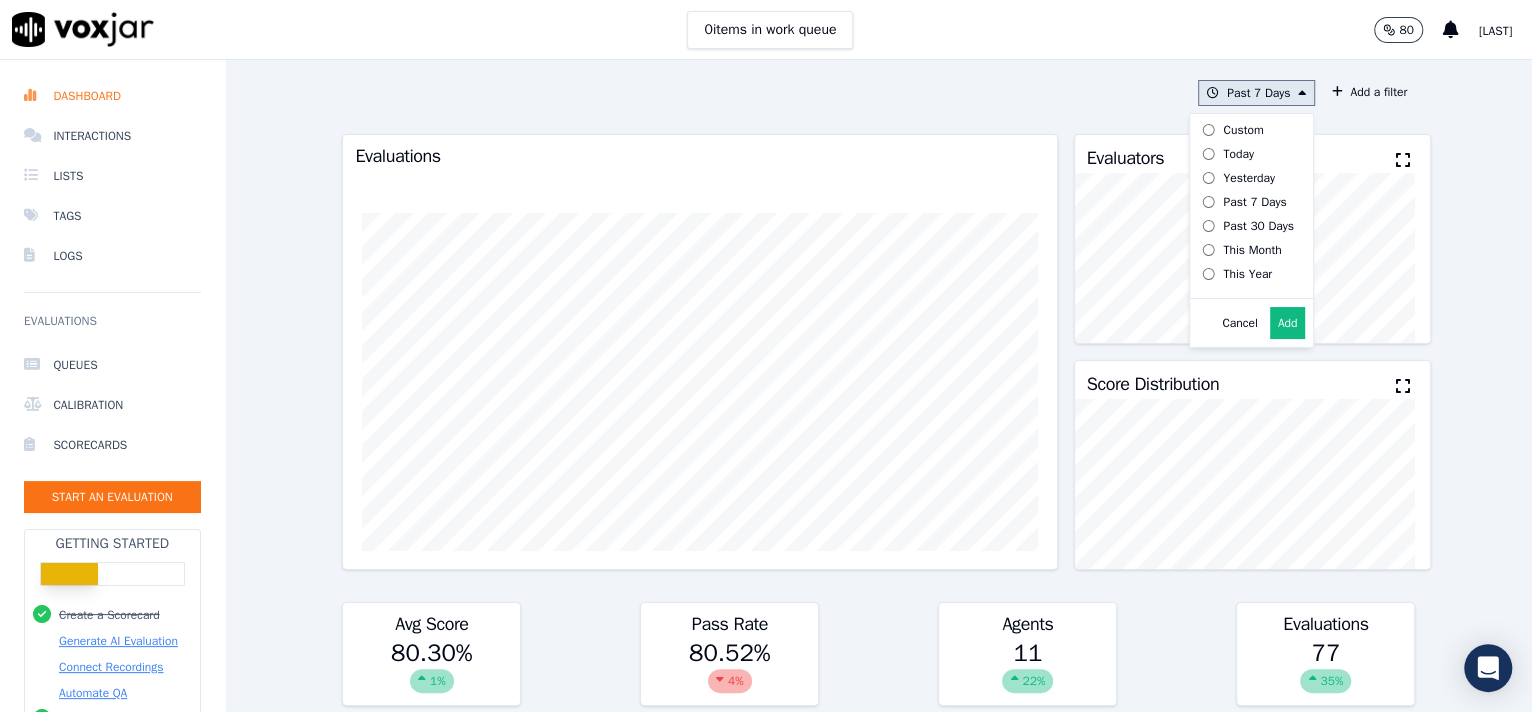 click on "This Year" at bounding box center (1247, 274) 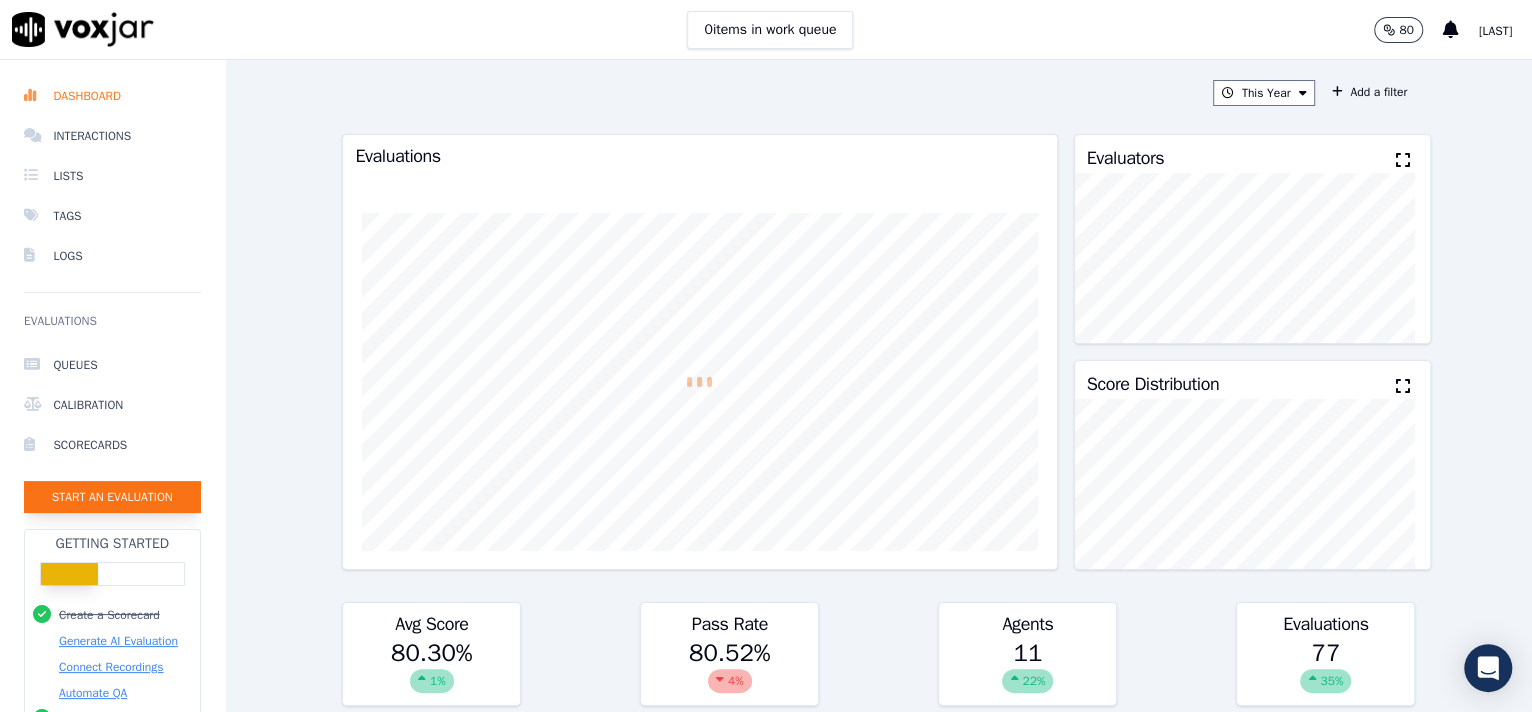 click on "Start an Evaluation" 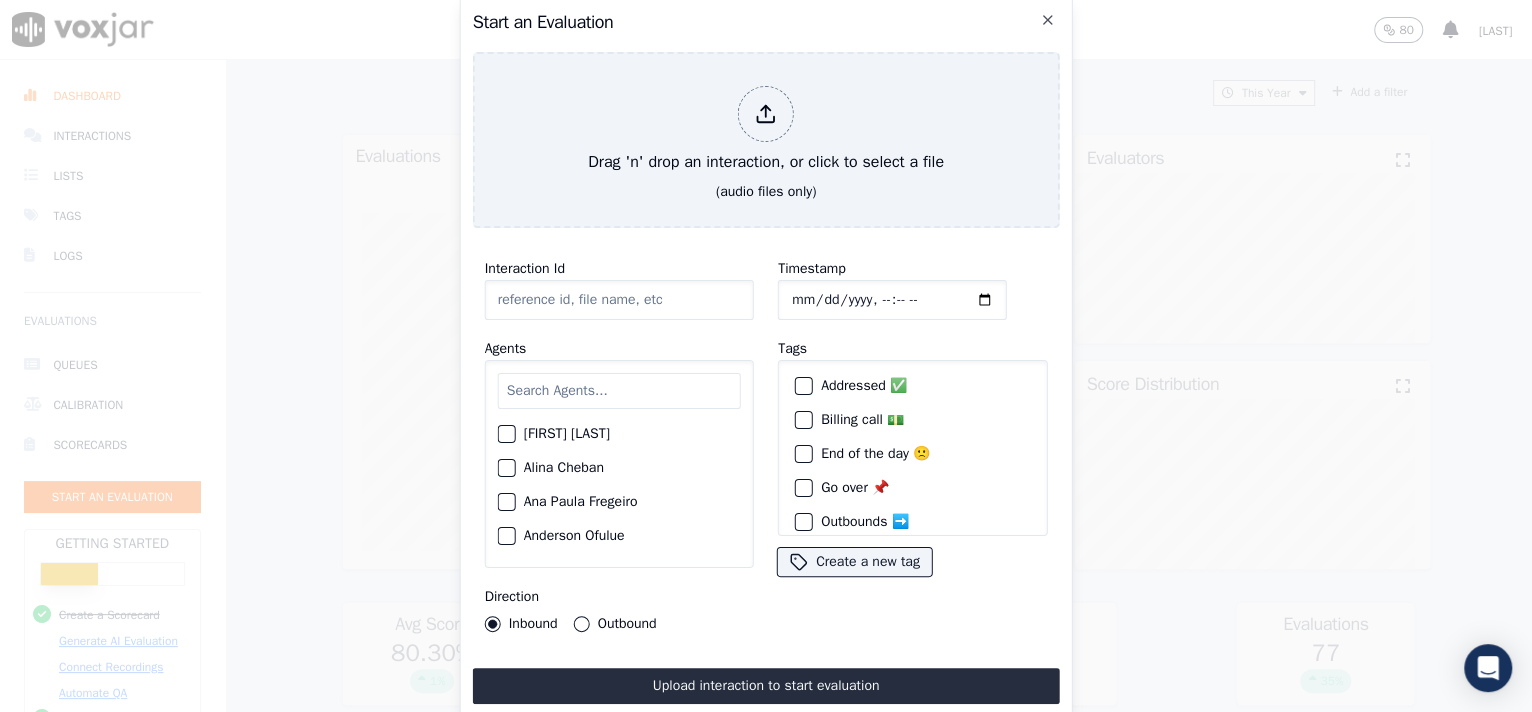 click on "Interaction Id" 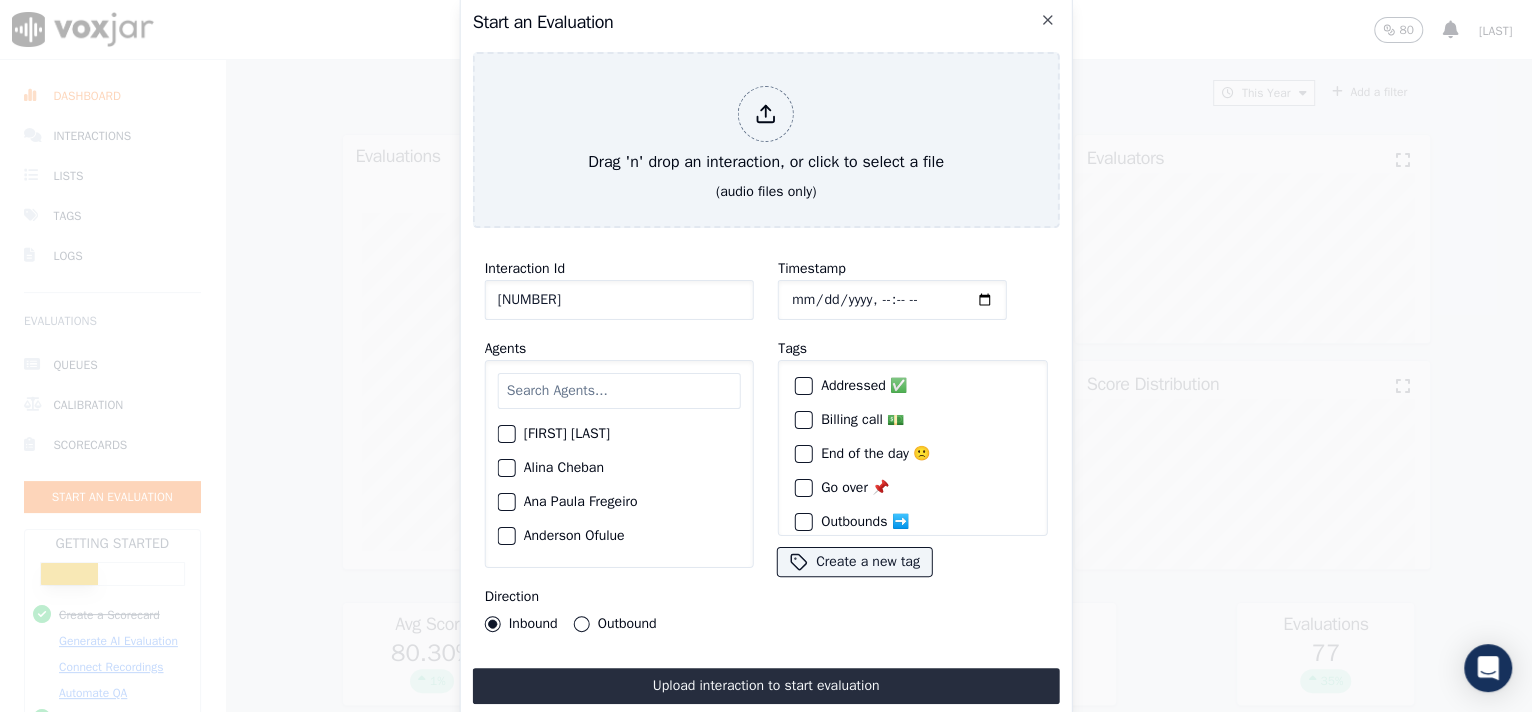 type on "[NUMBER]" 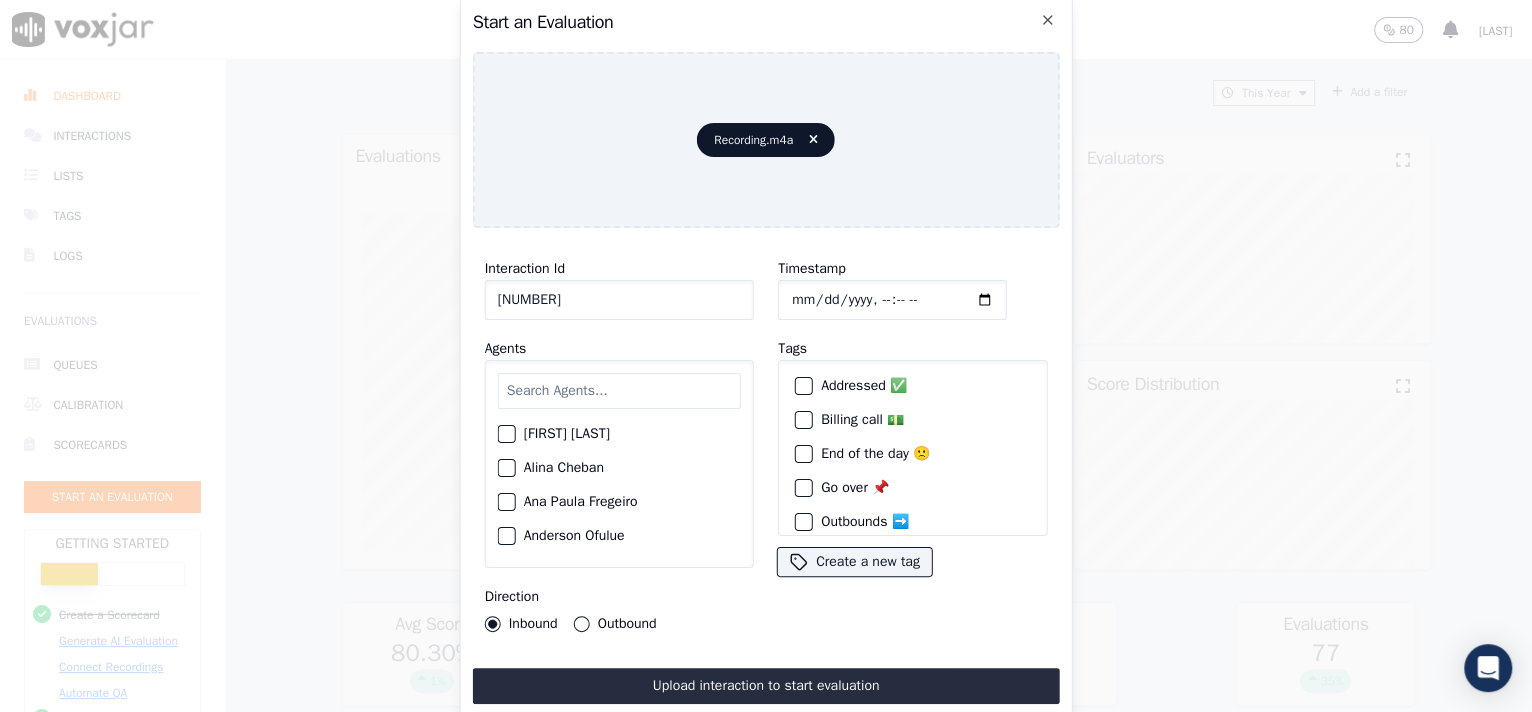 click on "Timestamp" 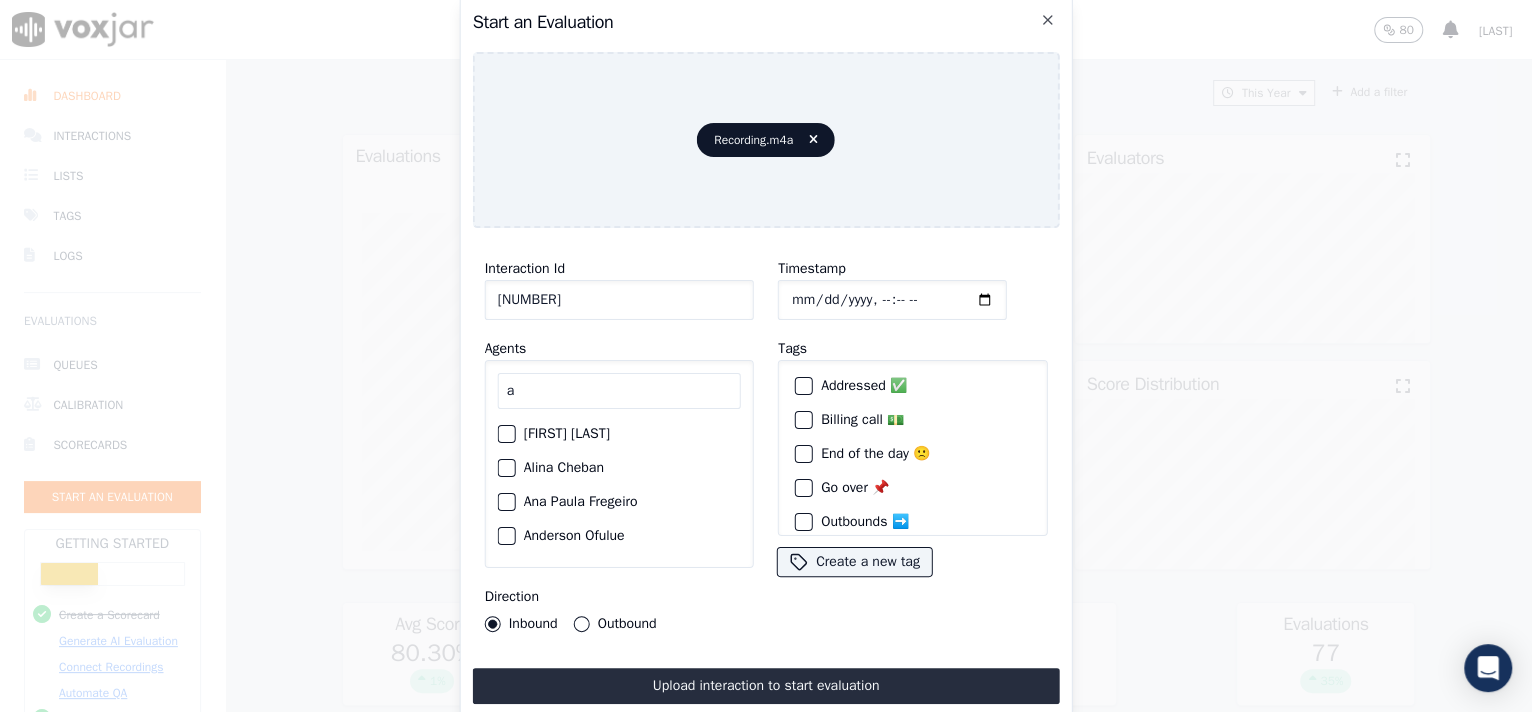 click on "a" at bounding box center [619, 391] 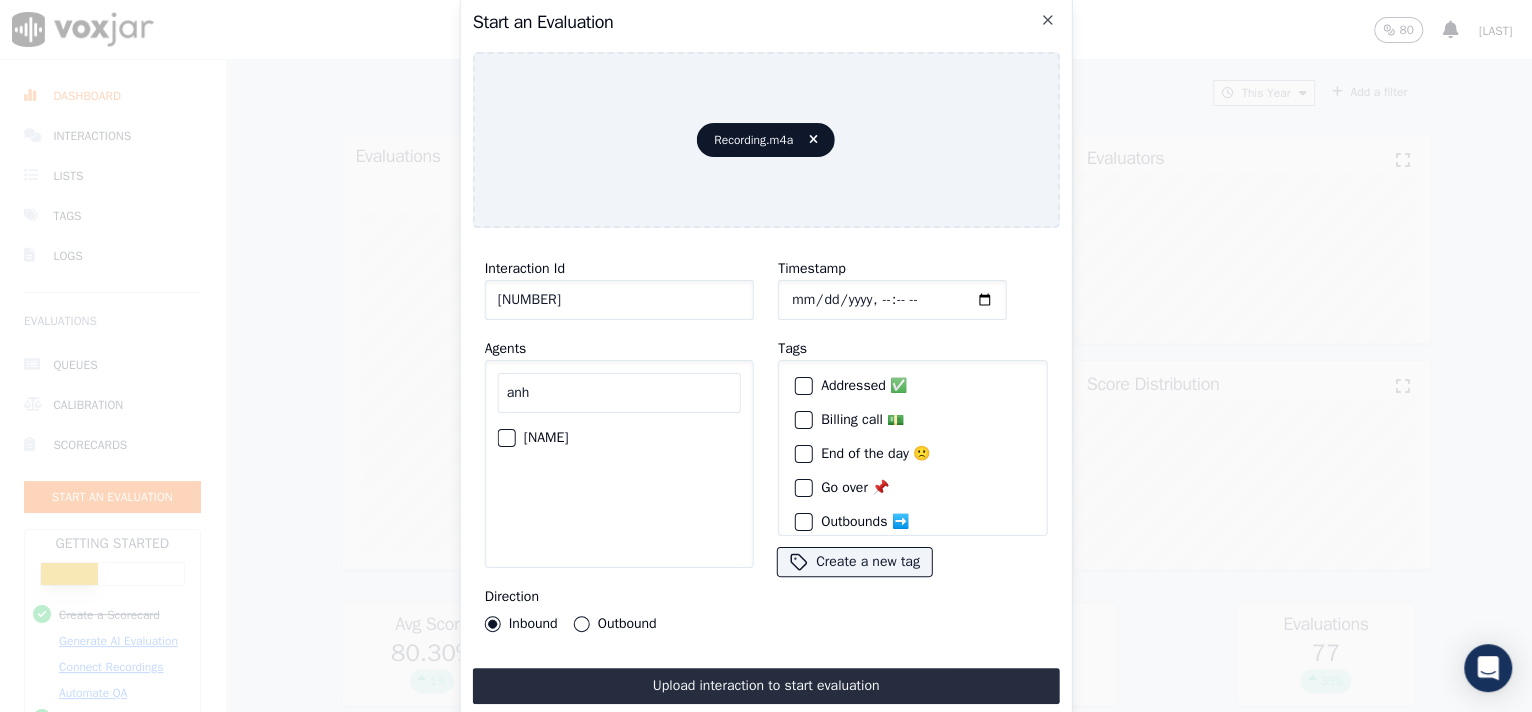 type on "anh" 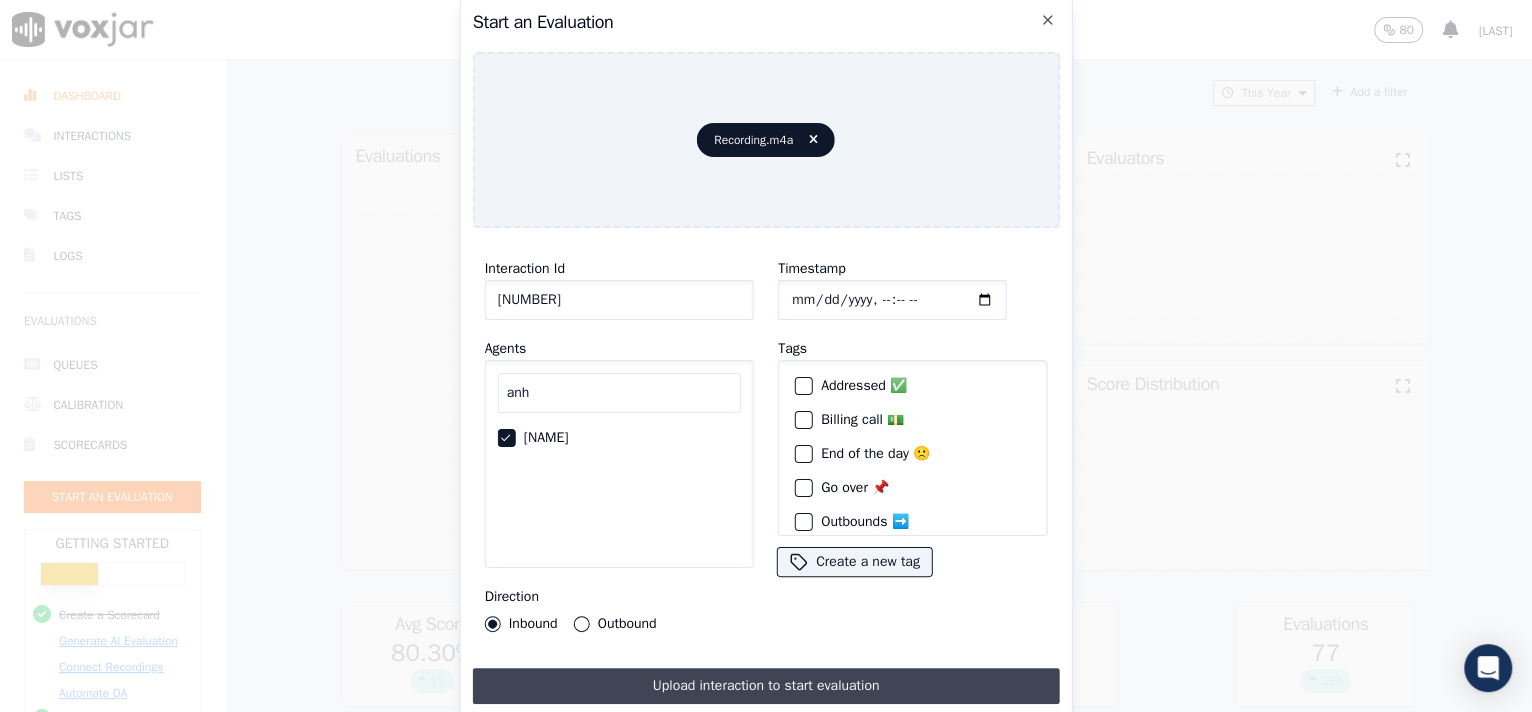 click on "Upload interaction to start evaluation" at bounding box center (766, 686) 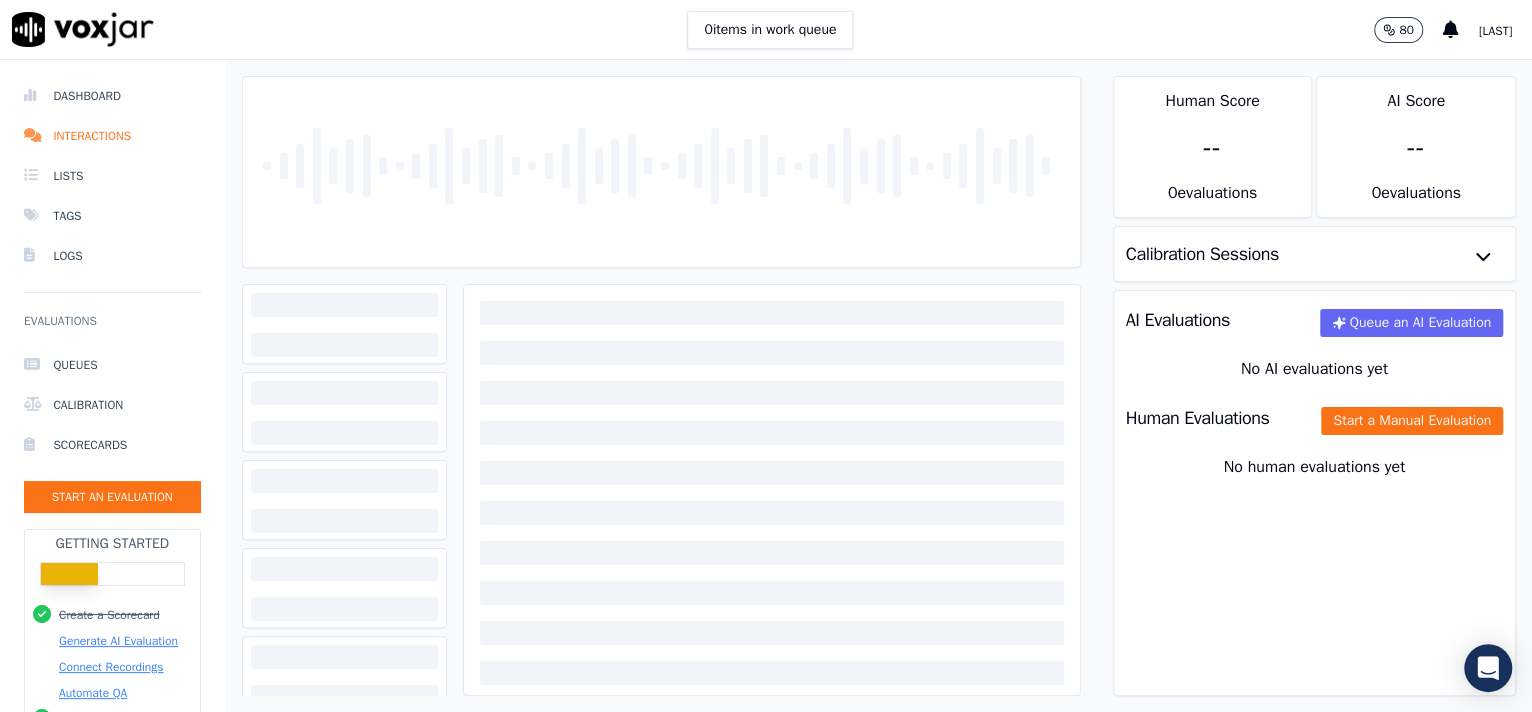 click on "Start a Manual Evaluation" 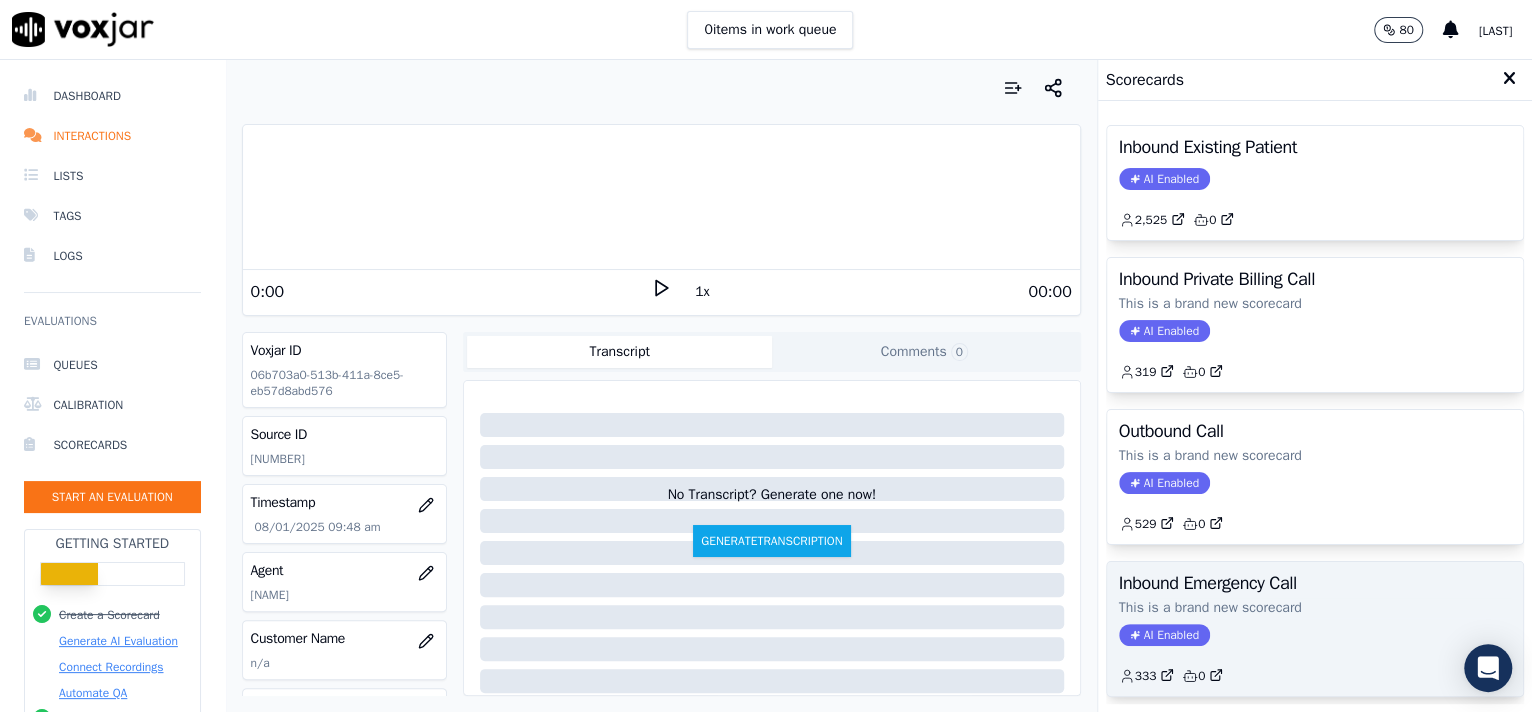 click on "This is a brand new scorecard" 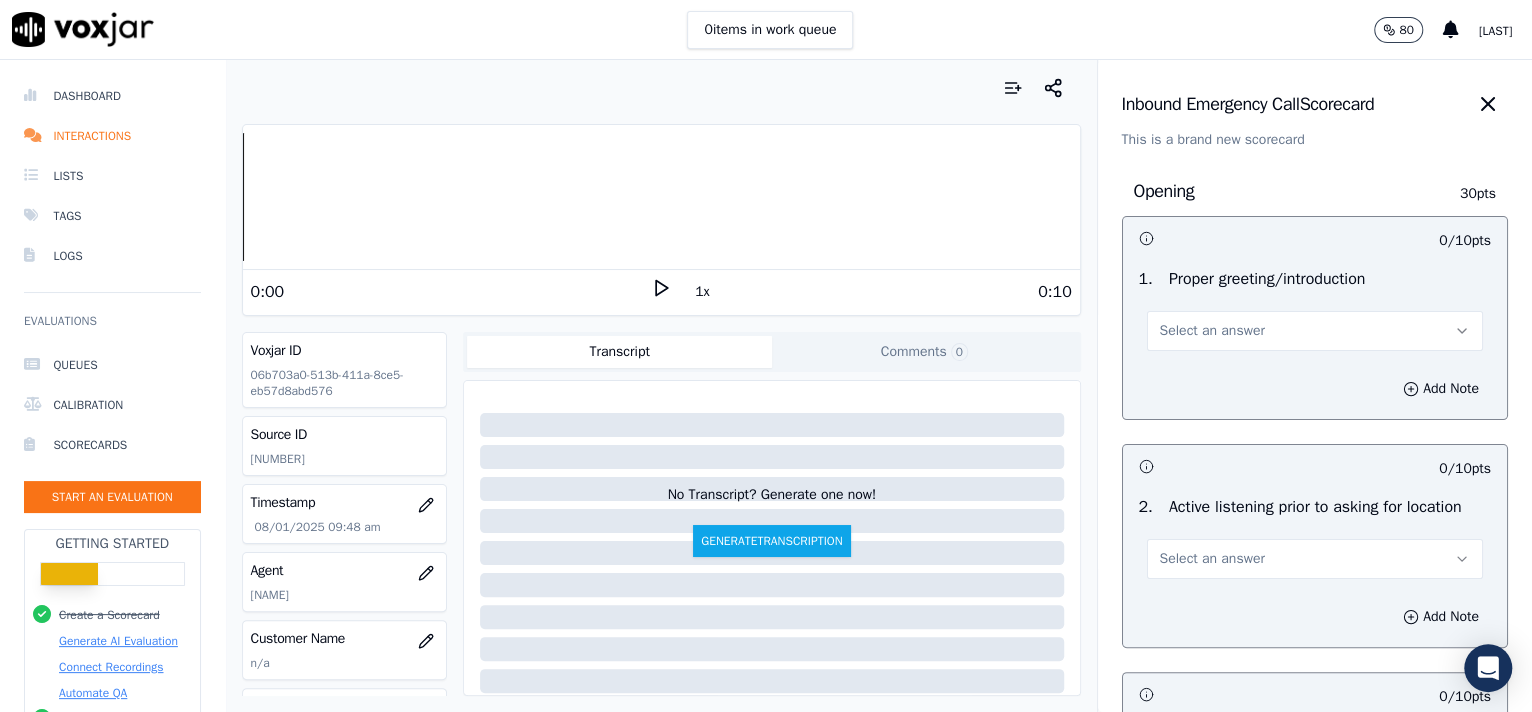 click on "Select an answer" at bounding box center [1315, 331] 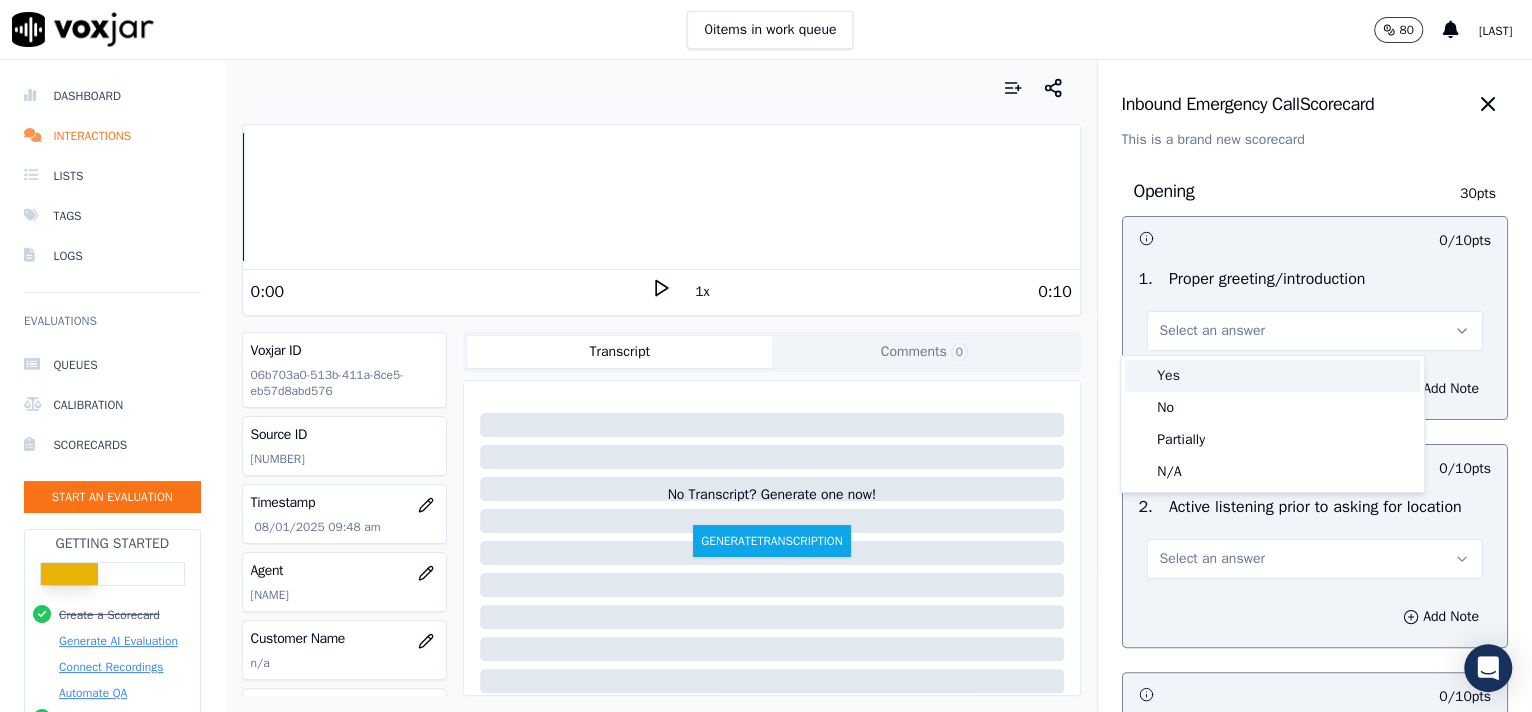 click on "Yes" at bounding box center (1272, 376) 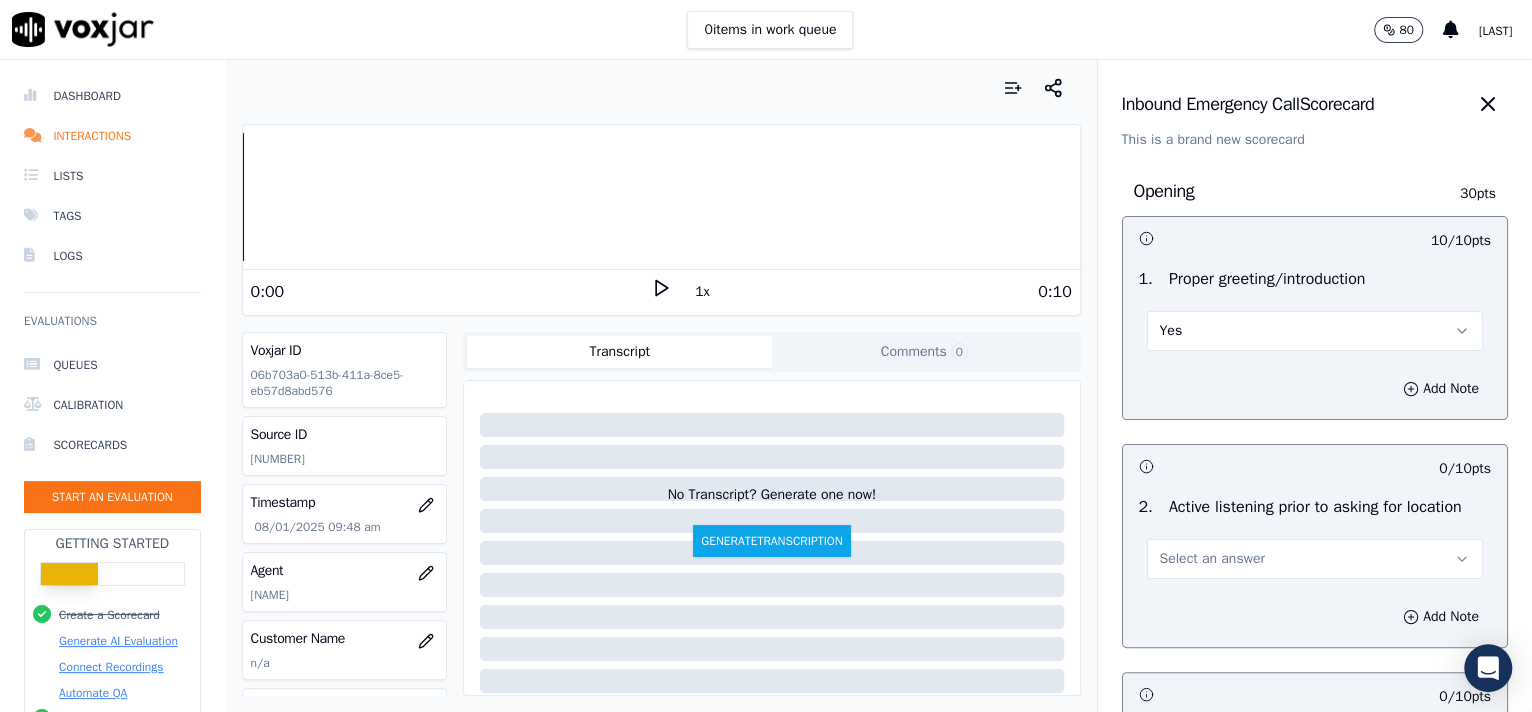 click on "Select an answer" at bounding box center (1212, 559) 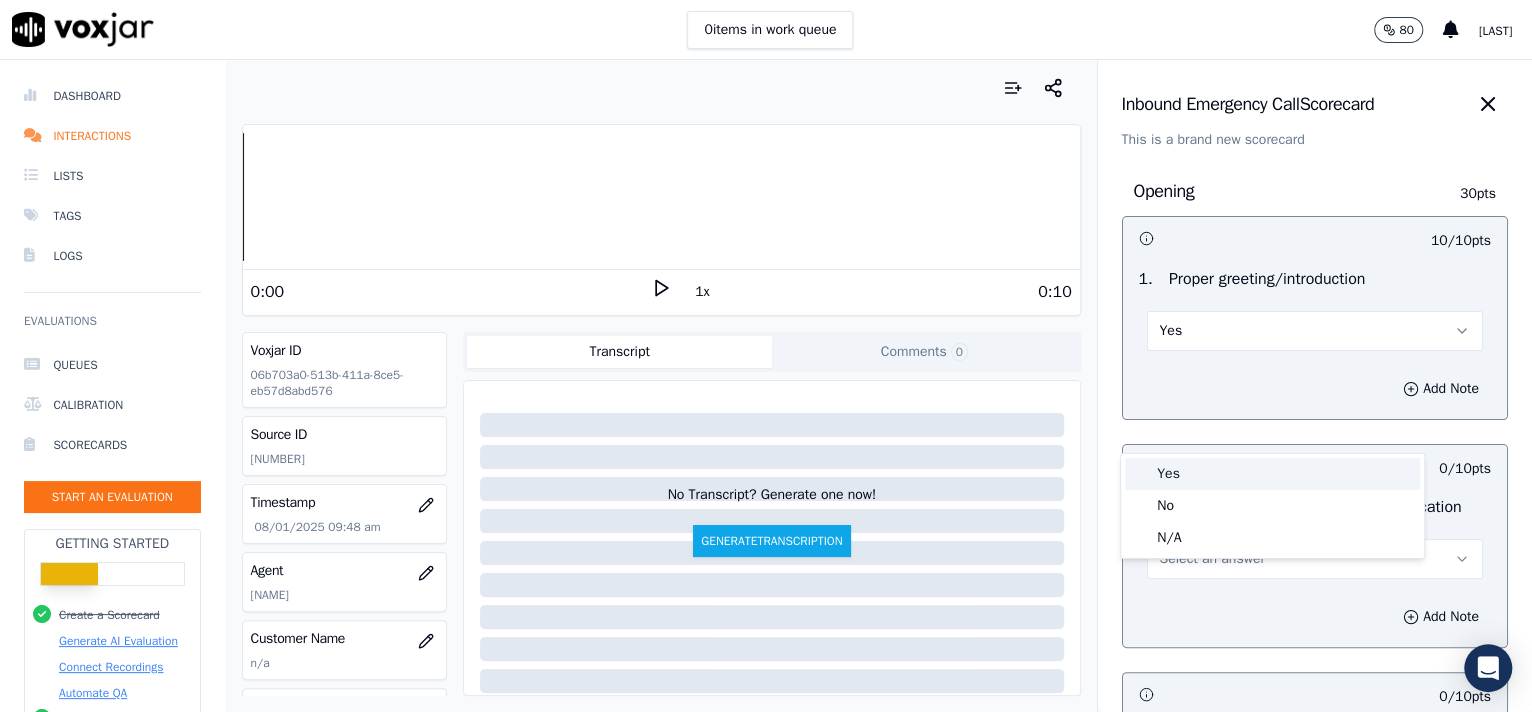 click on "Yes" at bounding box center (1272, 474) 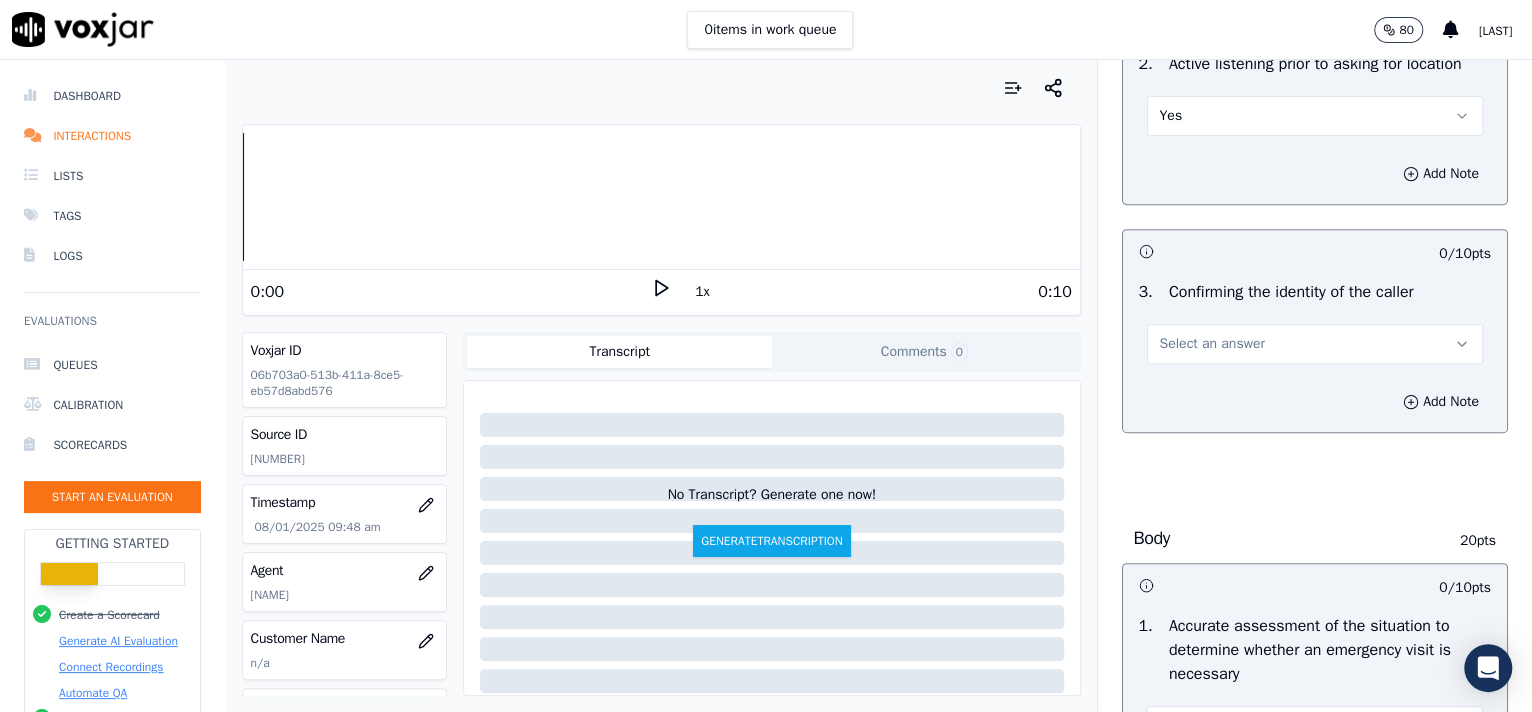 scroll, scrollTop: 486, scrollLeft: 0, axis: vertical 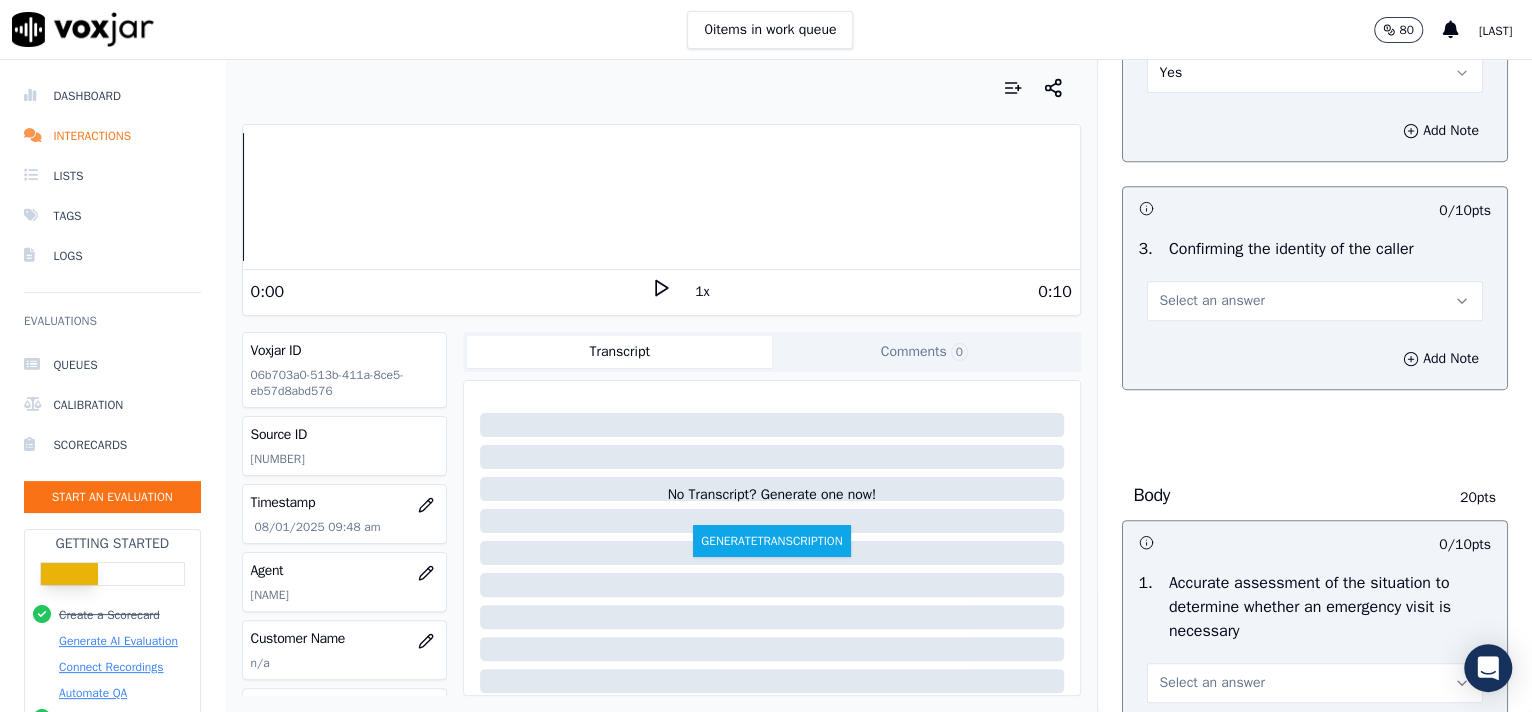 click on "Select an answer" at bounding box center [1212, 301] 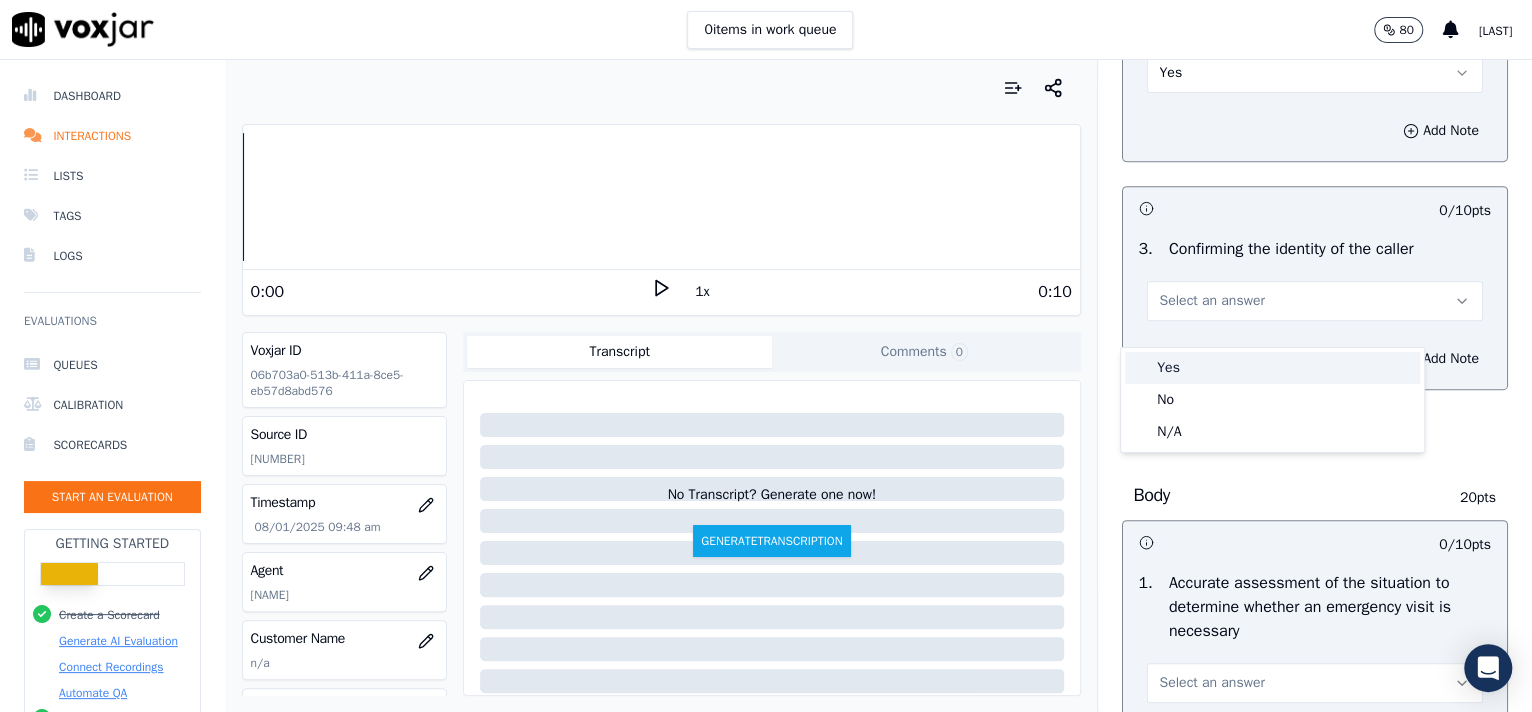 click on "Yes" at bounding box center [1272, 368] 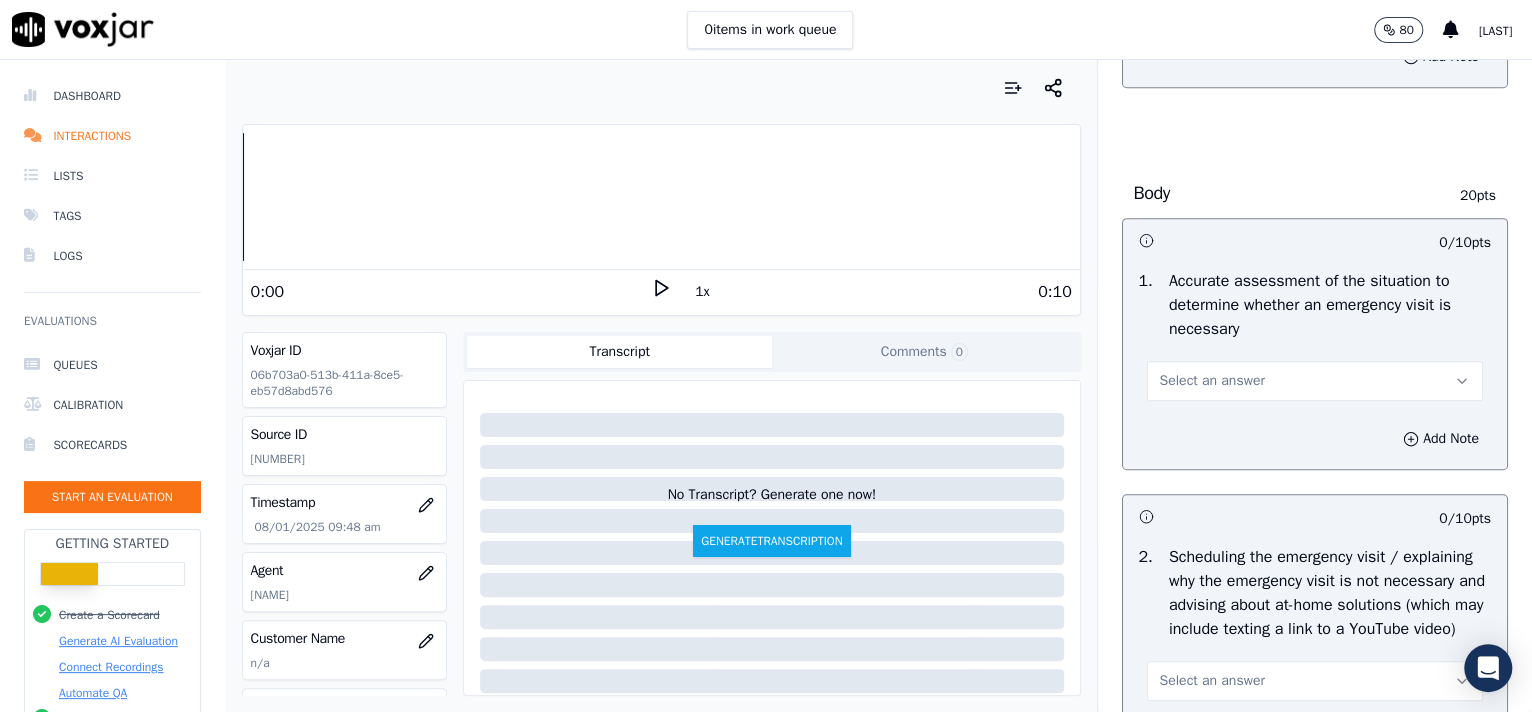scroll, scrollTop: 967, scrollLeft: 0, axis: vertical 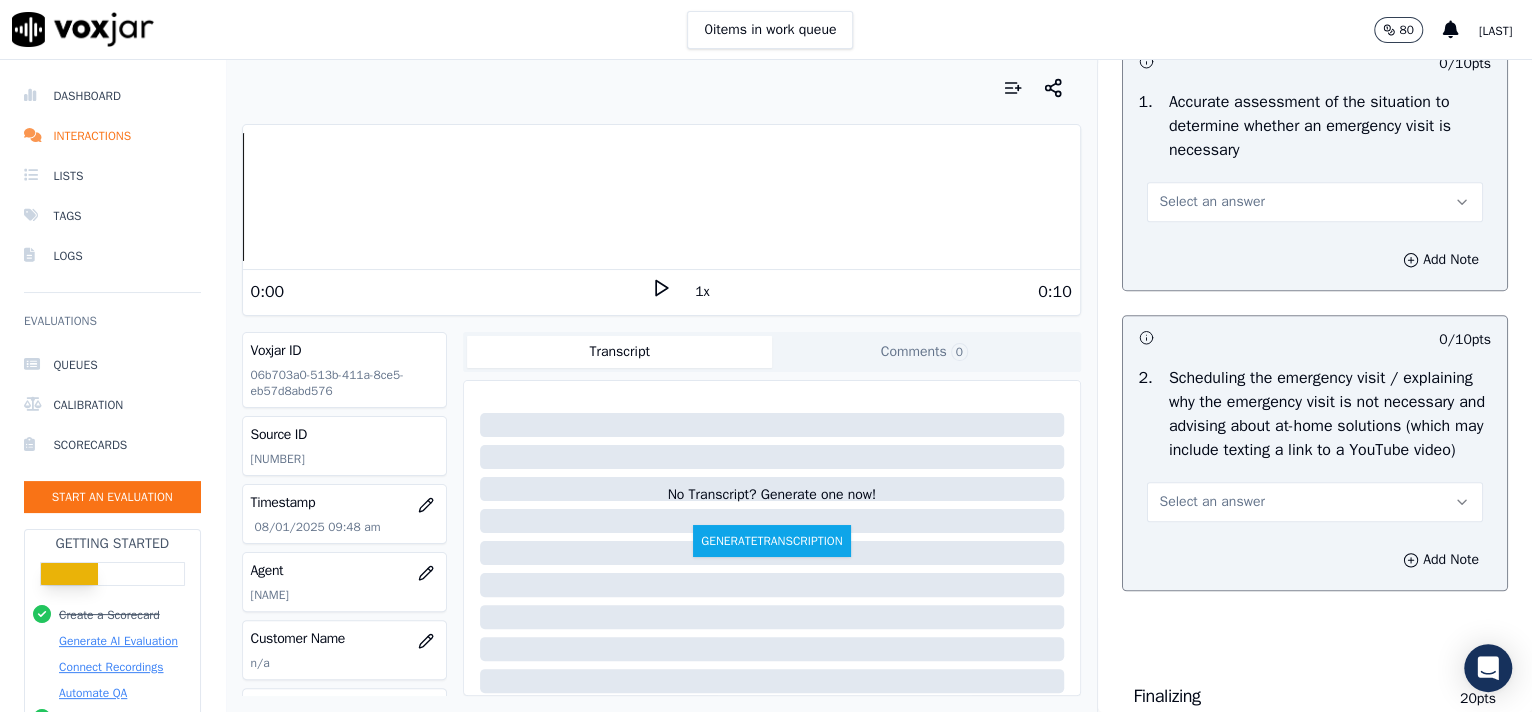click on "Select an answer" at bounding box center (1212, 202) 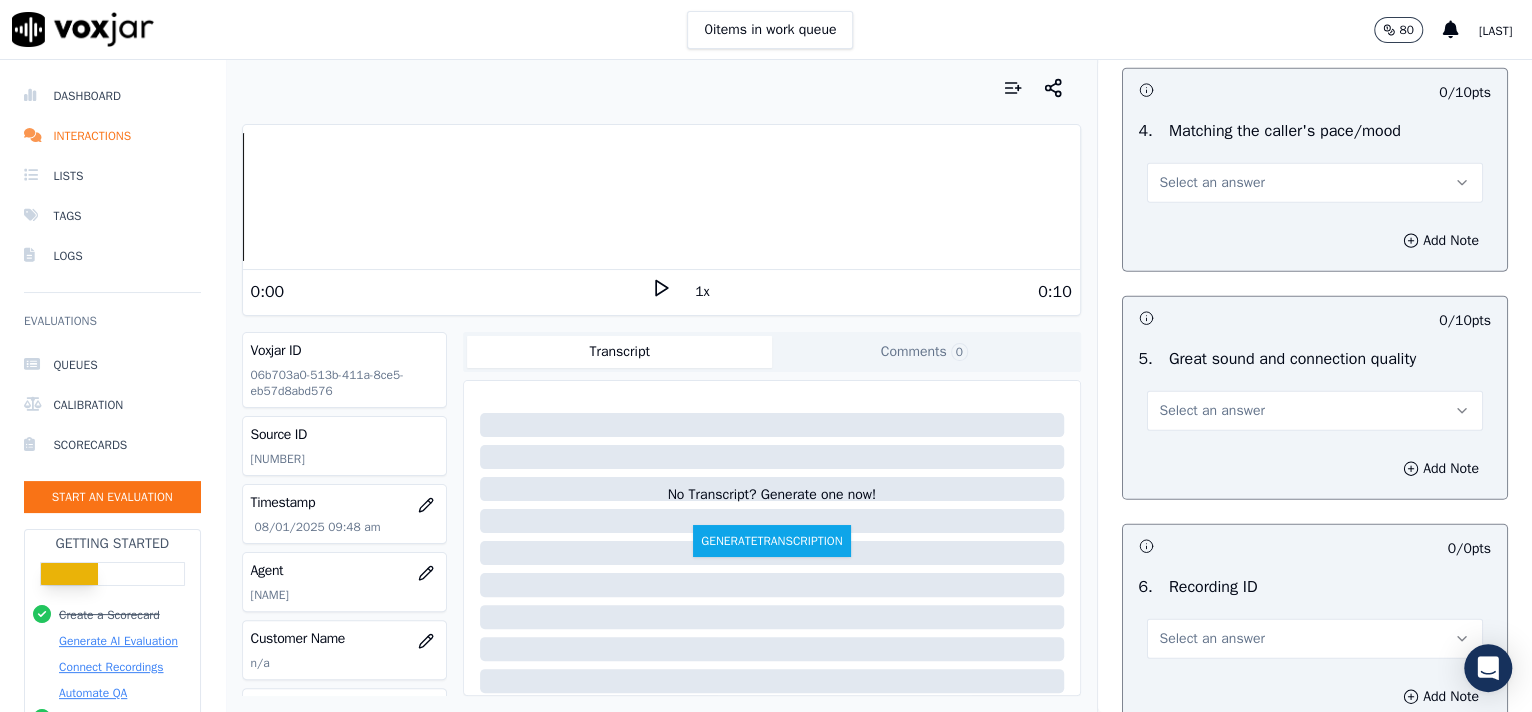 scroll, scrollTop: 3376, scrollLeft: 0, axis: vertical 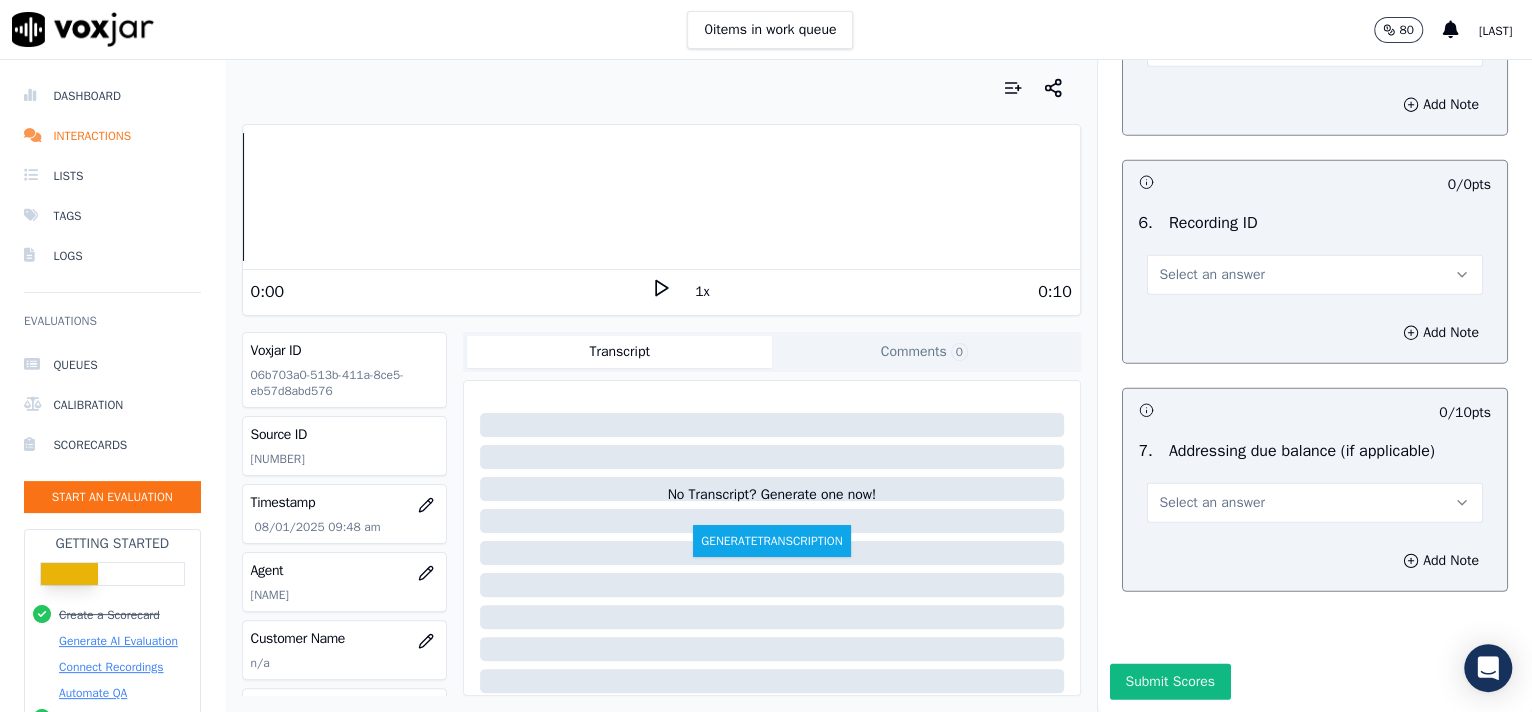 click on "Select an answer" at bounding box center [1315, 503] 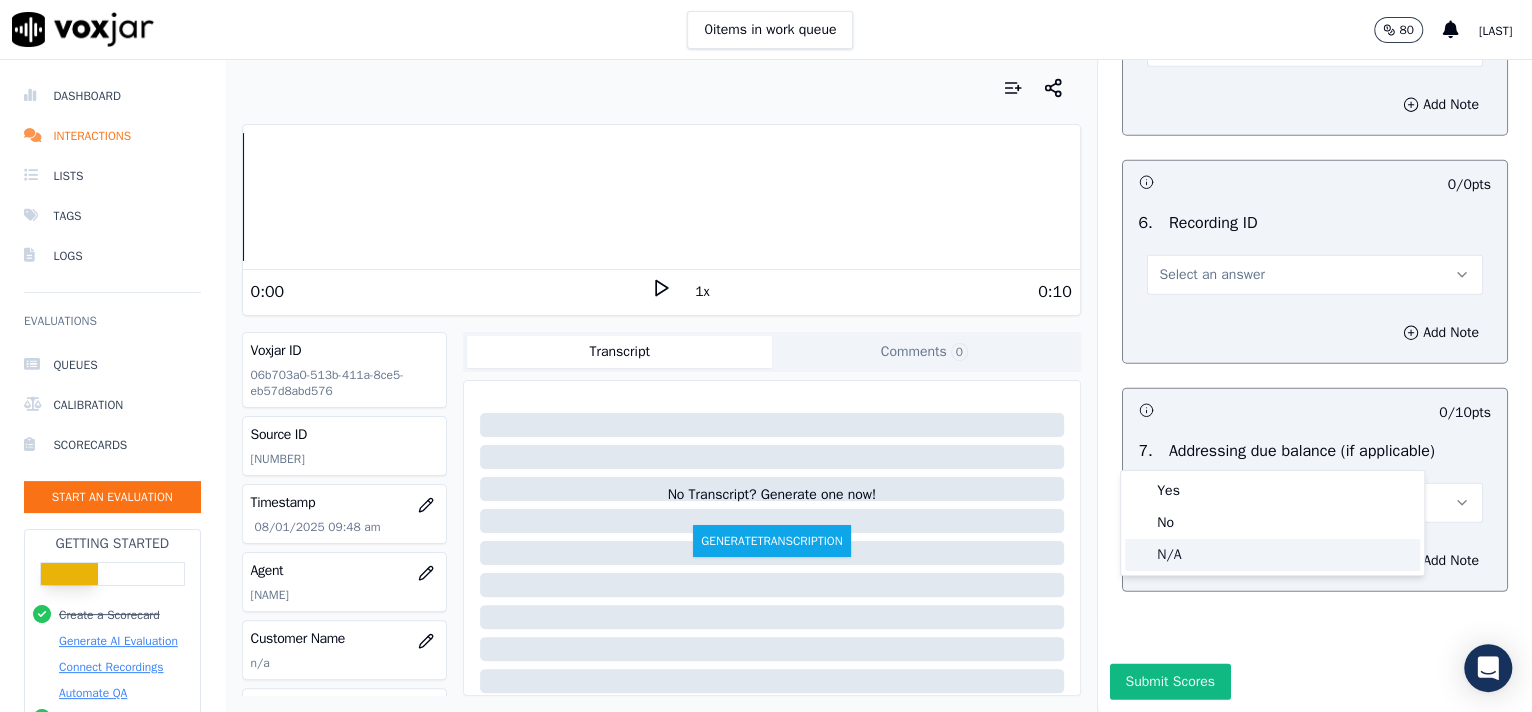 click on "N/A" 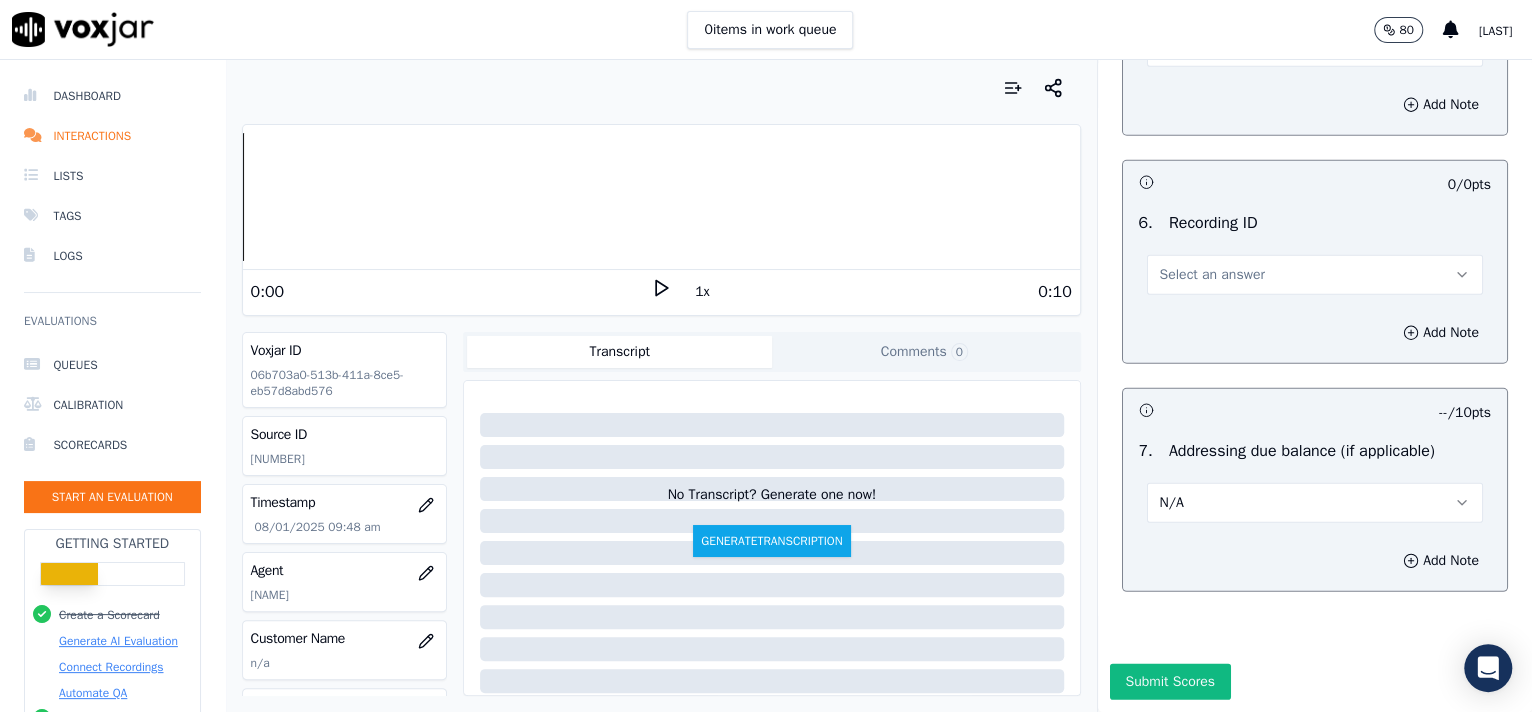 click on "Select an answer" at bounding box center [1212, 275] 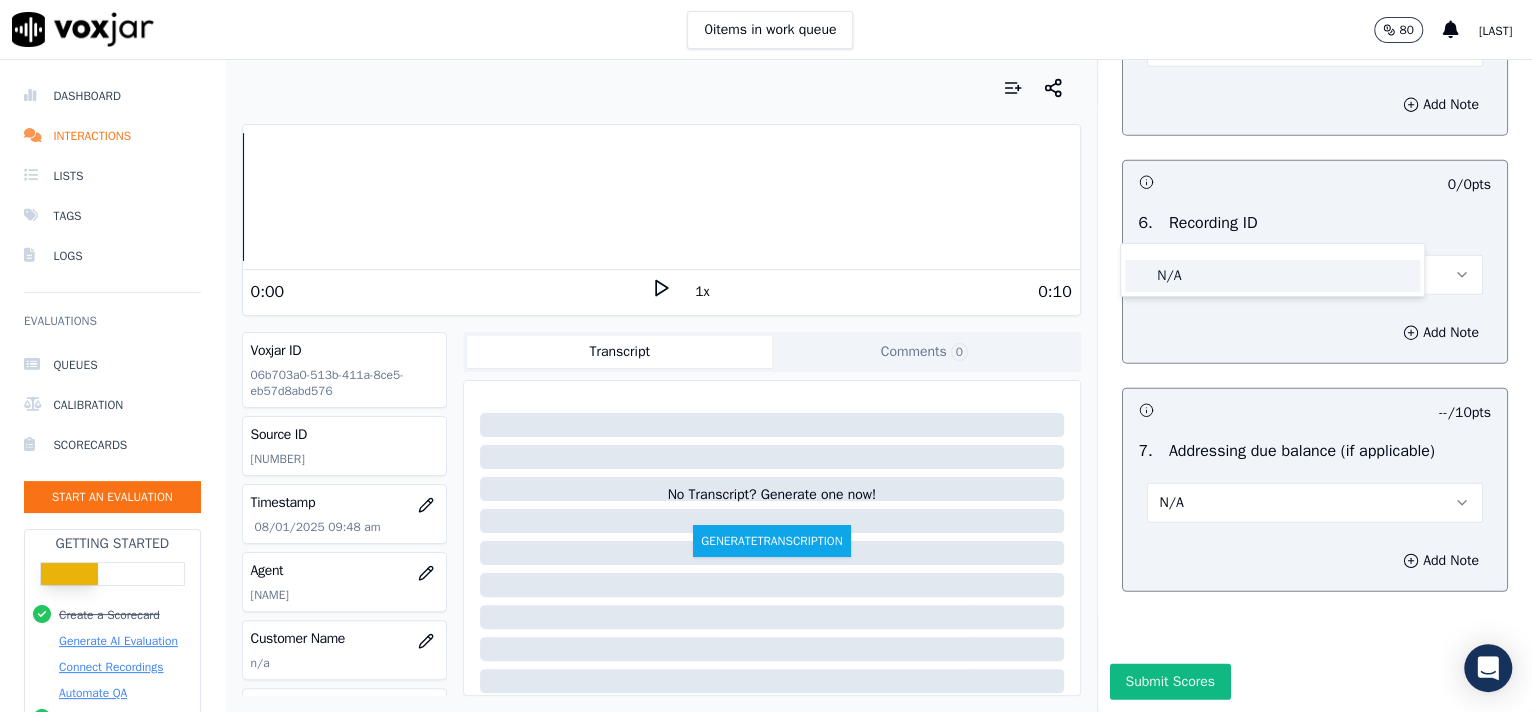 click on "N/A" 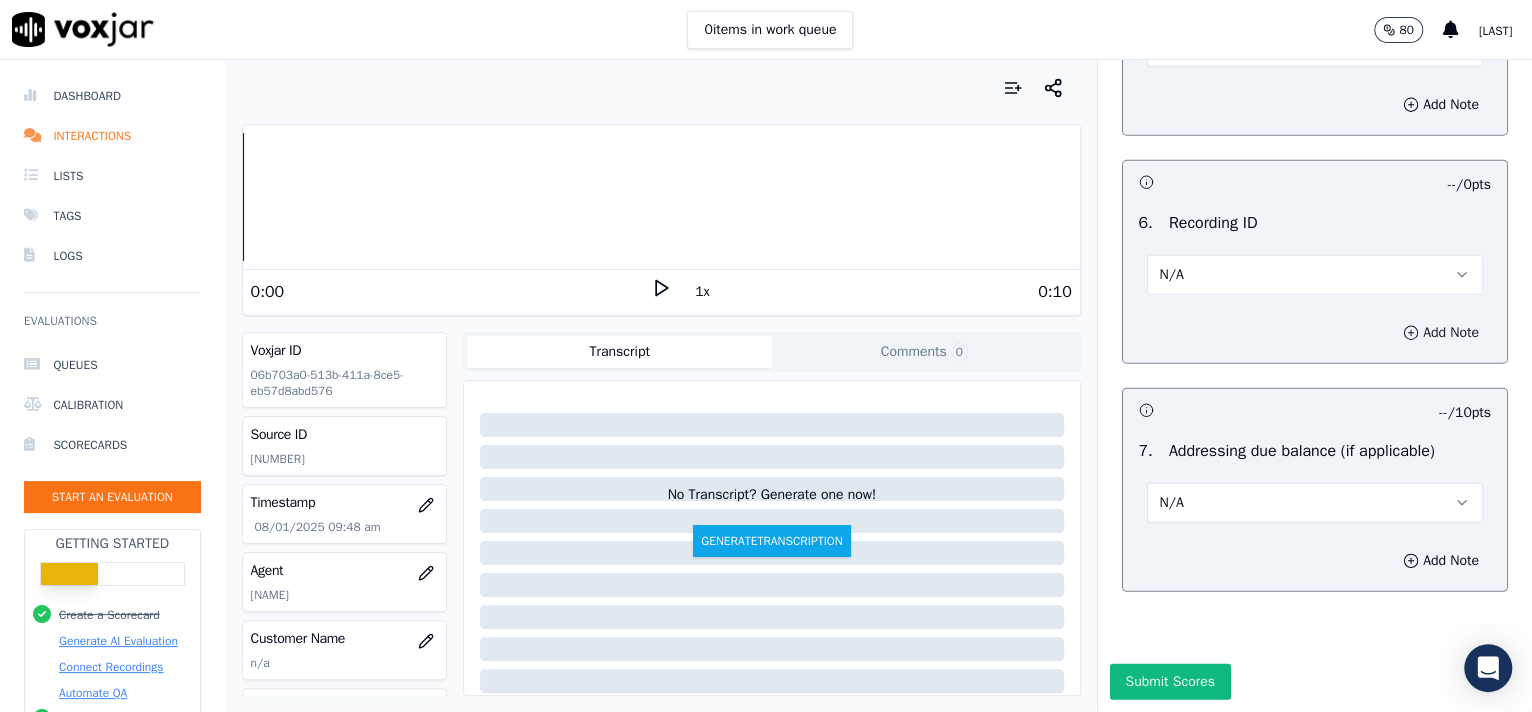 click on "Add Note" at bounding box center [1441, 333] 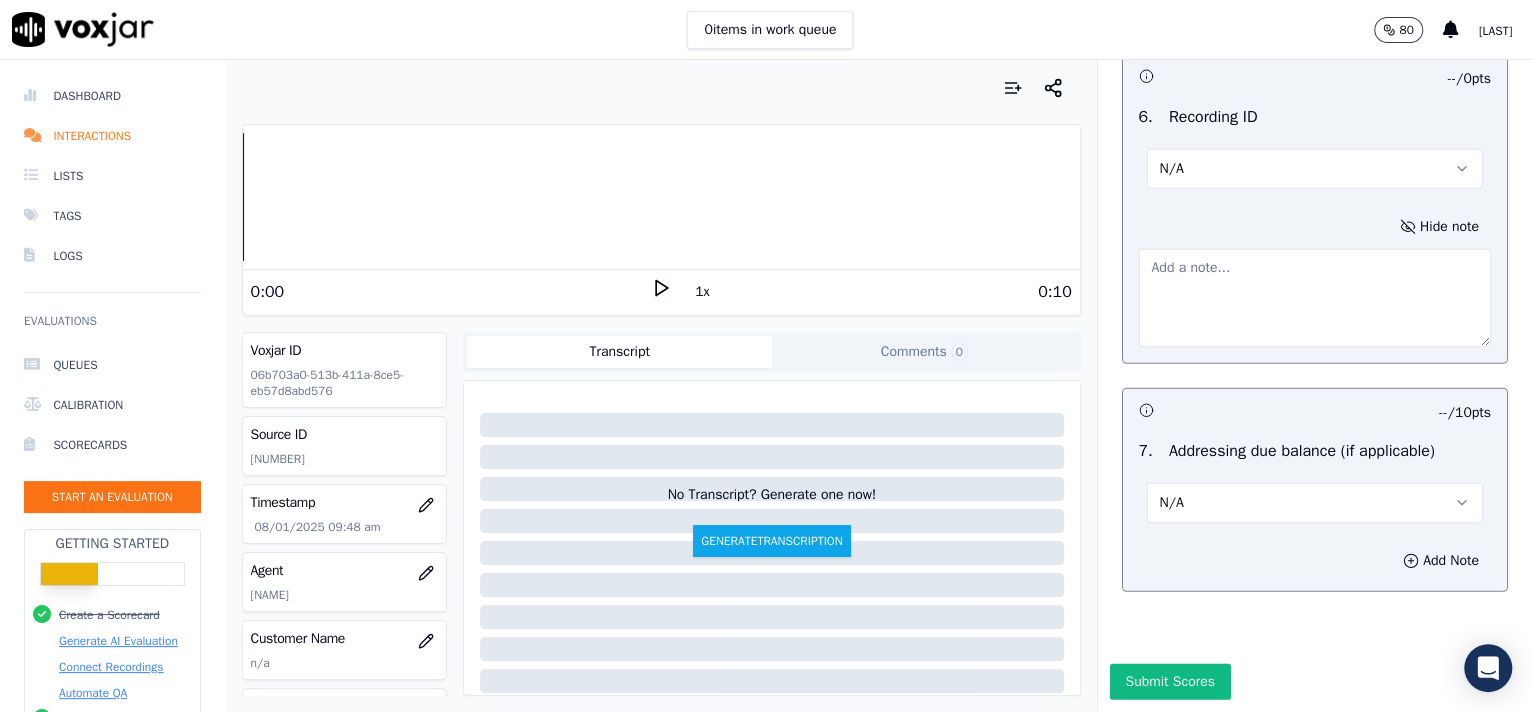 click at bounding box center [1315, 298] 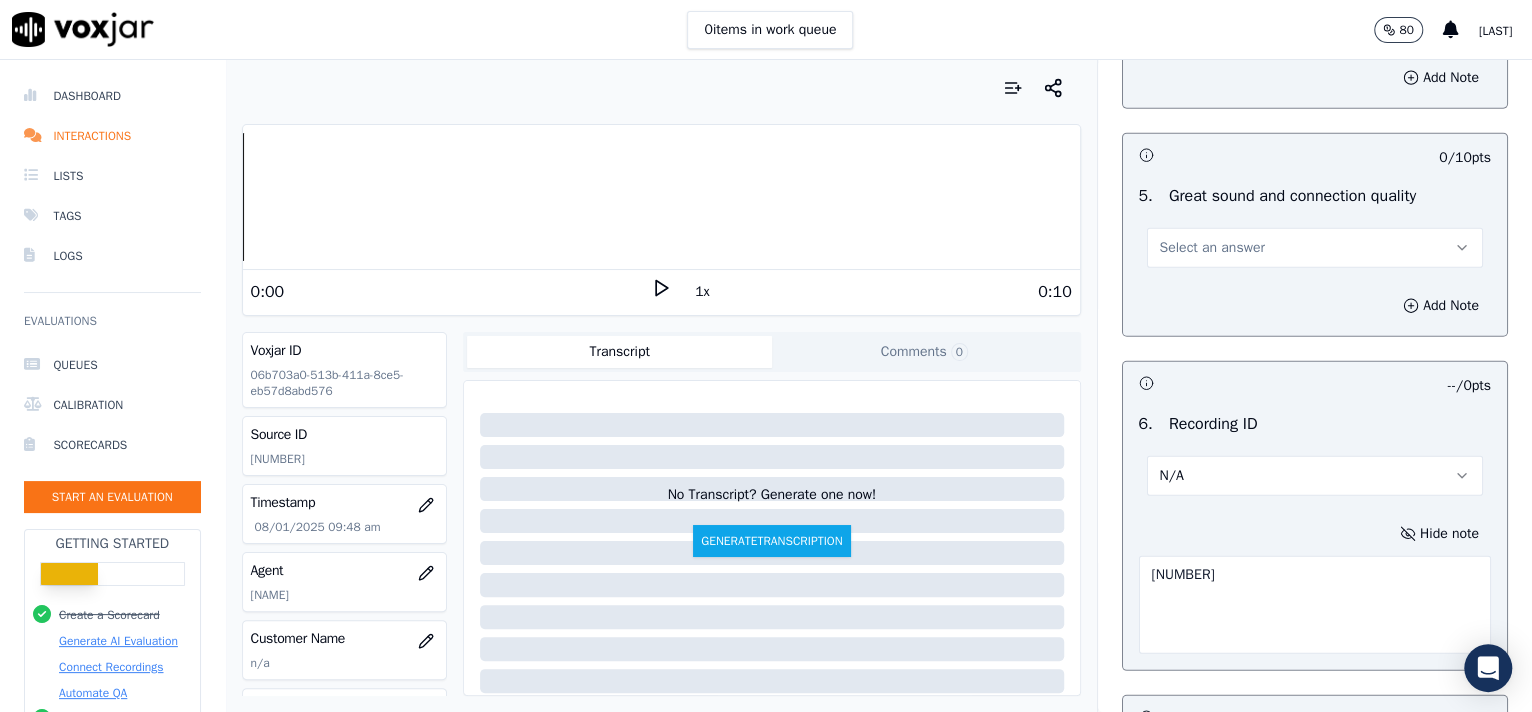 scroll, scrollTop: 2920, scrollLeft: 0, axis: vertical 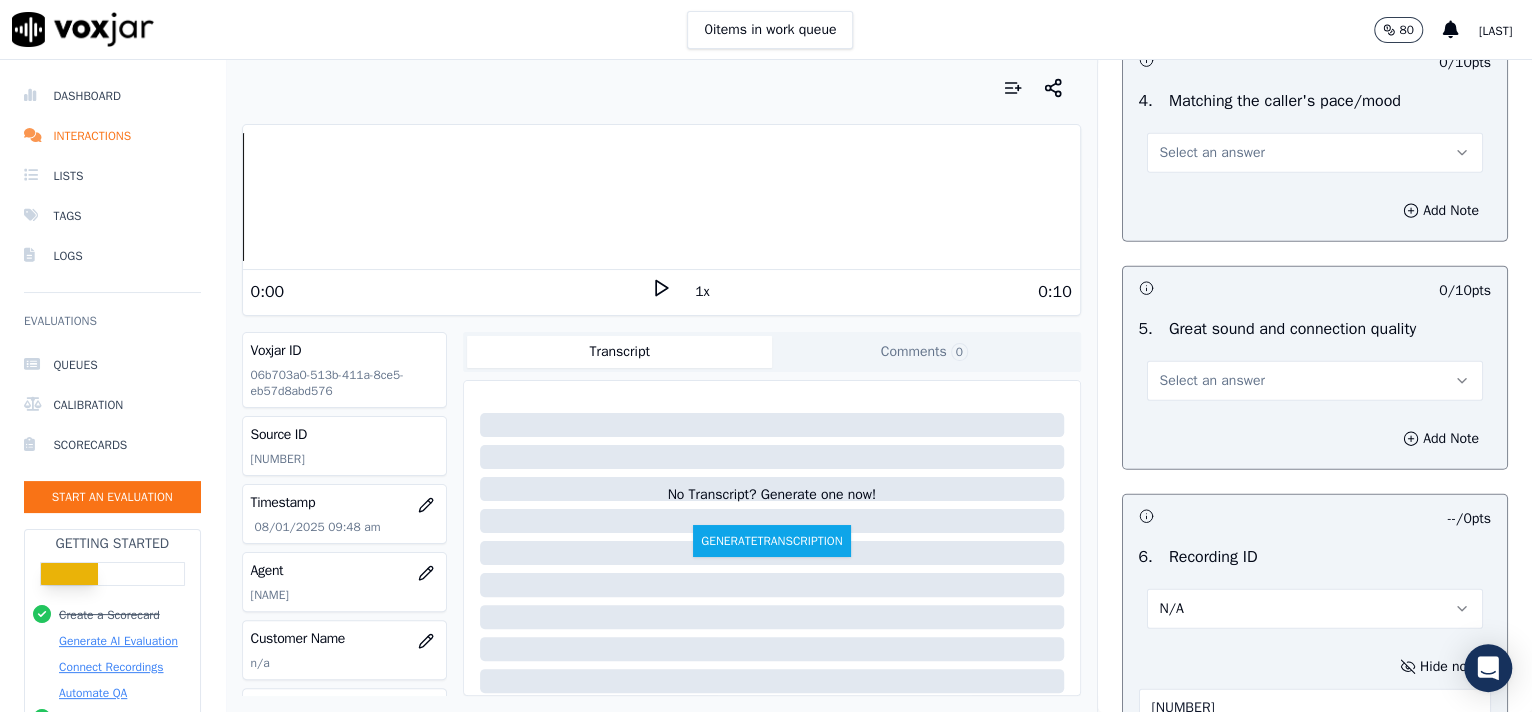 type on "[NUMBER]" 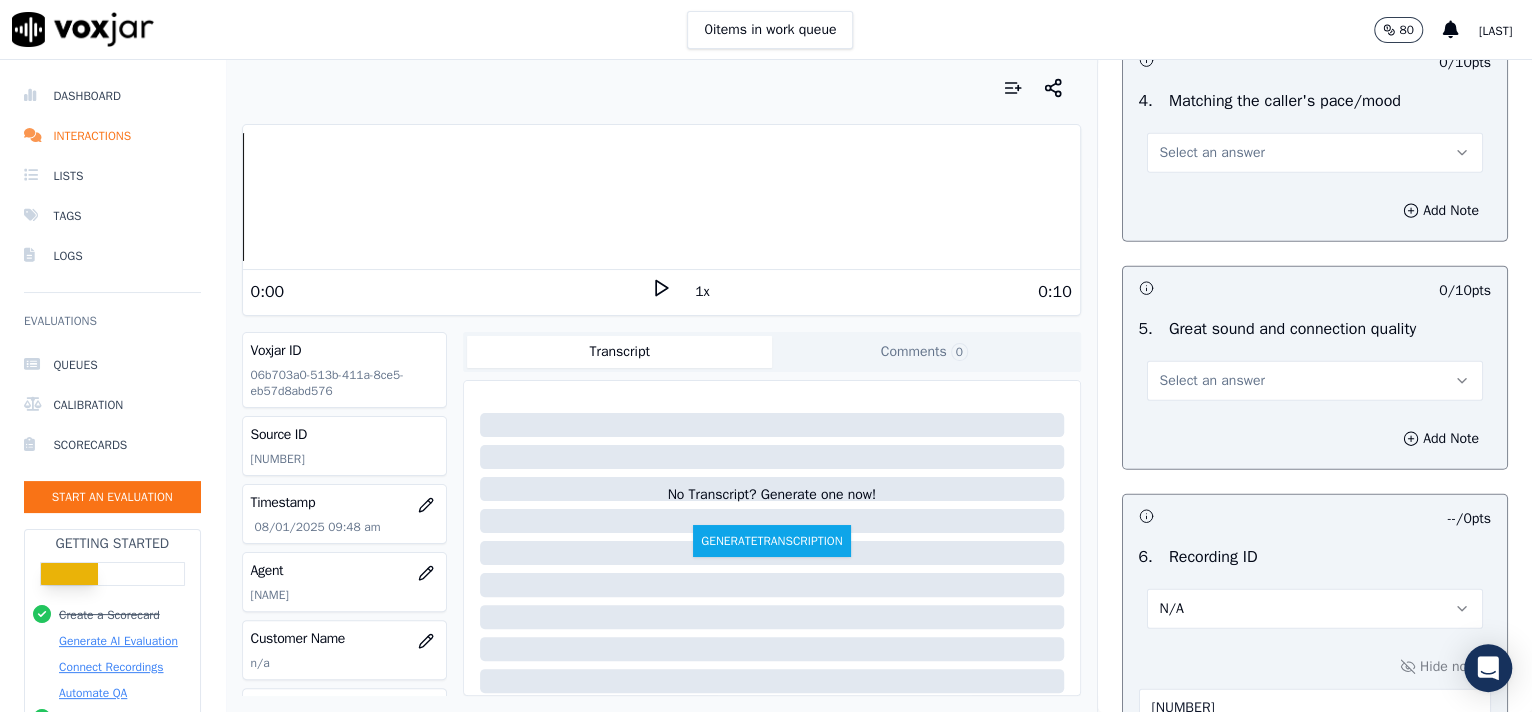 click on "Select an answer" at bounding box center [1212, 381] 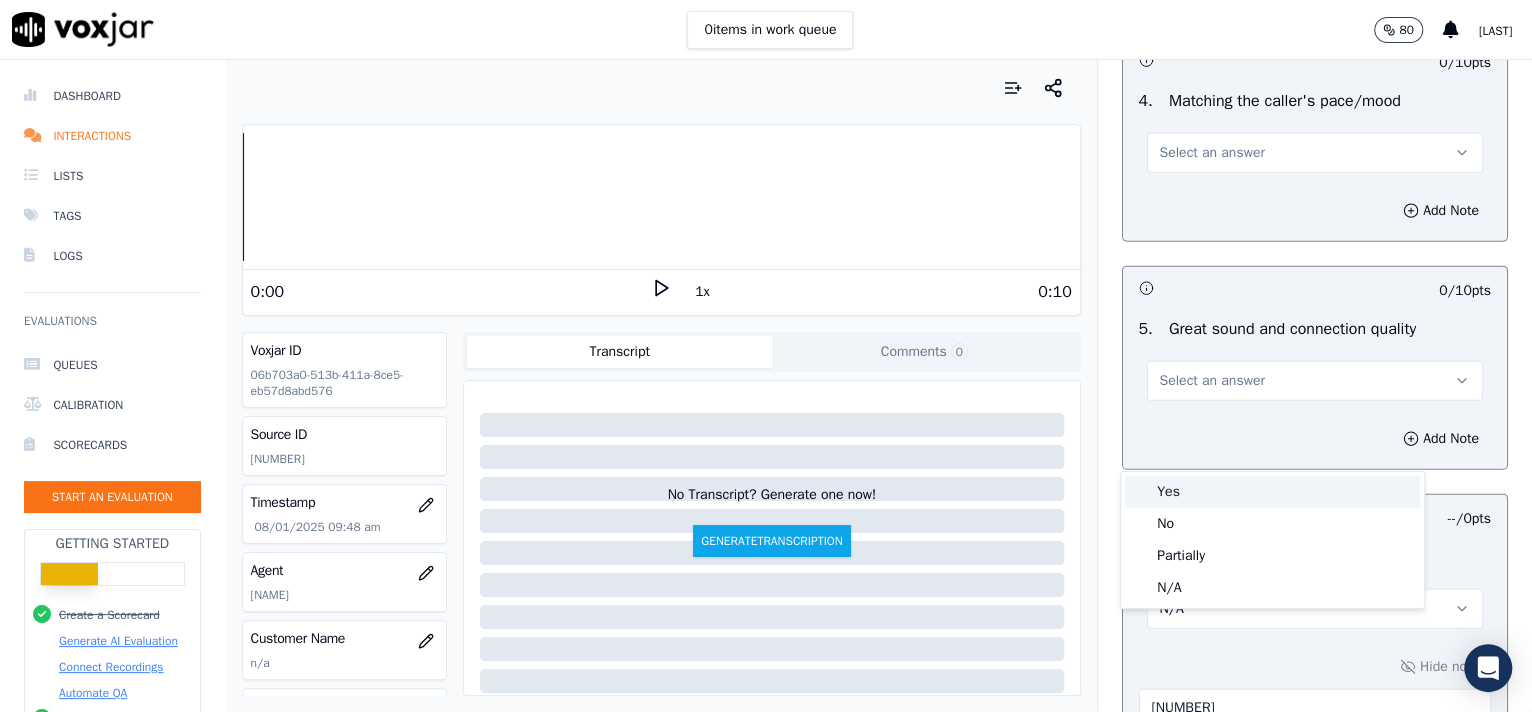 click on "Yes" at bounding box center (1272, 492) 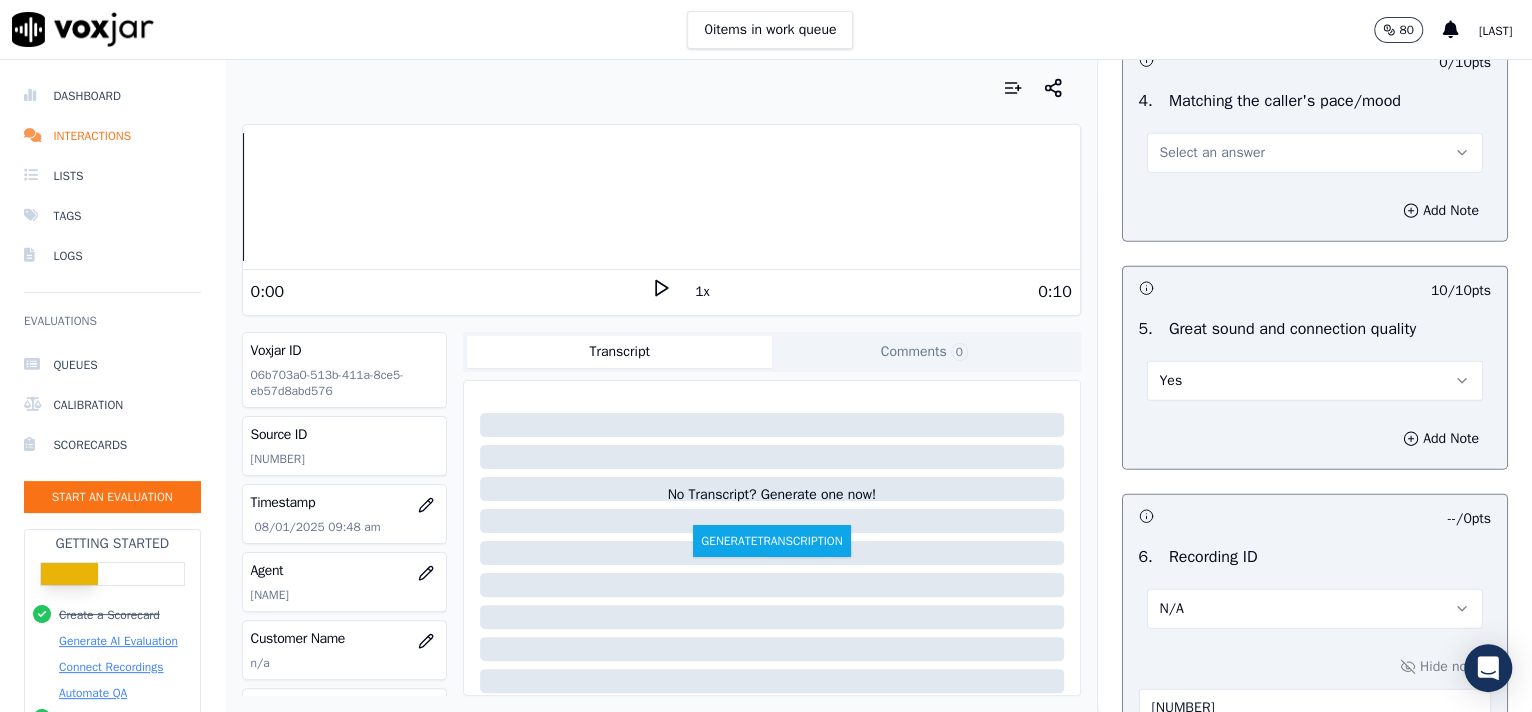click on "Select an answer" at bounding box center [1212, 153] 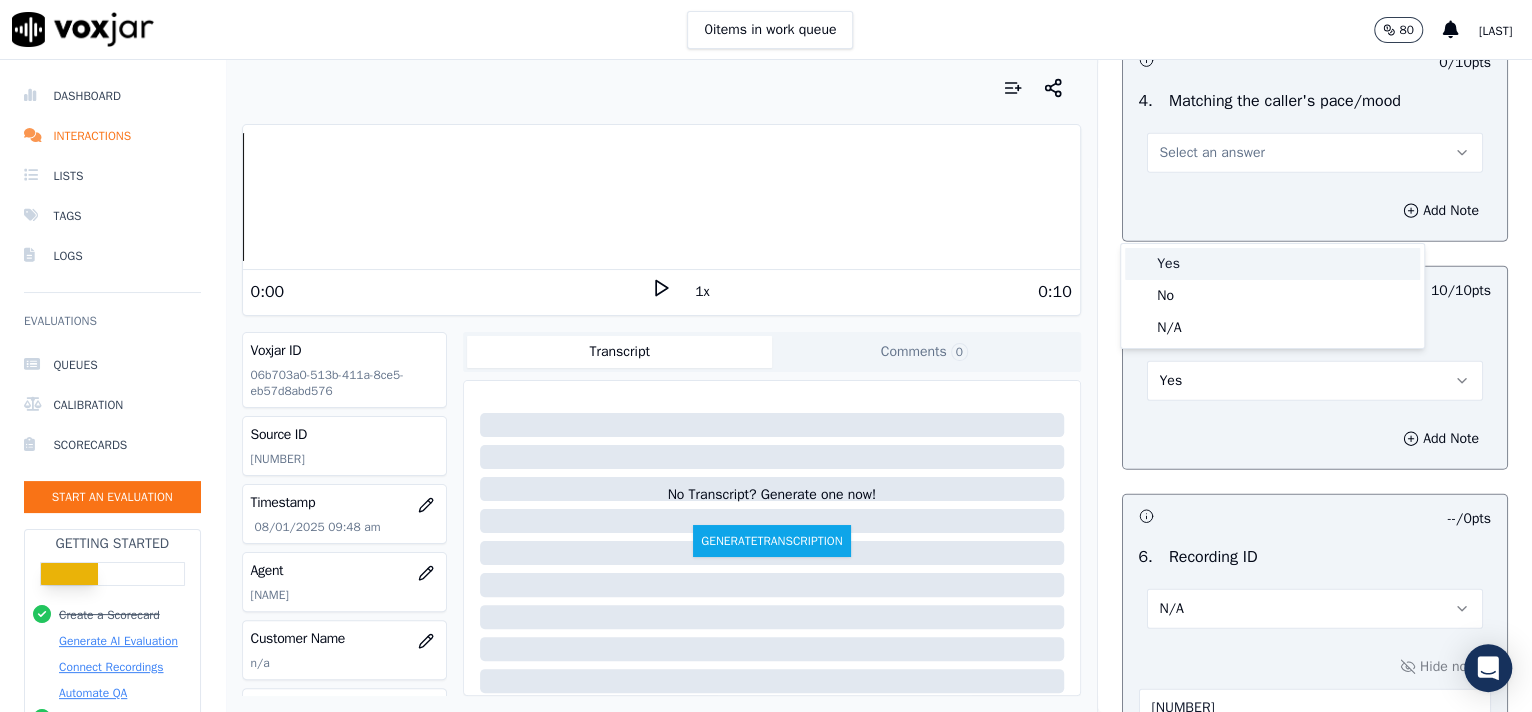 click on "Yes" at bounding box center [1272, 264] 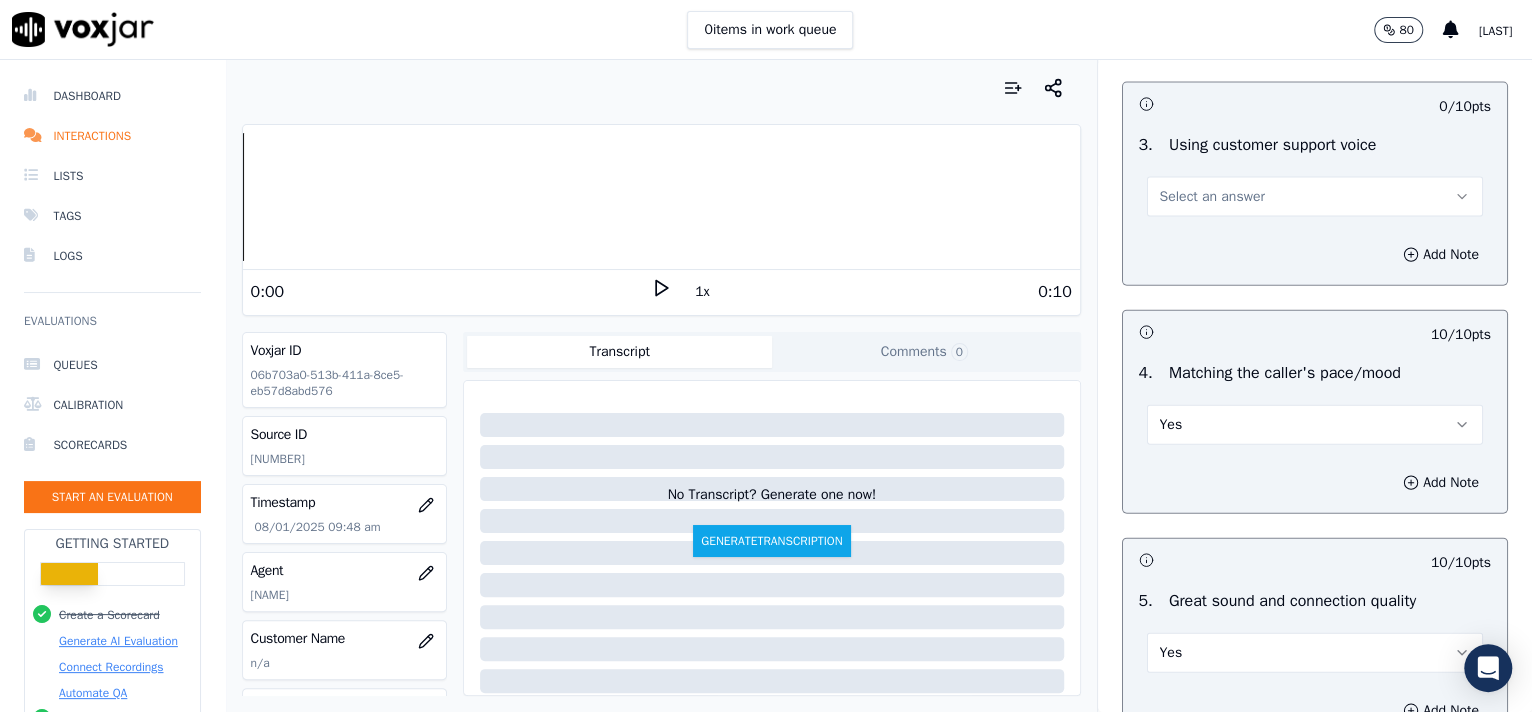 scroll, scrollTop: 2572, scrollLeft: 0, axis: vertical 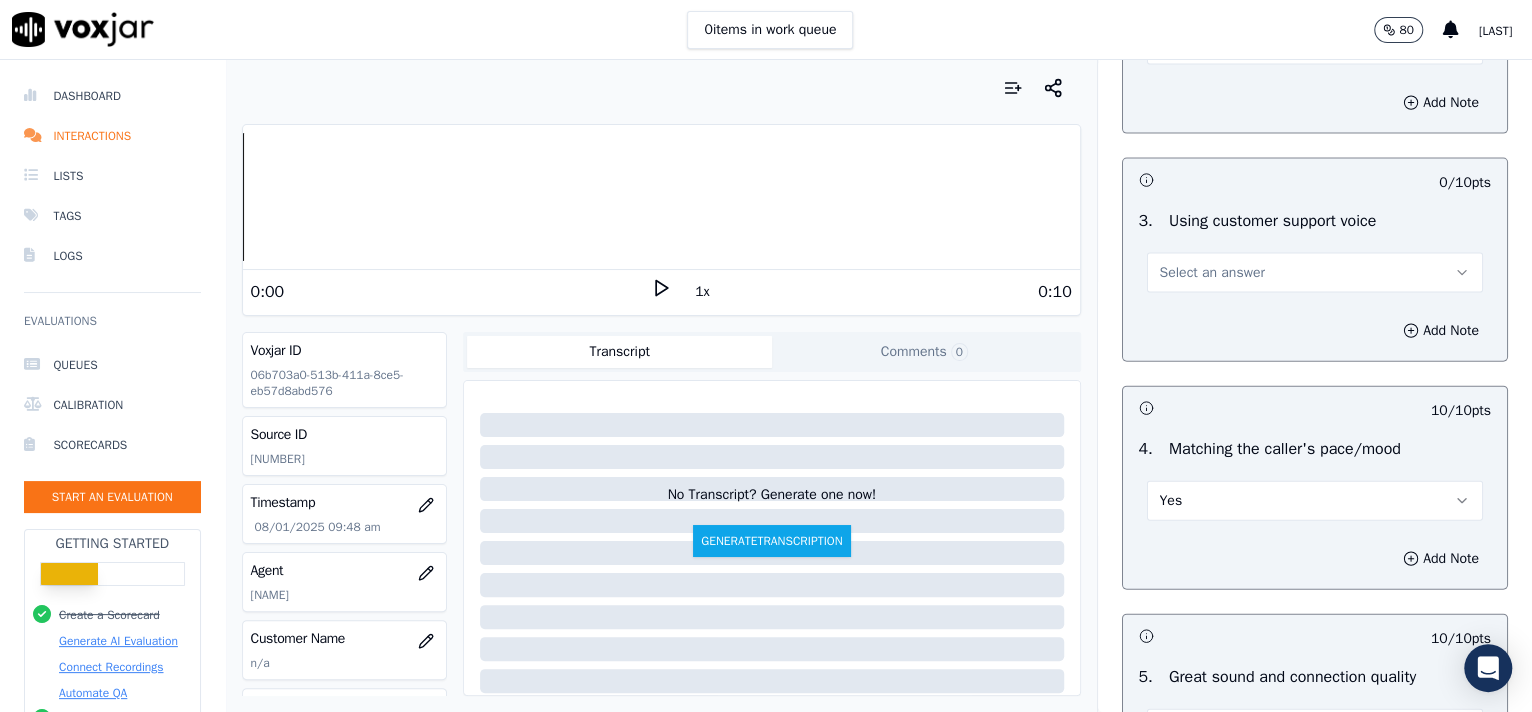 click on "3 .   Using customer support voice    Select an answer" at bounding box center (1315, 251) 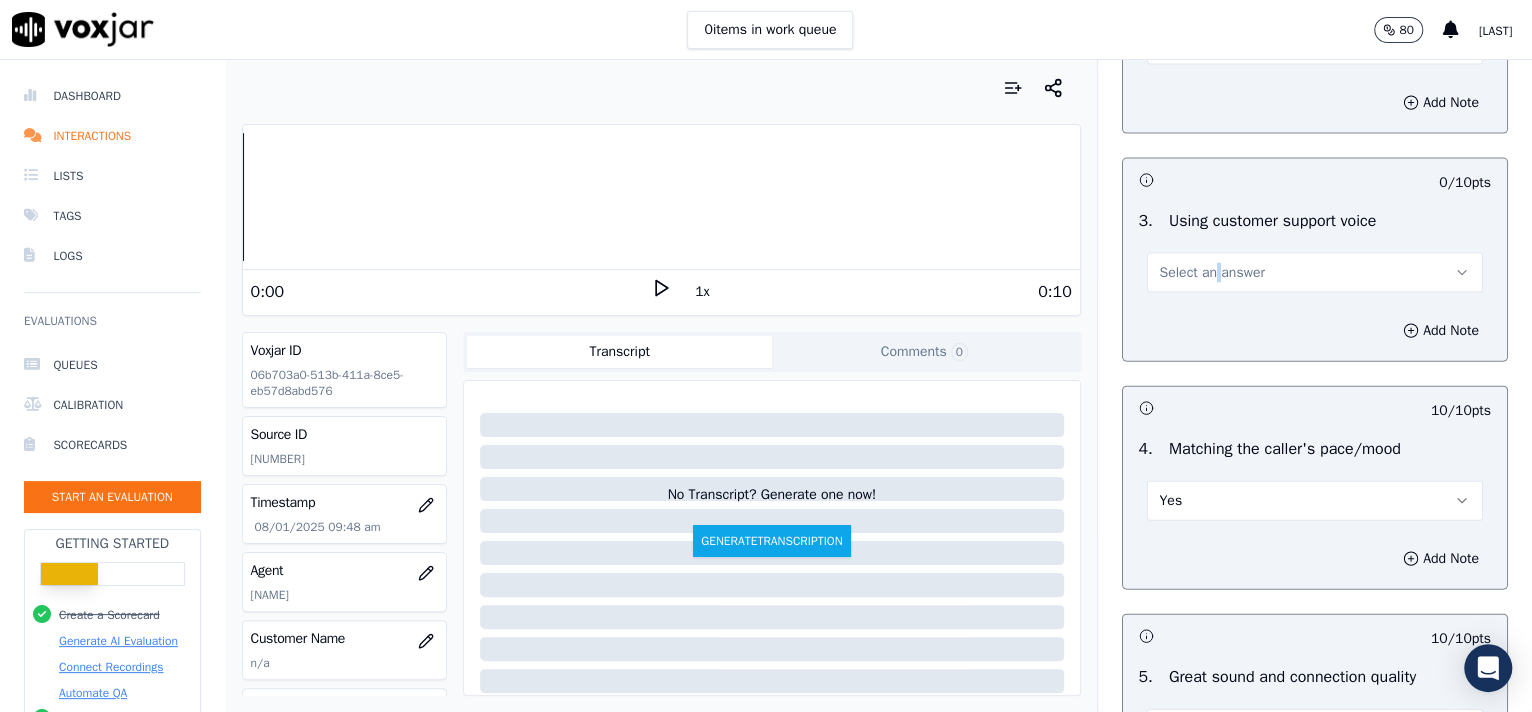 click on "Select an answer" at bounding box center [1315, 273] 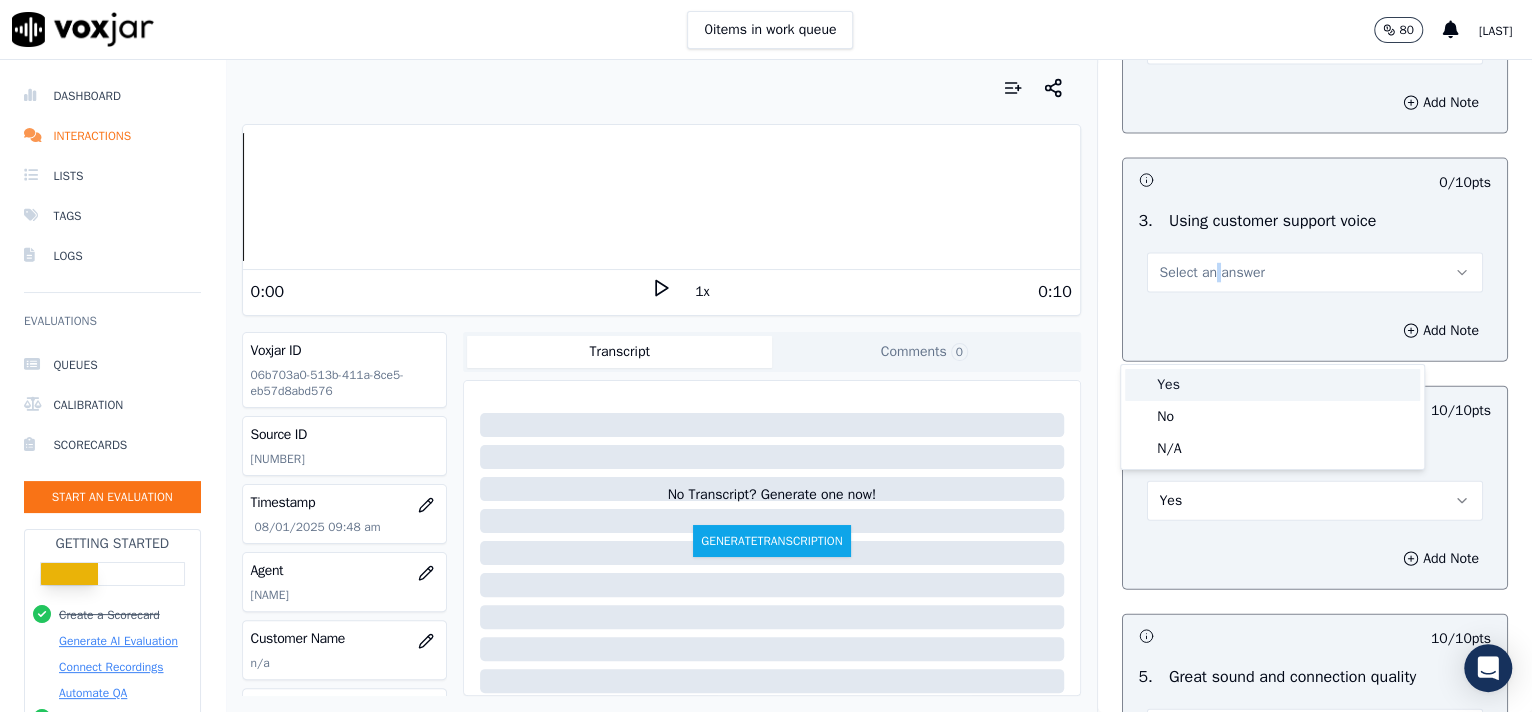 click on "Yes" at bounding box center (1272, 385) 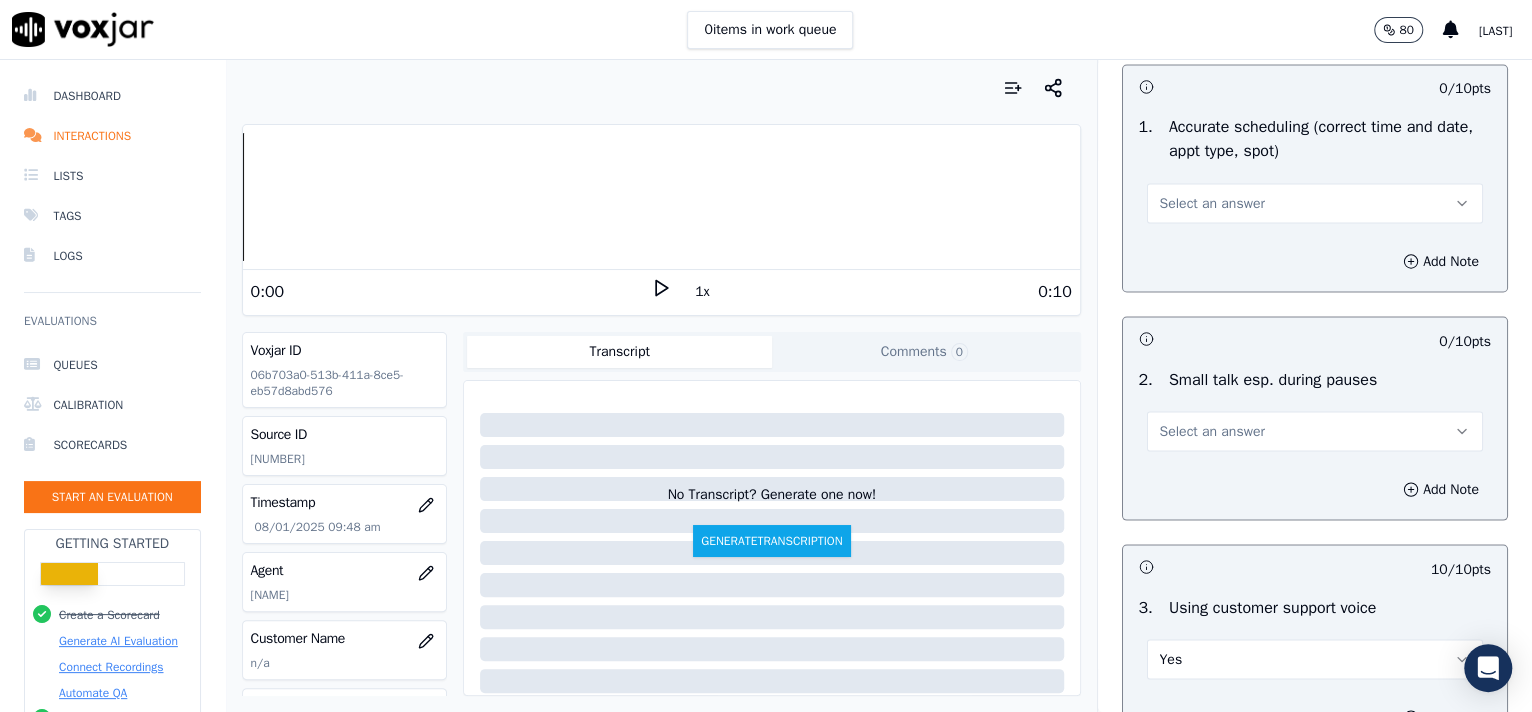 scroll, scrollTop: 2167, scrollLeft: 0, axis: vertical 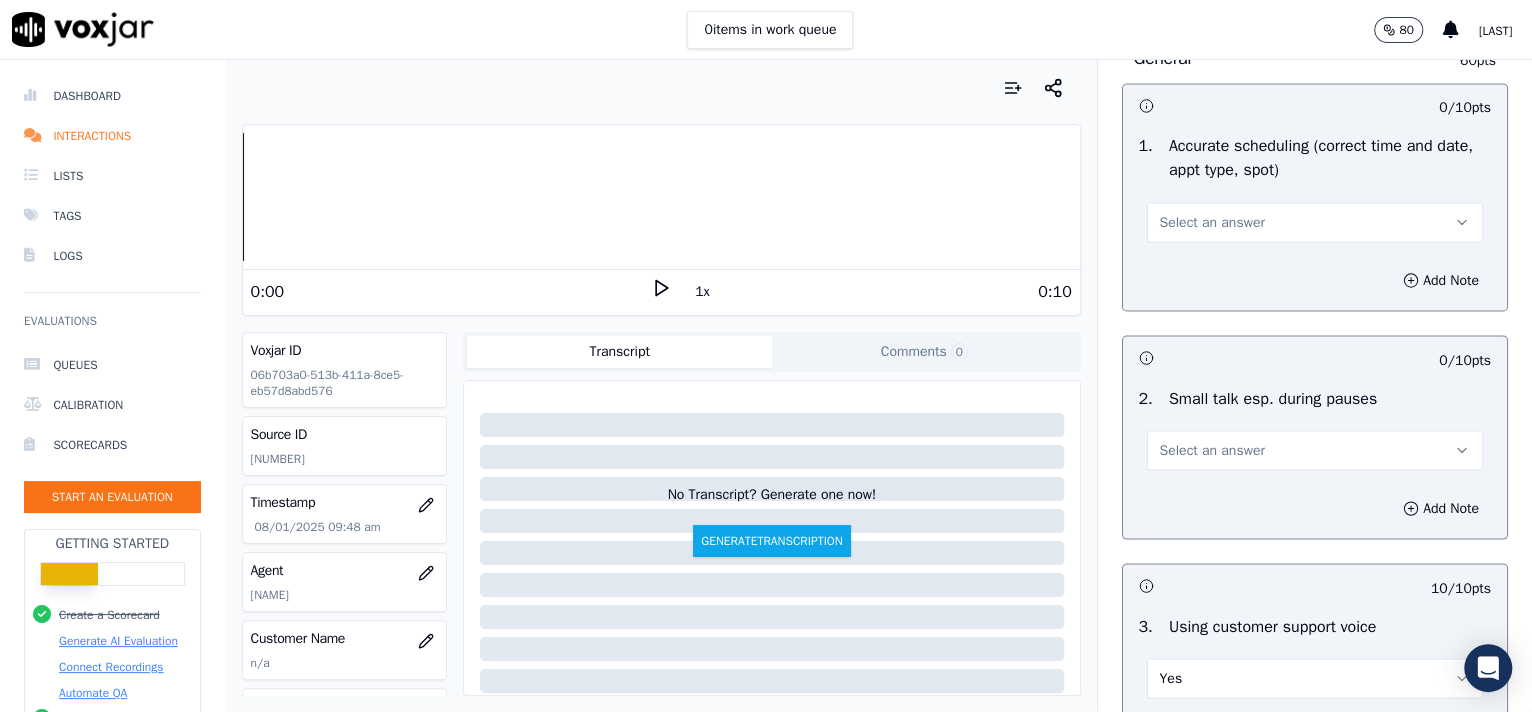click on "Select an answer" at bounding box center [1212, 450] 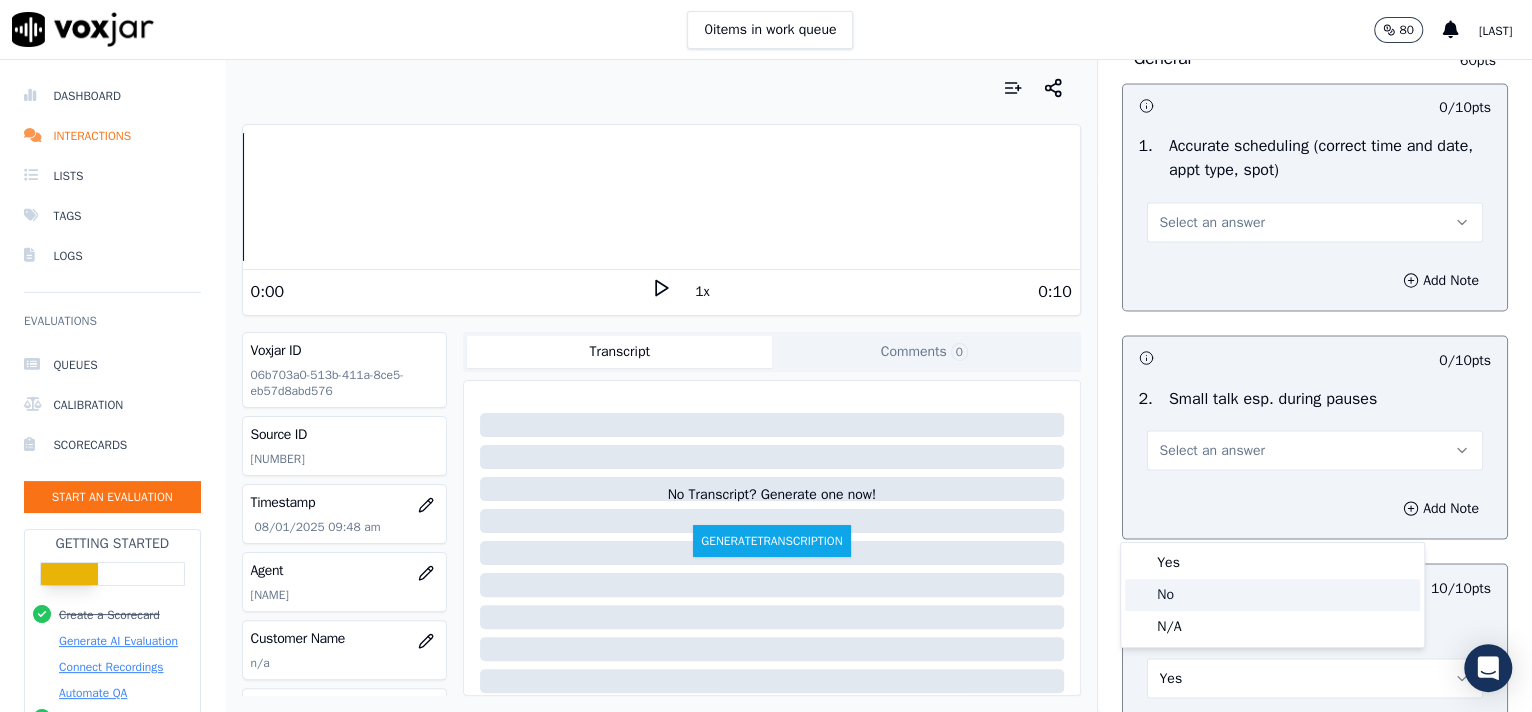 click on "No" 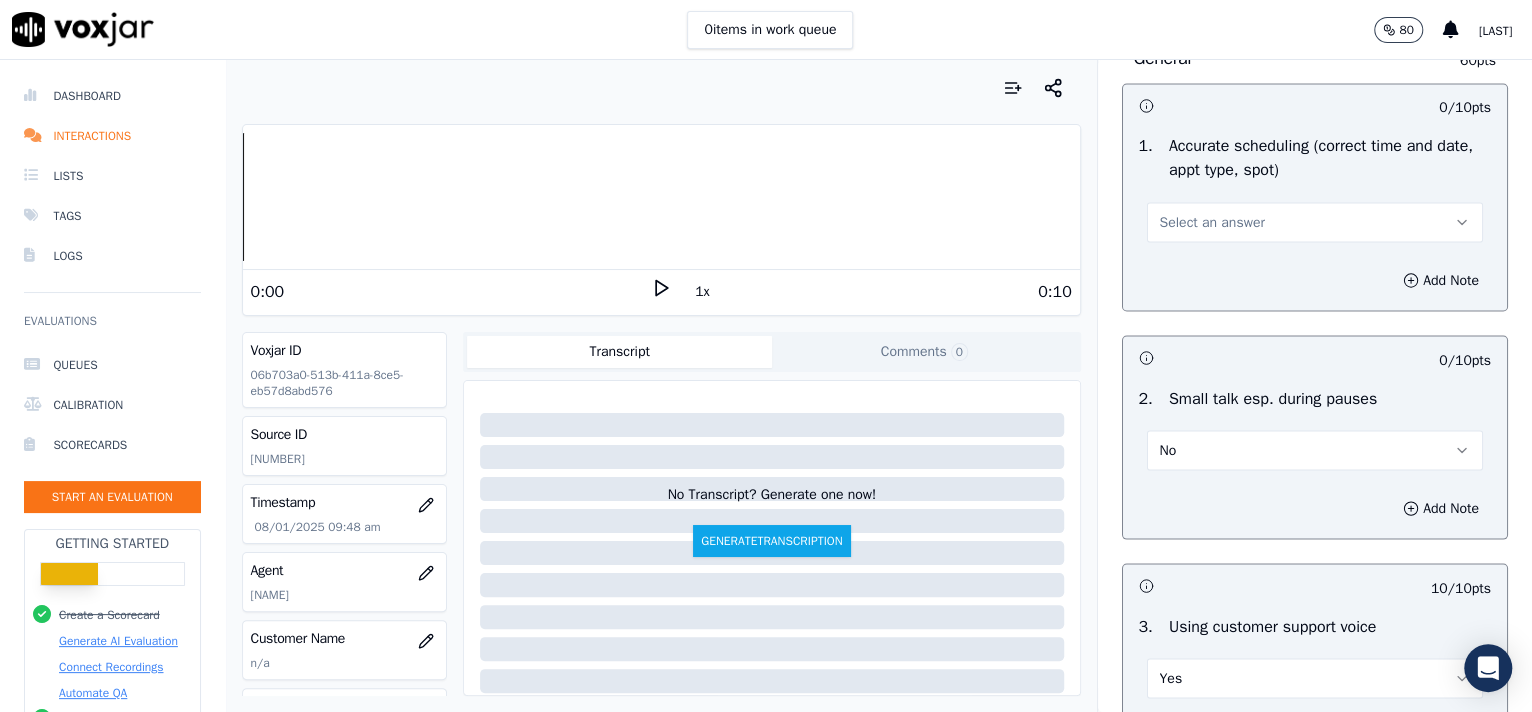 click on "Select an answer" at bounding box center (1315, 222) 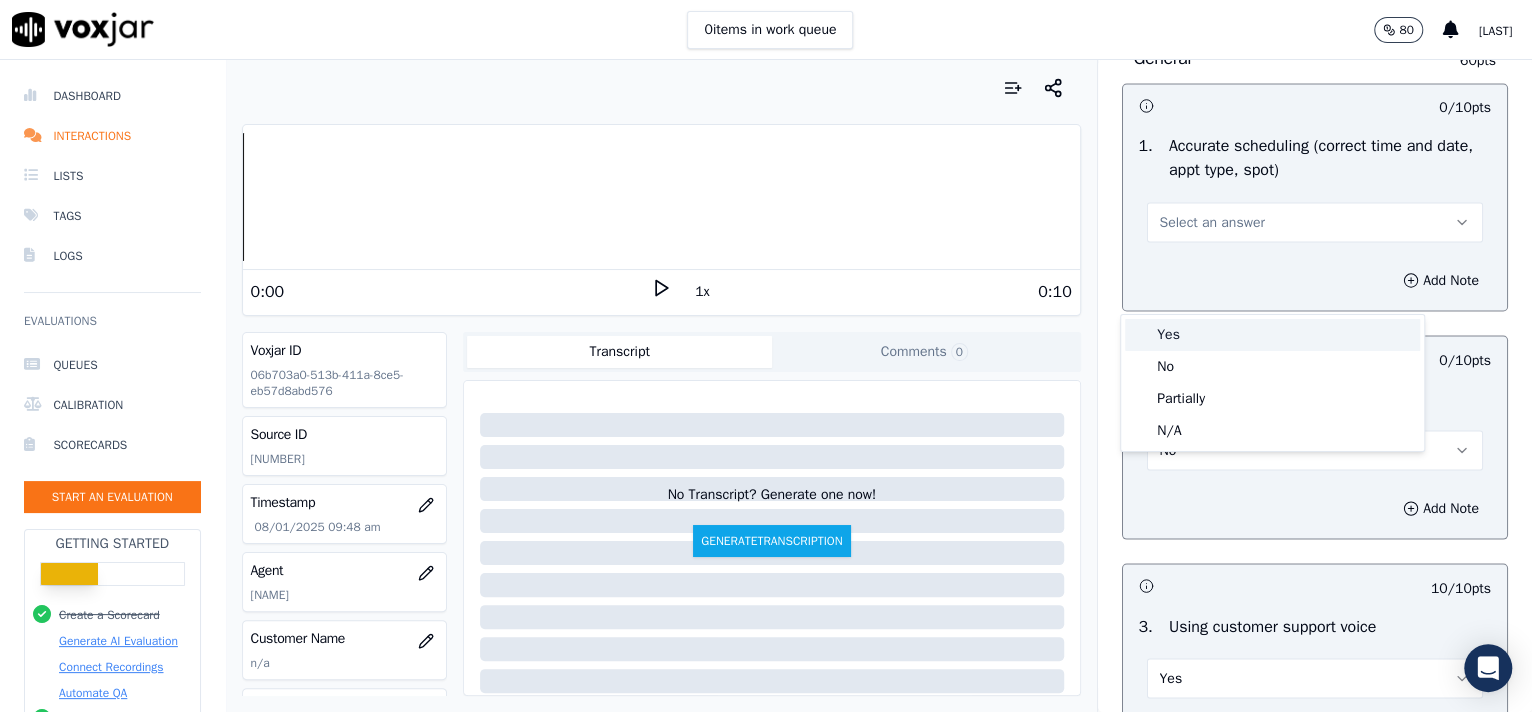 click on "Yes" at bounding box center (1272, 335) 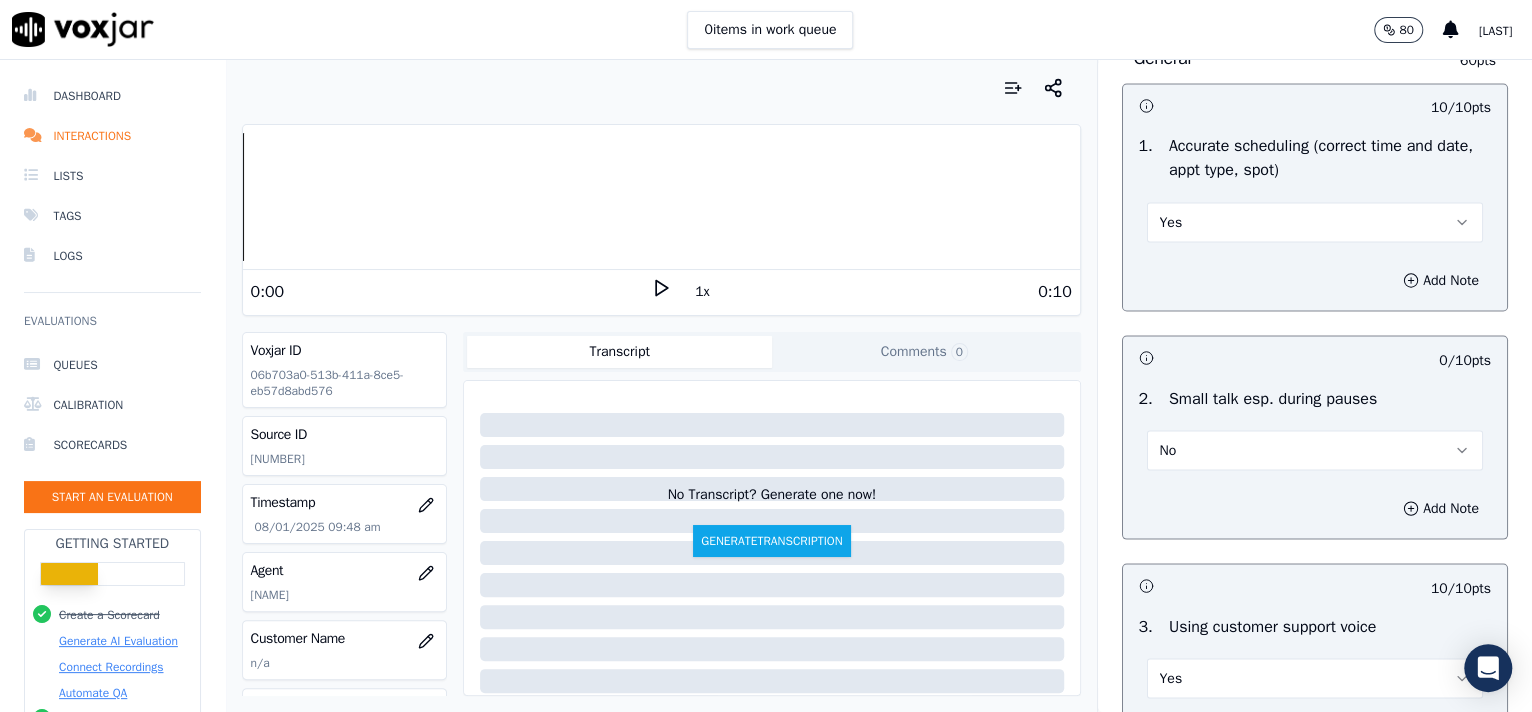 drag, startPoint x: 1467, startPoint y: 421, endPoint x: 1486, endPoint y: 410, distance: 21.954498 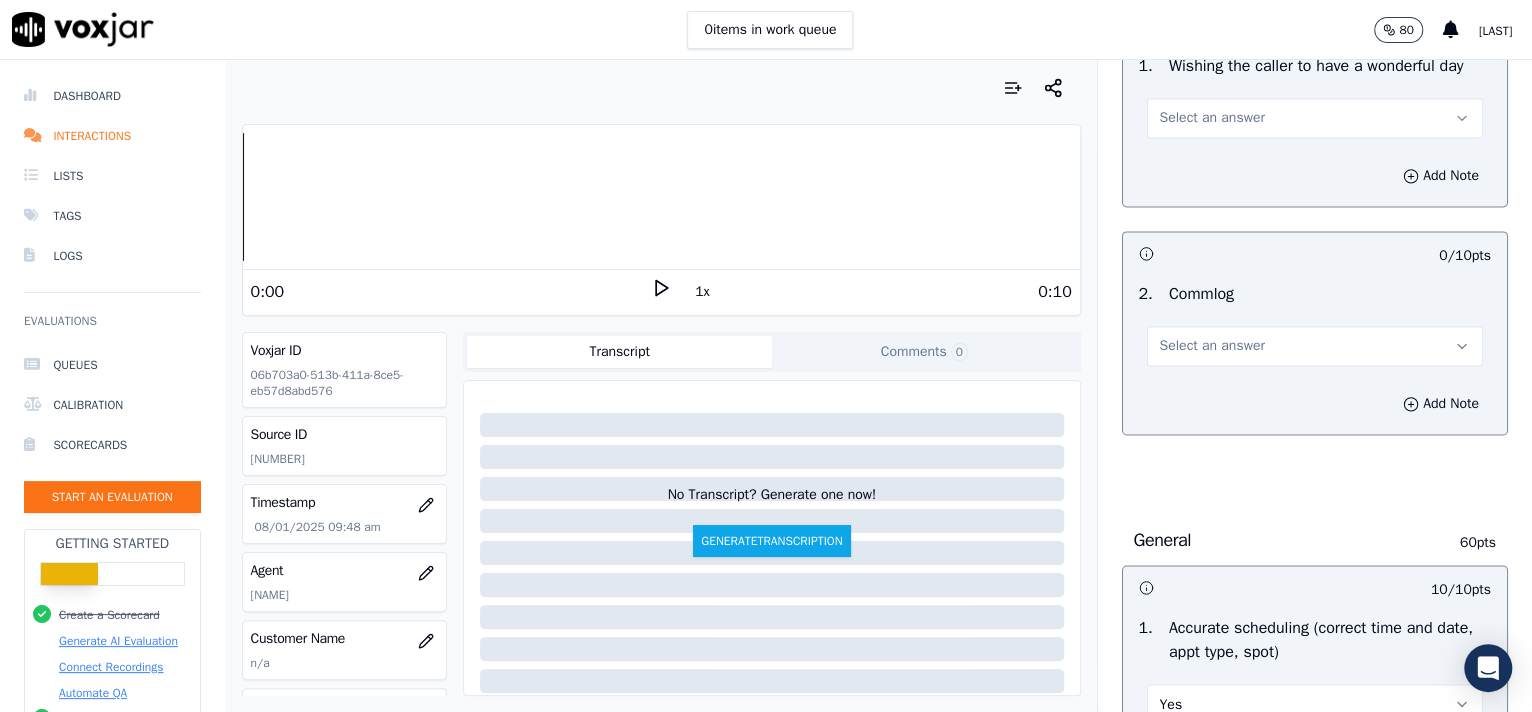 scroll, scrollTop: 1673, scrollLeft: 0, axis: vertical 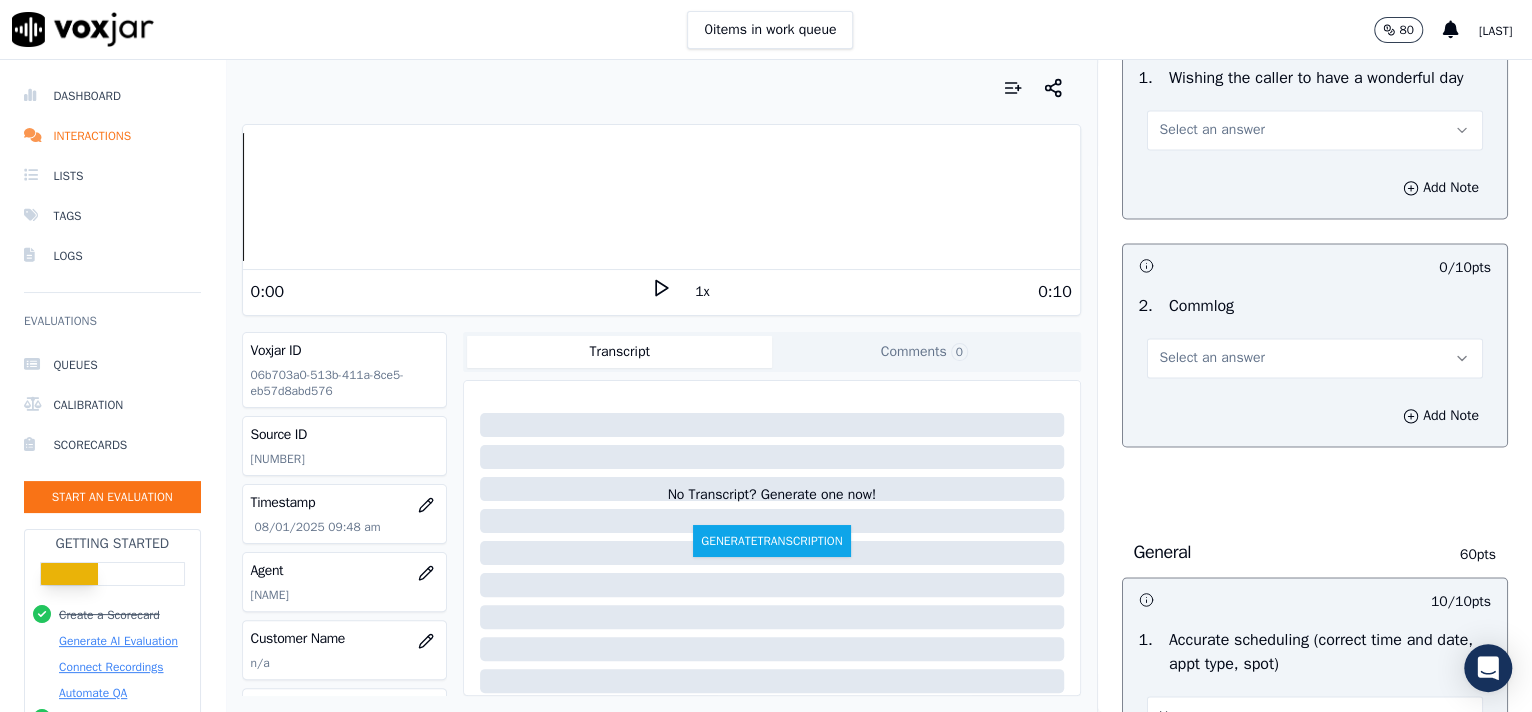 click on "Select an answer" at bounding box center [1315, 358] 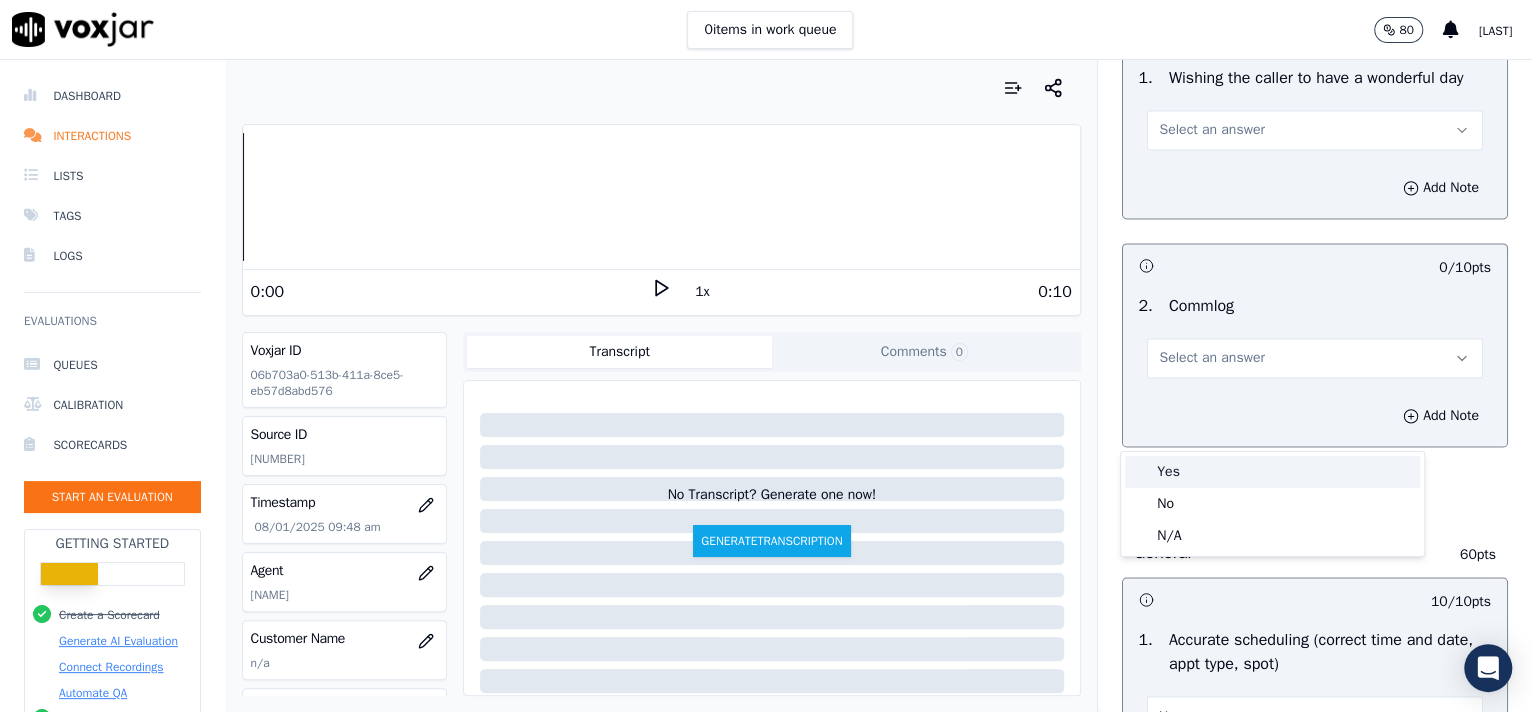 click on "Yes" at bounding box center [1272, 472] 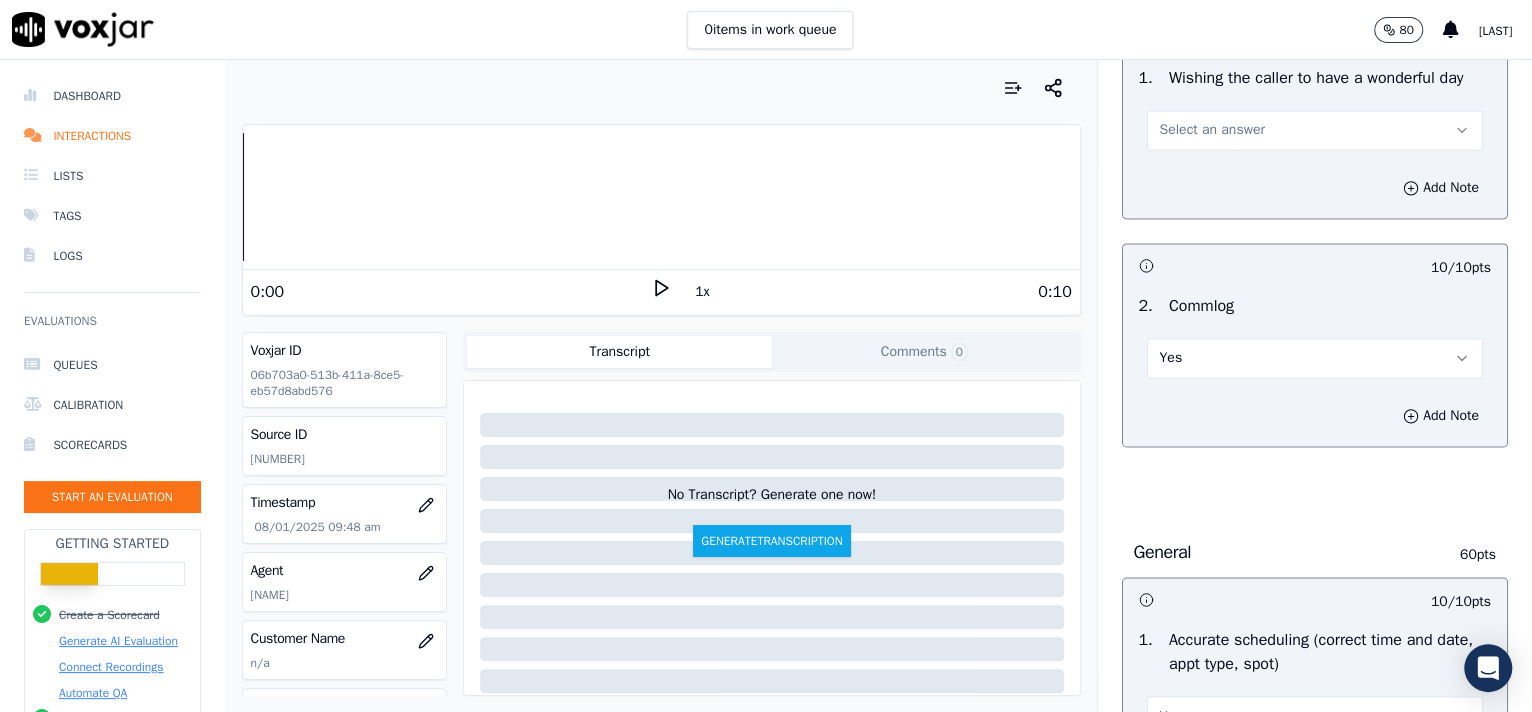 click on "Select an answer" at bounding box center [1315, 130] 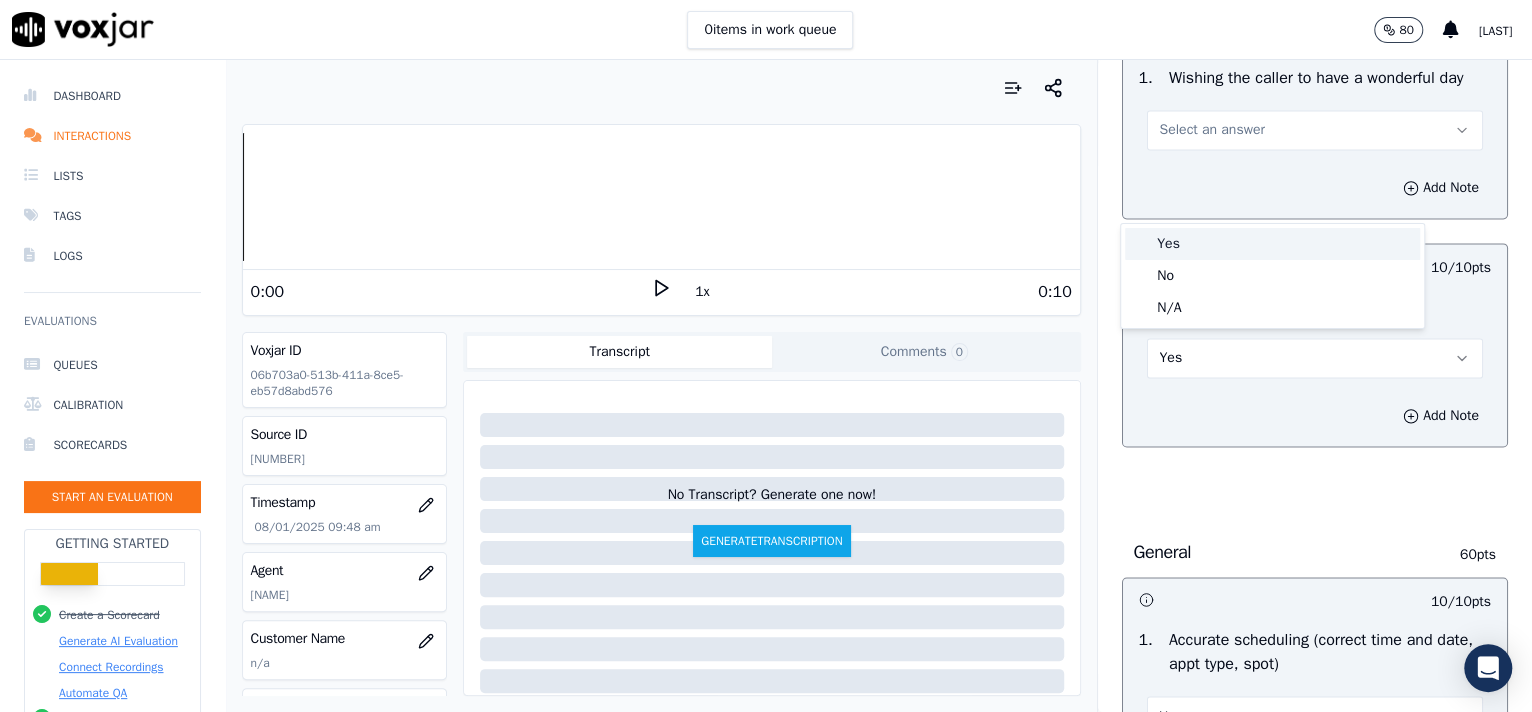 click on "Yes" at bounding box center [1272, 244] 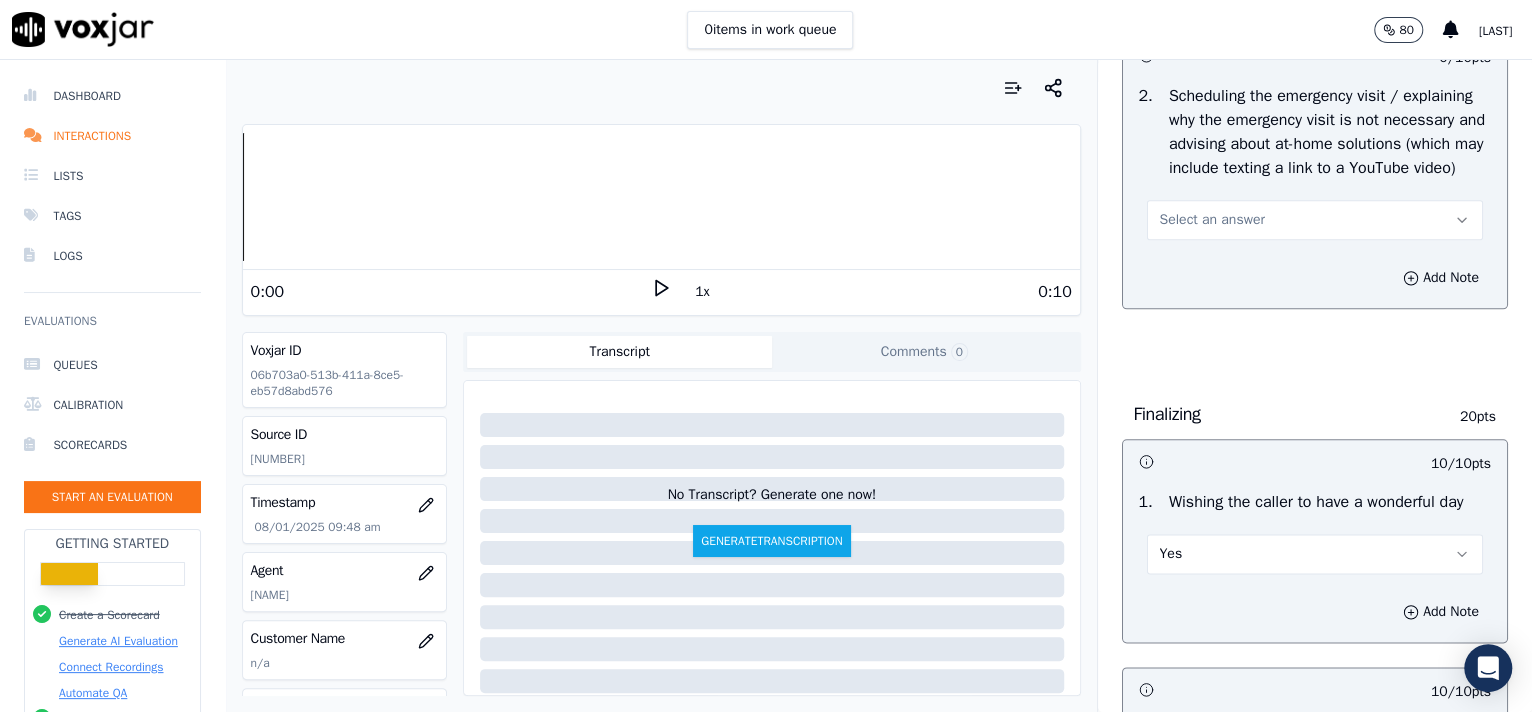 scroll, scrollTop: 1255, scrollLeft: 0, axis: vertical 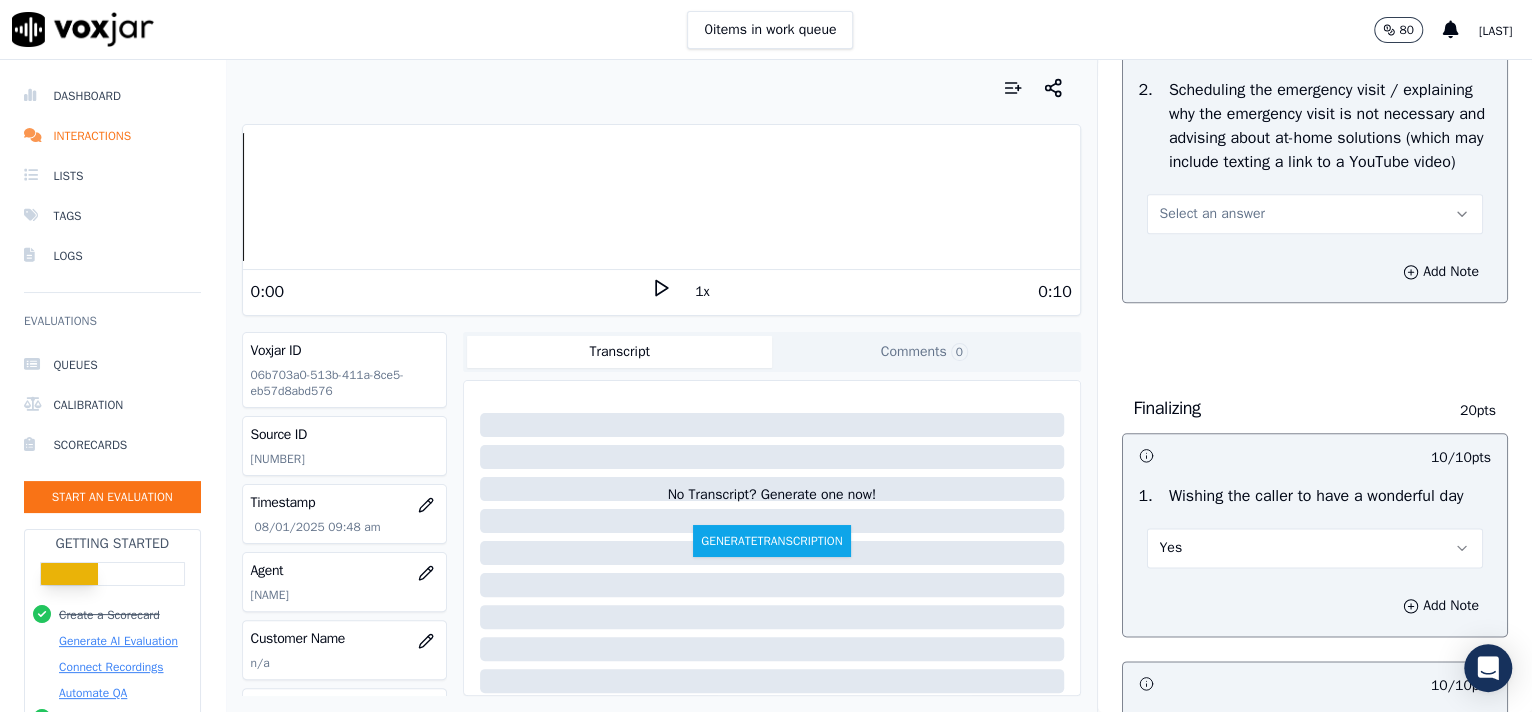 click on "Select an answer" at bounding box center (1315, 214) 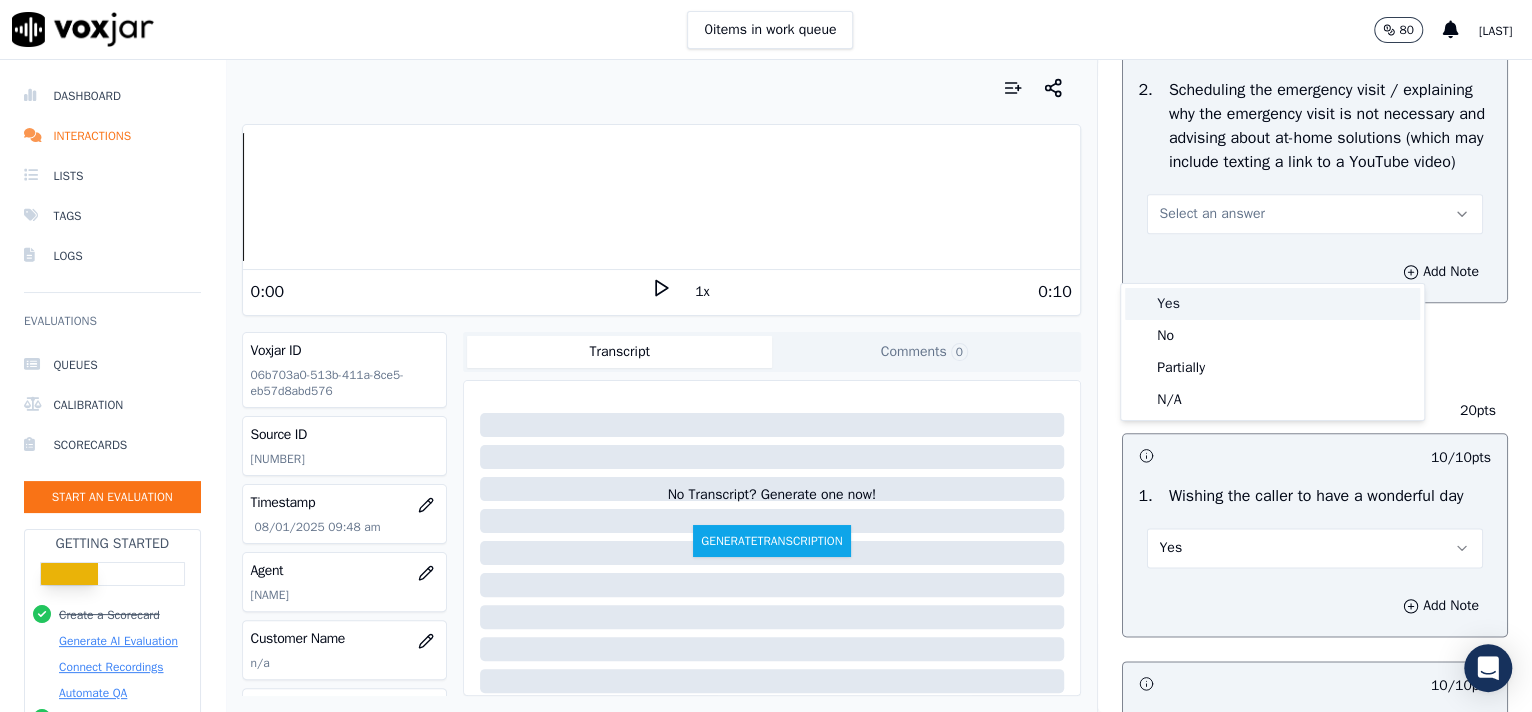 click on "Yes" at bounding box center (1272, 304) 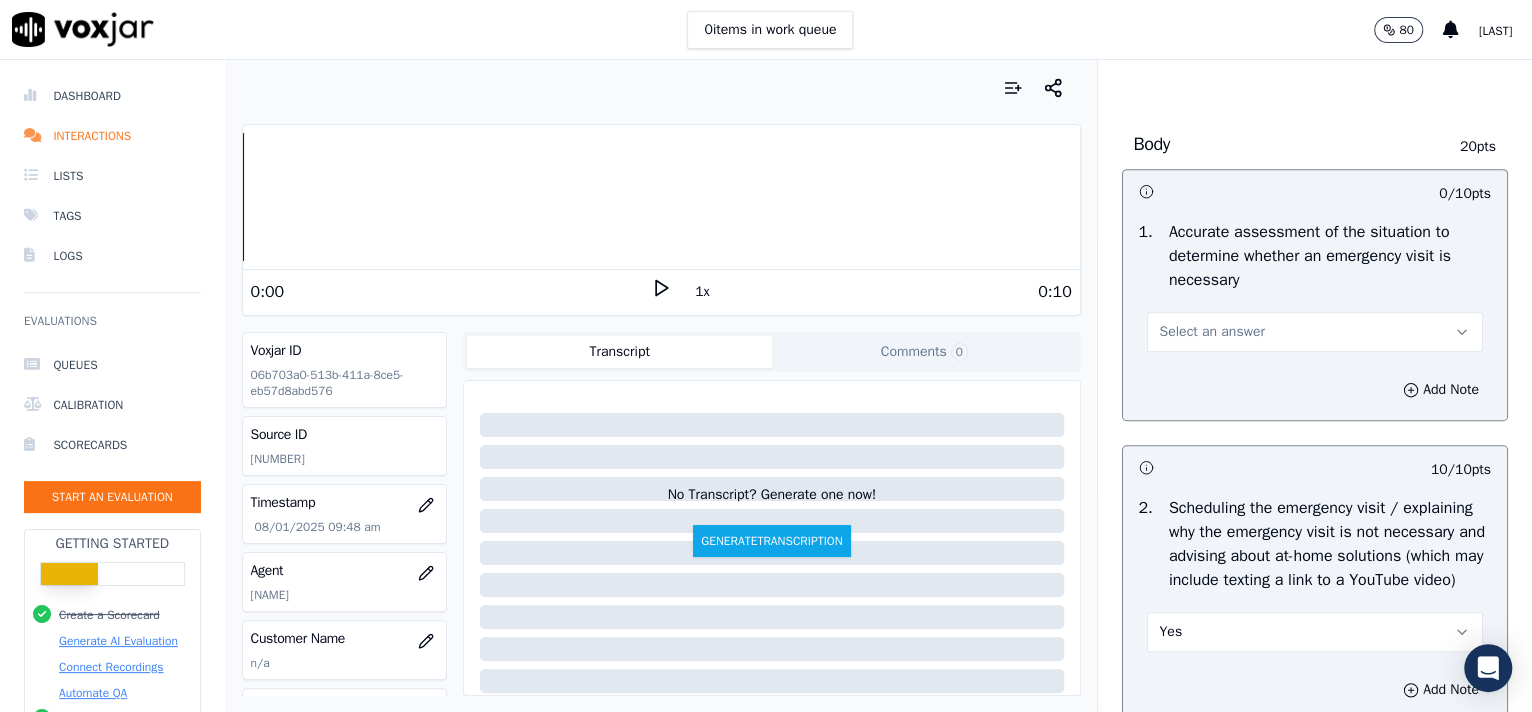 scroll, scrollTop: 799, scrollLeft: 0, axis: vertical 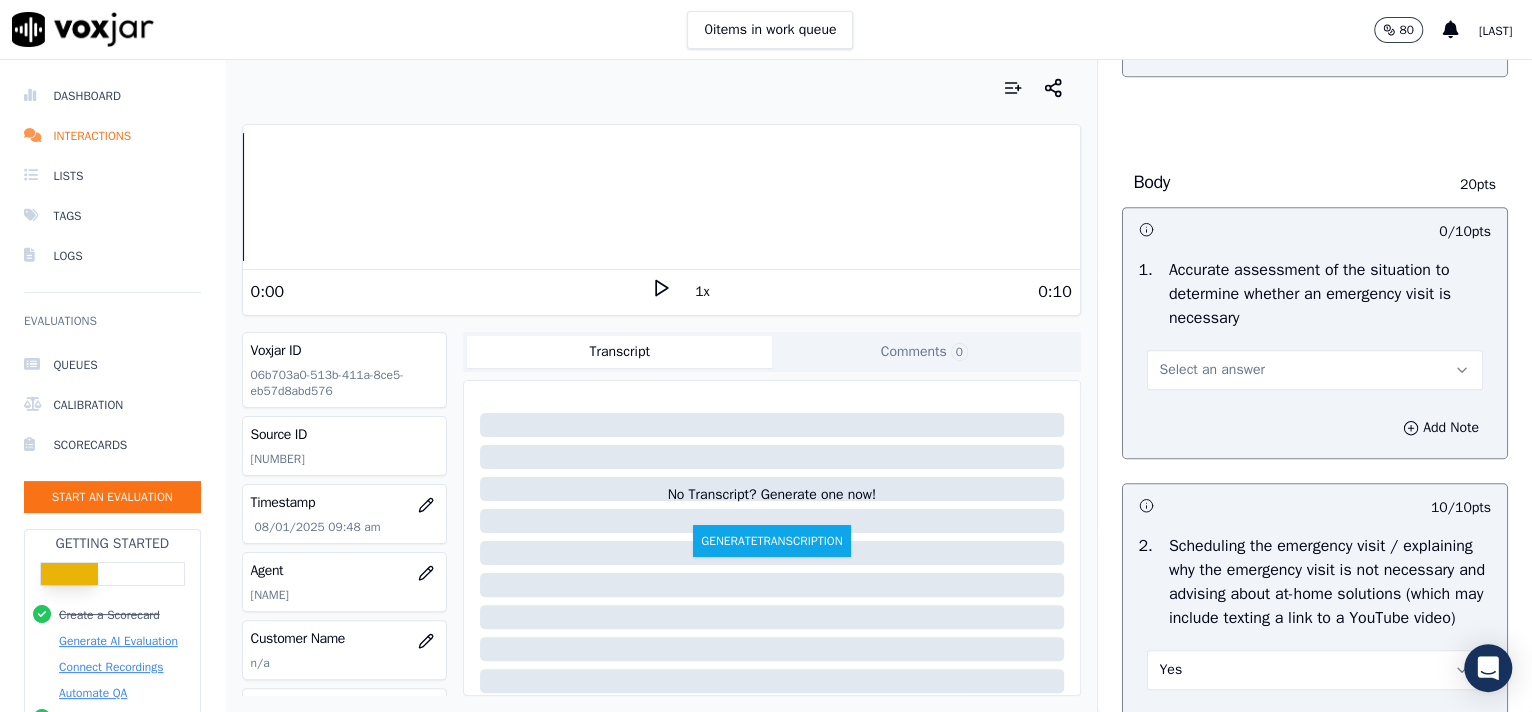 click on "Select an answer" at bounding box center [1212, 370] 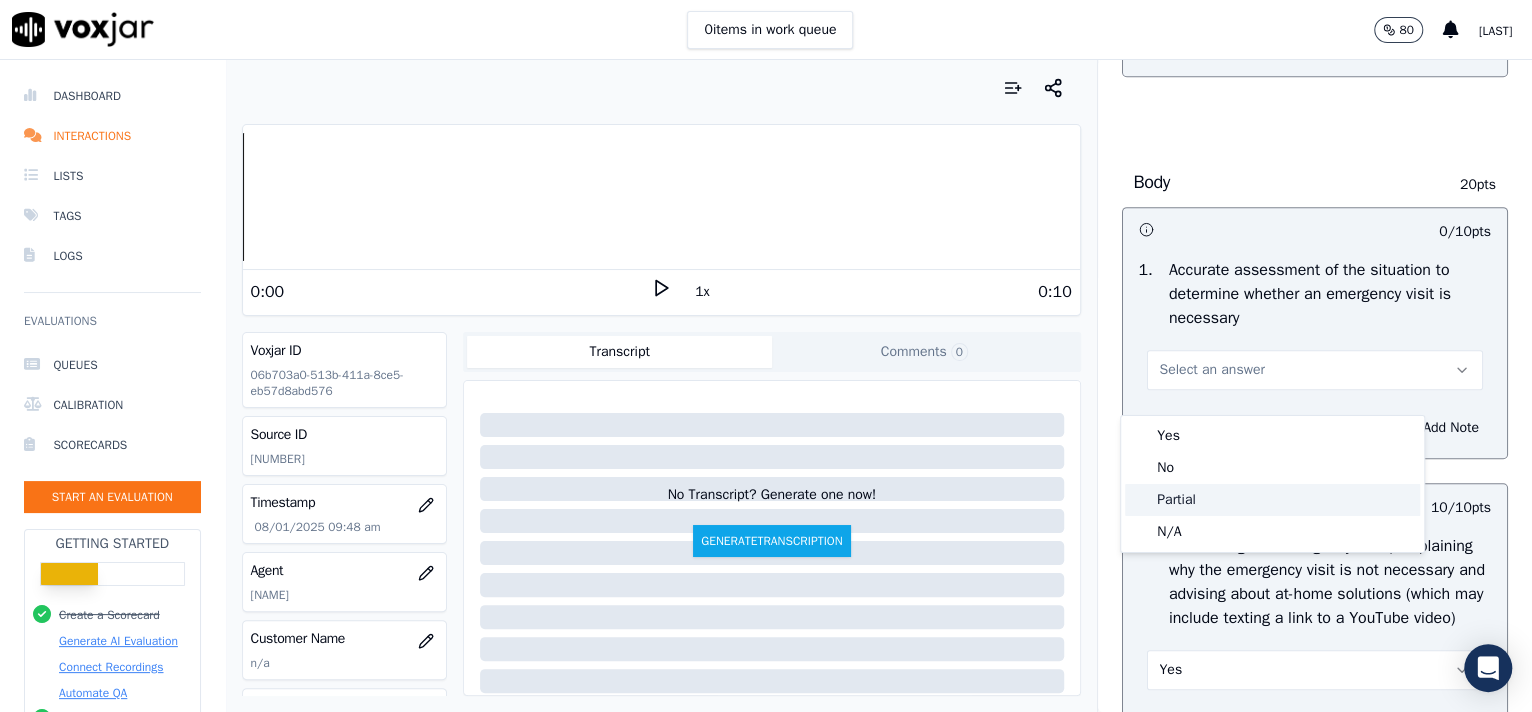 click on "Partial" 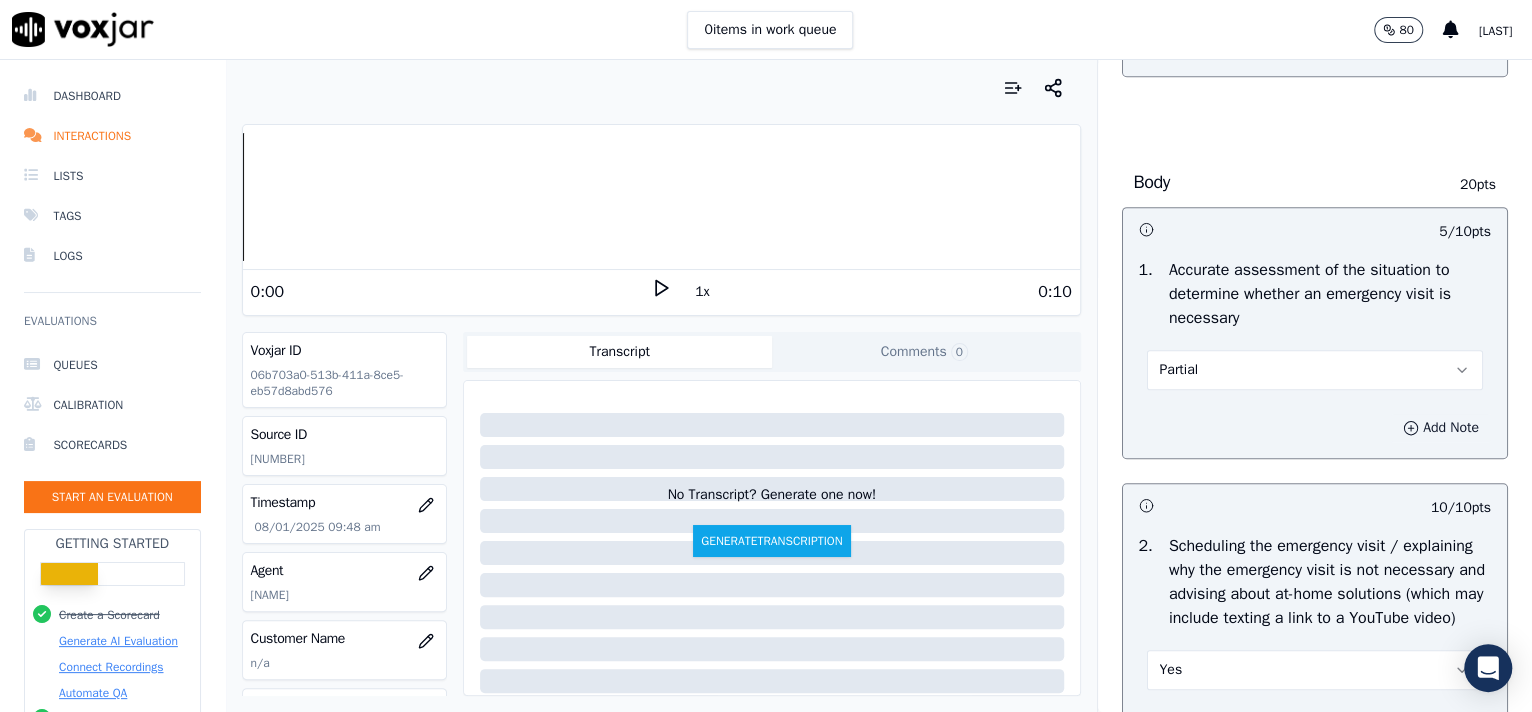 click on "Add Note" at bounding box center (1441, 428) 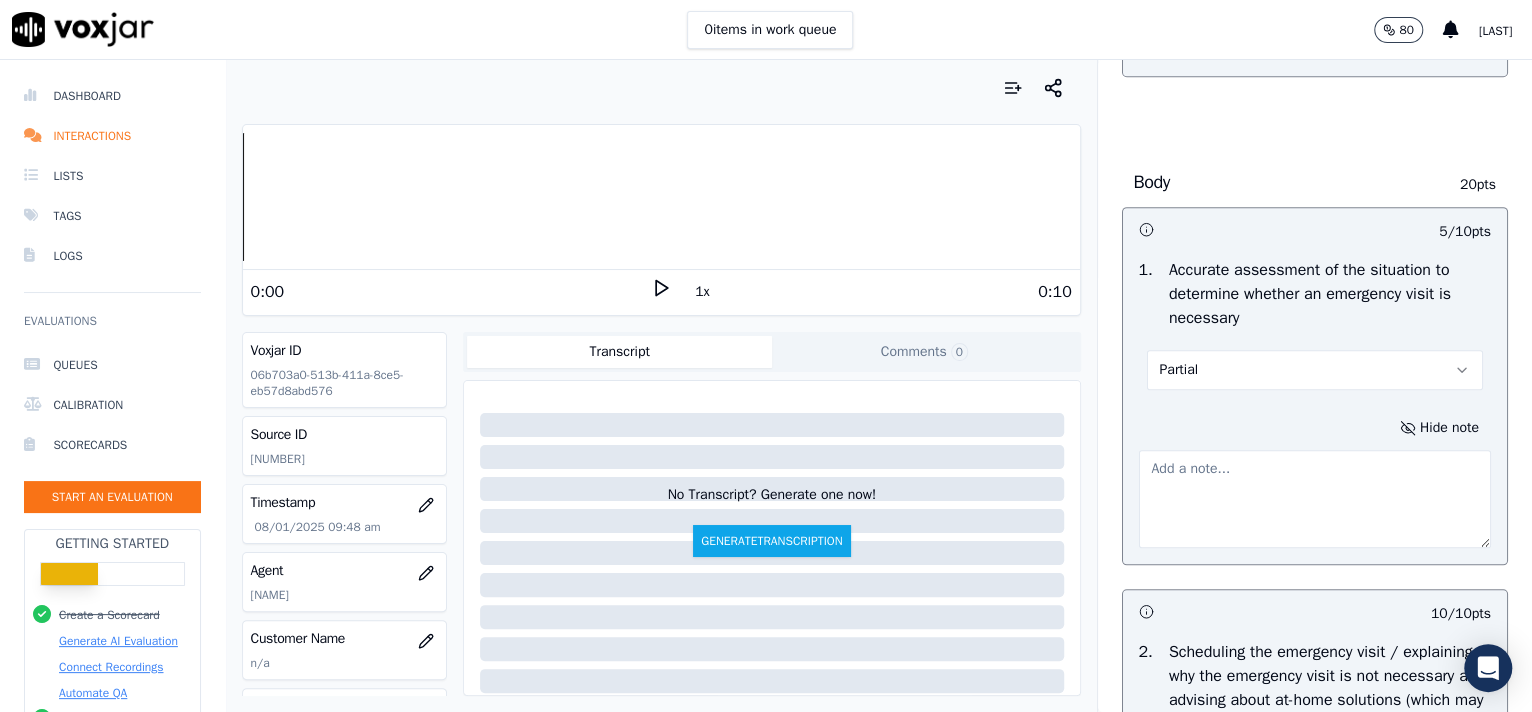 click at bounding box center (1315, 499) 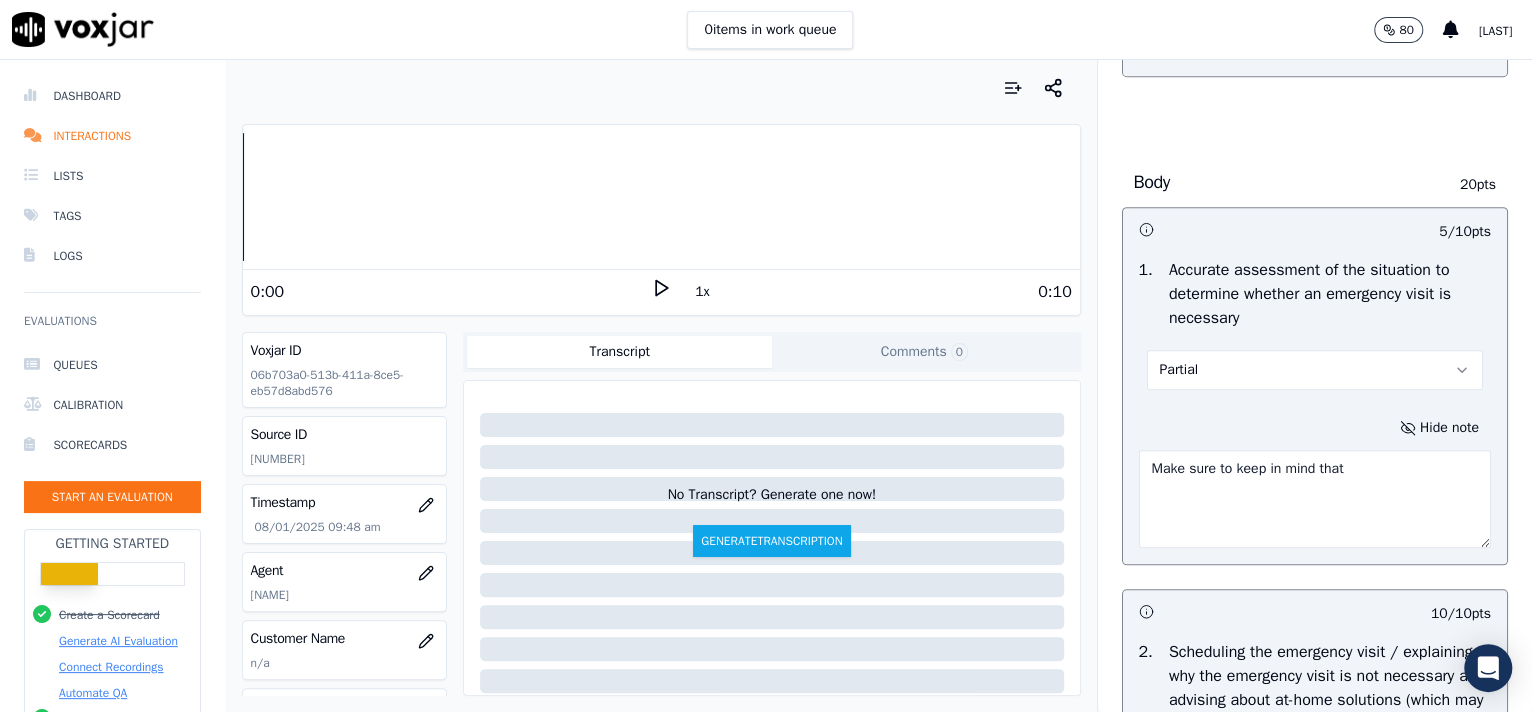 paste on "Do not schedule an emergency visit unless the next appointment is debond or debond eval." 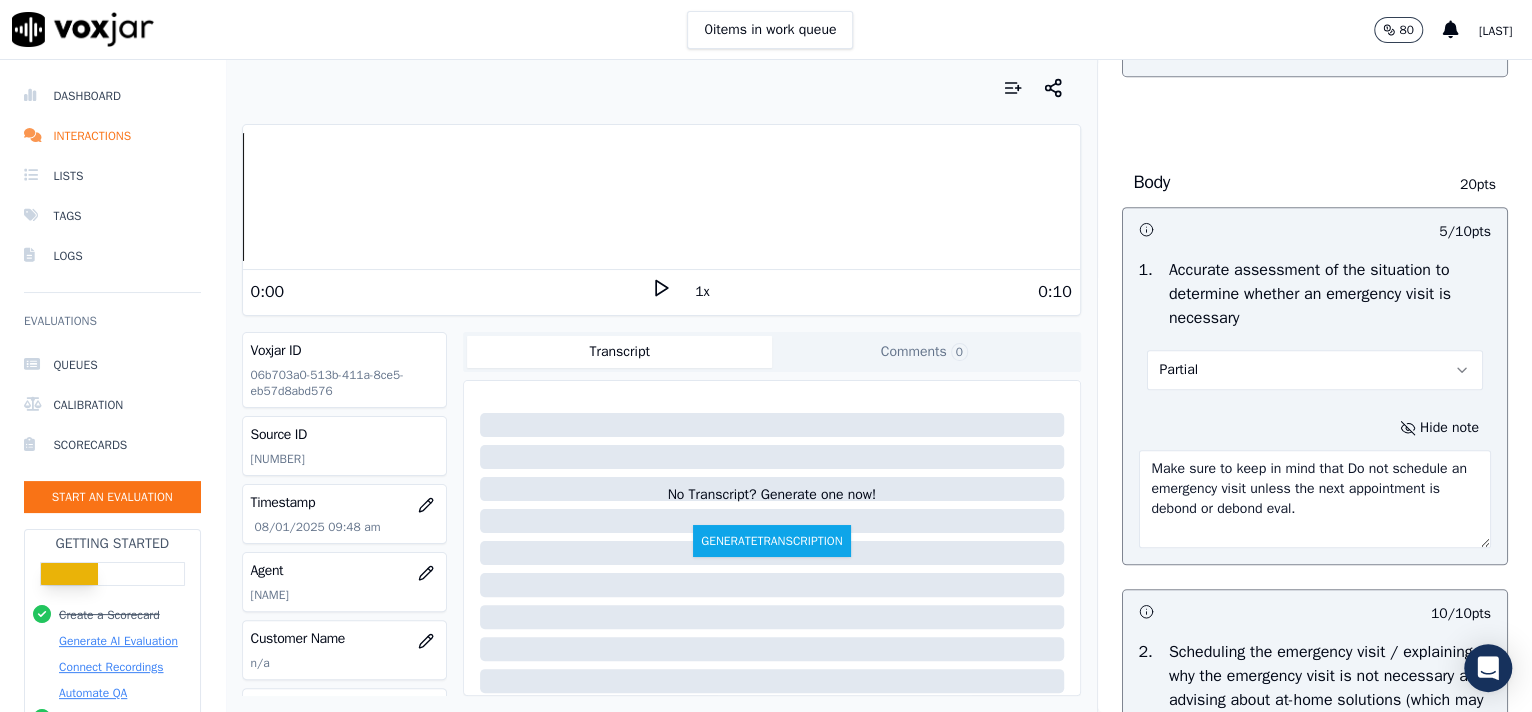 click on "Make sure to keep in mind that Do not schedule an emergency visit unless the next appointment is debond or debond eval." at bounding box center (1315, 499) 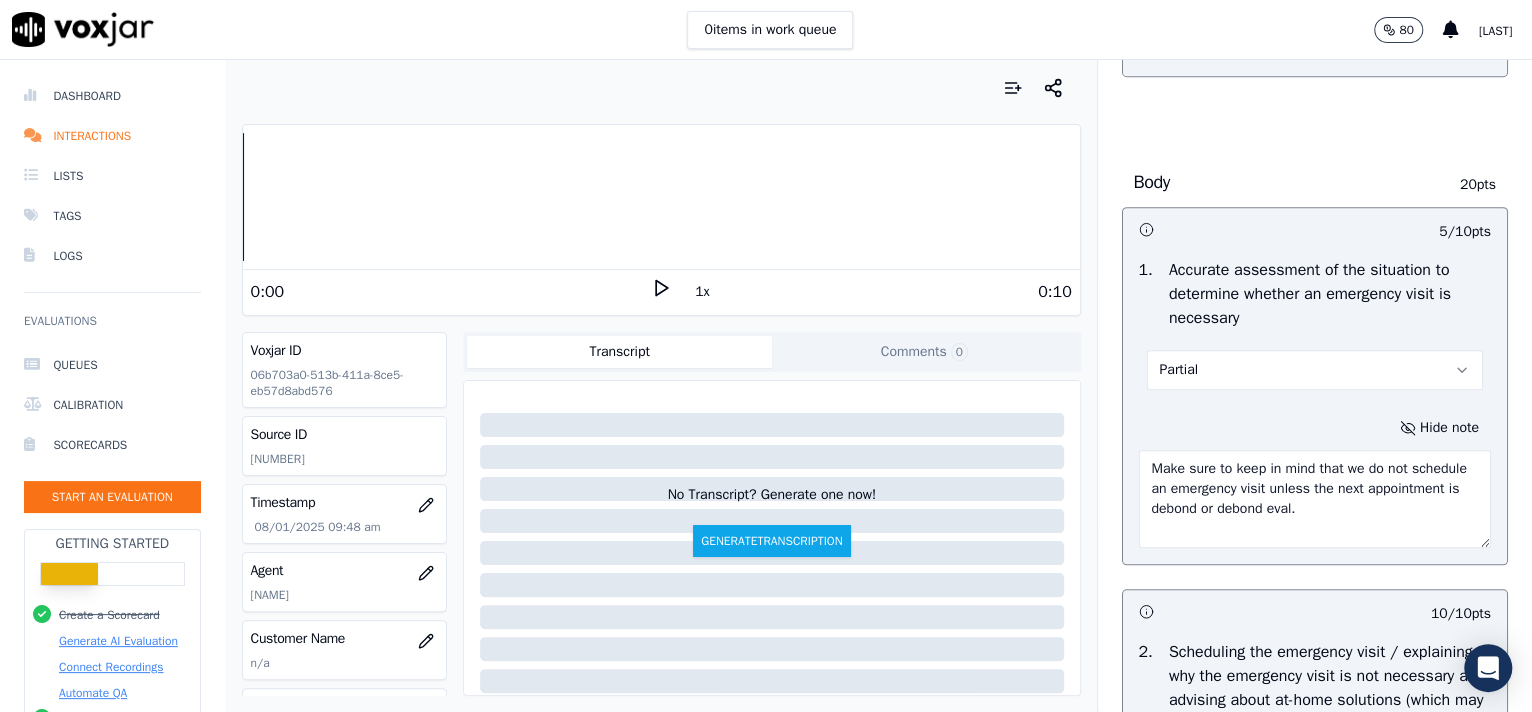 click on "Make sure to keep in mind that we do not schedule an emergency visit unless the next appointment is debond or debond eval." at bounding box center (1315, 499) 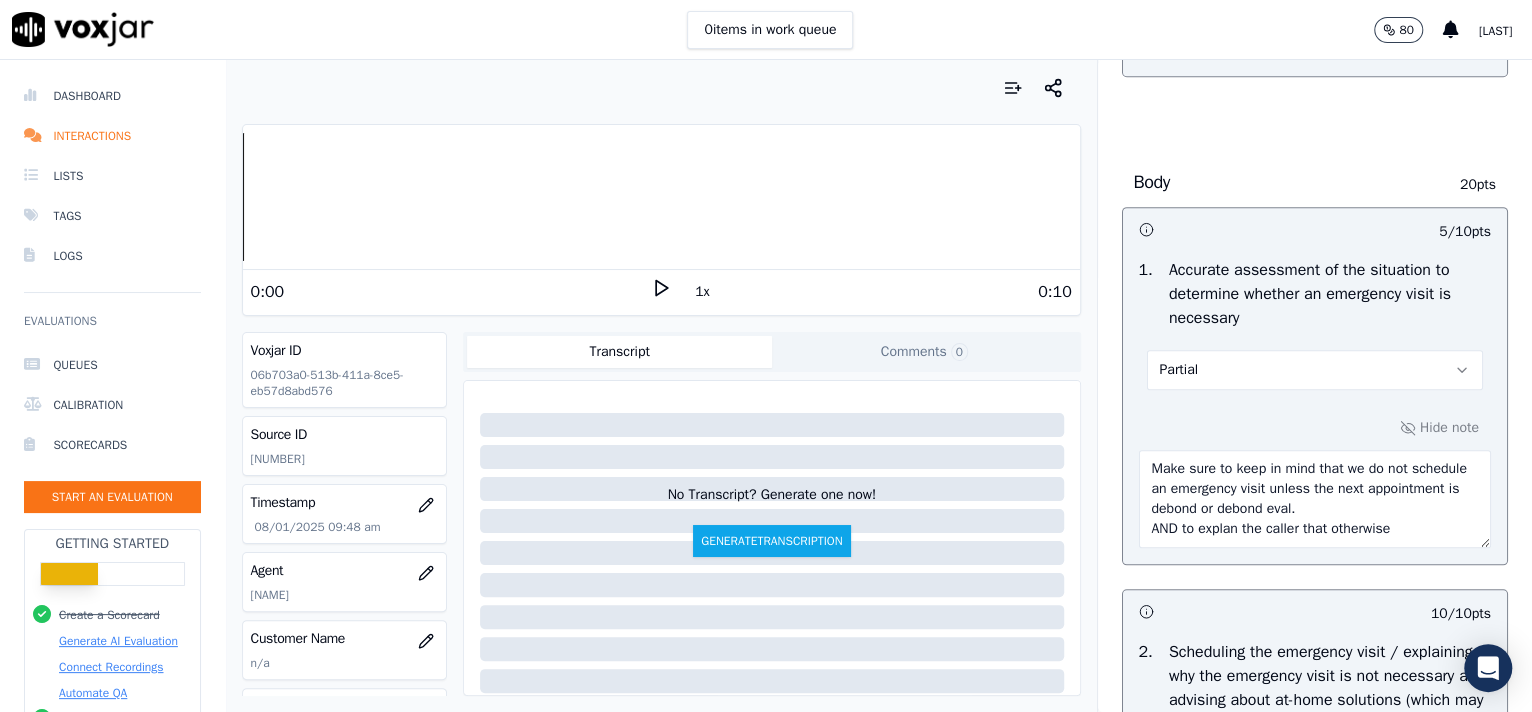 paste on "that it can wait until their next appointment.
Explain that they are far enough along in treatment that this will not affect anything." 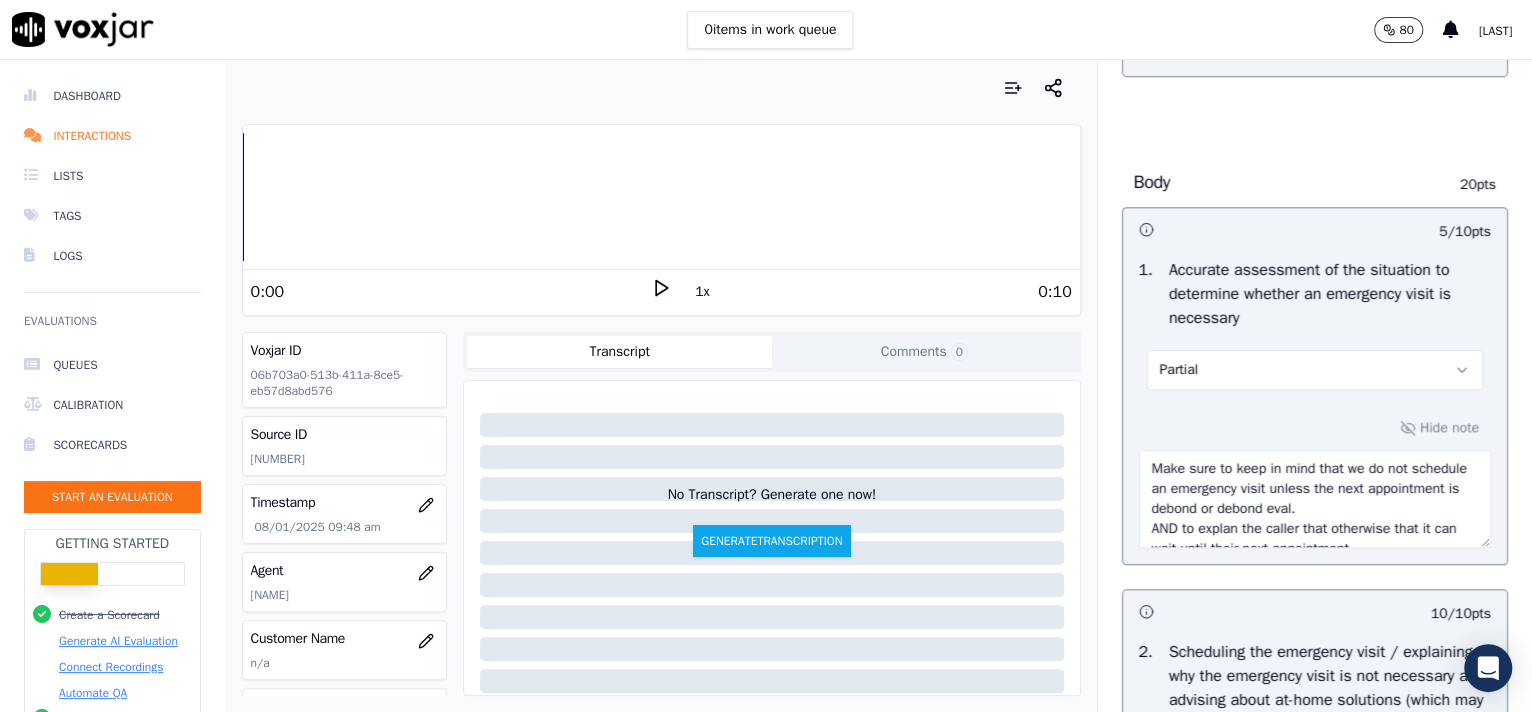 scroll, scrollTop: 51, scrollLeft: 0, axis: vertical 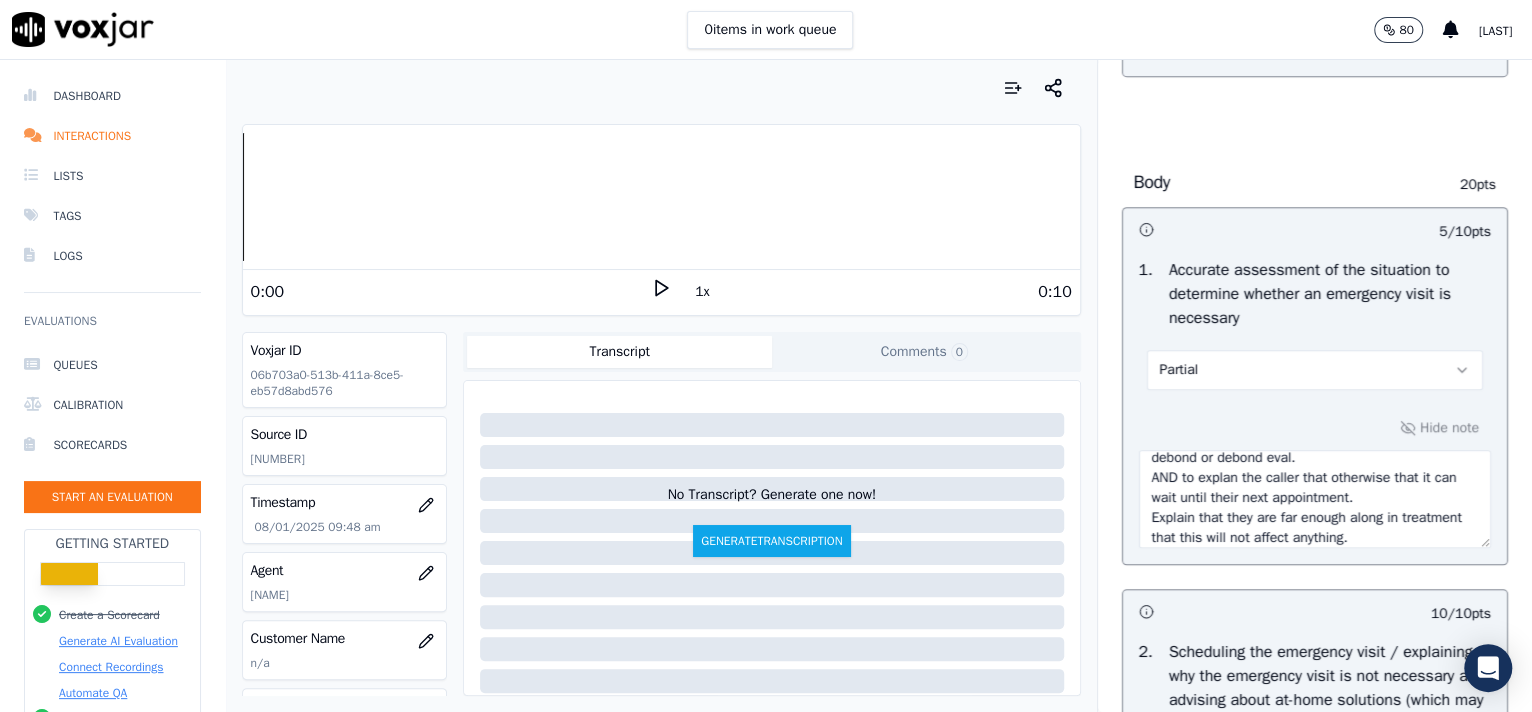 drag, startPoint x: 1203, startPoint y: 537, endPoint x: 1116, endPoint y: 514, distance: 89.98889 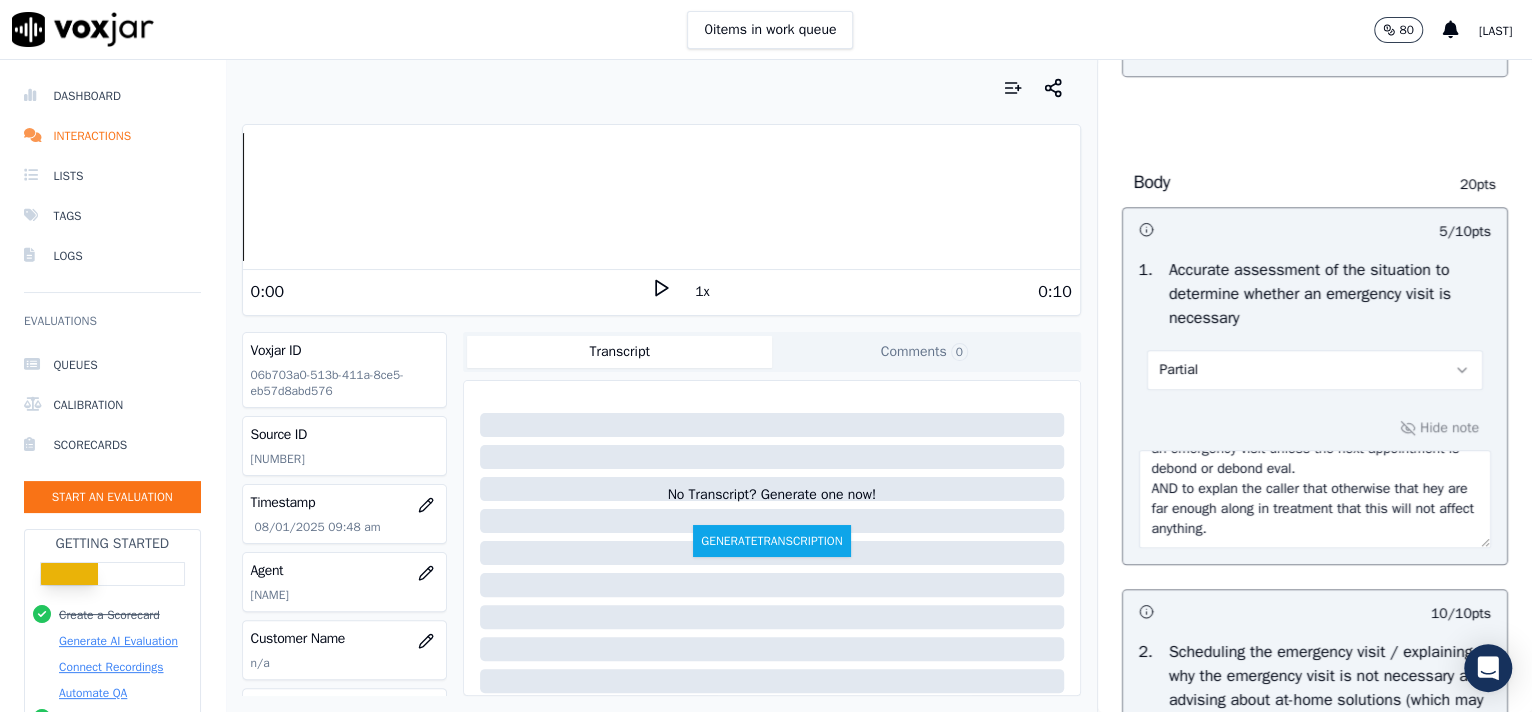 scroll, scrollTop: 40, scrollLeft: 0, axis: vertical 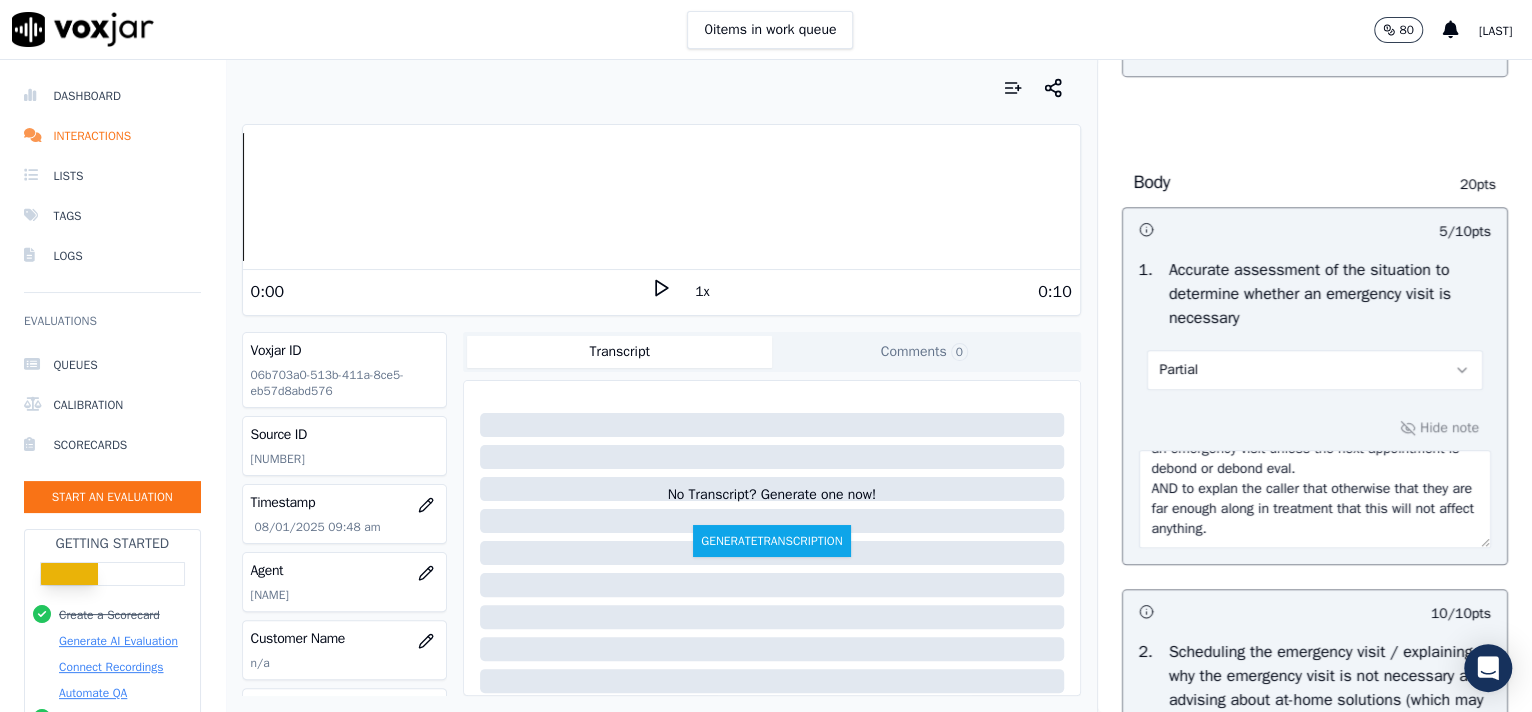 click on "Make sure to keep in mind that we do not schedule an emergency visit unless the next appointment is debond or debond eval.
AND to explan the caller that otherwise that they are far enough along in treatment that this will not affect anything." at bounding box center [1315, 499] 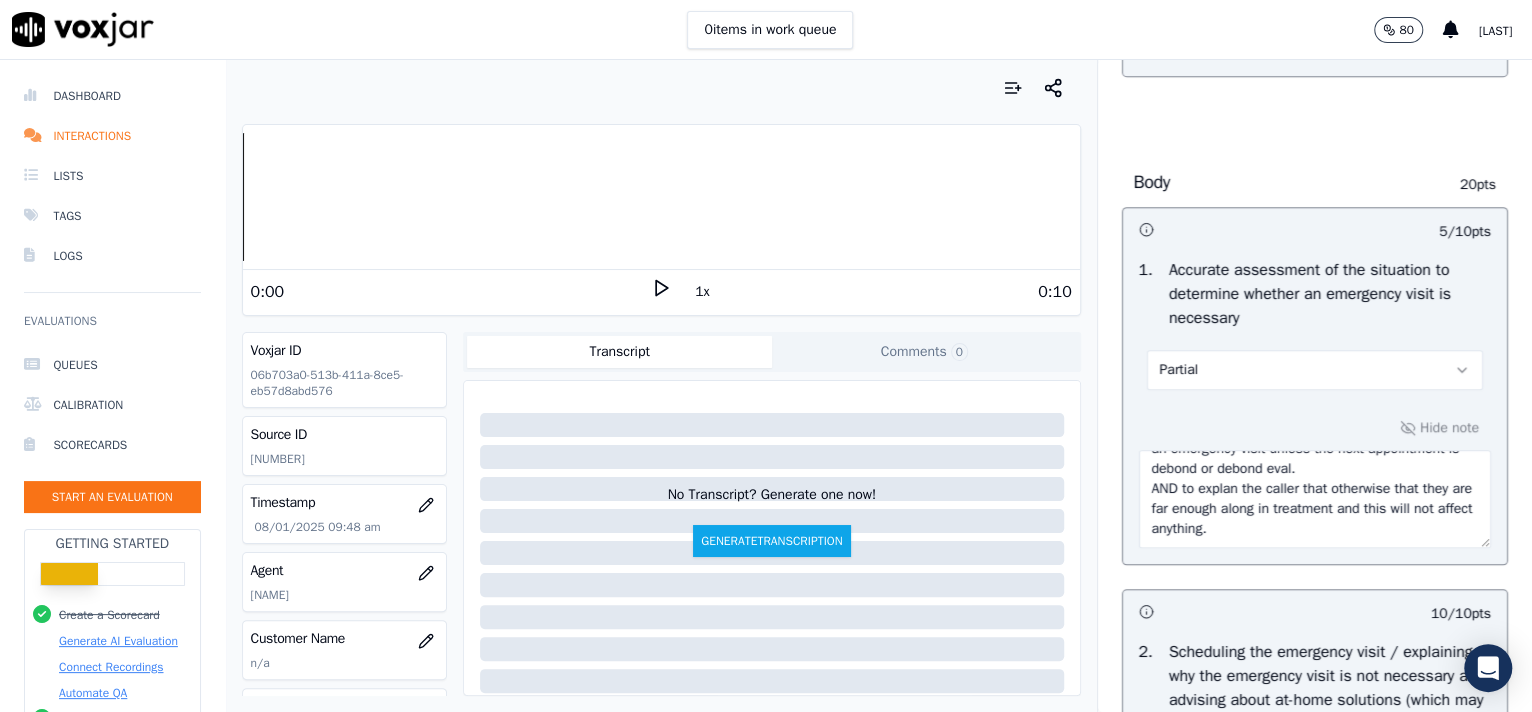 click on "Make sure to keep in mind that we do not schedule an emergency visit unless the next appointment is debond or debond eval.
AND to explan the caller that otherwise that they are far enough along in treatment and this will not affect anything." at bounding box center (1315, 499) 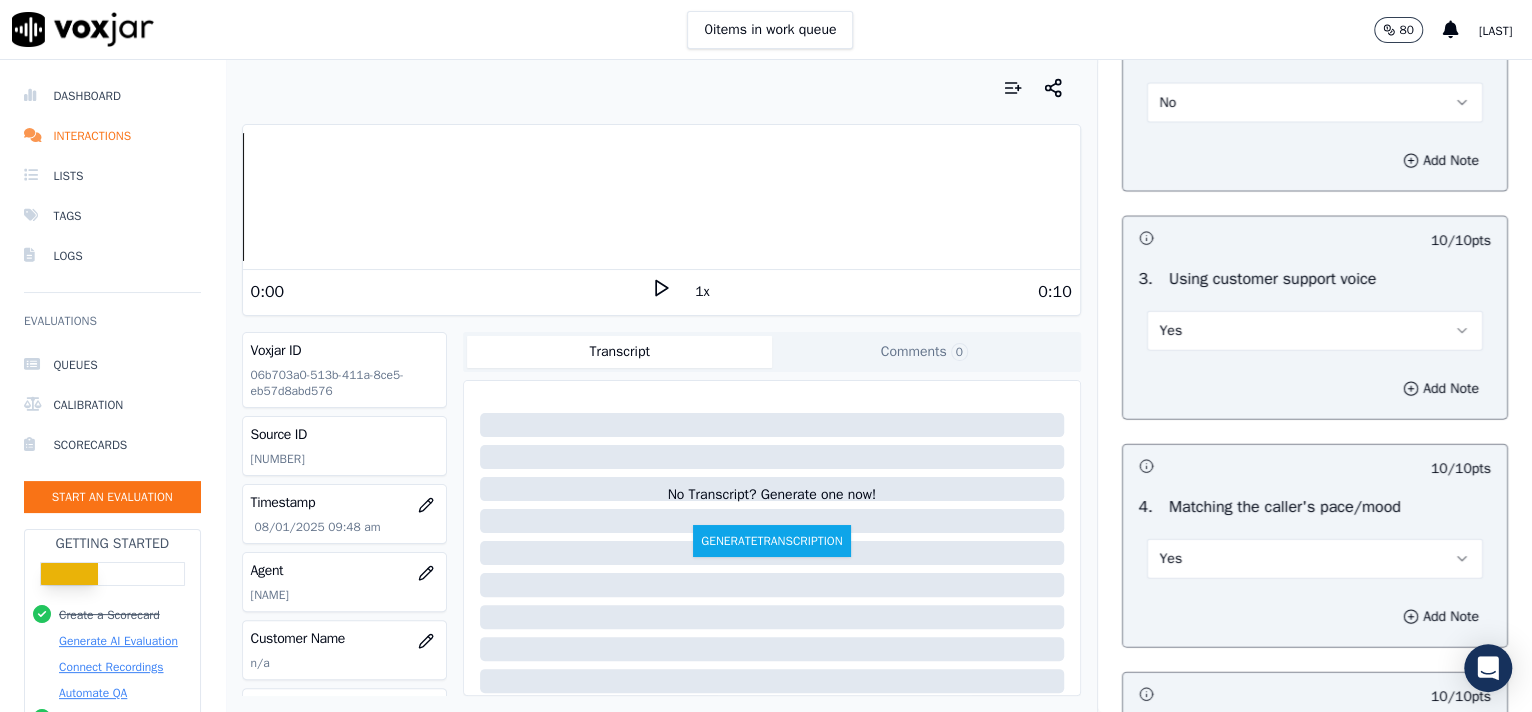 scroll, scrollTop: 3588, scrollLeft: 0, axis: vertical 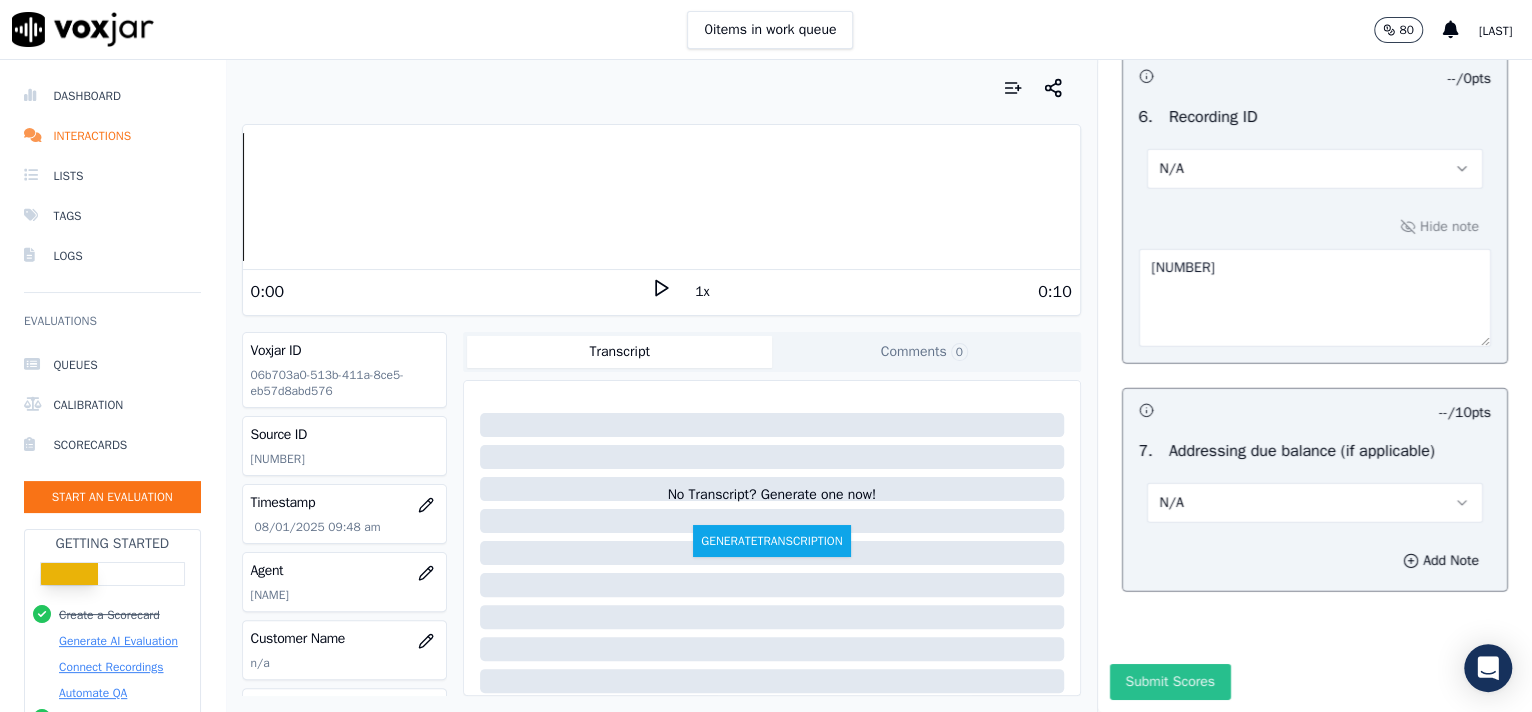 type on "Make sure to keep in mind that we do not schedule an emergency visit unless the next appointment is debond or debond eval.
AND to explan the caller that otherwise that they are far enough along in treatment and this will not affect anything." 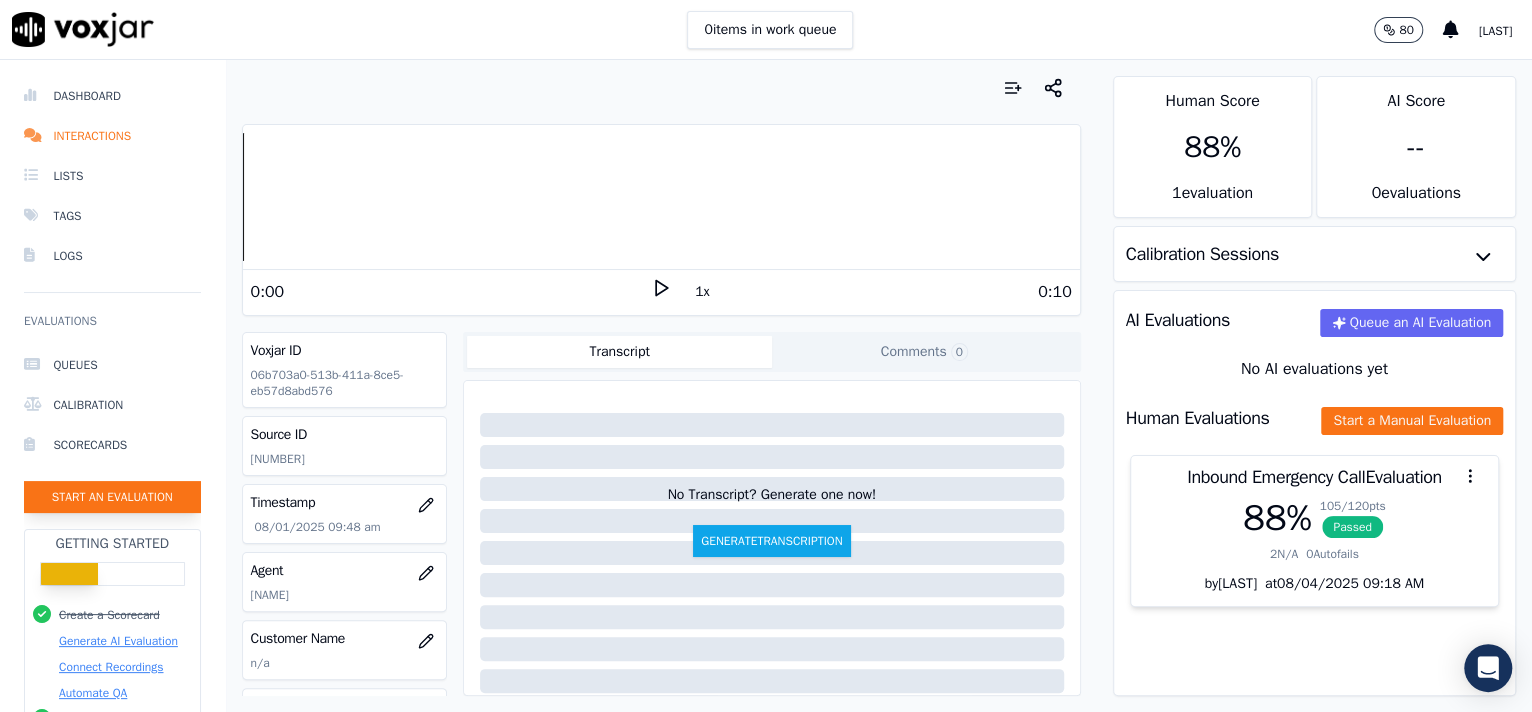 click on "Start an Evaluation" 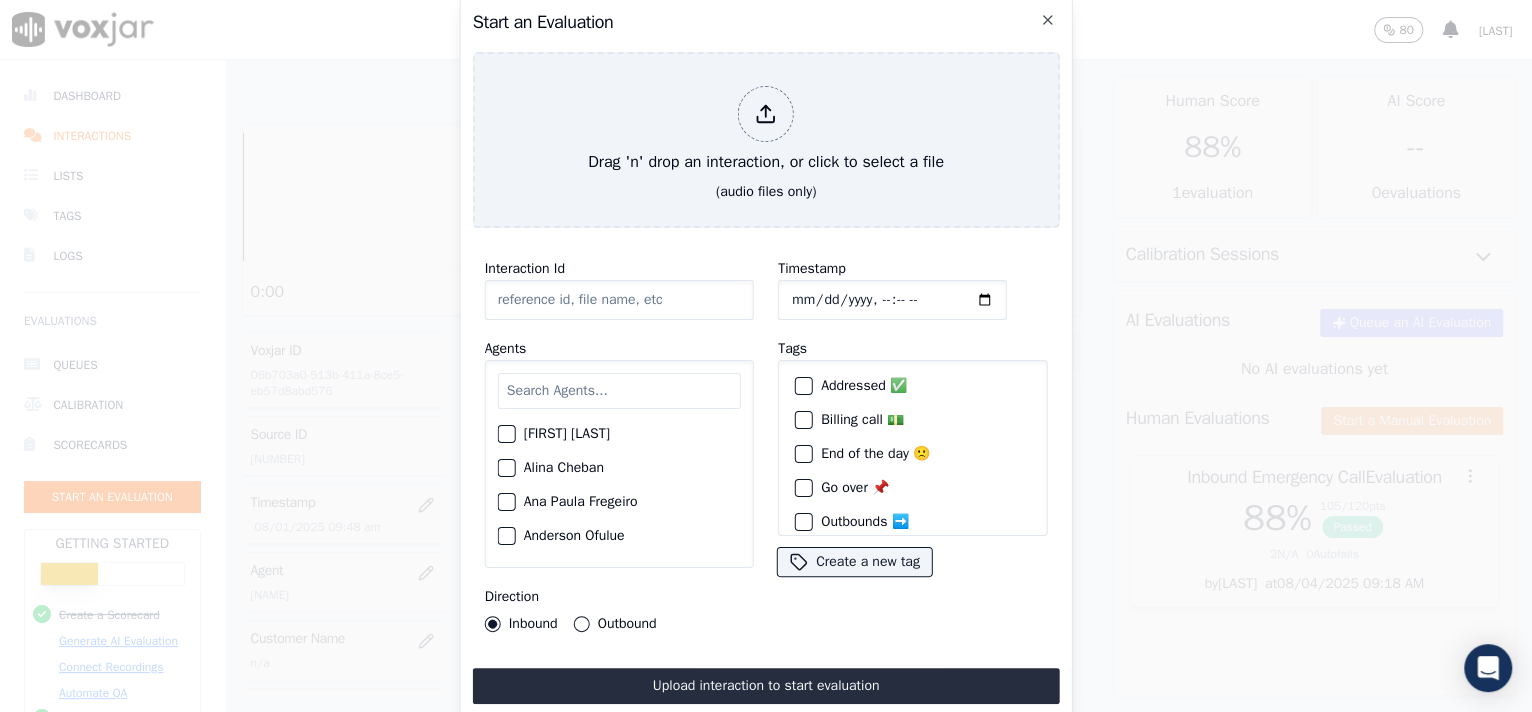 click on "Interaction Id" 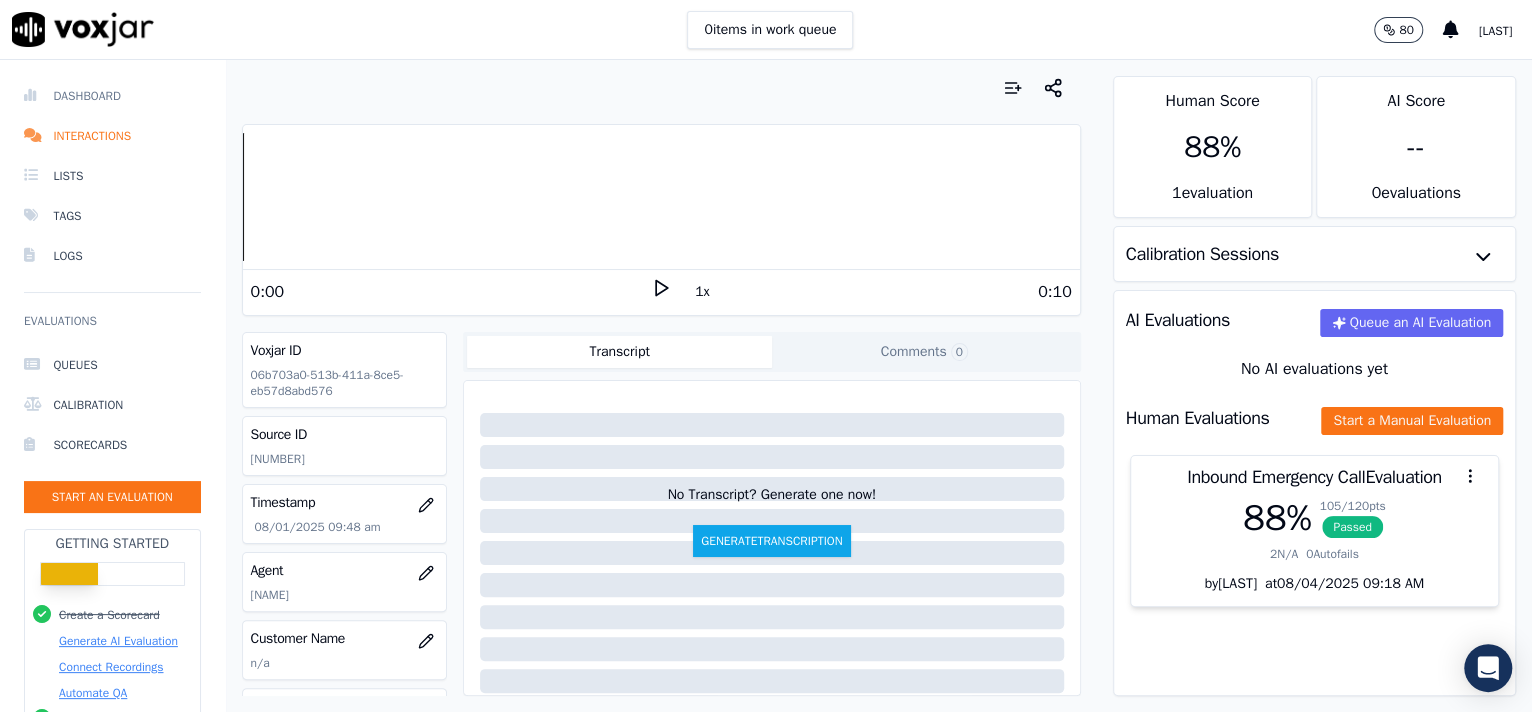 click on "Dashboard" at bounding box center (112, 96) 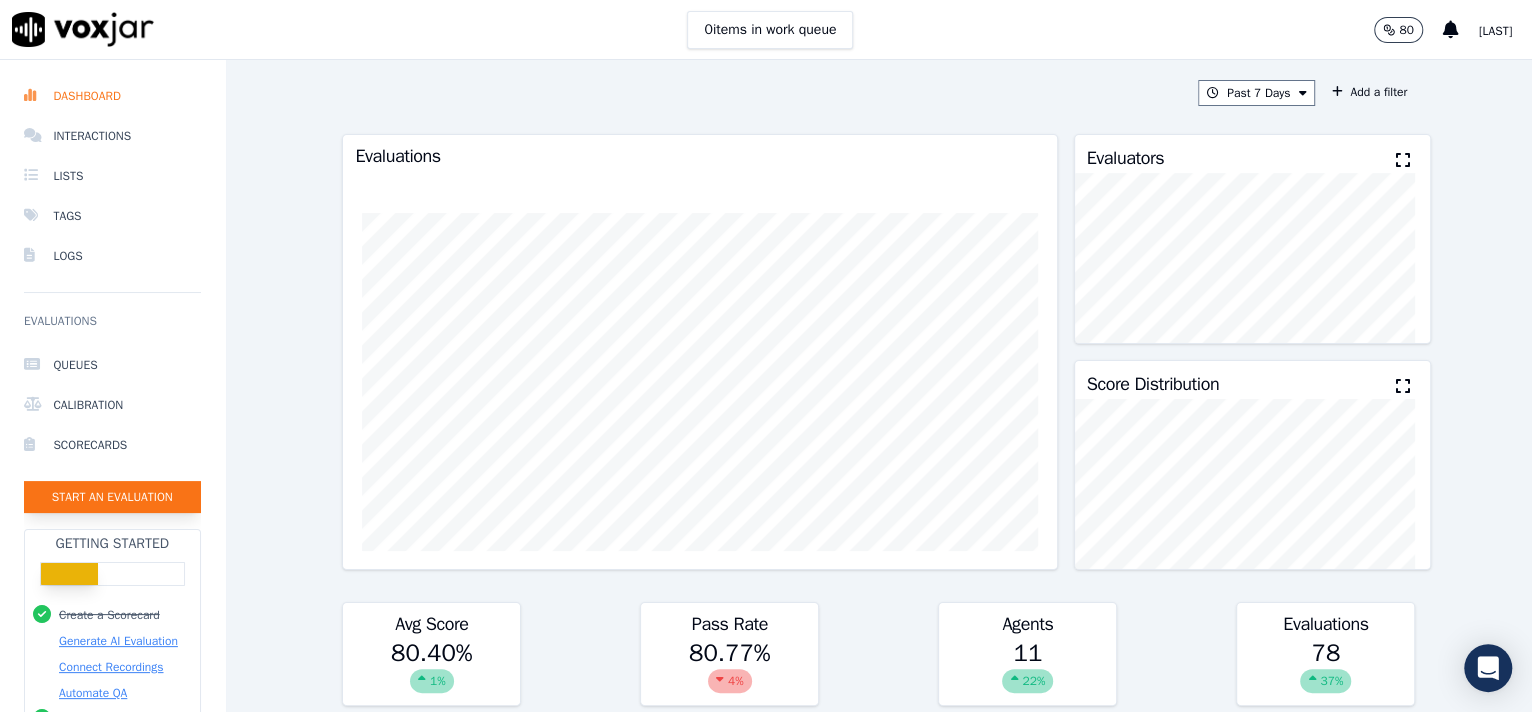 click on "Start an Evaluation" 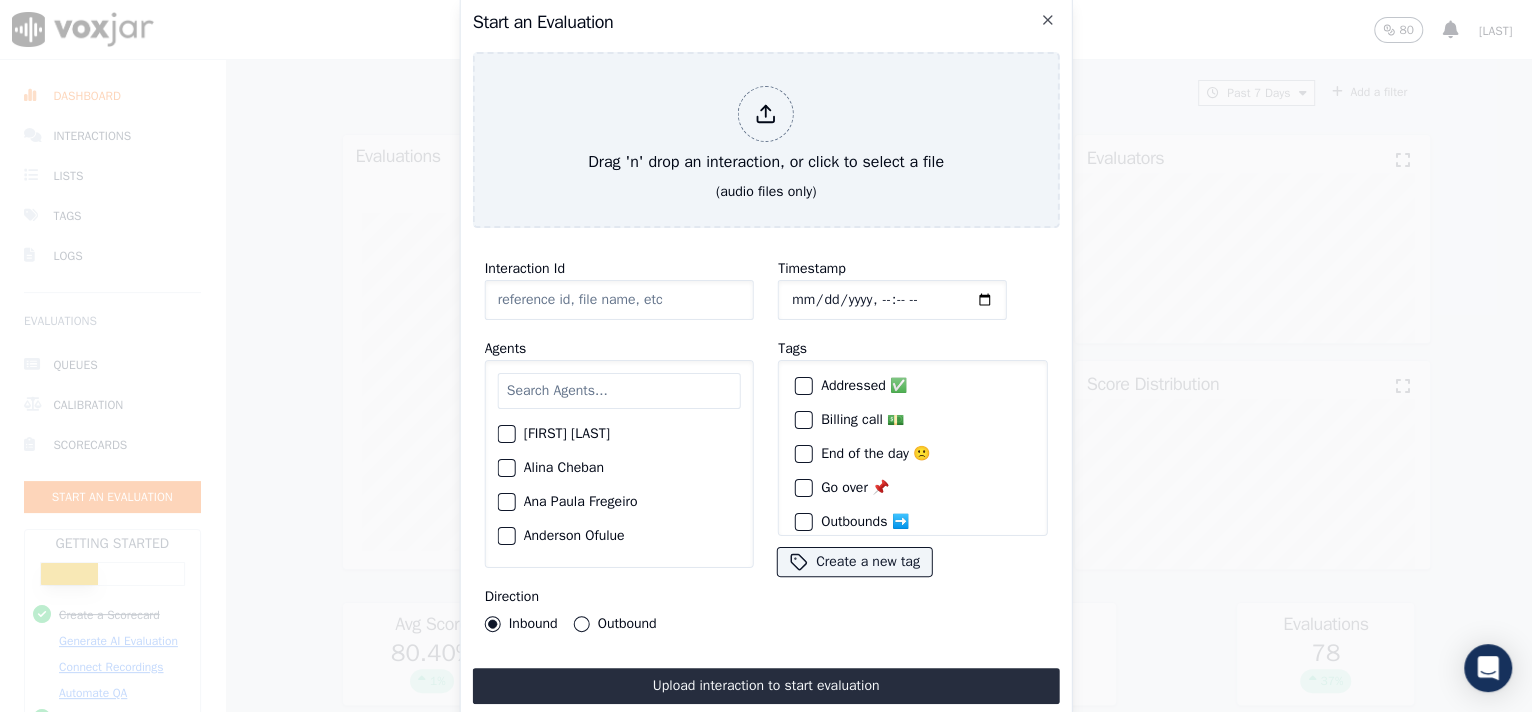click on "Interaction Id" 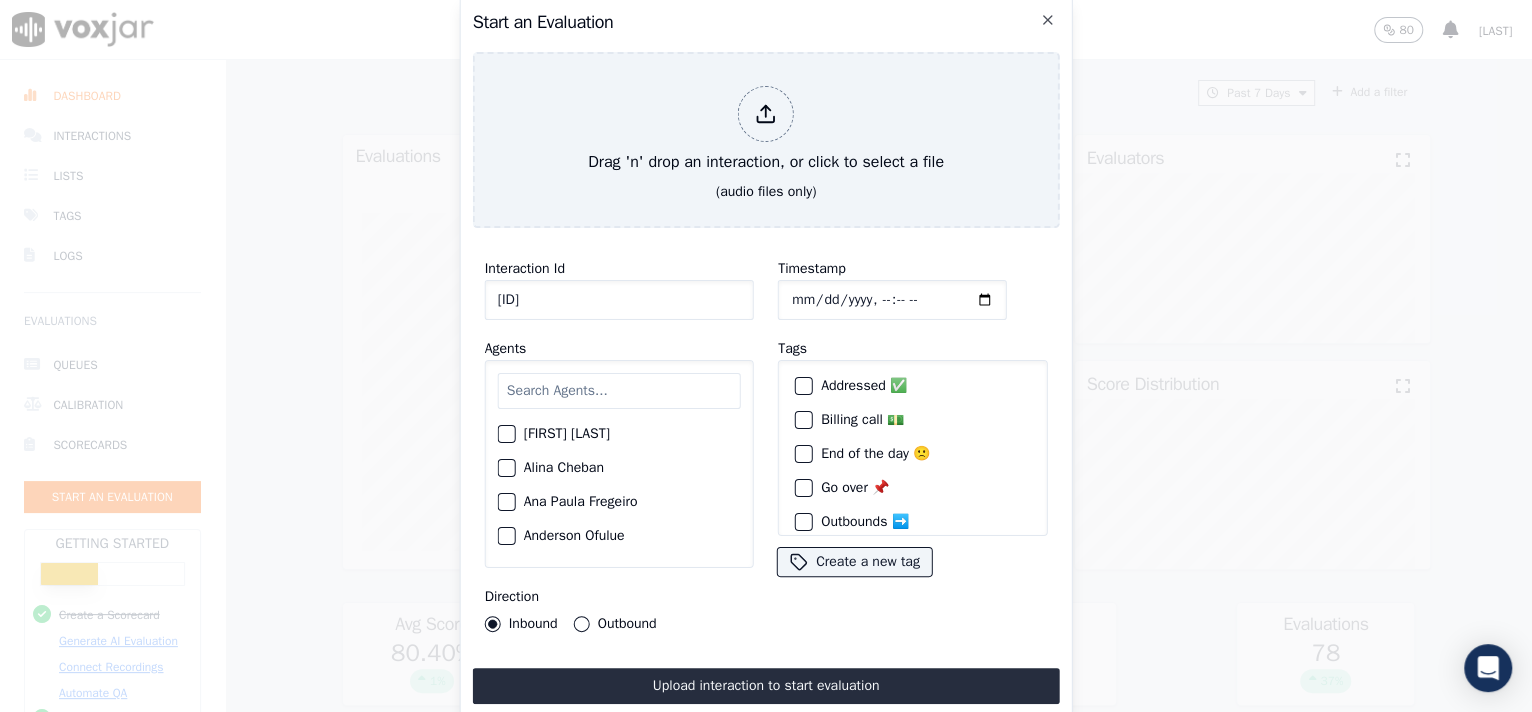 type on "[ID]" 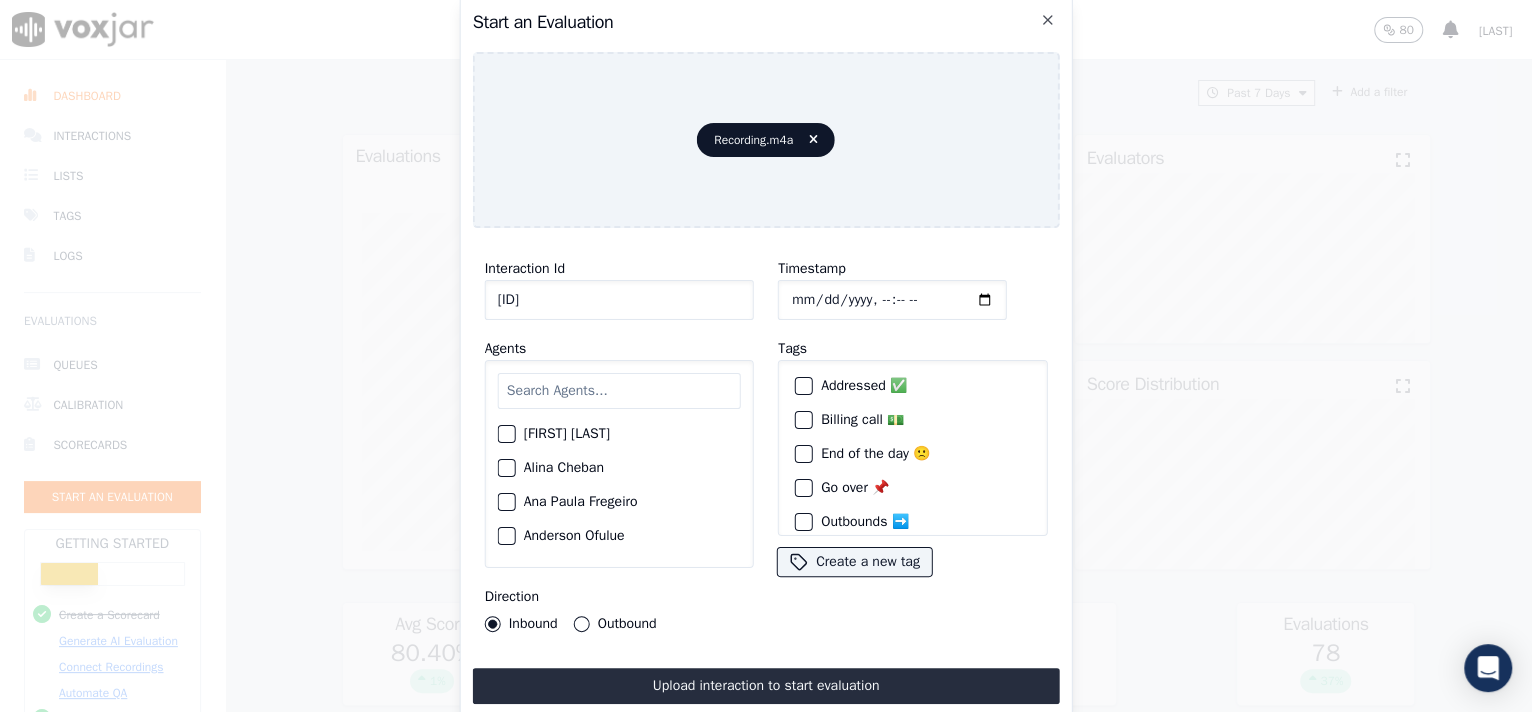 click on "Timestamp" 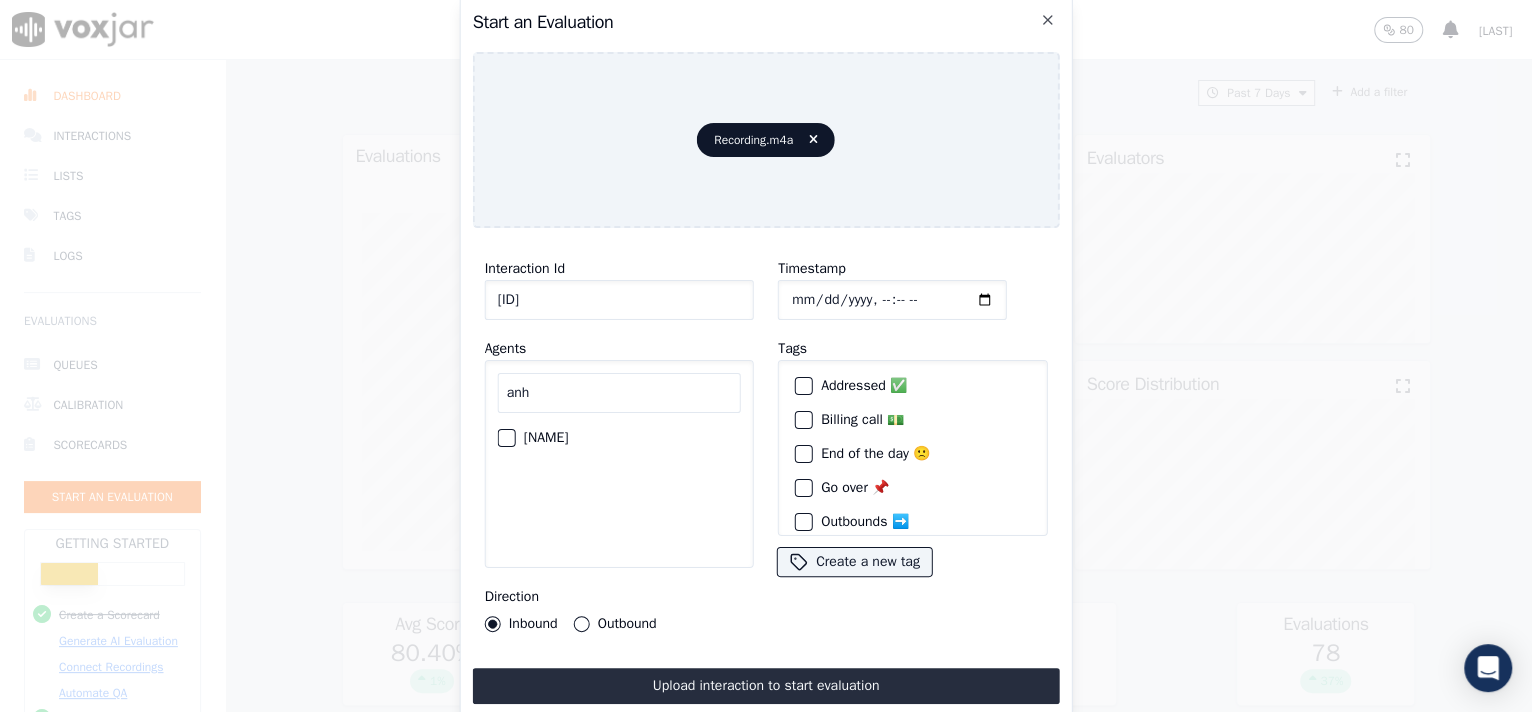 type on "anh" 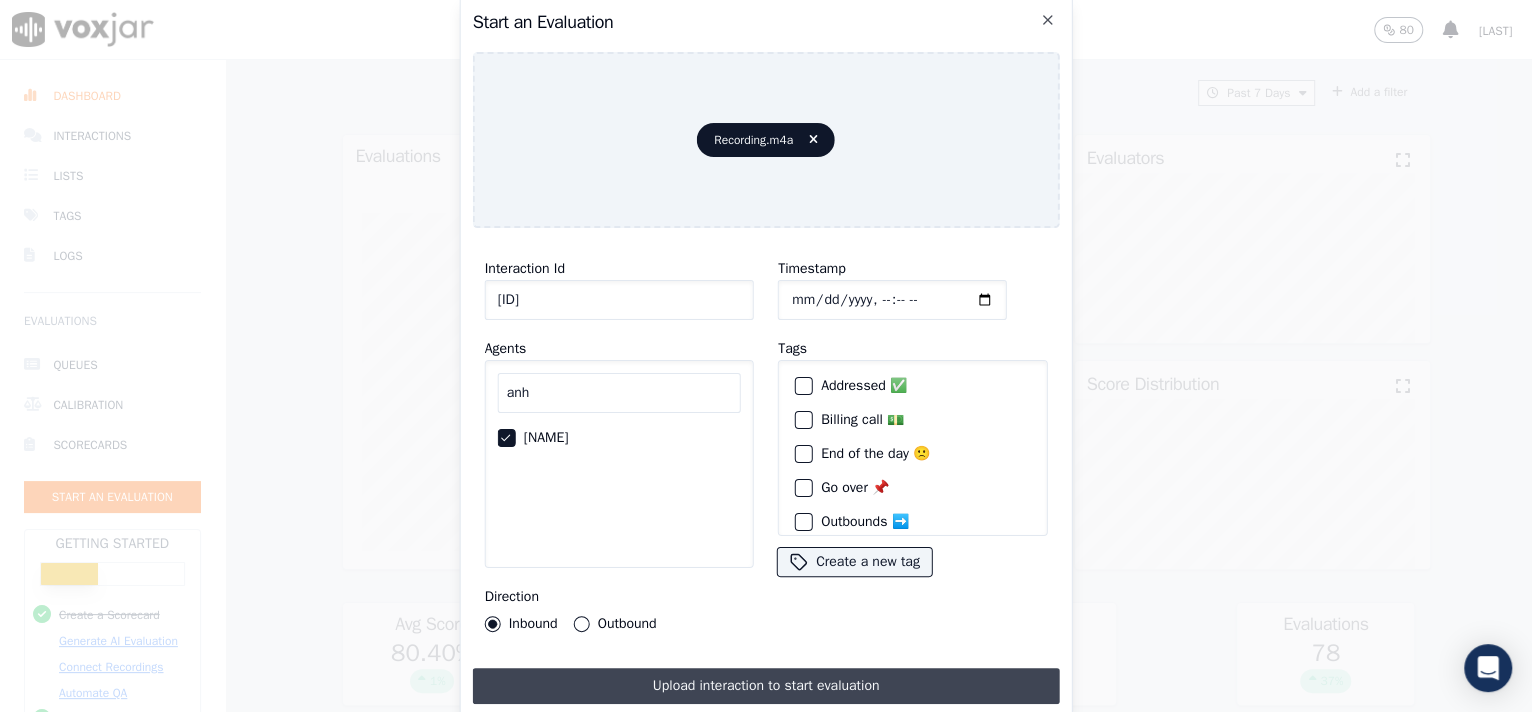 click on "Upload interaction to start evaluation" at bounding box center (766, 686) 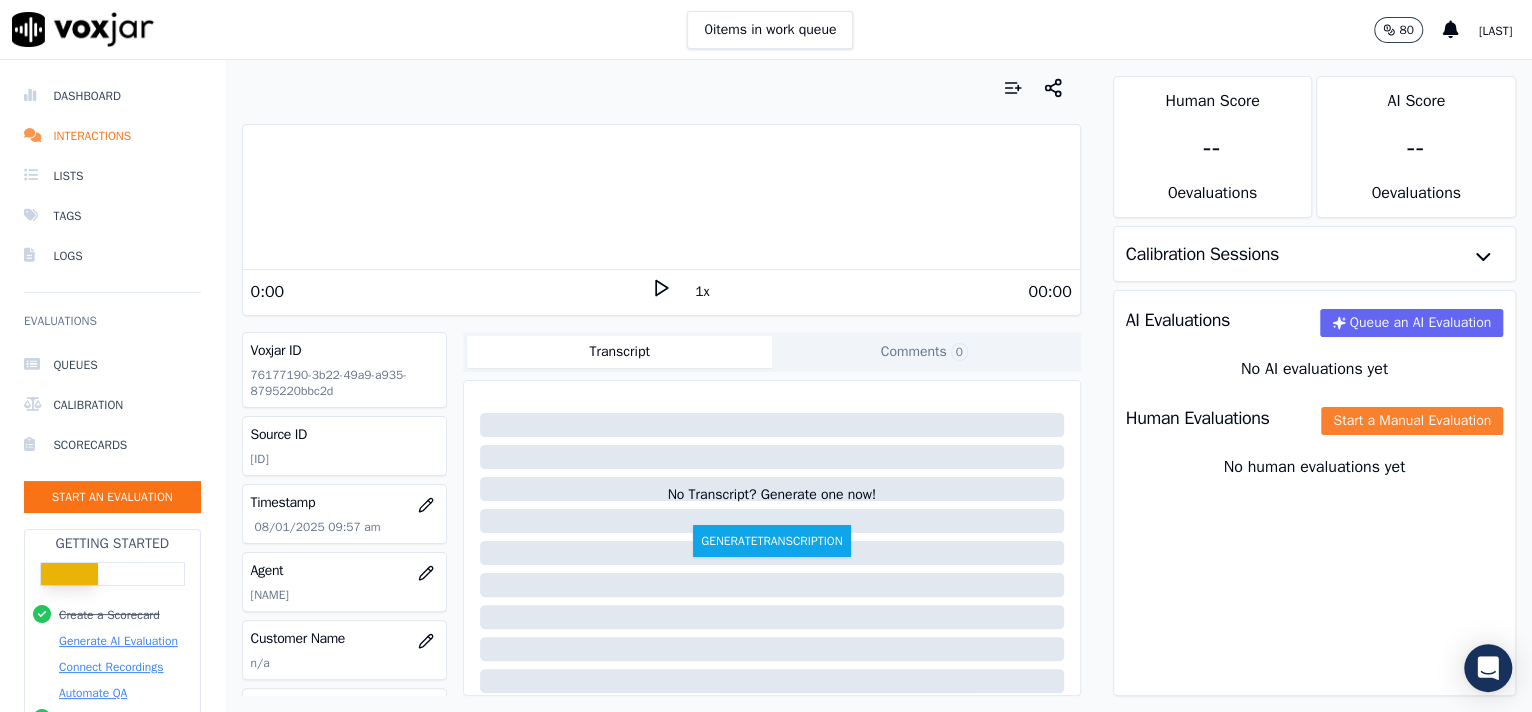 click on "Start a Manual Evaluation" 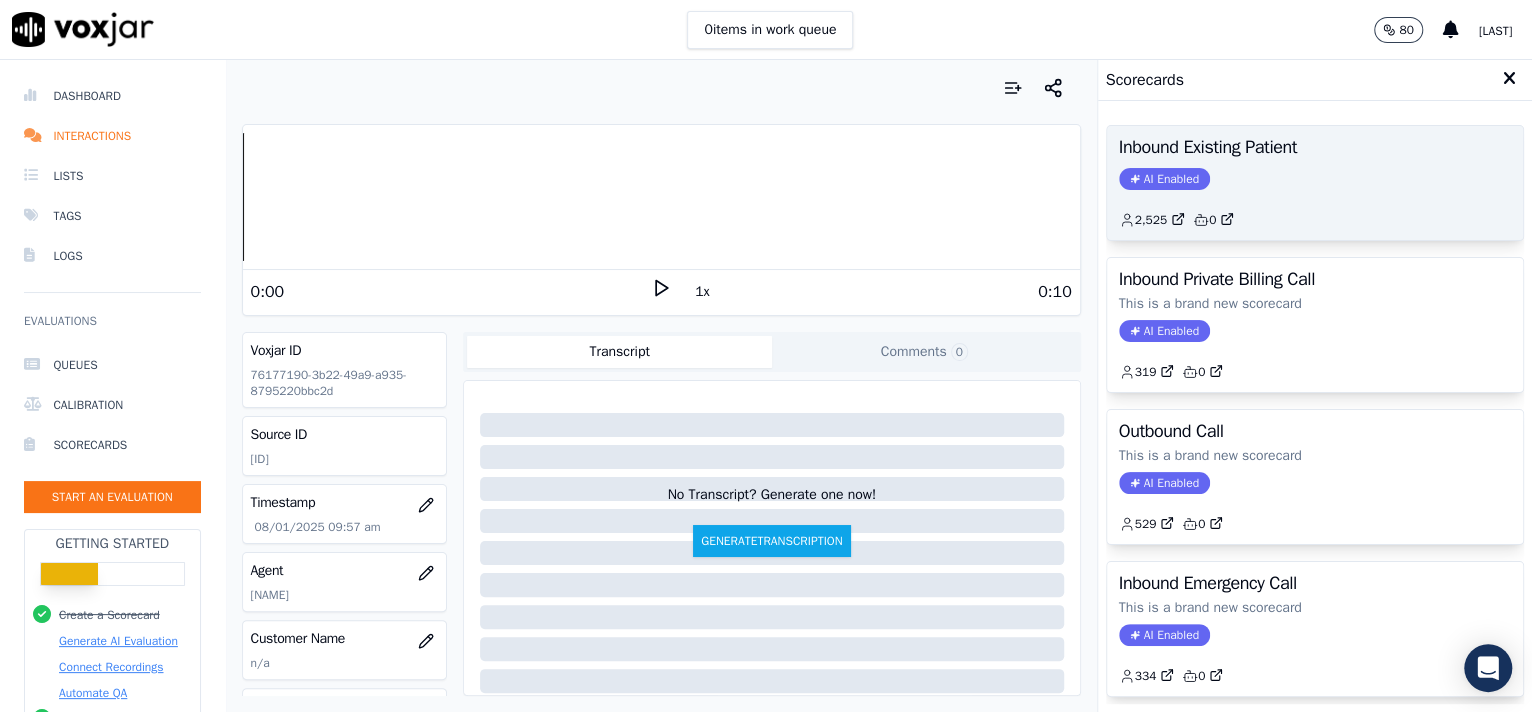 click on "AI Enabled" 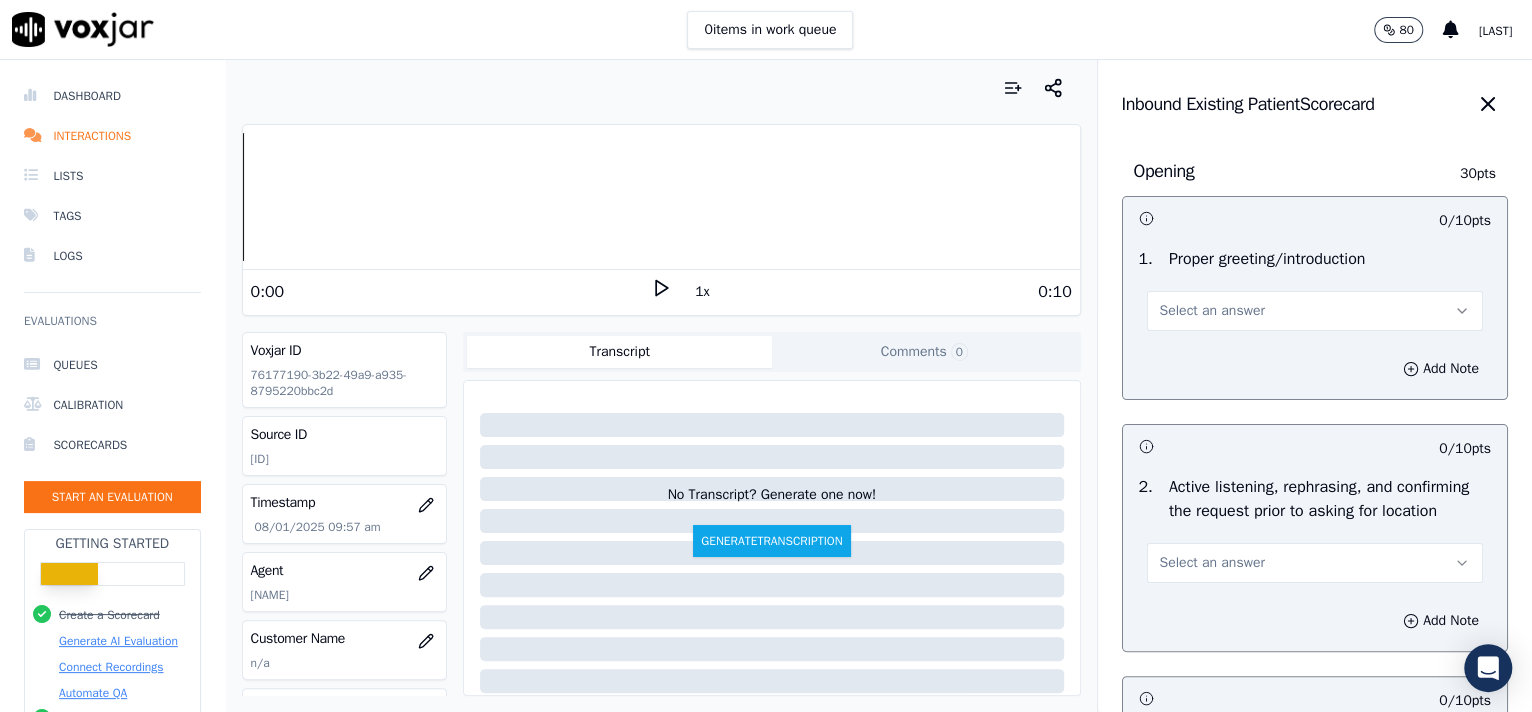 click on "Select an answer" at bounding box center [1315, 311] 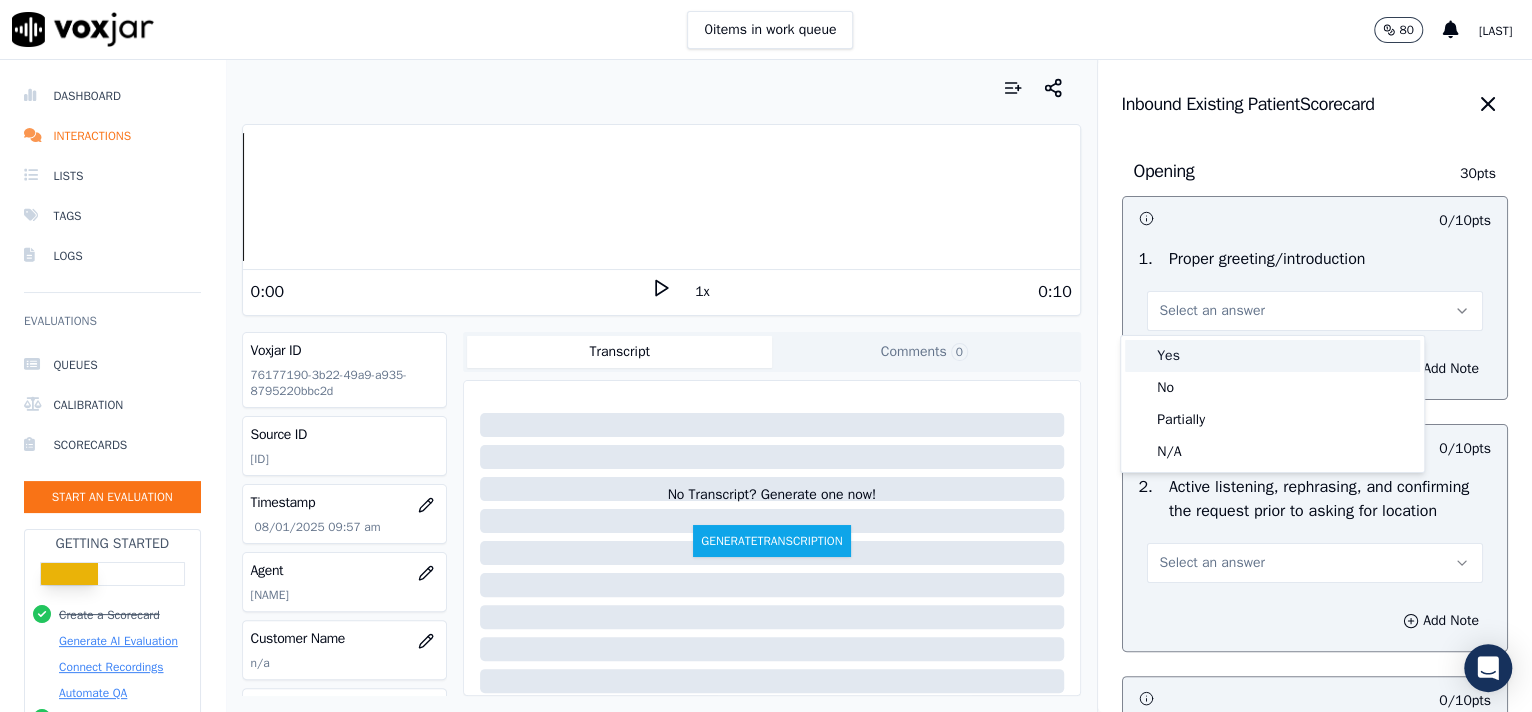 click on "Yes" at bounding box center (1272, 356) 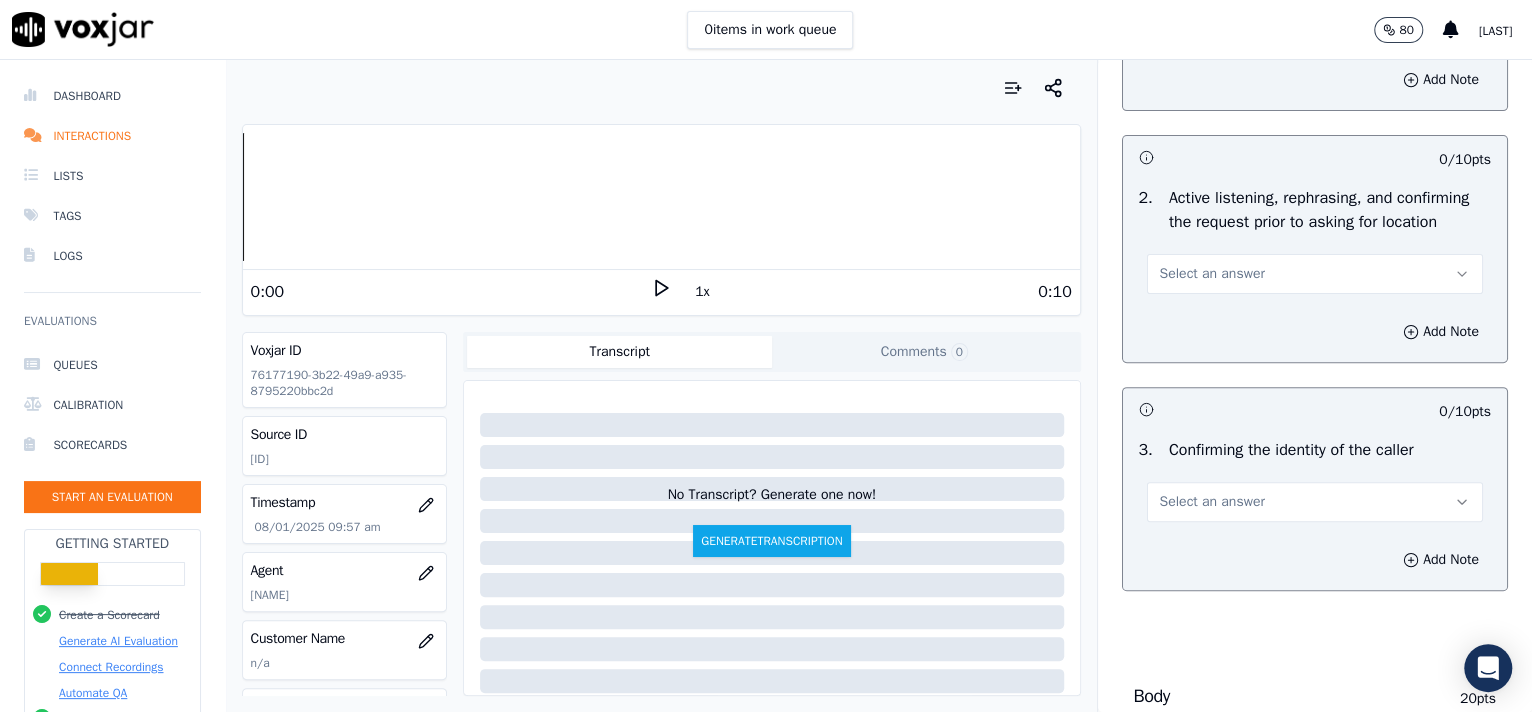 scroll, scrollTop: 374, scrollLeft: 0, axis: vertical 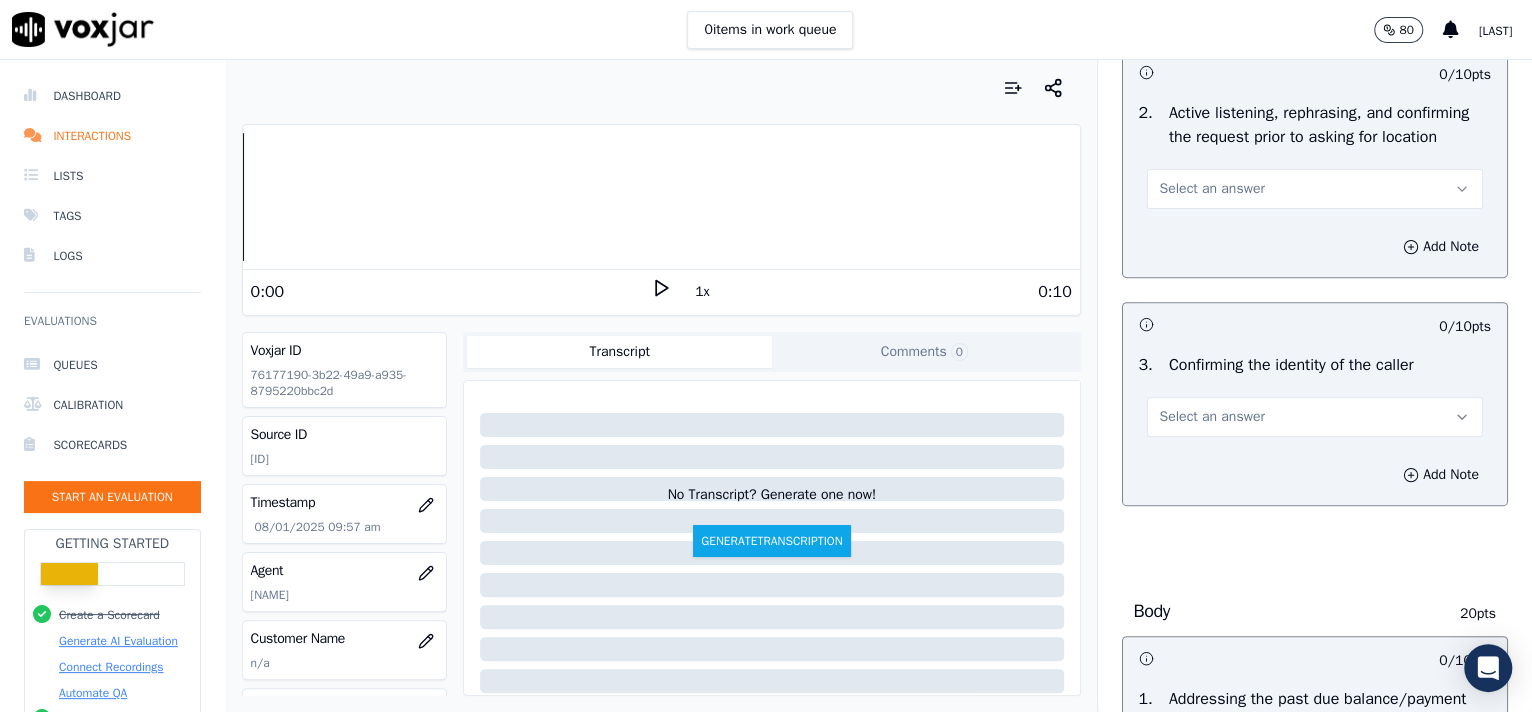 click on "Select an answer" at bounding box center (1315, 179) 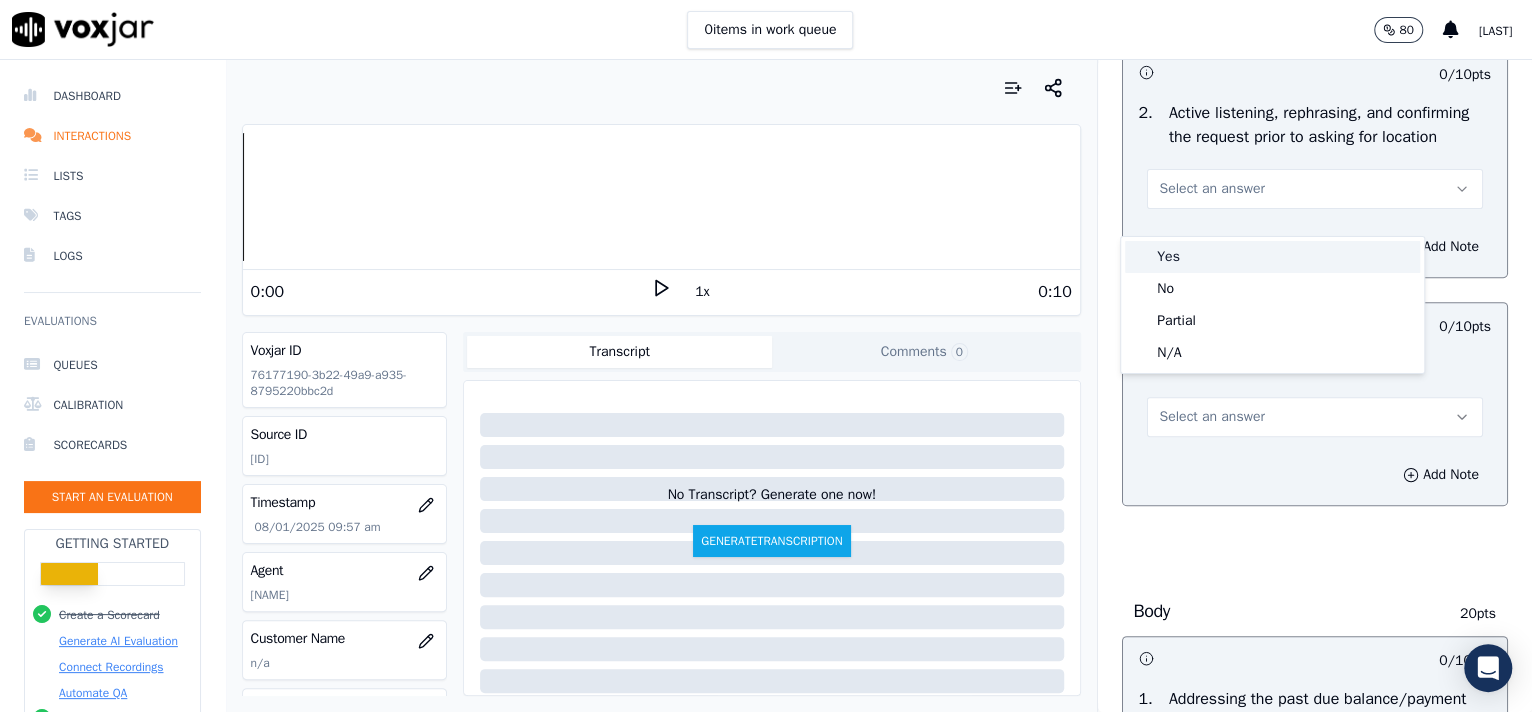 click on "Yes" at bounding box center [1272, 257] 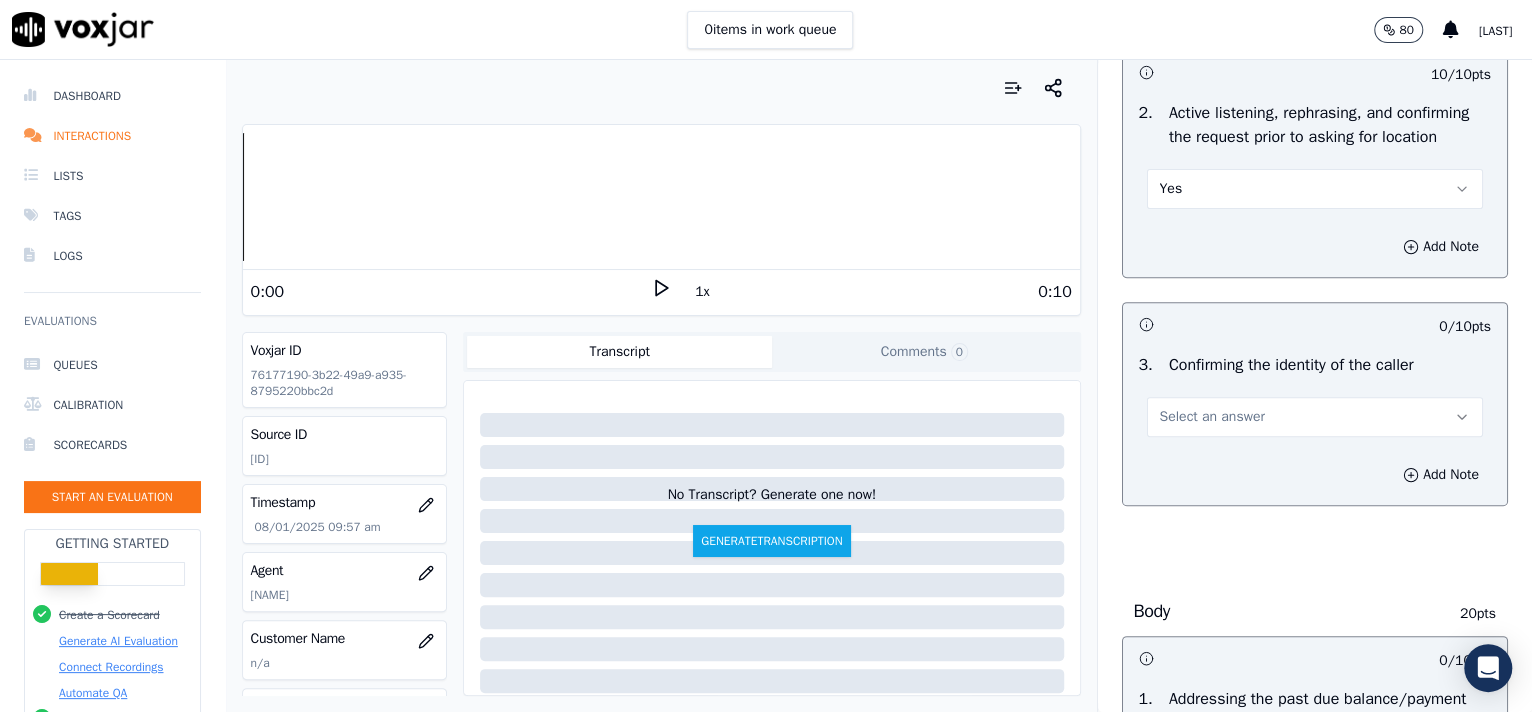 click on "Select an answer" at bounding box center [1212, 417] 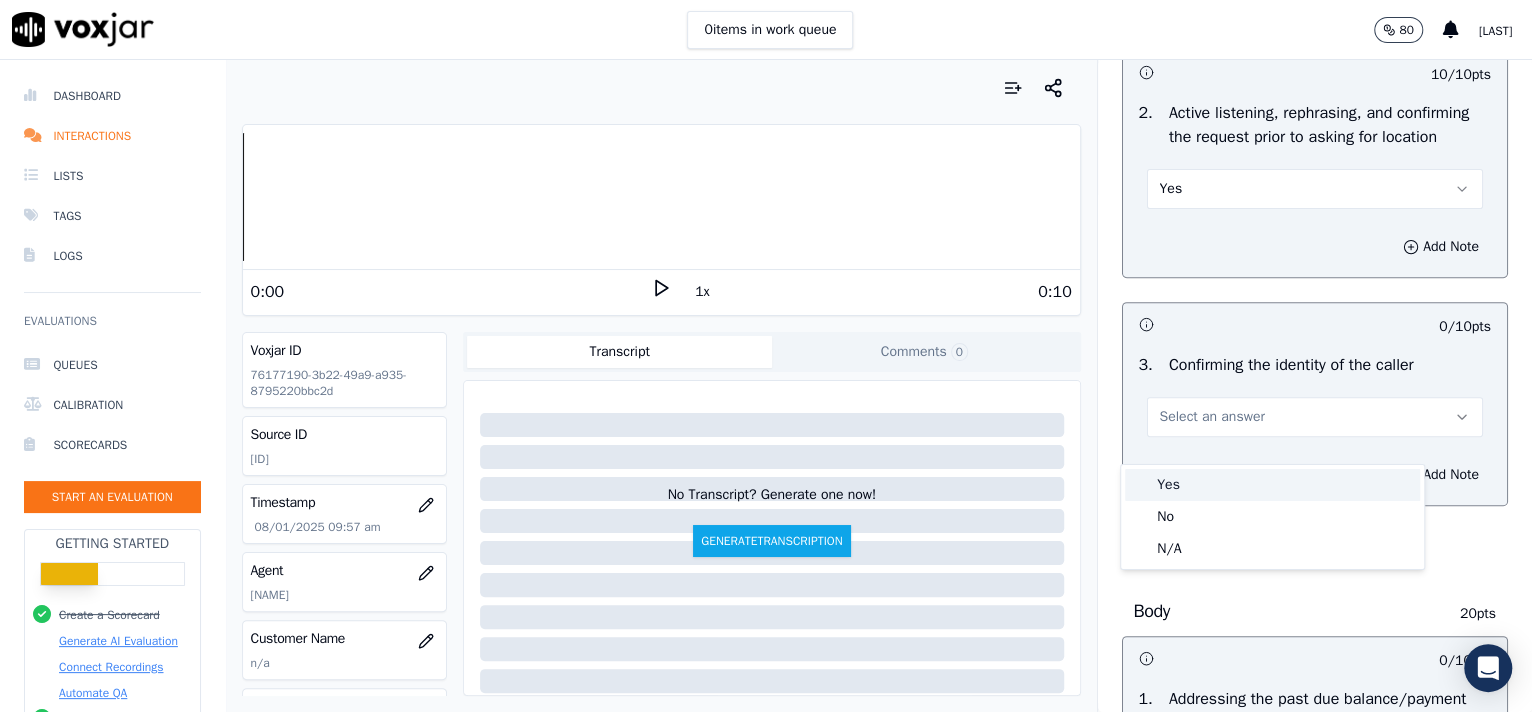 click on "Yes" at bounding box center [1272, 485] 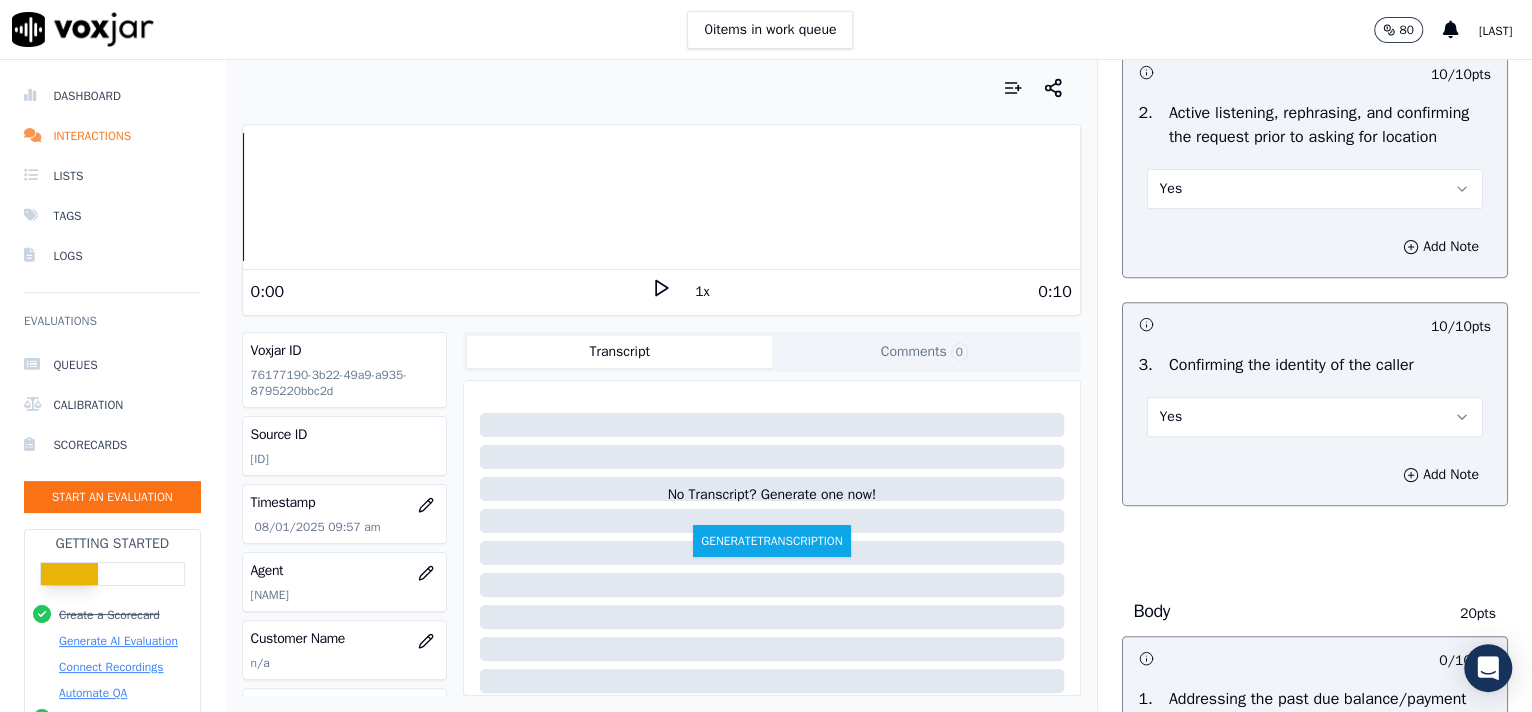 click on "Yes" at bounding box center (1315, 189) 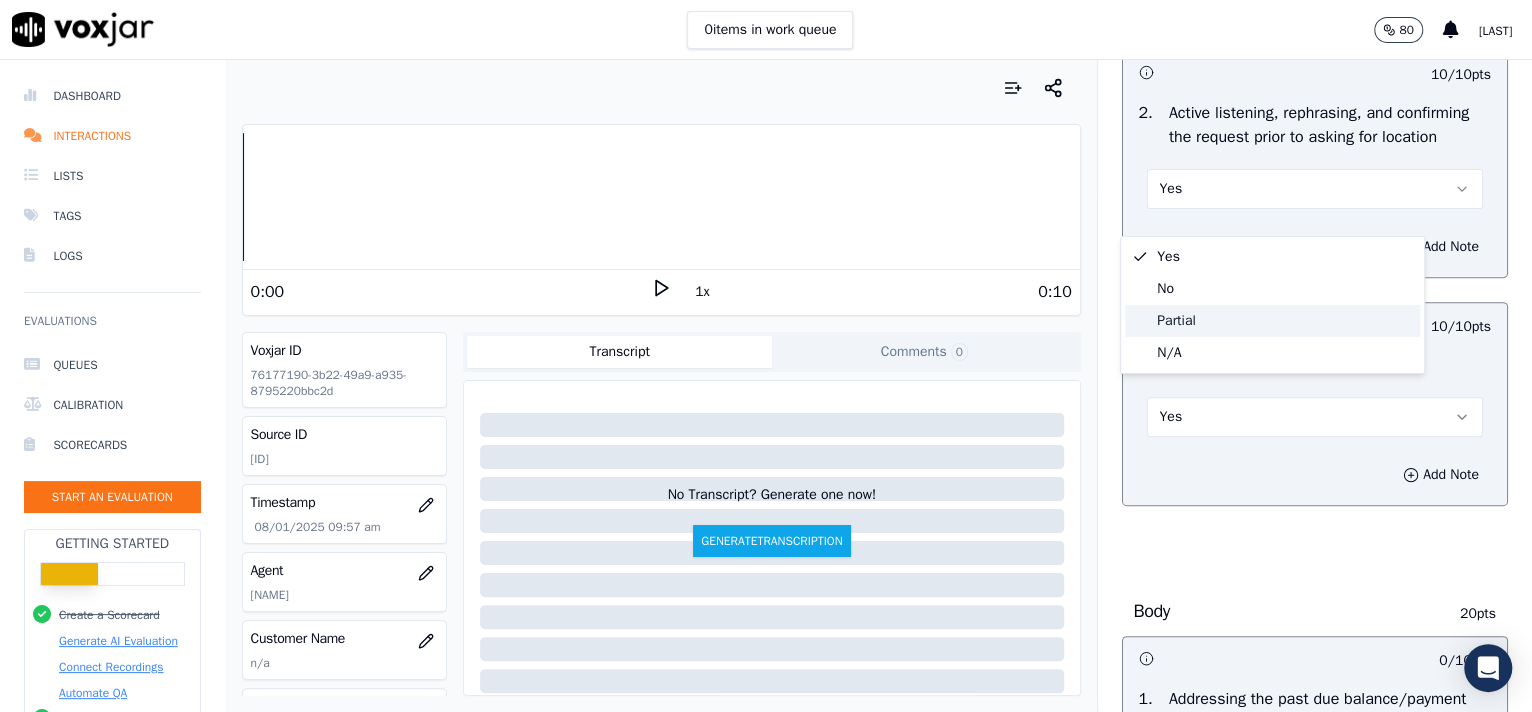 click on "Partial" 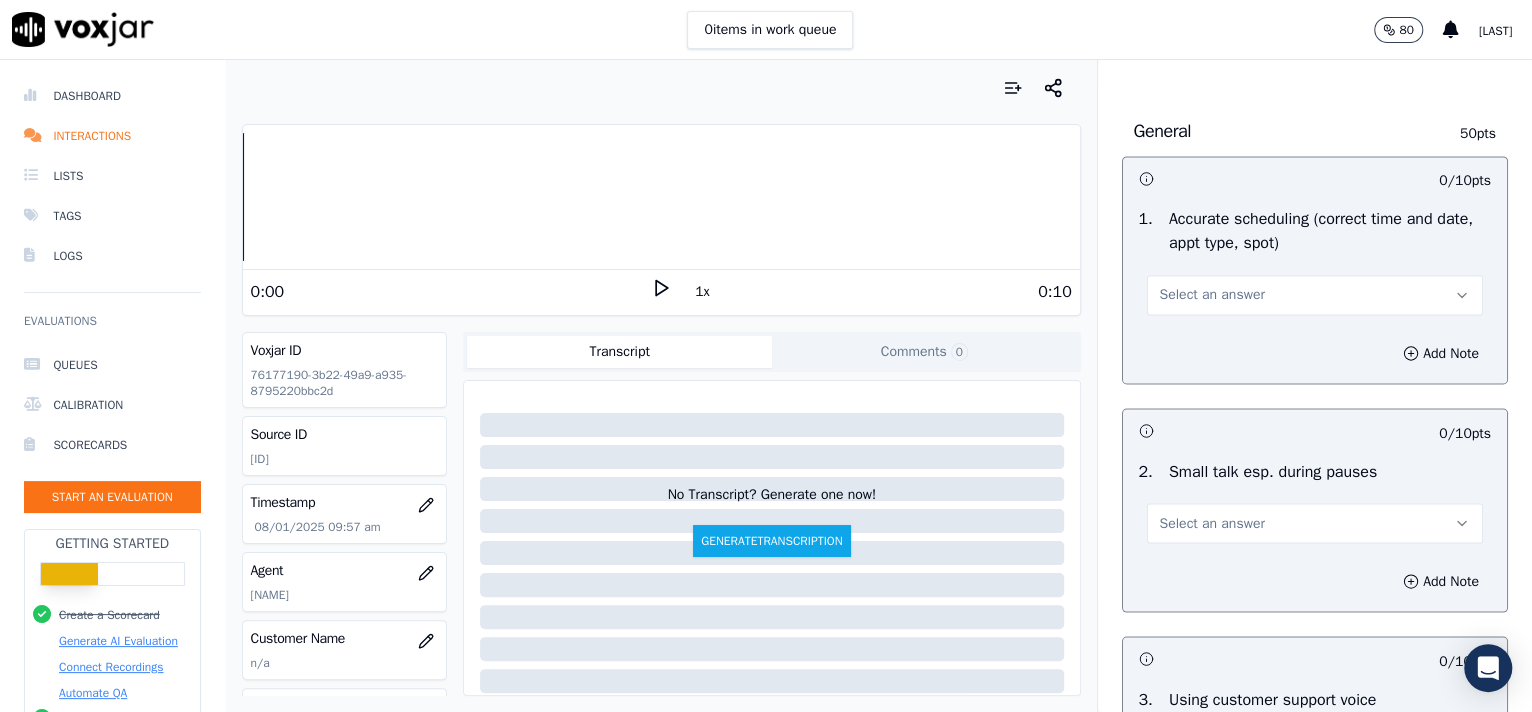 scroll, scrollTop: 3057, scrollLeft: 0, axis: vertical 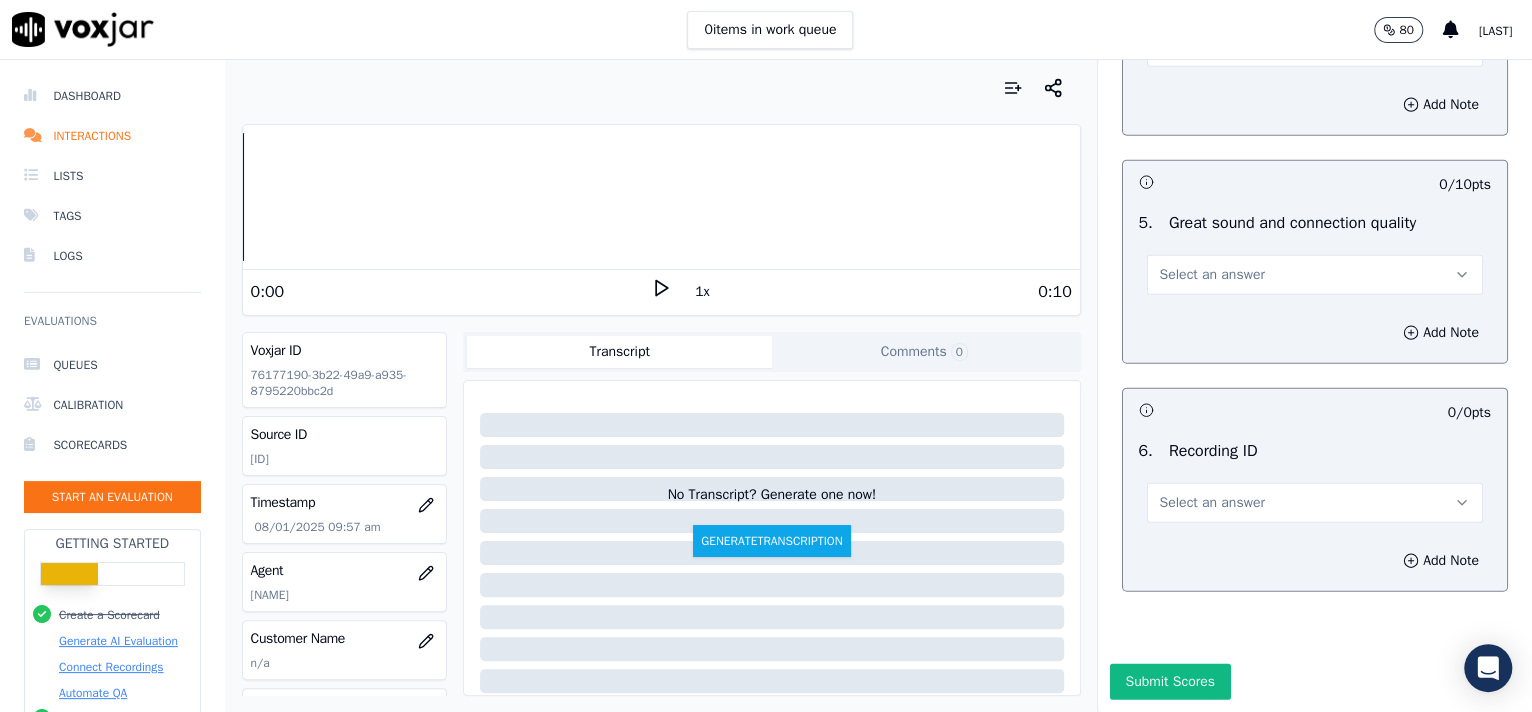 drag, startPoint x: 1107, startPoint y: 433, endPoint x: 1122, endPoint y: 436, distance: 15.297058 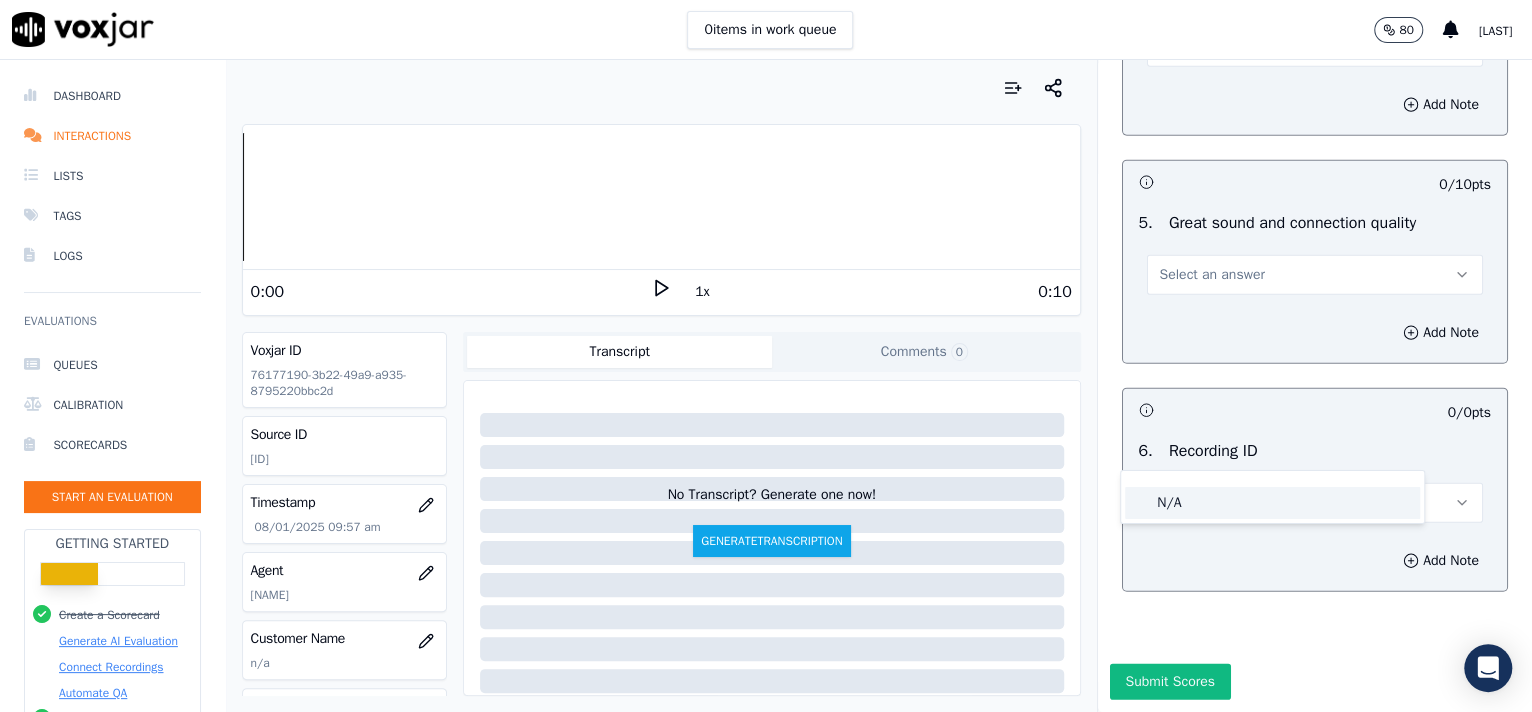 click on "N/A" 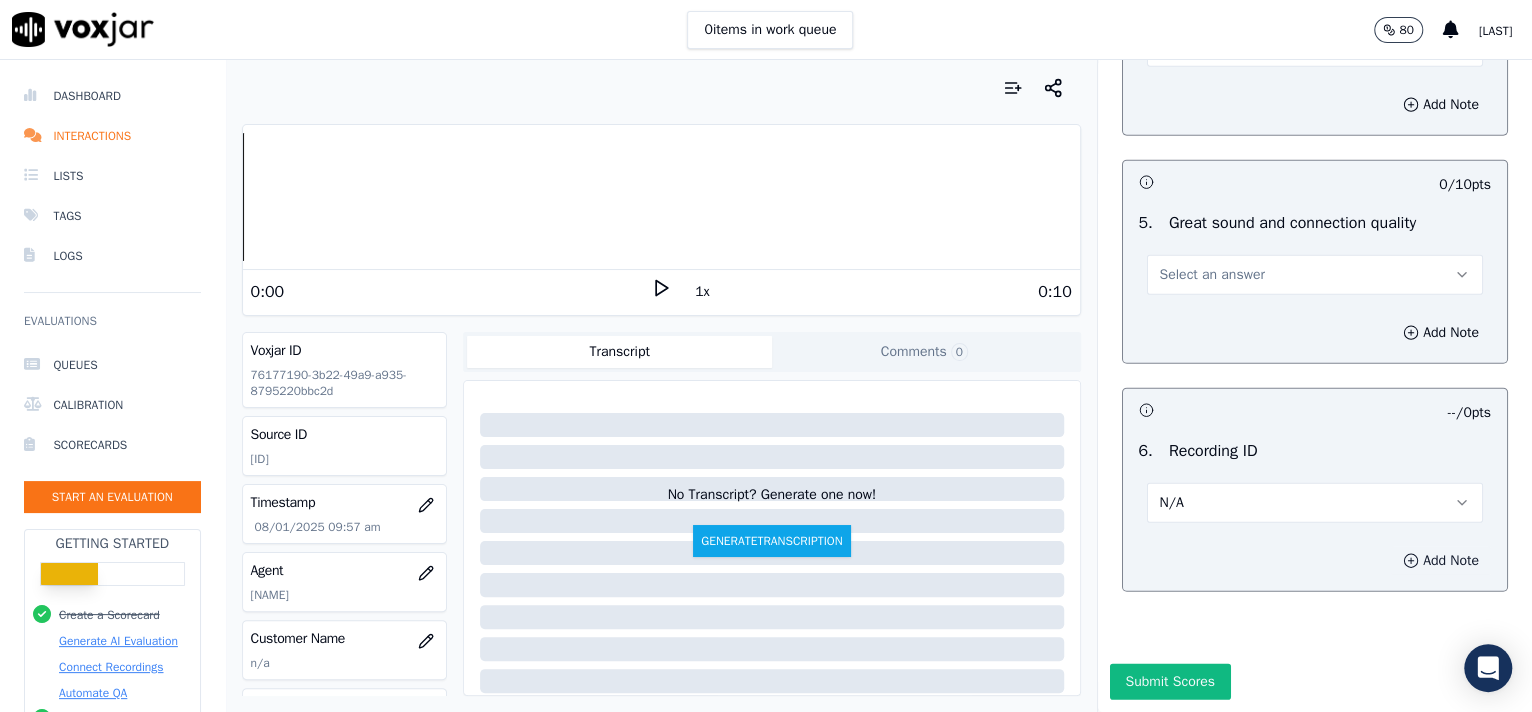 click on "Add Note" at bounding box center [1441, 561] 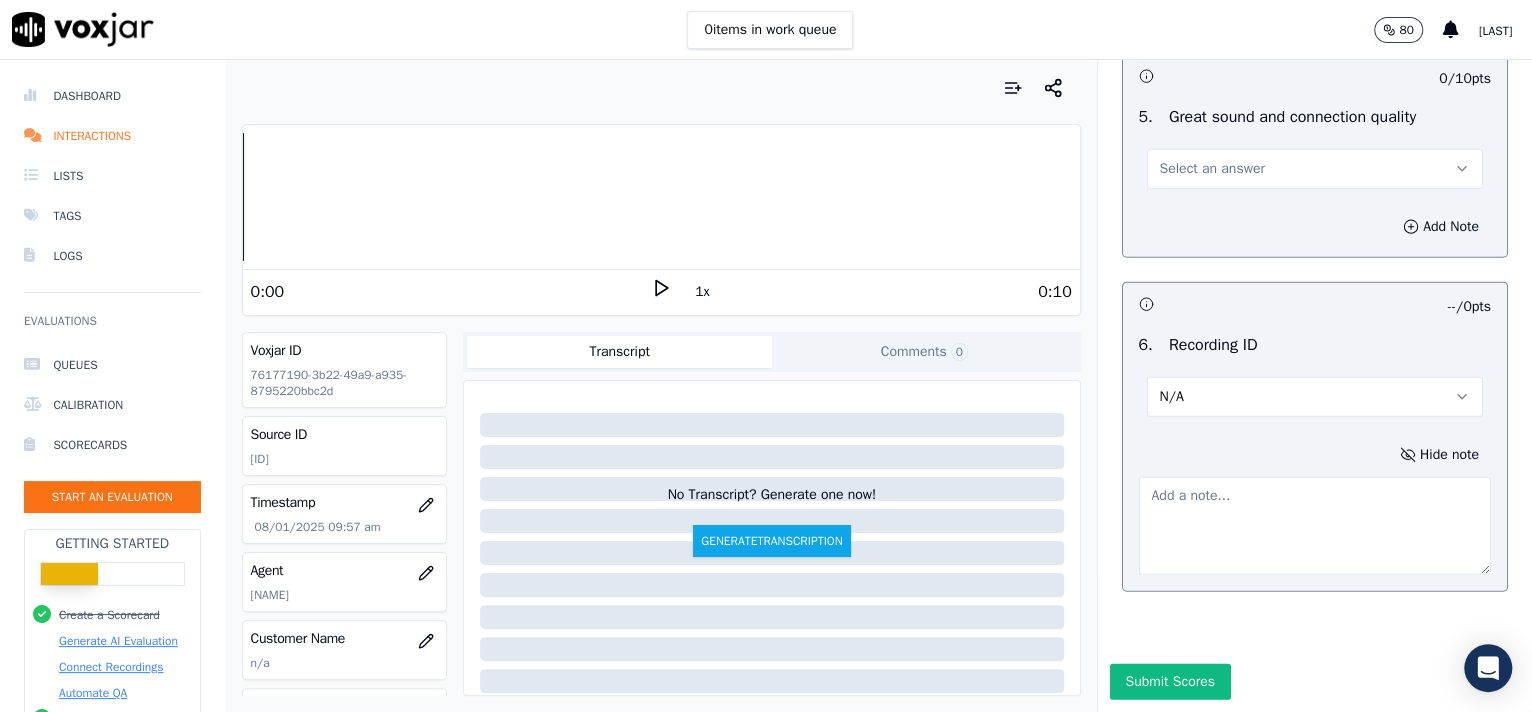 click at bounding box center (1315, 526) 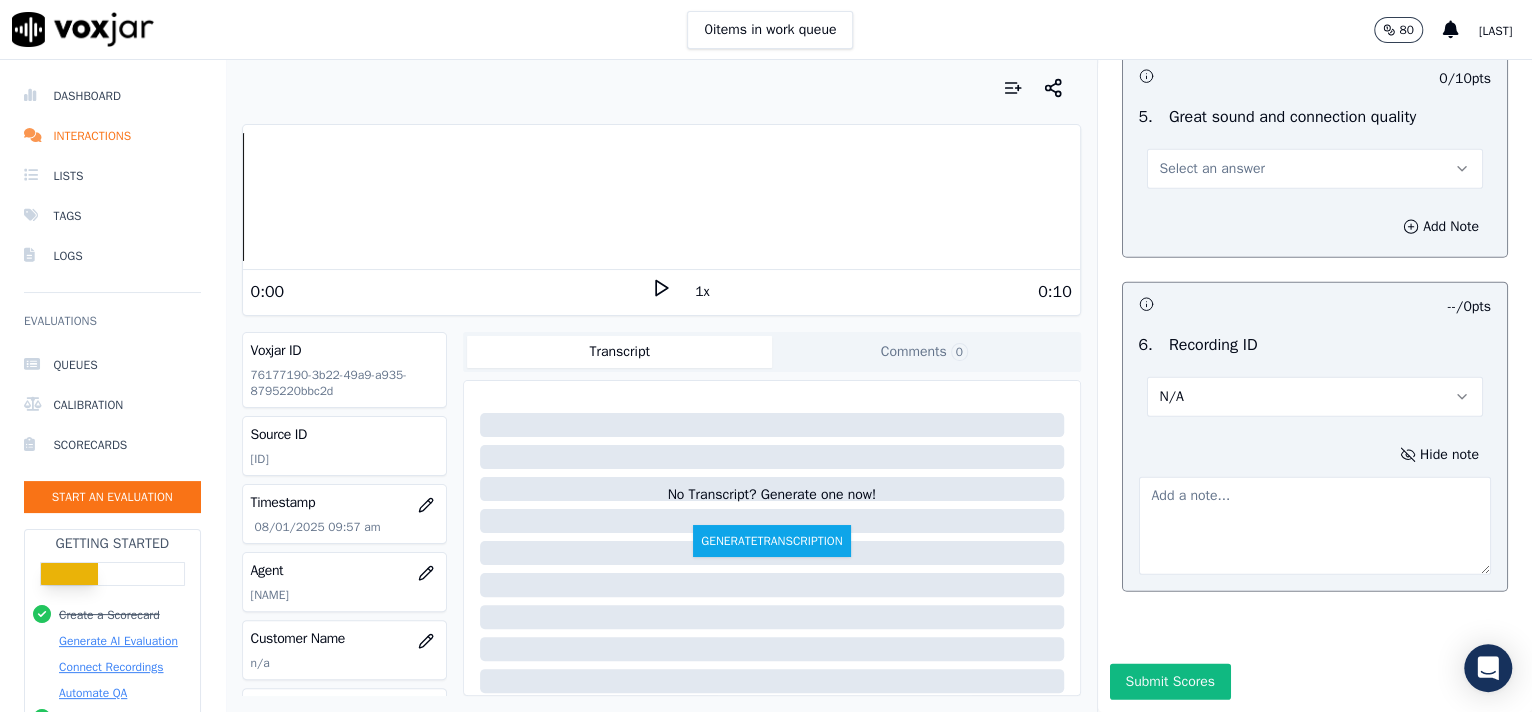 paste on "[ID]" 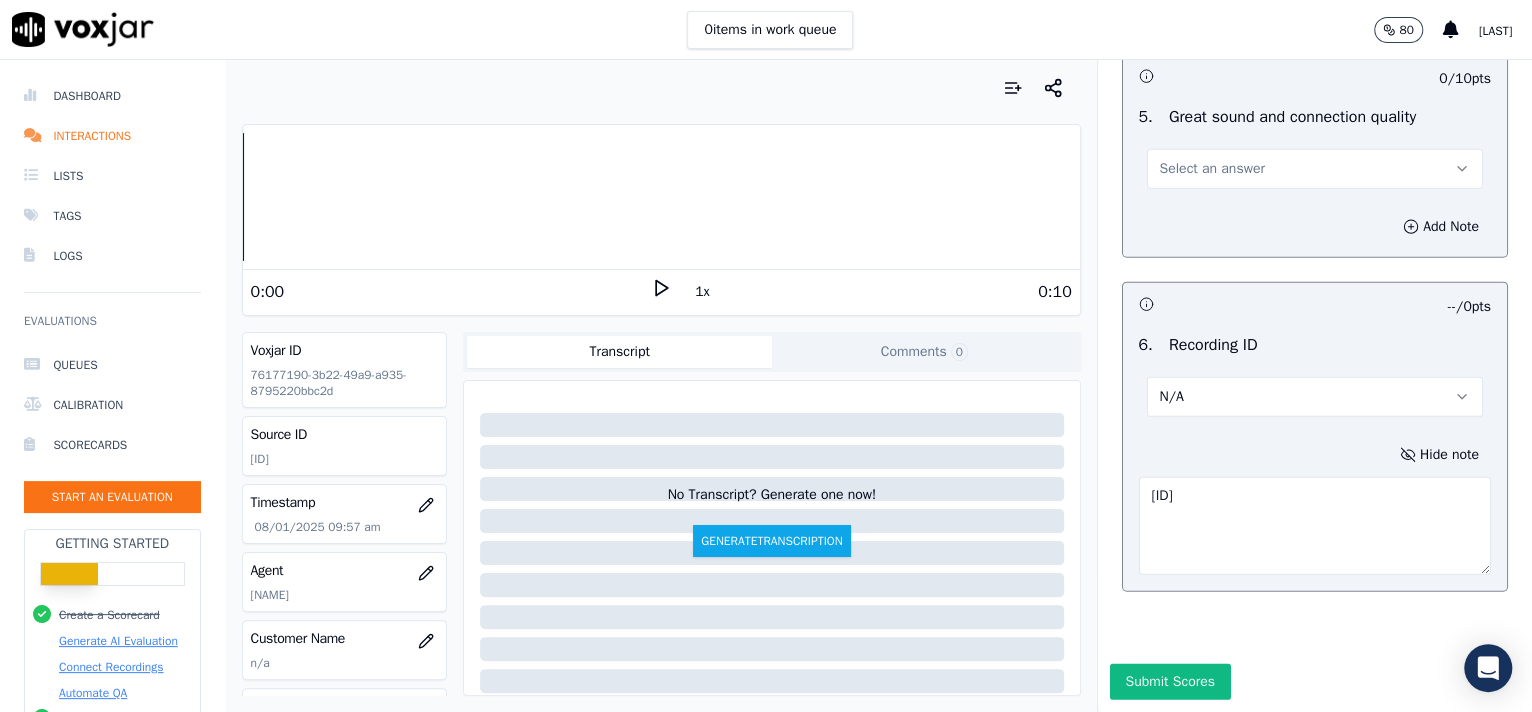 type on "[ID]" 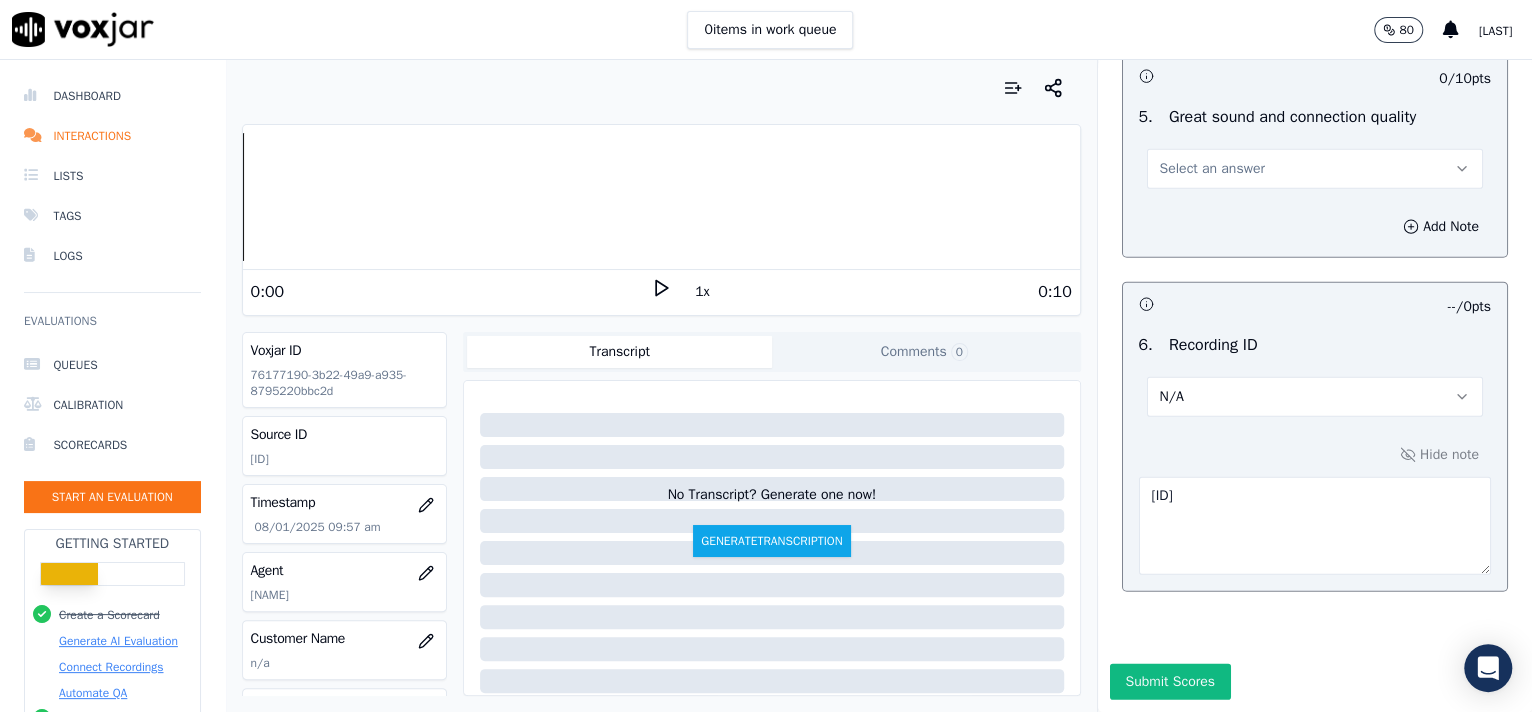 click on "Select an answer" at bounding box center (1315, 169) 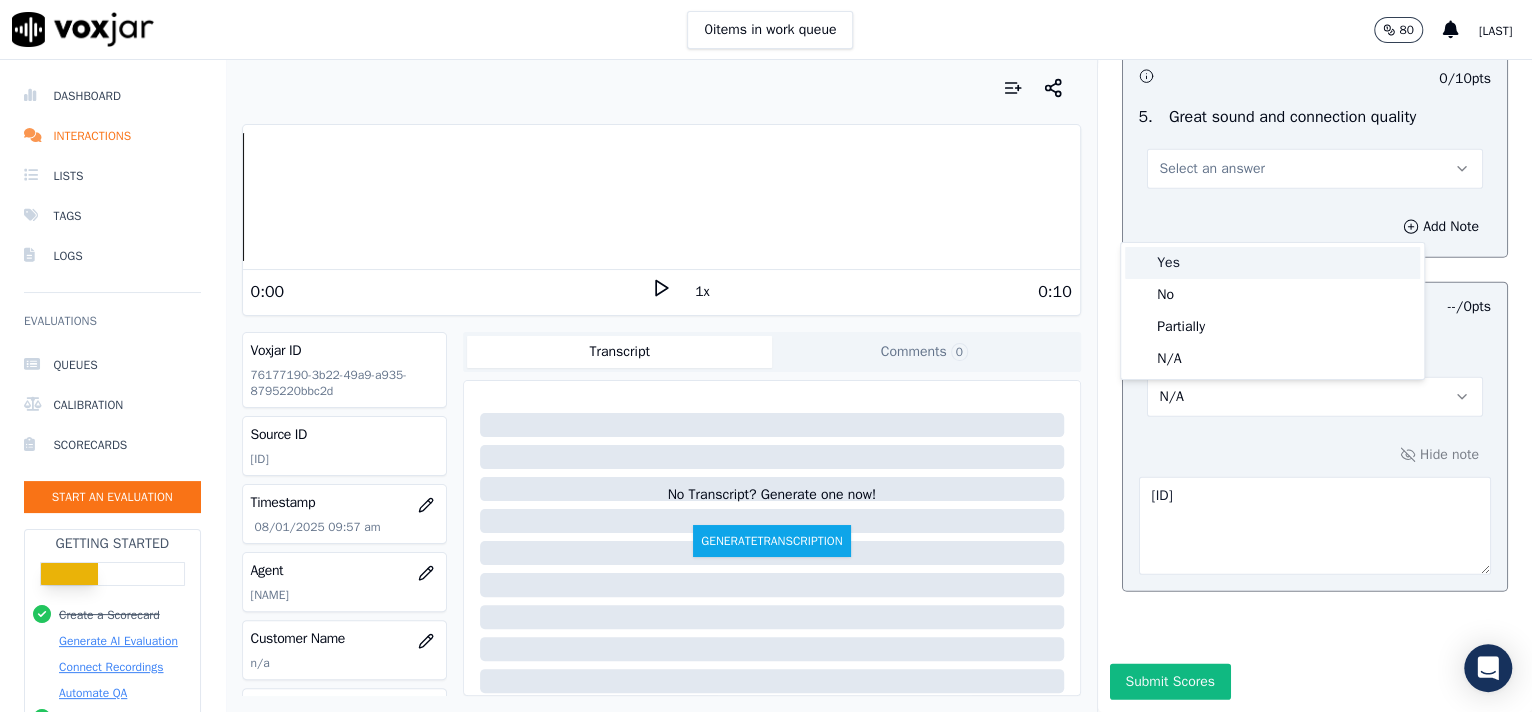 click on "Yes" at bounding box center [1272, 263] 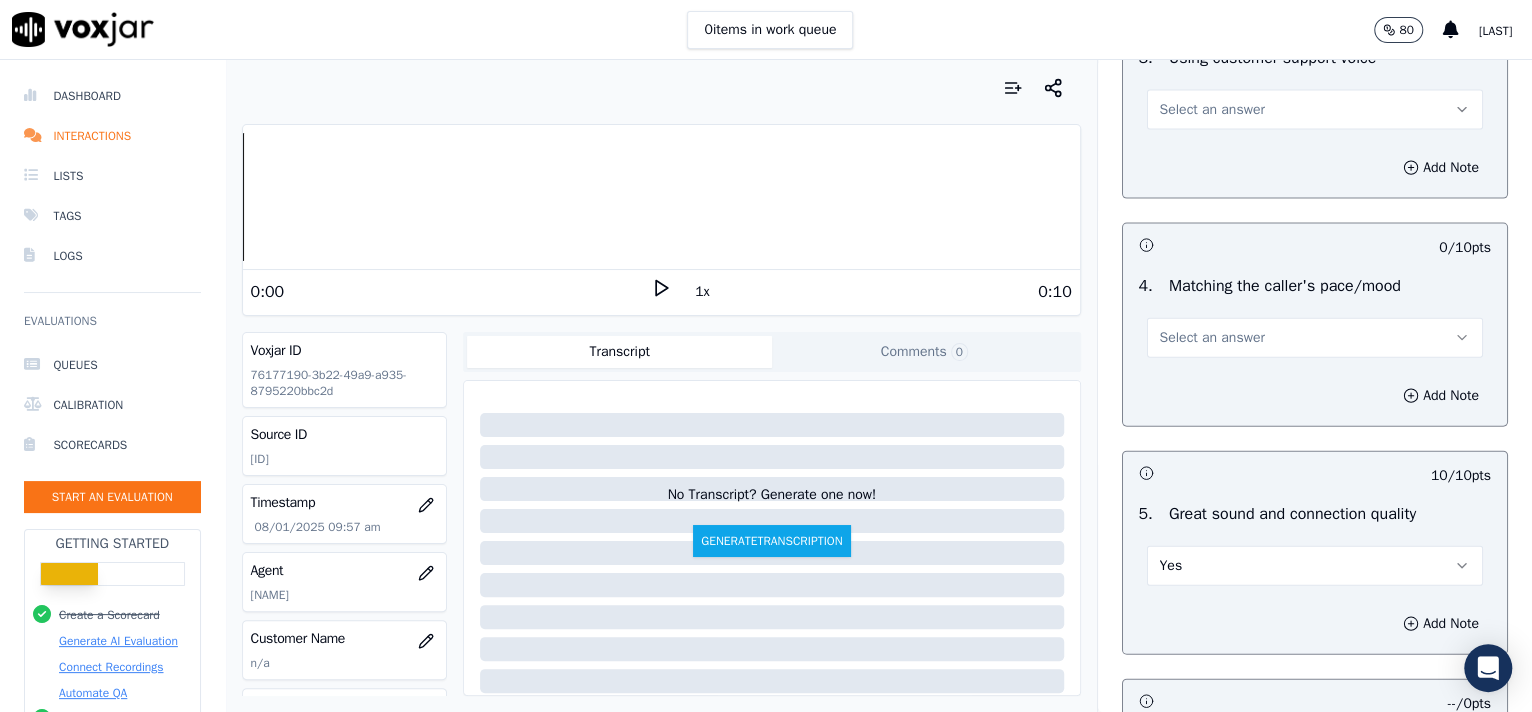 scroll, scrollTop: 2614, scrollLeft: 0, axis: vertical 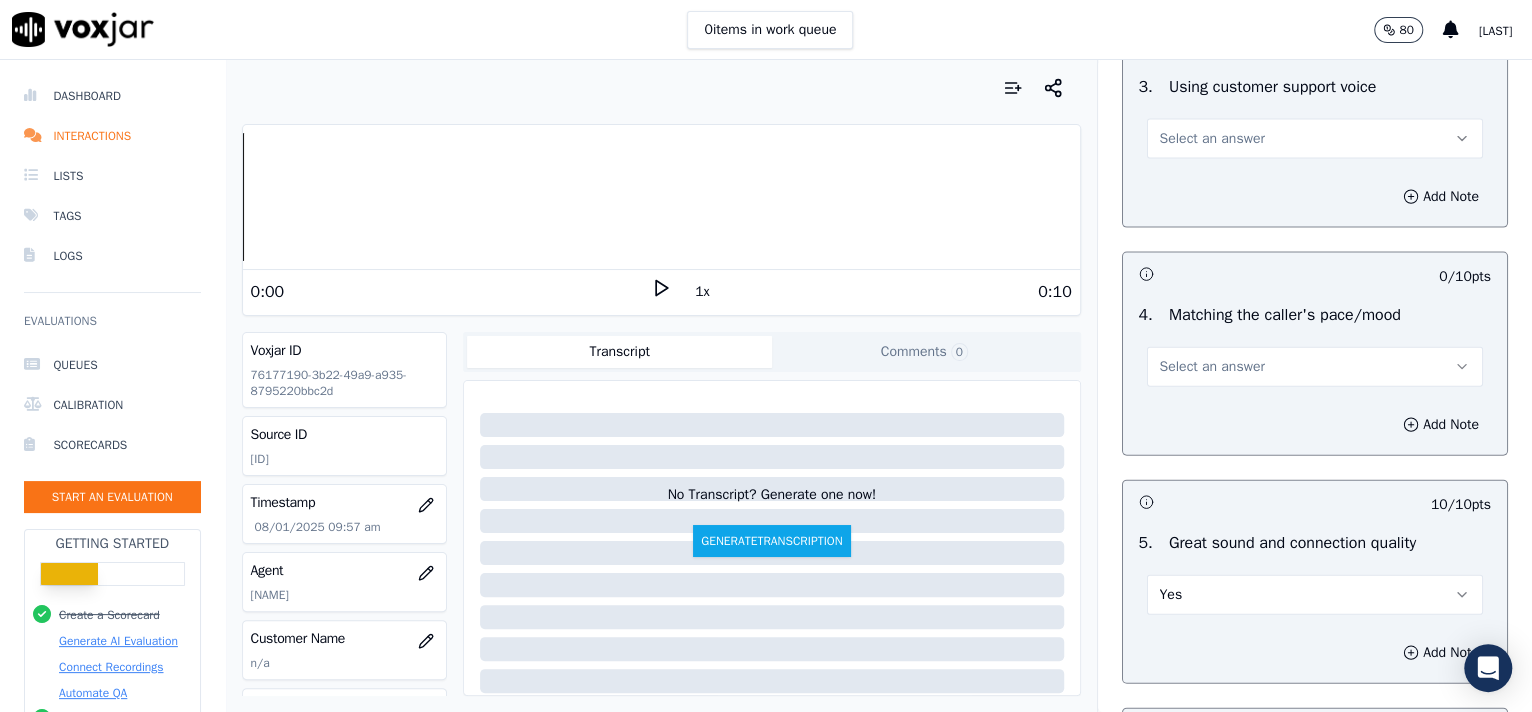 click on "Select an answer" at bounding box center [1212, 367] 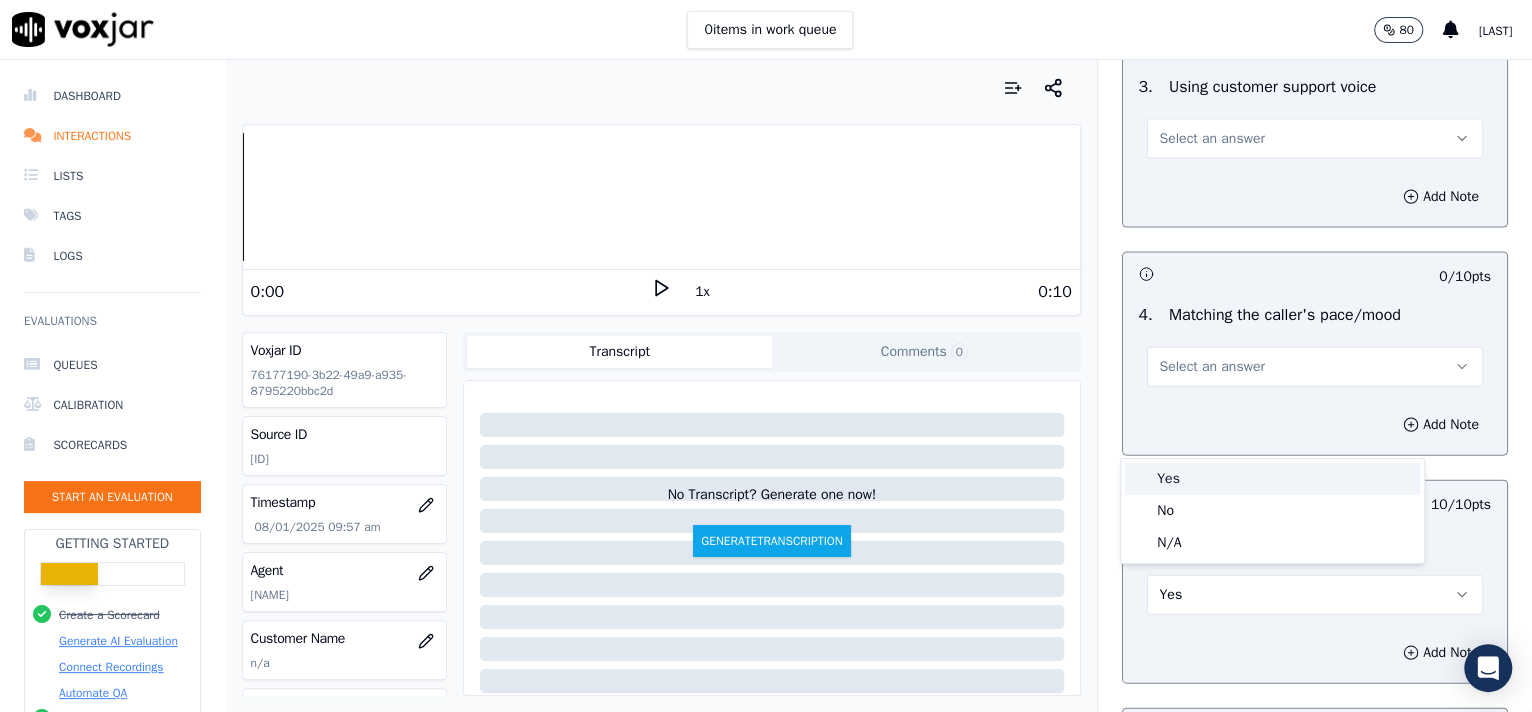 click on "Yes" at bounding box center [1272, 479] 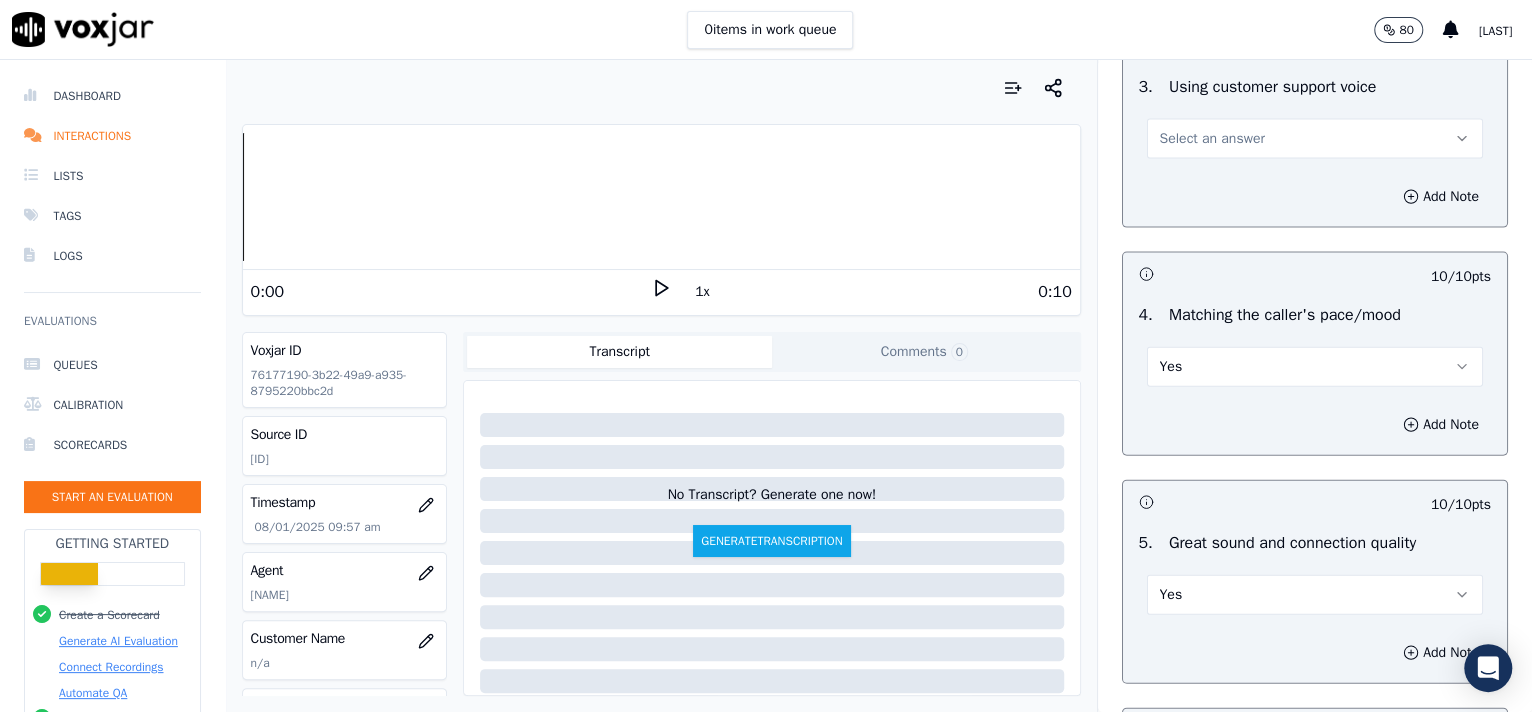 click on "Select an answer" at bounding box center [1315, 139] 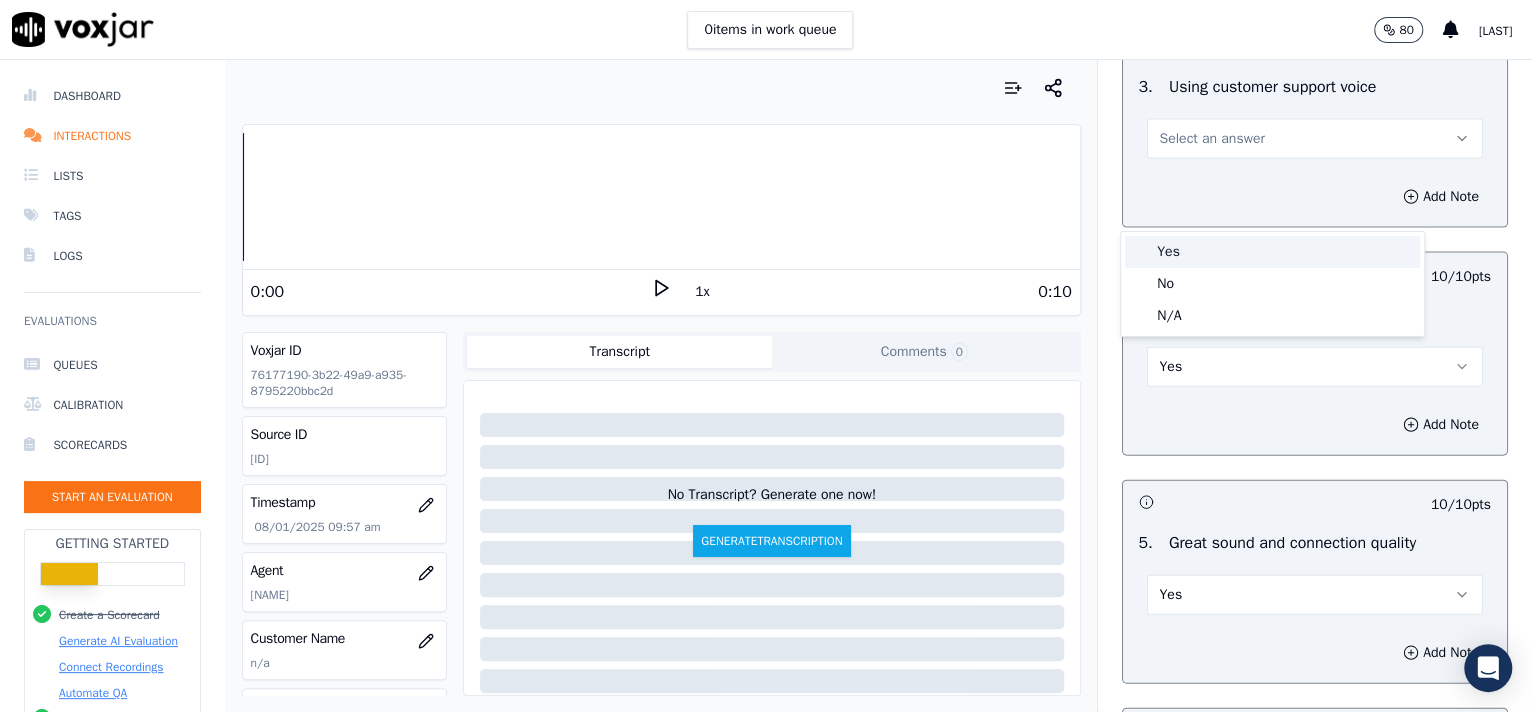click on "Yes" at bounding box center (1272, 252) 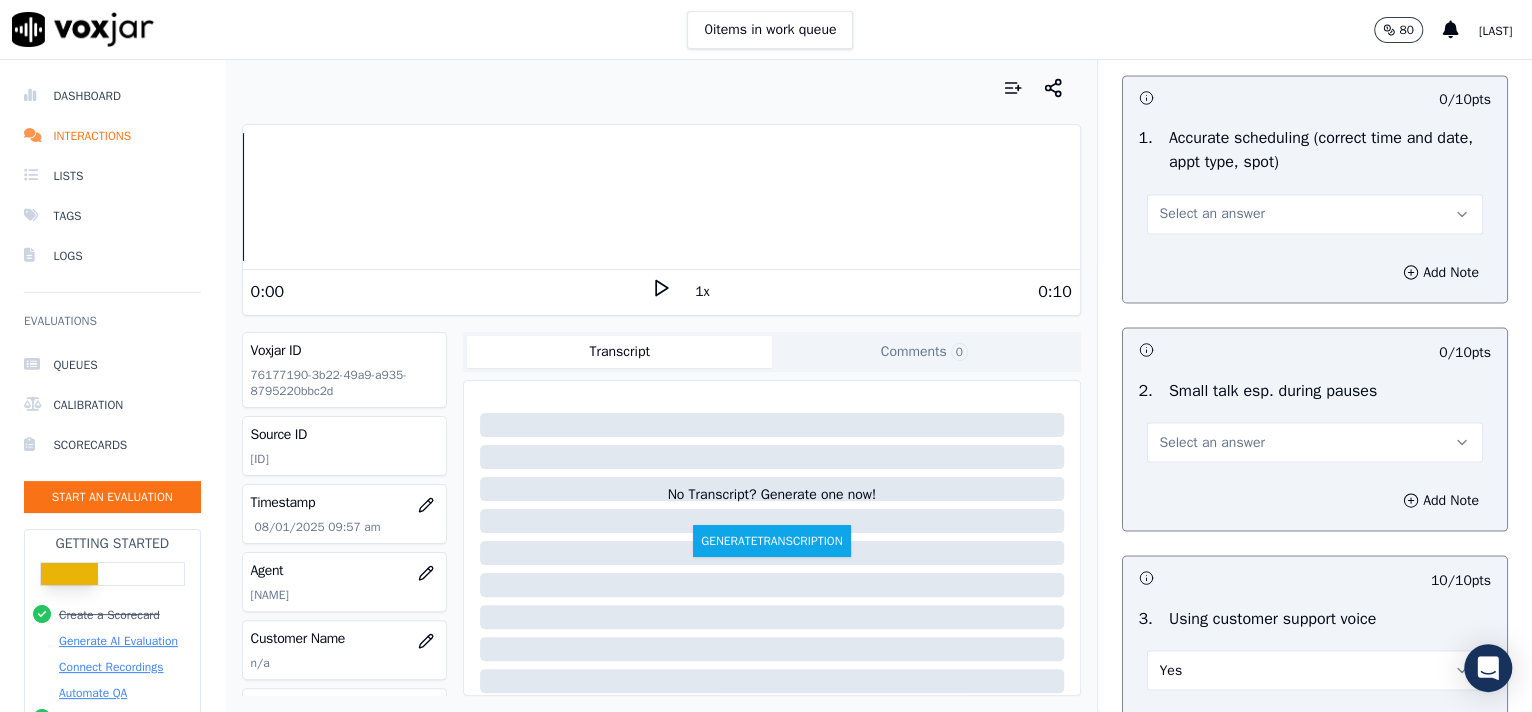 scroll, scrollTop: 2071, scrollLeft: 0, axis: vertical 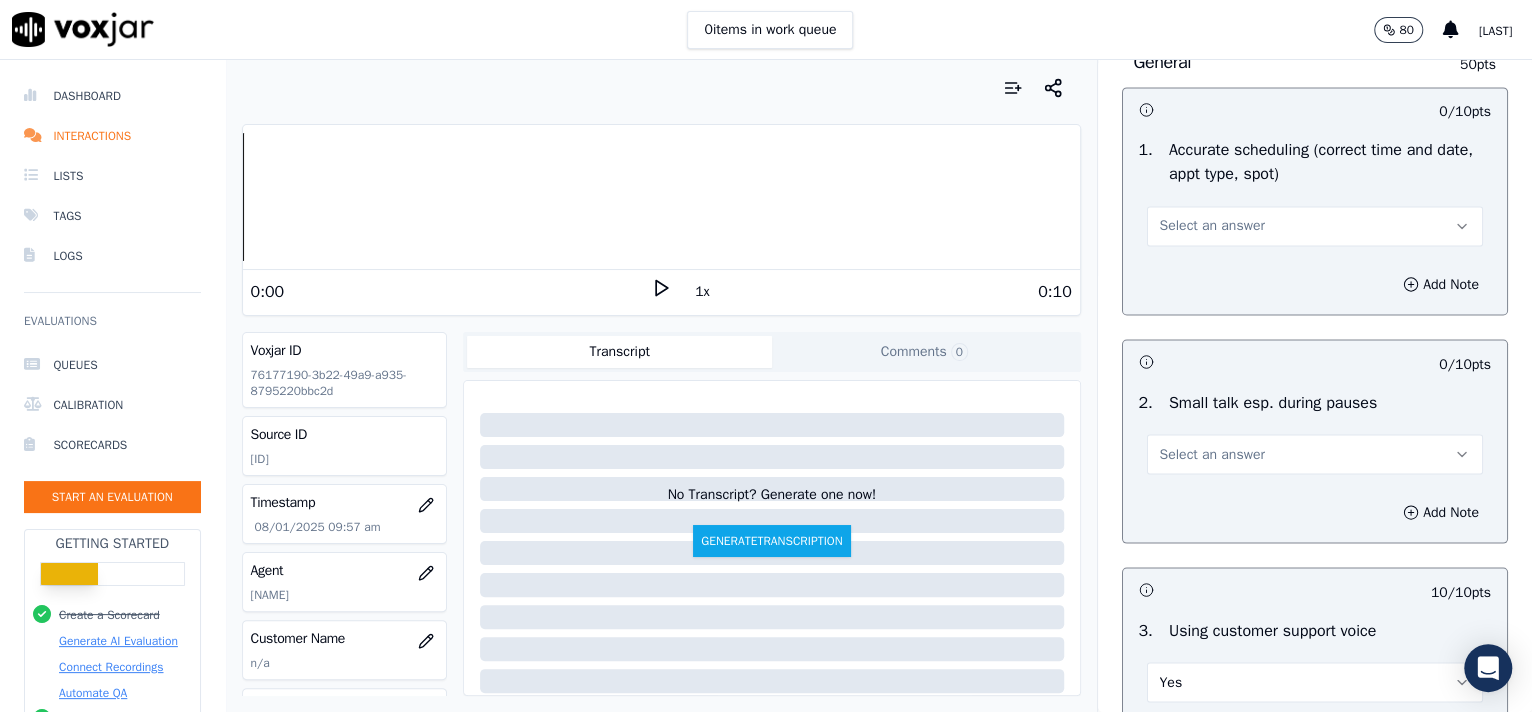 click on "Select an answer" at bounding box center [1315, 454] 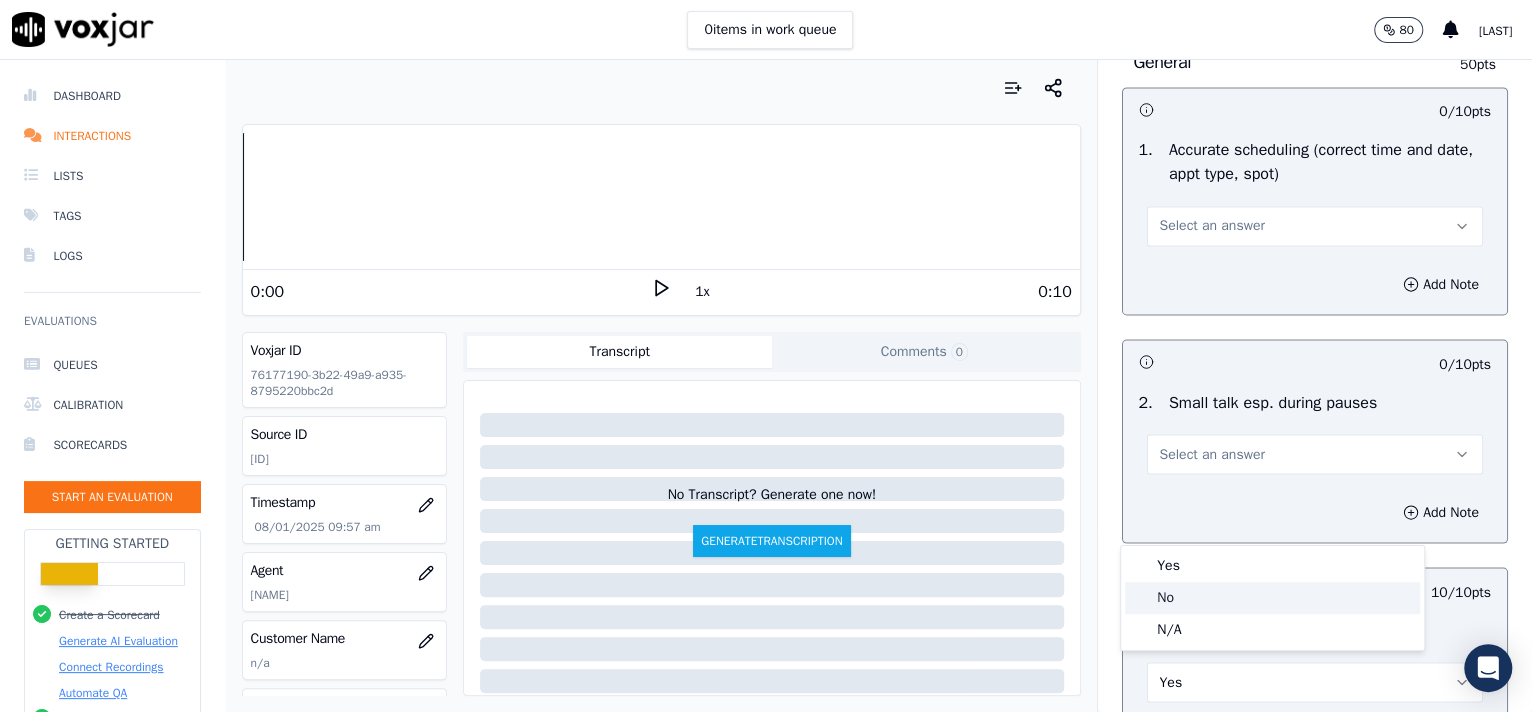 click on "No" 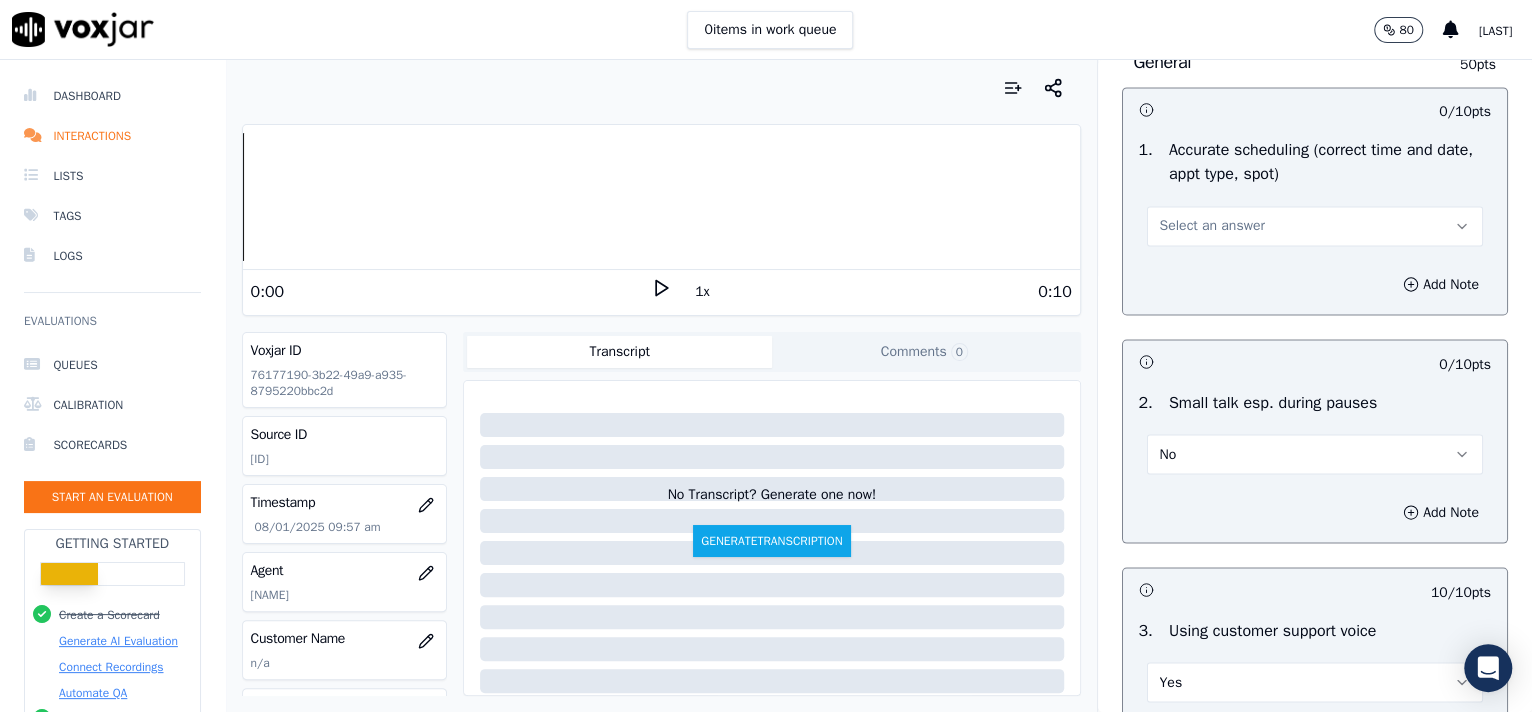 click on "Select an answer" at bounding box center (1212, 226) 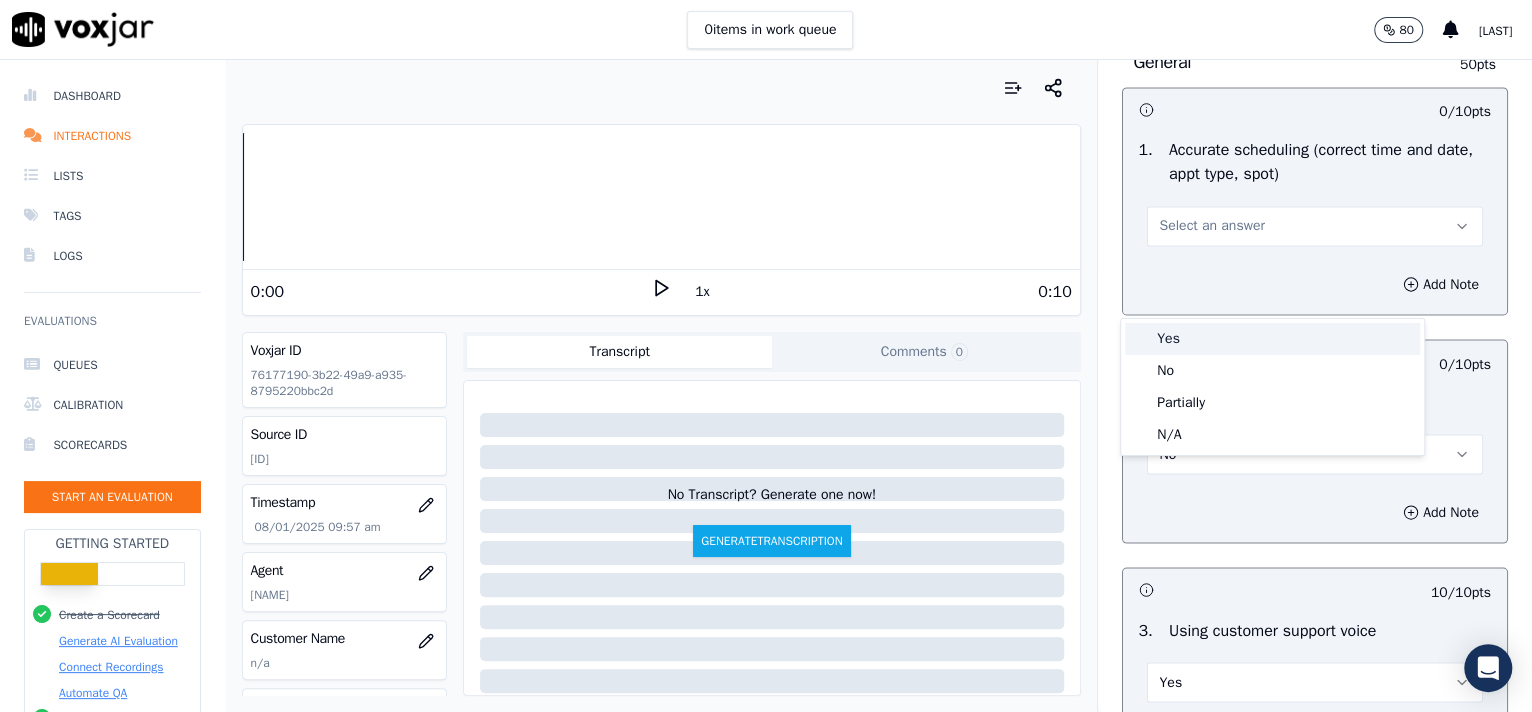 click on "Yes" at bounding box center [1272, 339] 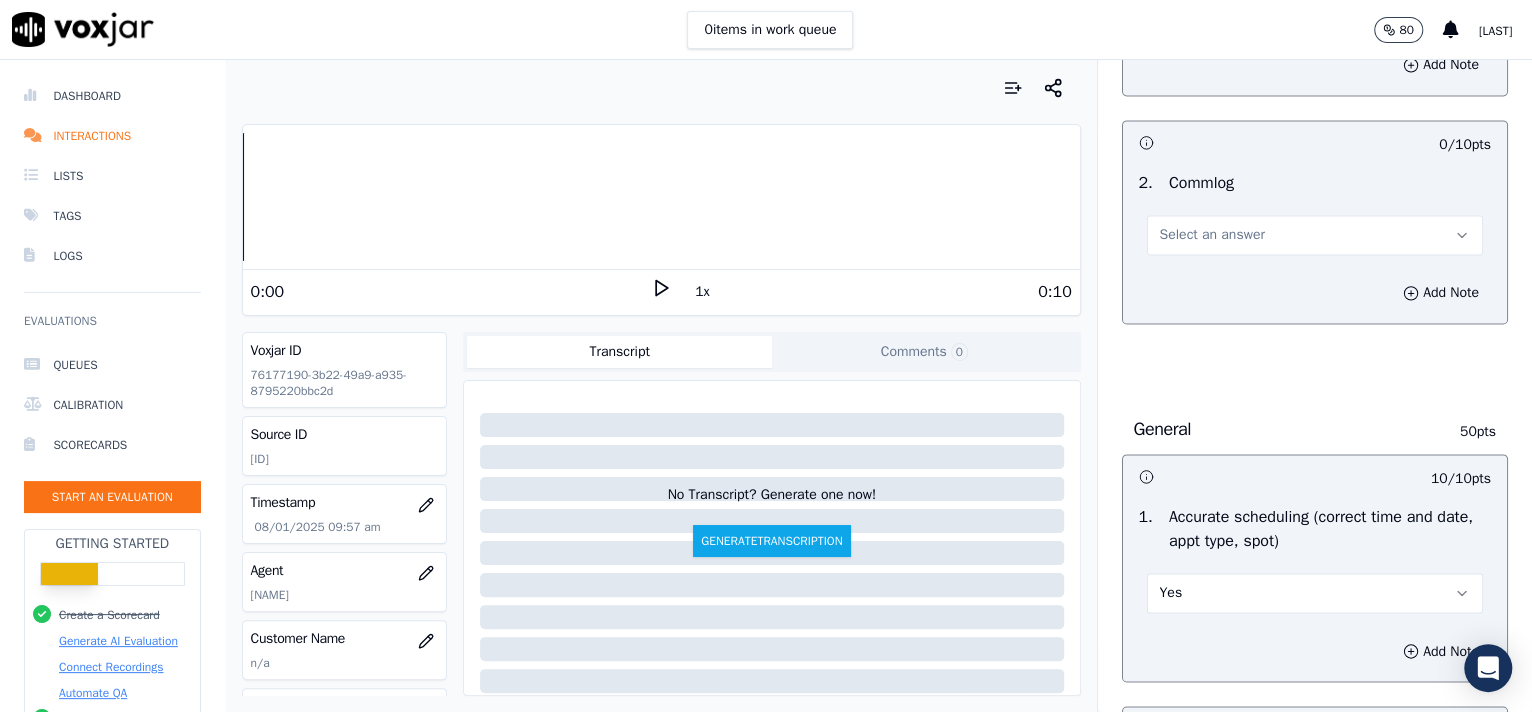 scroll, scrollTop: 1680, scrollLeft: 0, axis: vertical 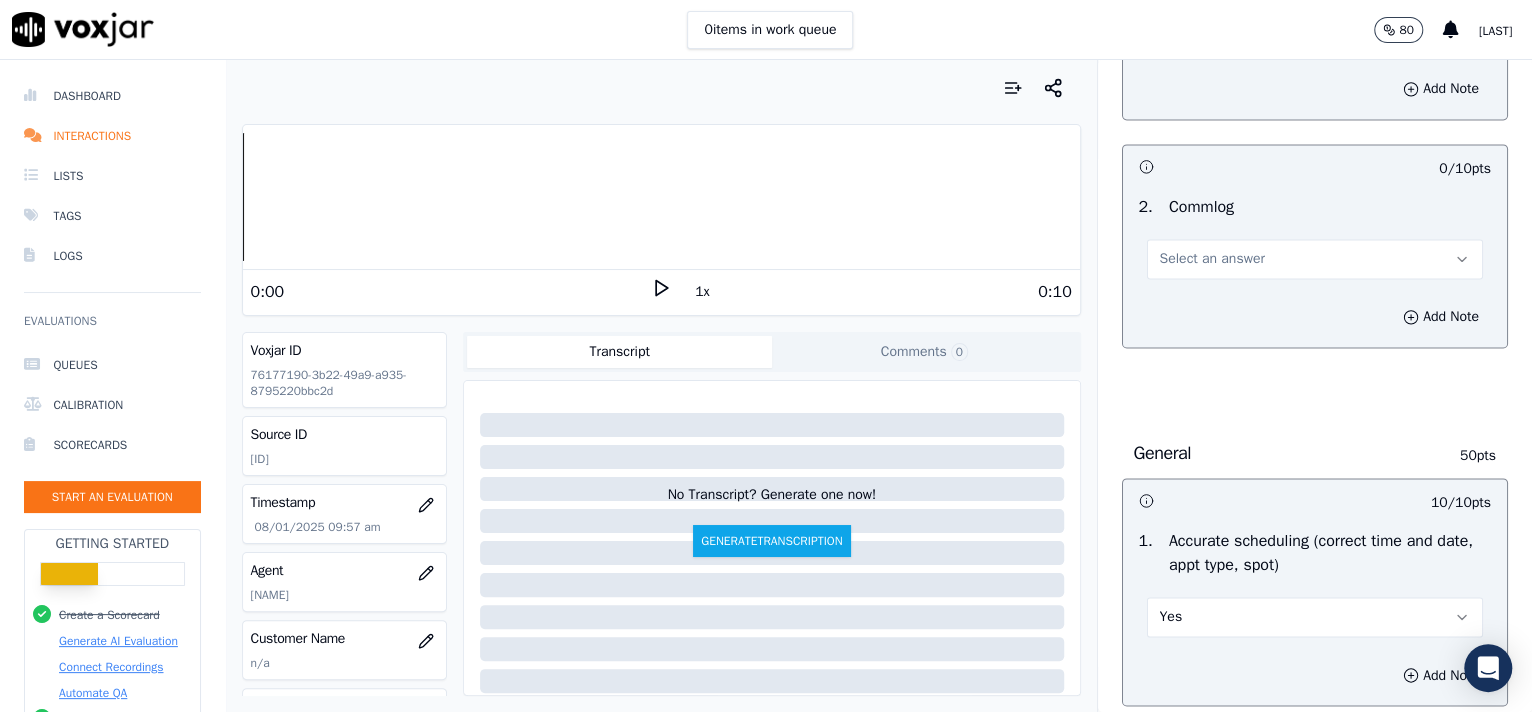 click on "Select an answer" at bounding box center [1212, 259] 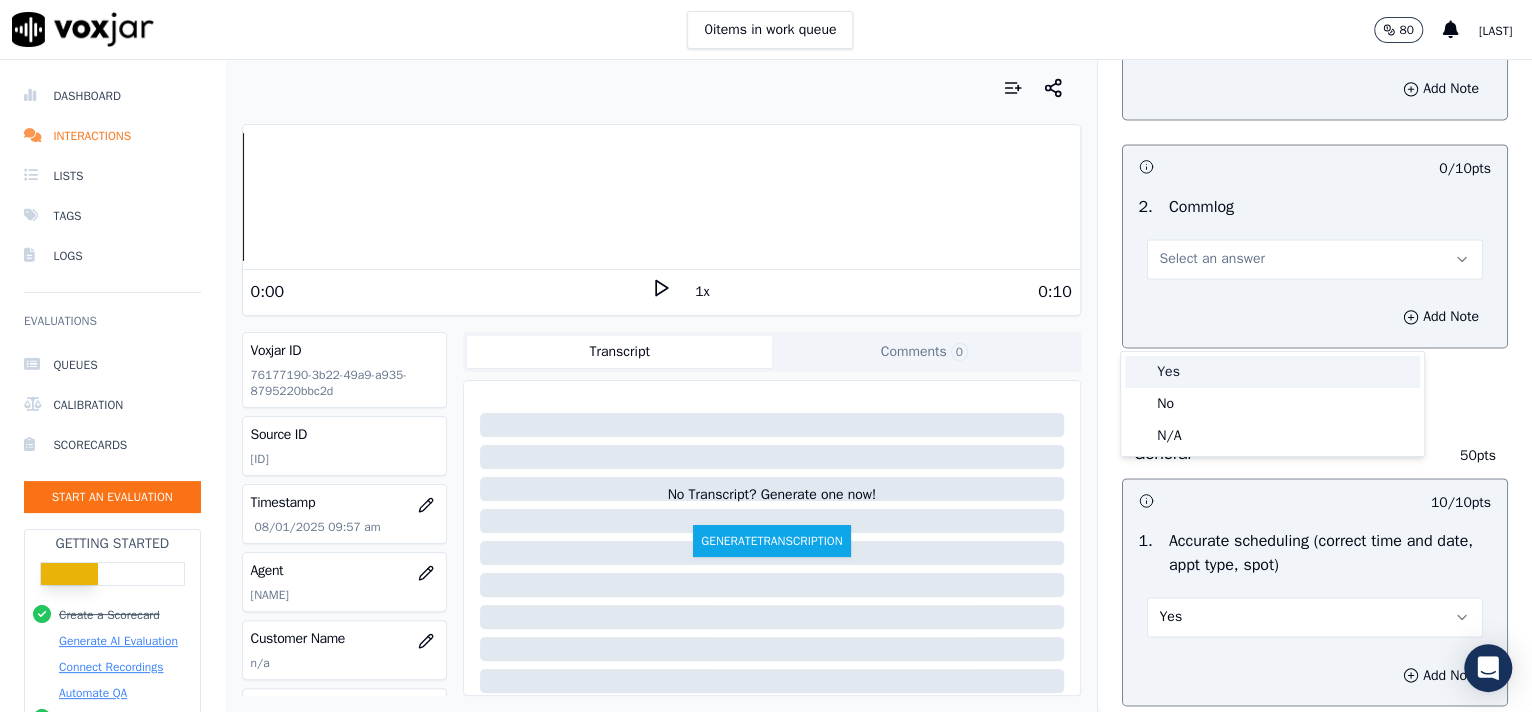 click on "Yes" at bounding box center [1272, 372] 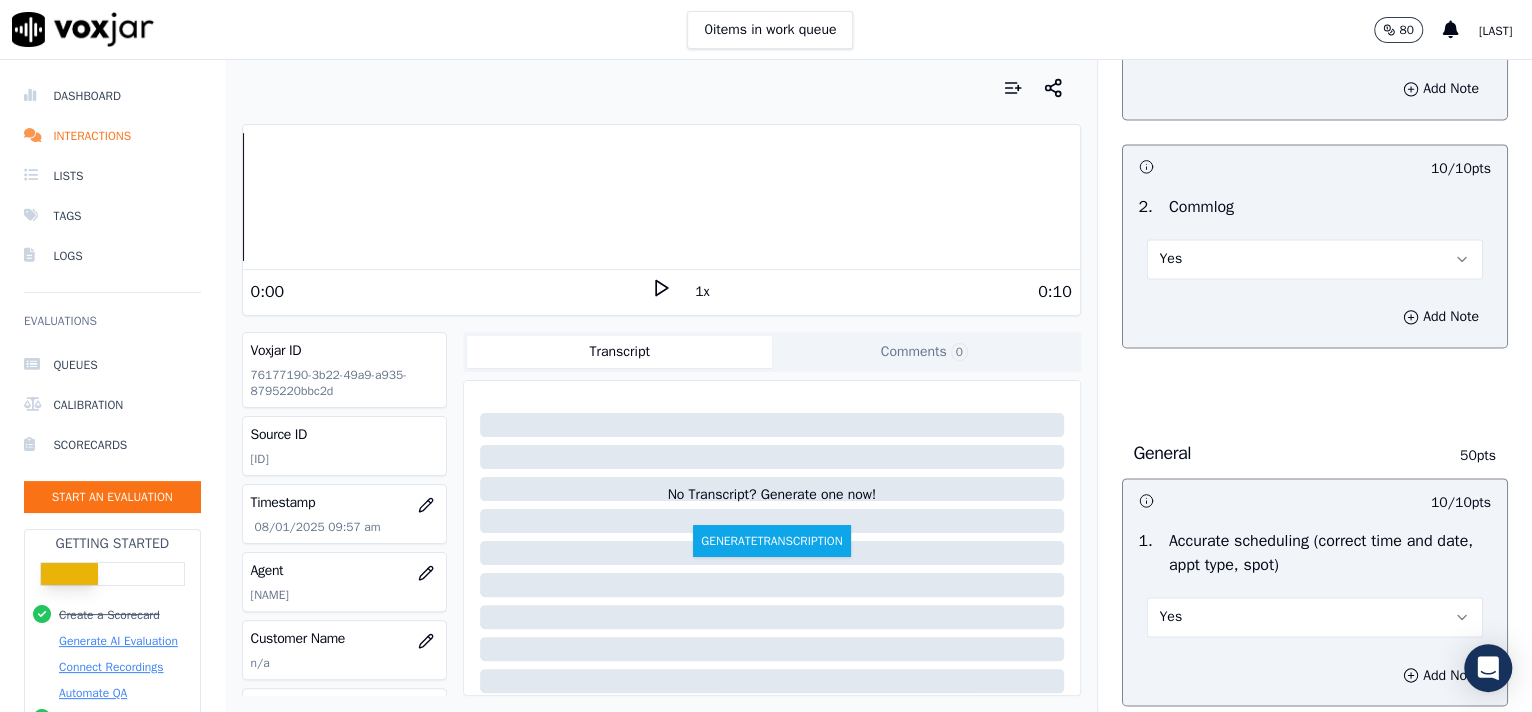 scroll, scrollTop: 1300, scrollLeft: 0, axis: vertical 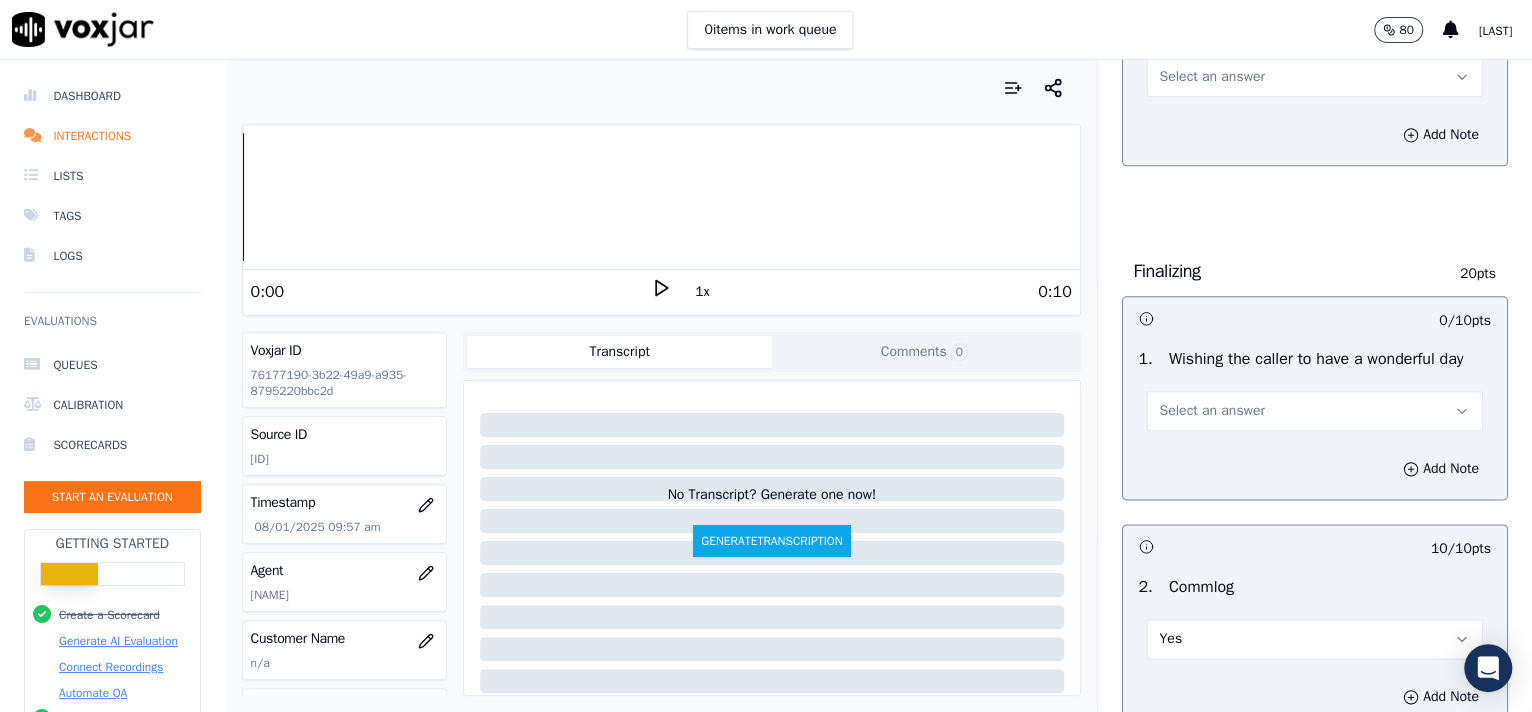 click on "Select an answer" at bounding box center (1212, 411) 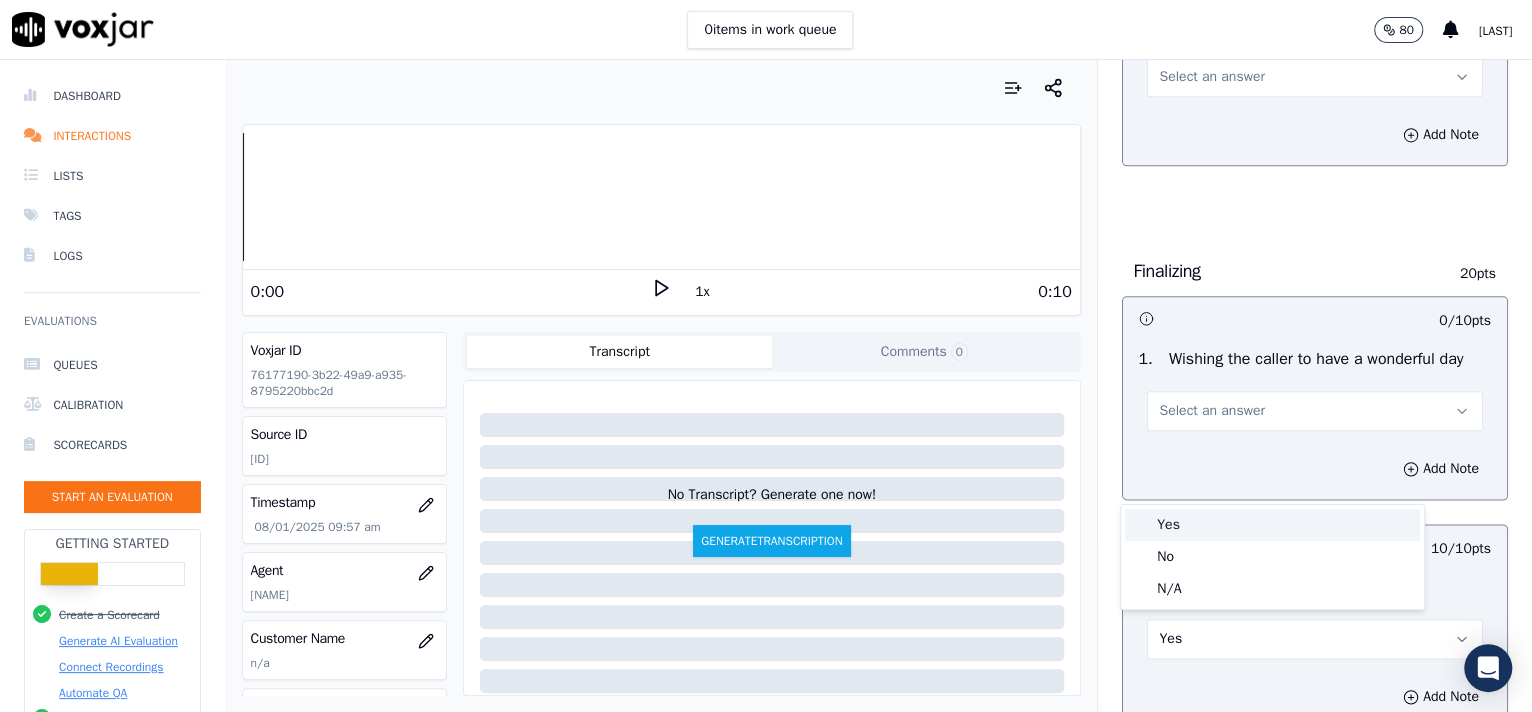 click on "Yes" at bounding box center [1272, 525] 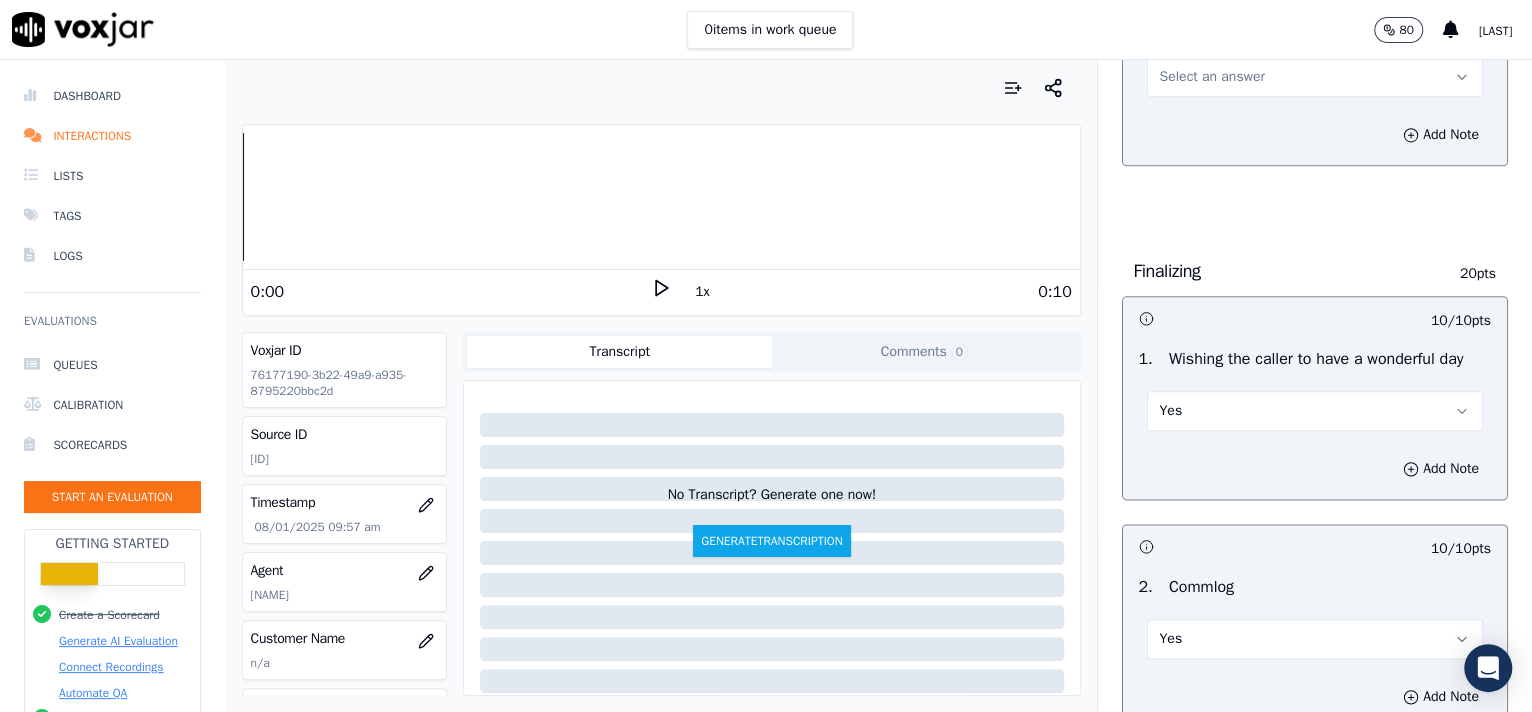 click on "Select an answer" at bounding box center [1212, 77] 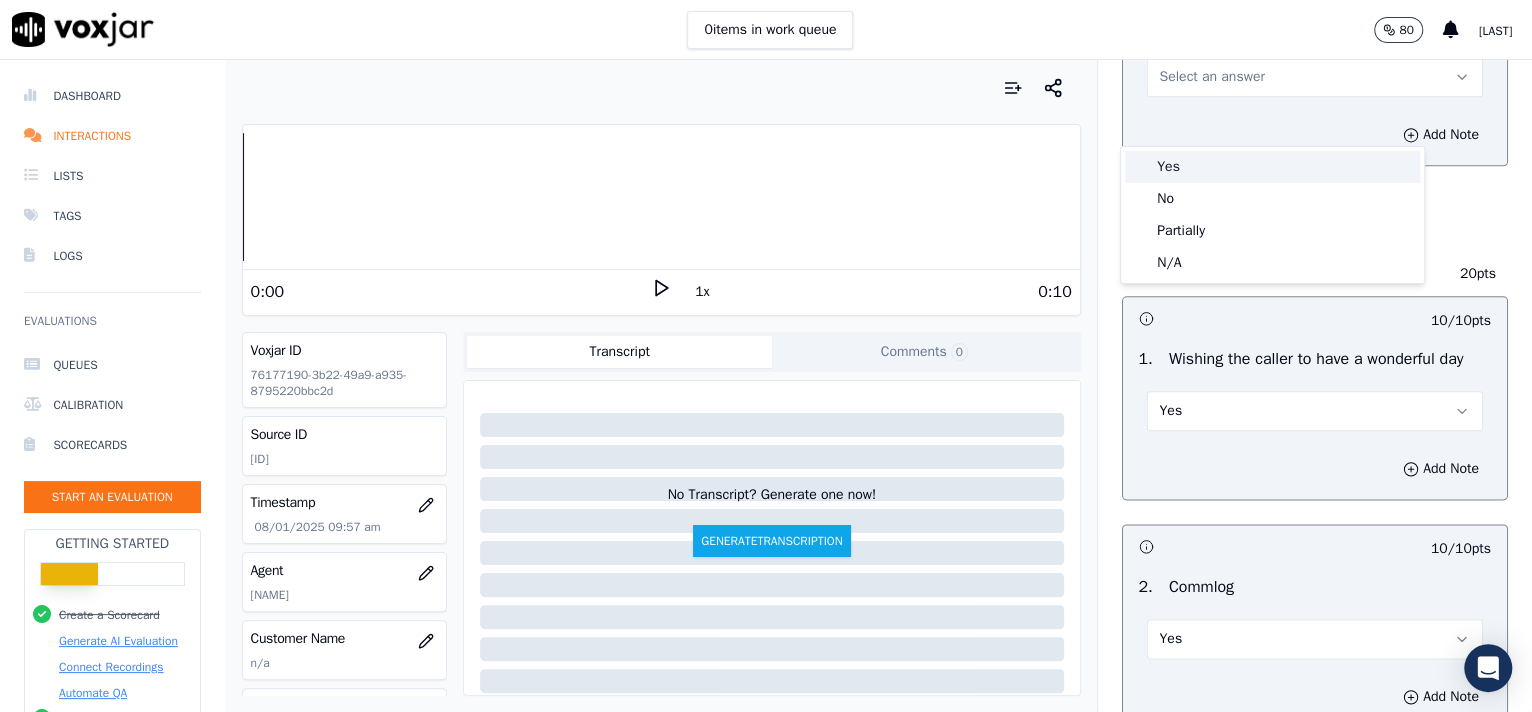 click on "Yes" at bounding box center (1272, 167) 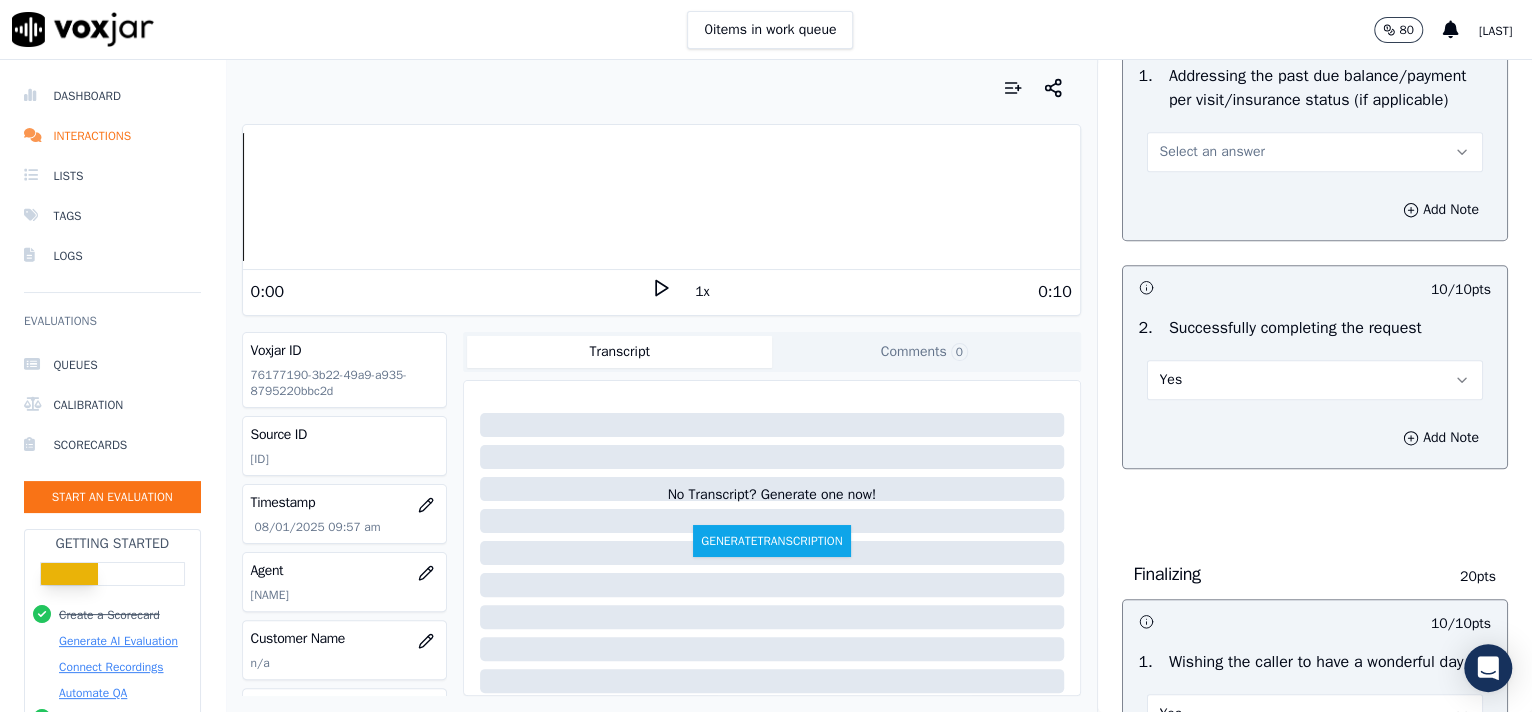 scroll, scrollTop: 939, scrollLeft: 0, axis: vertical 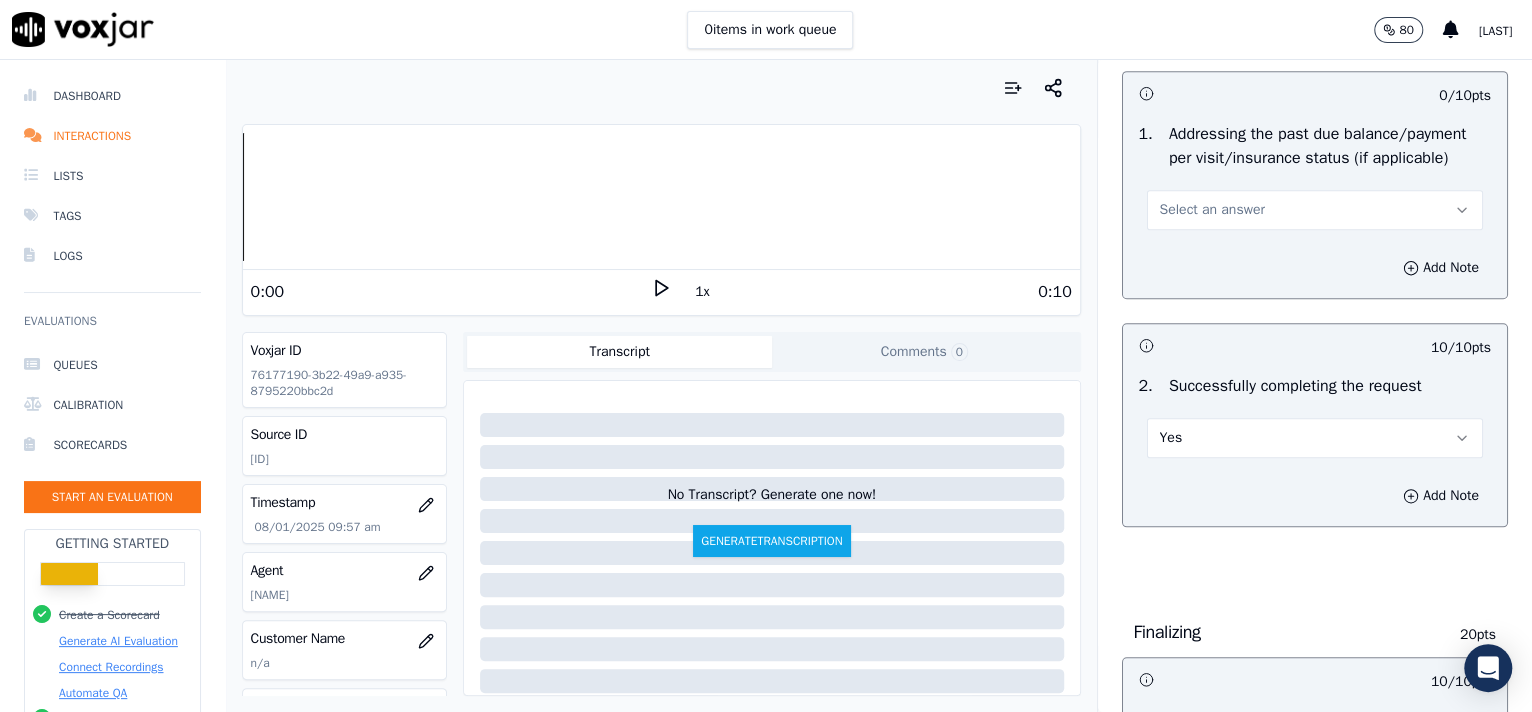 click on "Select an answer" at bounding box center [1315, 200] 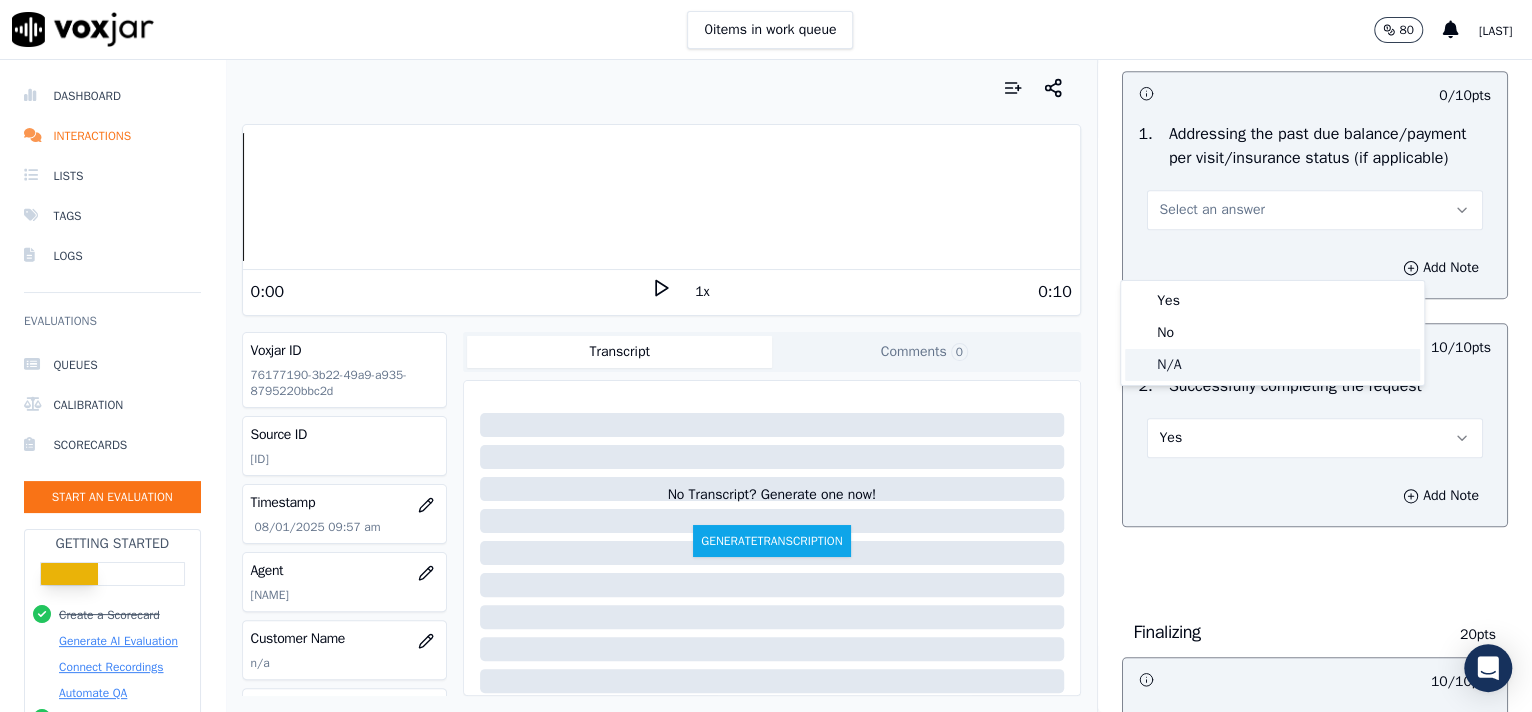 click on "N/A" 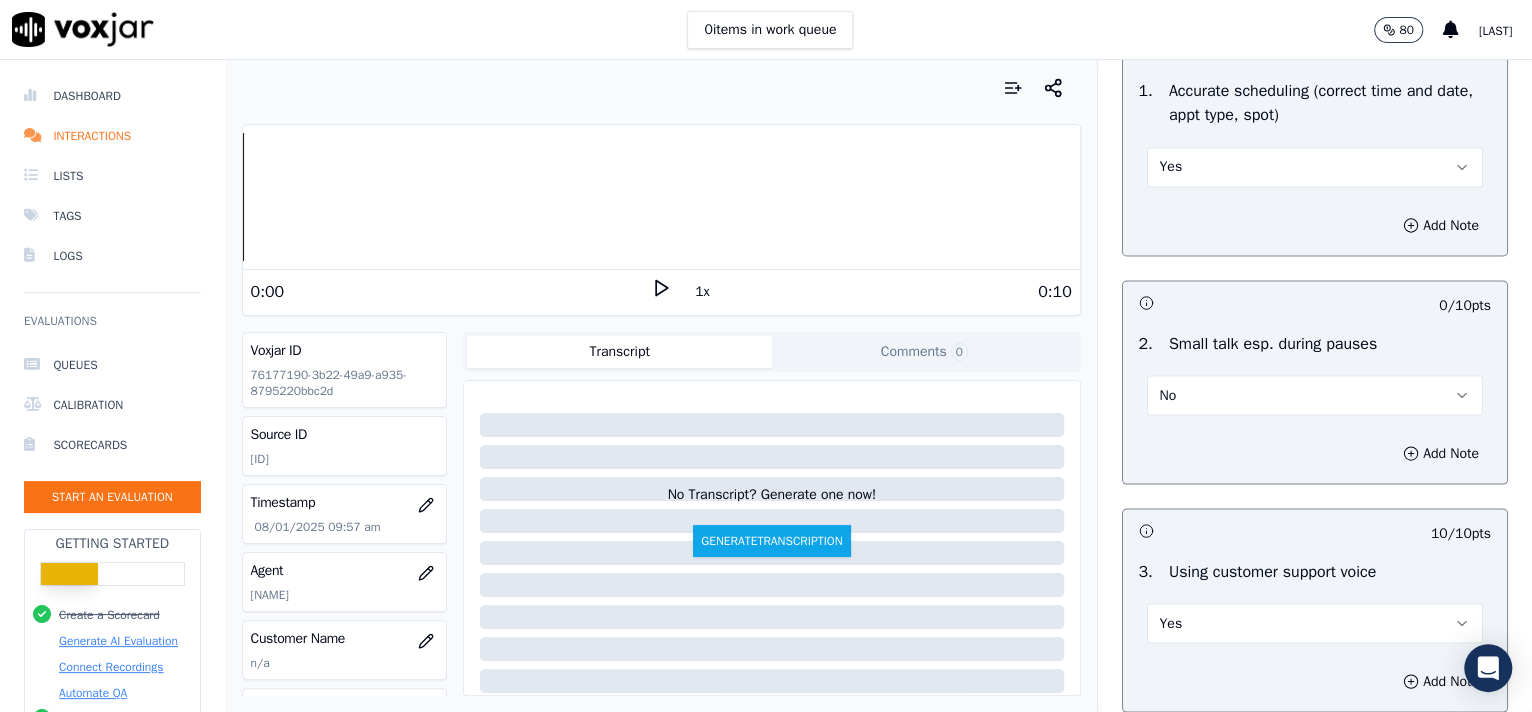 scroll, scrollTop: 3162, scrollLeft: 0, axis: vertical 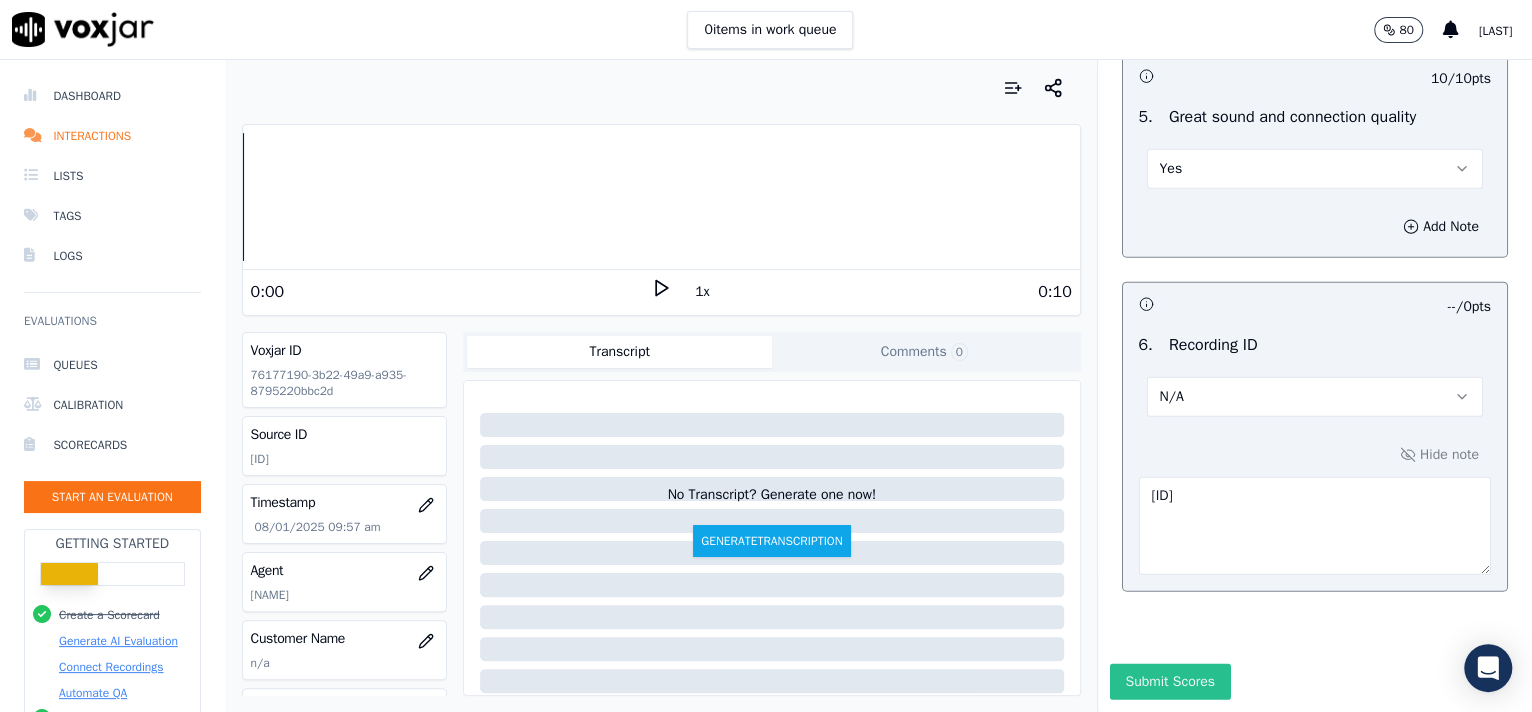 click on "Submit Scores" at bounding box center (1170, 682) 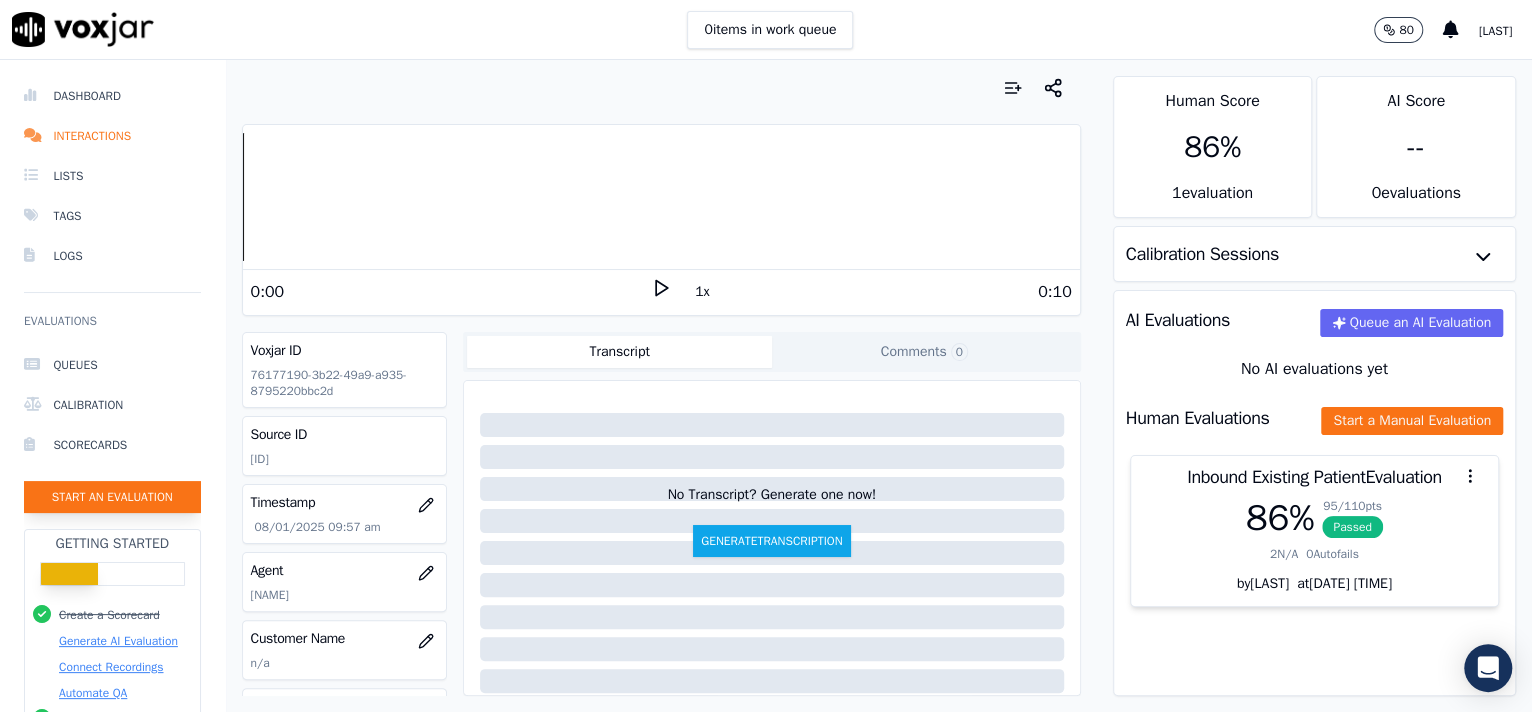 click on "Start an Evaluation" 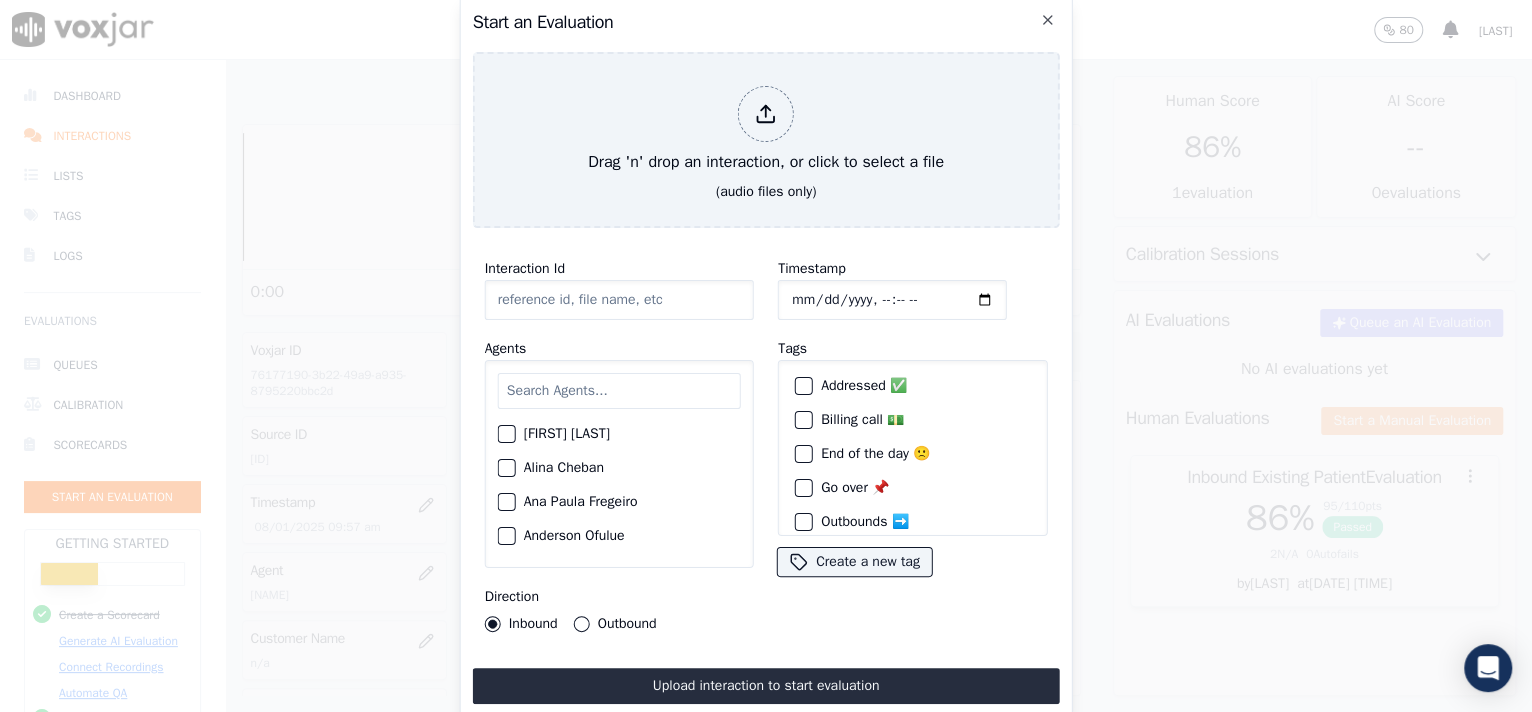 click on "Interaction Id" 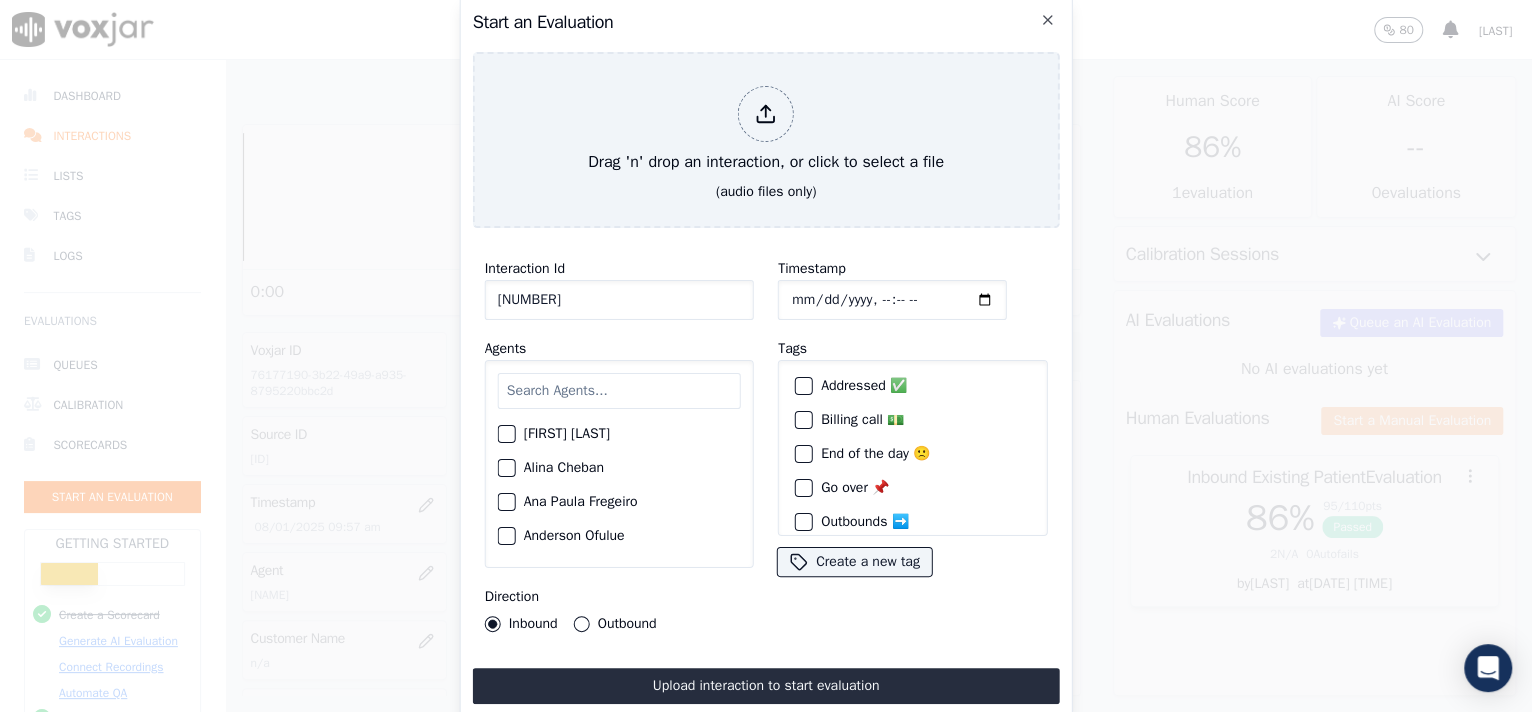 type on "[NUMBER]" 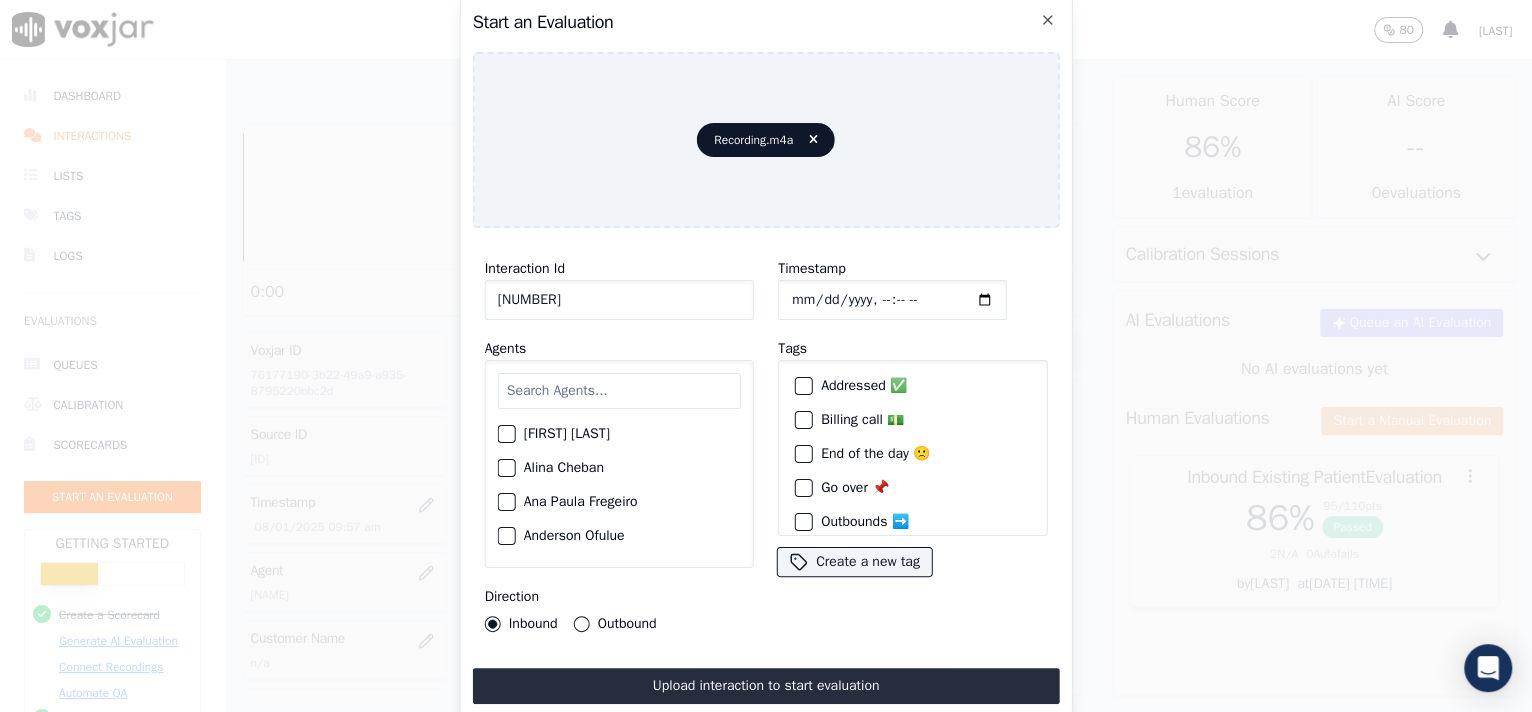 click on "Timestamp" 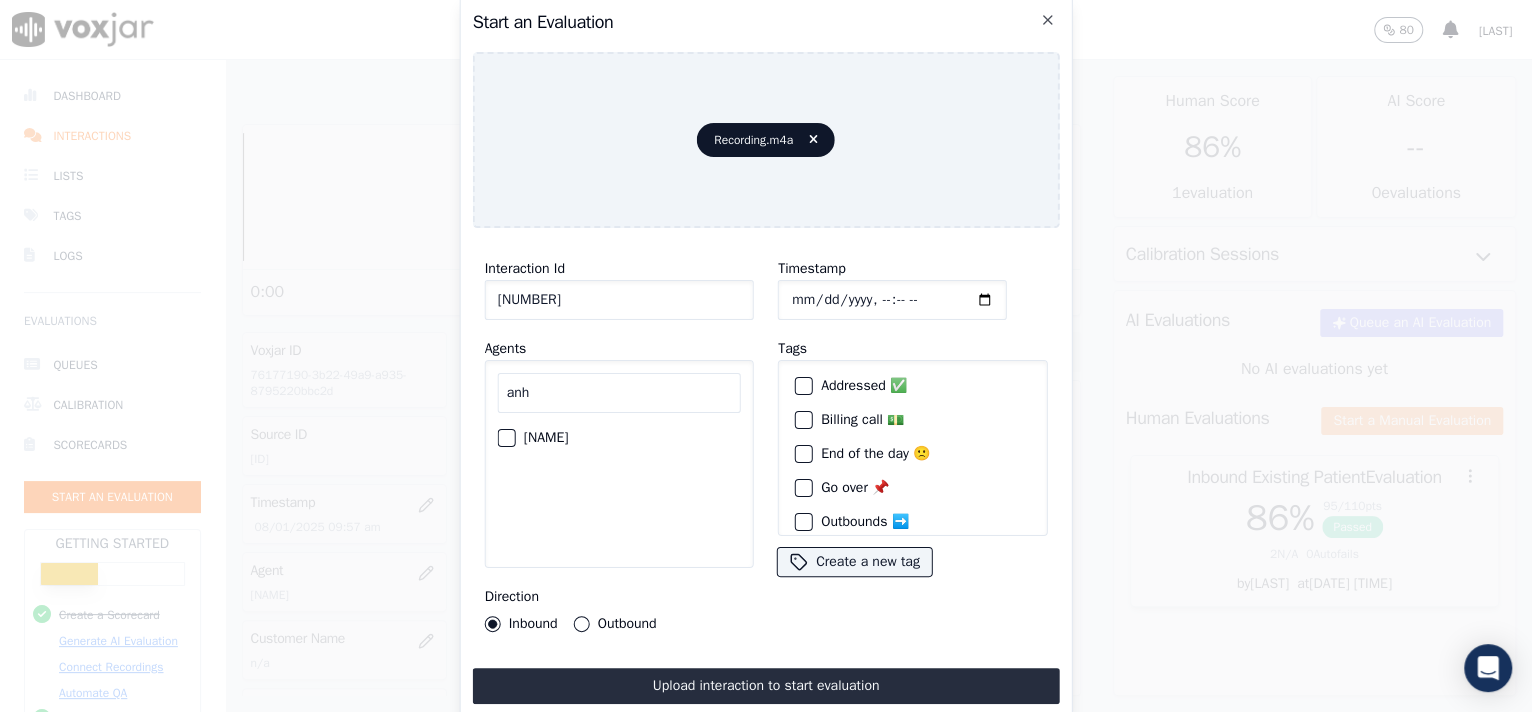 type on "anh" 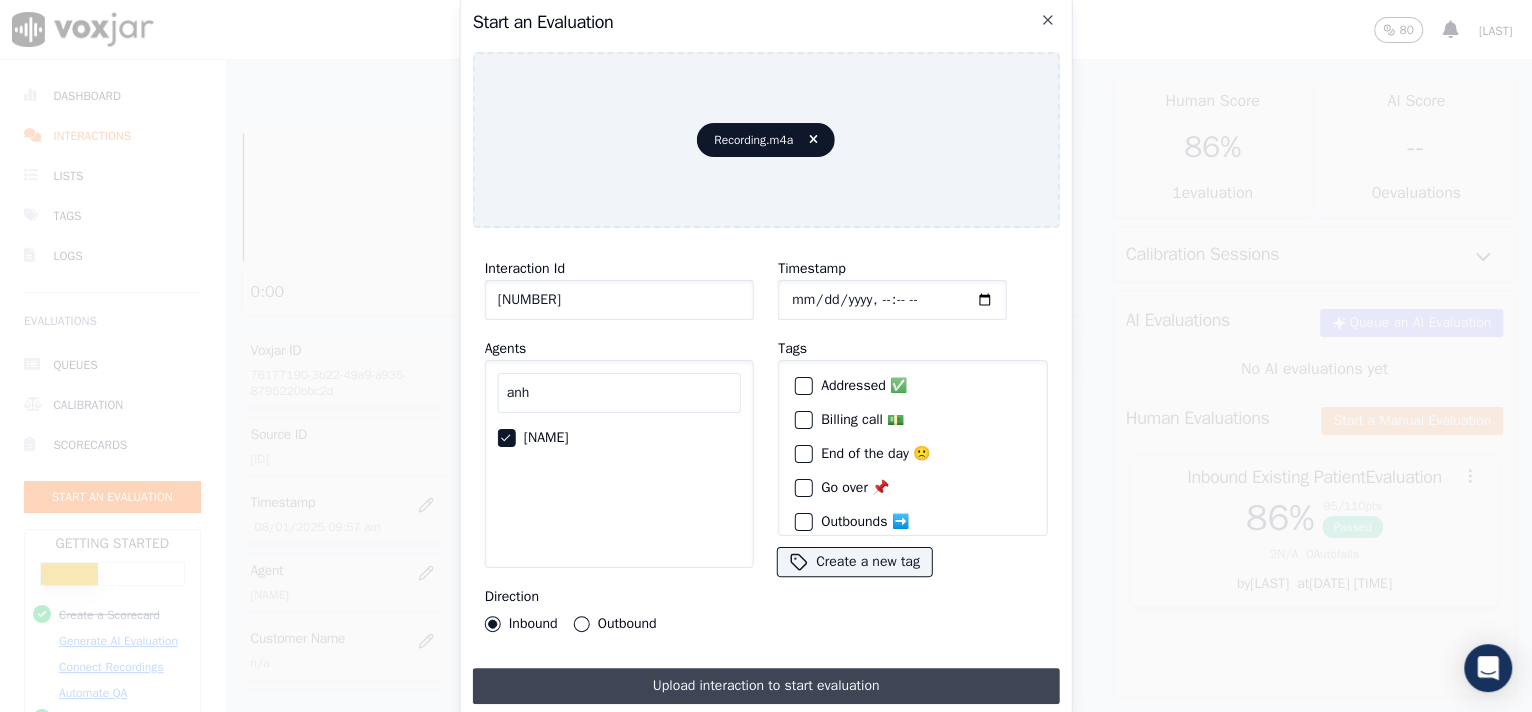click on "Upload interaction to start evaluation" at bounding box center (766, 686) 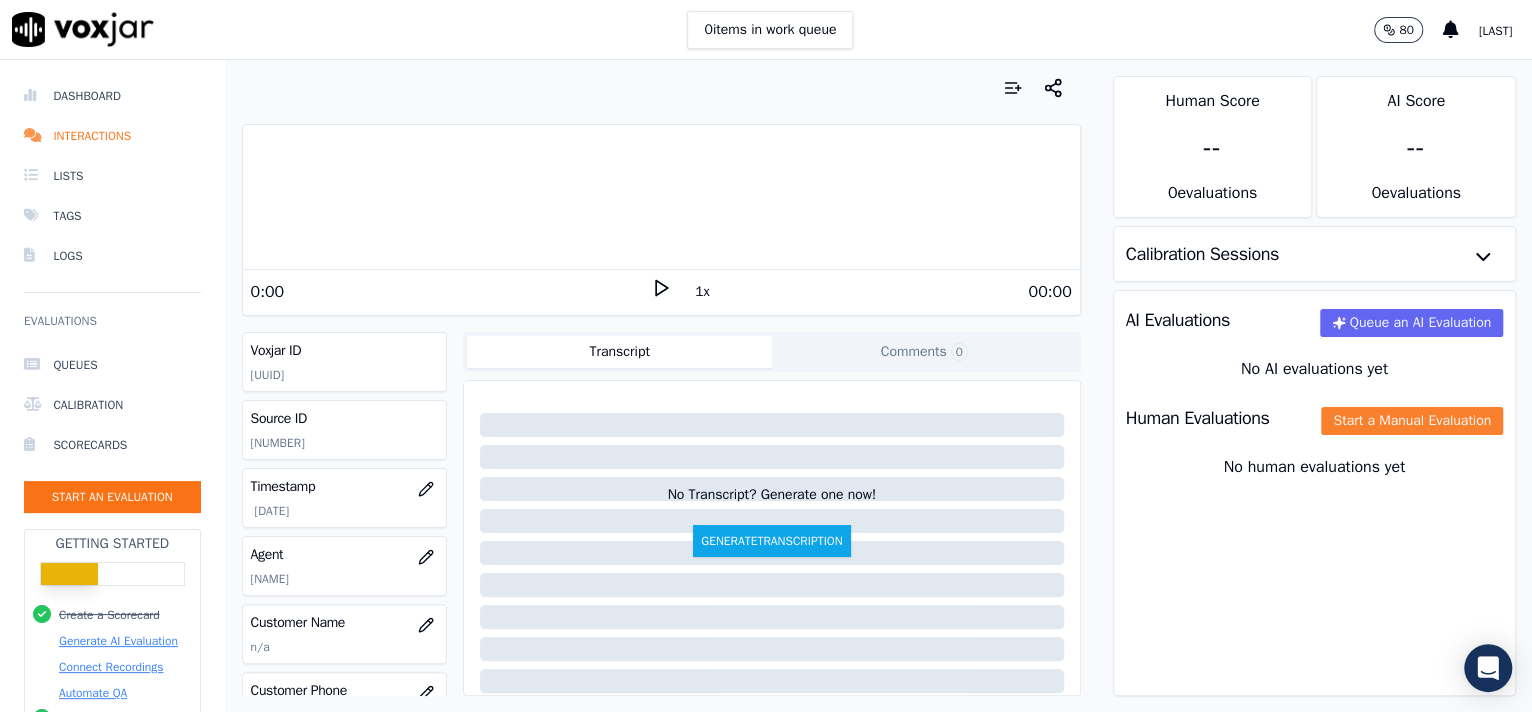 click on "Start a Manual Evaluation" 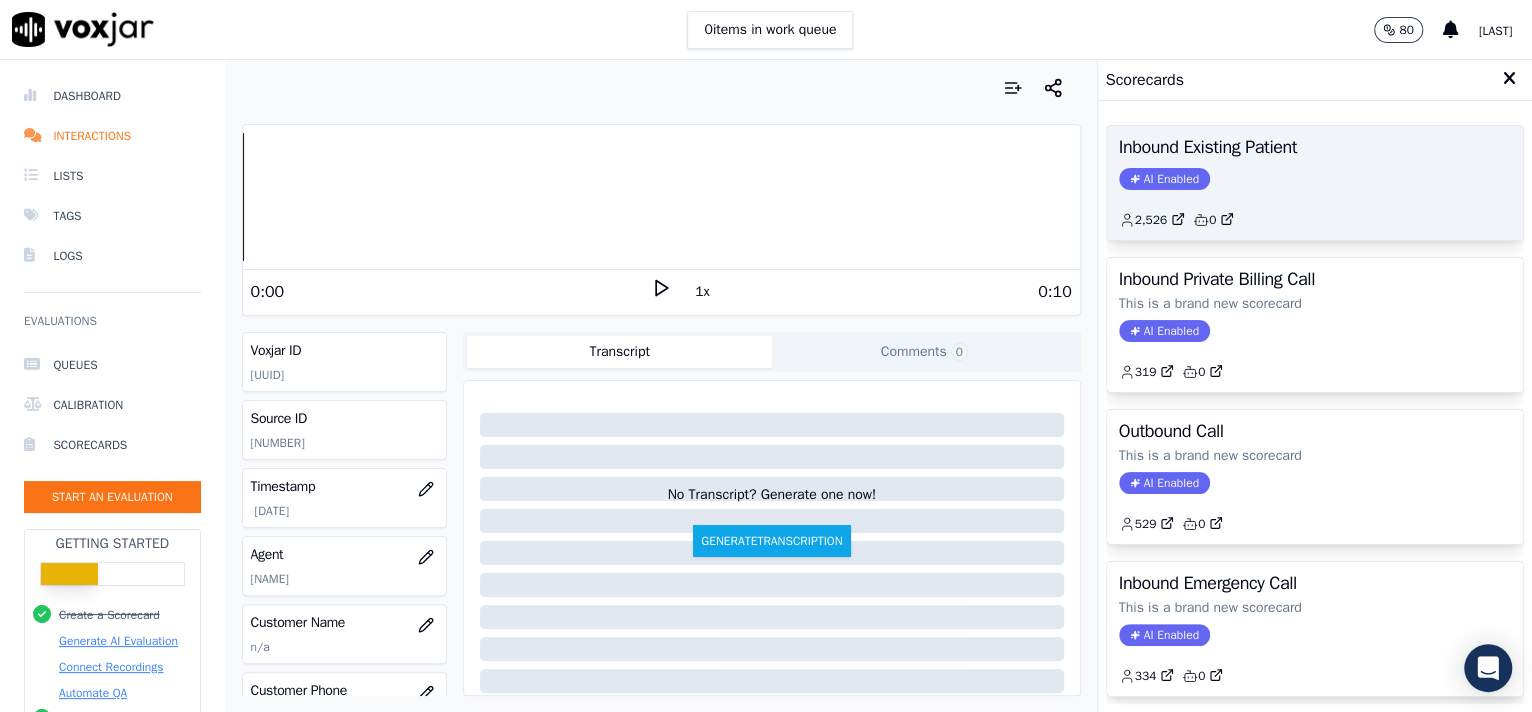 click on "Inbound Existing Patient       AI Enabled       2,526         0" at bounding box center [1315, 183] 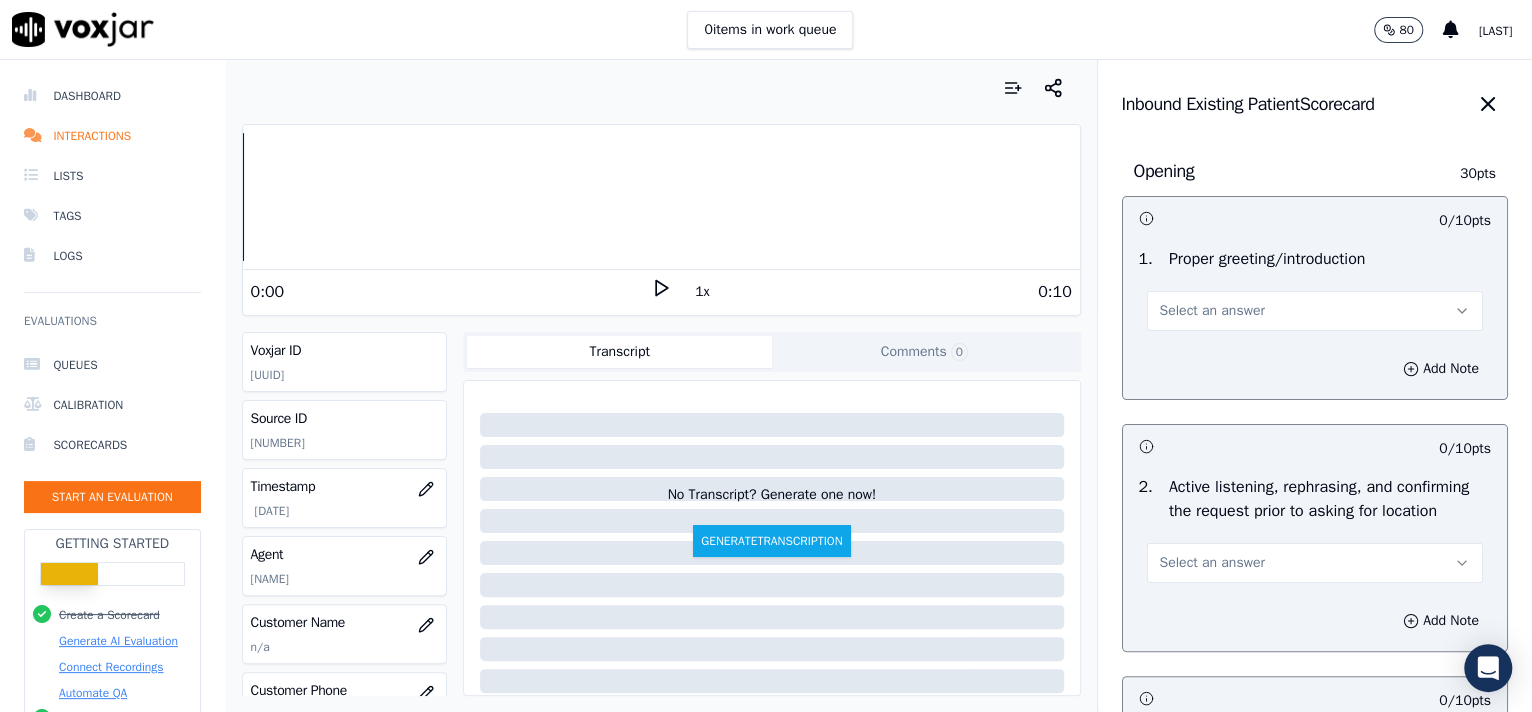 click on "Select an answer" at bounding box center (1212, 311) 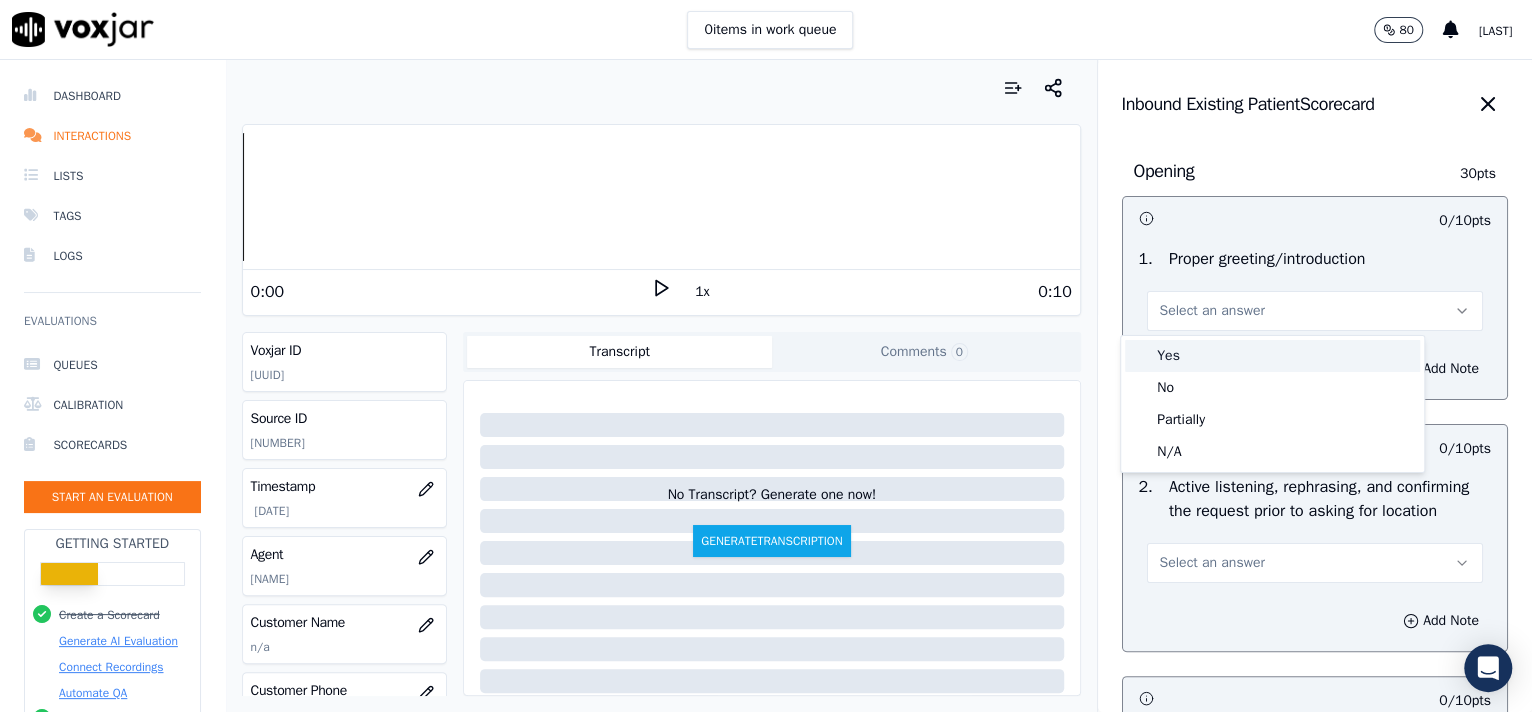 click on "Yes" at bounding box center (1272, 356) 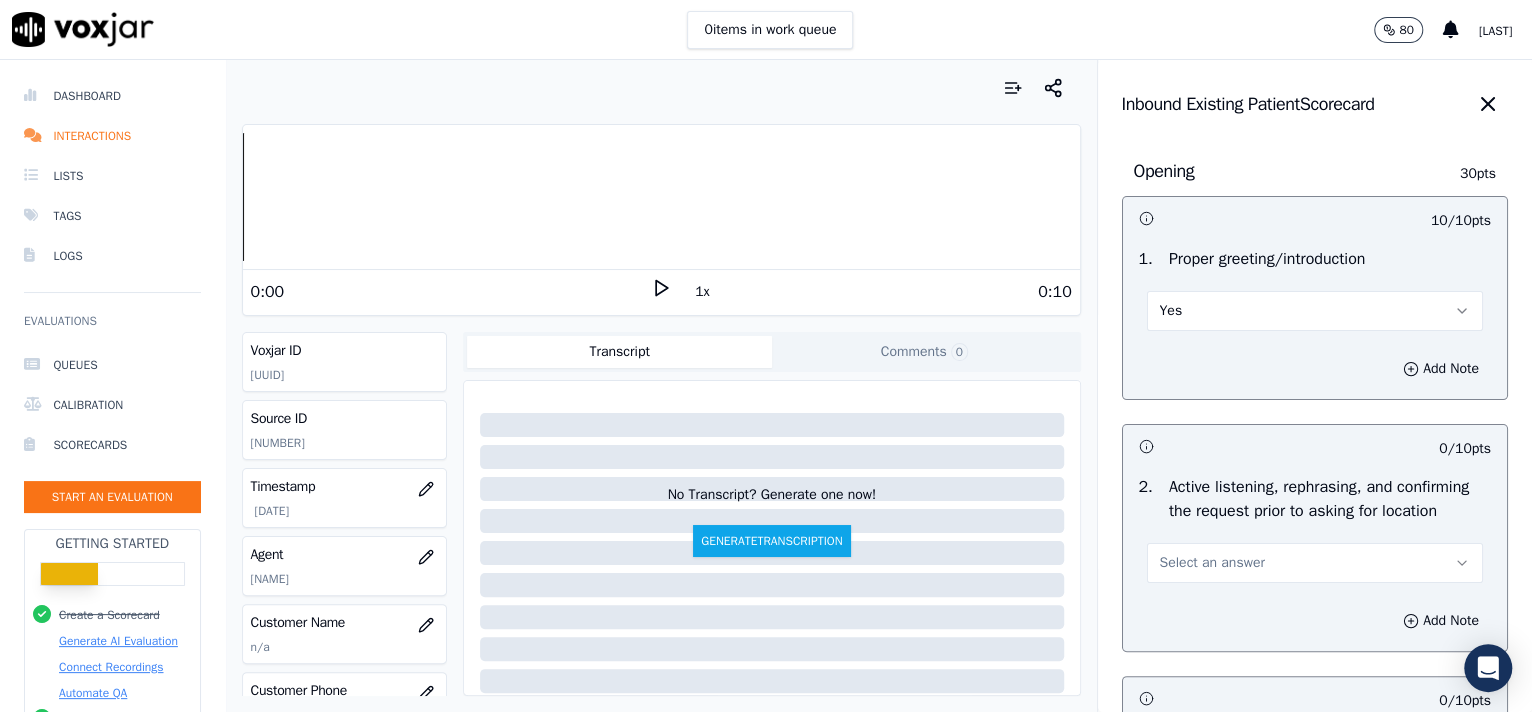 scroll, scrollTop: 317, scrollLeft: 0, axis: vertical 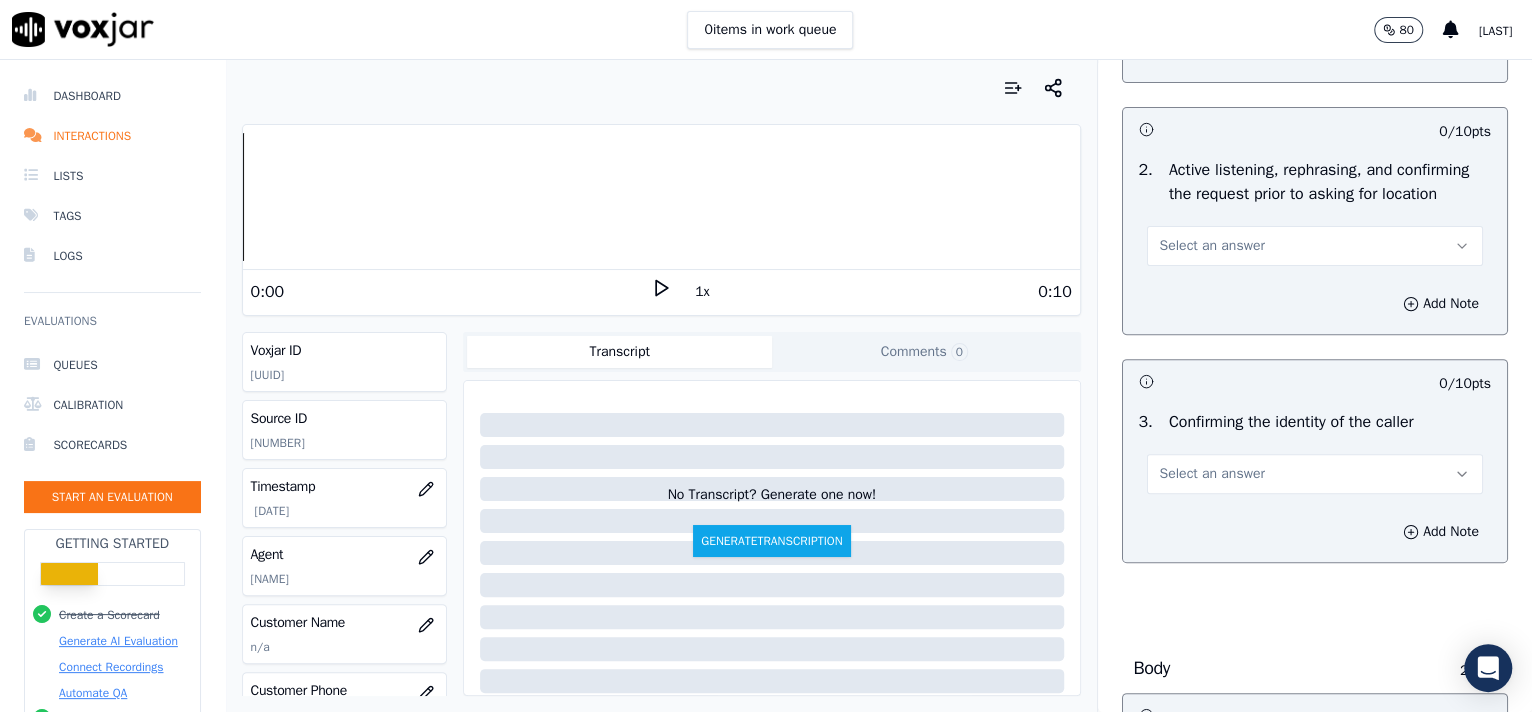 click on "Select an answer" at bounding box center [1315, 246] 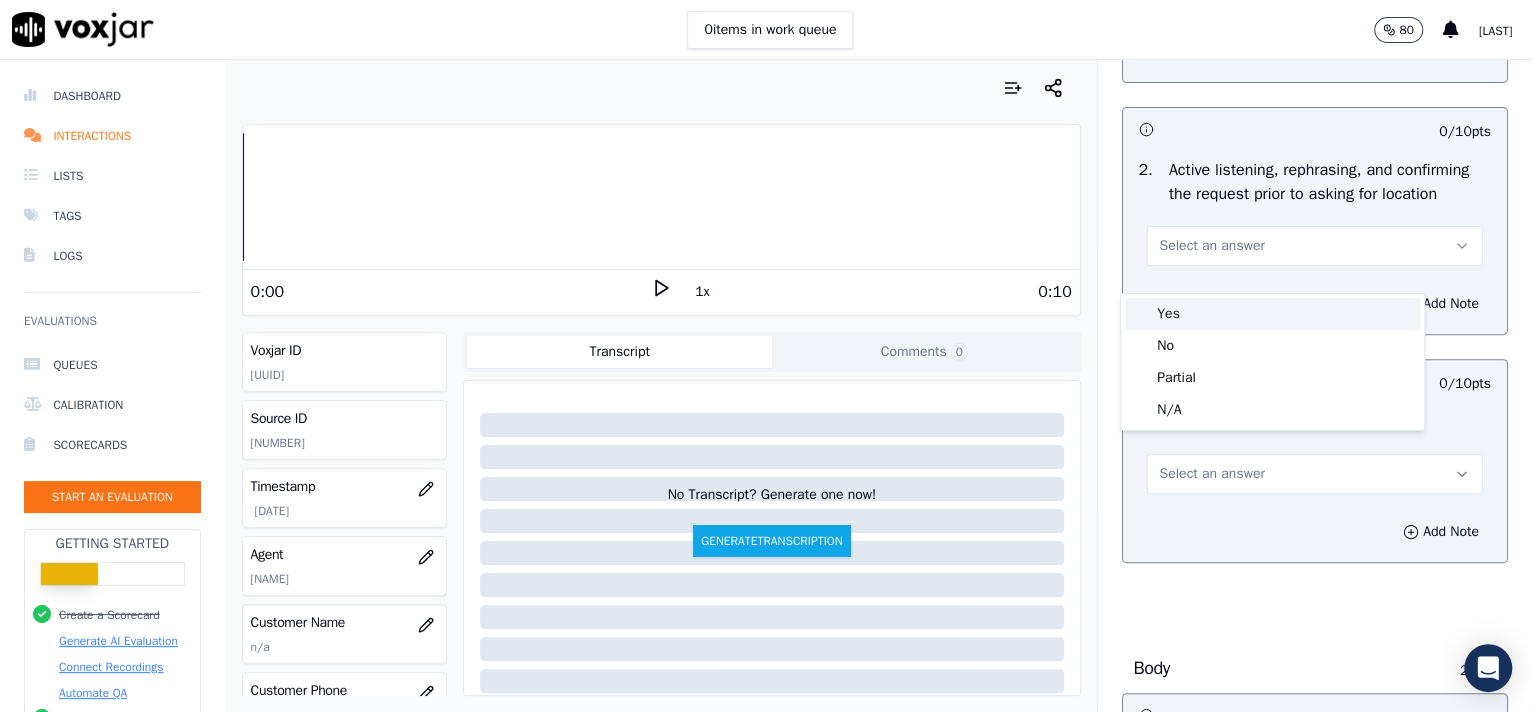 click on "Yes" at bounding box center [1272, 314] 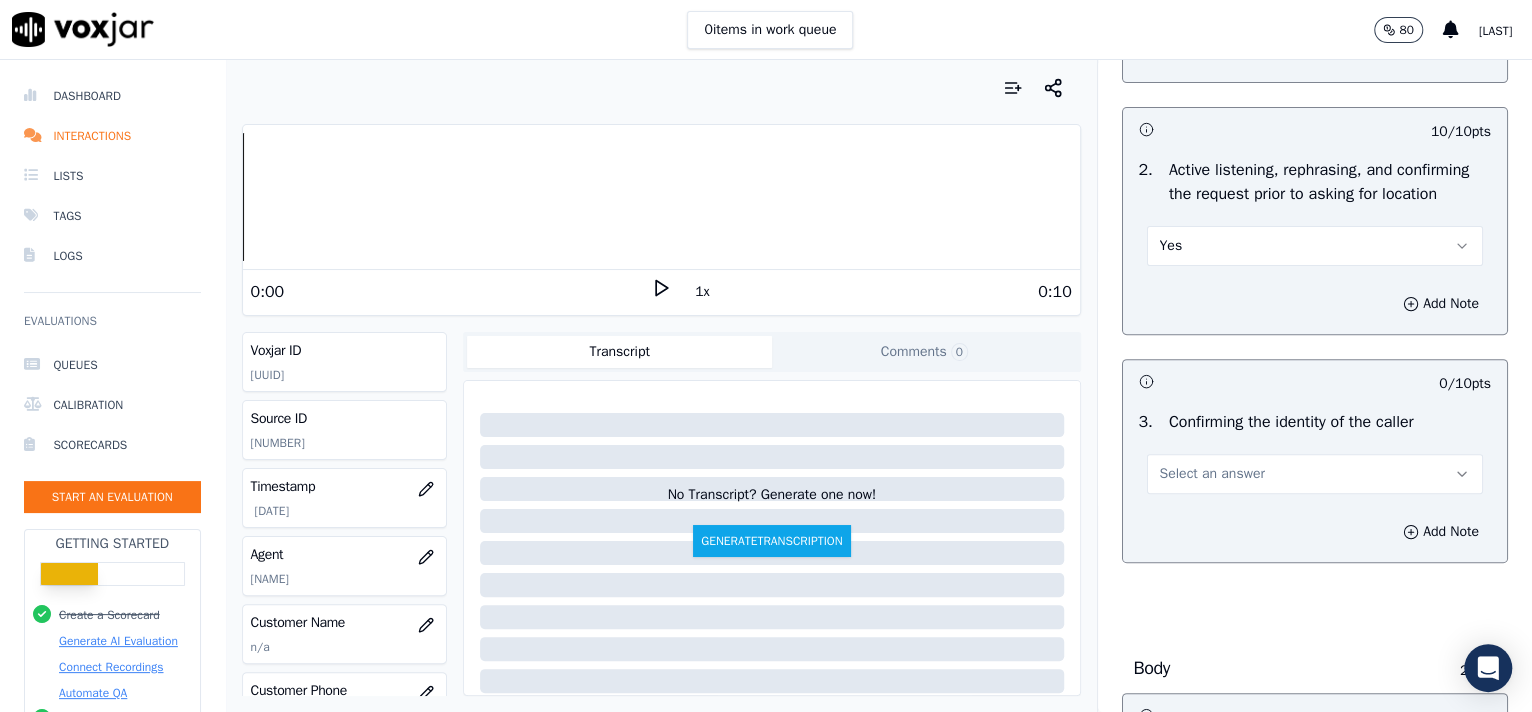 click on "Select an answer" at bounding box center (1212, 474) 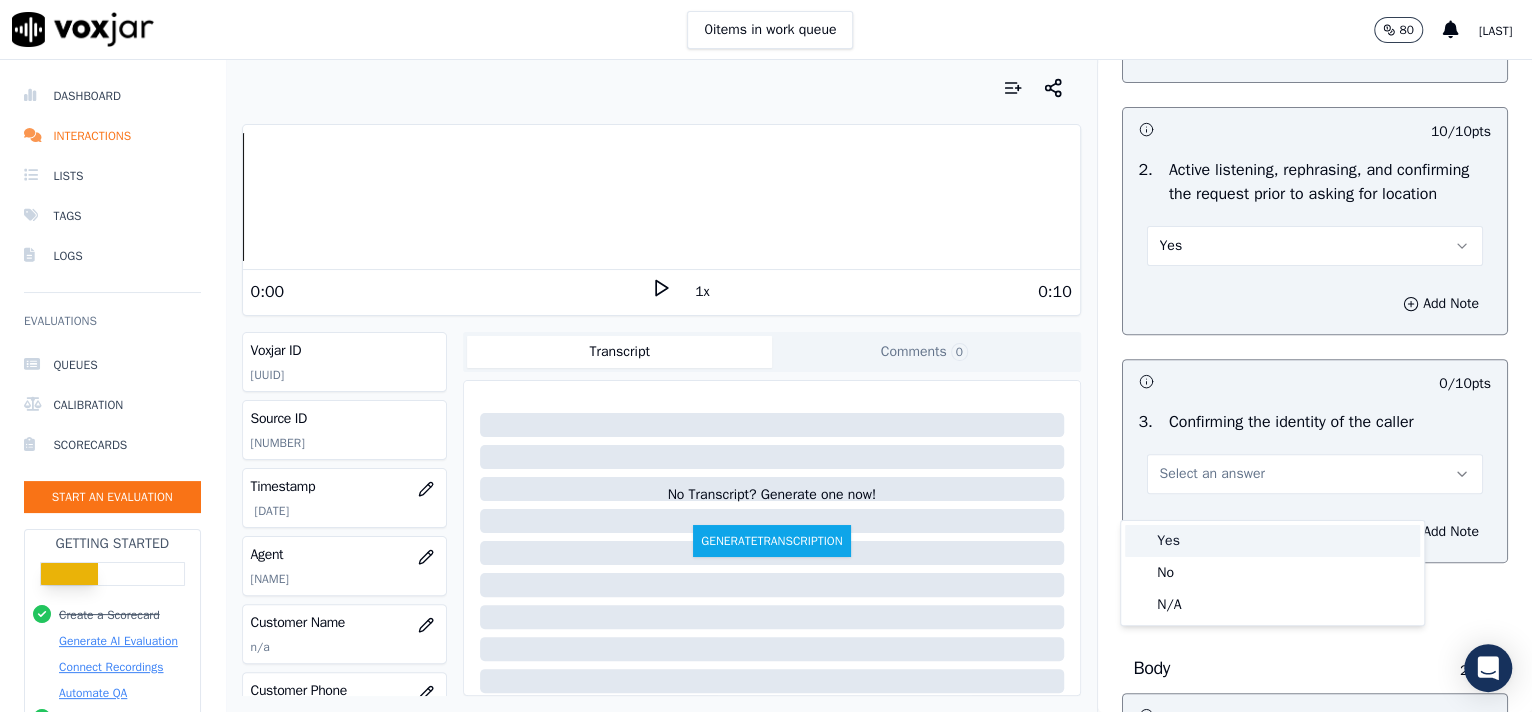 click on "Yes" at bounding box center (1272, 541) 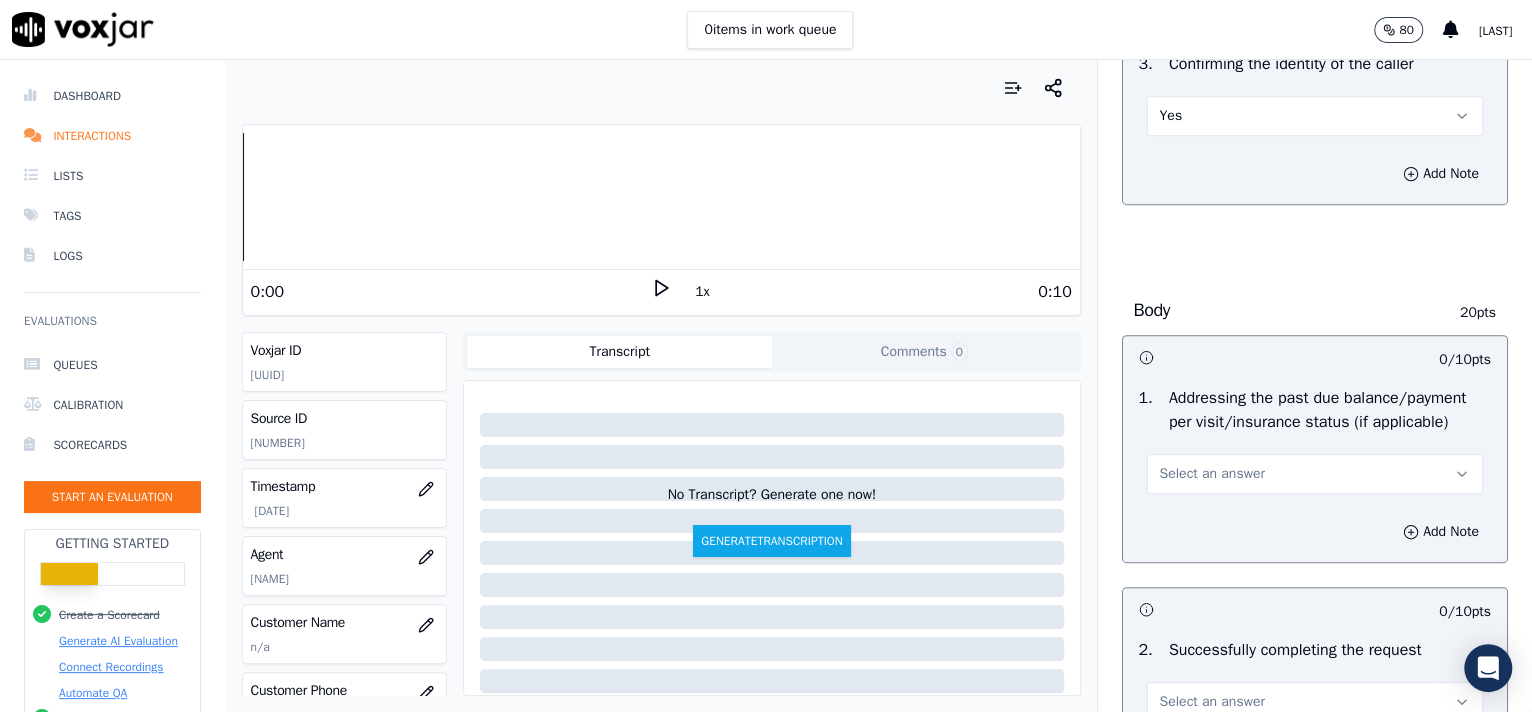 scroll, scrollTop: 794, scrollLeft: 0, axis: vertical 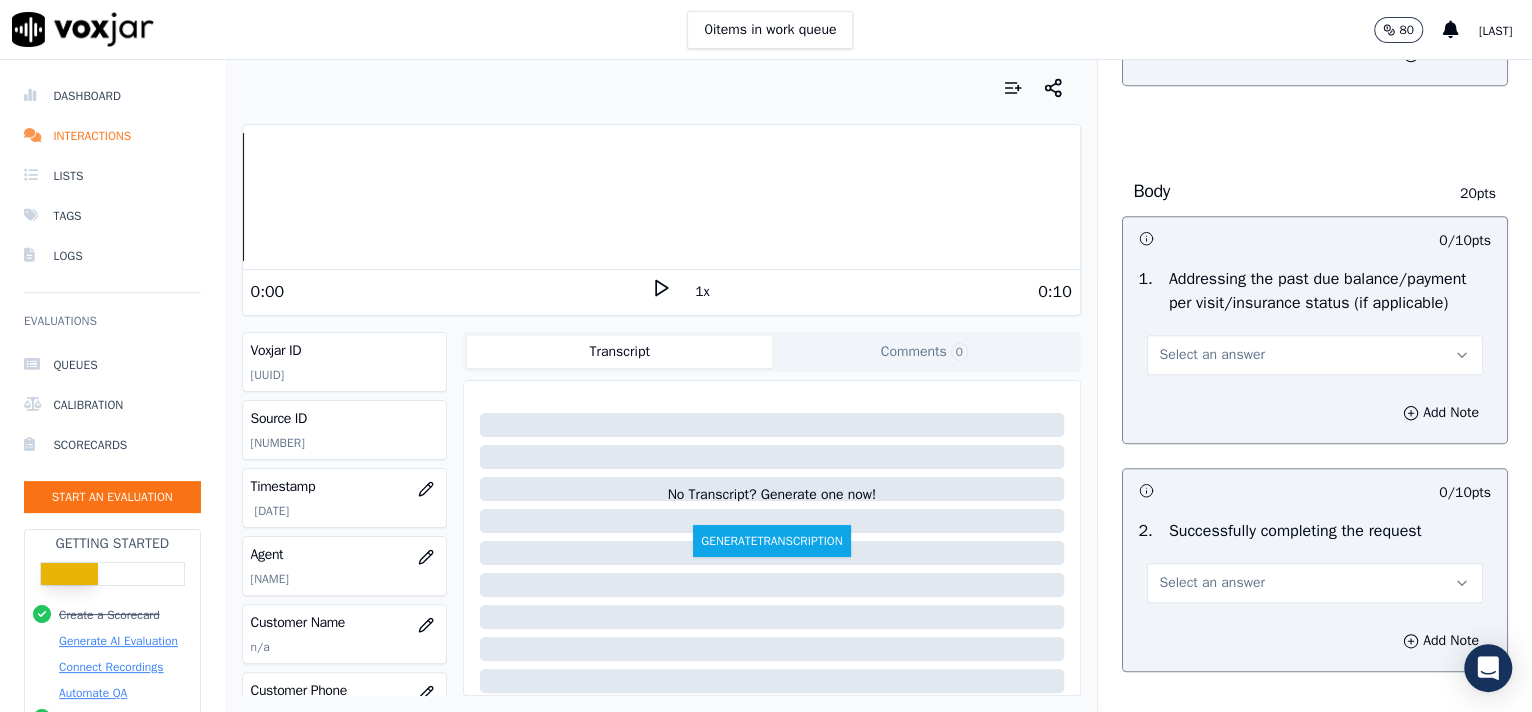click on "Select an answer" at bounding box center (1212, 355) 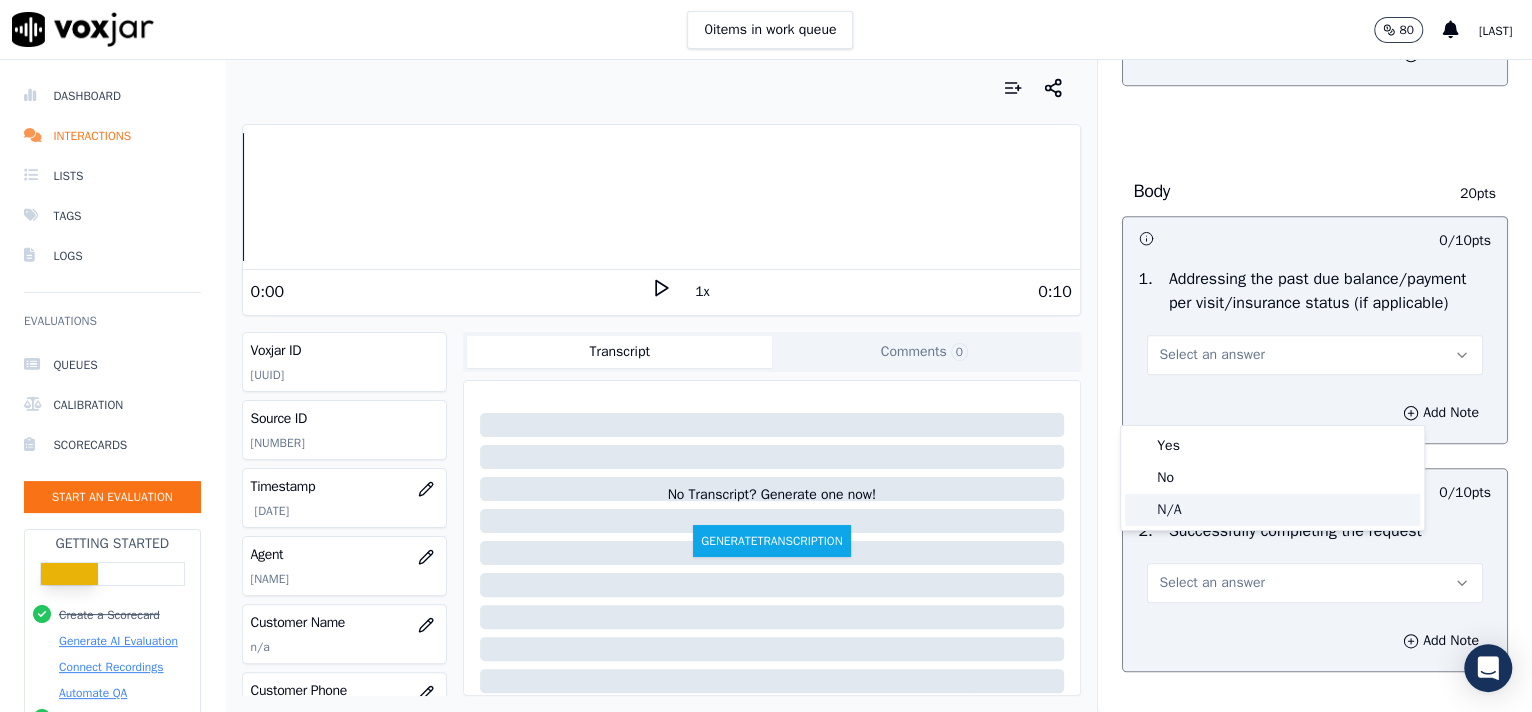 click on "N/A" 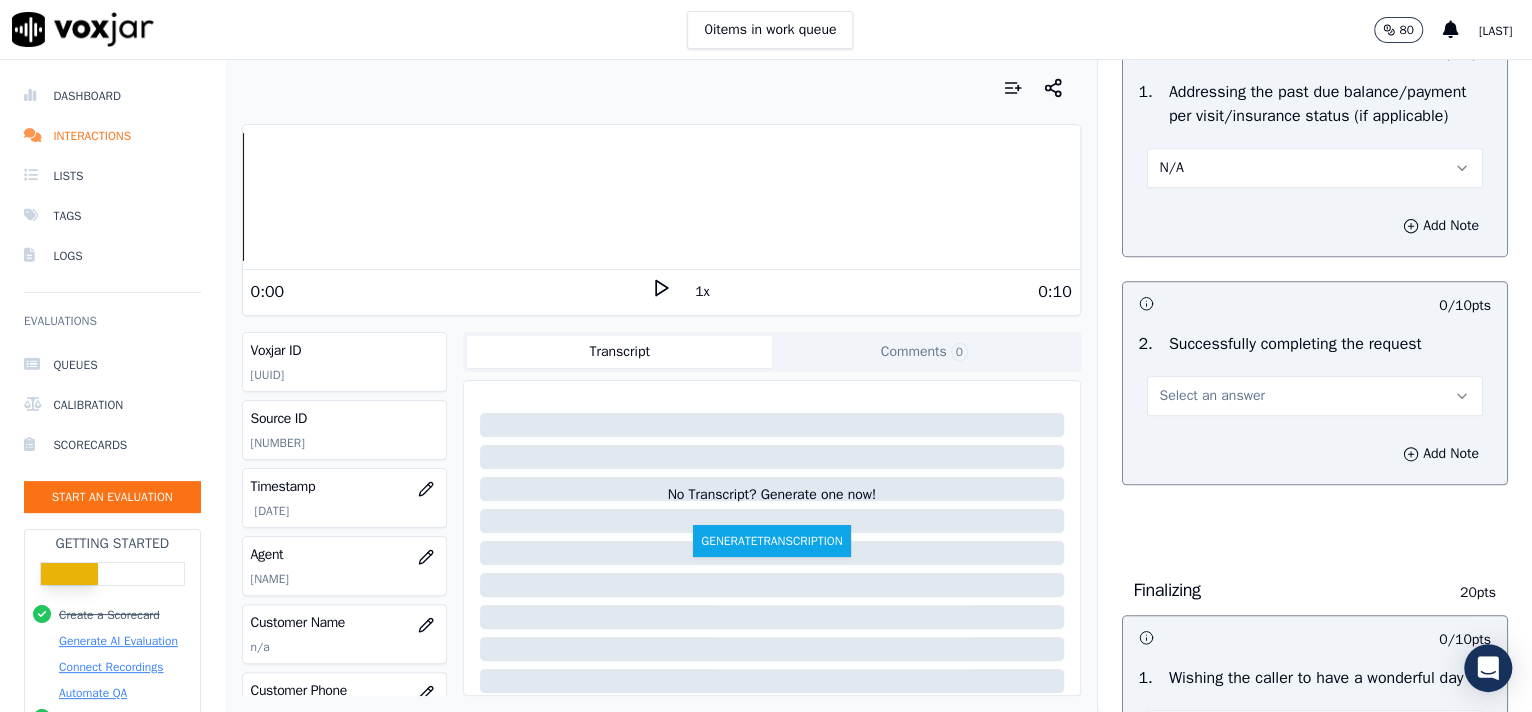 scroll, scrollTop: 1060, scrollLeft: 0, axis: vertical 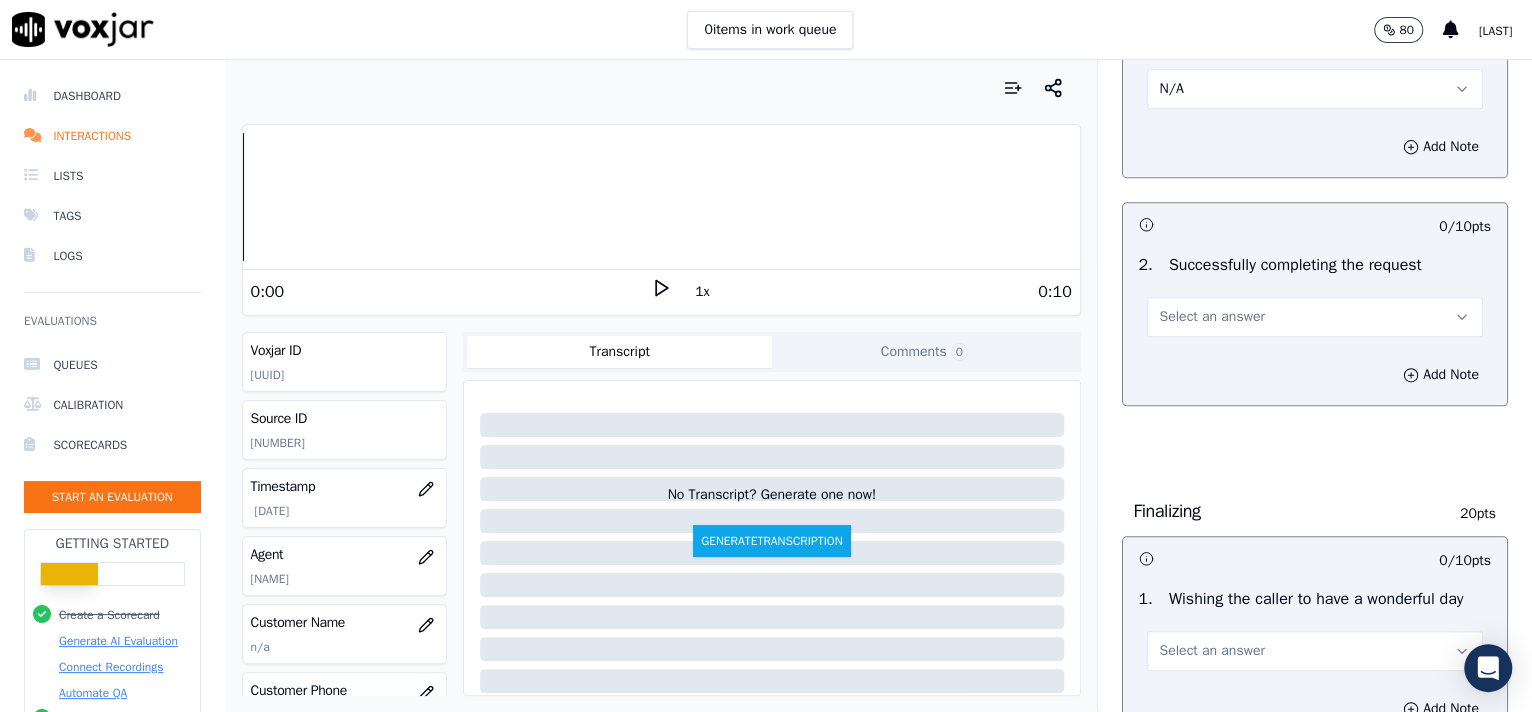 click on "Select an answer" at bounding box center (1212, 317) 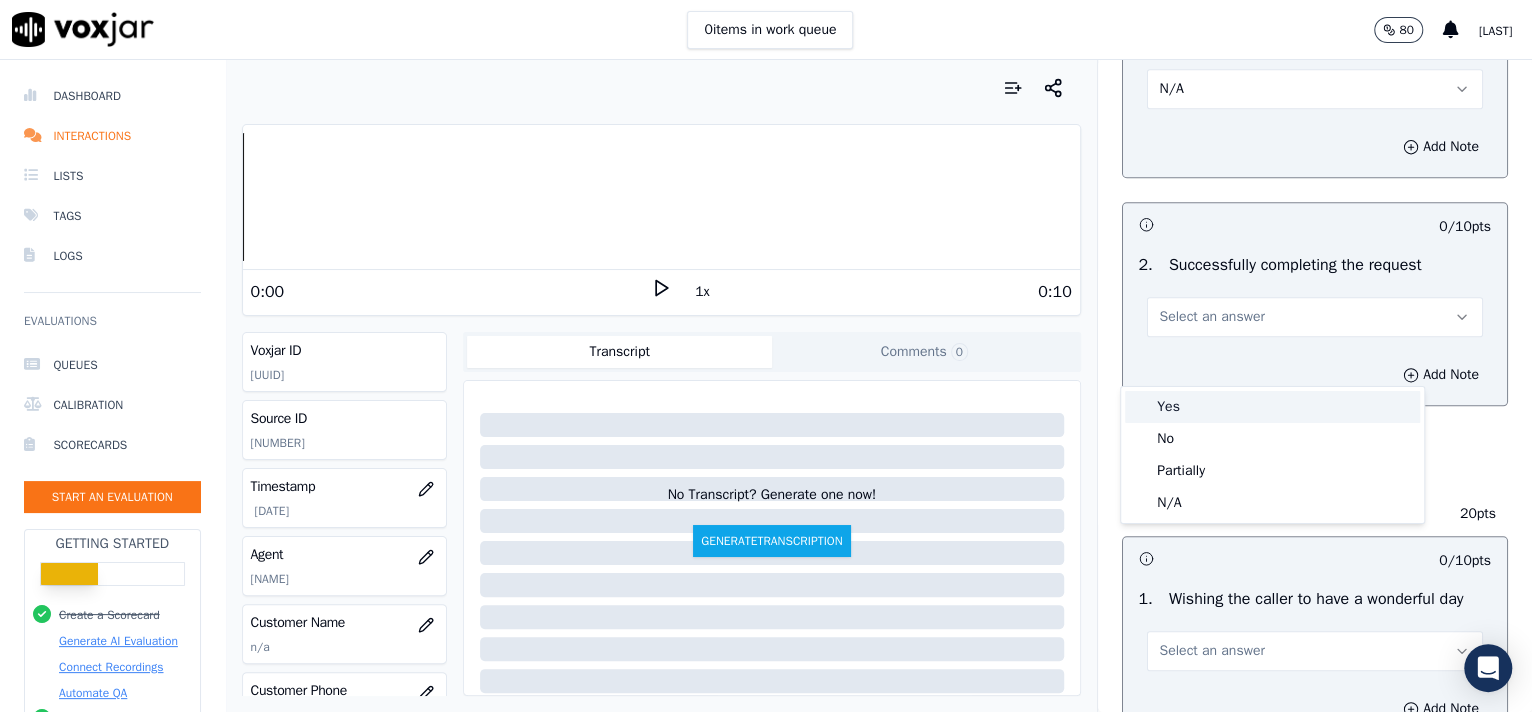 click on "Yes" at bounding box center (1272, 407) 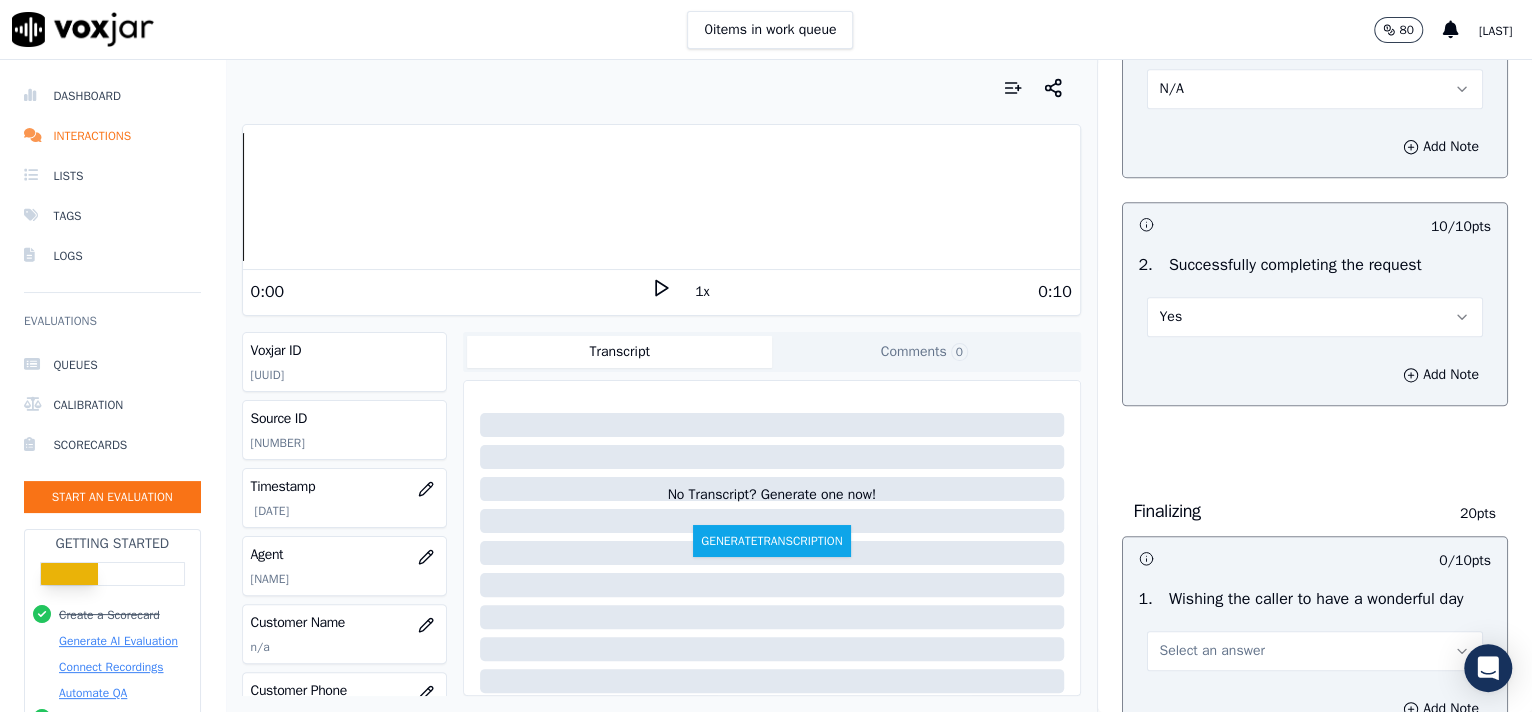 scroll, scrollTop: 1390, scrollLeft: 0, axis: vertical 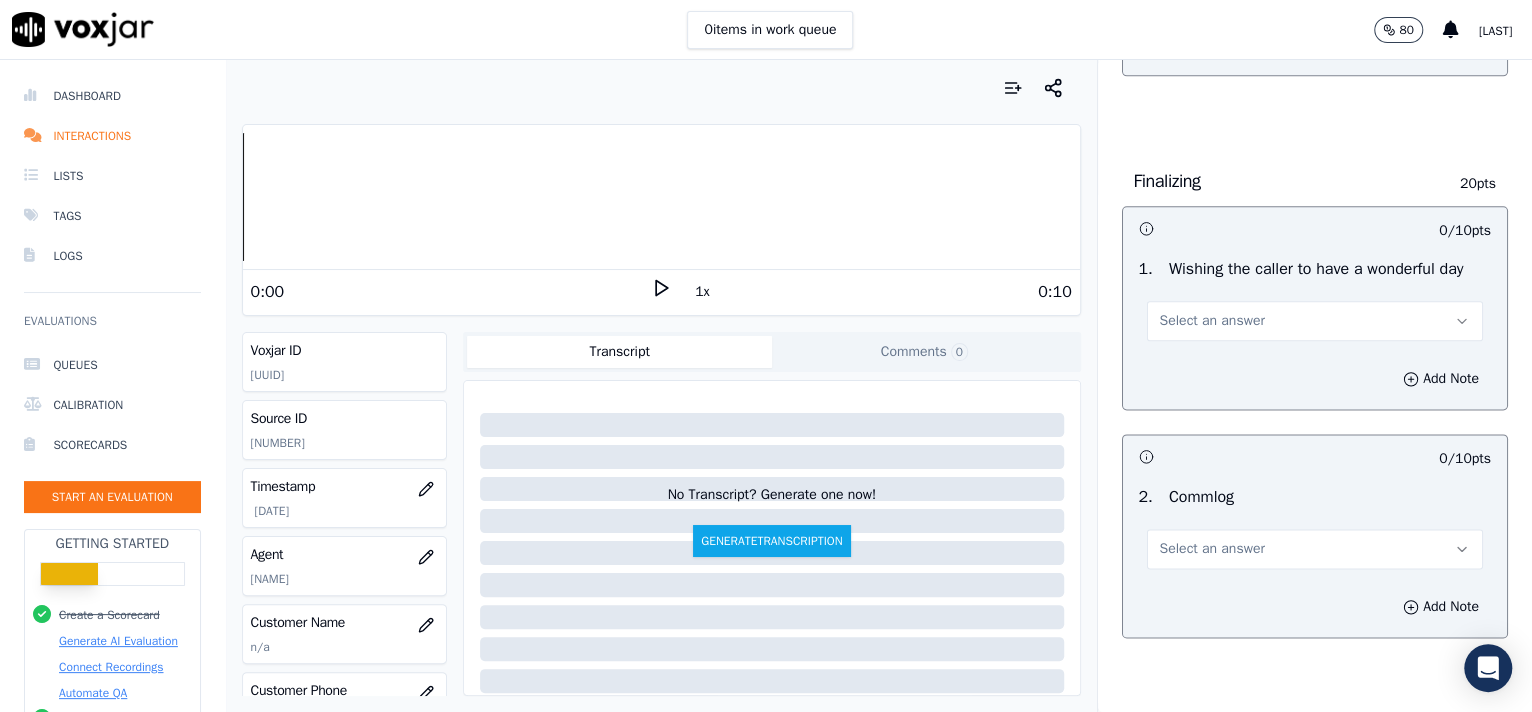 click on "Select an answer" at bounding box center [1315, 321] 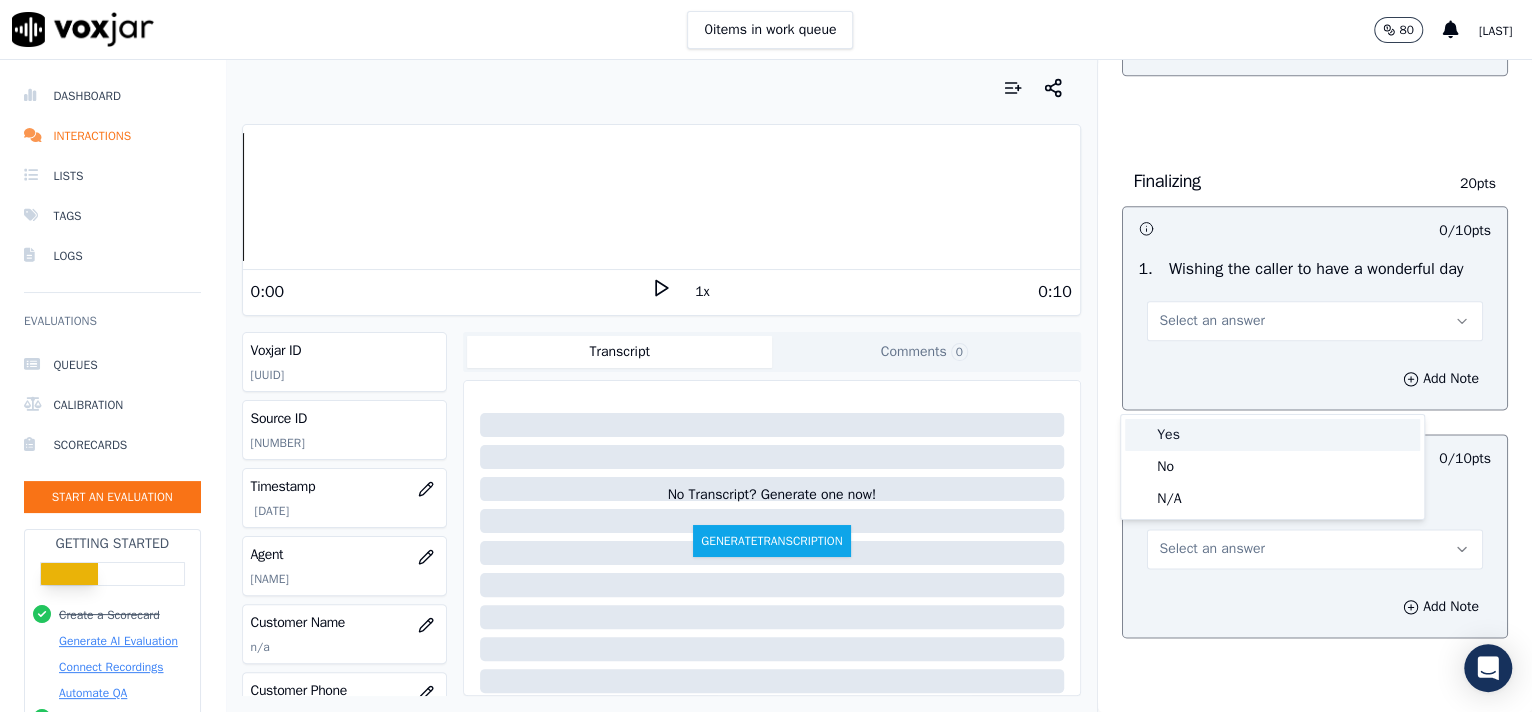 click on "Yes" at bounding box center (1272, 435) 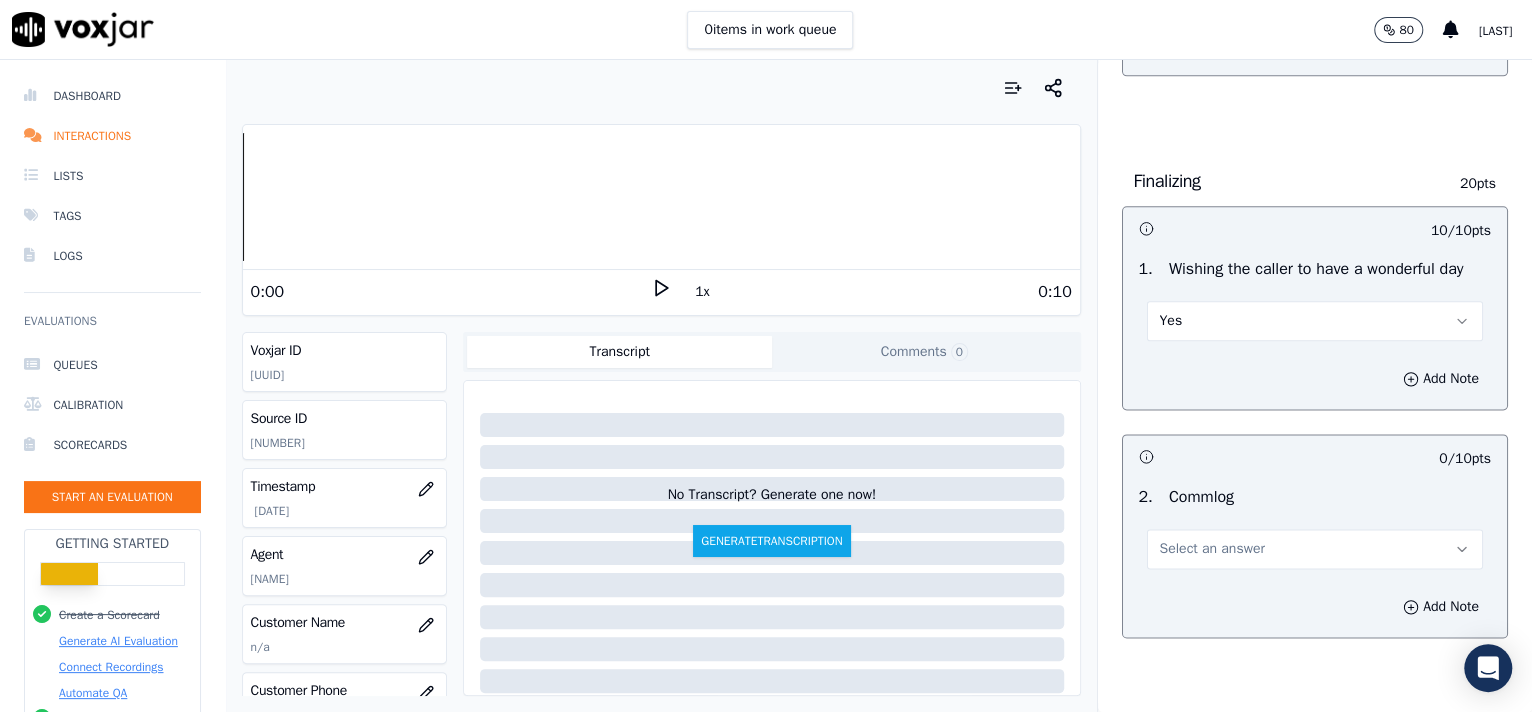 click on "Select an answer" at bounding box center [1212, 549] 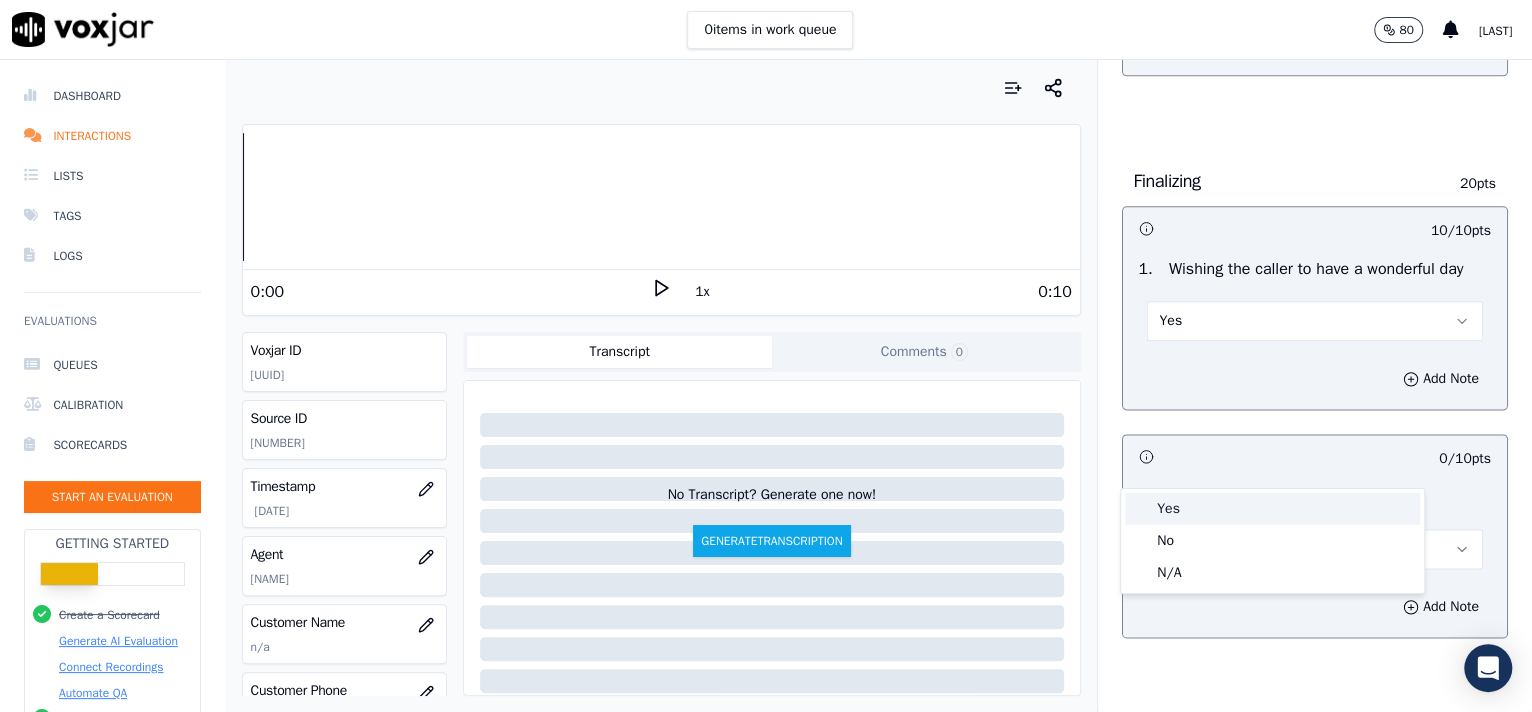 click on "Yes" at bounding box center (1272, 509) 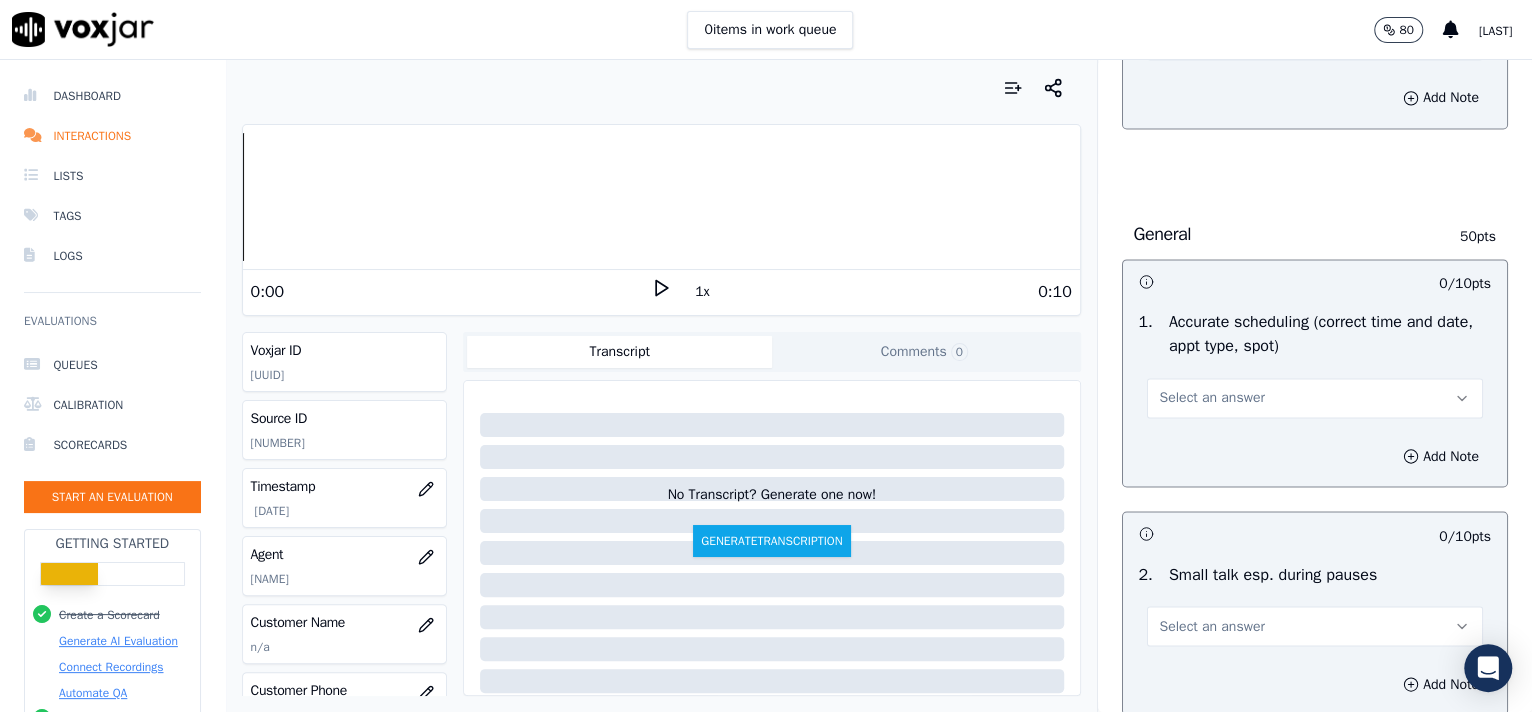 scroll, scrollTop: 1911, scrollLeft: 0, axis: vertical 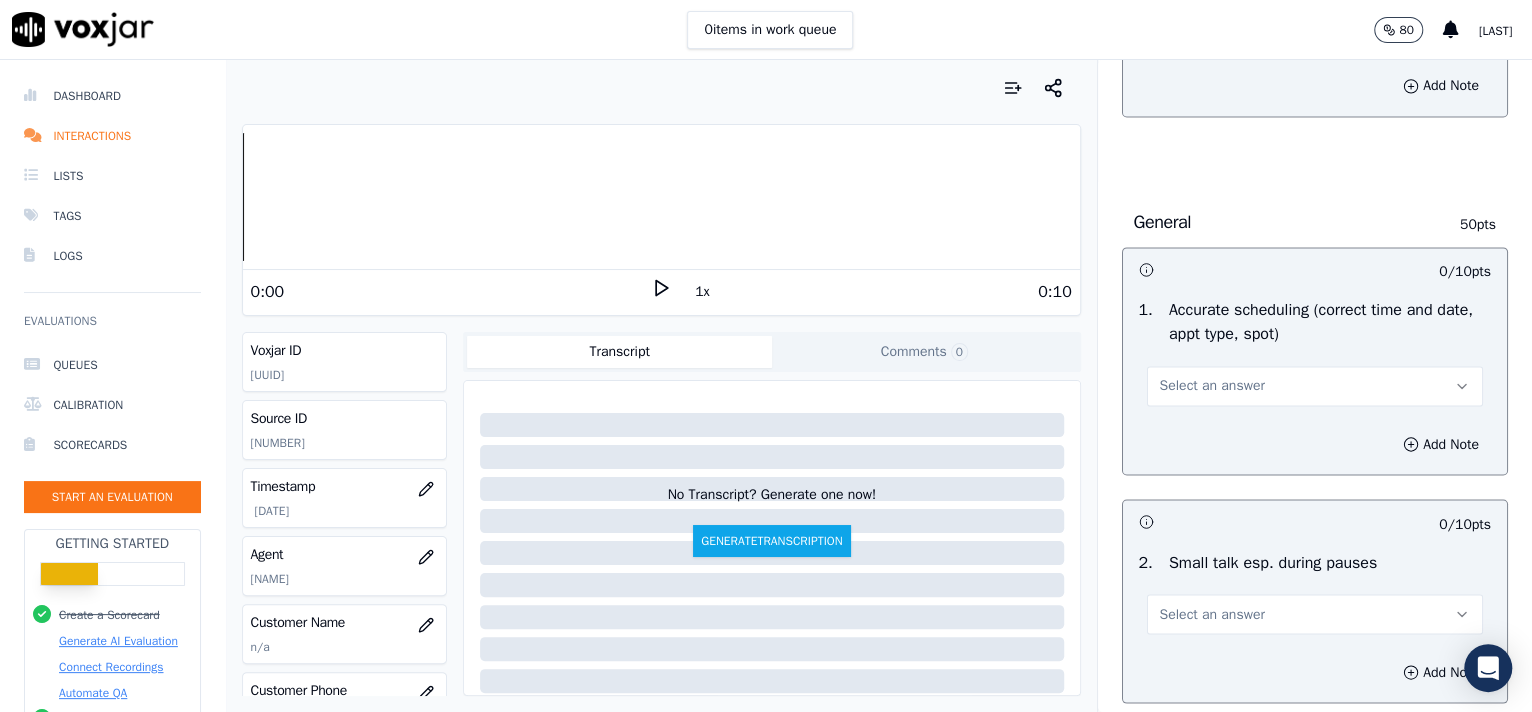 click on "Select an answer" at bounding box center (1315, 386) 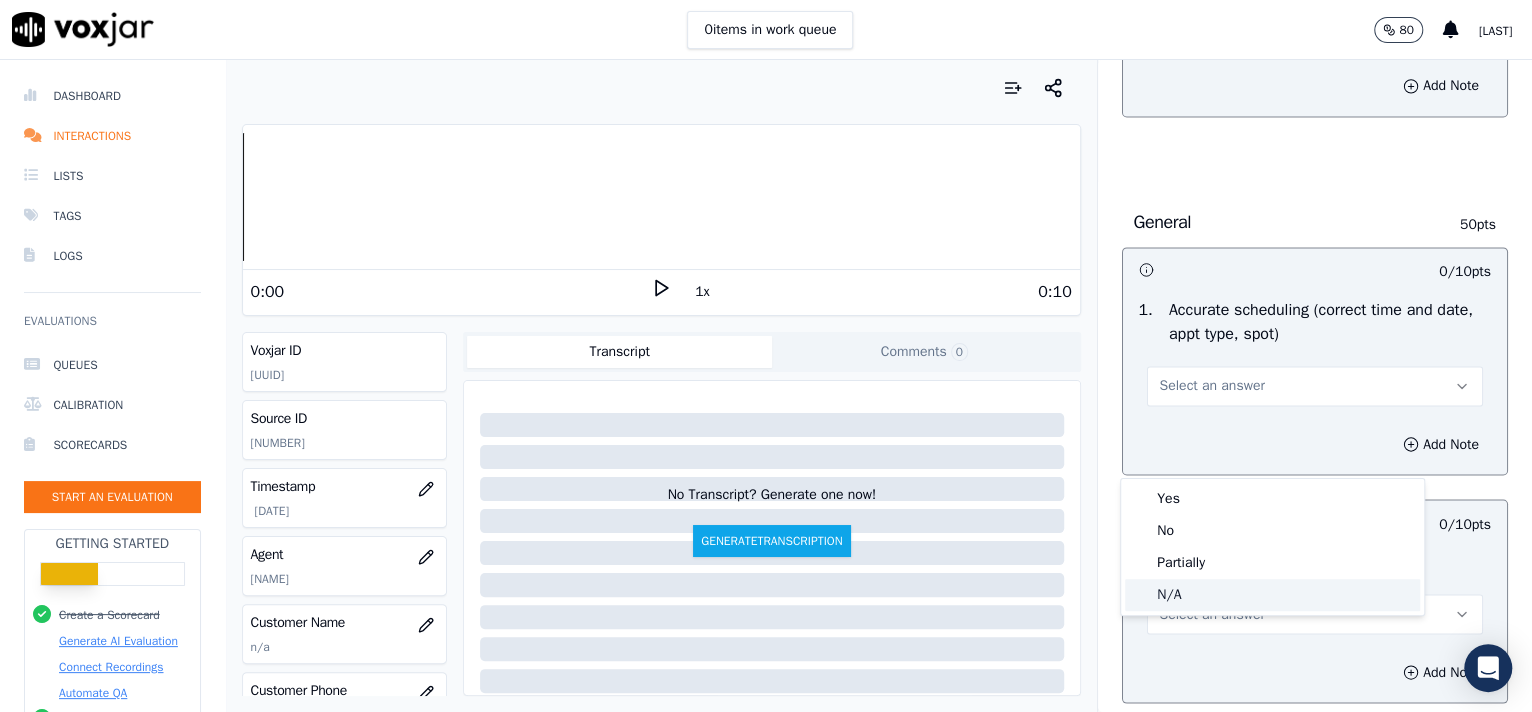 click on "N/A" 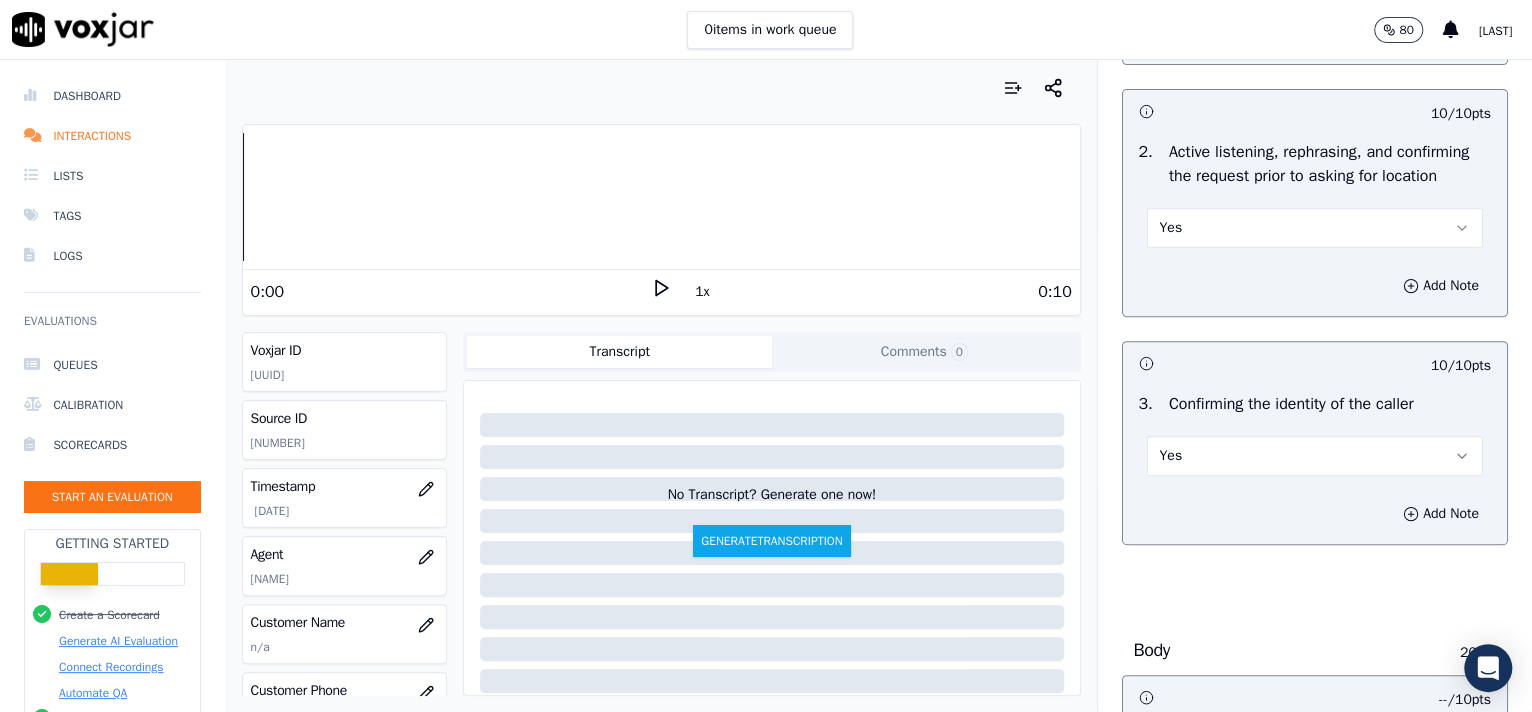 scroll, scrollTop: 385, scrollLeft: 0, axis: vertical 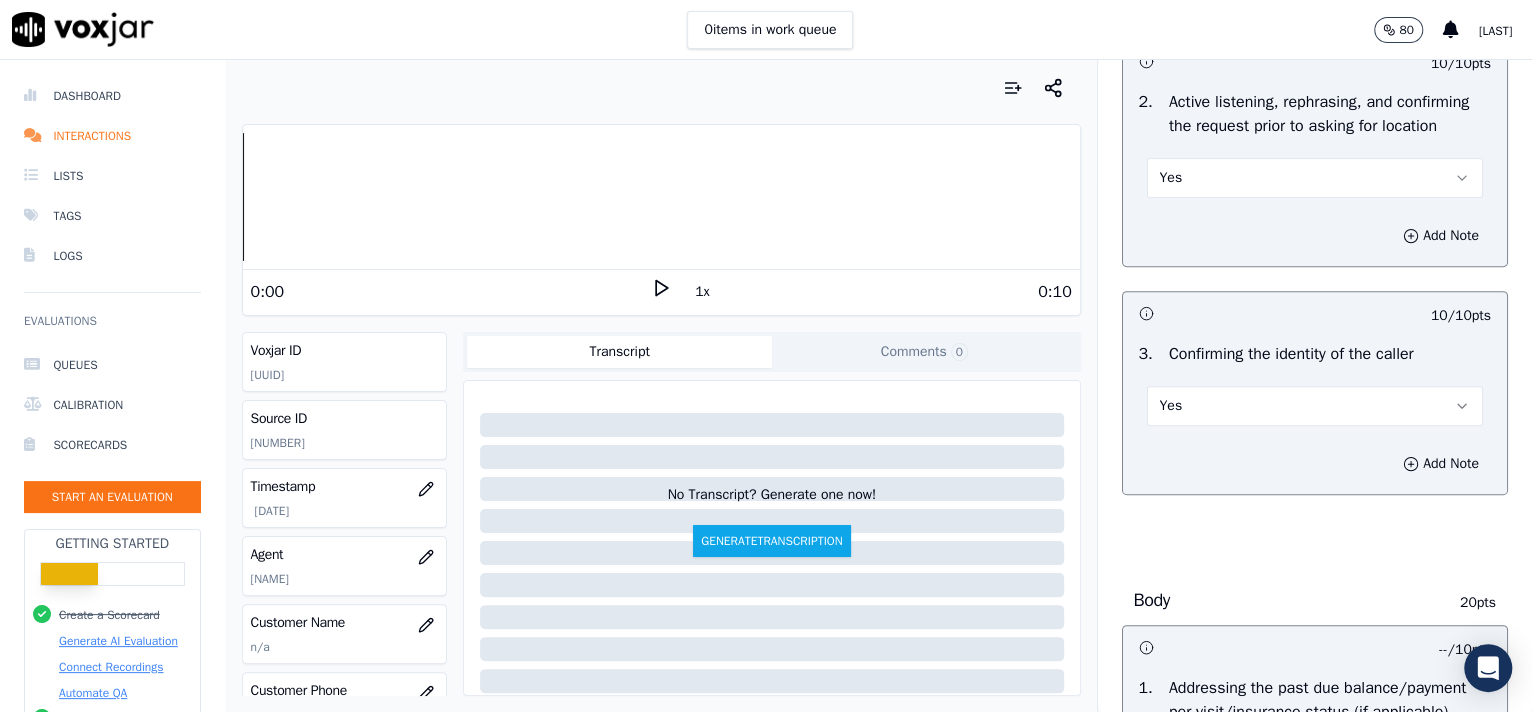 click on "Yes" at bounding box center (1315, 178) 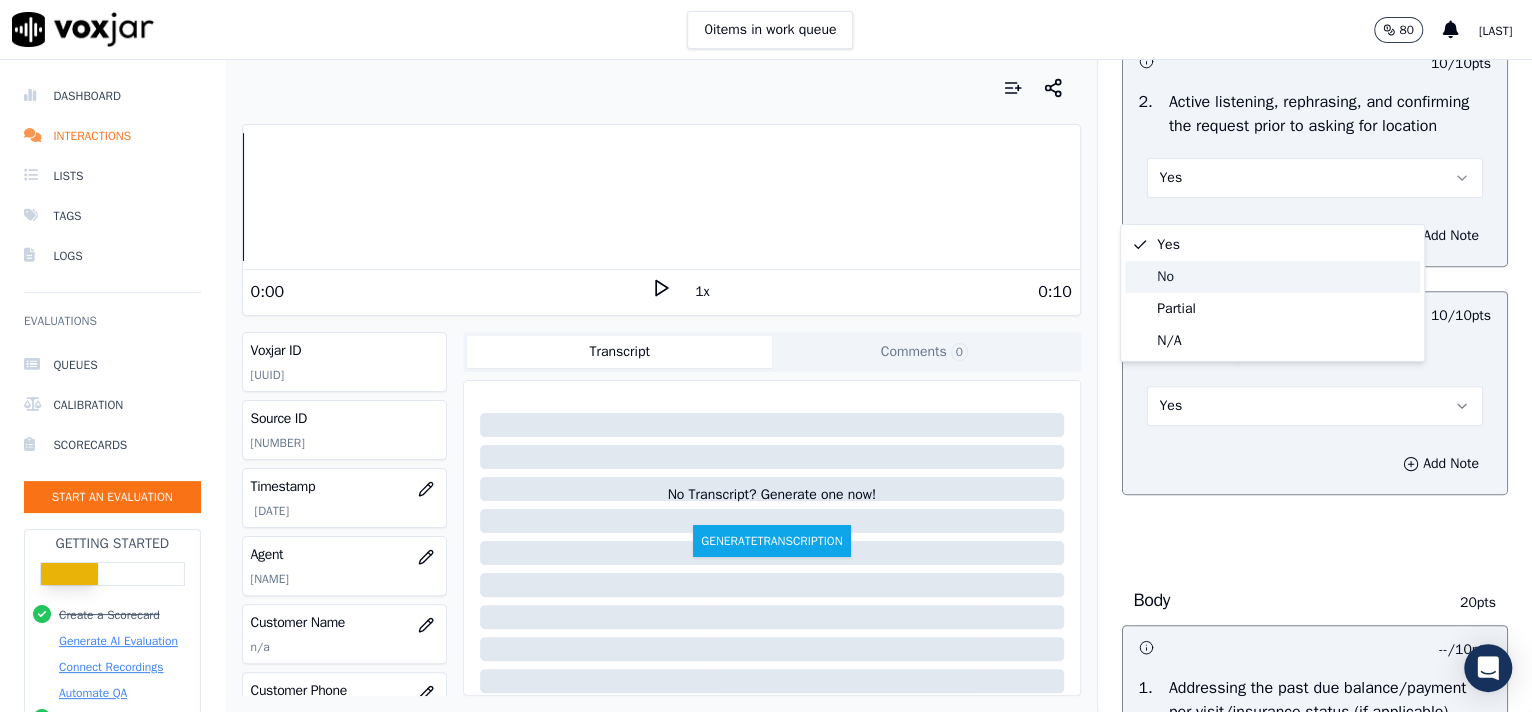 drag, startPoint x: 1249, startPoint y: 277, endPoint x: 1250, endPoint y: 298, distance: 21.023796 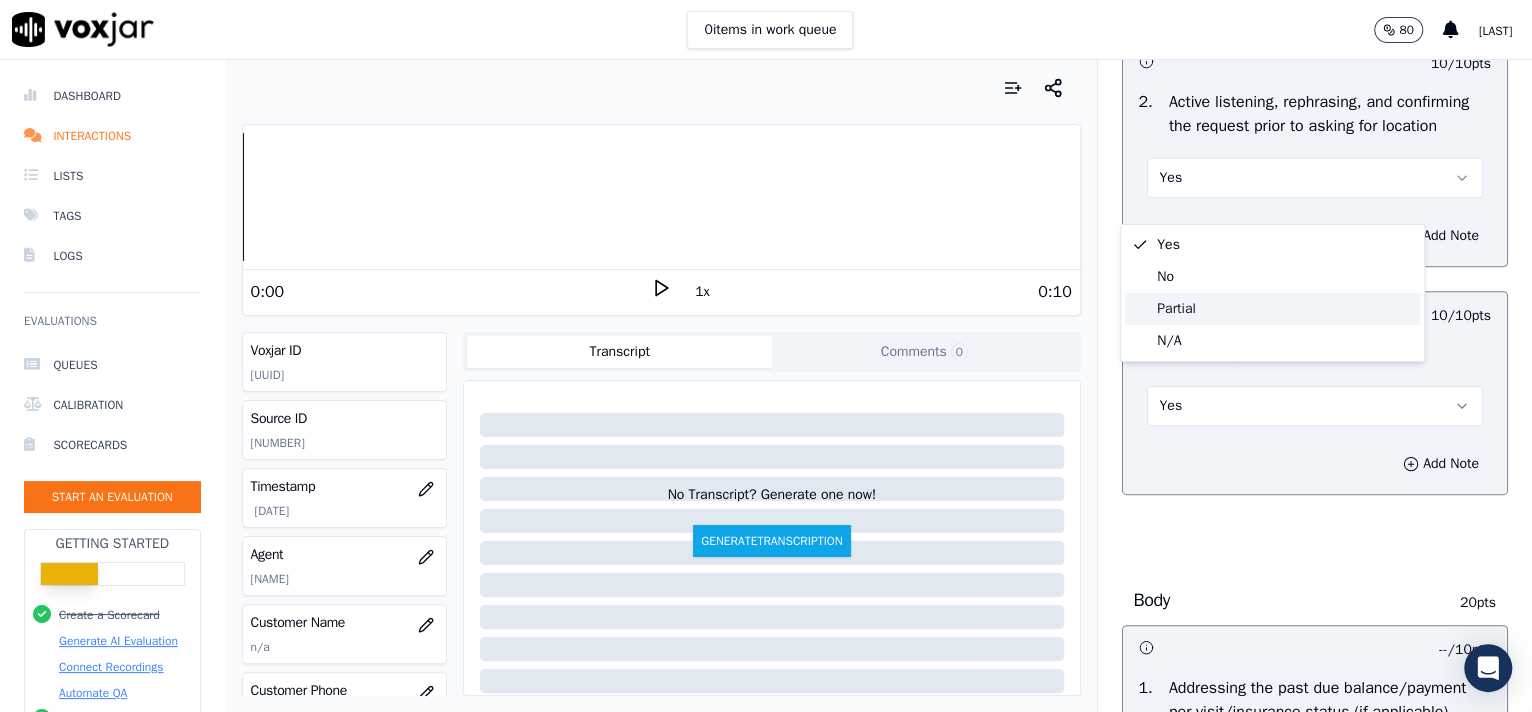 click on "Partial" 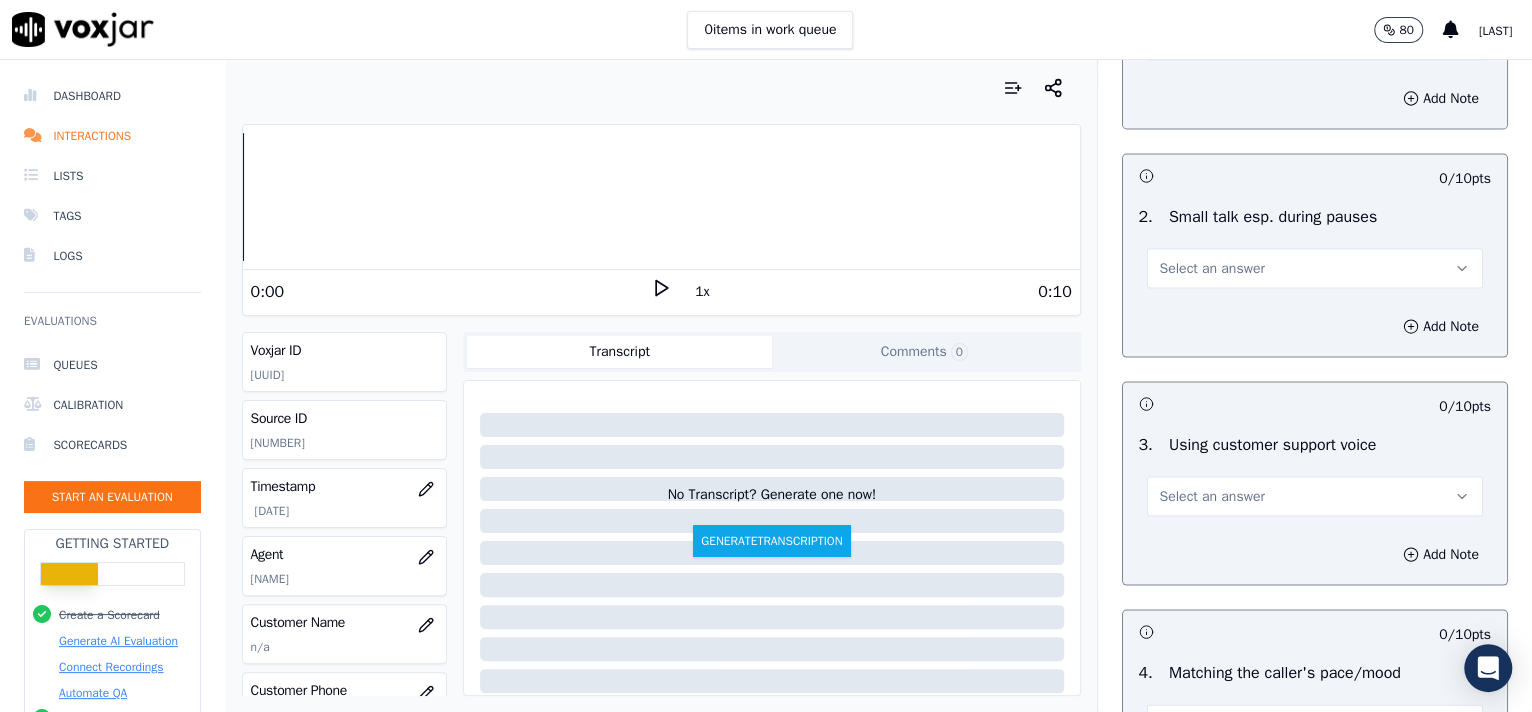 scroll, scrollTop: 2240, scrollLeft: 0, axis: vertical 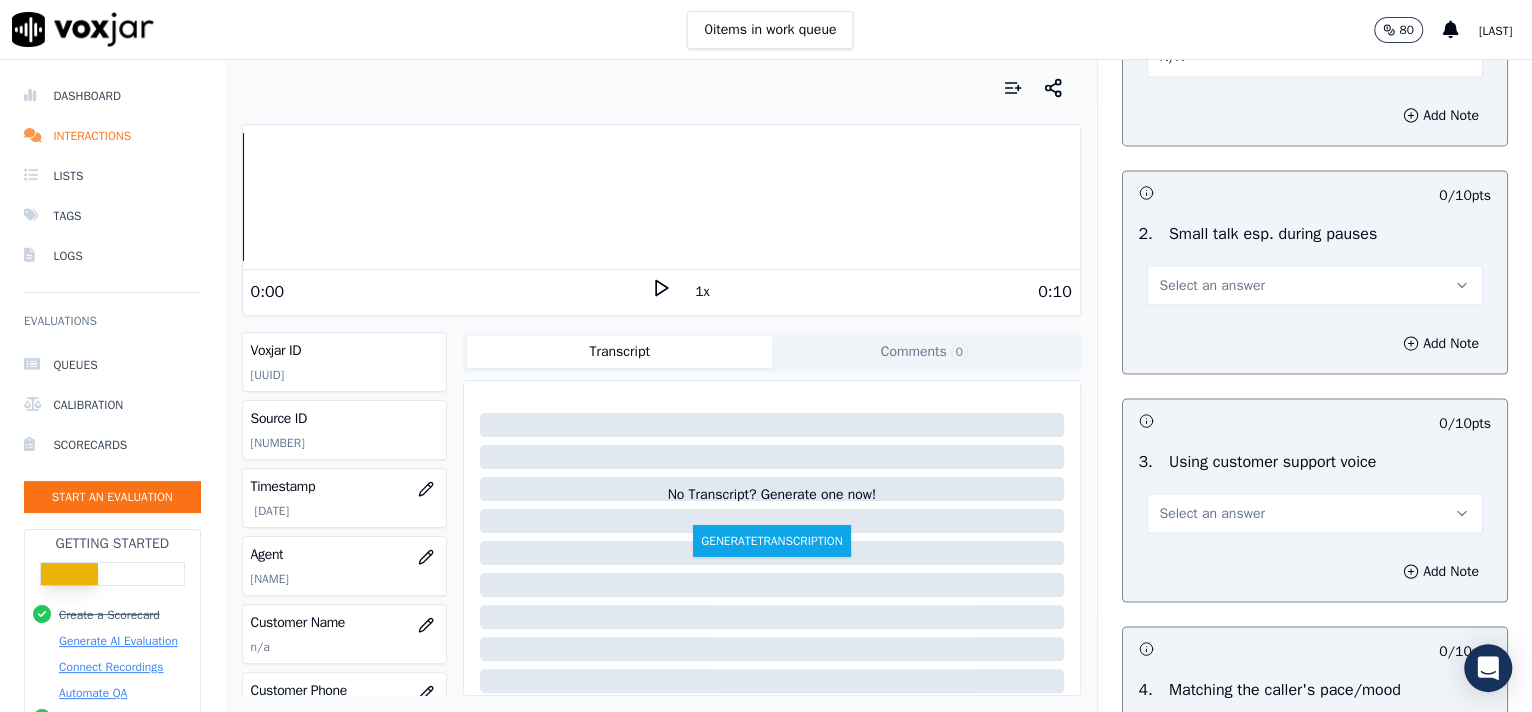 click on "Select an answer" at bounding box center [1315, 275] 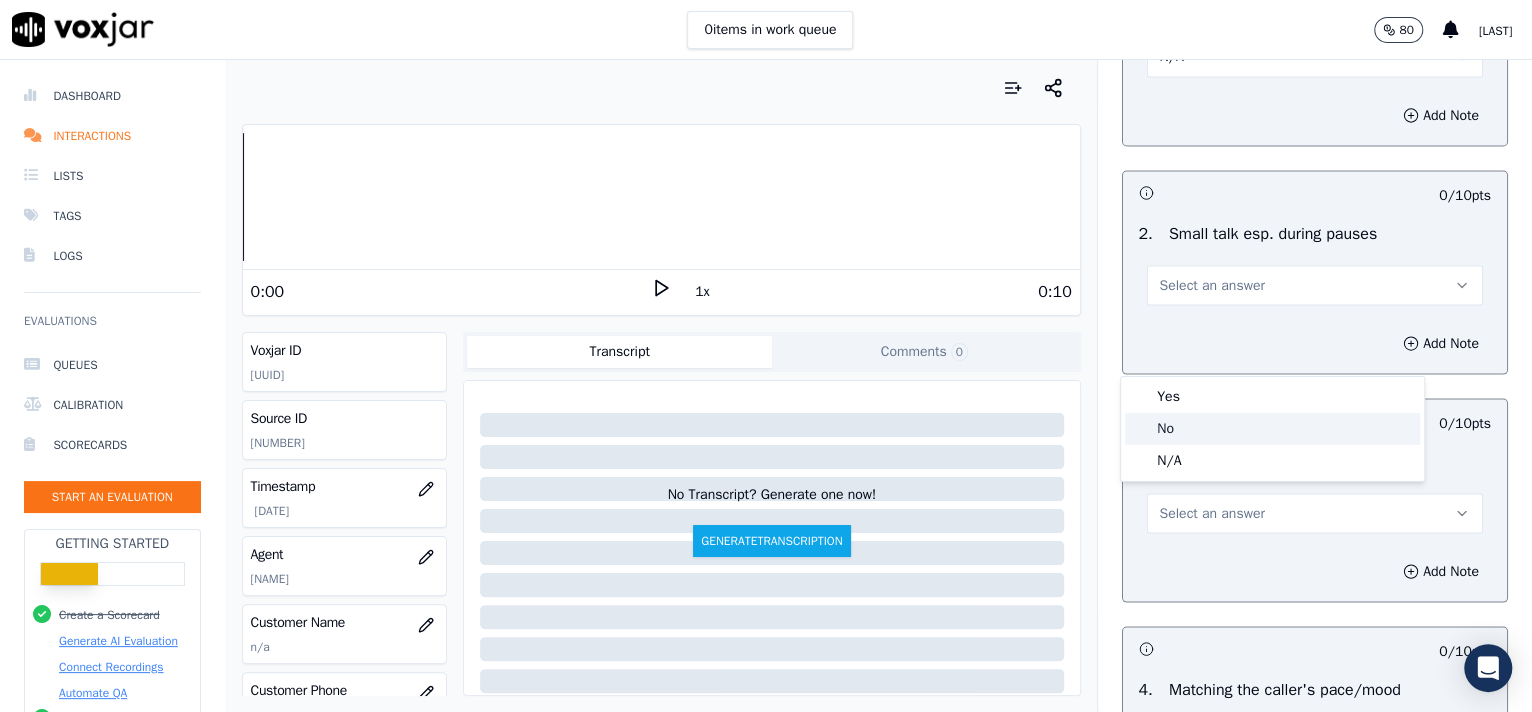 click on "No" 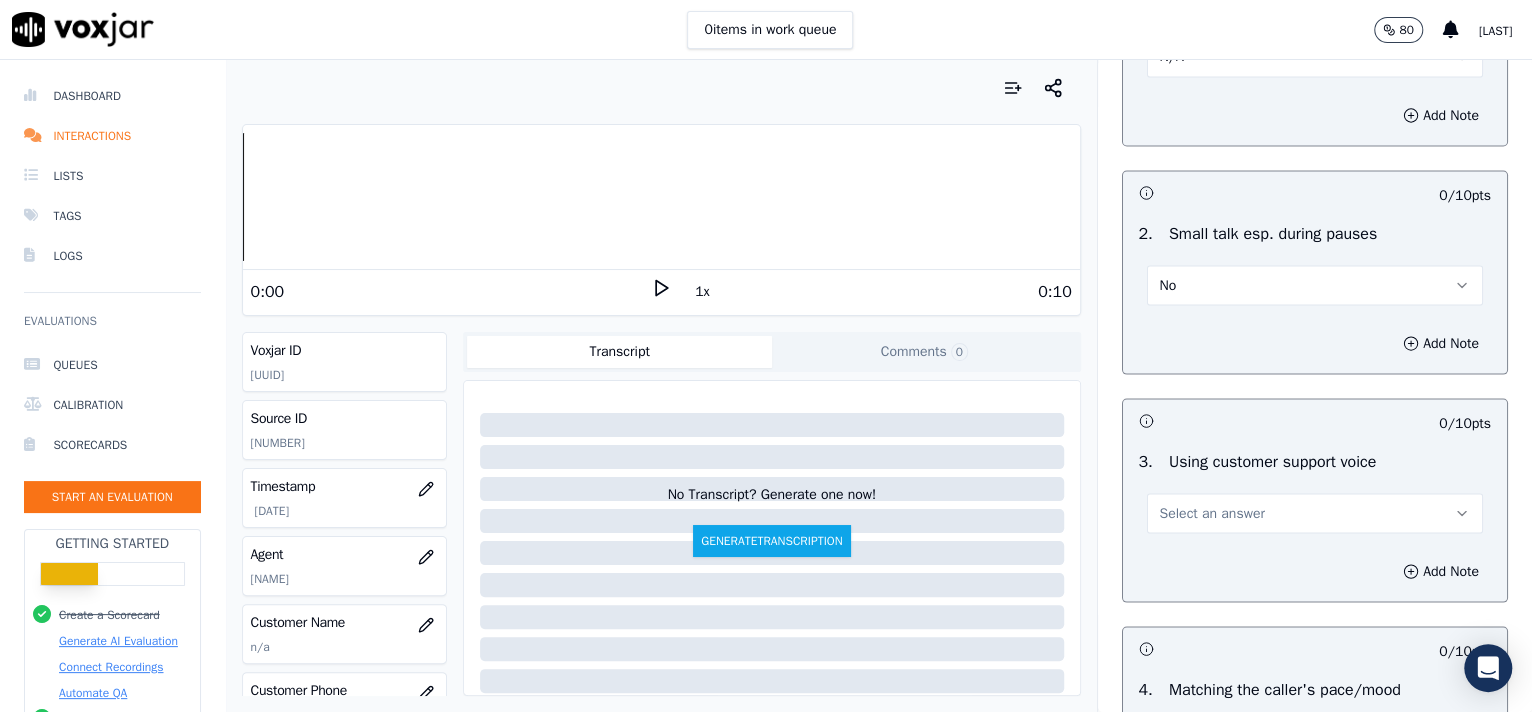 click on "Select an answer" at bounding box center (1212, 513) 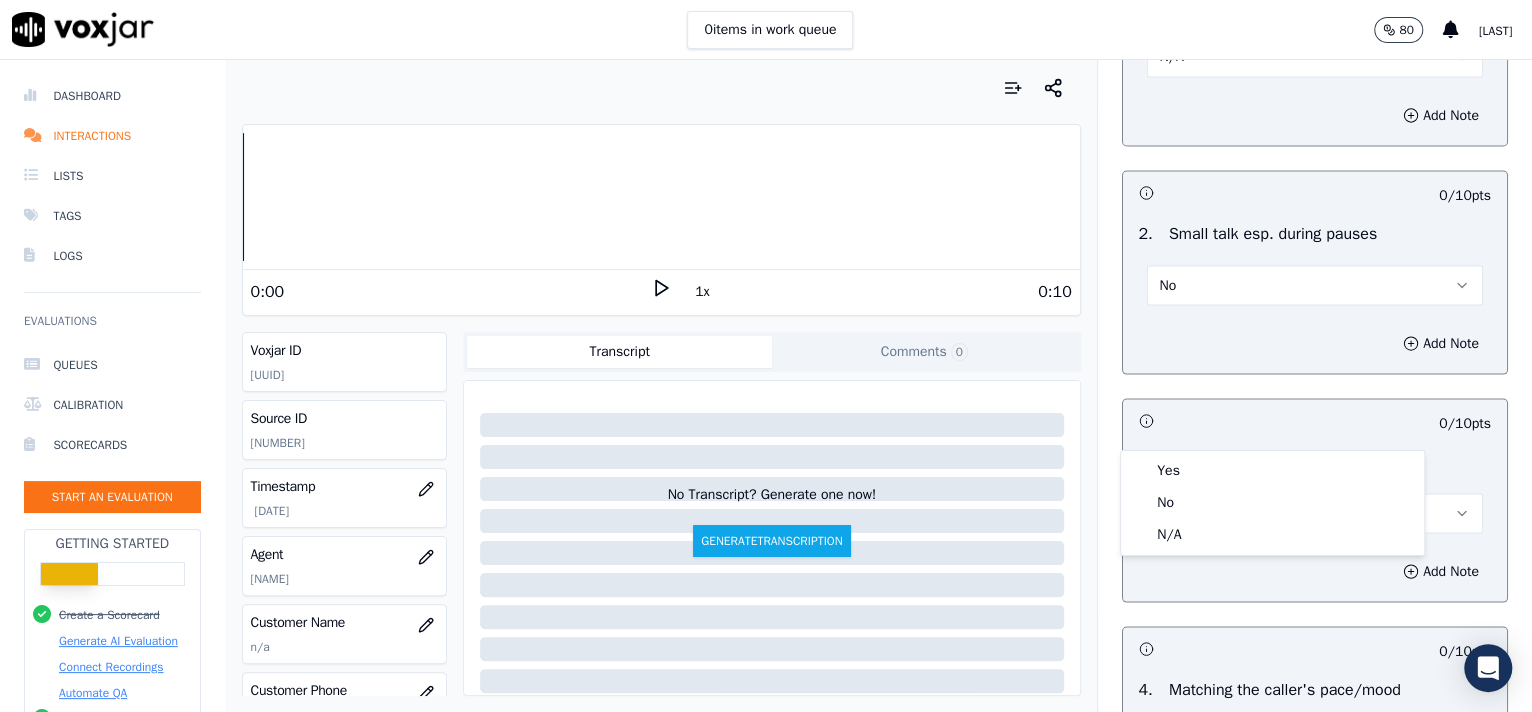 click on "Yes   No     N/A" at bounding box center (1272, 503) 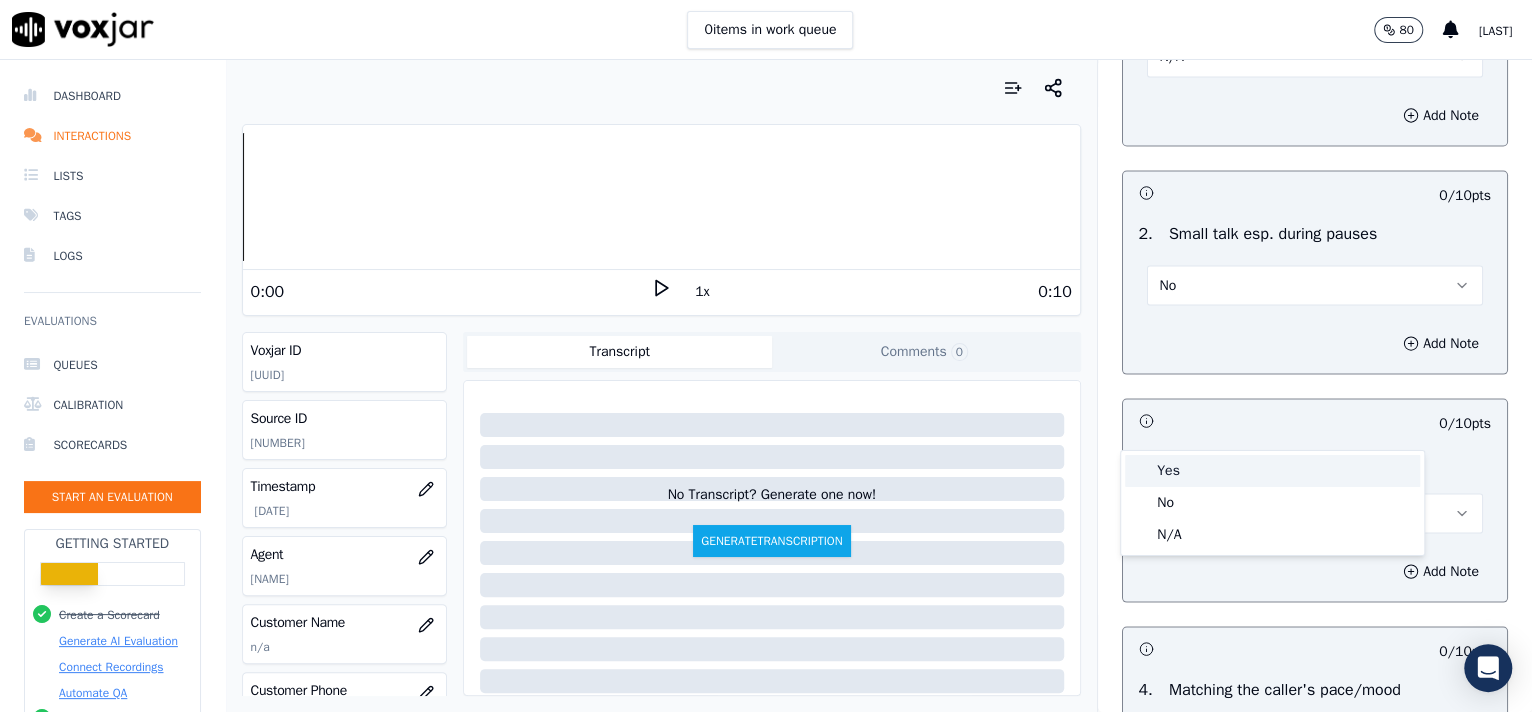 click on "Yes" at bounding box center [1272, 471] 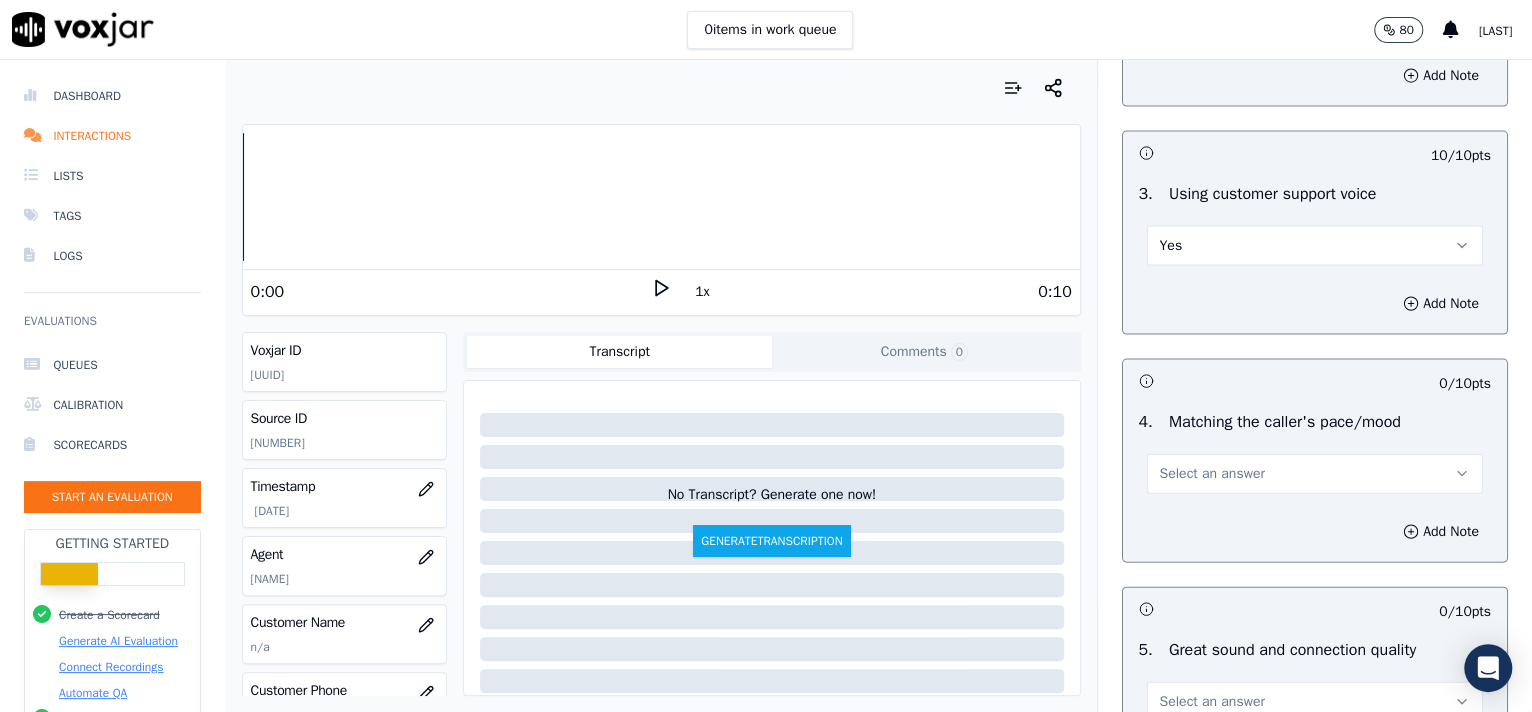 scroll, scrollTop: 2689, scrollLeft: 0, axis: vertical 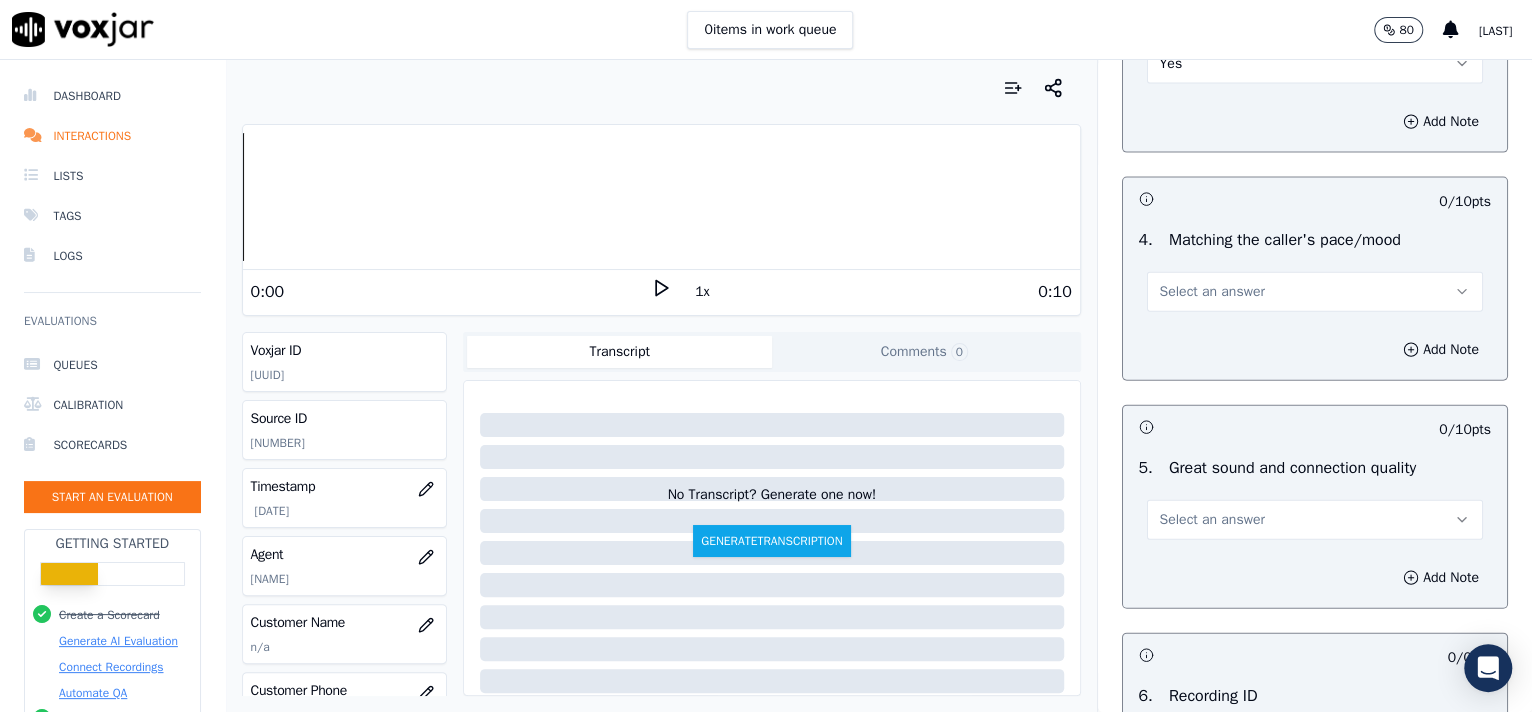 click on "Select an answer" at bounding box center (1315, 292) 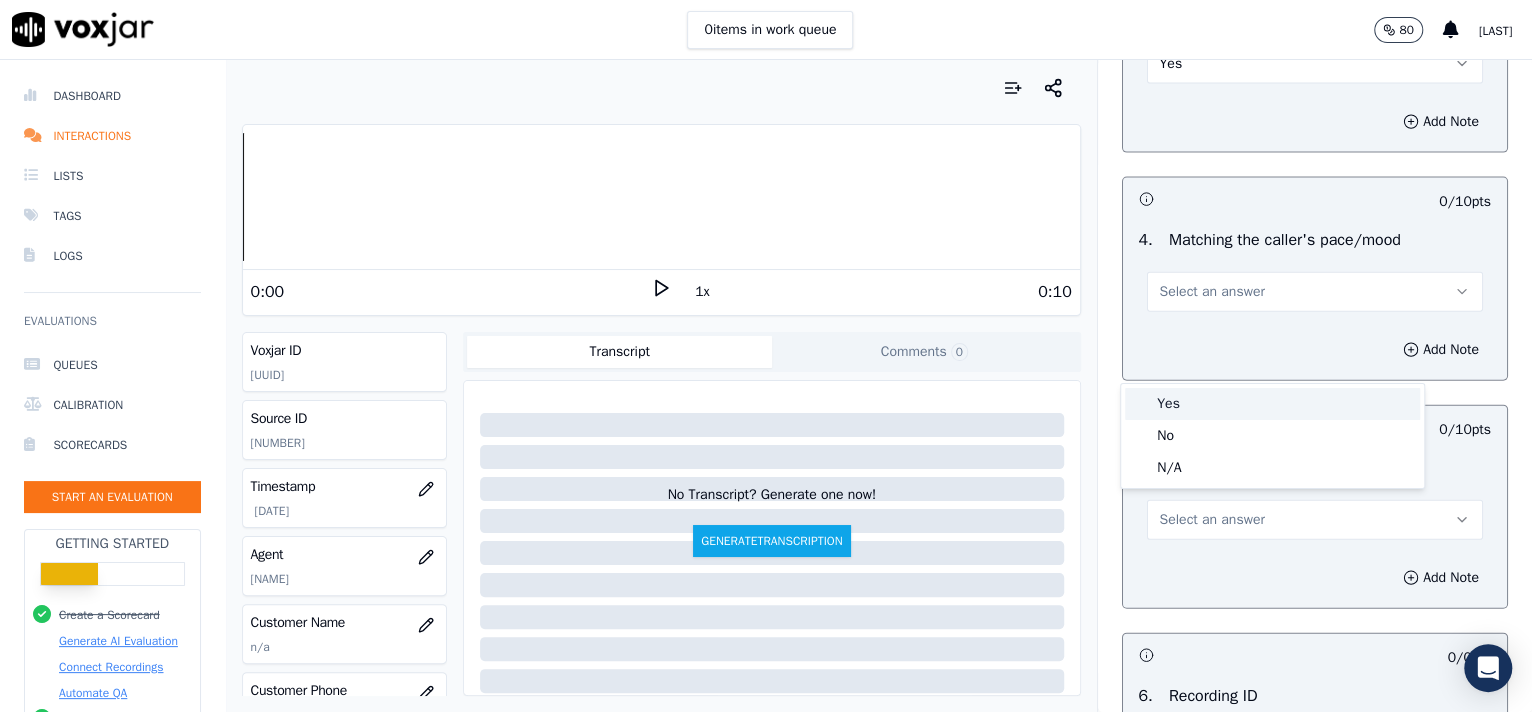 click on "Yes" at bounding box center [1272, 404] 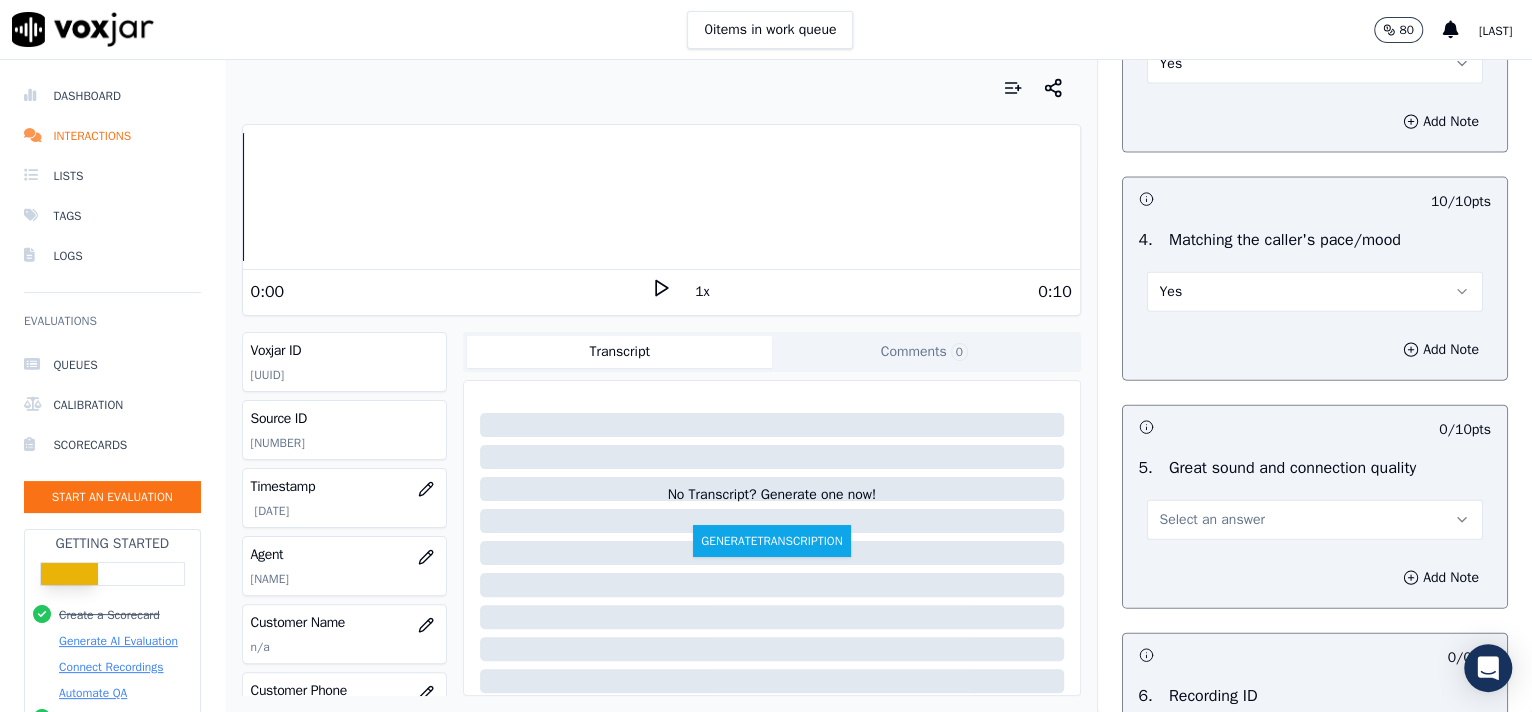 click on "5 .   Great sound and connection quality   Select an answer" at bounding box center [1315, 498] 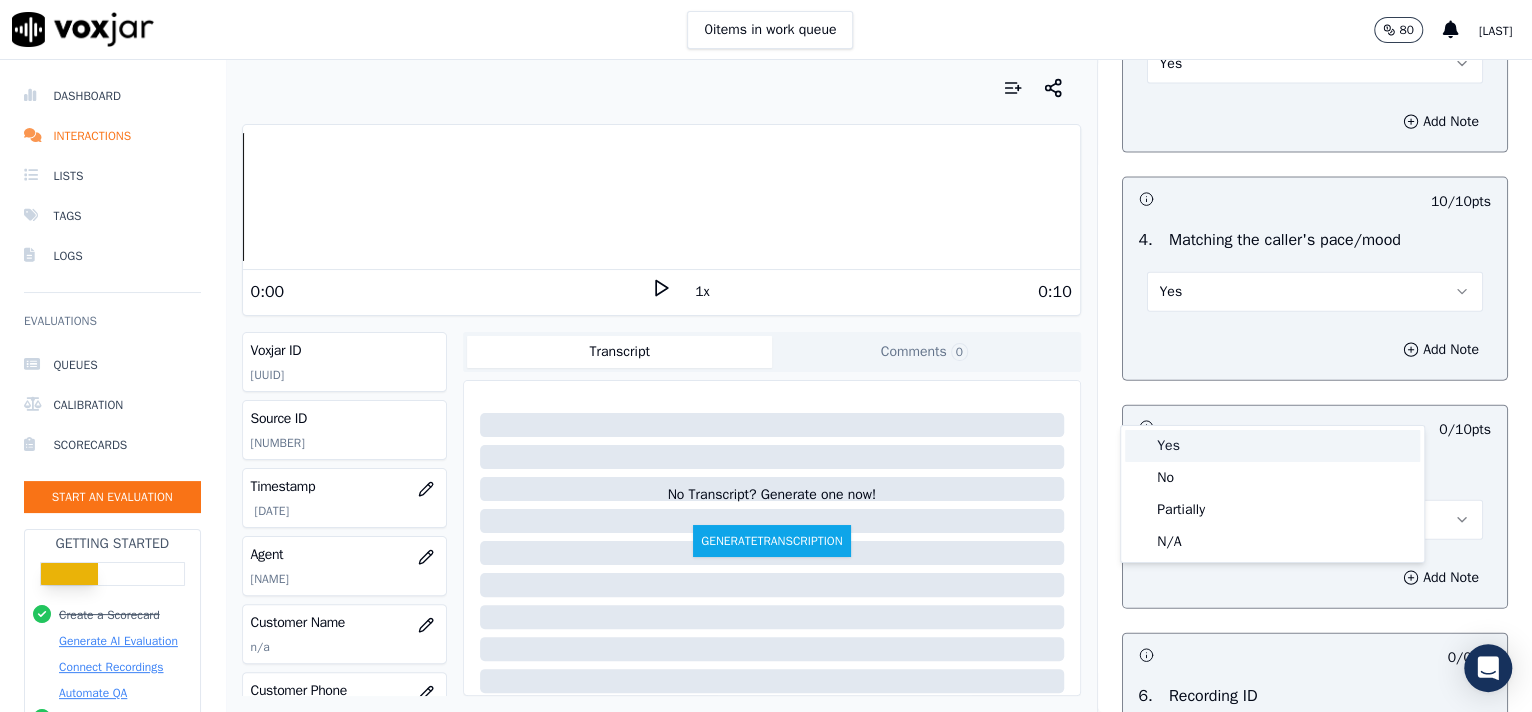 click on "Yes" at bounding box center [1272, 446] 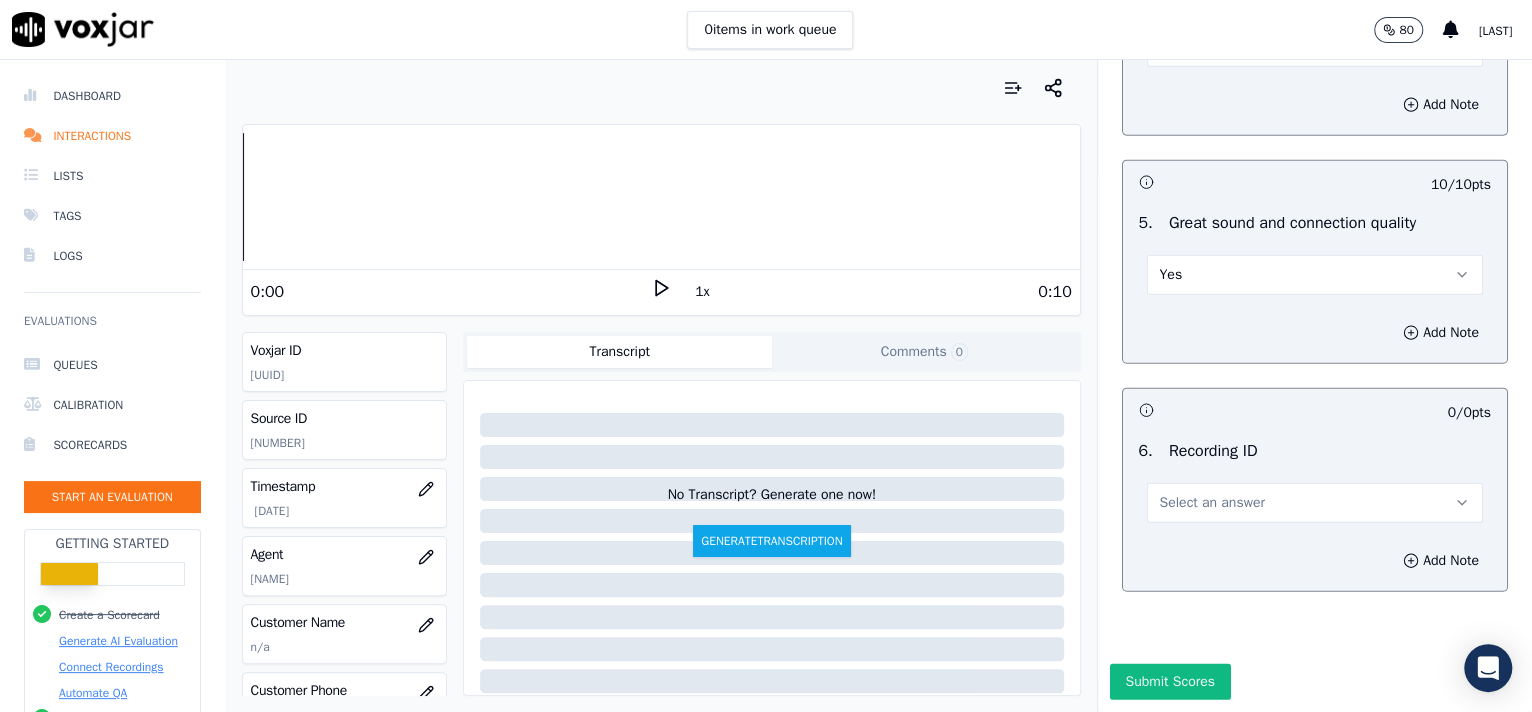 scroll, scrollTop: 3057, scrollLeft: 0, axis: vertical 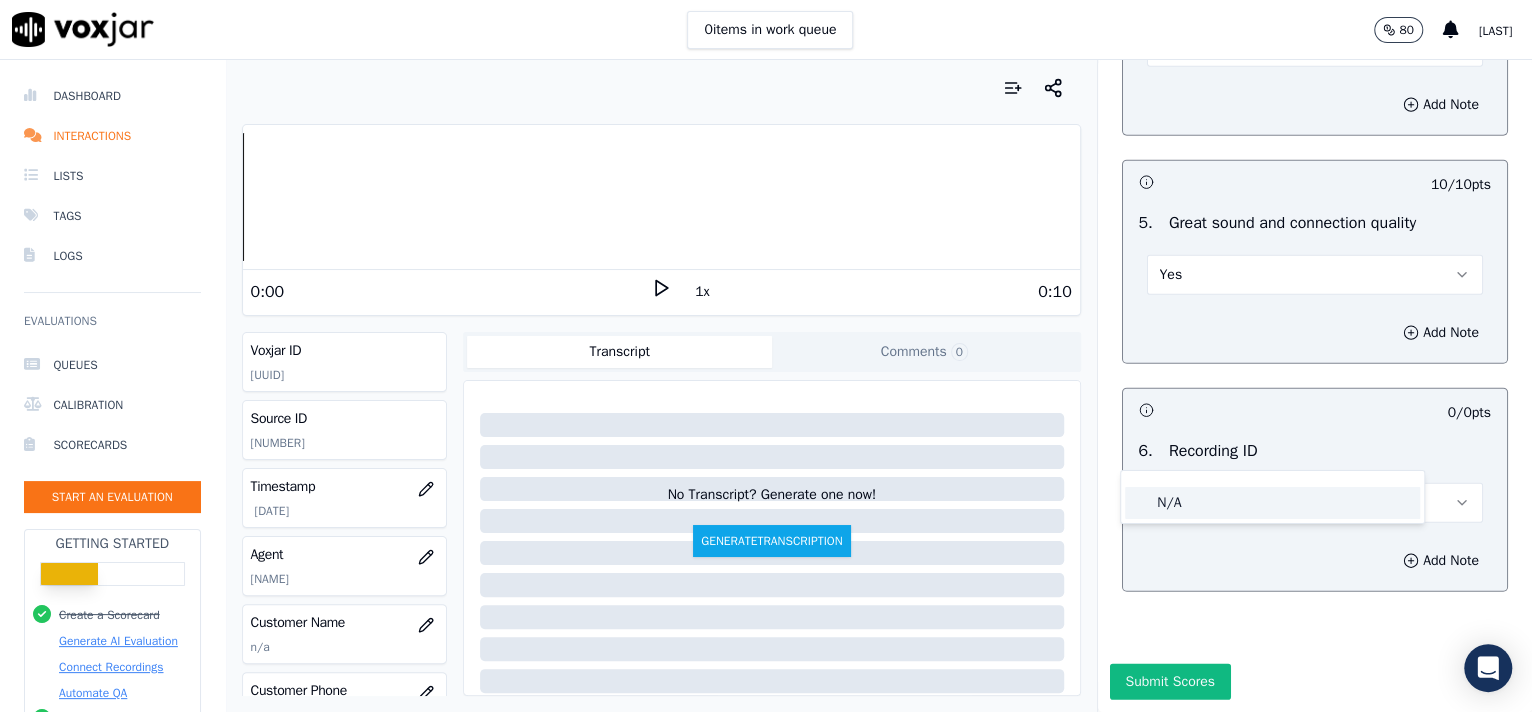 click on "N/A" 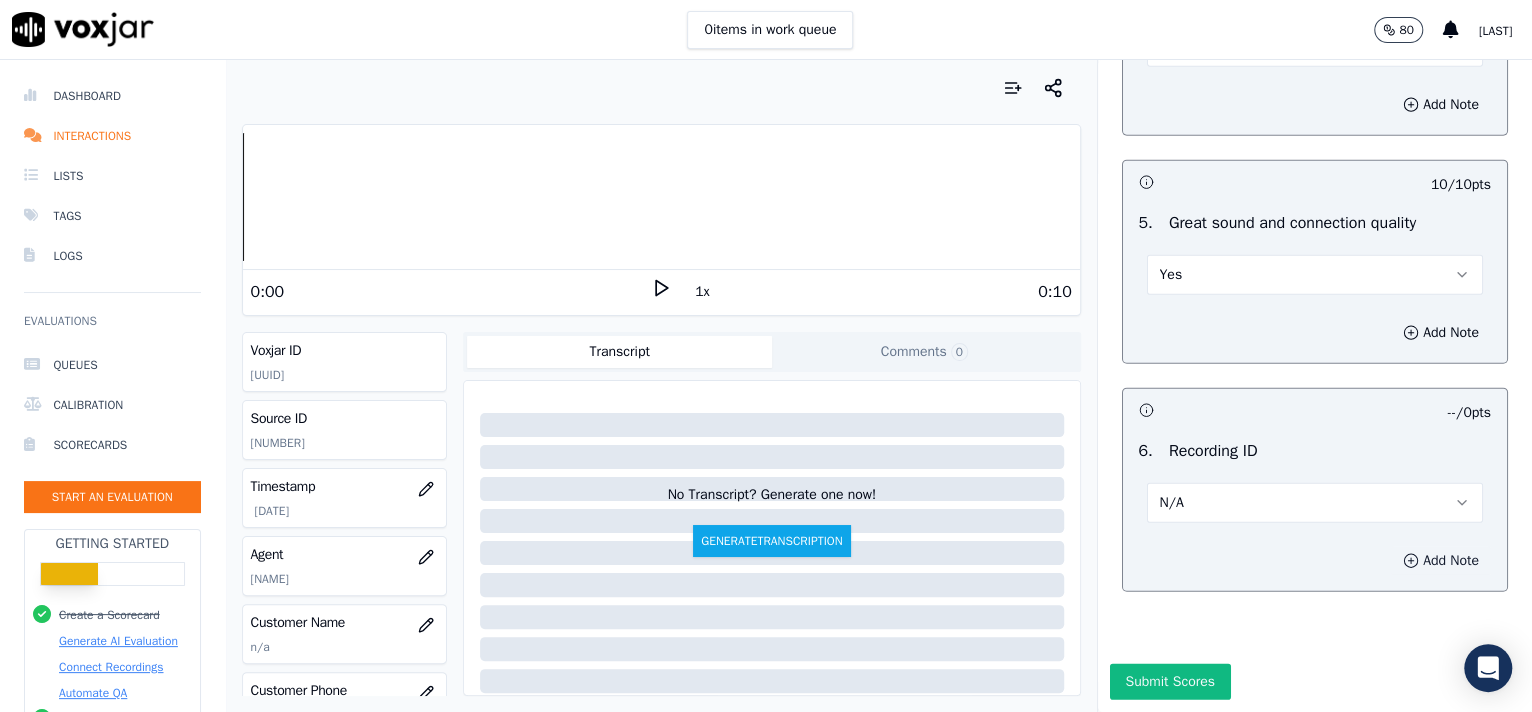 click on "Add Note" at bounding box center (1441, 561) 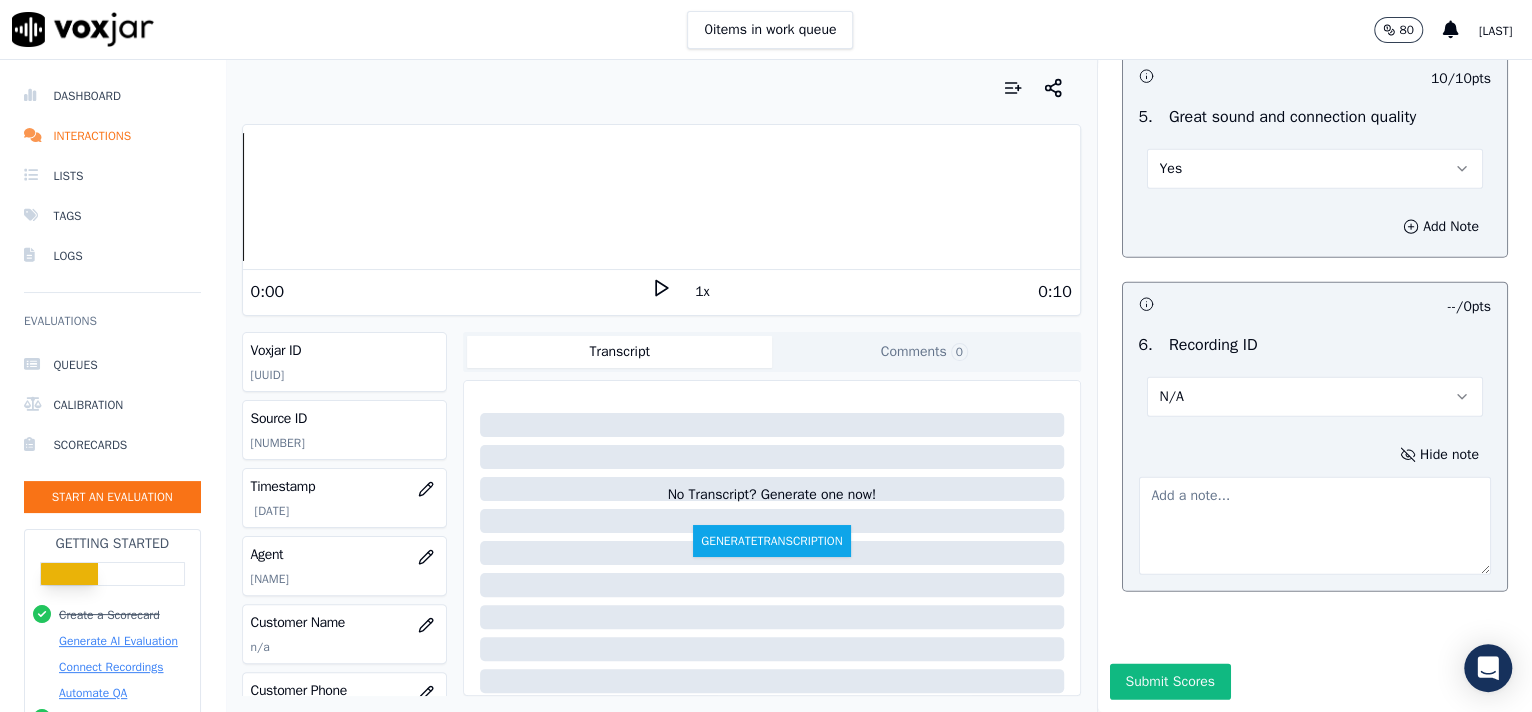 click at bounding box center [1315, 526] 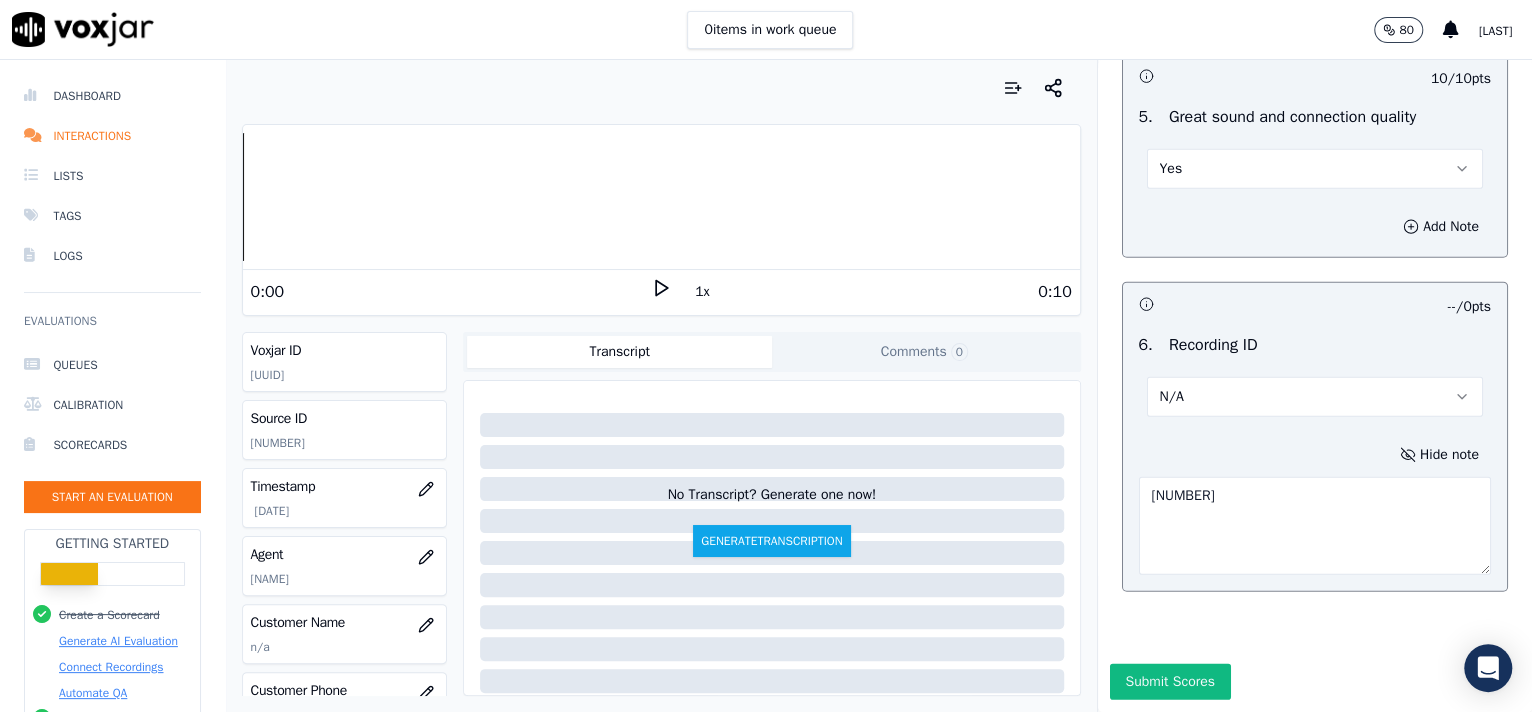 scroll, scrollTop: 3162, scrollLeft: 0, axis: vertical 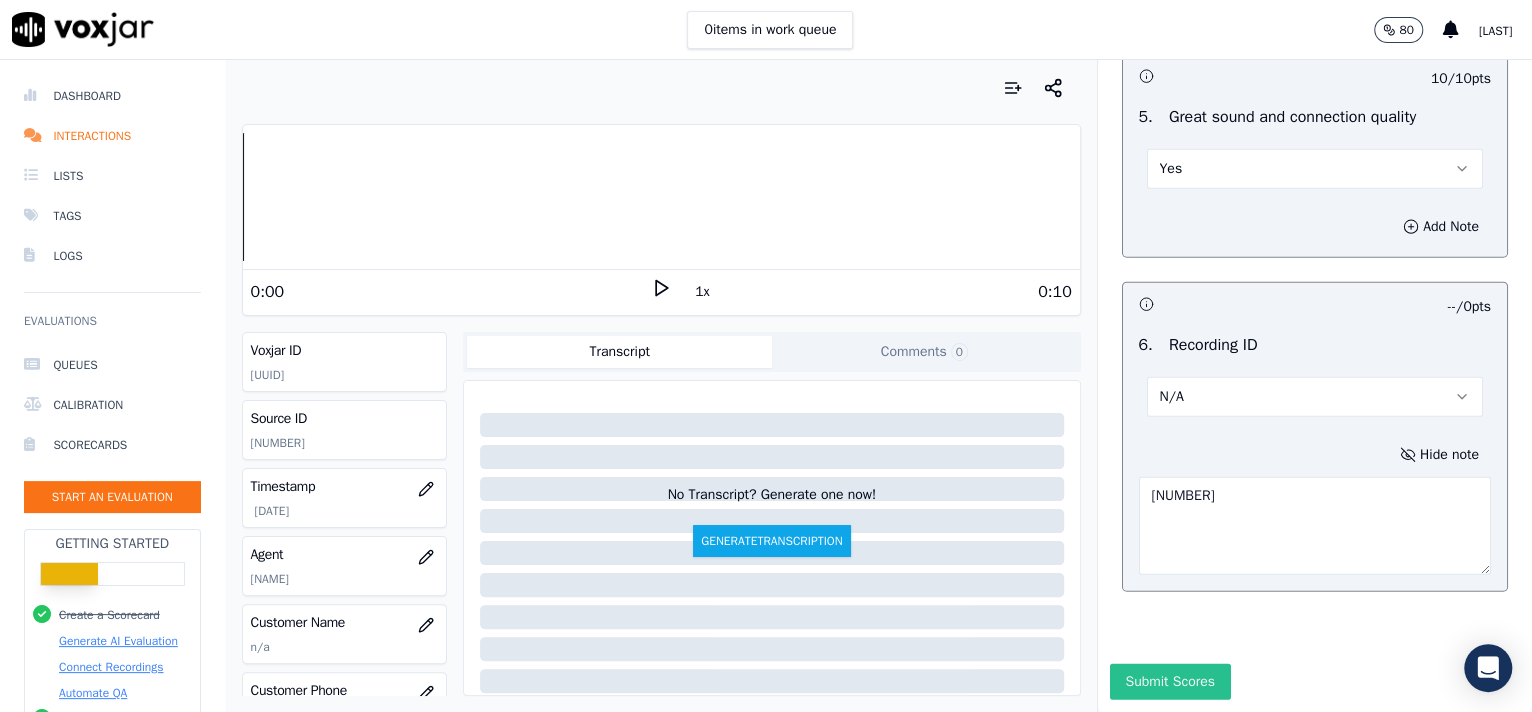 type on "[NUMBER]" 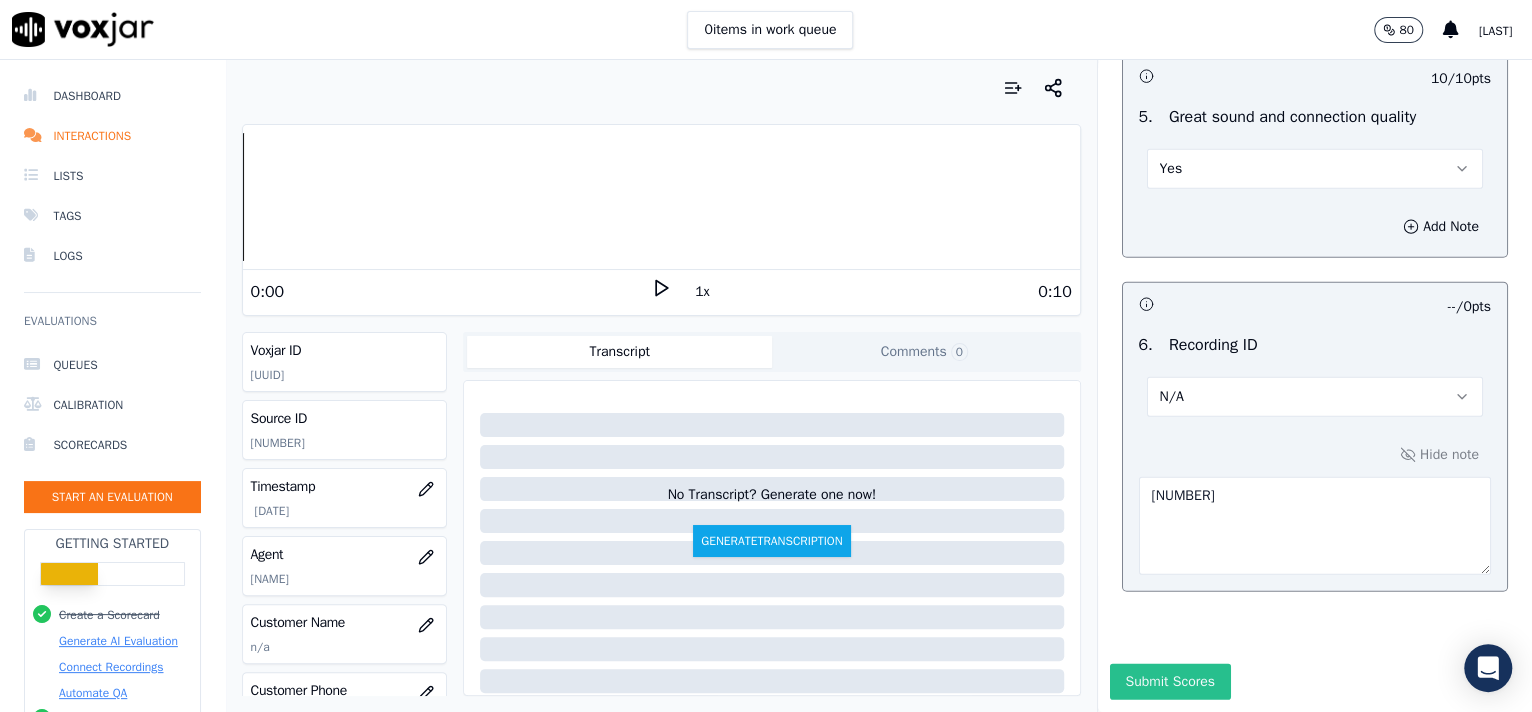 click on "Submit Scores" at bounding box center [1170, 682] 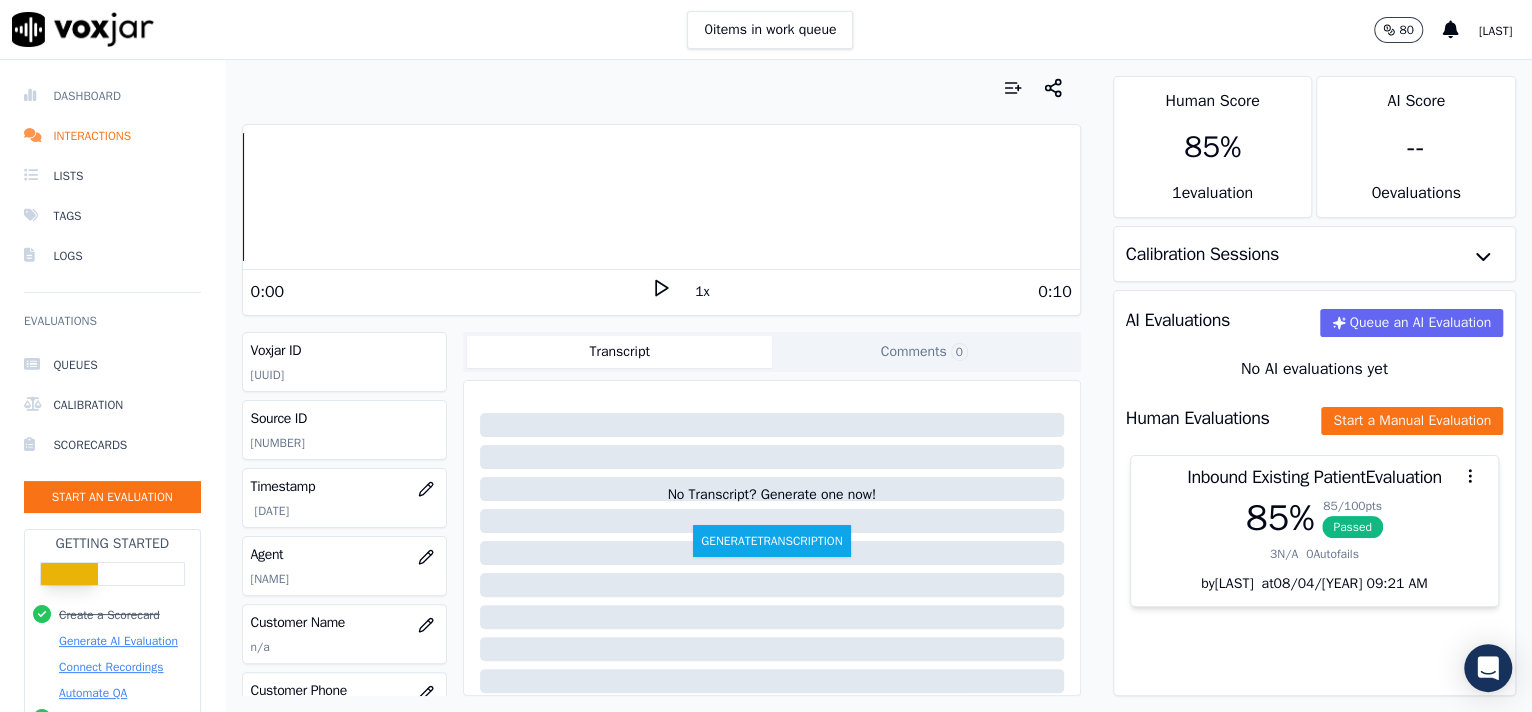 click on "Dashboard" at bounding box center (112, 96) 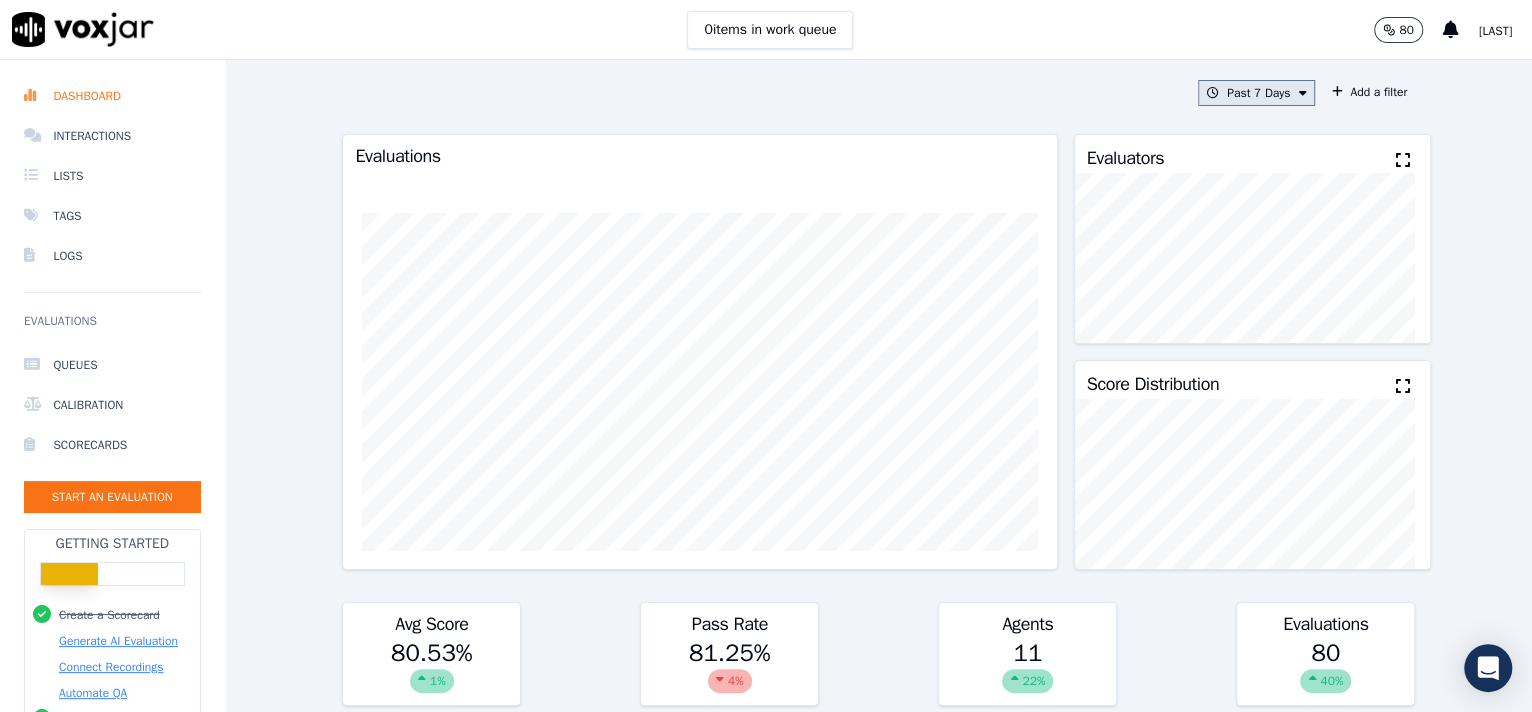 click on "Past 7 Days" at bounding box center [1256, 93] 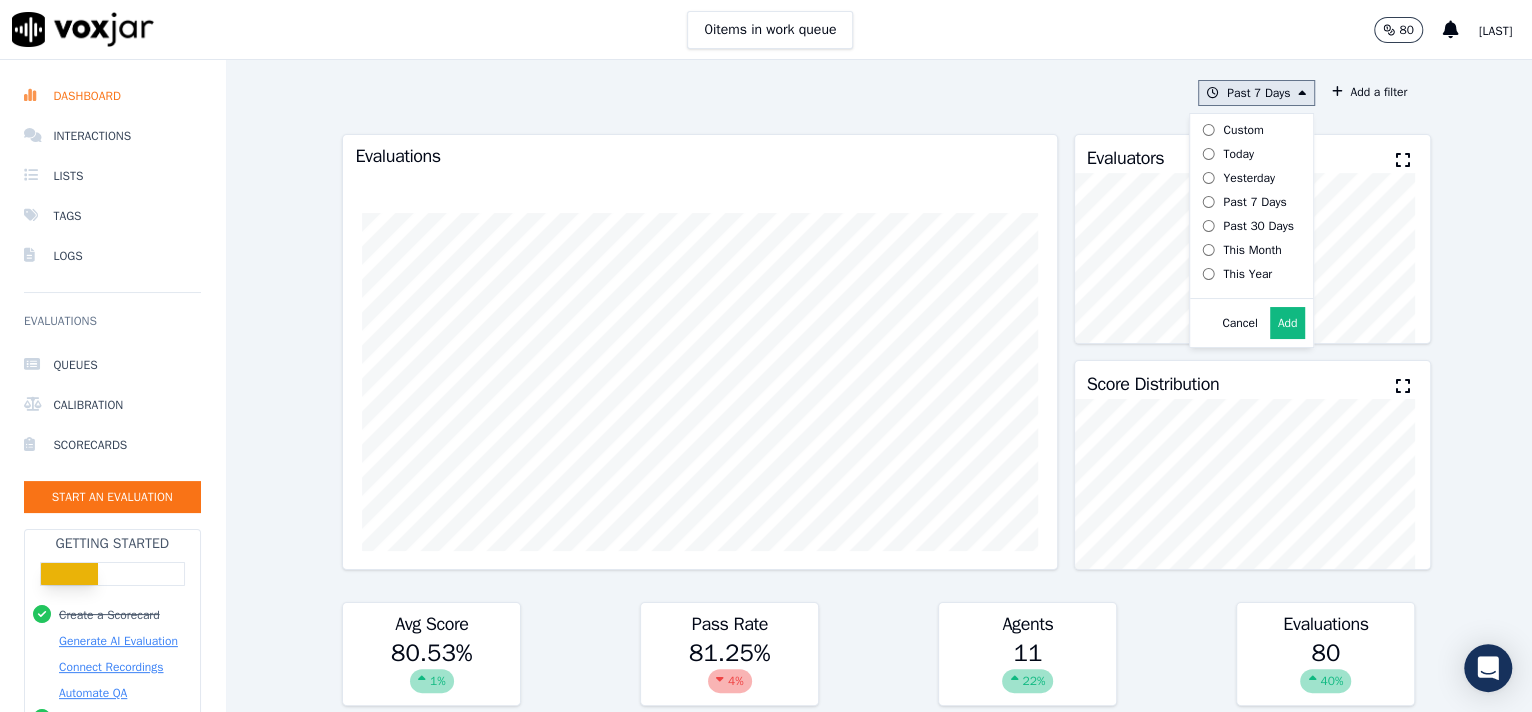 click on "Today" at bounding box center [1238, 154] 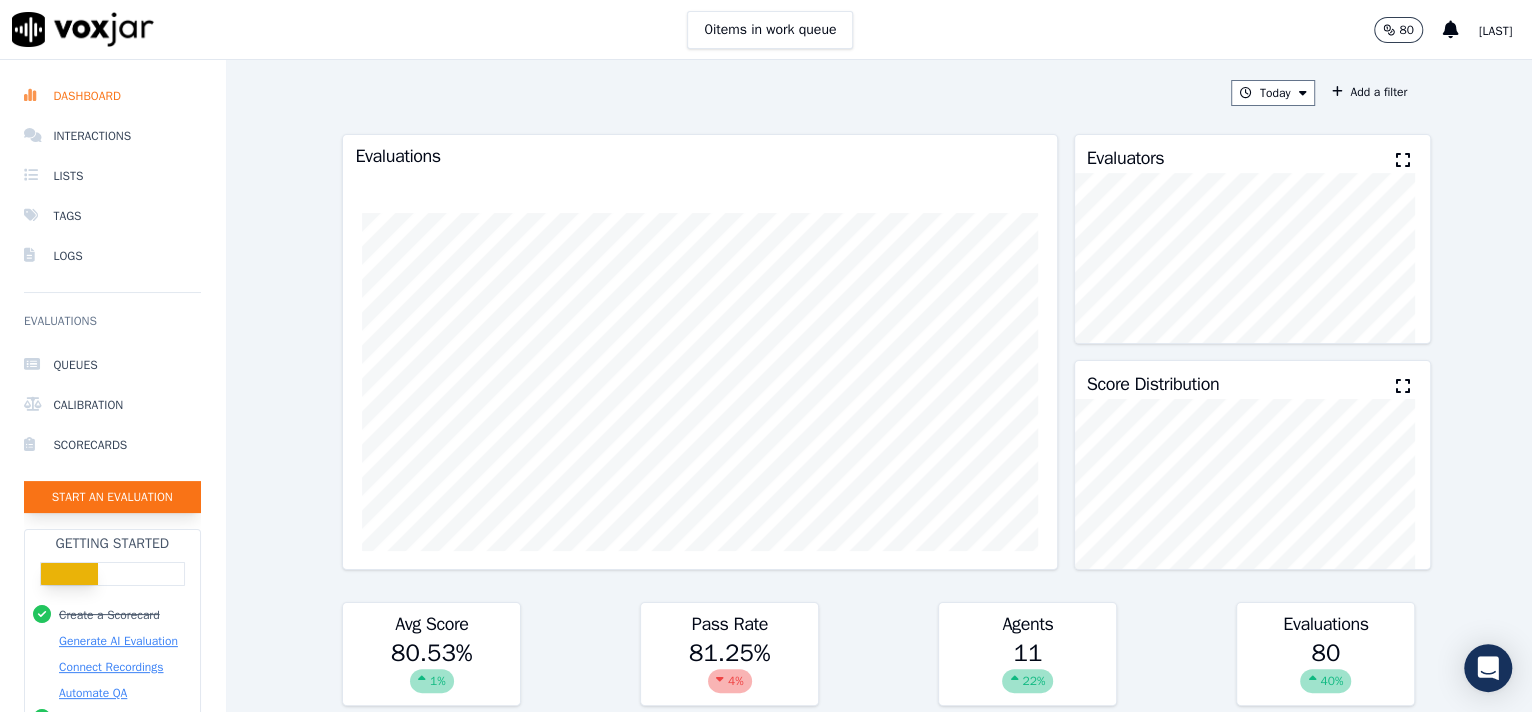 click on "Start an Evaluation" 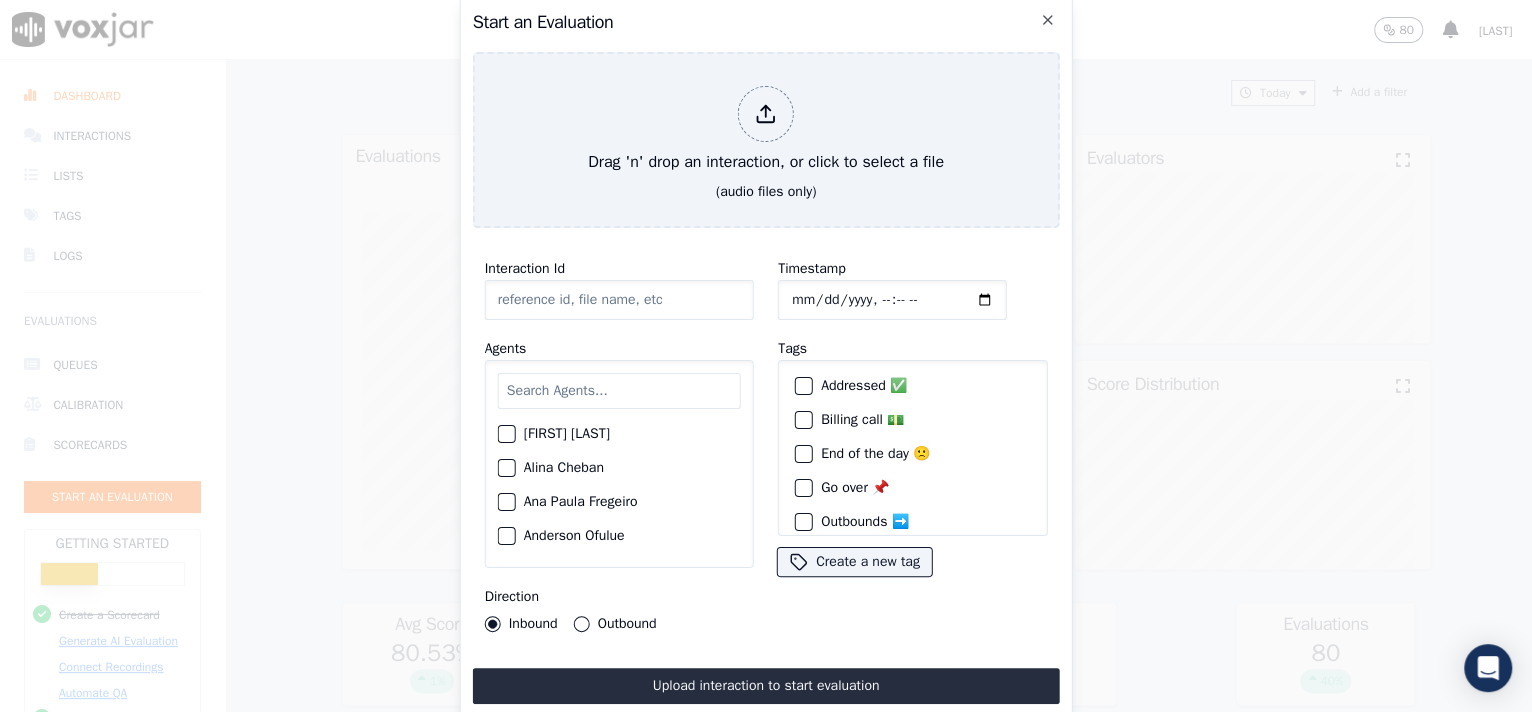 click on "Interaction Id" 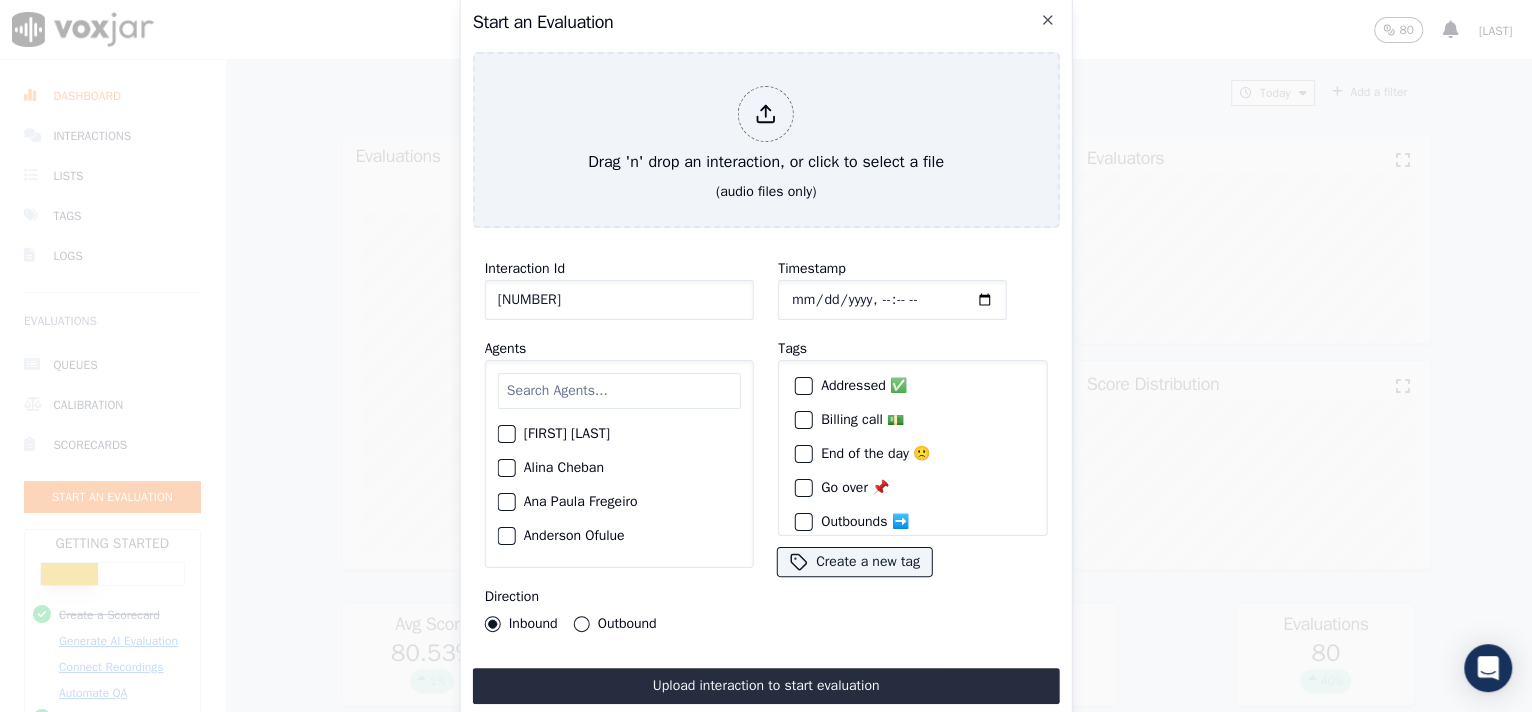 type on "[NUMBER]" 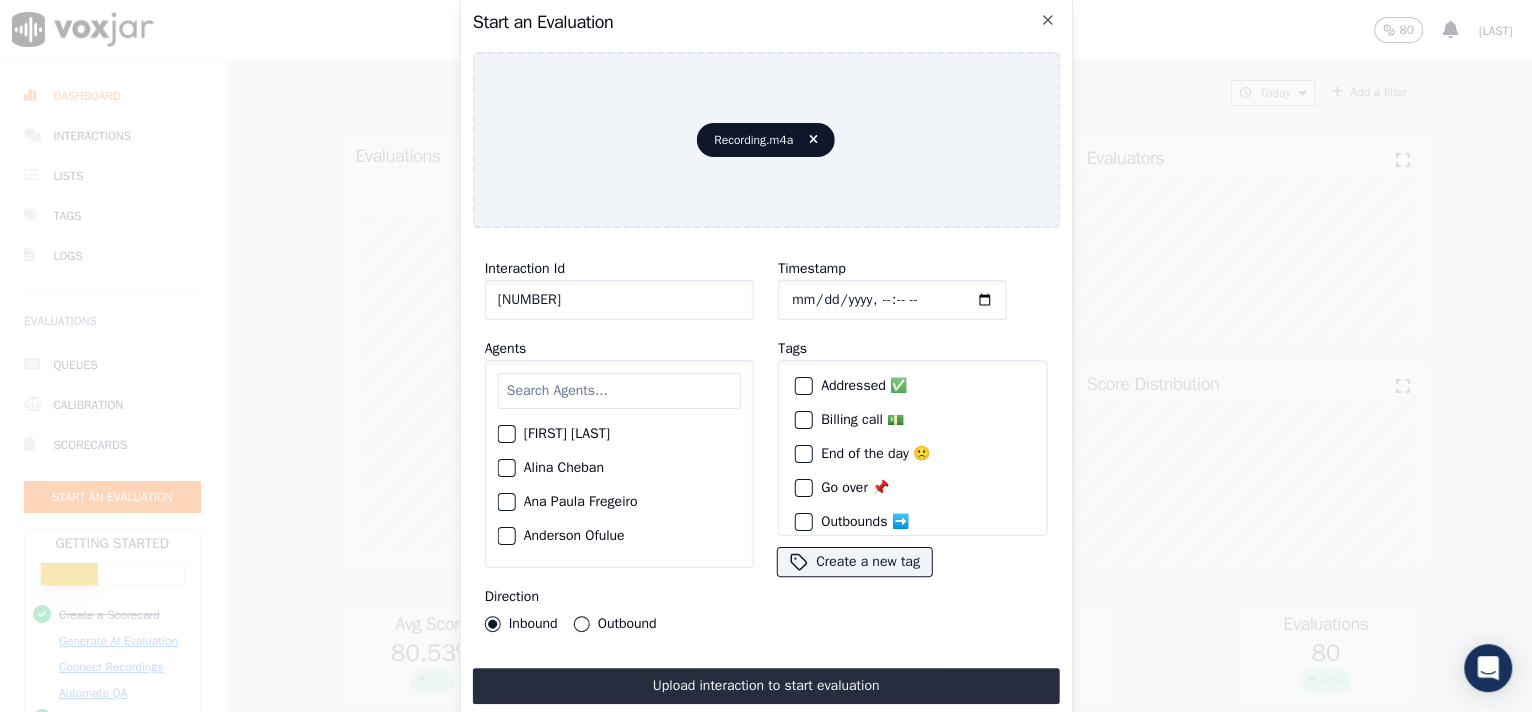 click on "Timestamp" 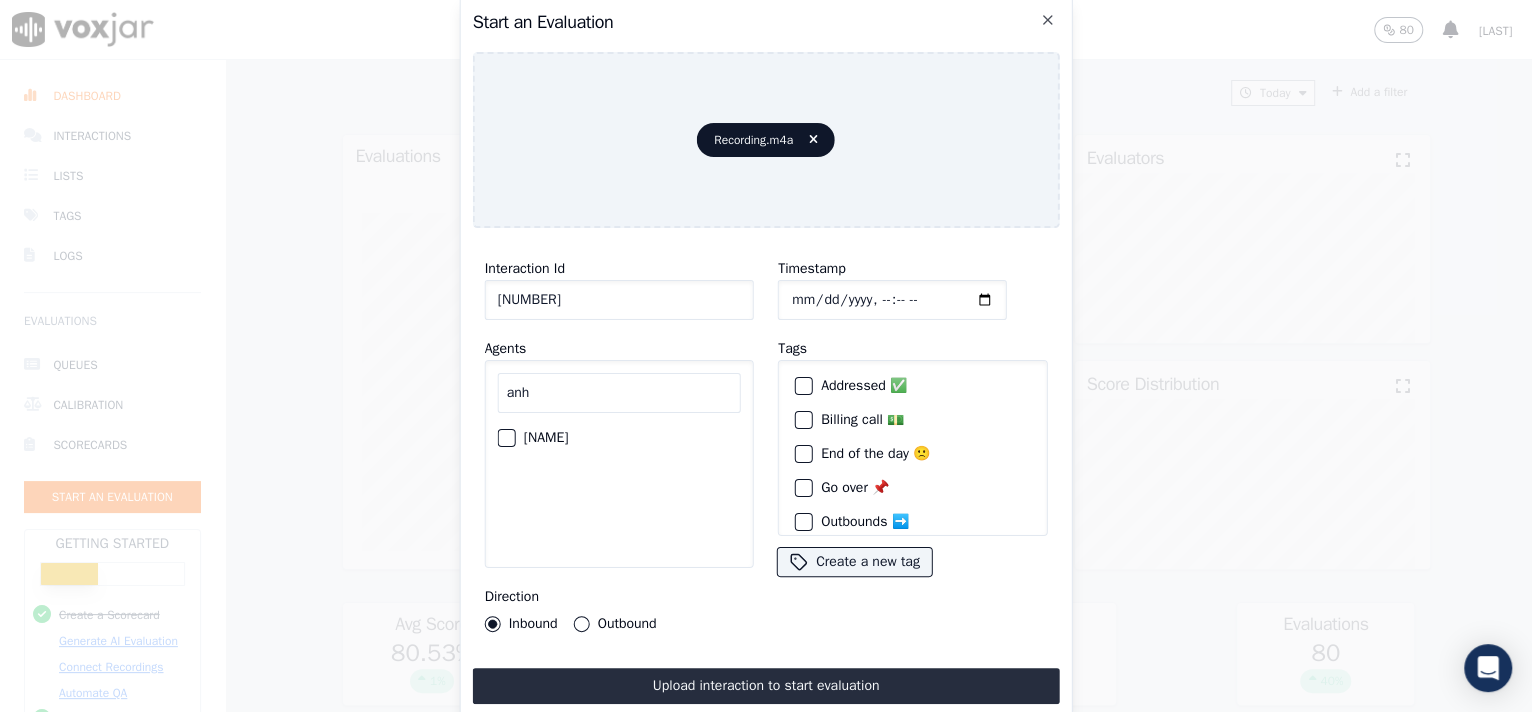 type on "anh" 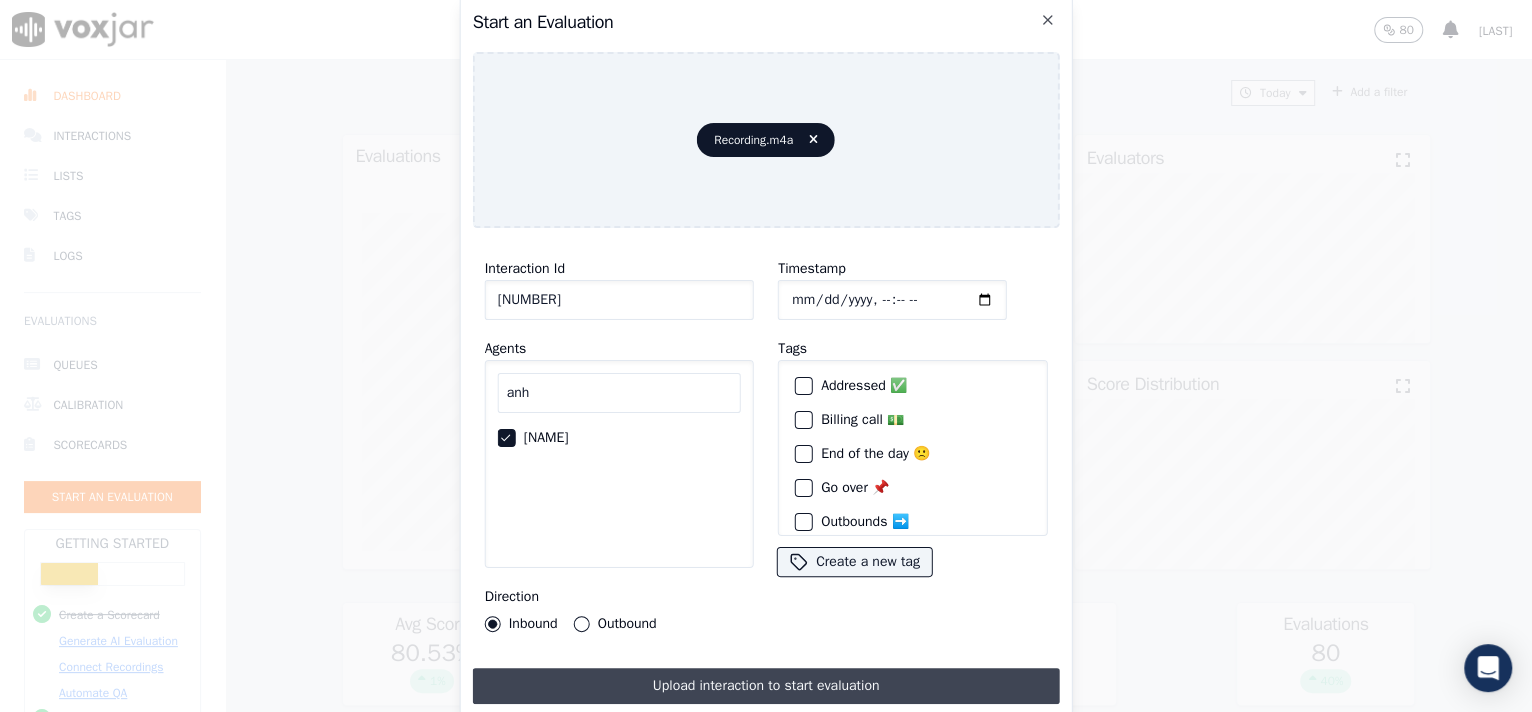 click on "Upload interaction to start evaluation" at bounding box center (766, 686) 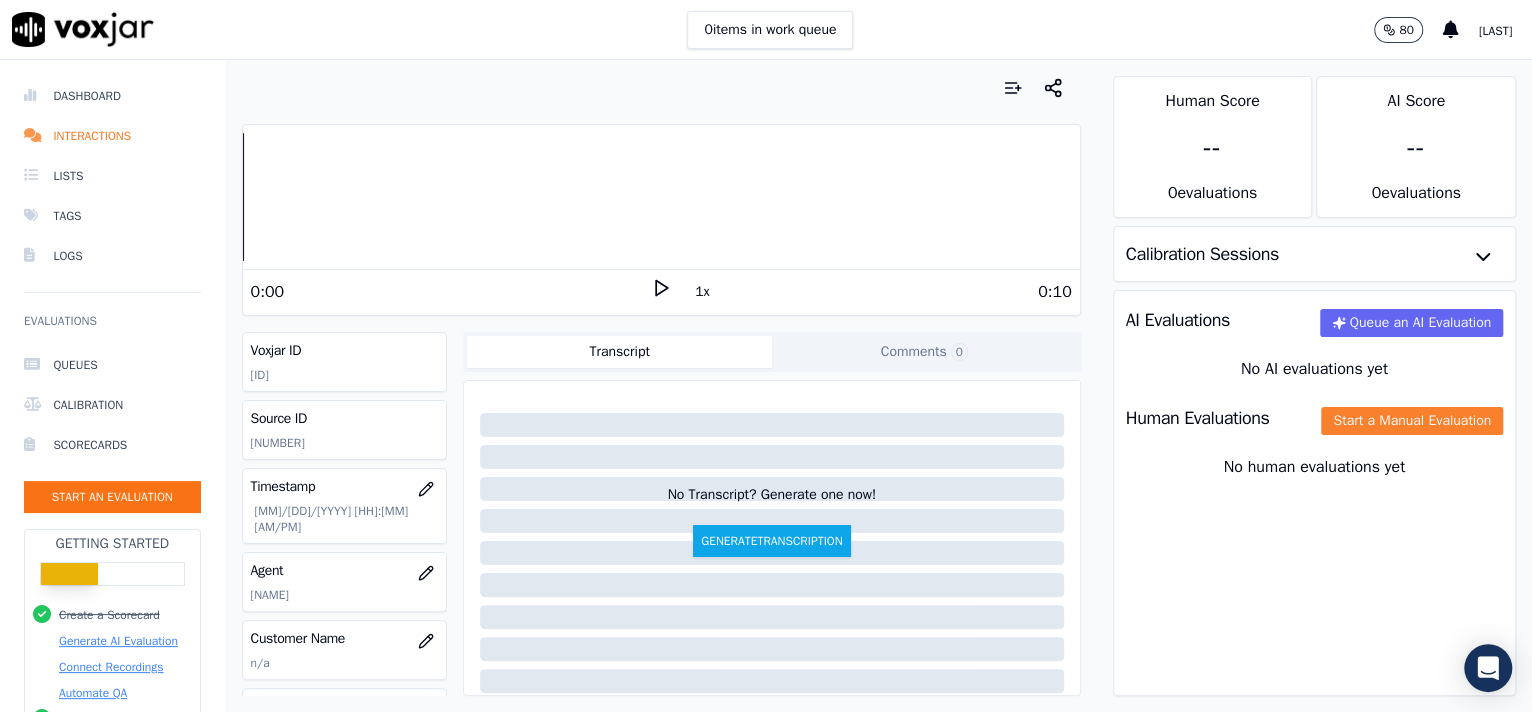 click on "Start a Manual Evaluation" 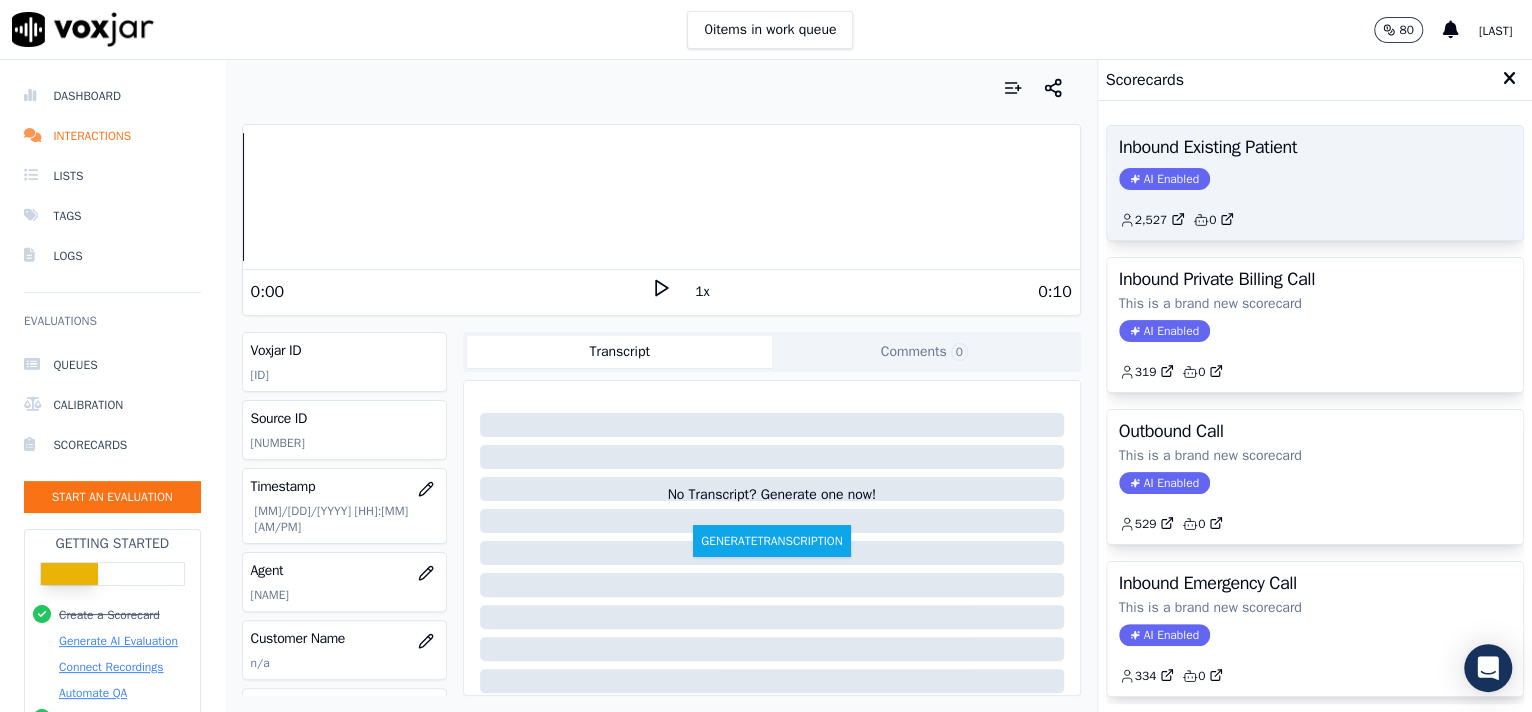 click on "Inbound Existing Patient       AI Enabled       [NUMBER]         0" at bounding box center (1315, 183) 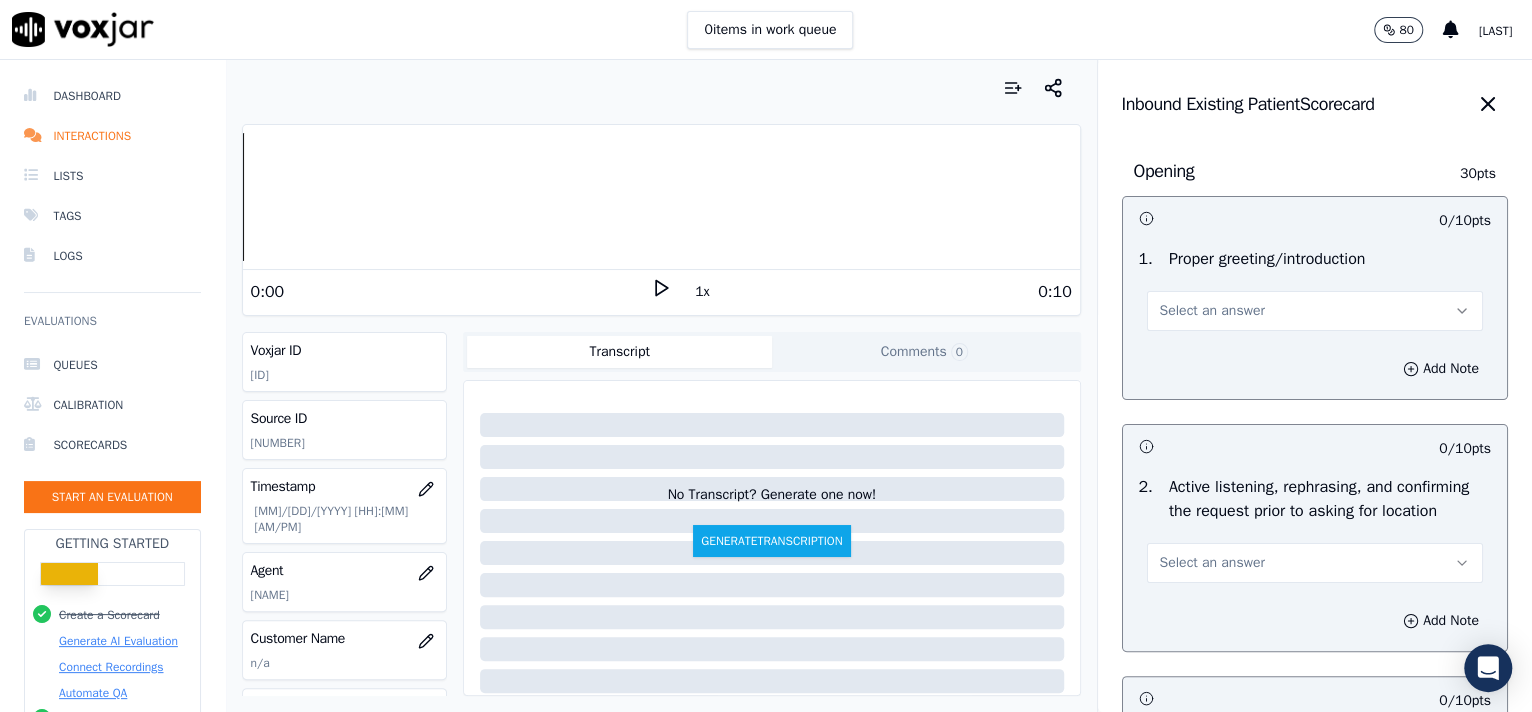 click on "Select an answer" at bounding box center [1315, 311] 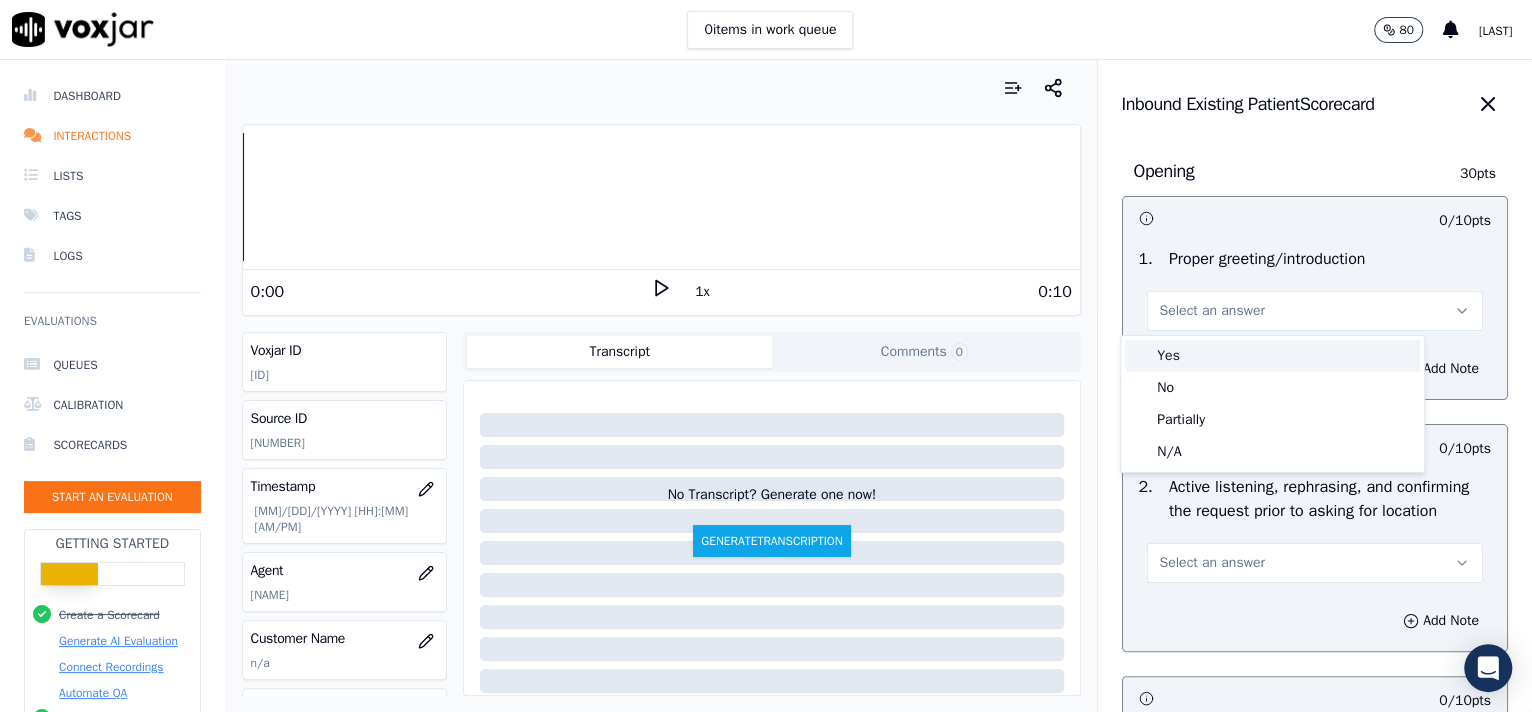 click on "Yes" at bounding box center (1272, 356) 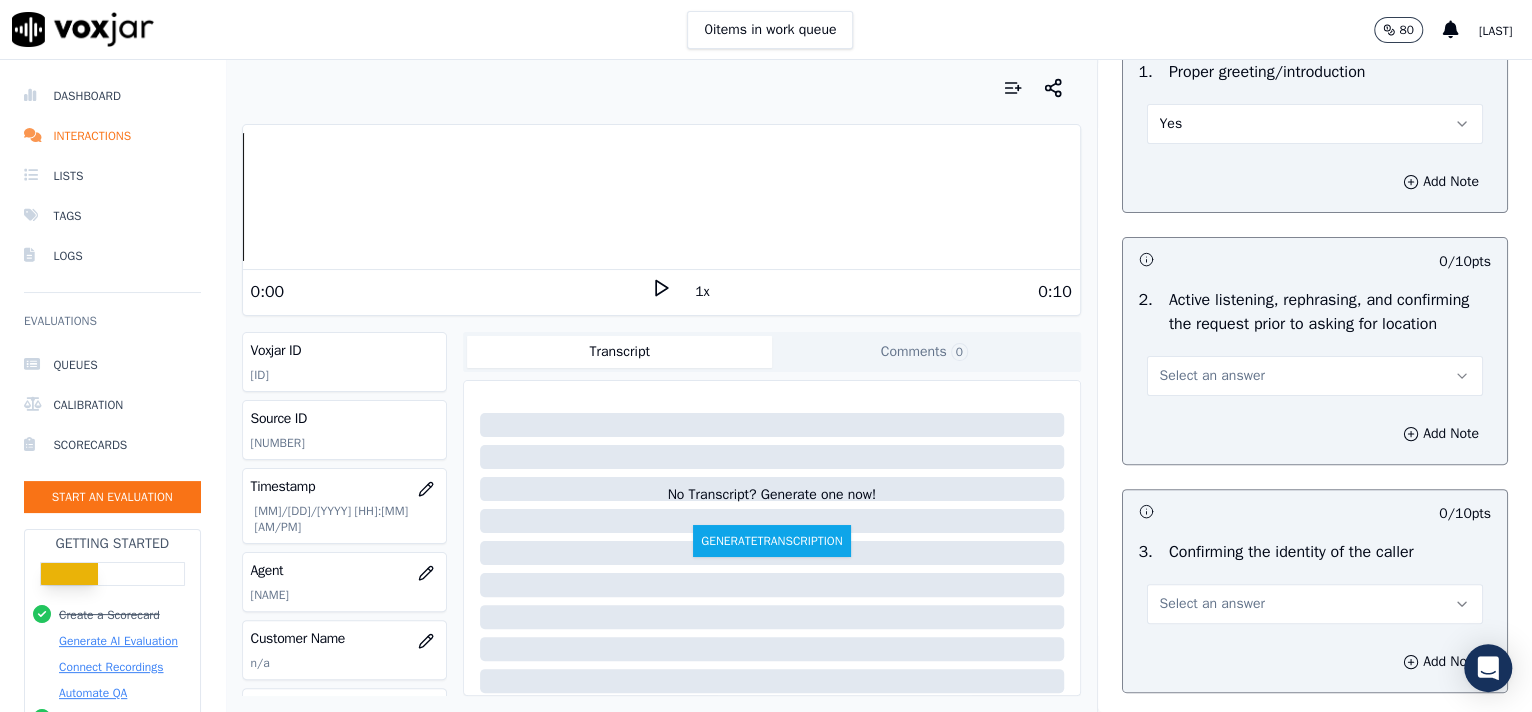 scroll, scrollTop: 368, scrollLeft: 0, axis: vertical 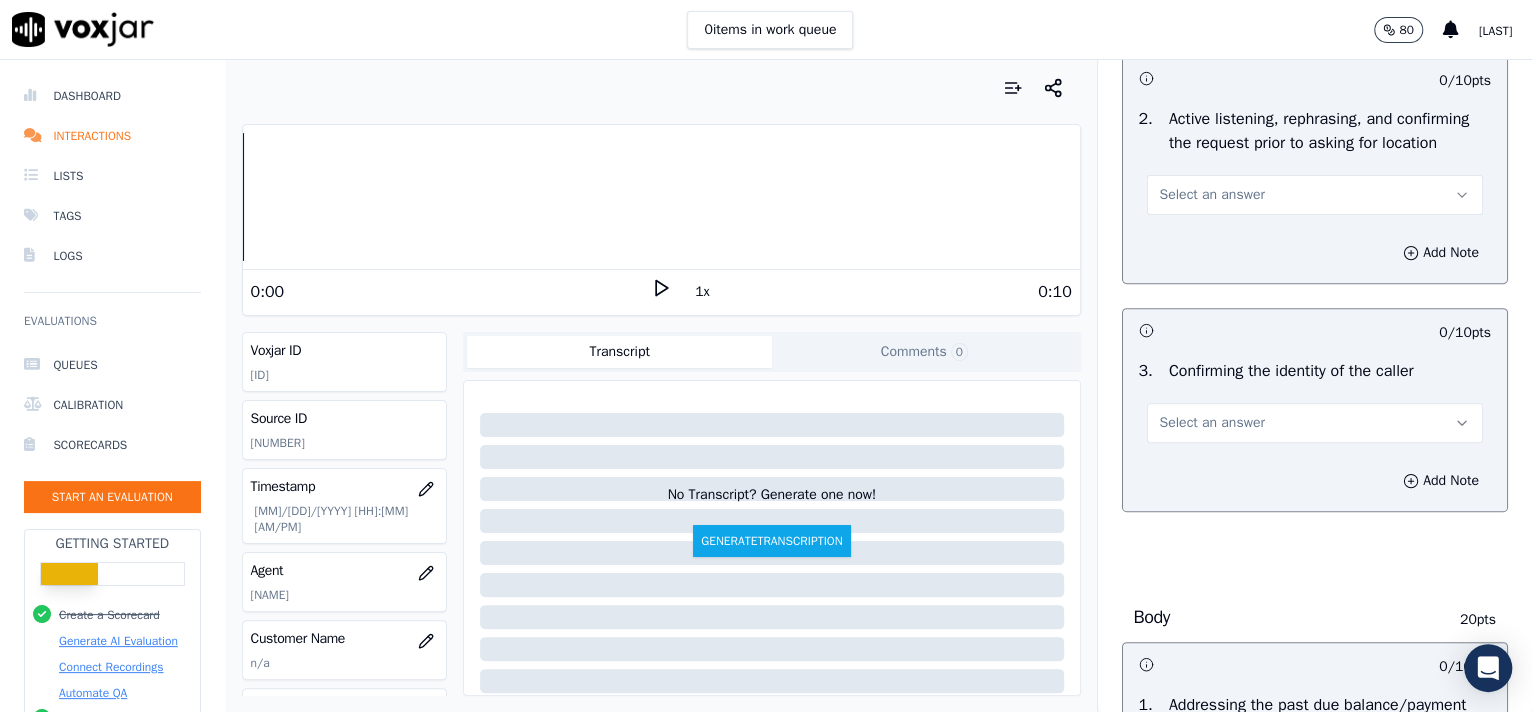 click on "Select an answer" at bounding box center [1212, 195] 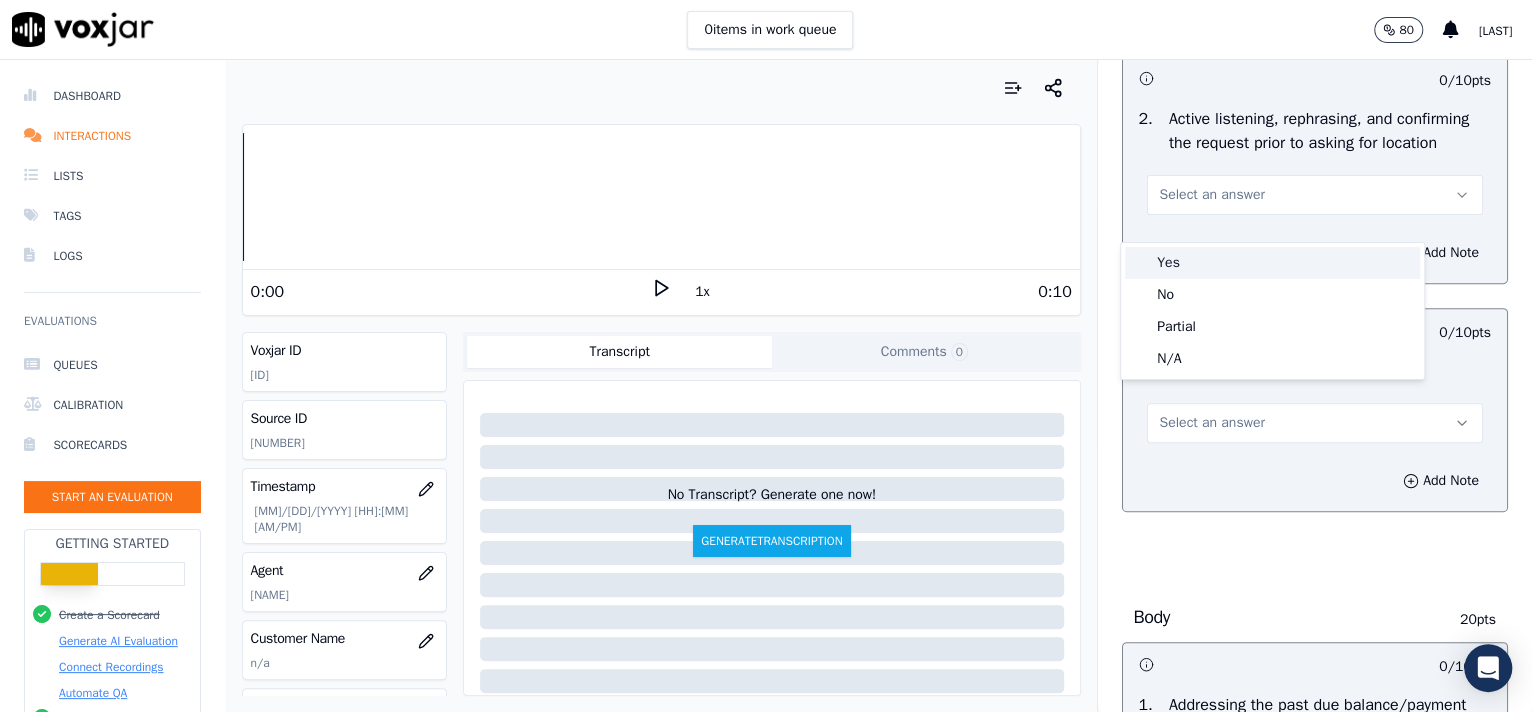 click on "Yes" at bounding box center [1272, 263] 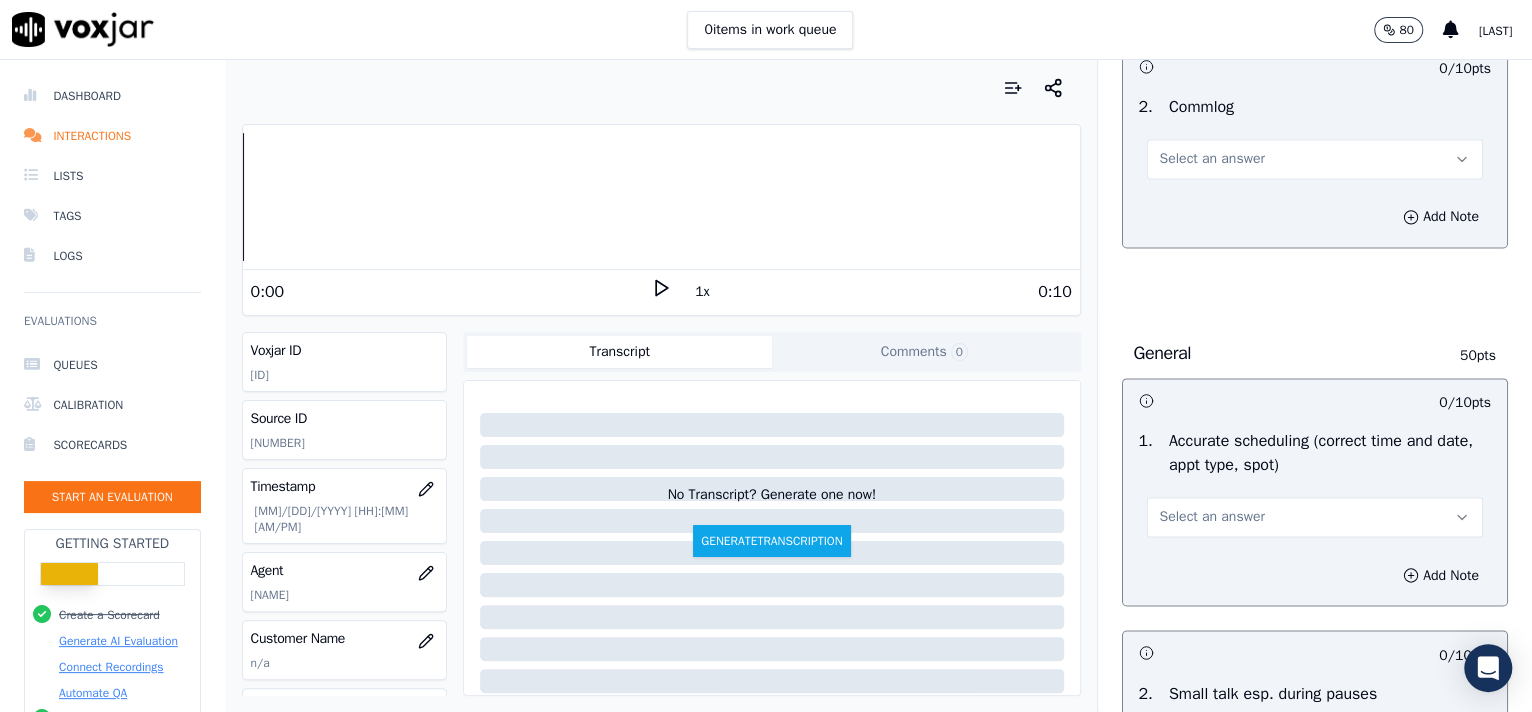 scroll, scrollTop: 3057, scrollLeft: 0, axis: vertical 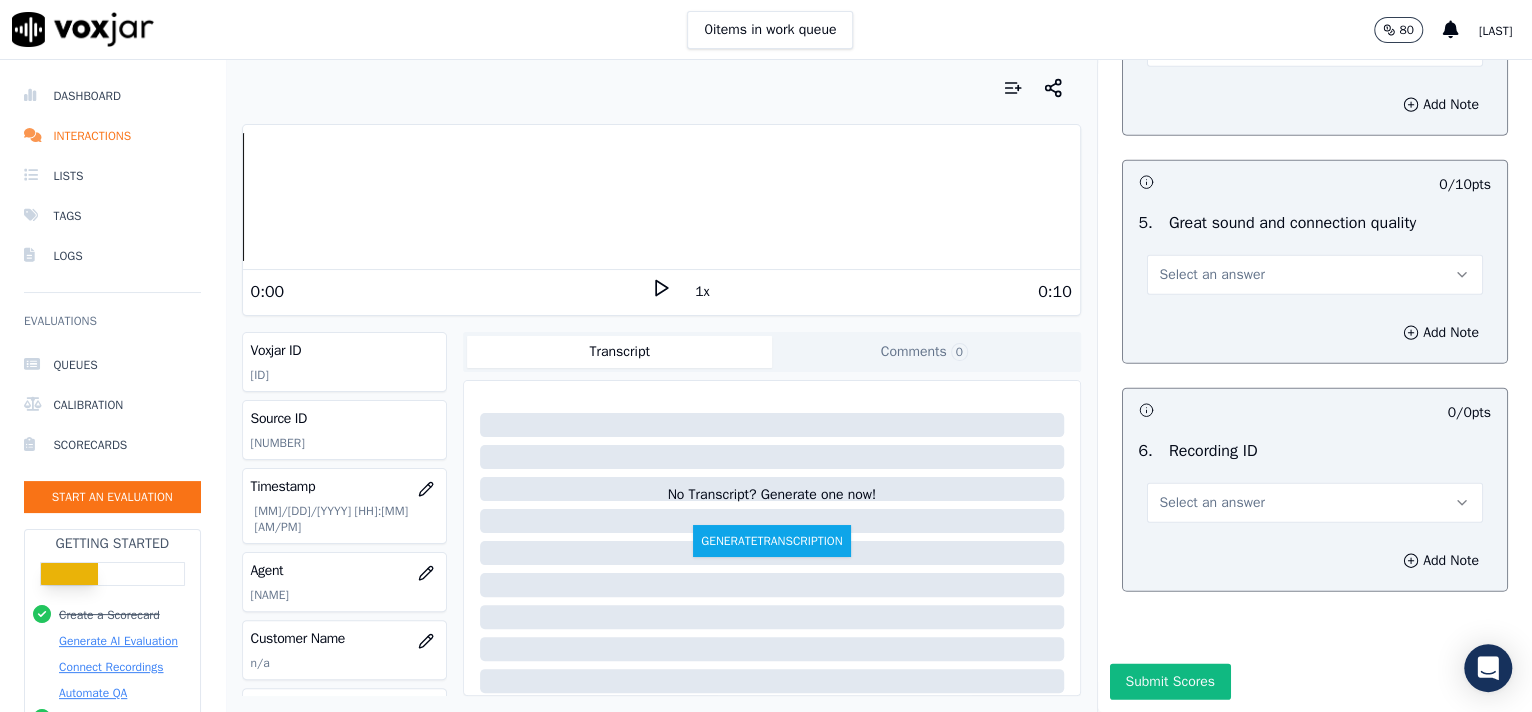 click on "Select an answer" at bounding box center [1212, 503] 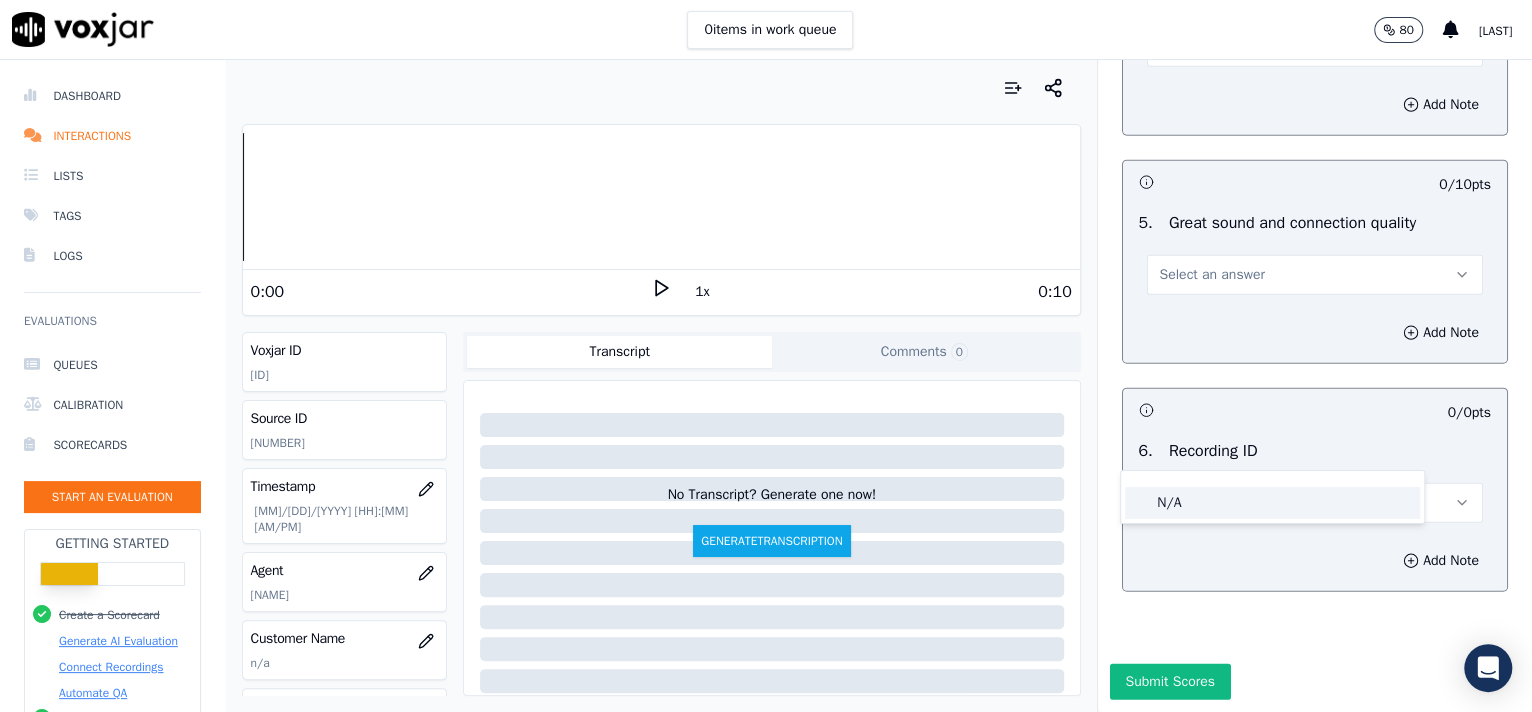 click on "N/A" 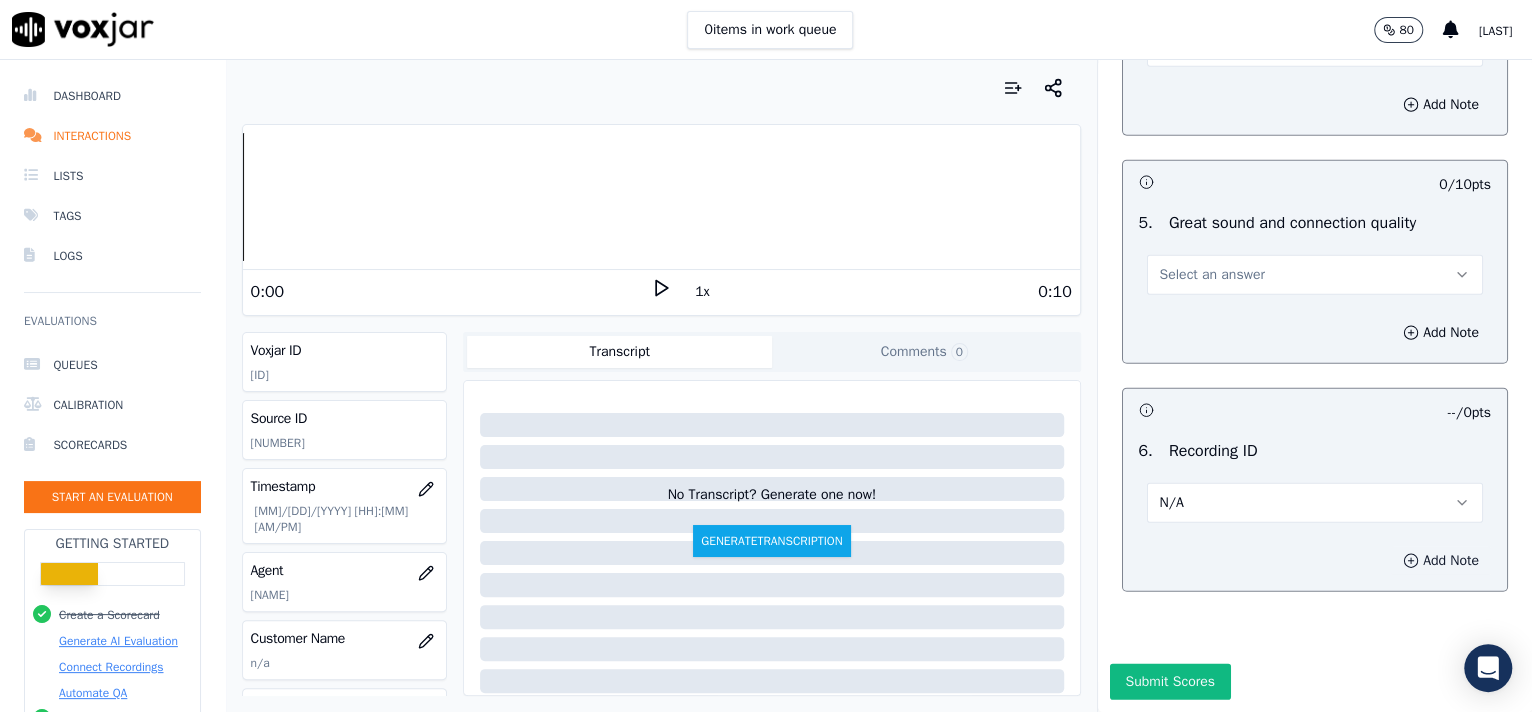 click on "Add Note" at bounding box center (1441, 561) 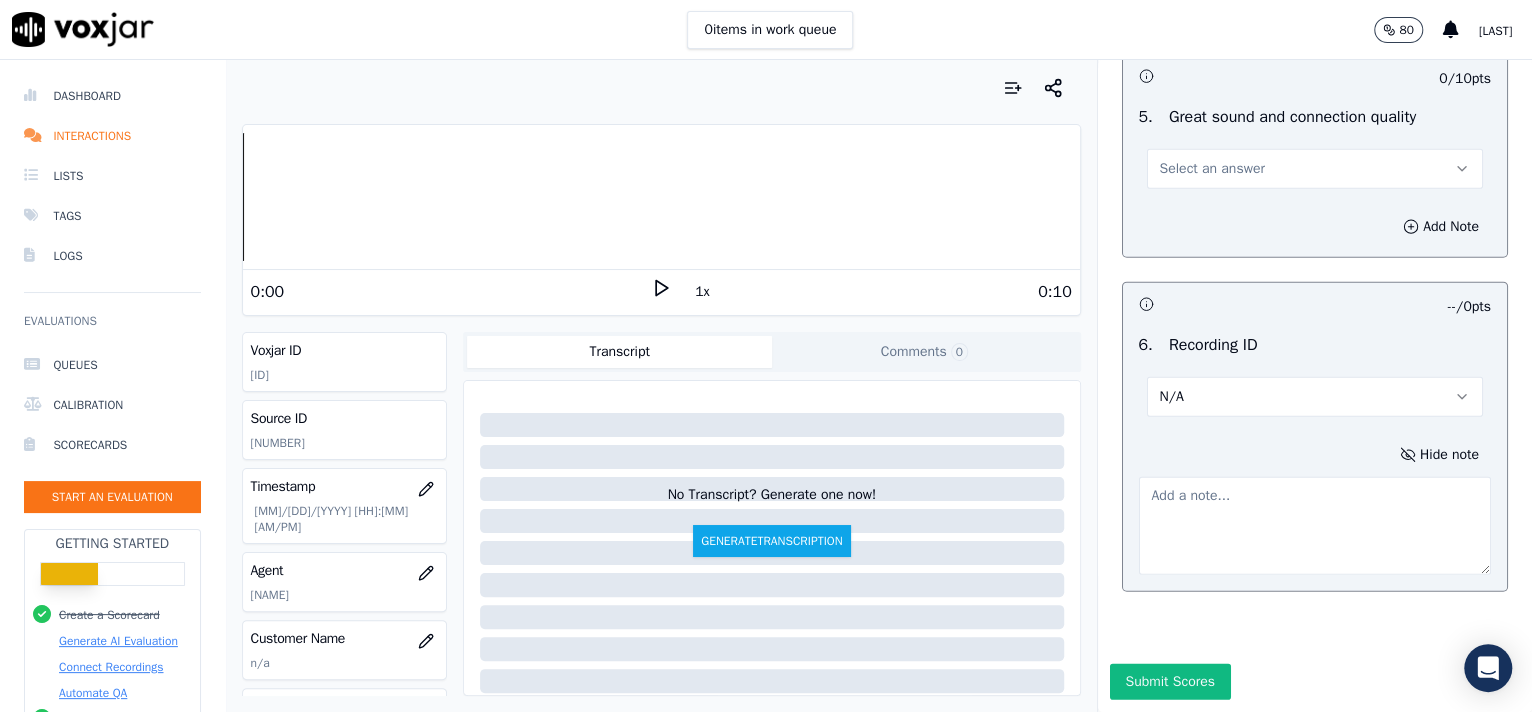 click at bounding box center [1315, 526] 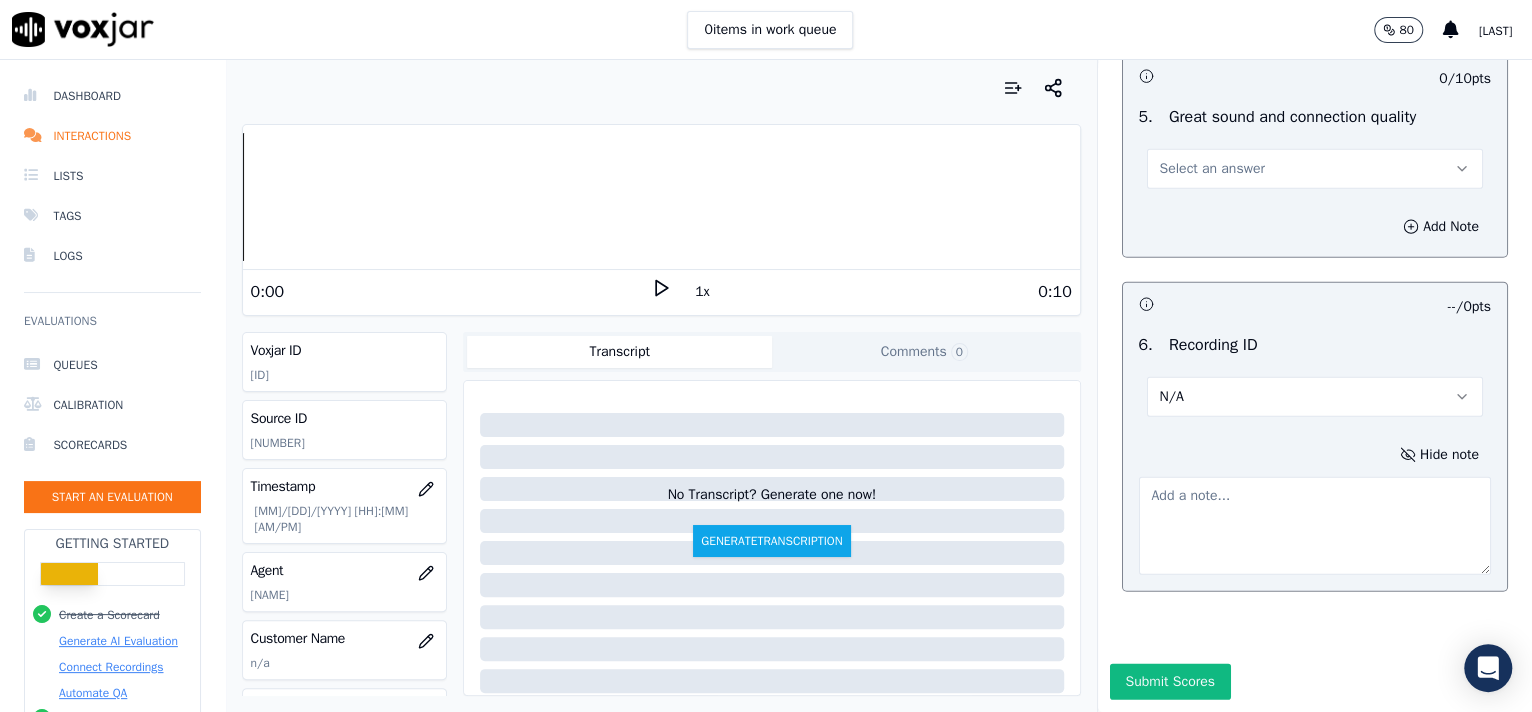 paste on "[NUMBER]" 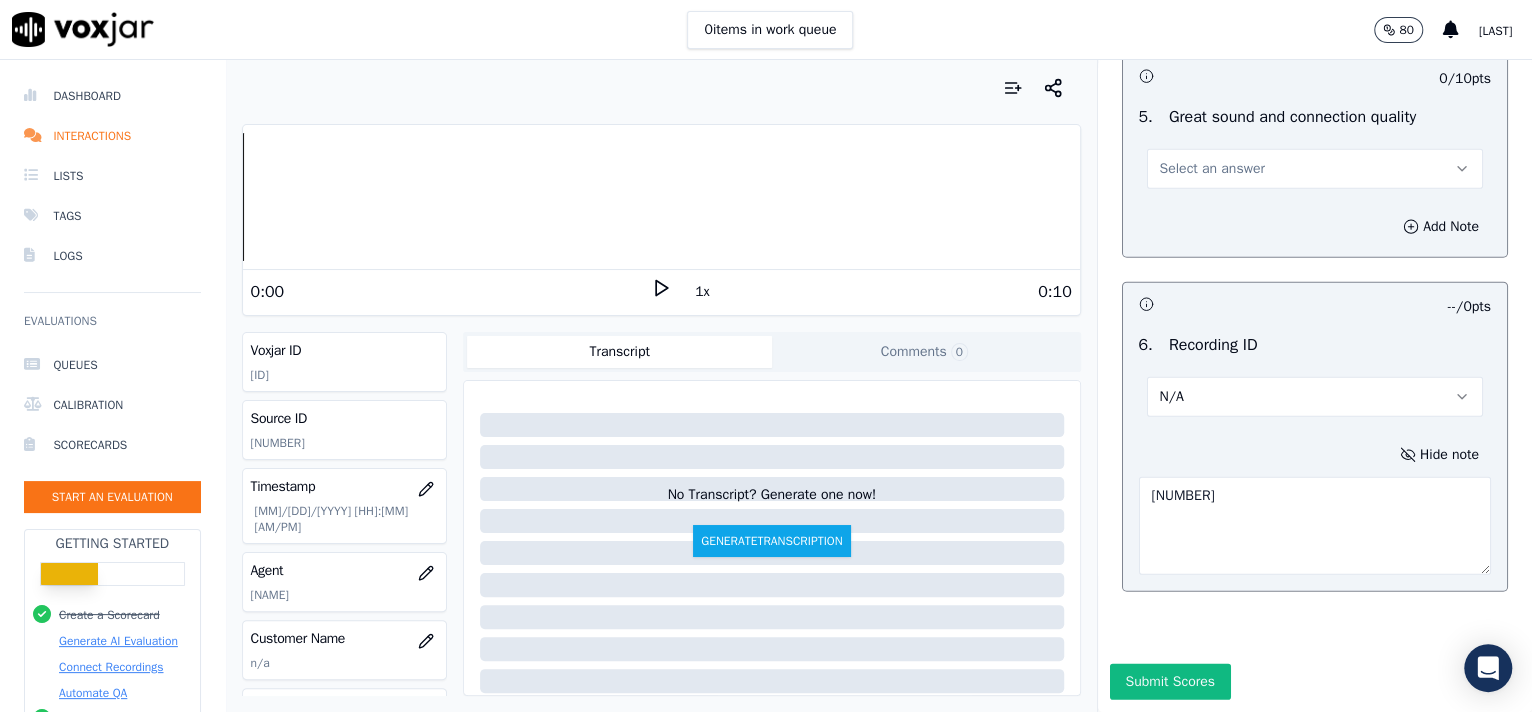 type on "[NUMBER]" 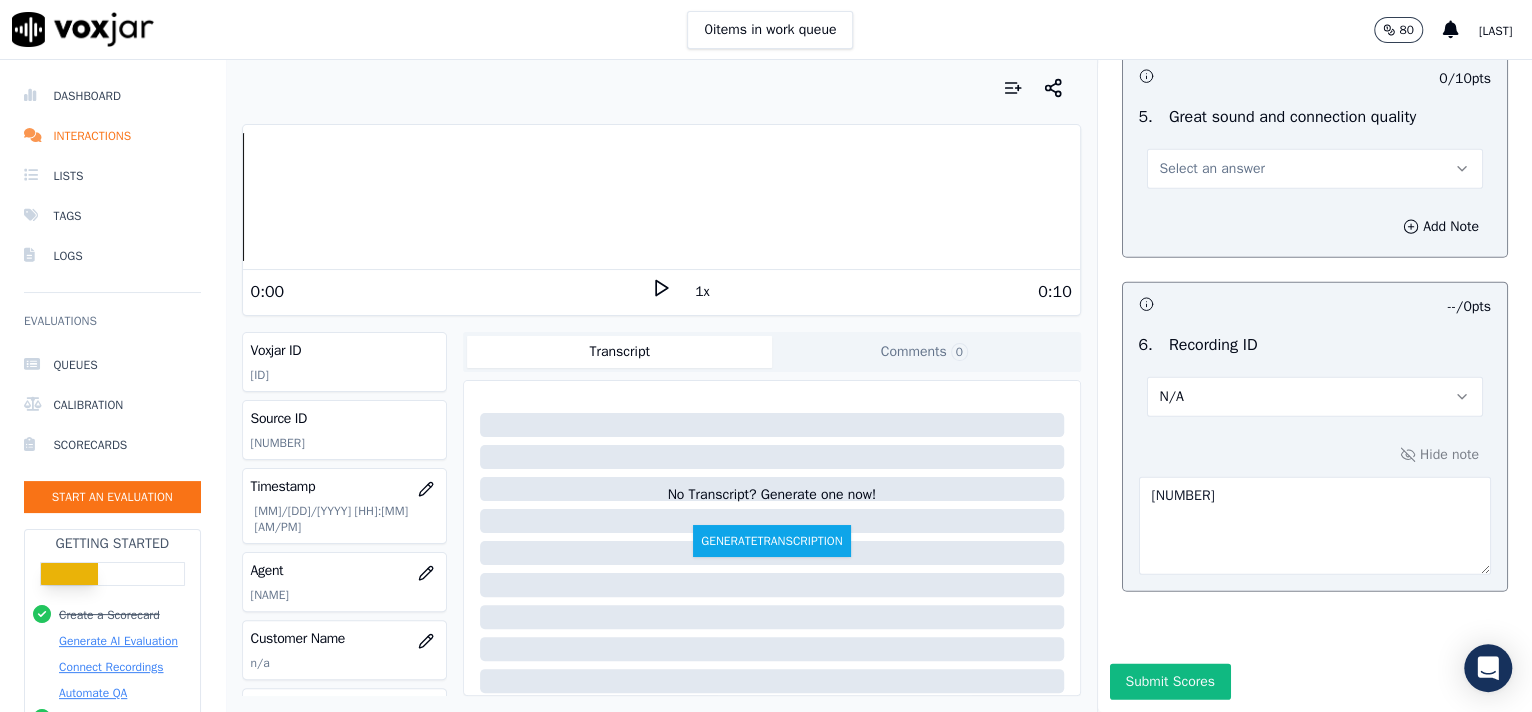 click on "Select an answer" at bounding box center [1315, 169] 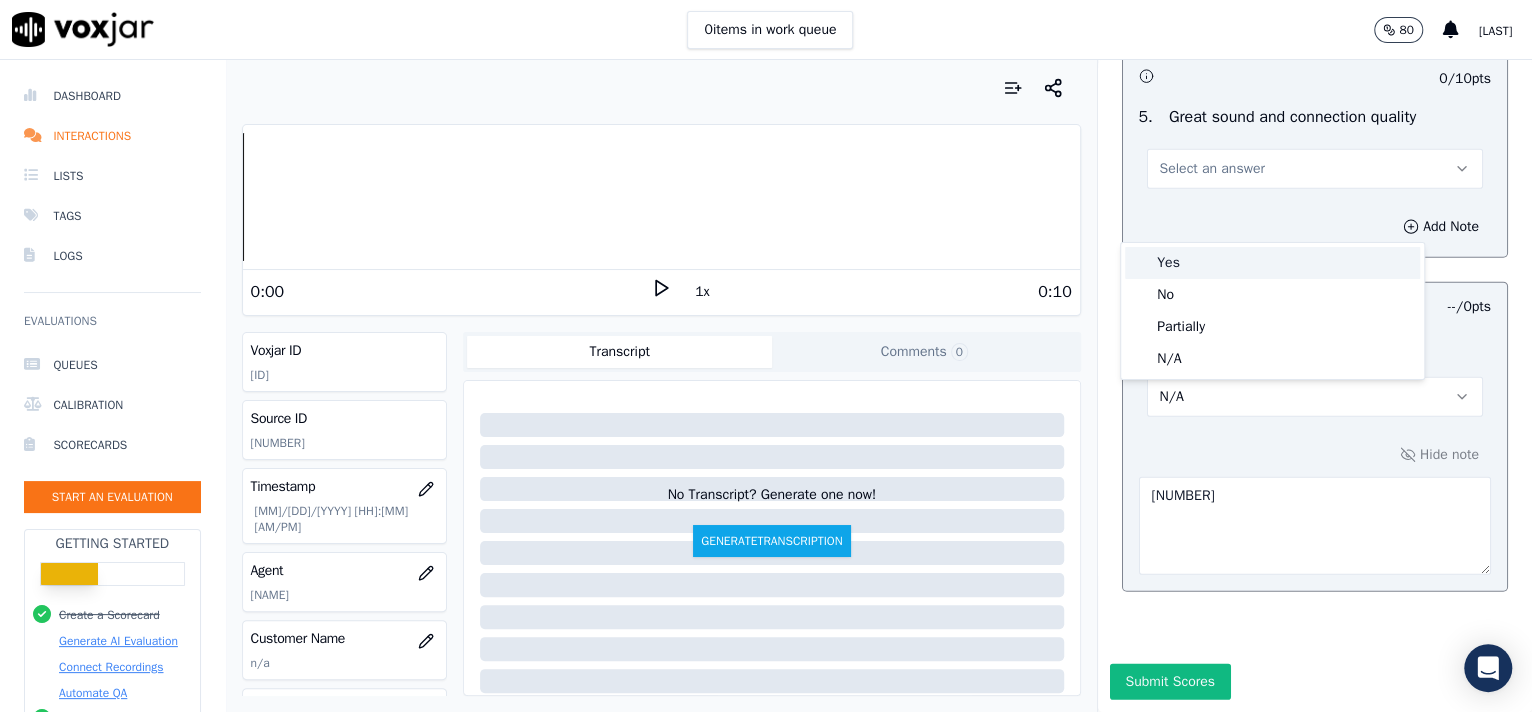 click on "Yes" at bounding box center [1272, 263] 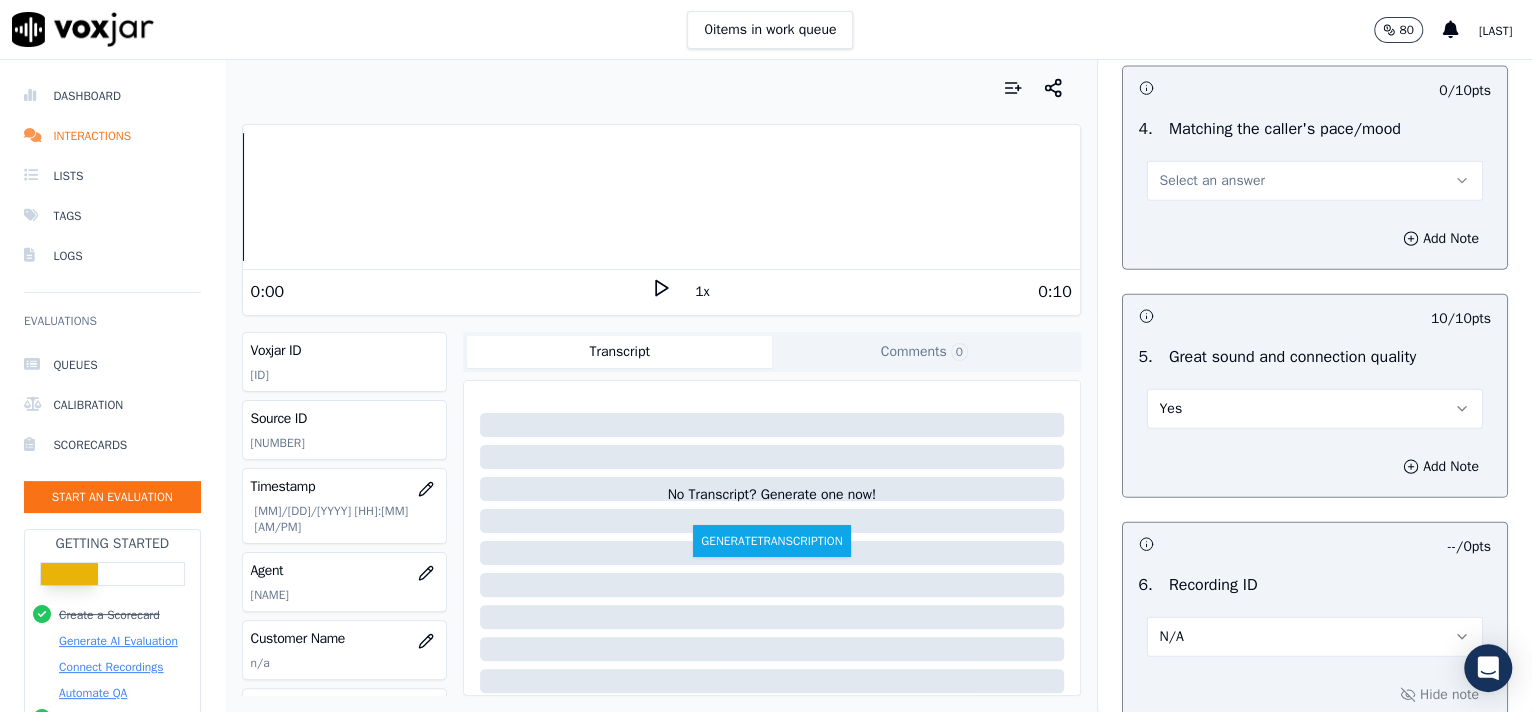 scroll, scrollTop: 2672, scrollLeft: 0, axis: vertical 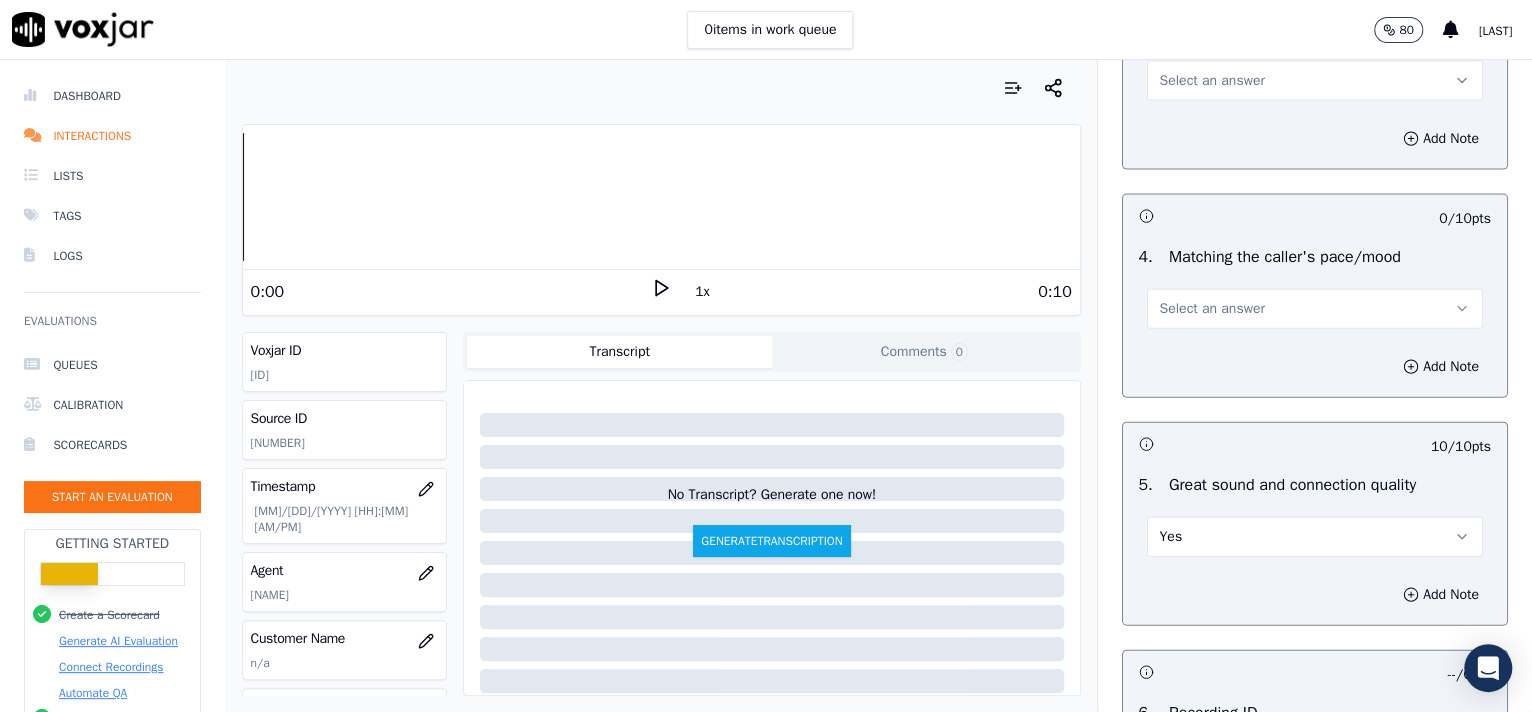 click on "Select an answer" at bounding box center (1315, 309) 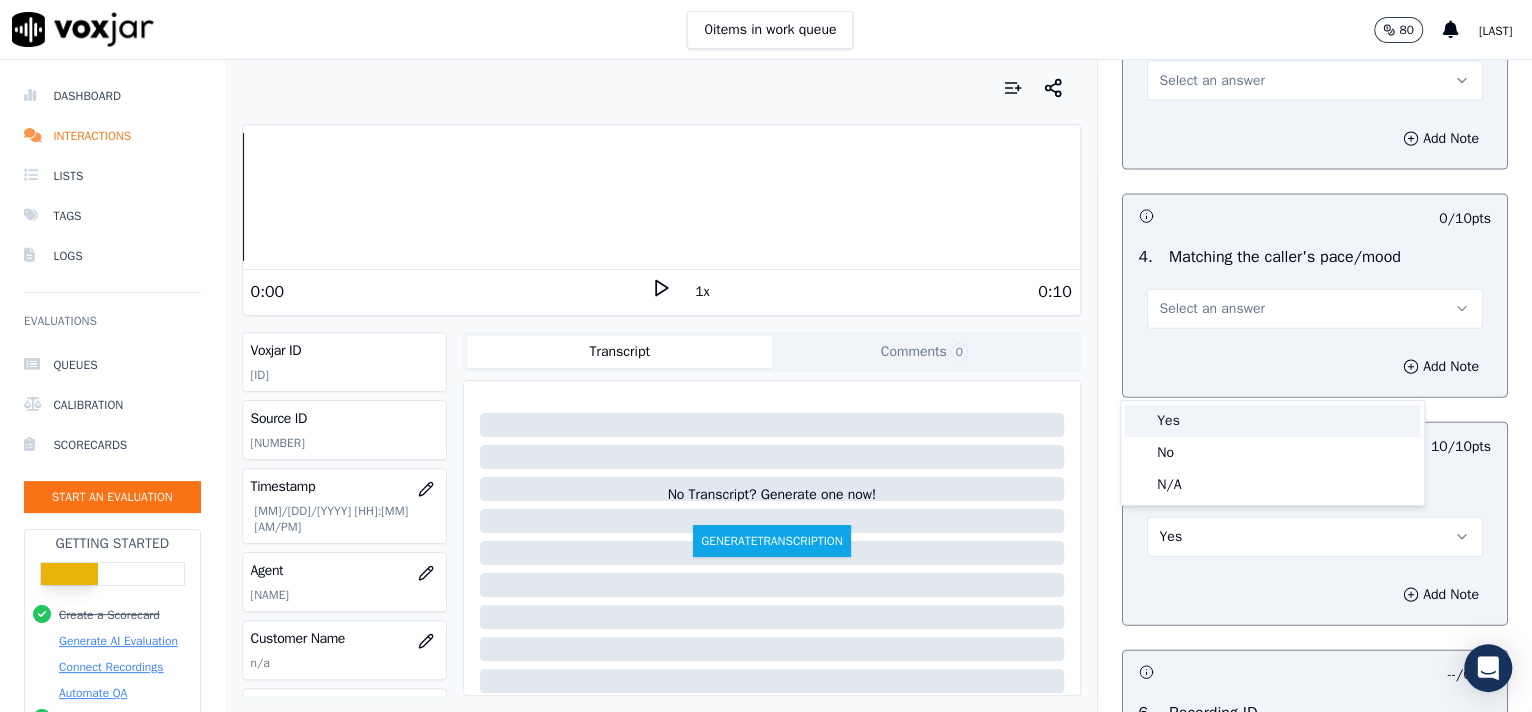 click on "Yes" at bounding box center [1272, 421] 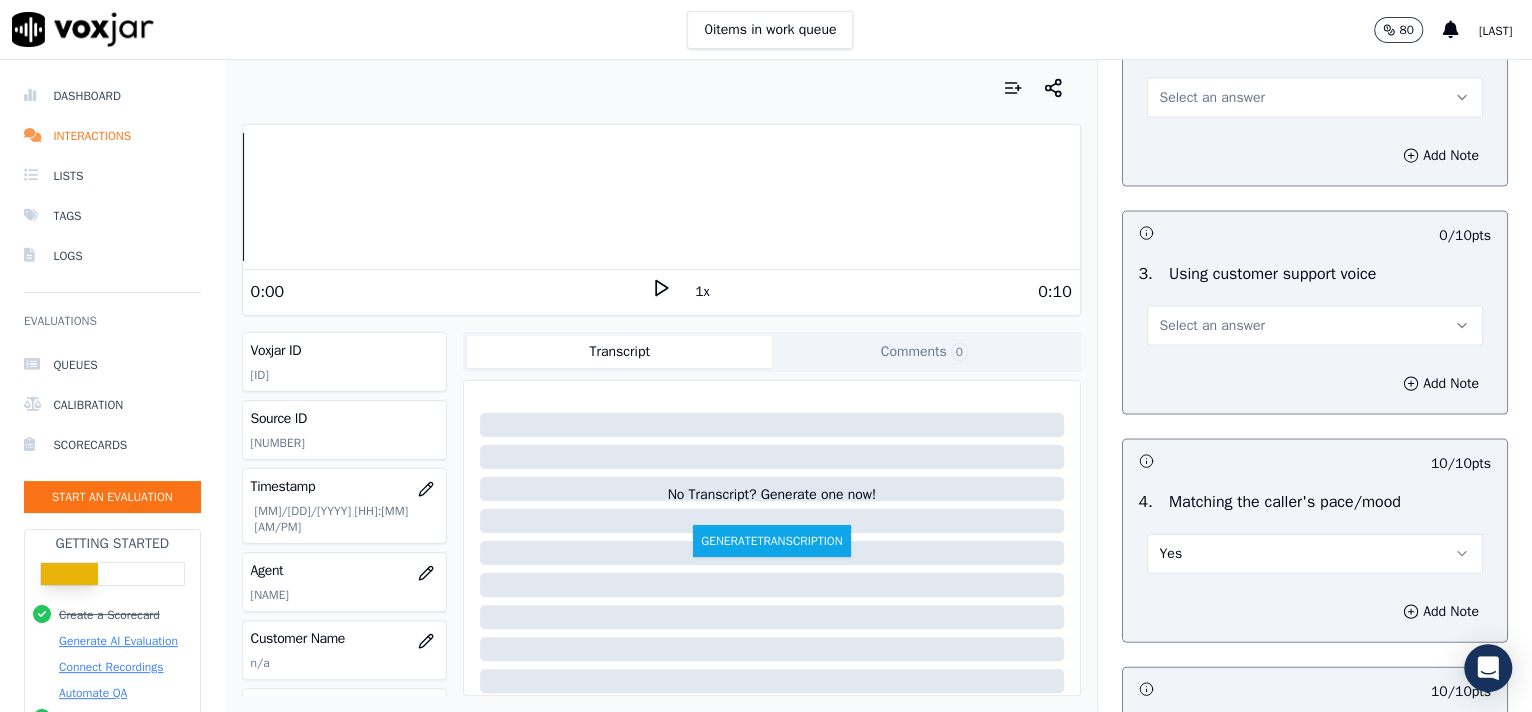scroll, scrollTop: 2363, scrollLeft: 0, axis: vertical 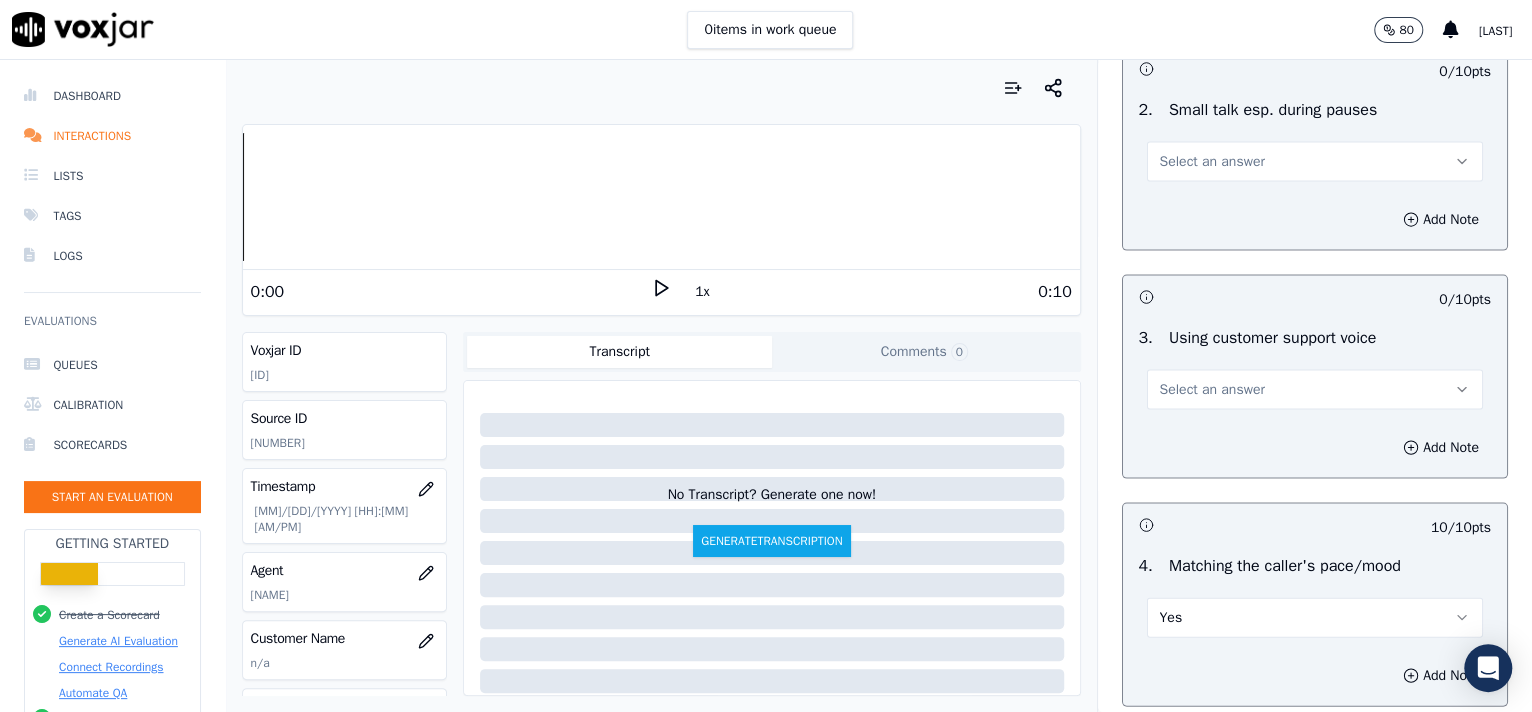 click on "Select an answer" at bounding box center [1315, 390] 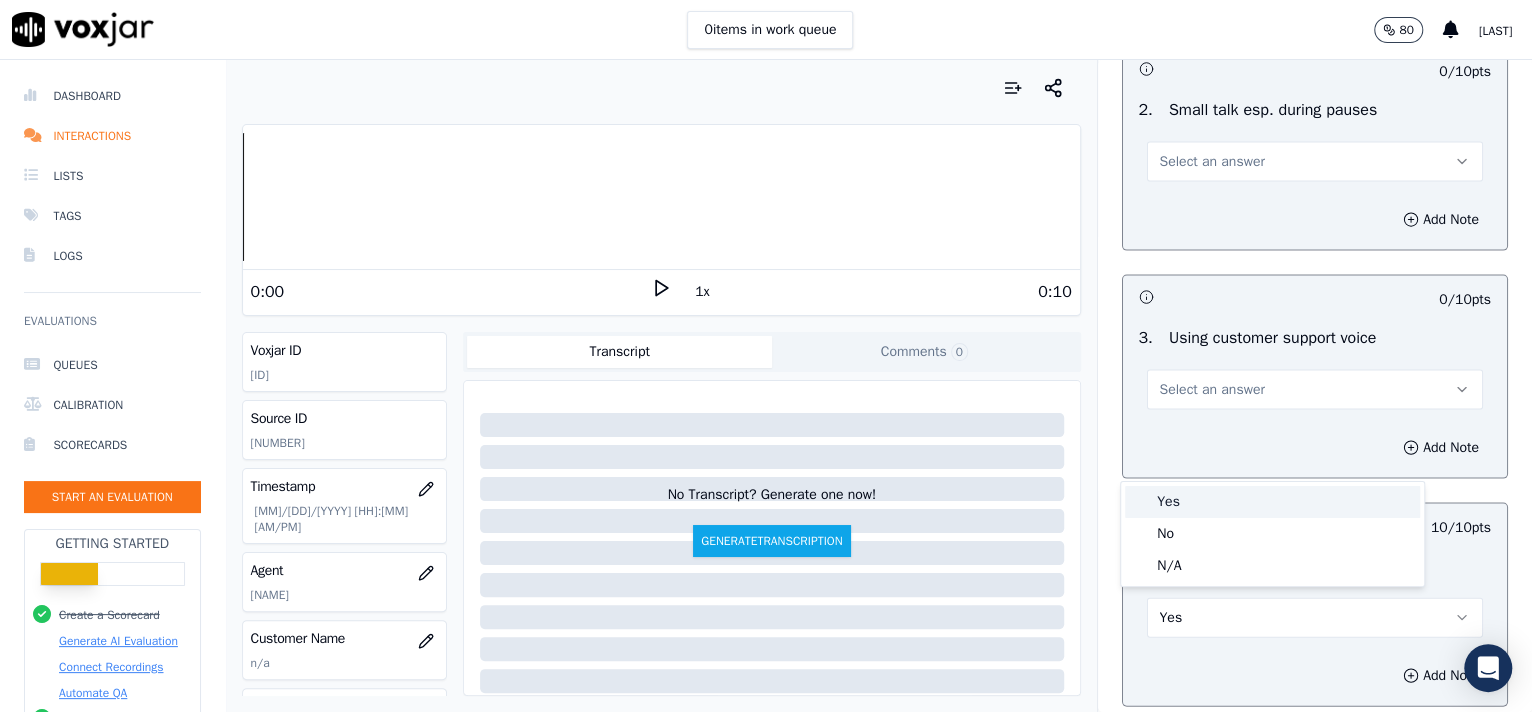 click on "Yes" at bounding box center [1272, 502] 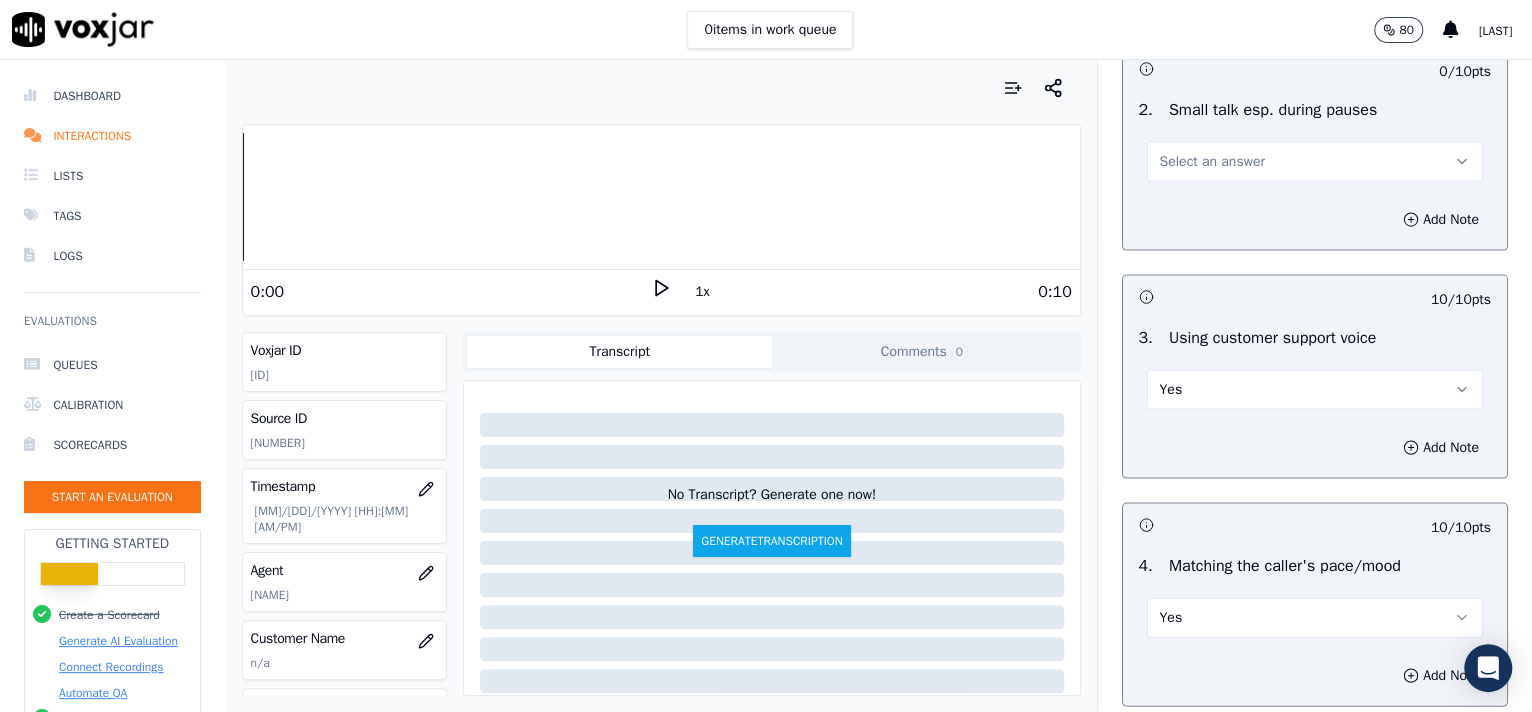 click on "Select an answer" at bounding box center (1315, 162) 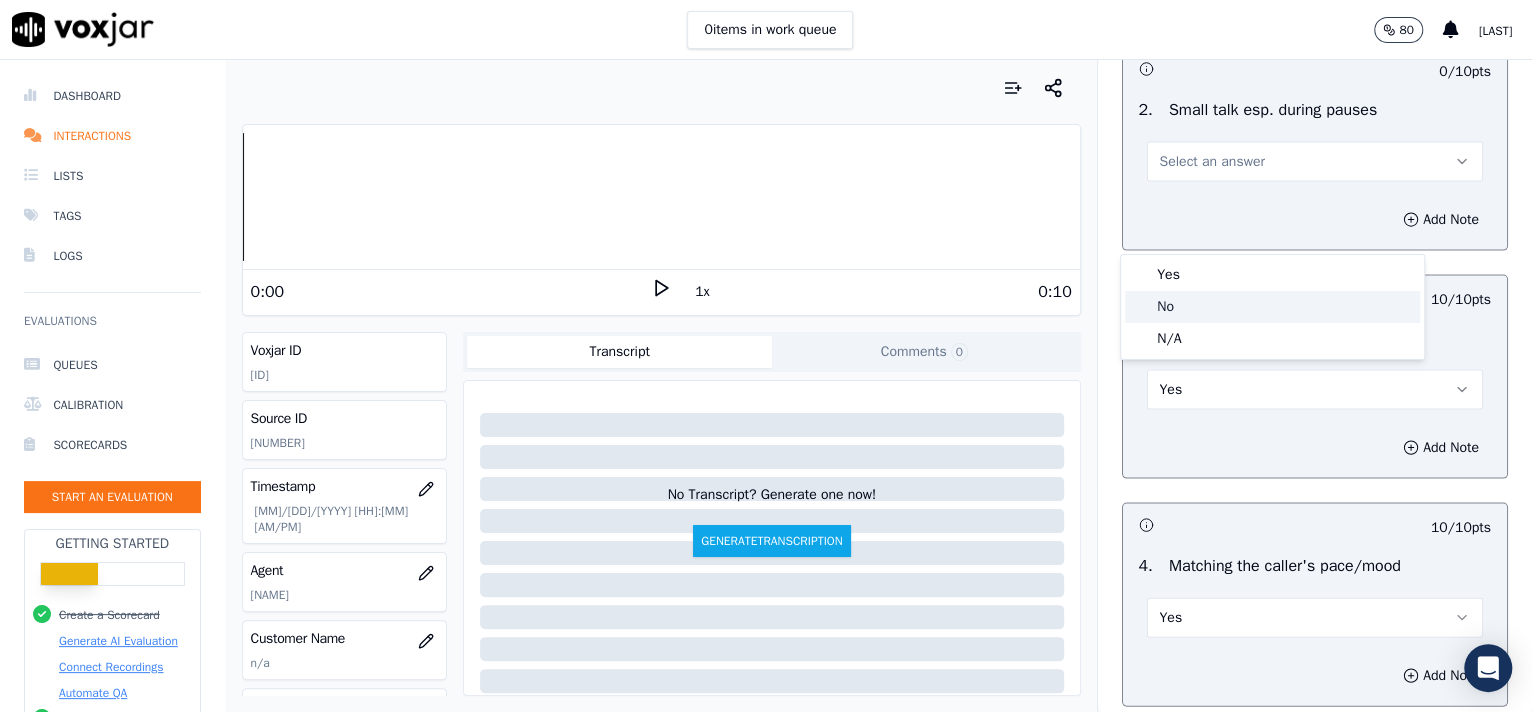 click on "No" 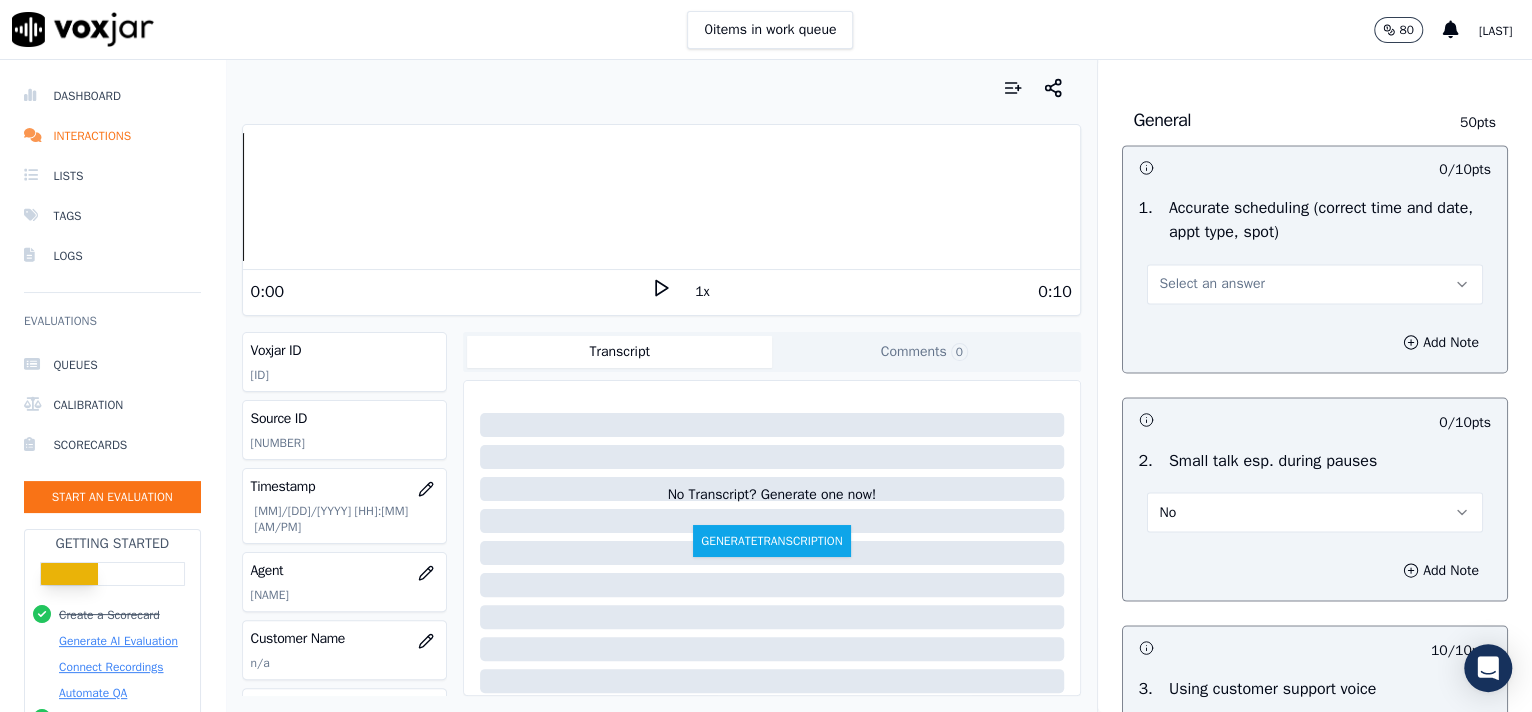 scroll, scrollTop: 2054, scrollLeft: 0, axis: vertical 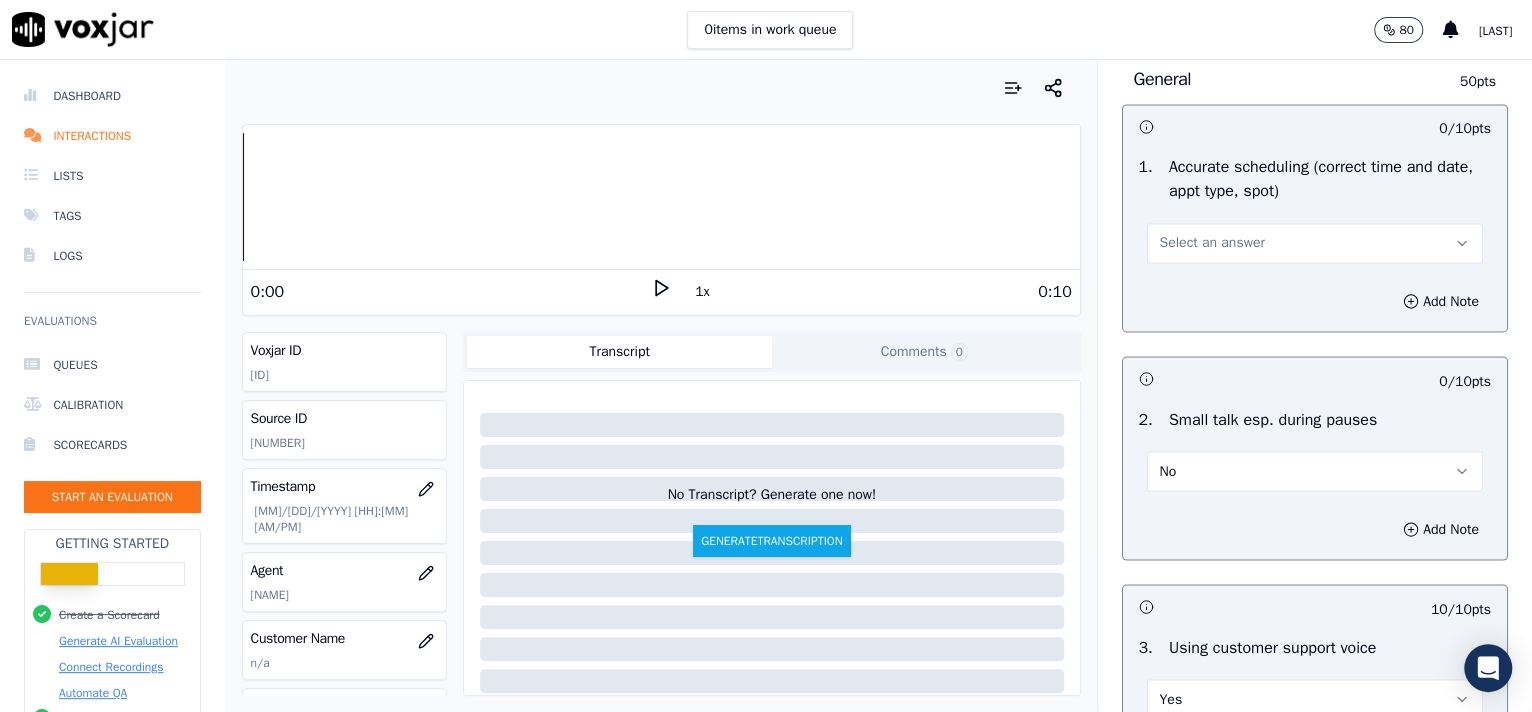 click on "1 .   Accurate scheduling (correct time and date, appt type, spot)   Select an answer" at bounding box center (1315, 209) 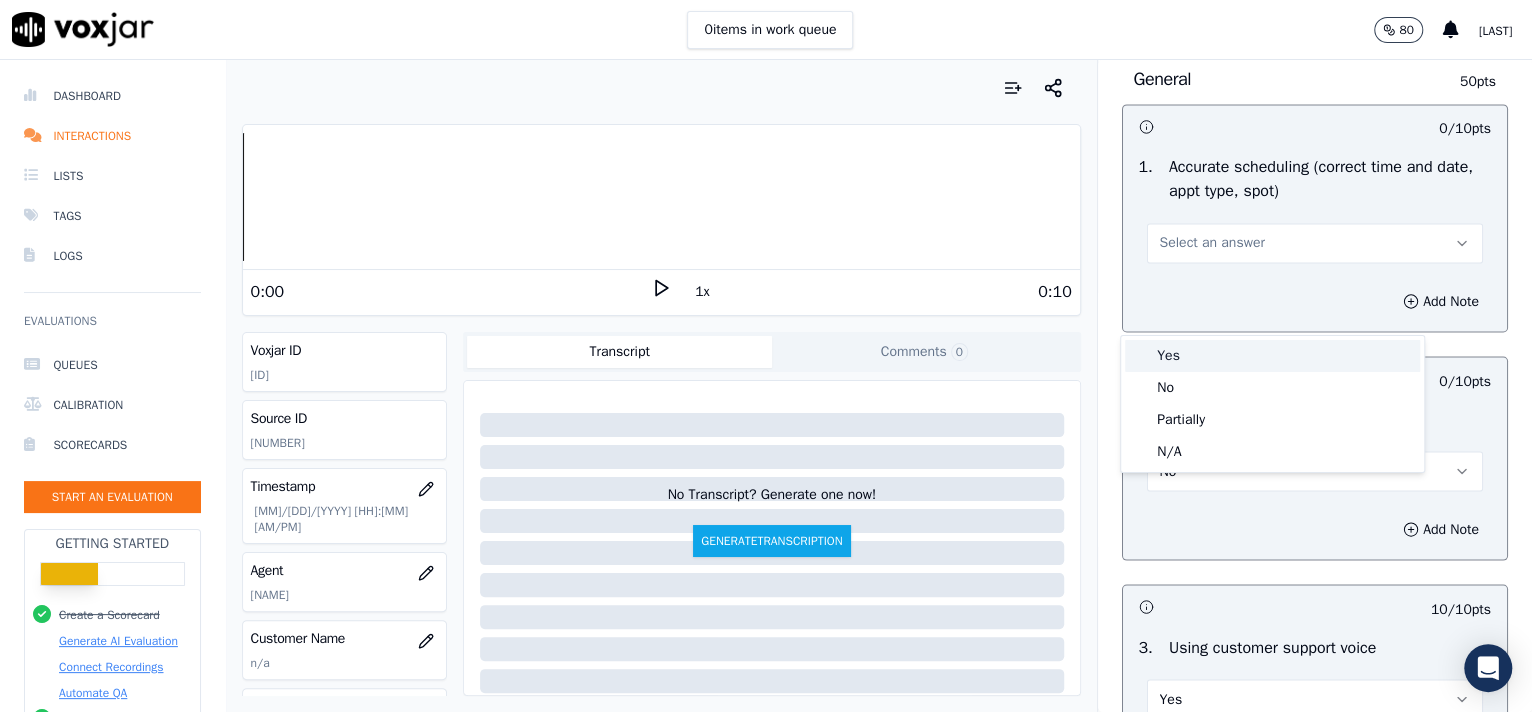 click on "Yes" at bounding box center (1272, 356) 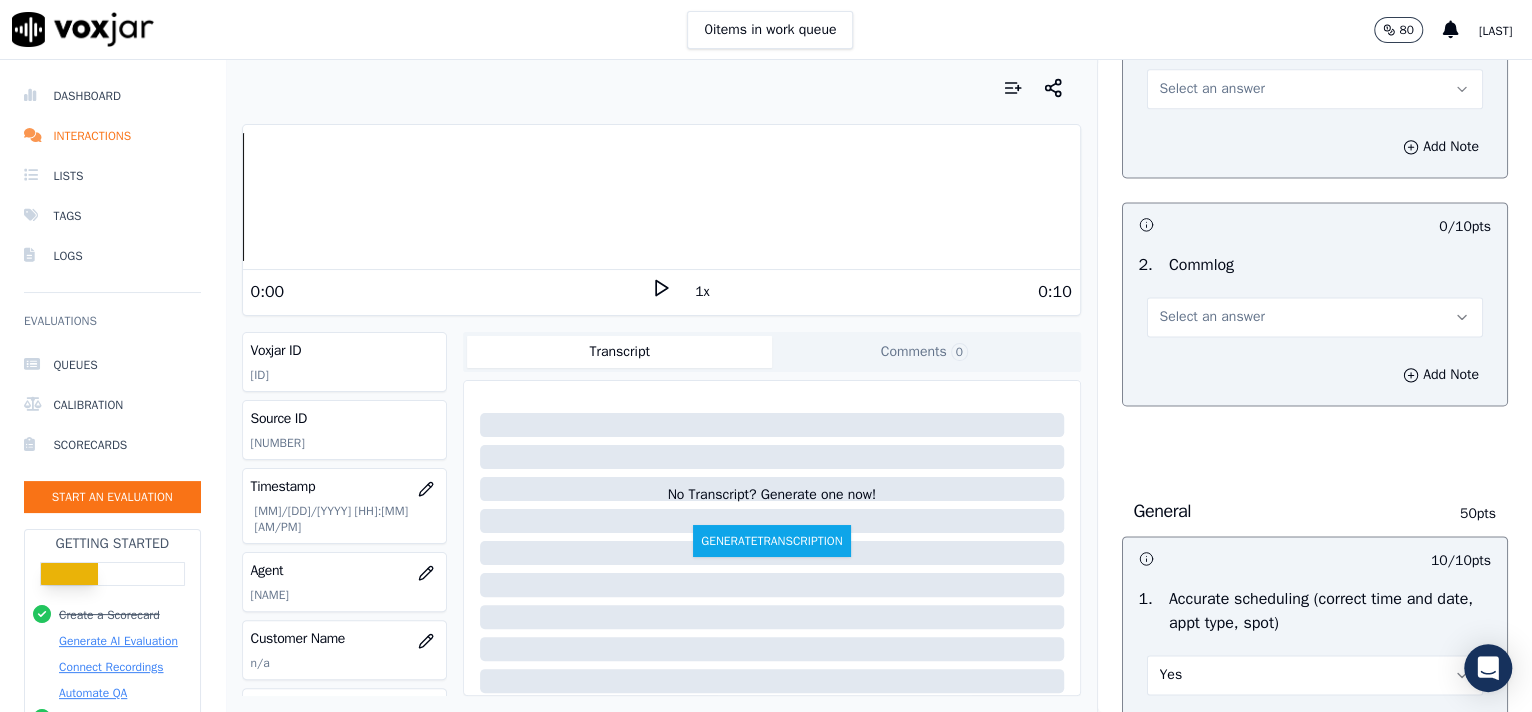 scroll, scrollTop: 1581, scrollLeft: 0, axis: vertical 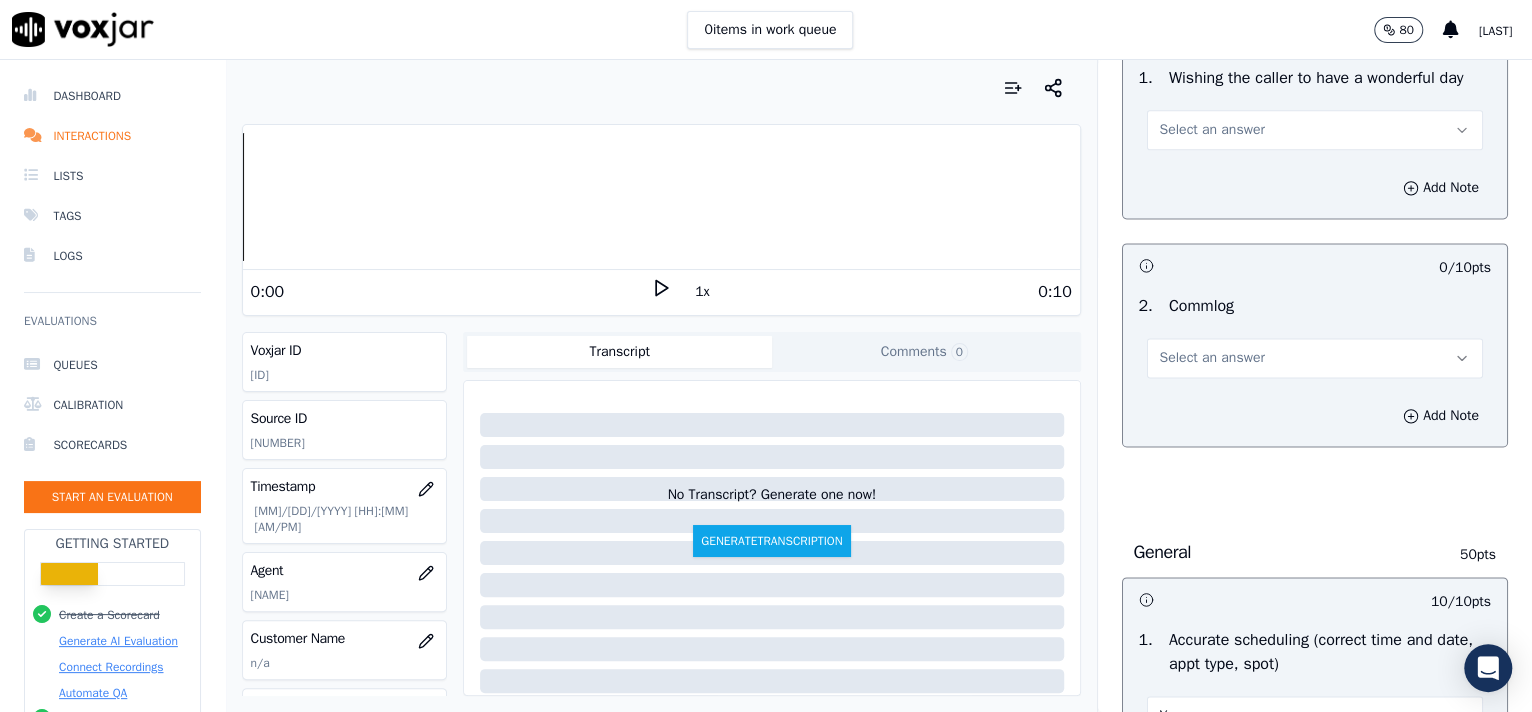 click on "Select an answer" at bounding box center [1212, 358] 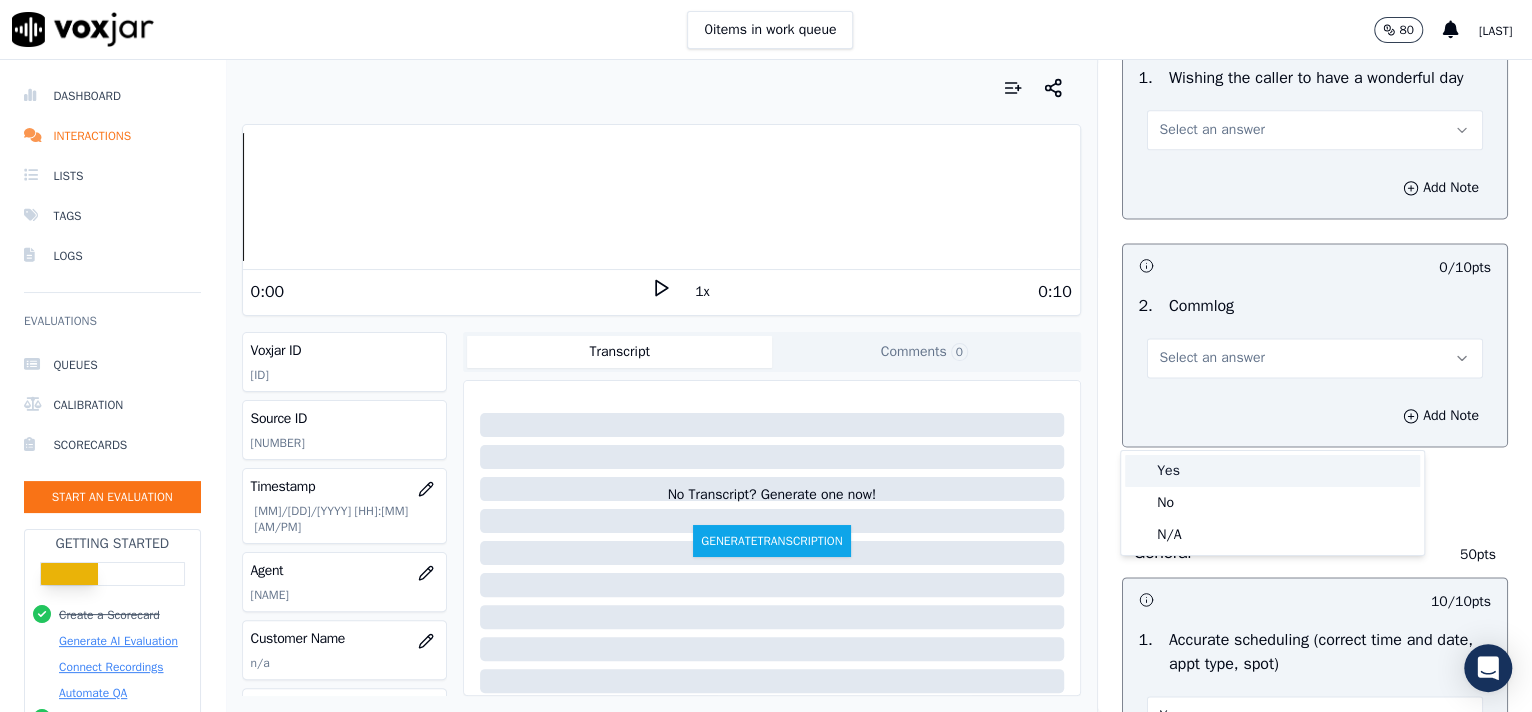 click on "Yes" at bounding box center [1272, 471] 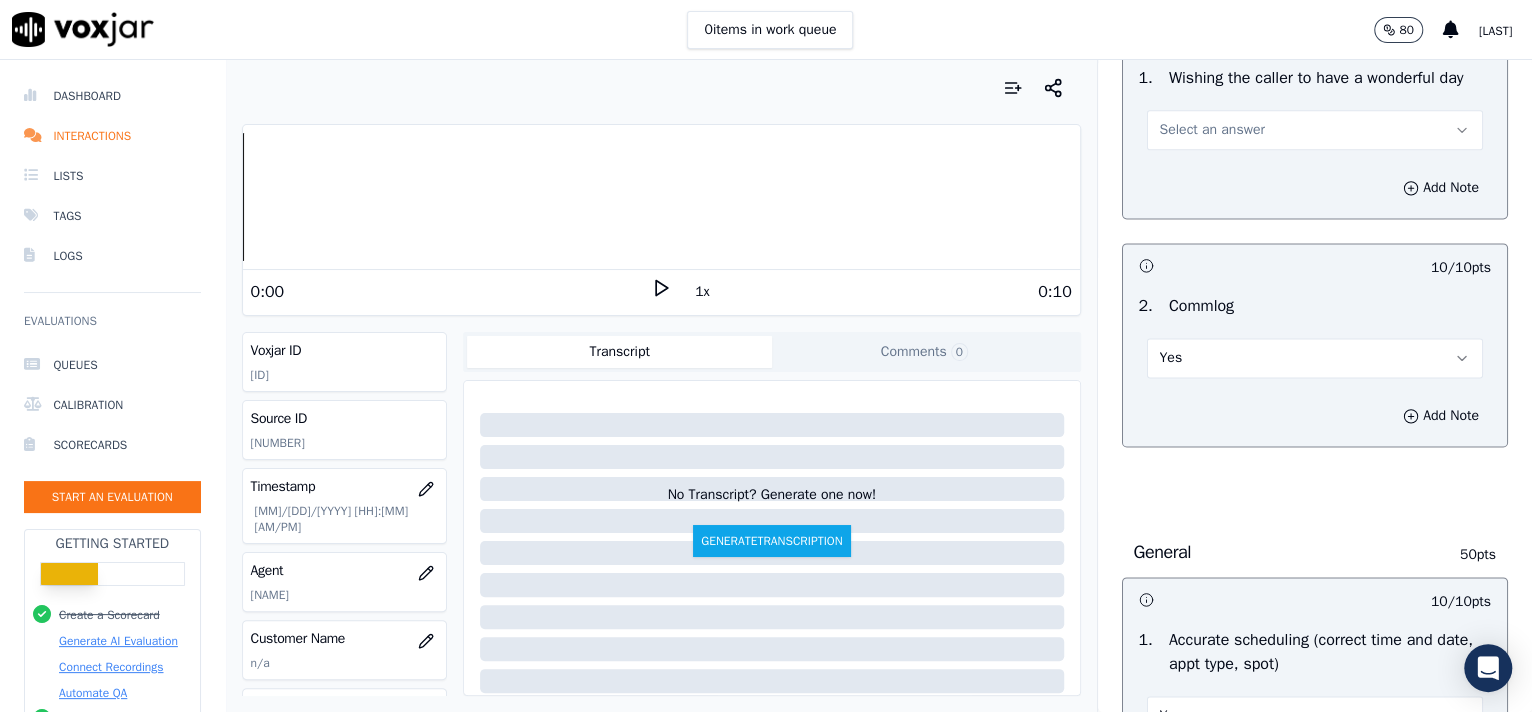 click on "1 .   Wishing the caller to have a wonderful day    Select an answer" at bounding box center [1315, 108] 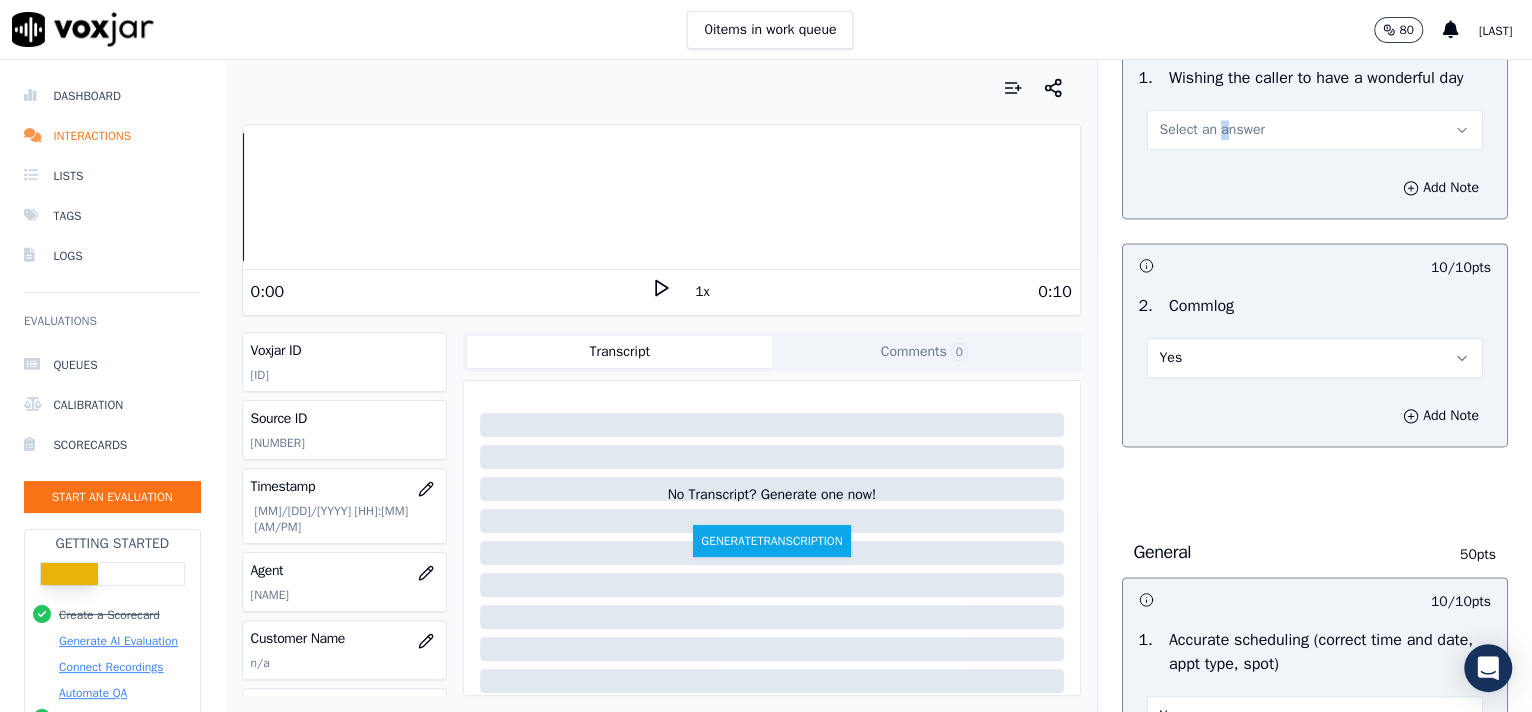click on "Select an answer" at bounding box center (1315, 130) 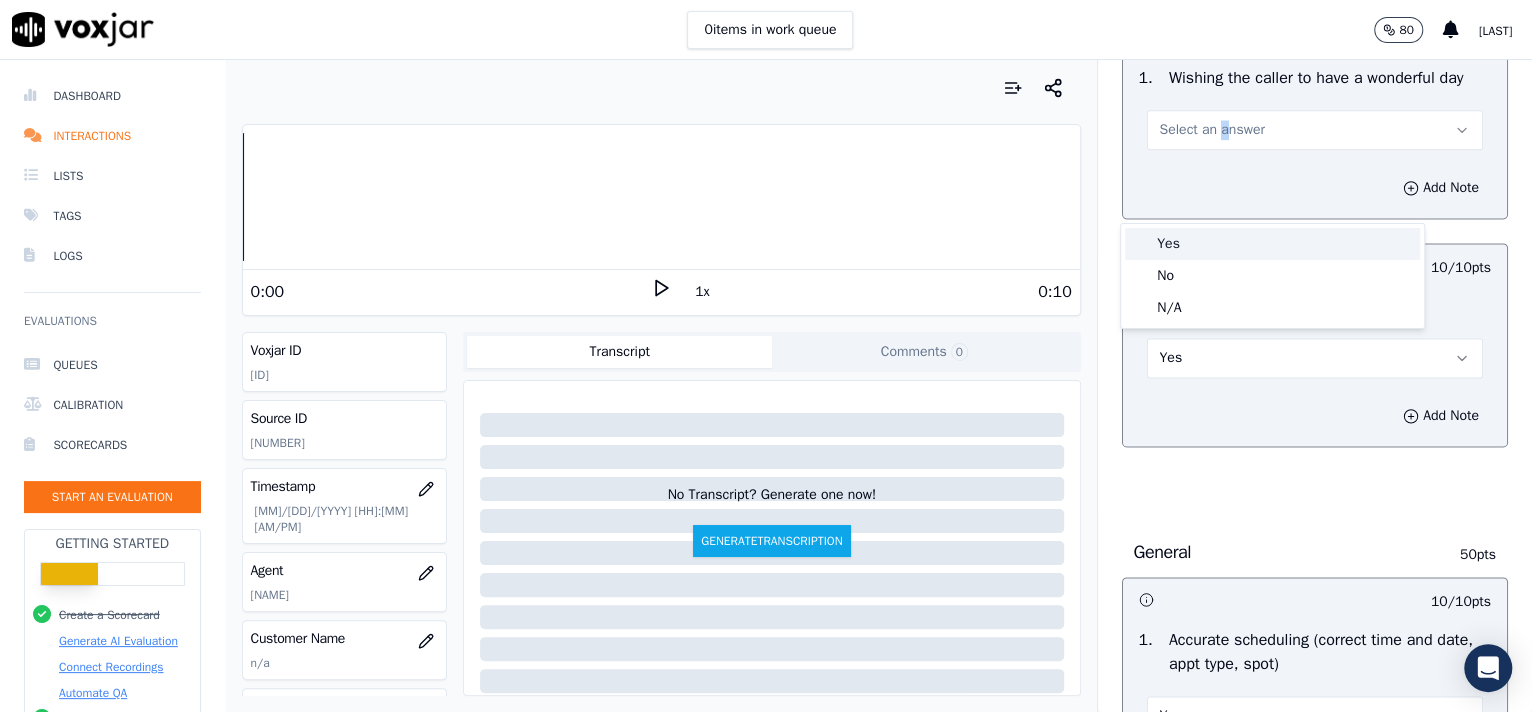 click on "Yes" at bounding box center [1272, 244] 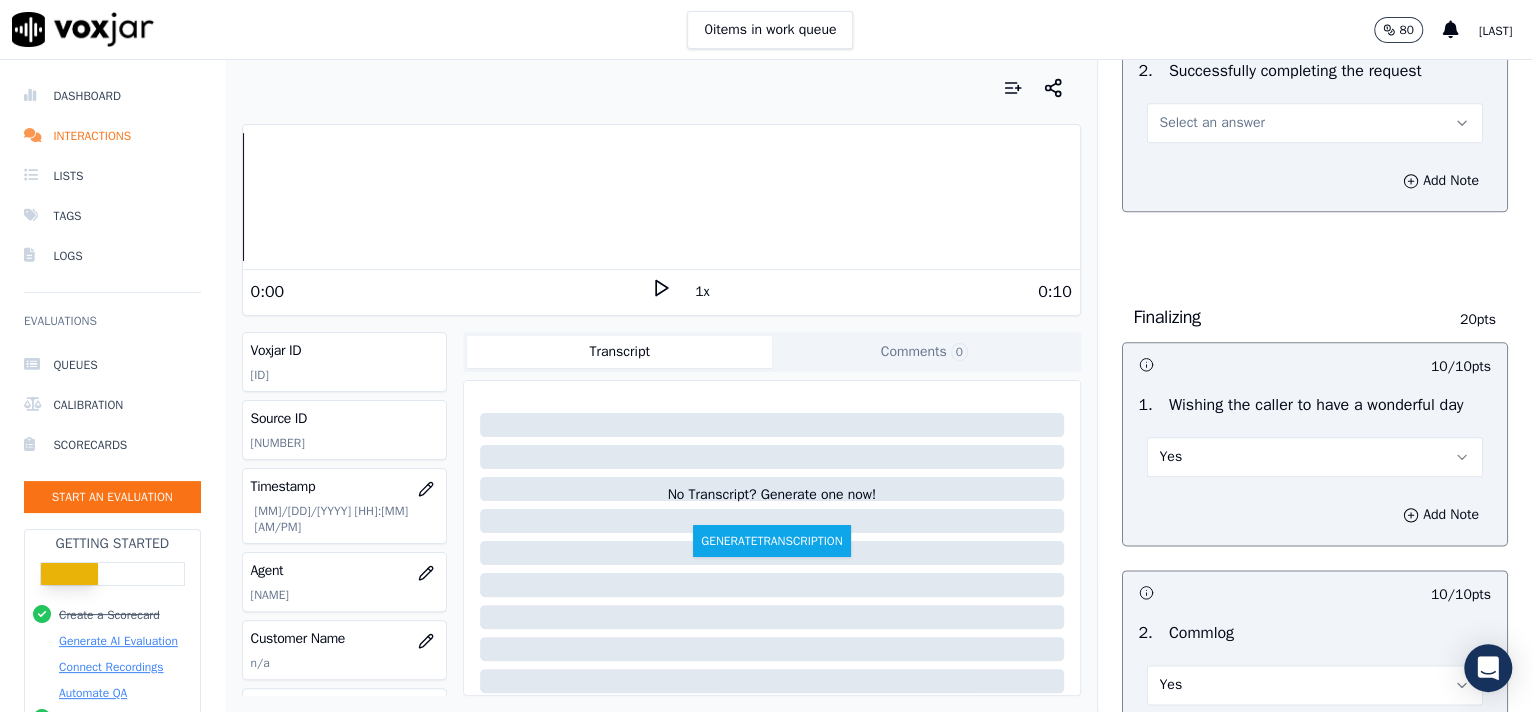 scroll, scrollTop: 1236, scrollLeft: 0, axis: vertical 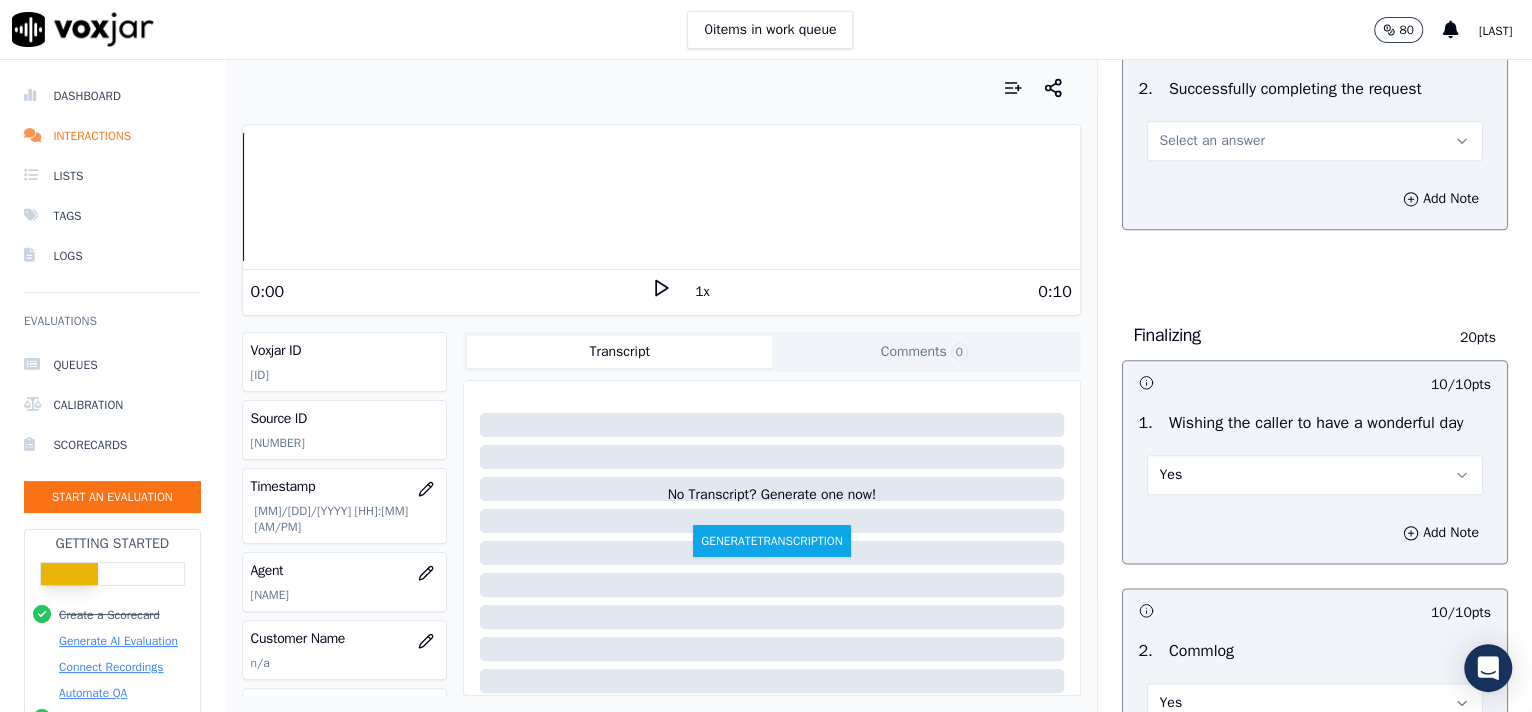 click on "Select an answer" at bounding box center (1212, 141) 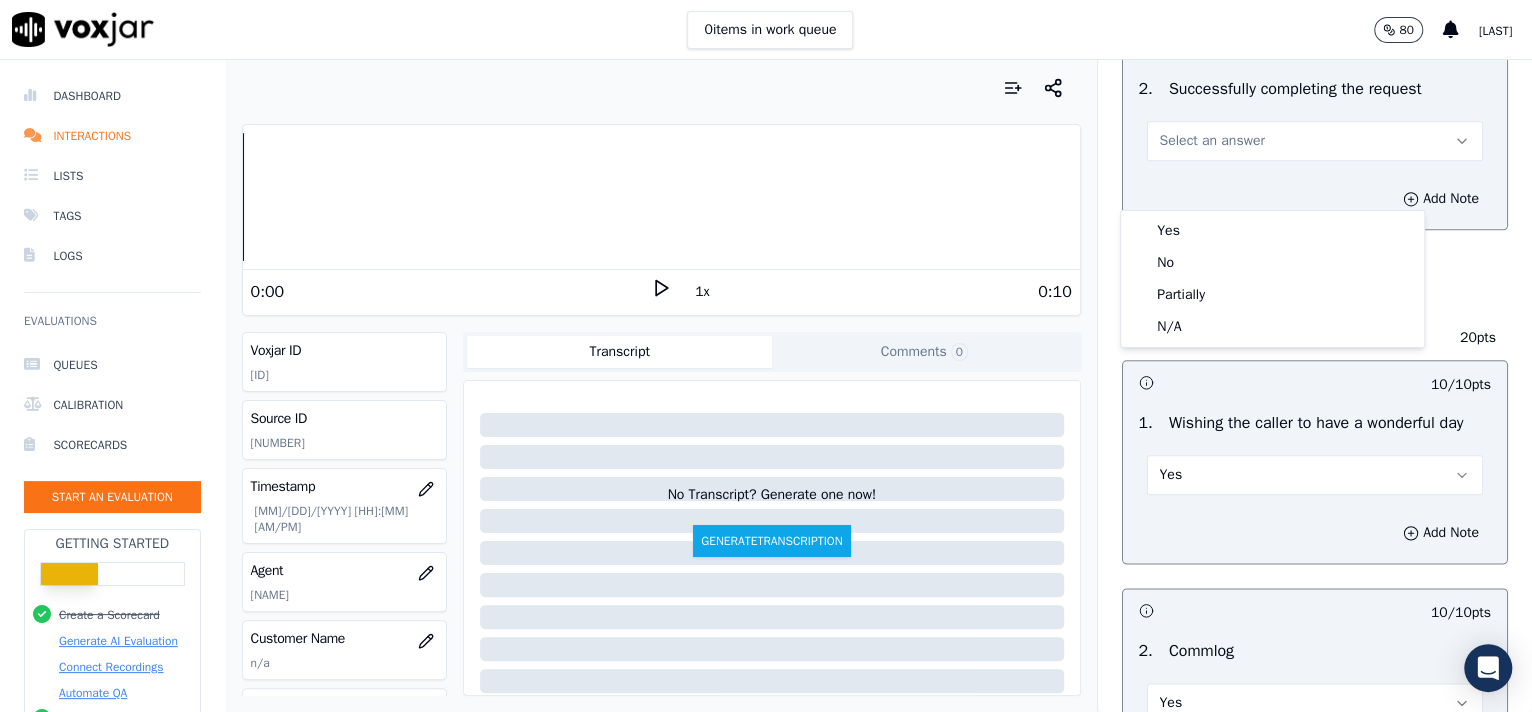 drag, startPoint x: 1235, startPoint y: 213, endPoint x: 1269, endPoint y: 227, distance: 36.769554 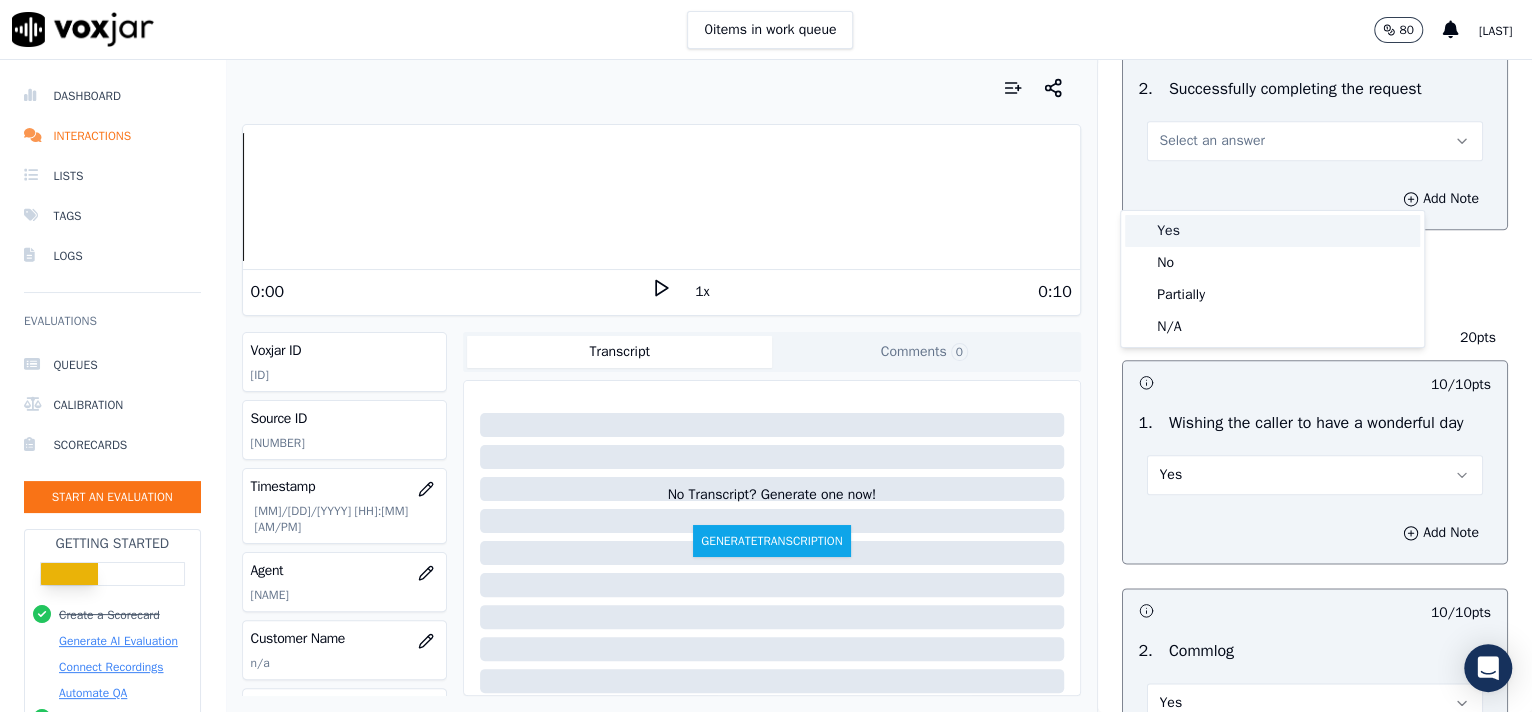 click on "Yes" at bounding box center (1272, 231) 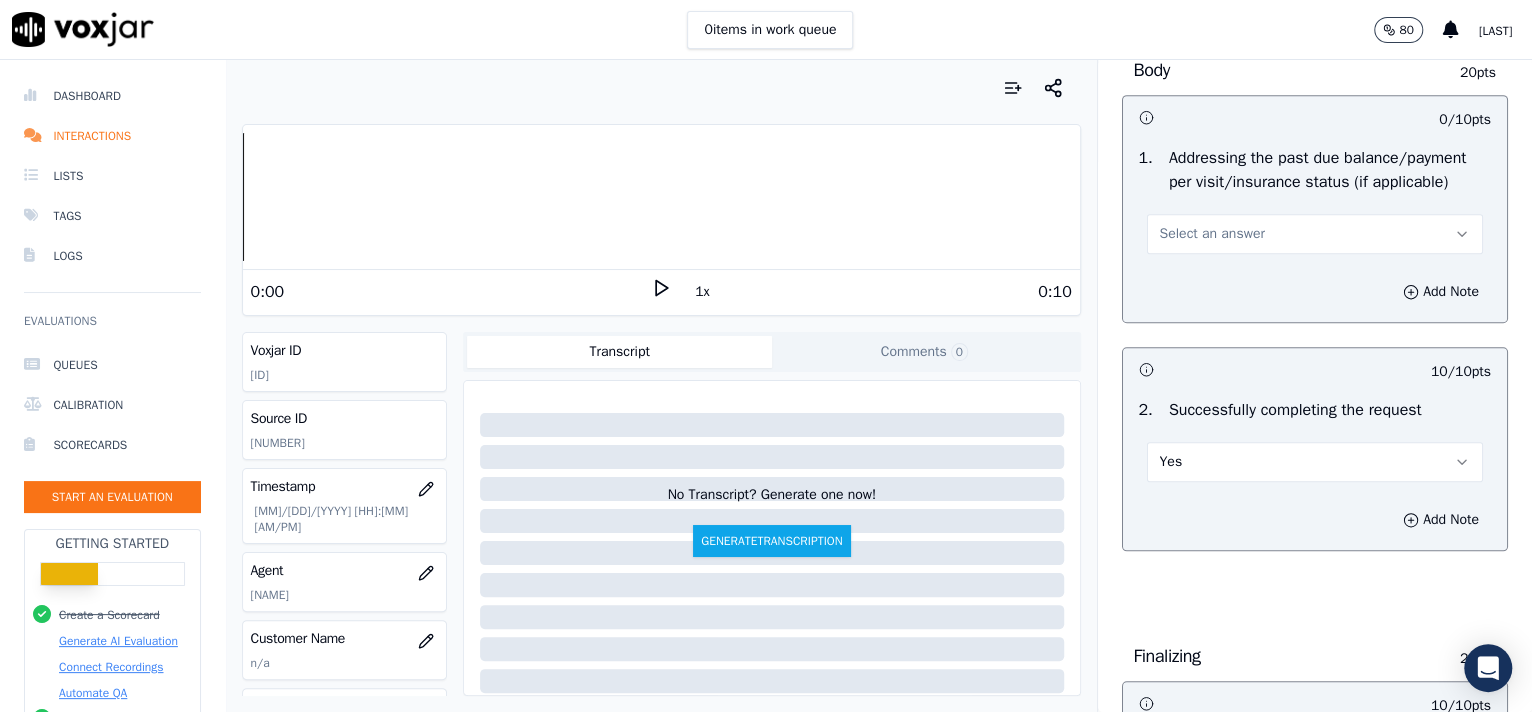 scroll, scrollTop: 880, scrollLeft: 0, axis: vertical 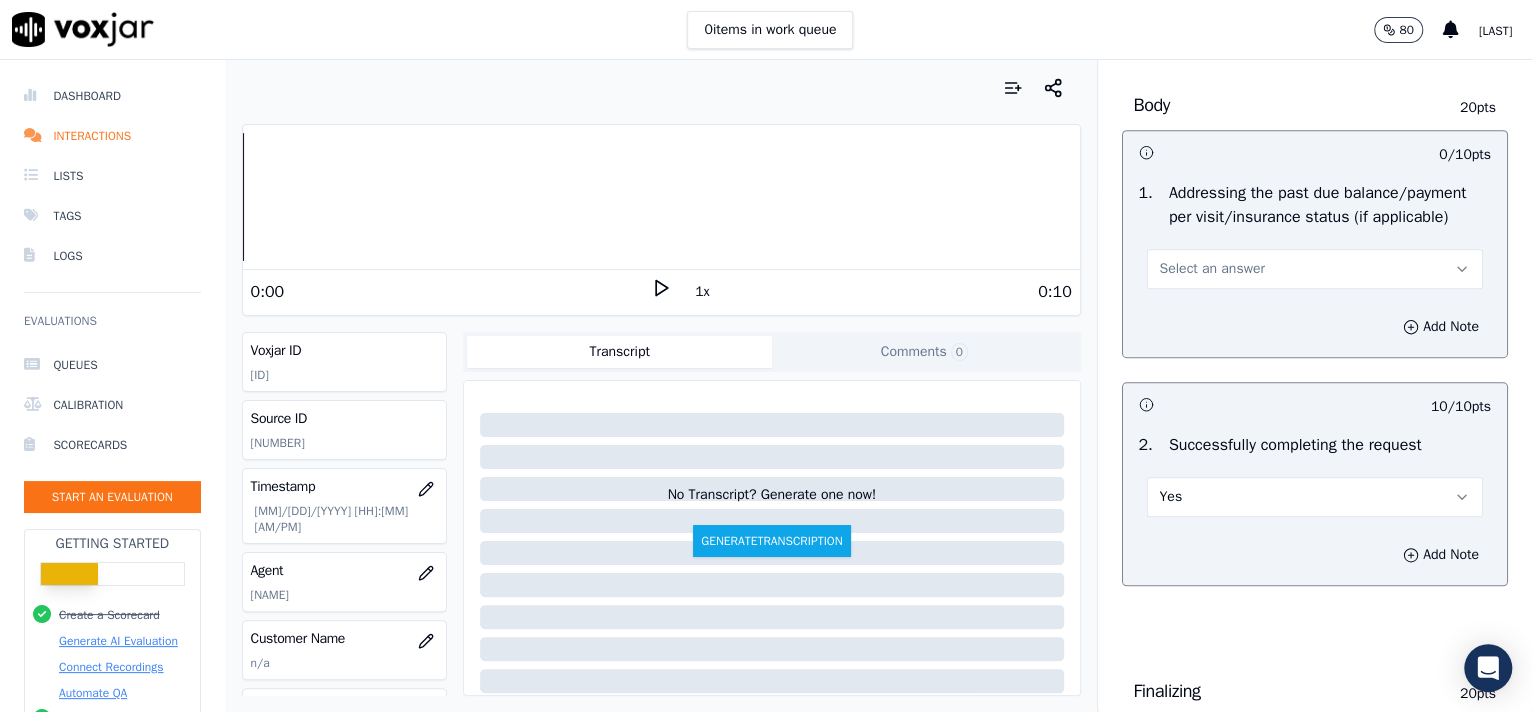 click on "Select an answer" at bounding box center (1315, 269) 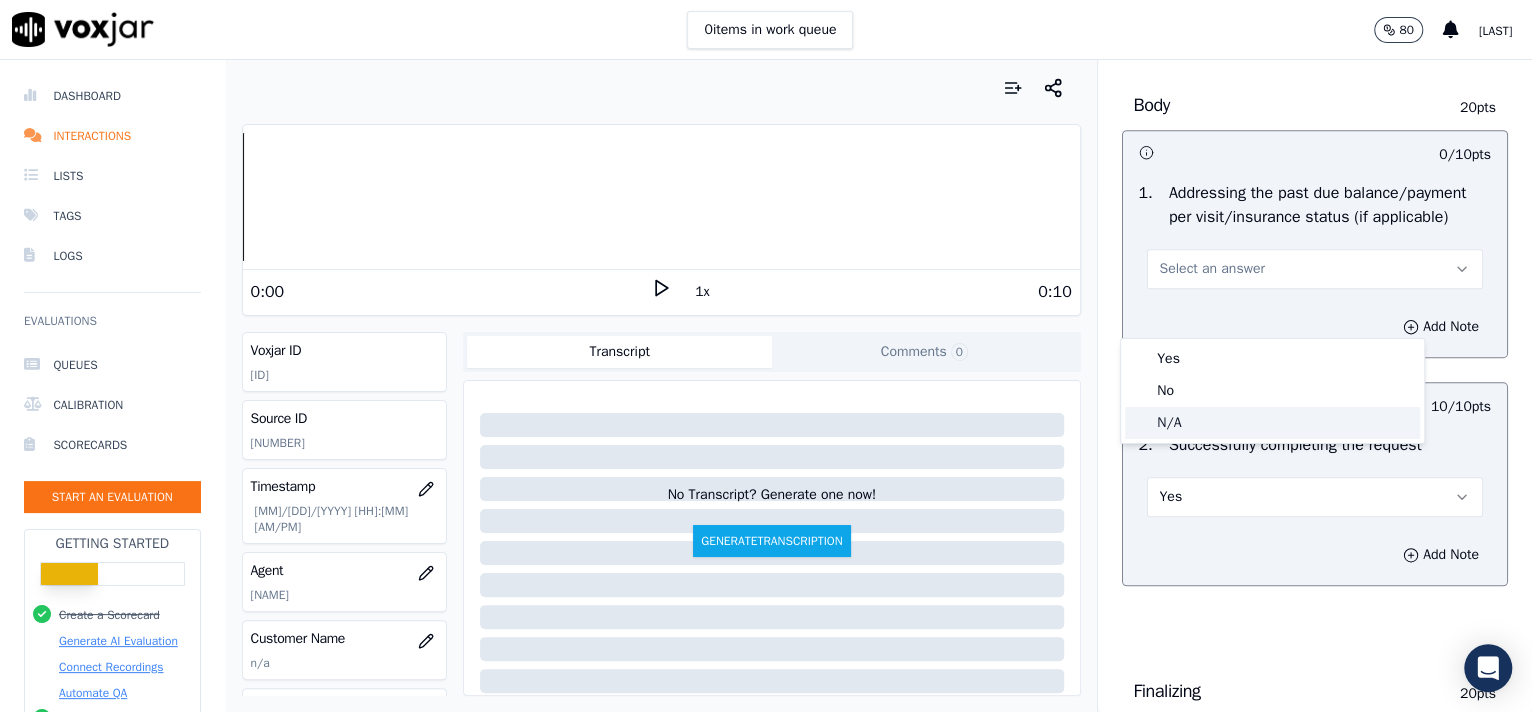 click on "N/A" 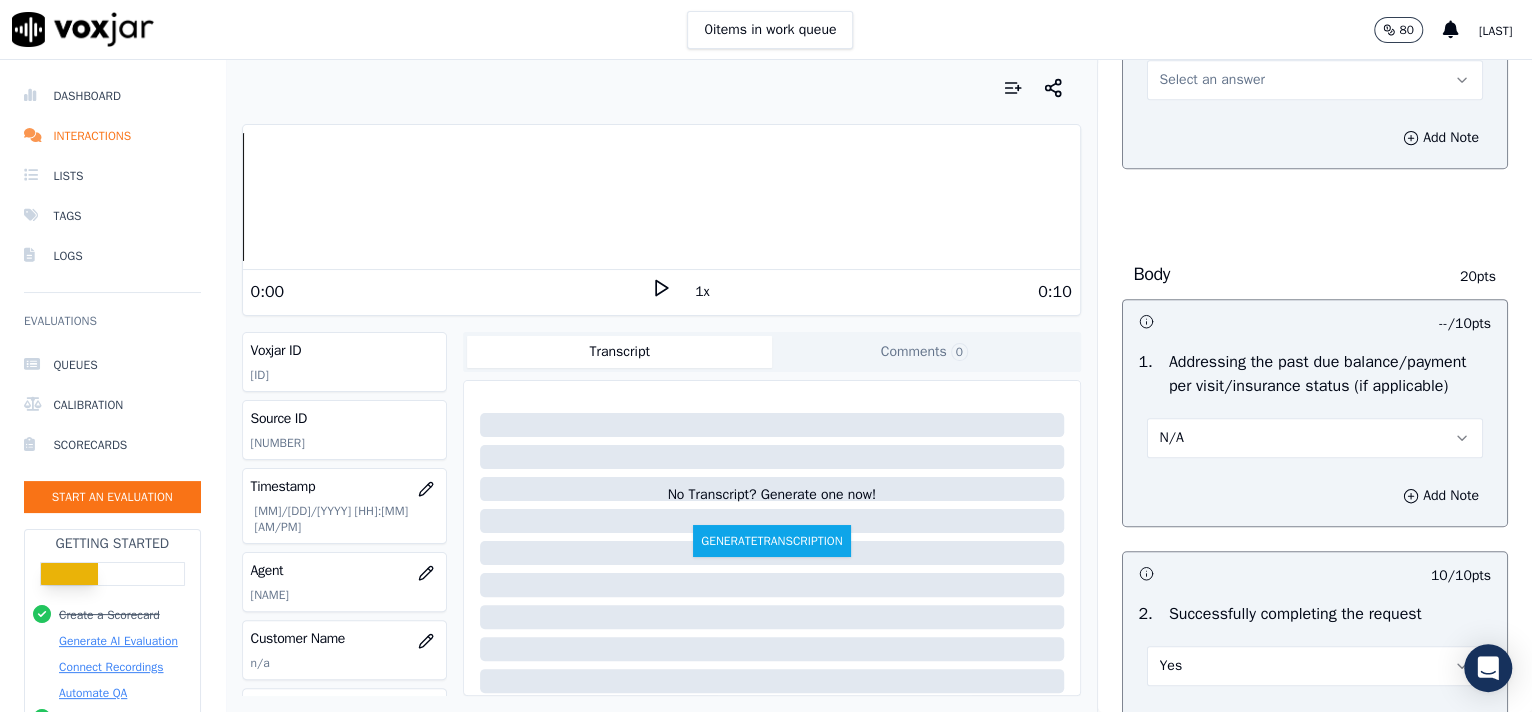 scroll, scrollTop: 665, scrollLeft: 0, axis: vertical 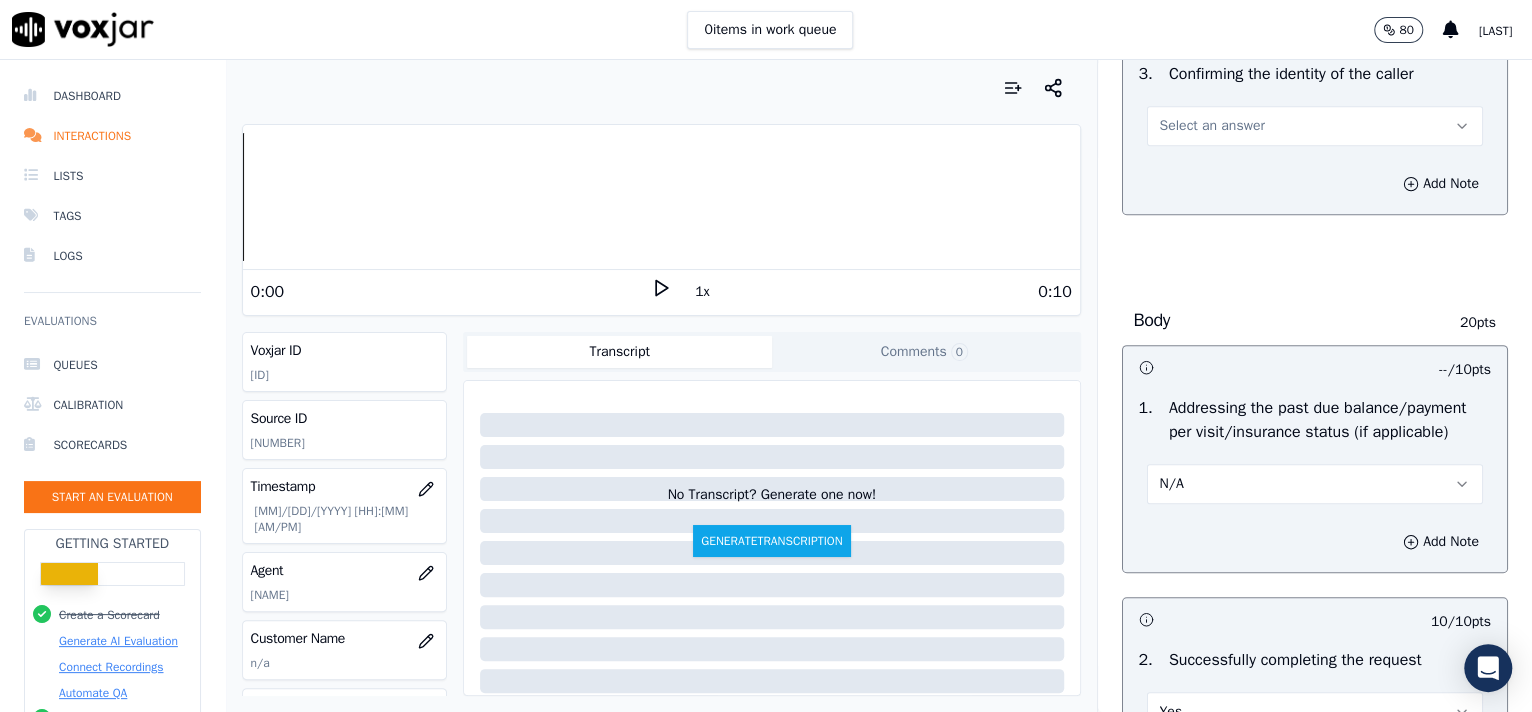 click on "Select an answer" at bounding box center [1315, 126] 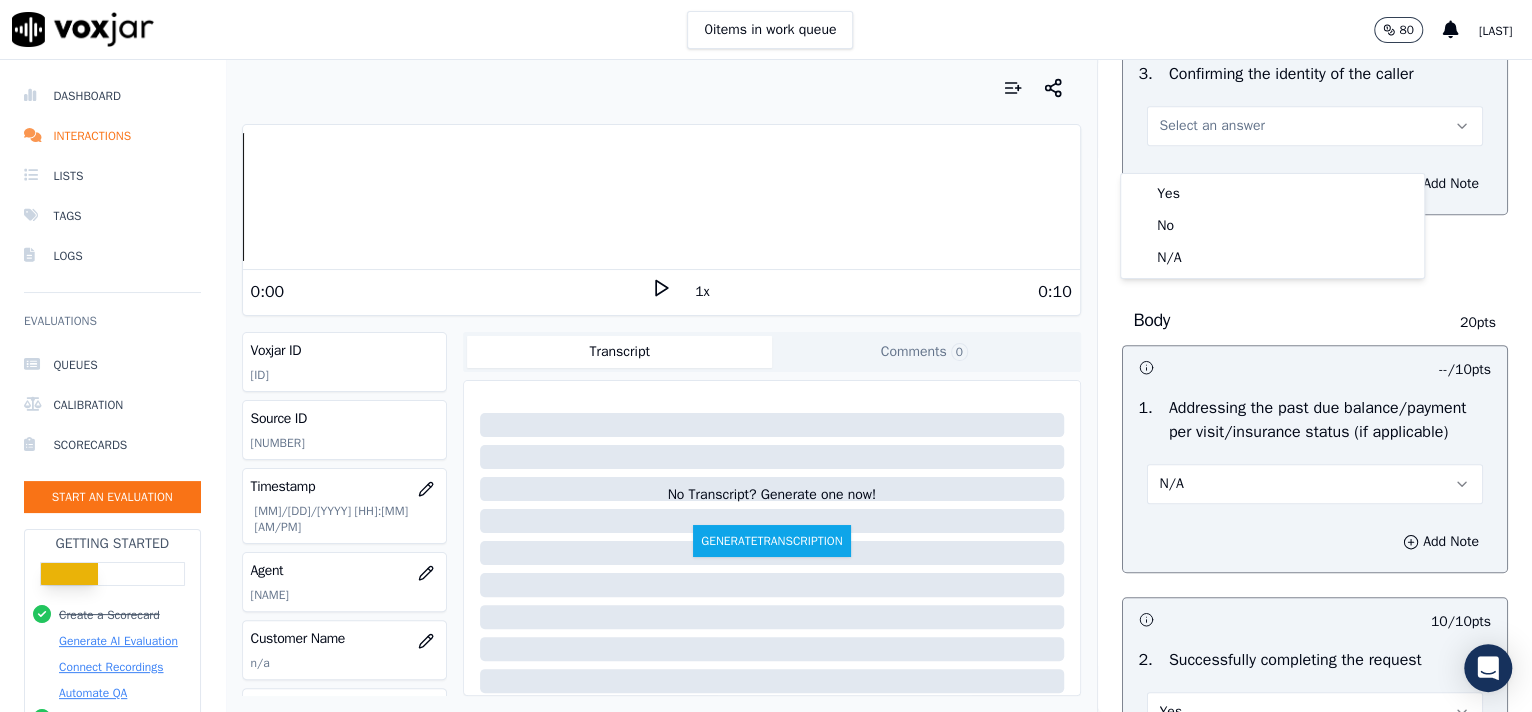 drag, startPoint x: 1226, startPoint y: 175, endPoint x: 1254, endPoint y: 197, distance: 35.608986 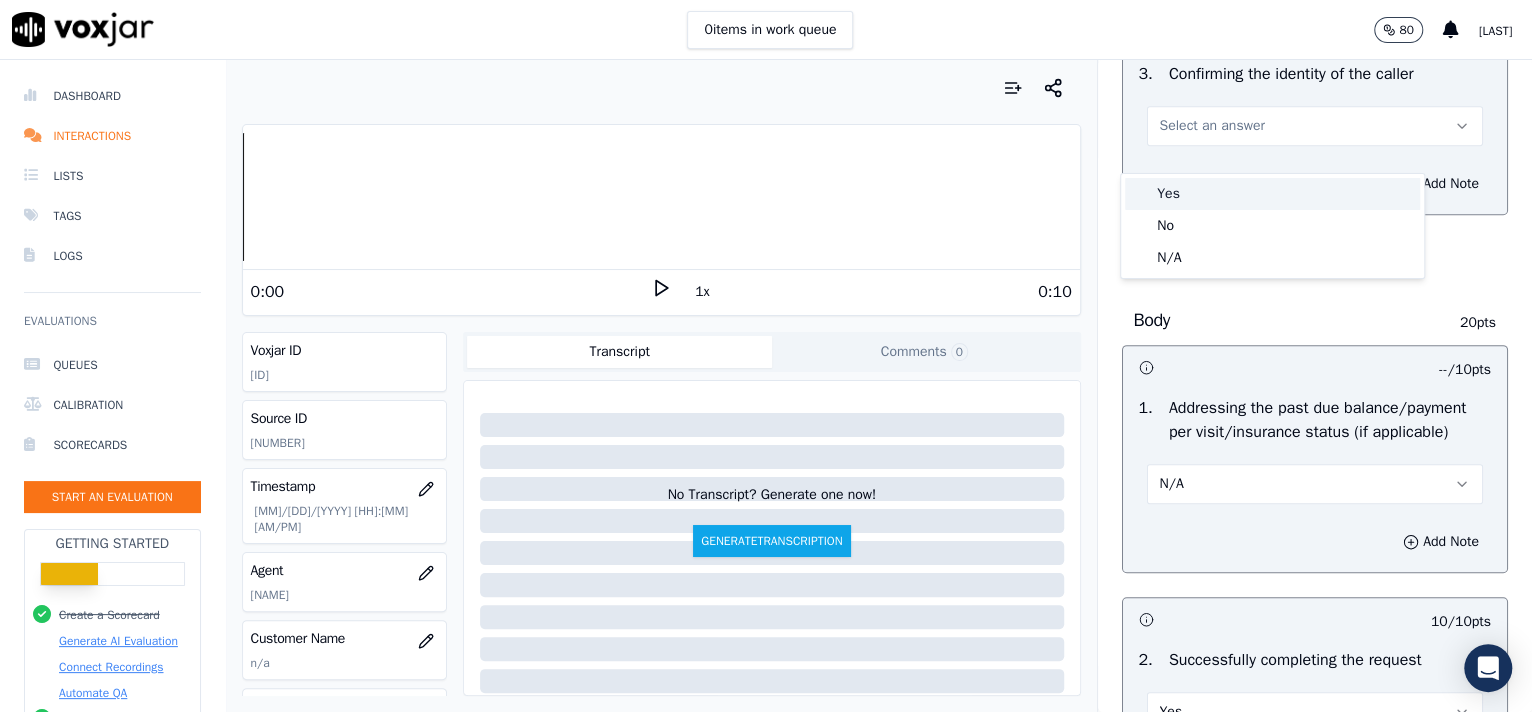 click on "Yes" at bounding box center [1272, 194] 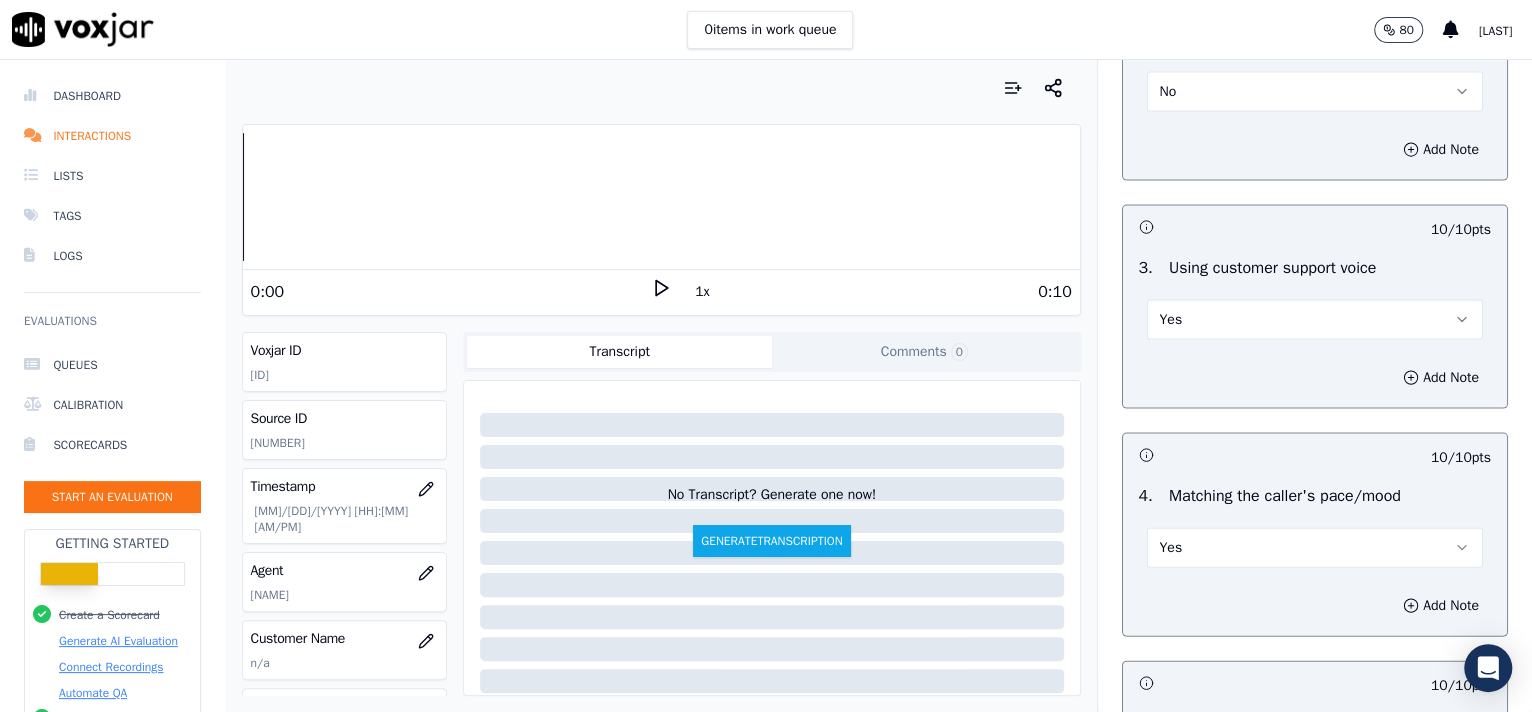 scroll, scrollTop: 2386, scrollLeft: 0, axis: vertical 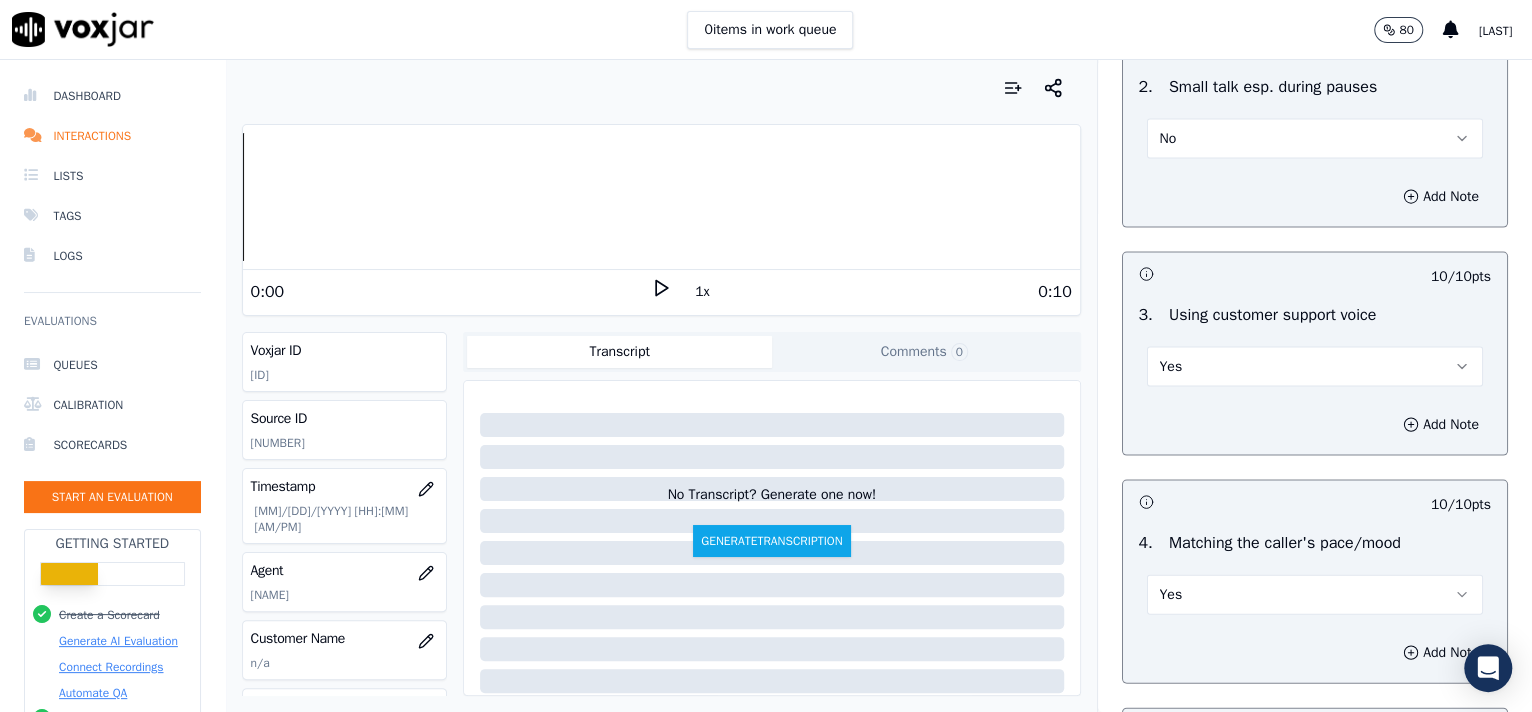 click on "Yes" at bounding box center (1315, 367) 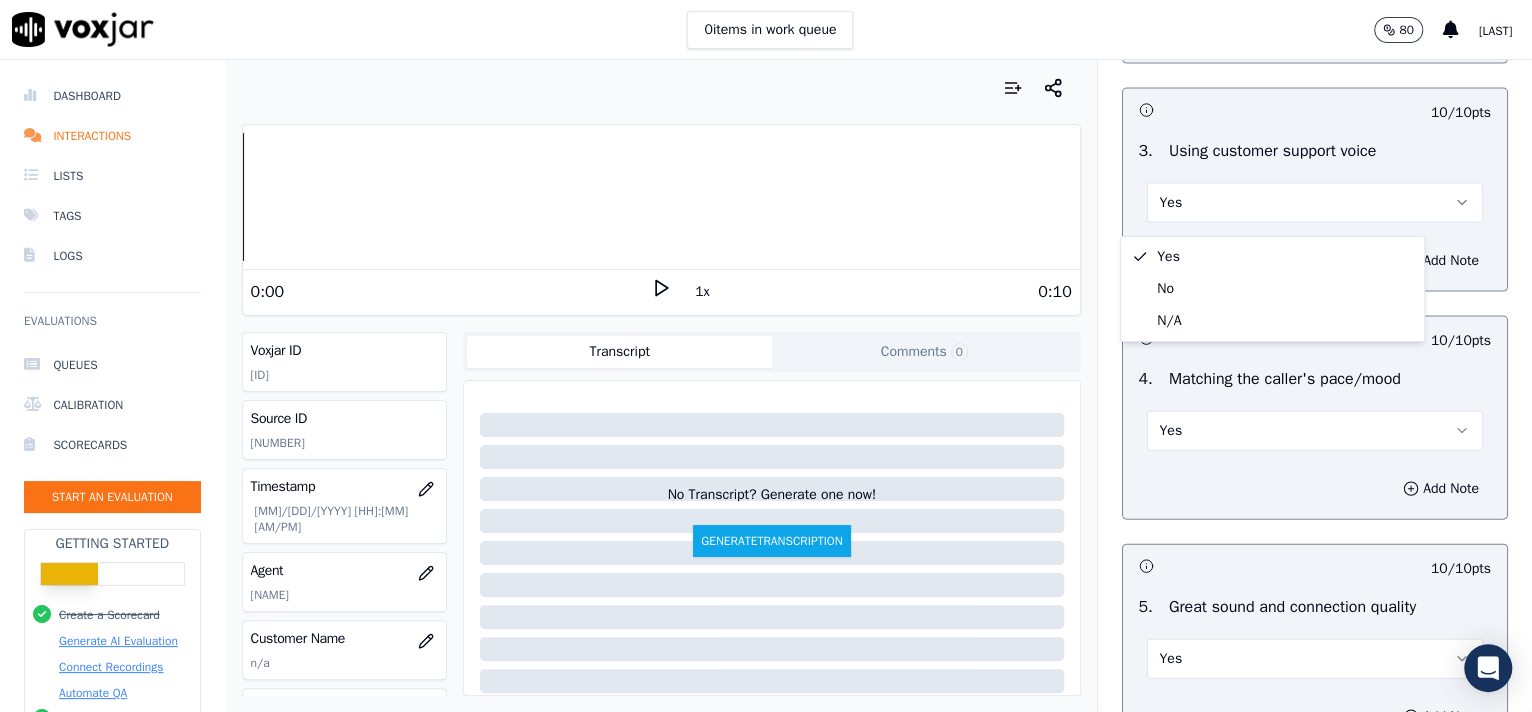 scroll, scrollTop: 2602, scrollLeft: 0, axis: vertical 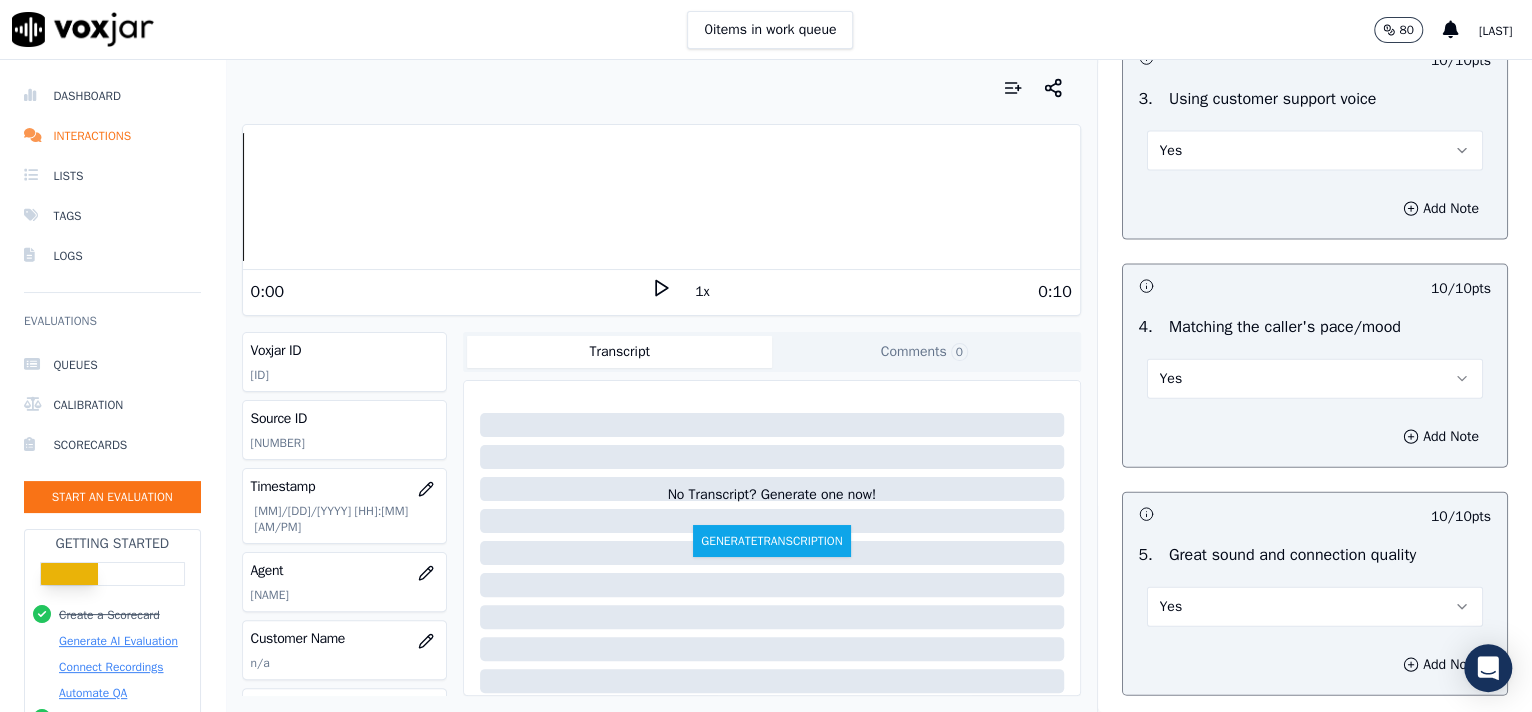 click on "Yes" at bounding box center (1315, 379) 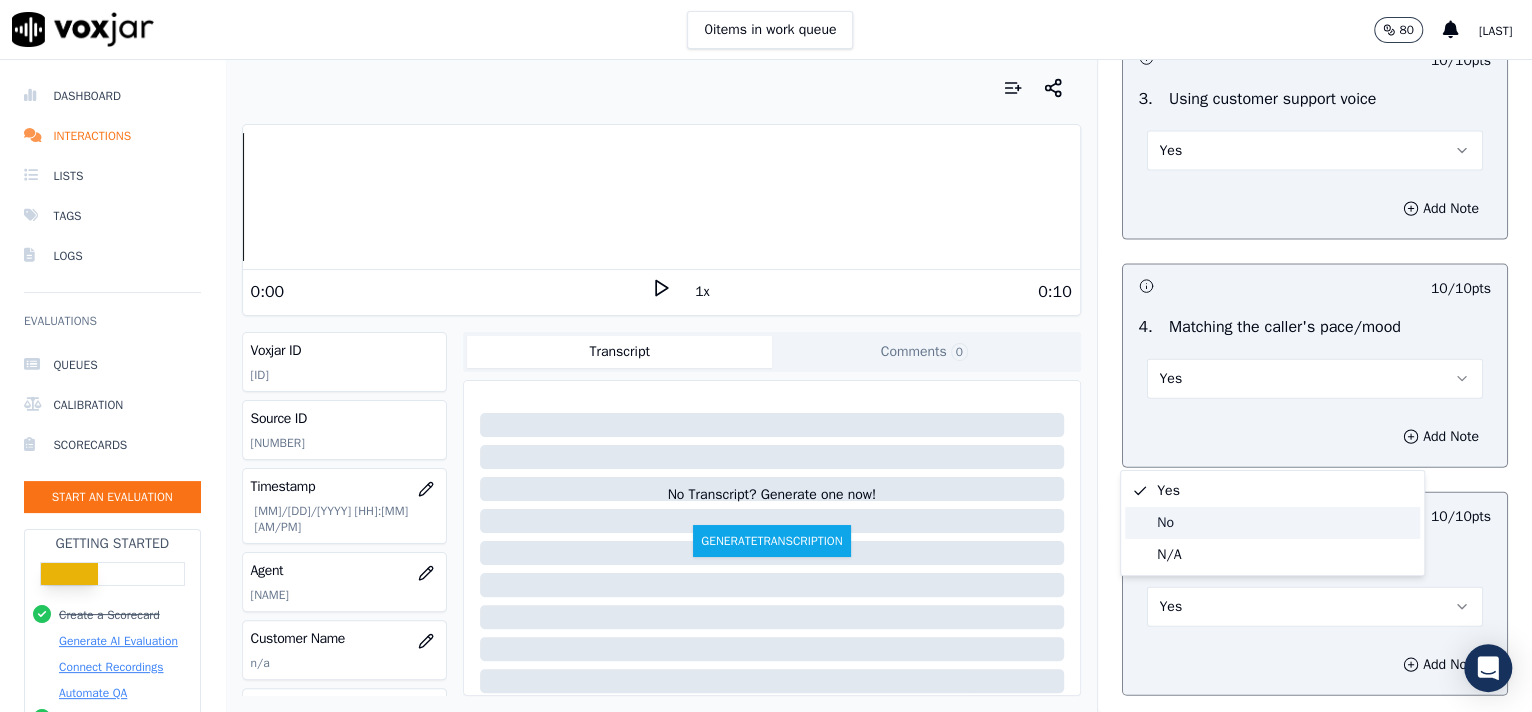 click on "No" 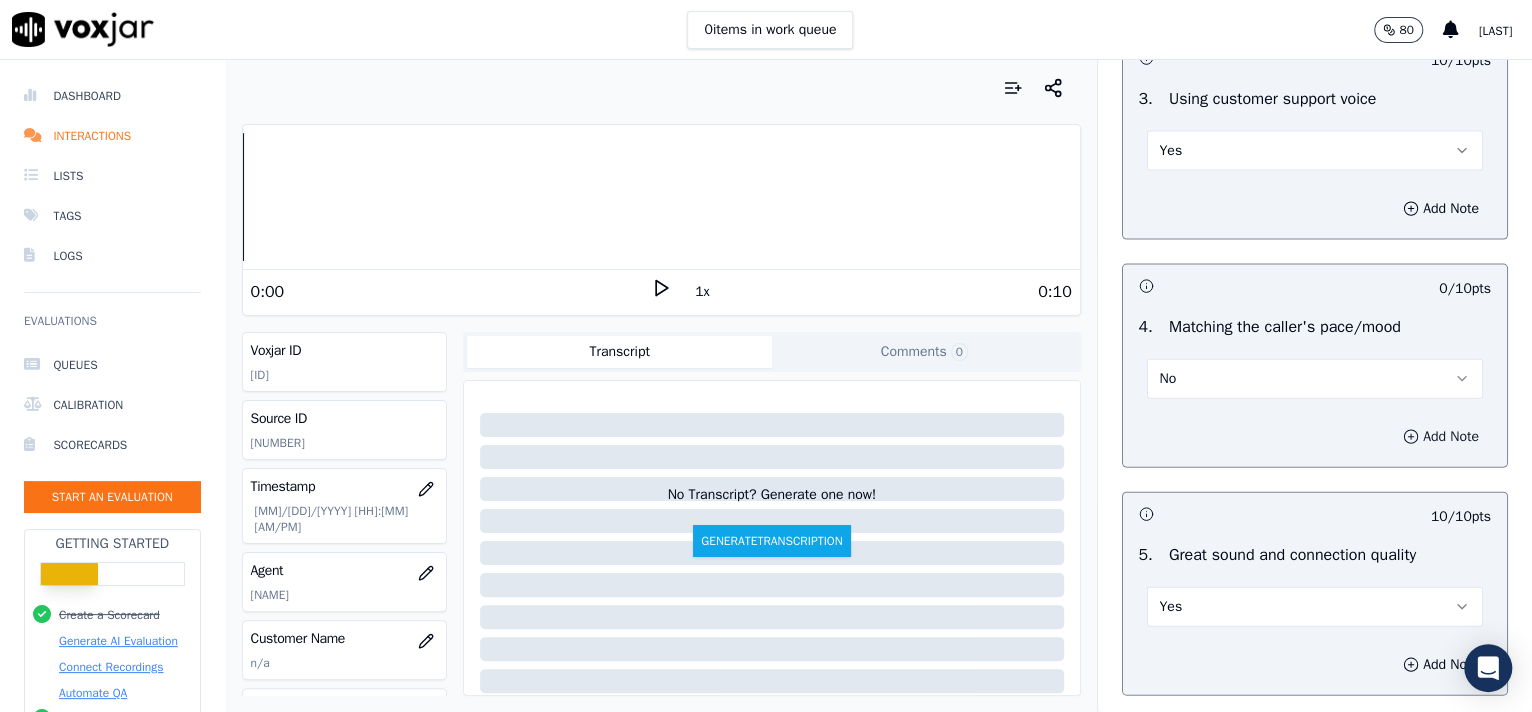 click on "Add Note" at bounding box center [1441, 437] 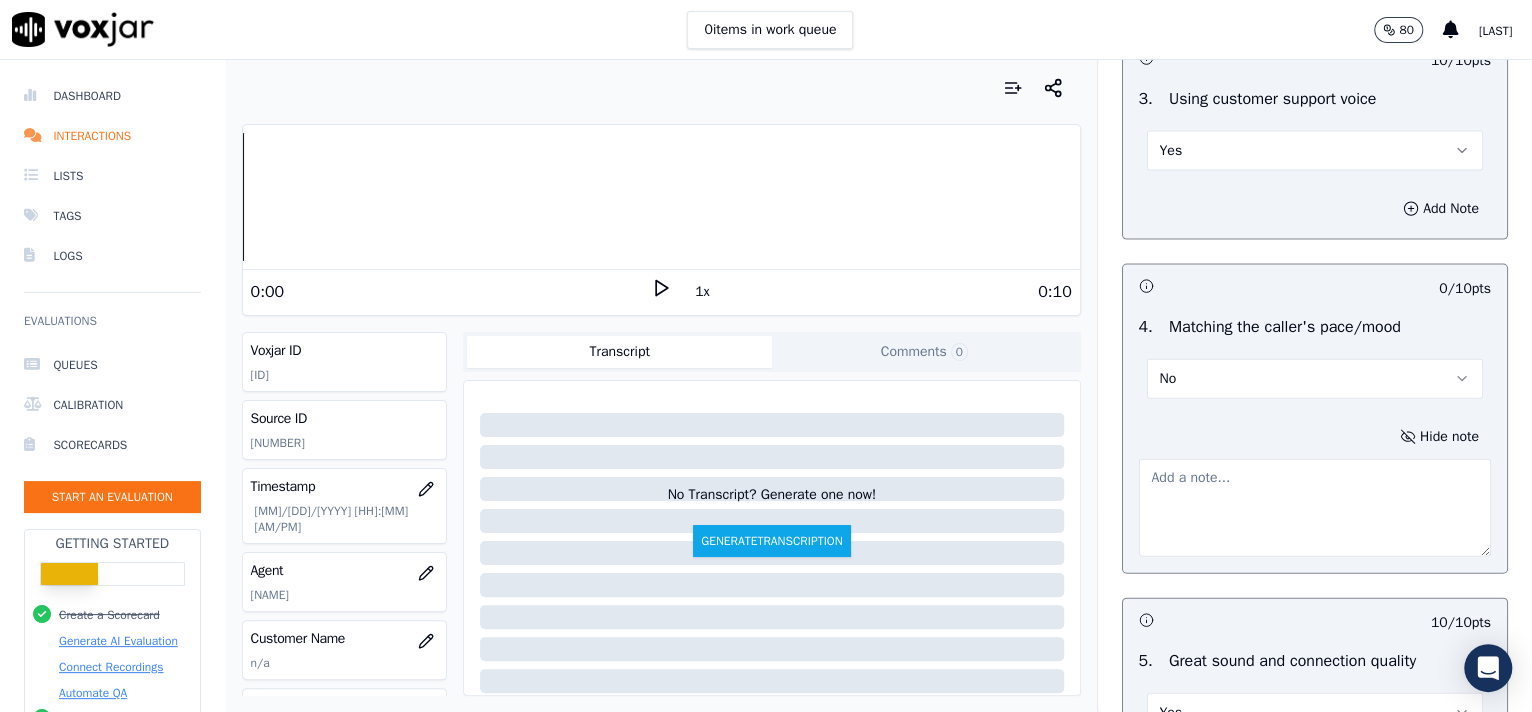click at bounding box center (1315, 508) 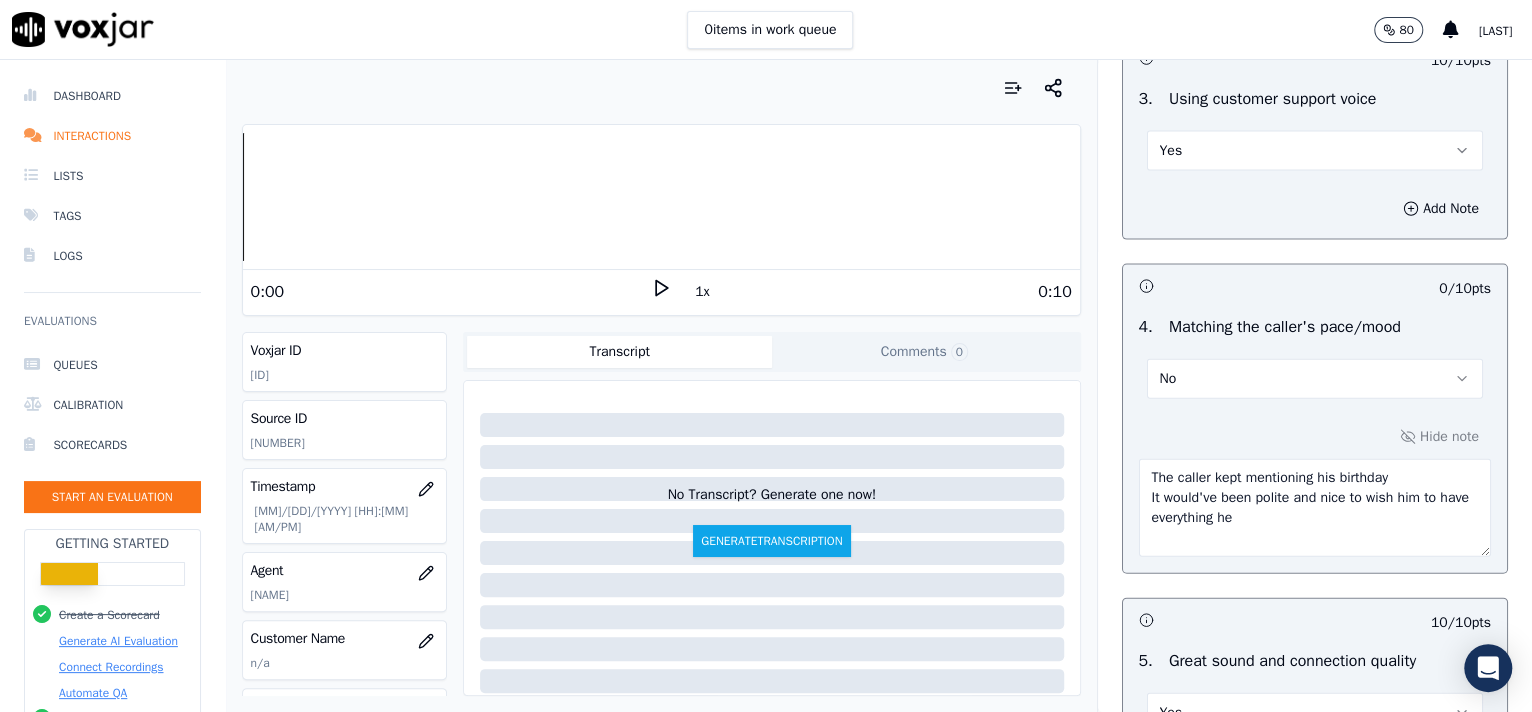 drag, startPoint x: 1269, startPoint y: 584, endPoint x: 1399, endPoint y: 569, distance: 130.86252 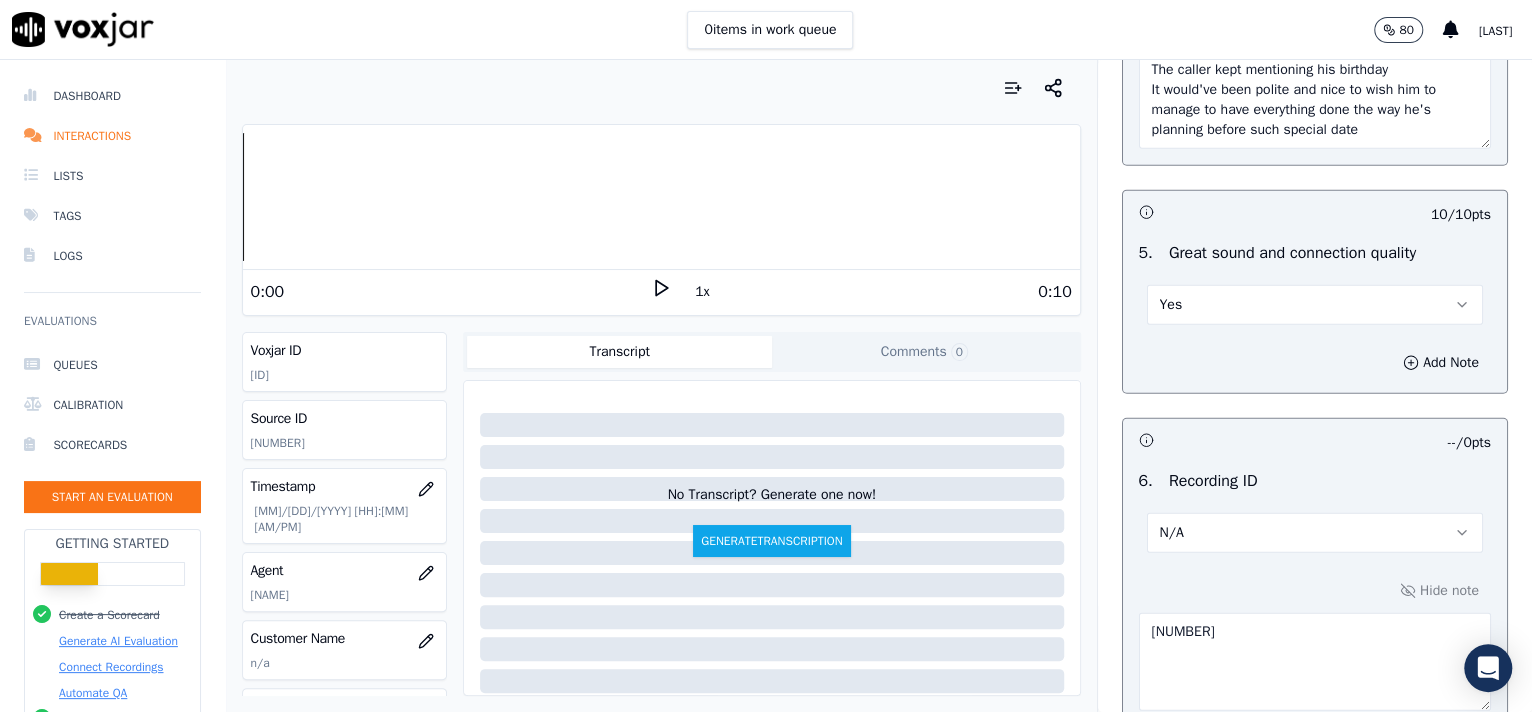 scroll, scrollTop: 3268, scrollLeft: 0, axis: vertical 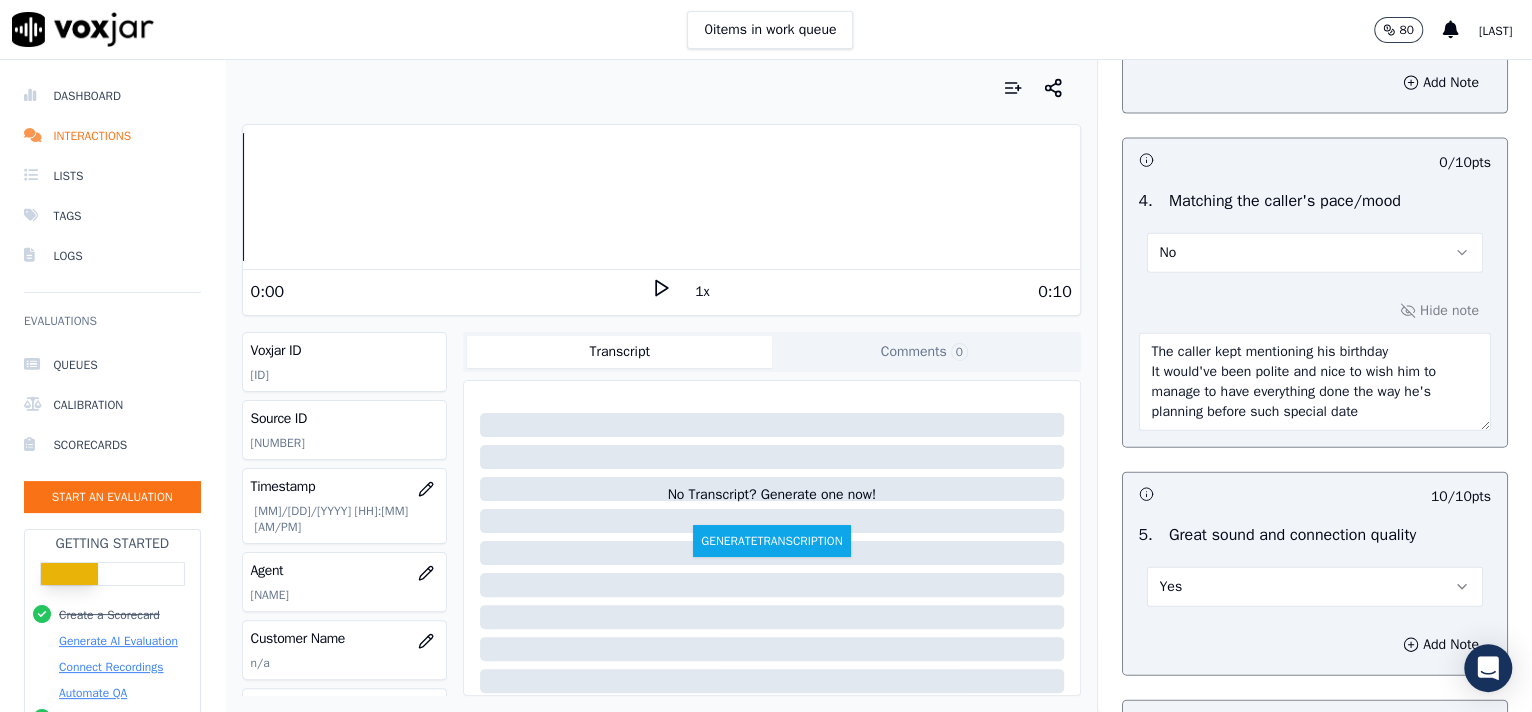 type on "The caller kept mentioning his birthday
It would've been polite and nice to wish him to manage to have everything done the way he's planning before such special date" 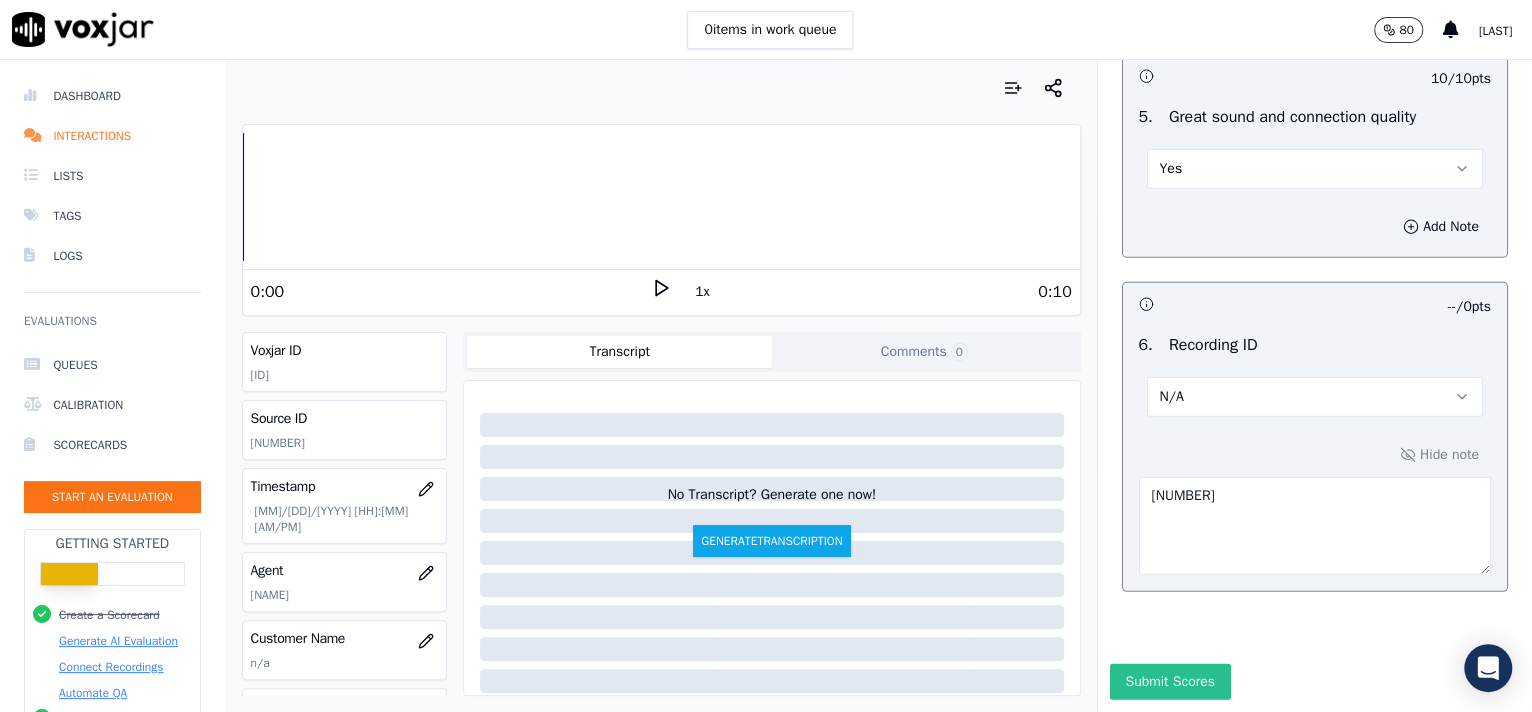 click on "Submit Scores" at bounding box center [1170, 682] 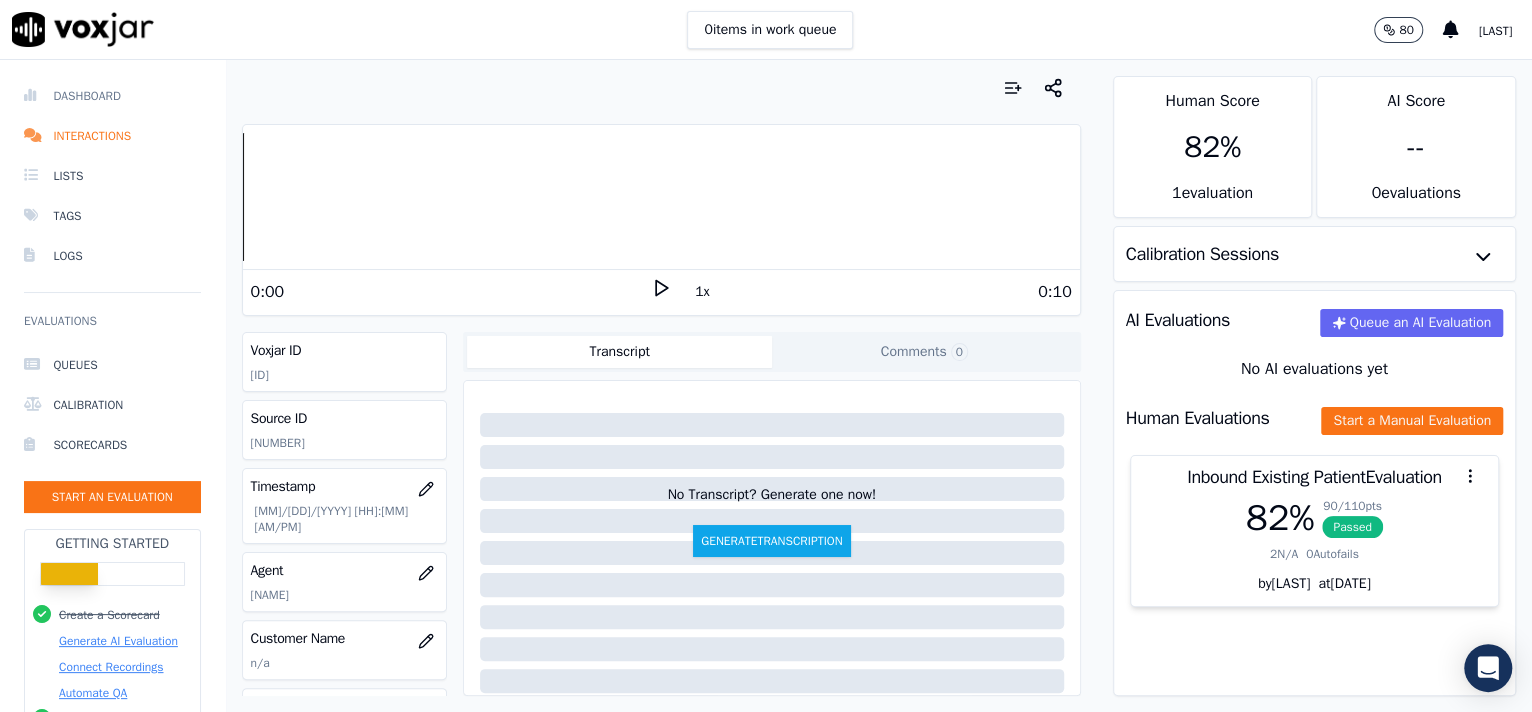 click on "Dashboard" at bounding box center [112, 96] 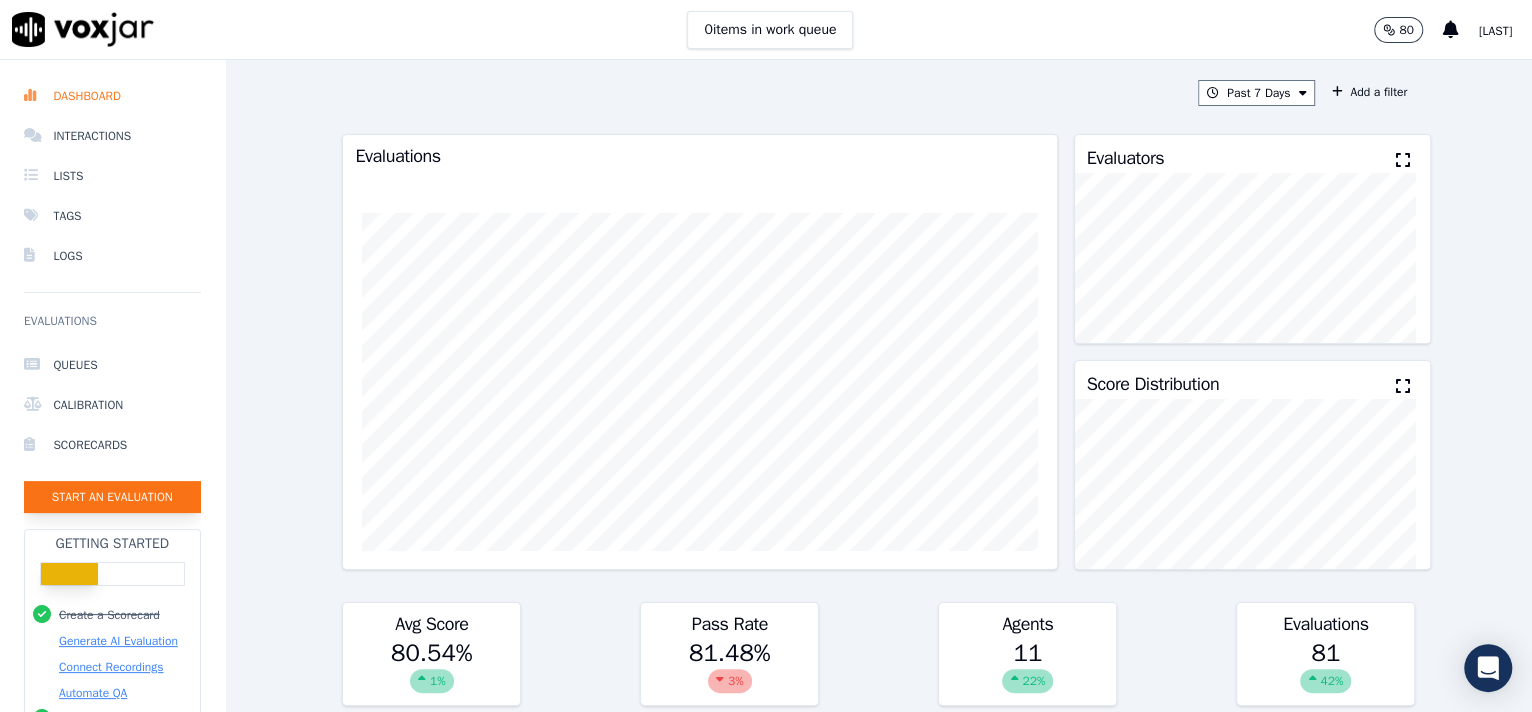 click on "Start an Evaluation" 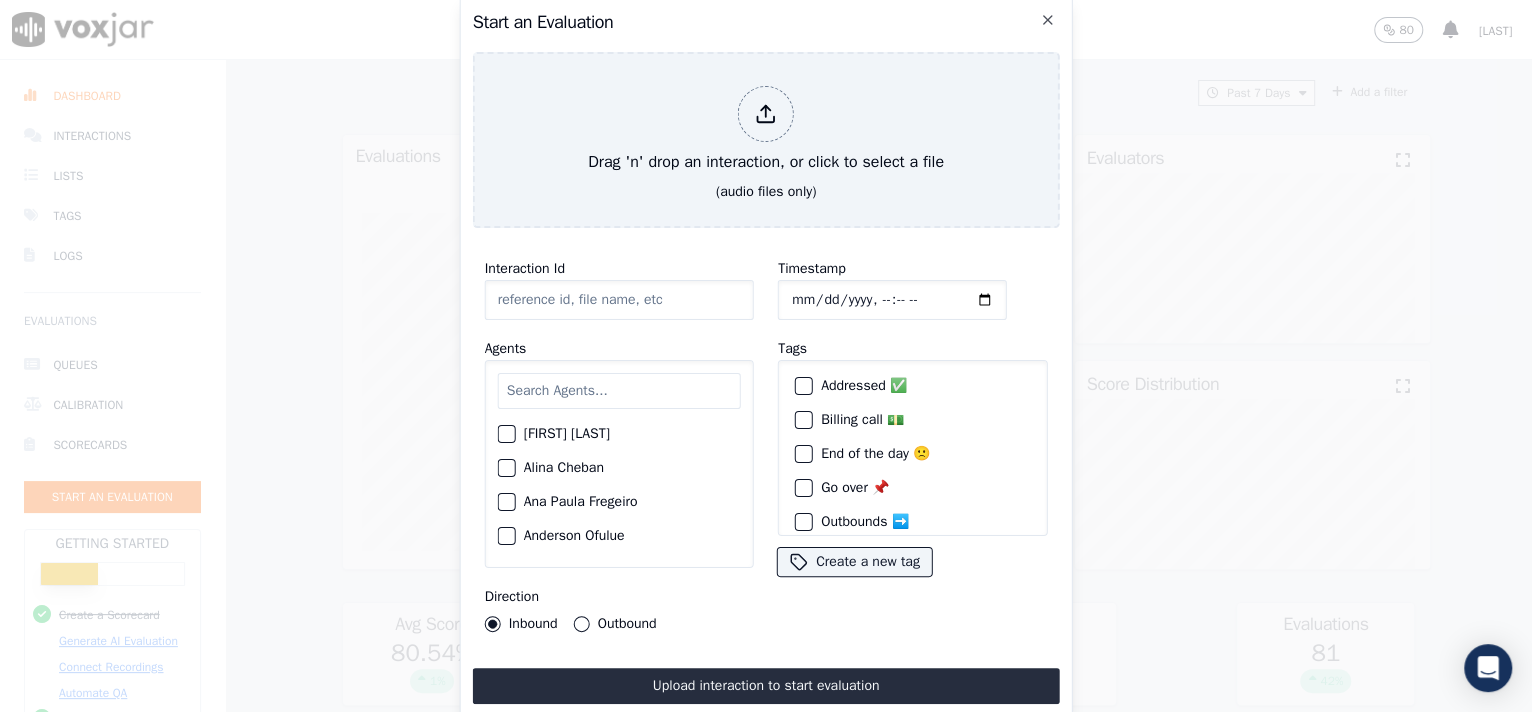 paste on "[ID]" 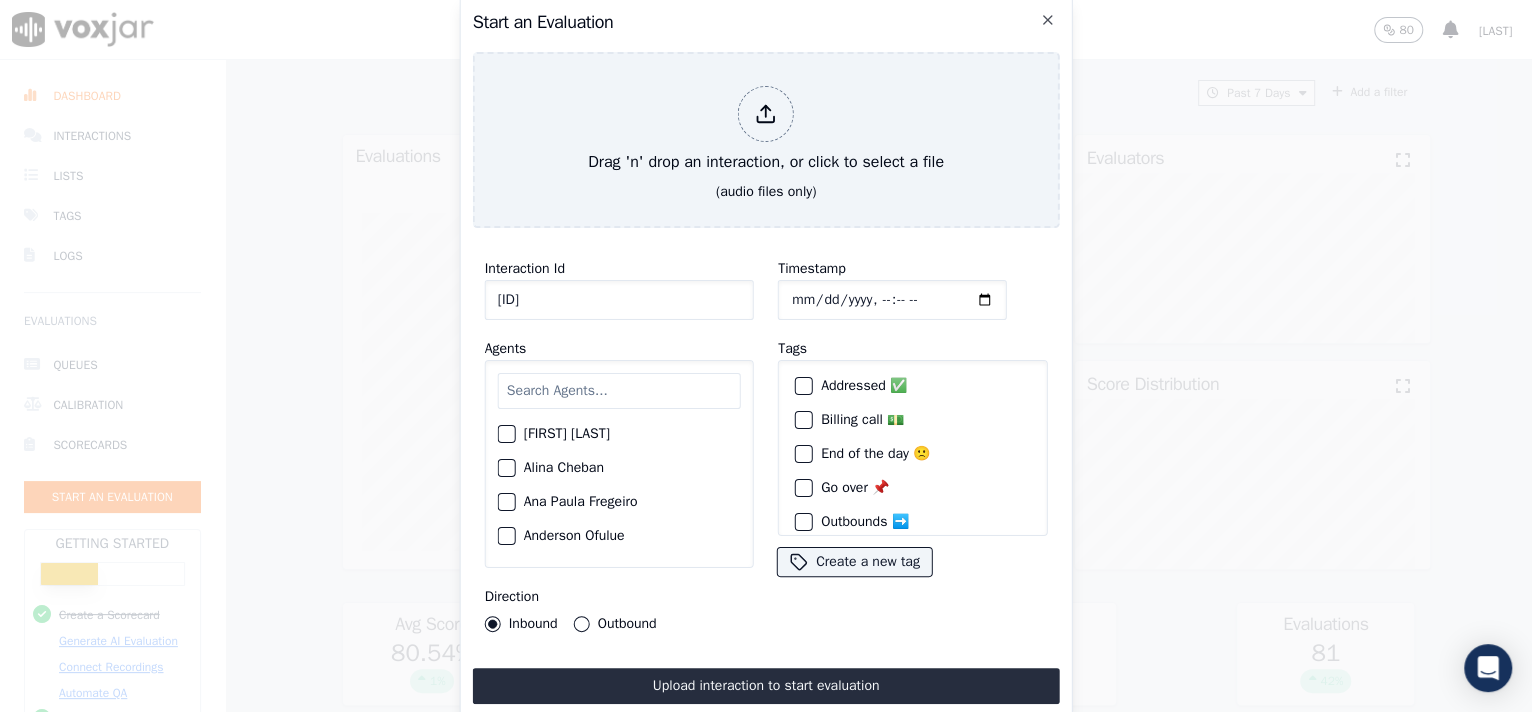 type on "[ID]" 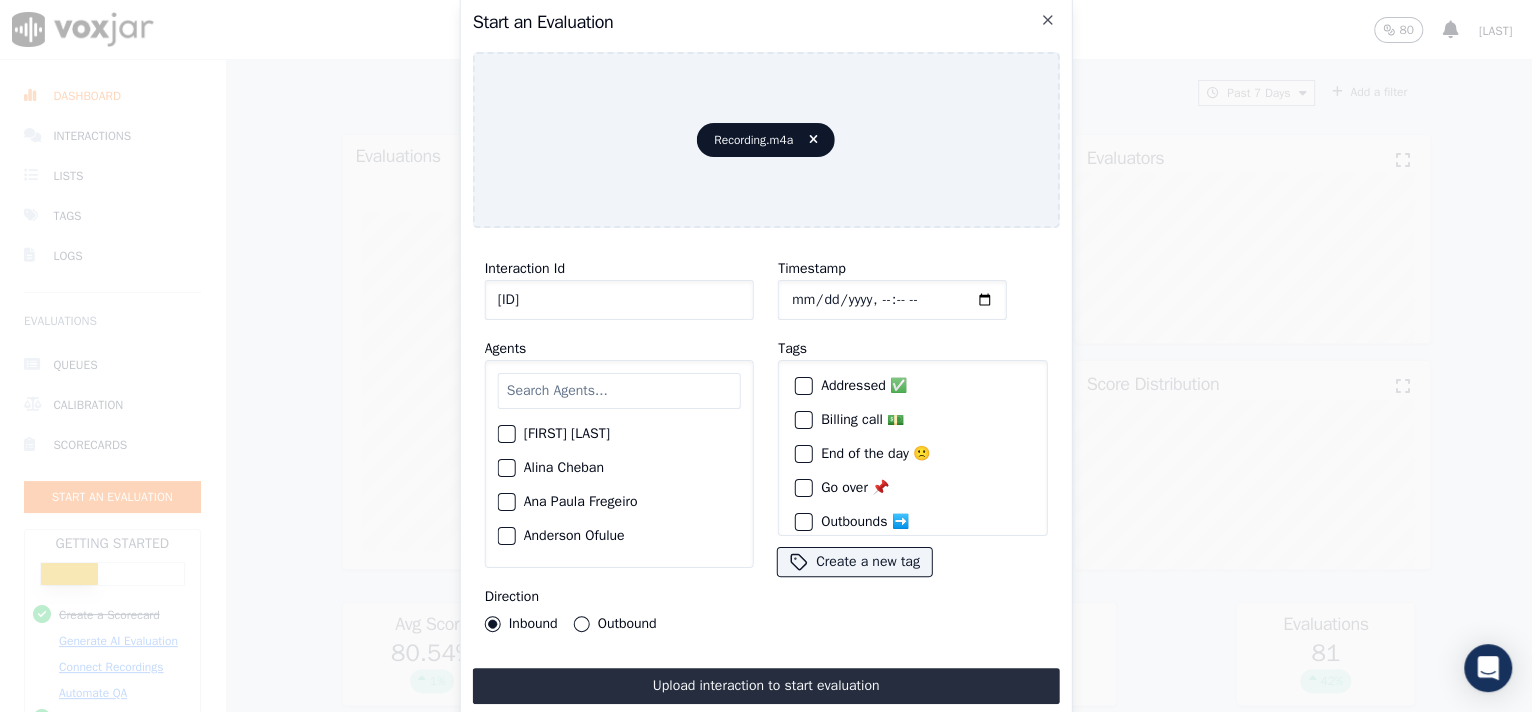click on "Timestamp" 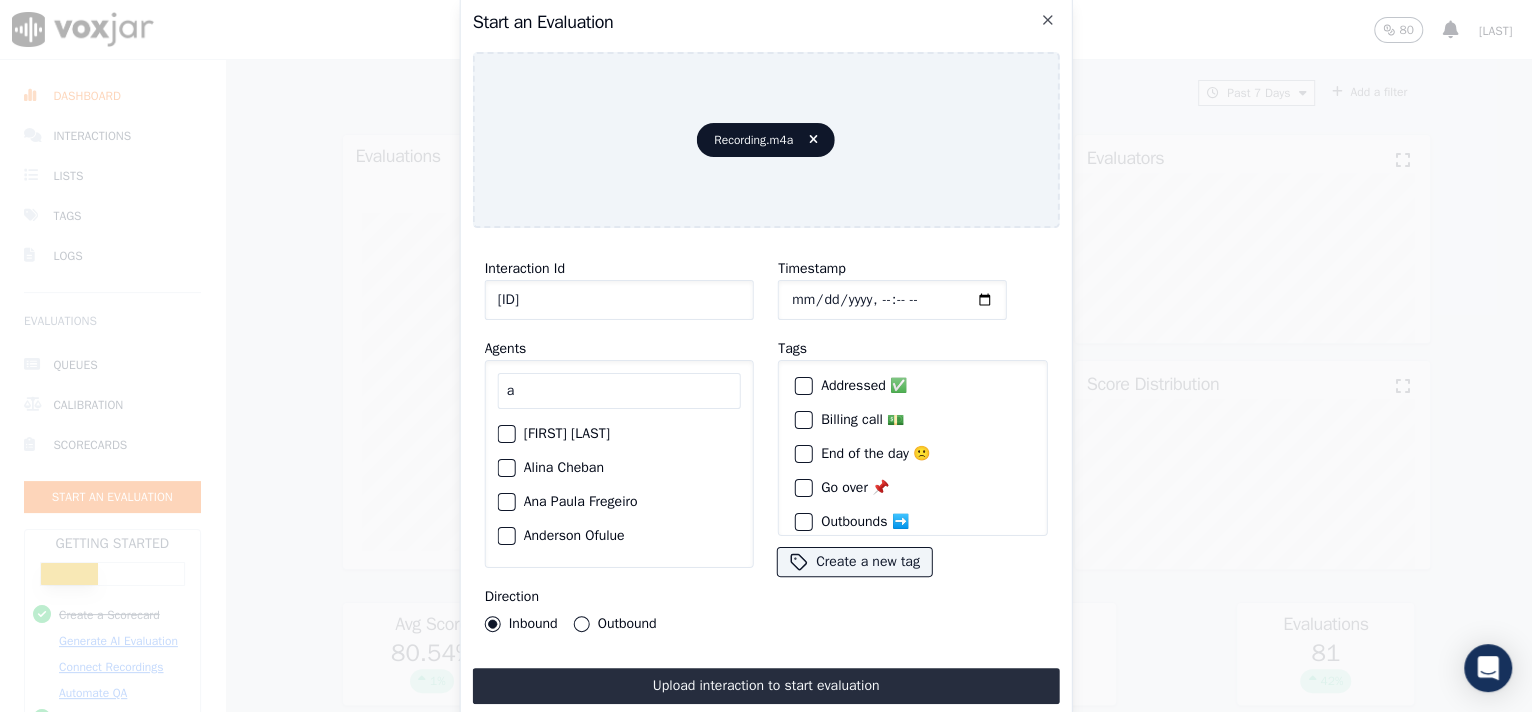 click on "a" at bounding box center (619, 391) 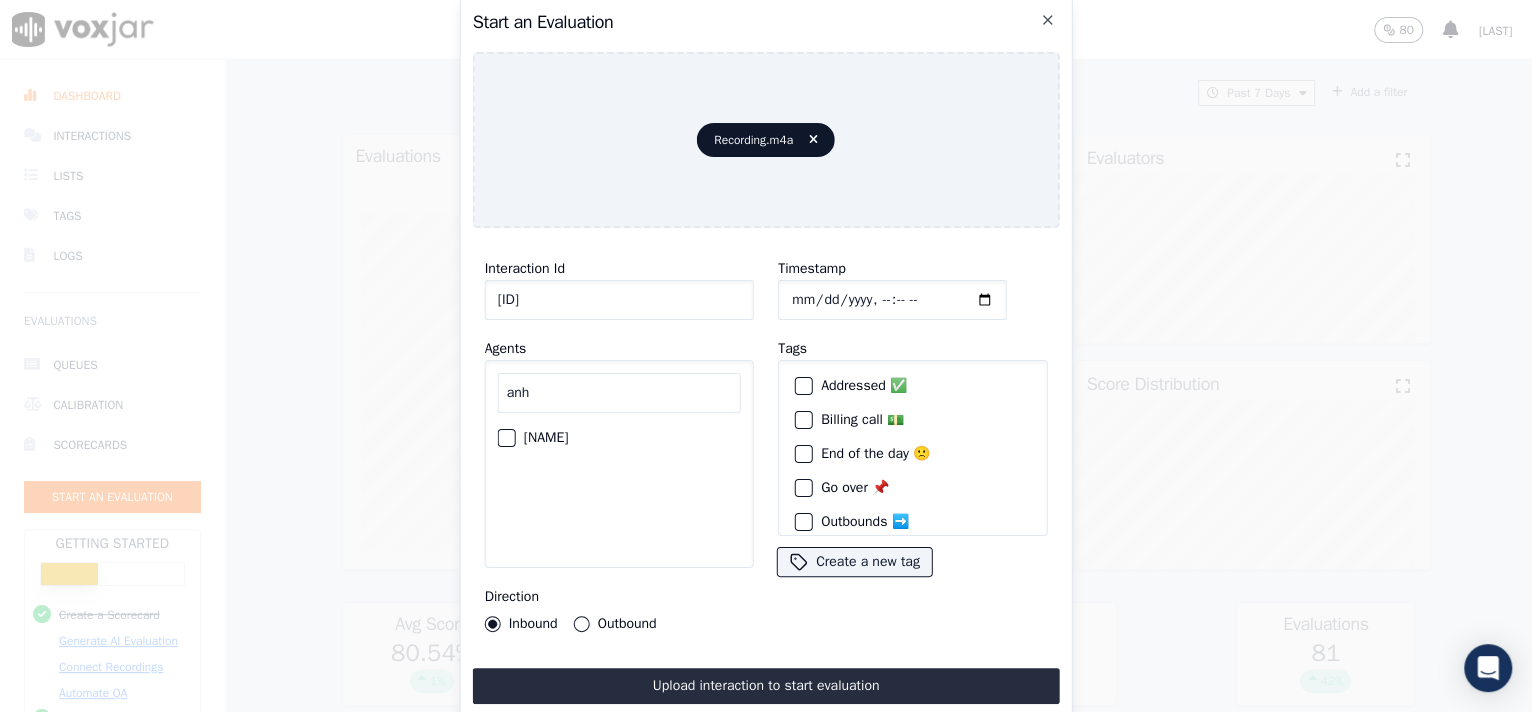 type on "anh" 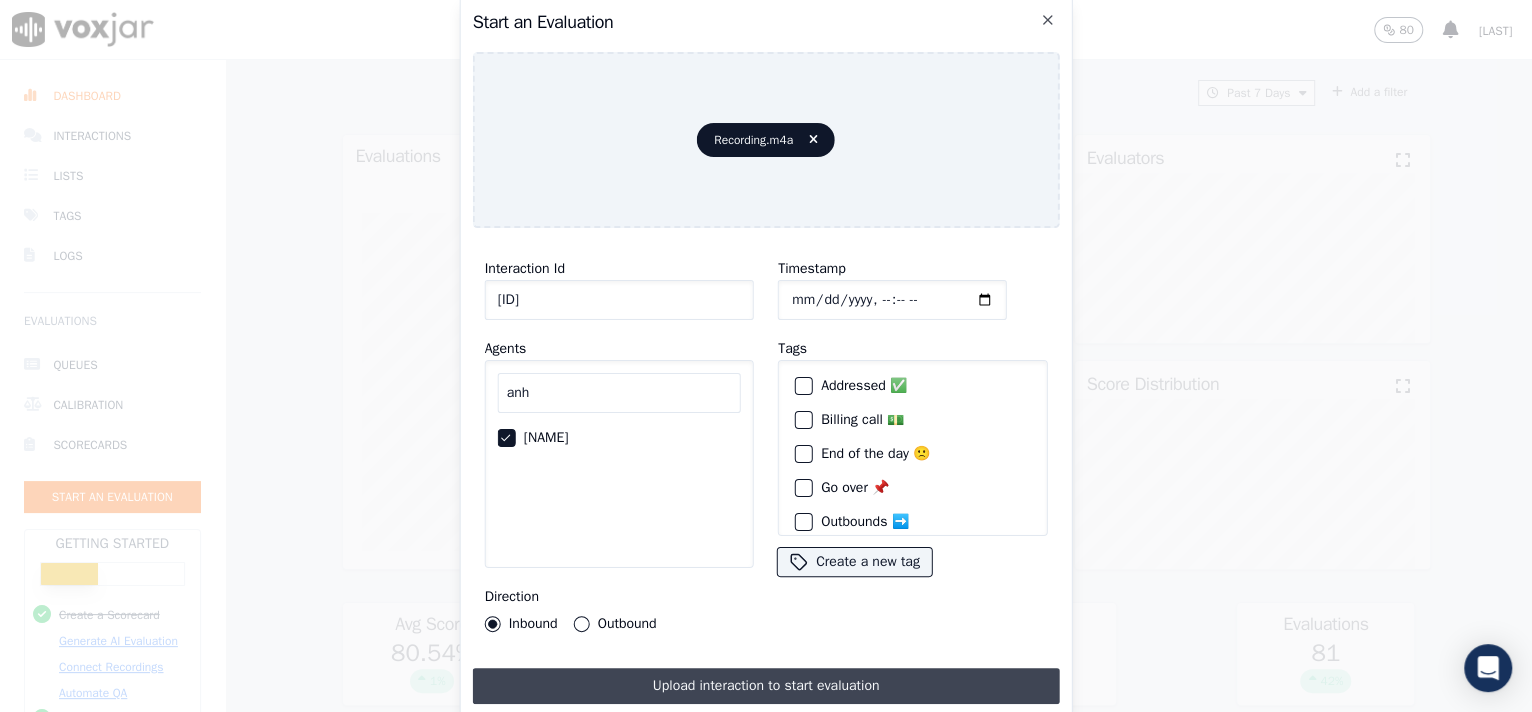 click on "Upload interaction to start evaluation" at bounding box center [766, 686] 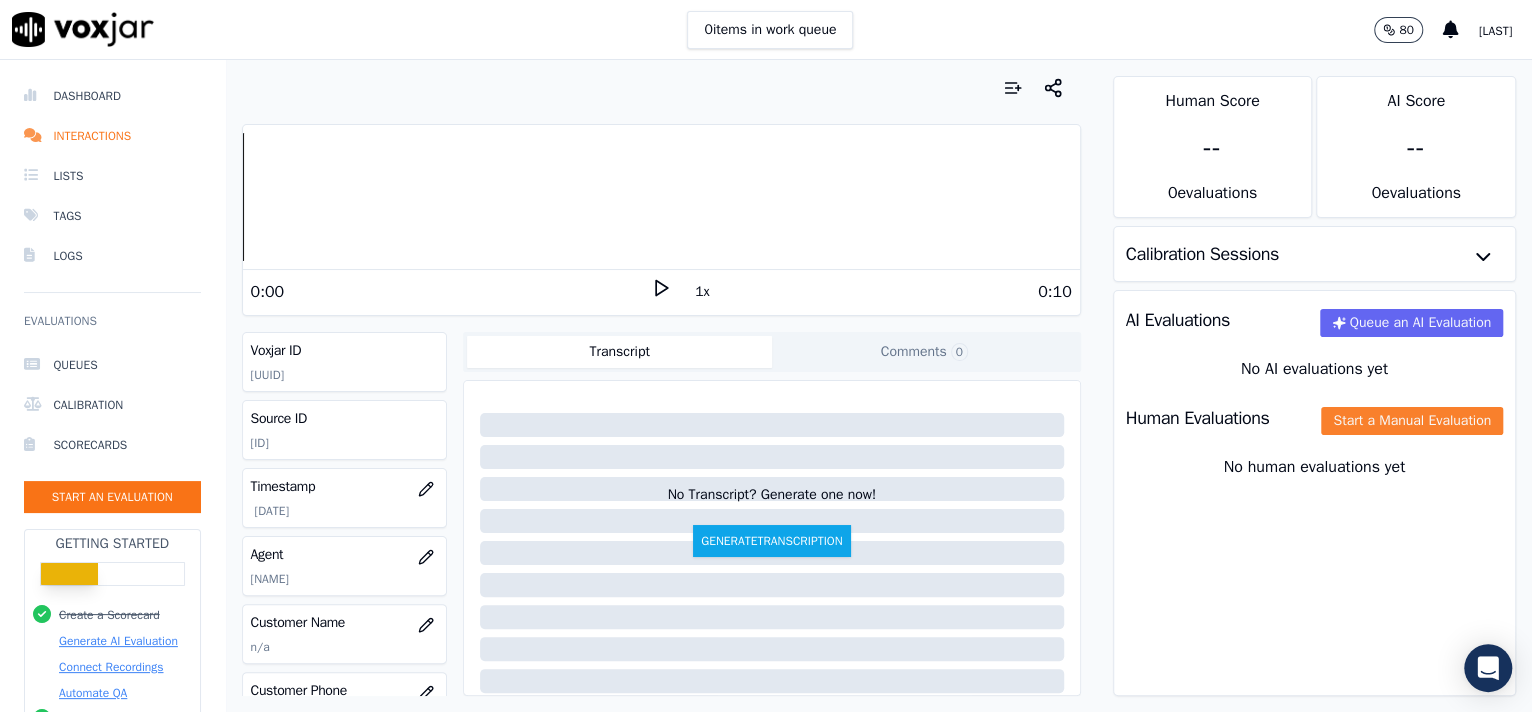 click on "Start a Manual Evaluation" 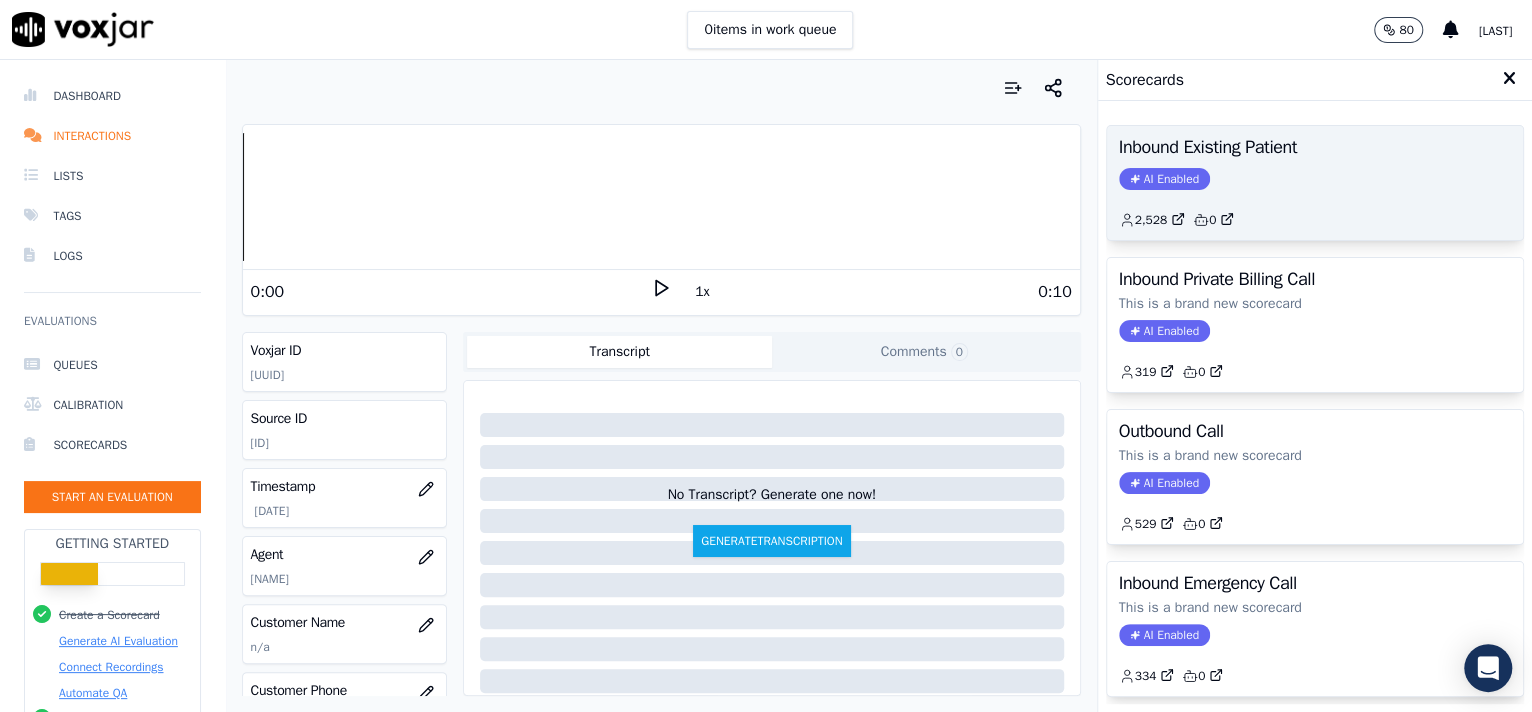 click on "Inbound Existing Patient" at bounding box center [1315, 147] 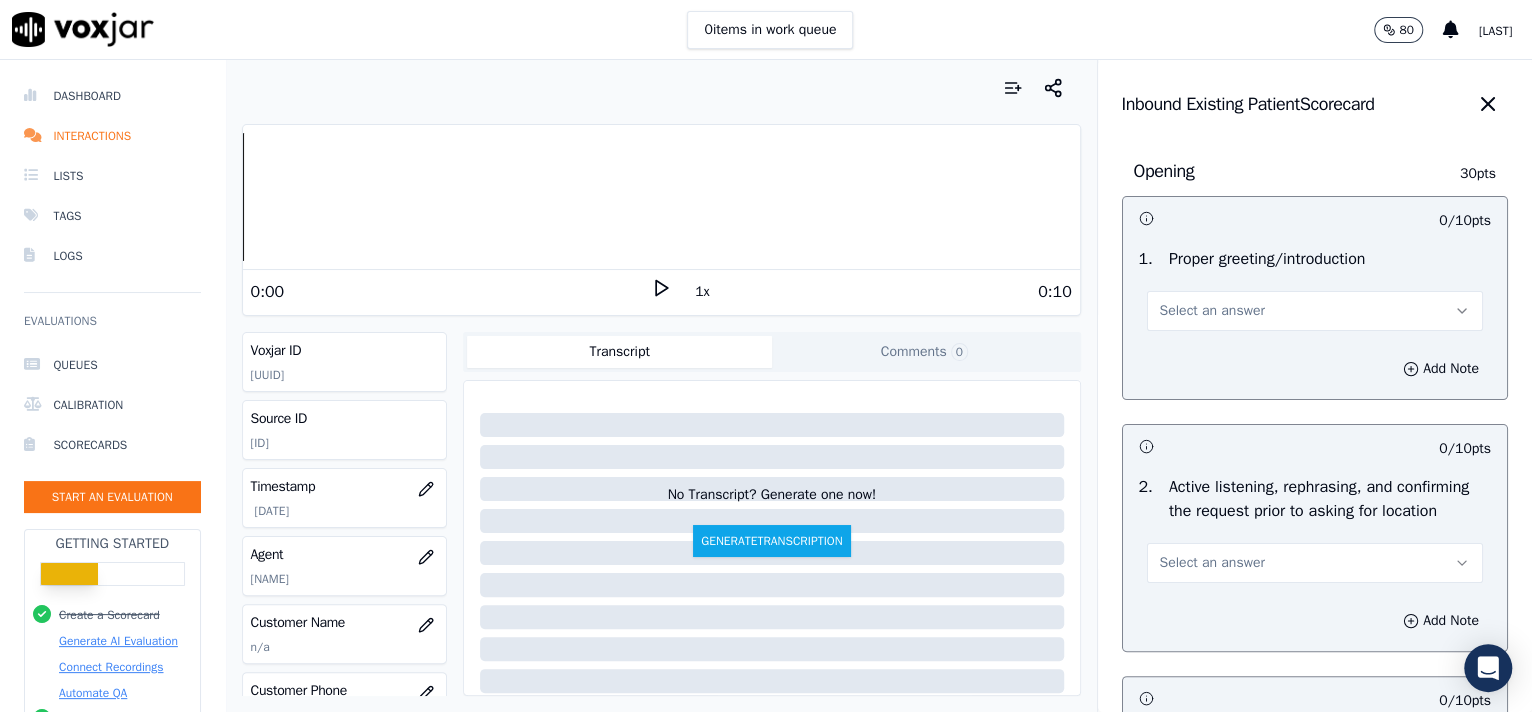 click on "Select an answer" at bounding box center [1212, 311] 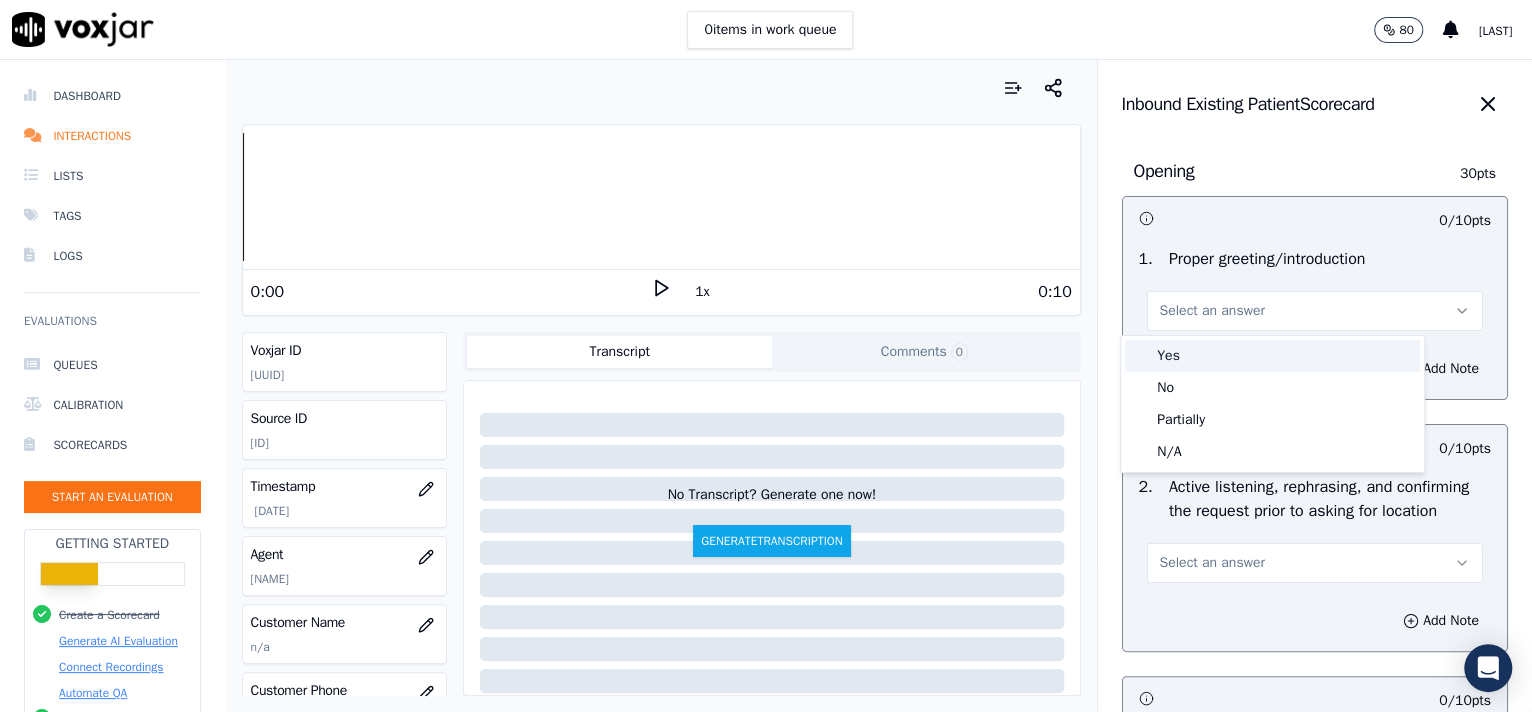 click on "Yes" at bounding box center [1272, 356] 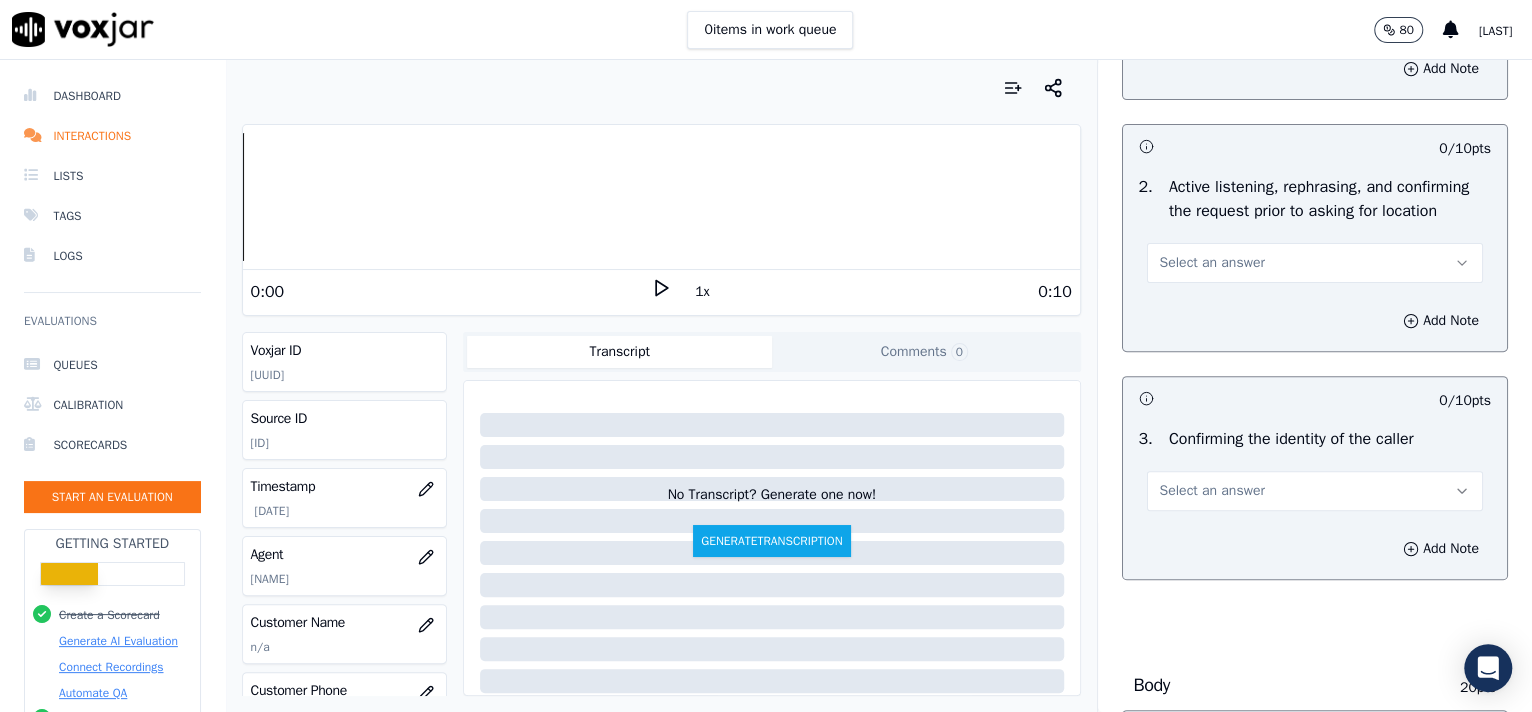 scroll, scrollTop: 323, scrollLeft: 0, axis: vertical 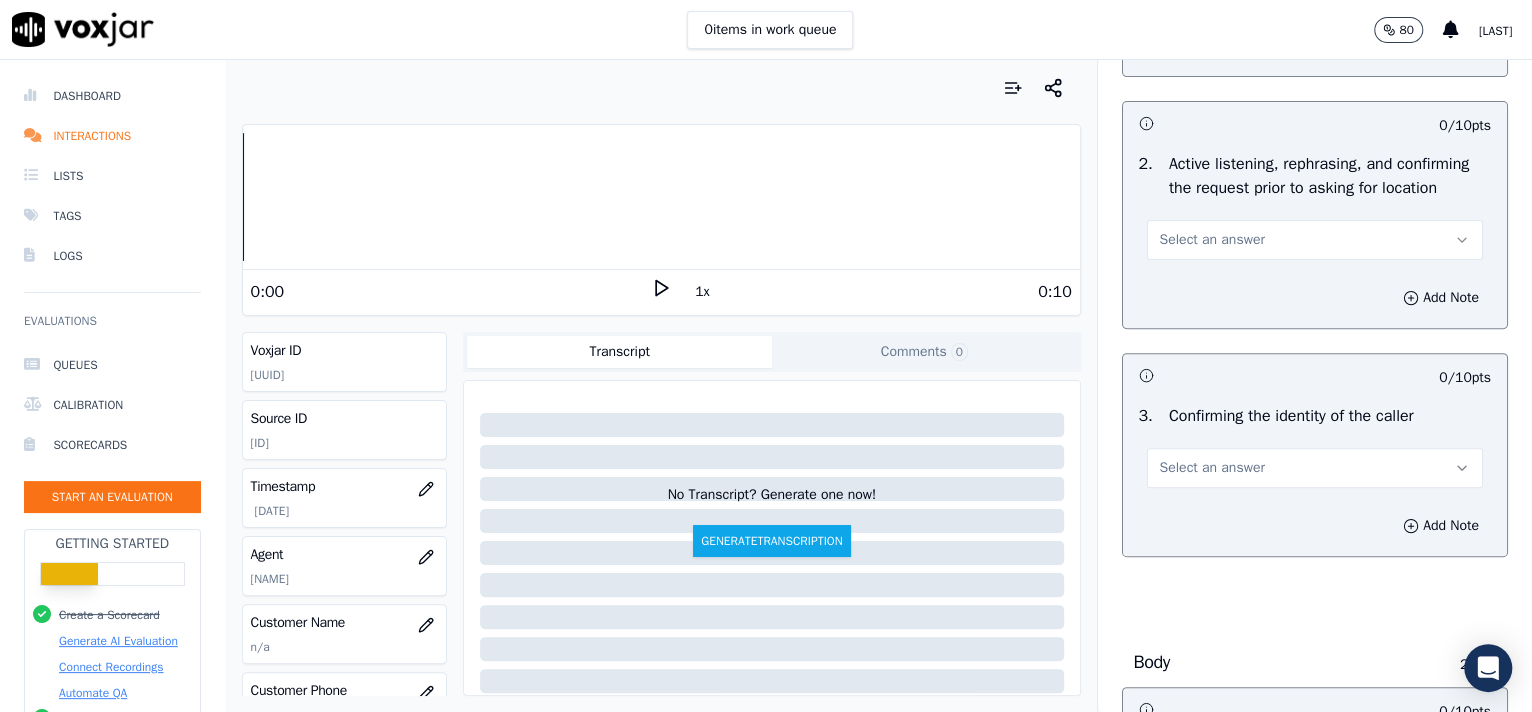click on "Select an answer" at bounding box center [1212, 240] 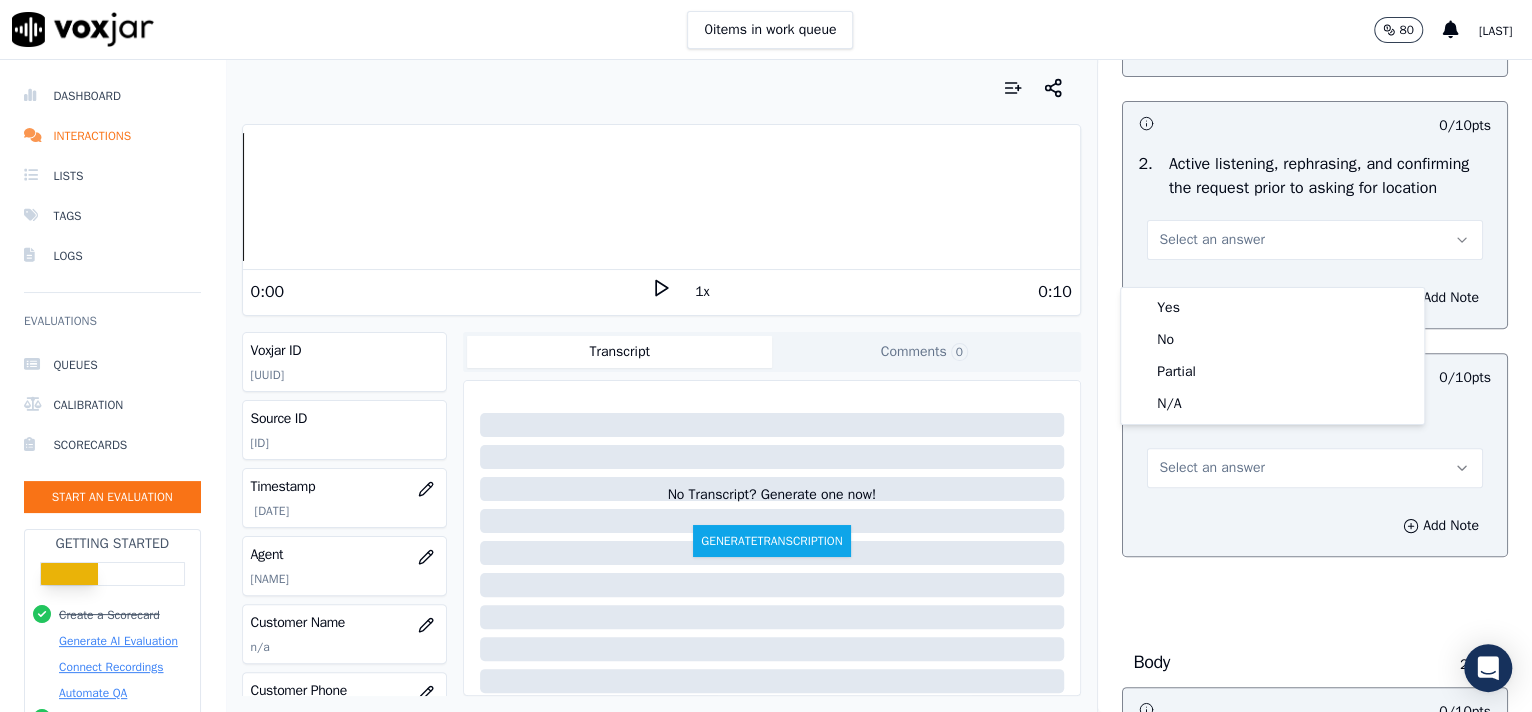 click on "Yes   No   Partial     N/A" at bounding box center [1272, 356] 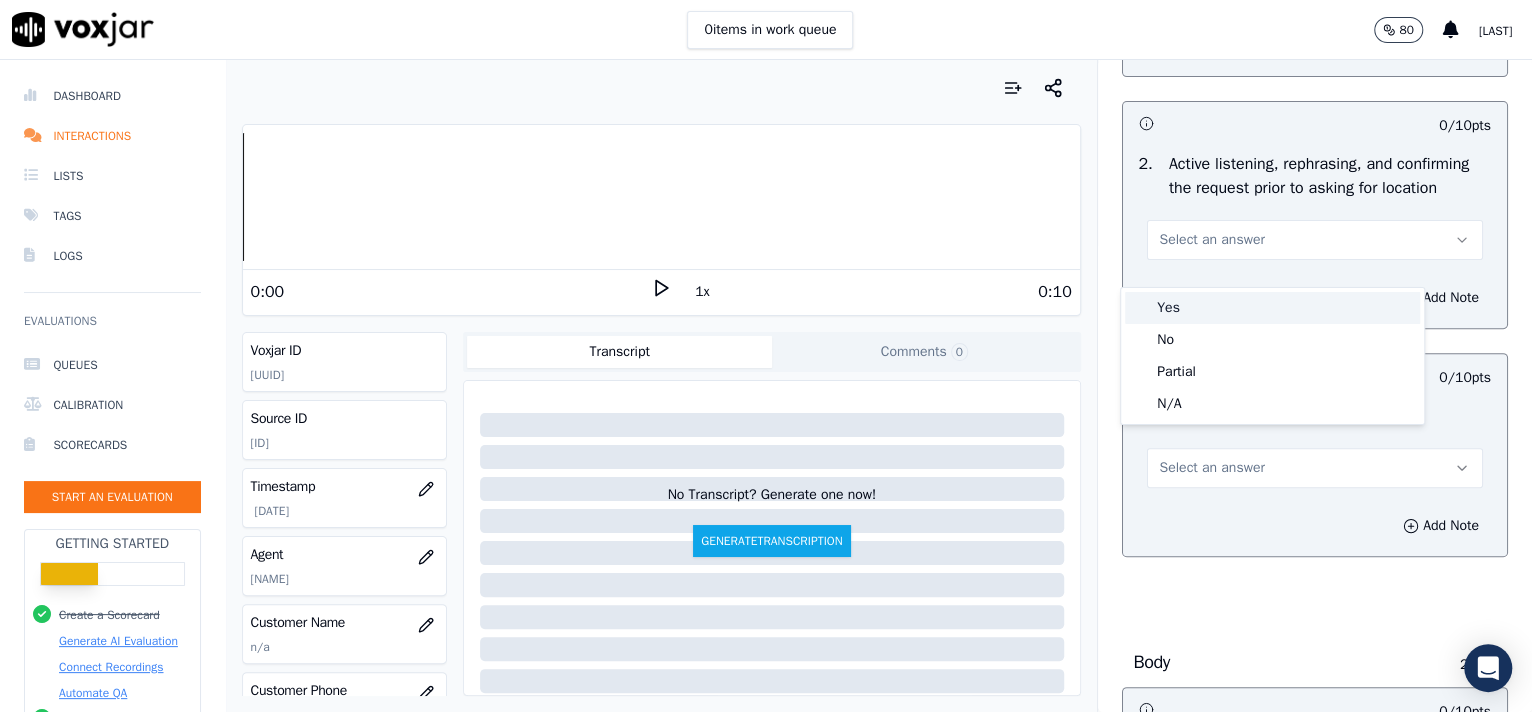 click on "Yes" at bounding box center (1272, 308) 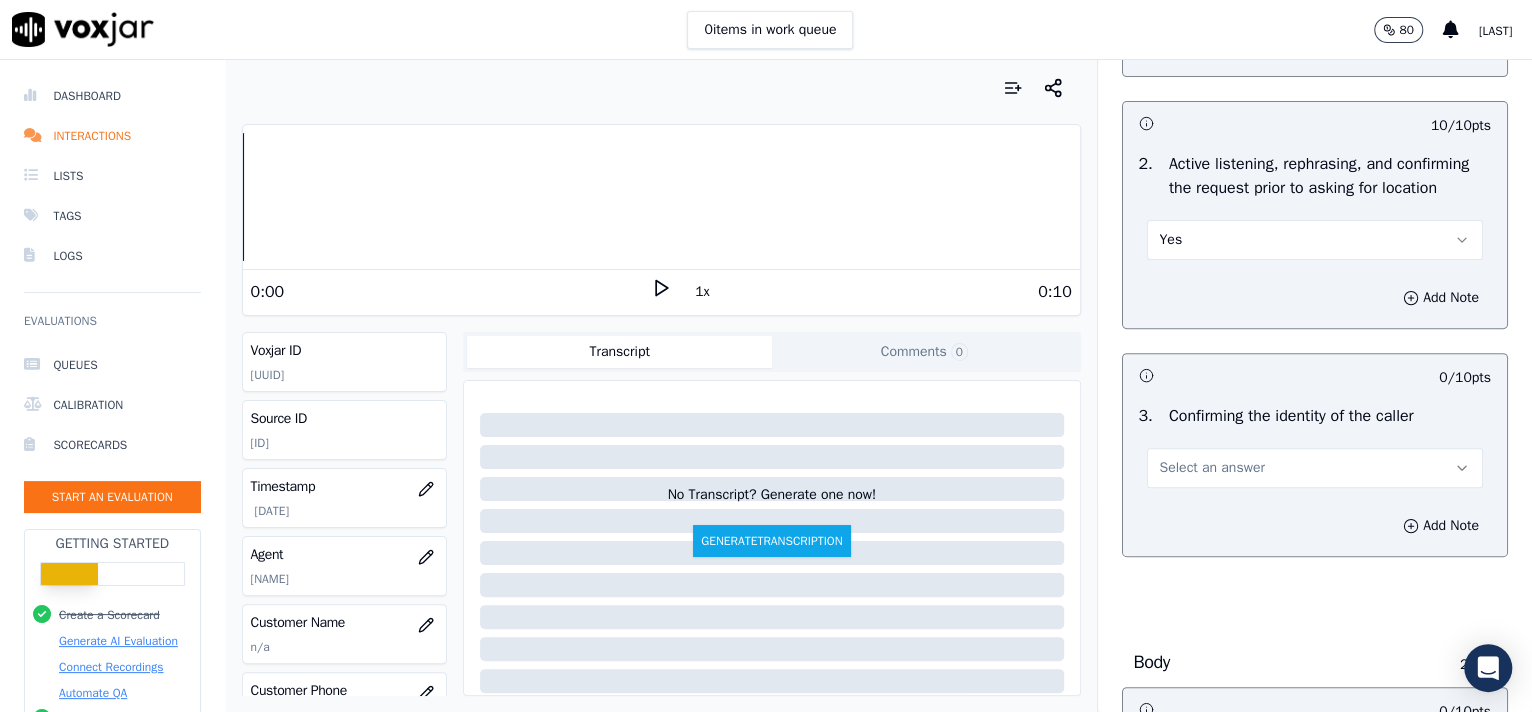 click on "Select an answer" at bounding box center [1212, 468] 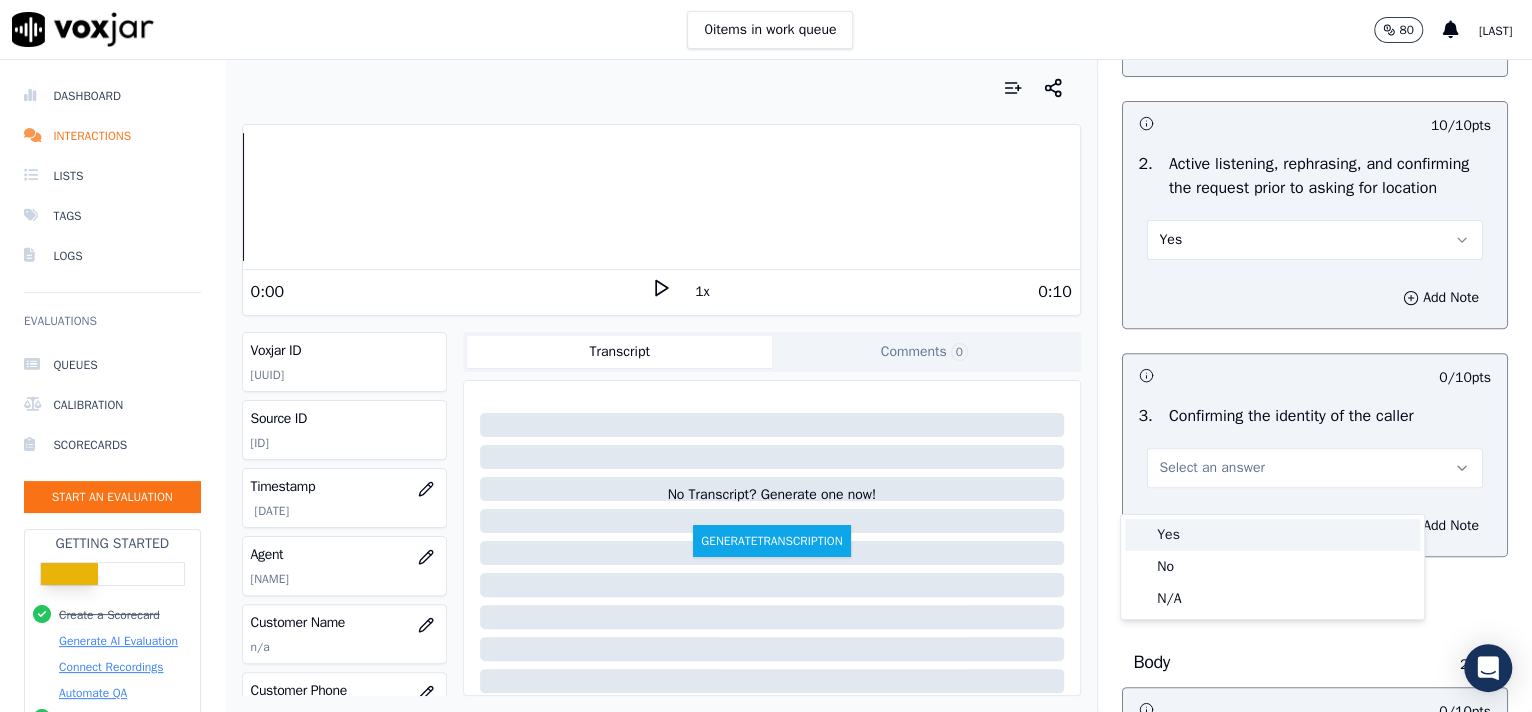 click on "Yes" at bounding box center (1272, 535) 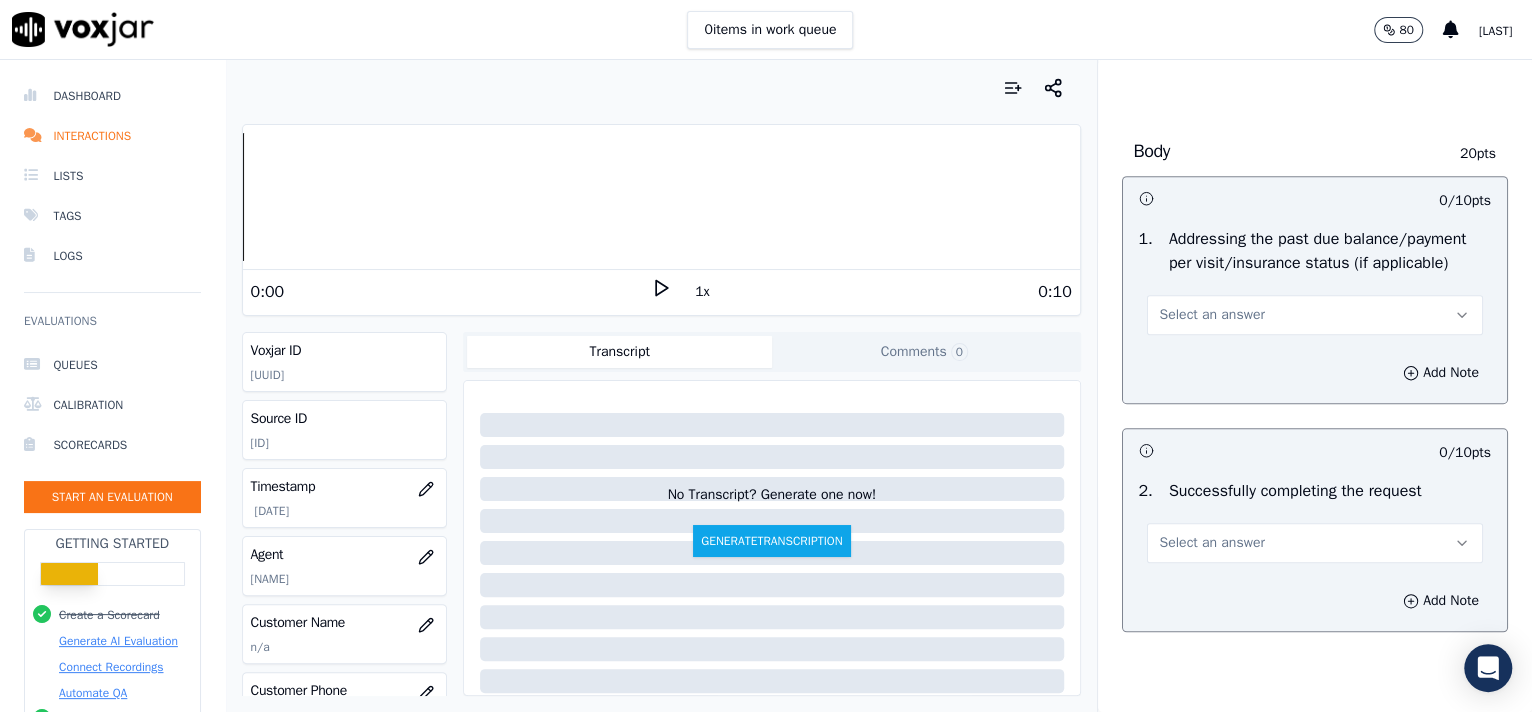 scroll, scrollTop: 850, scrollLeft: 0, axis: vertical 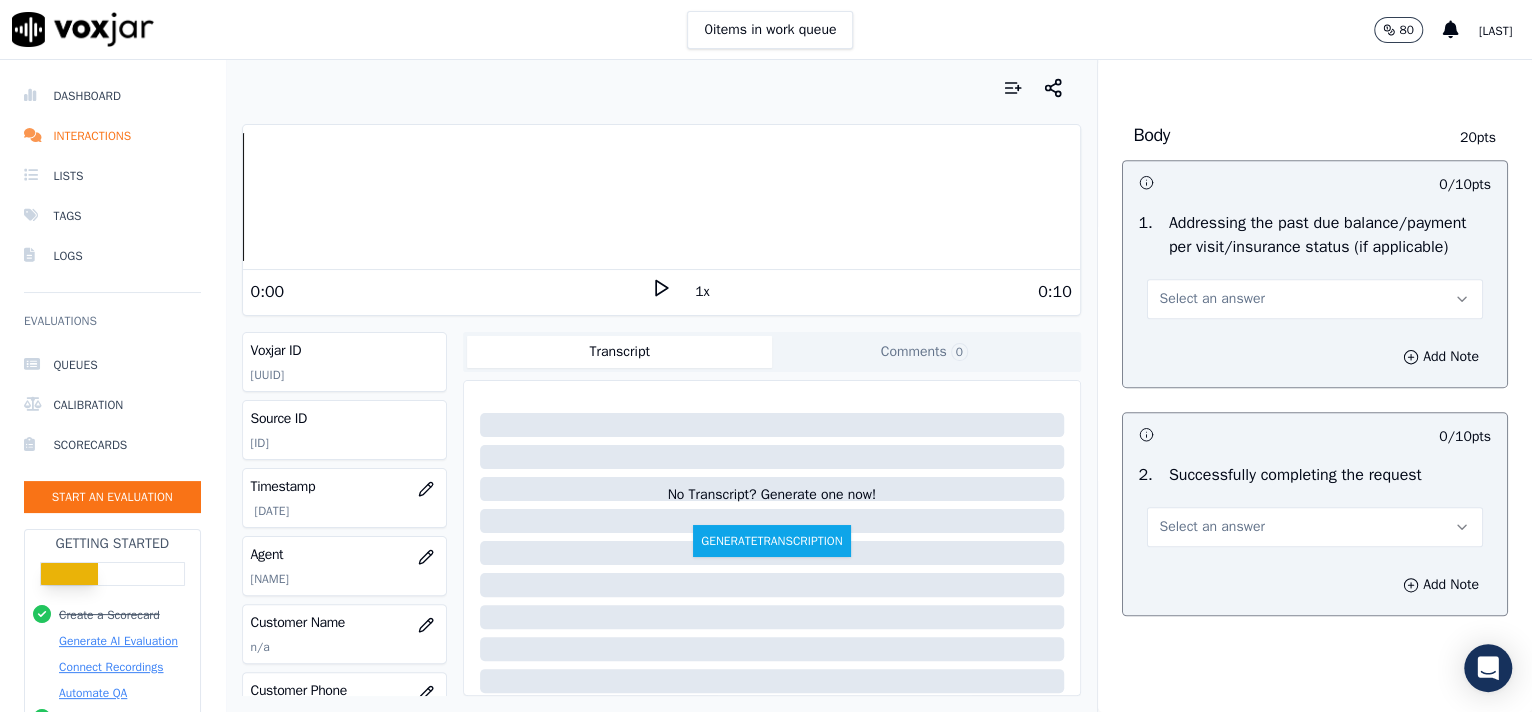 click on "Select an answer" at bounding box center [1212, 299] 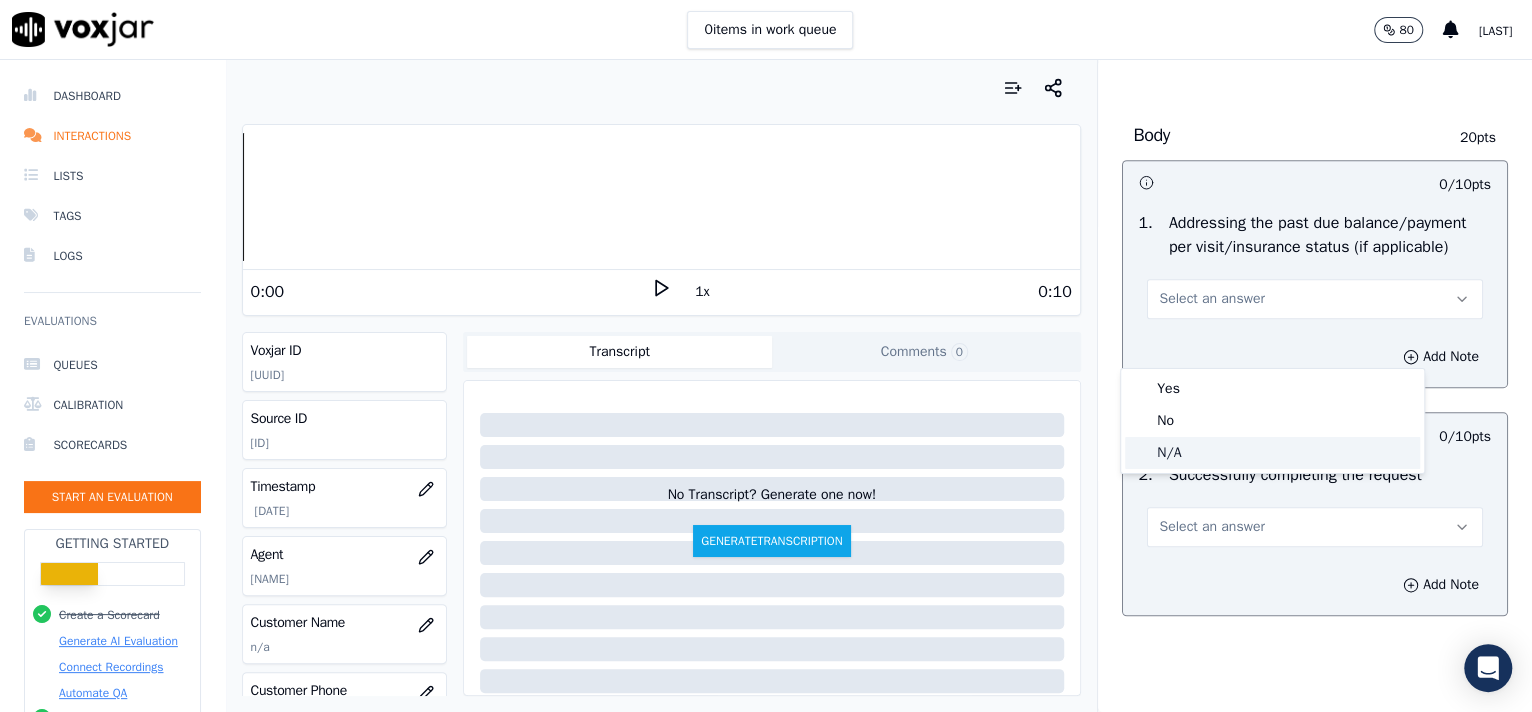 click on "N/A" 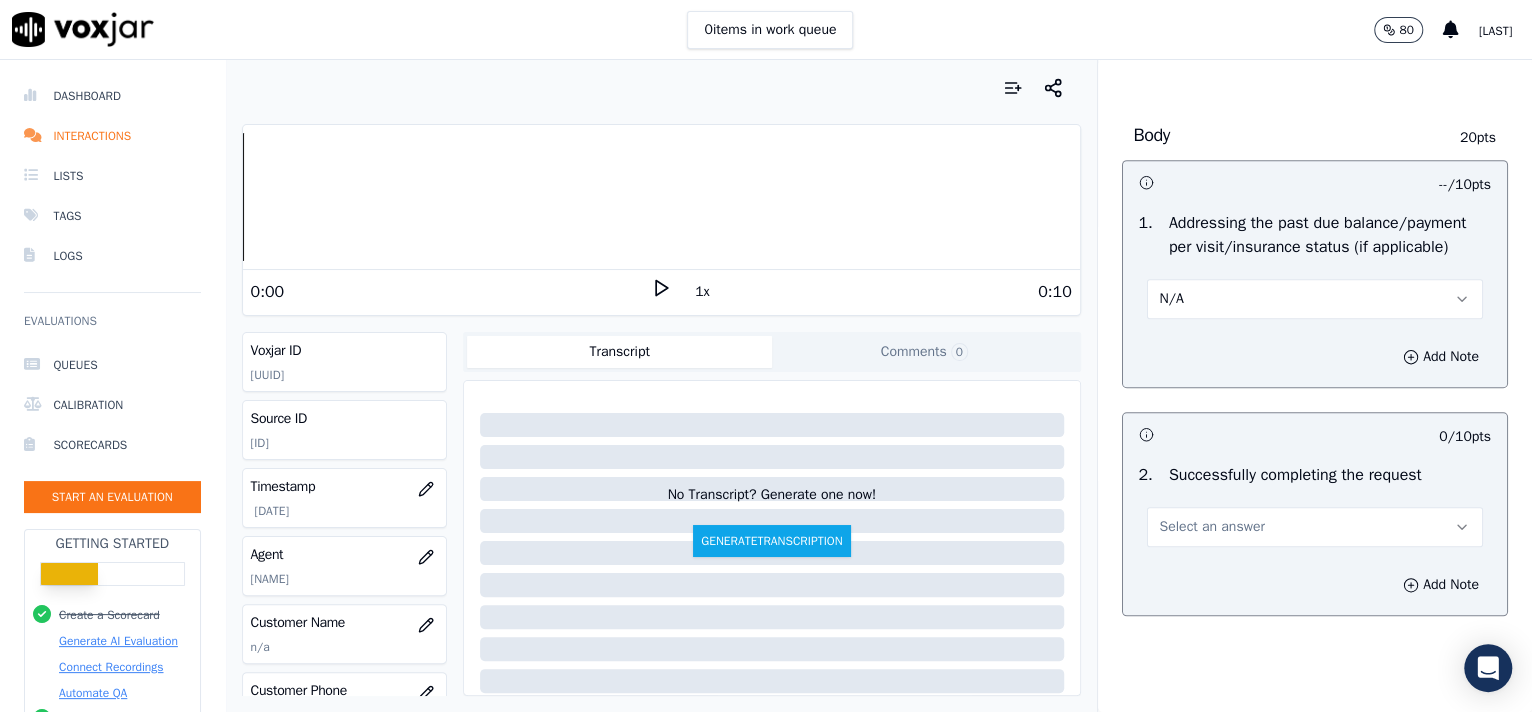click on "Select an answer" at bounding box center (1212, 527) 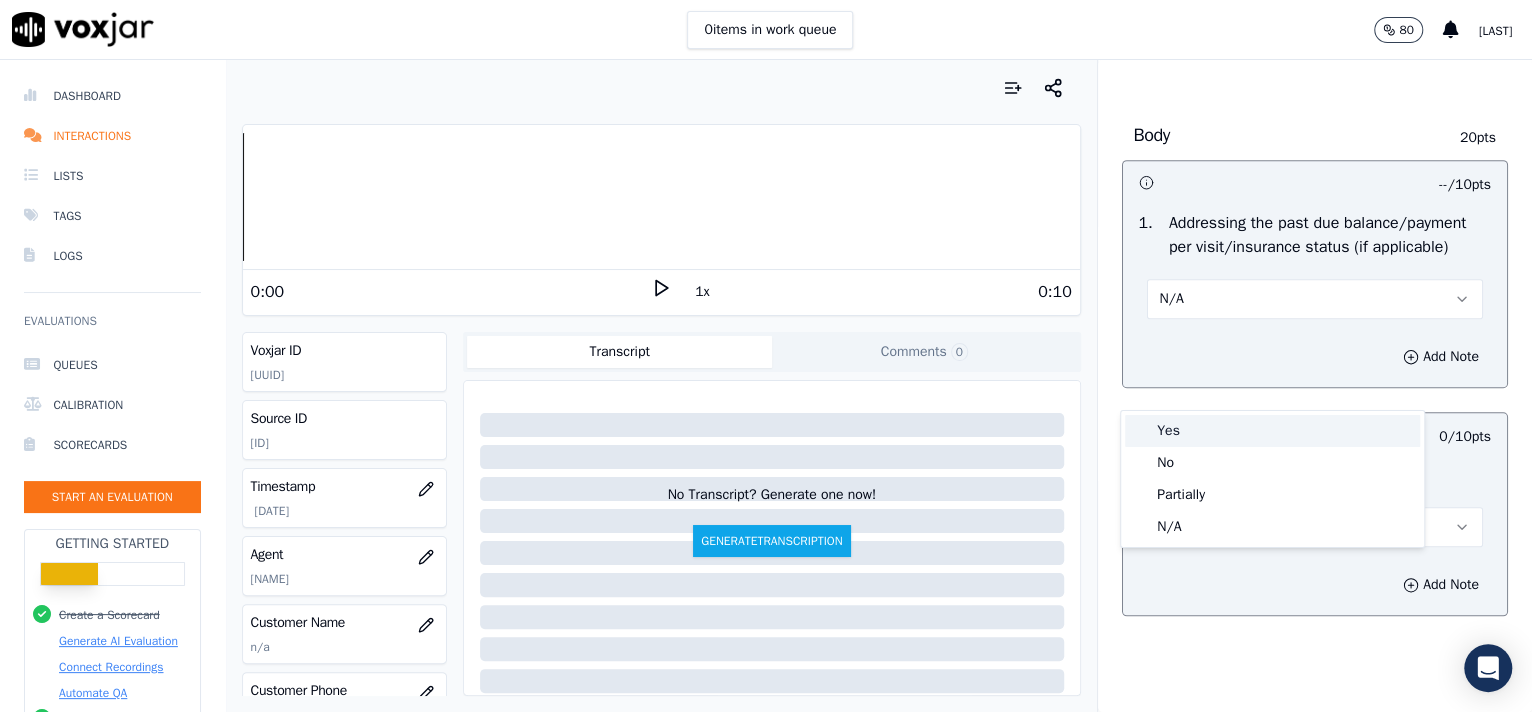 click on "0  items in work queue     80         [NAME]             Dashboard   Interactions   Lists   Tags   Logs       Evaluations     Queues   Calibration   Scorecards   Start an Evaluation     Getting Started       Create a Scorecard     Generate AI Evaluation     Connect Recordings     Automate QA     Invite your team
Report a Bug       2025   Voxjar   TOS   Privacy             Your browser does not support the audio element.   0:00     1x   0:10   Voxjar ID   d90abd4c-5765-49f0-be72-e50540206bdf   Source ID   355807753   Timestamp
08/01/2025 12:00 pm     Agent
[NAME]     Customer Name     n/a     Customer Phone     n/a     Tags
No Tags     Source     manualUpload   Type     AUDIO       Transcript   Comments  0   No Transcript? Generate one one now!   Generate  Transcription         Add Comment   Scores   Transcript   Metadata   Comments         Human Score   --   0  evaluation s   AI Score   --   0  evaluation s   Calibration Sessions" at bounding box center [766, 356] 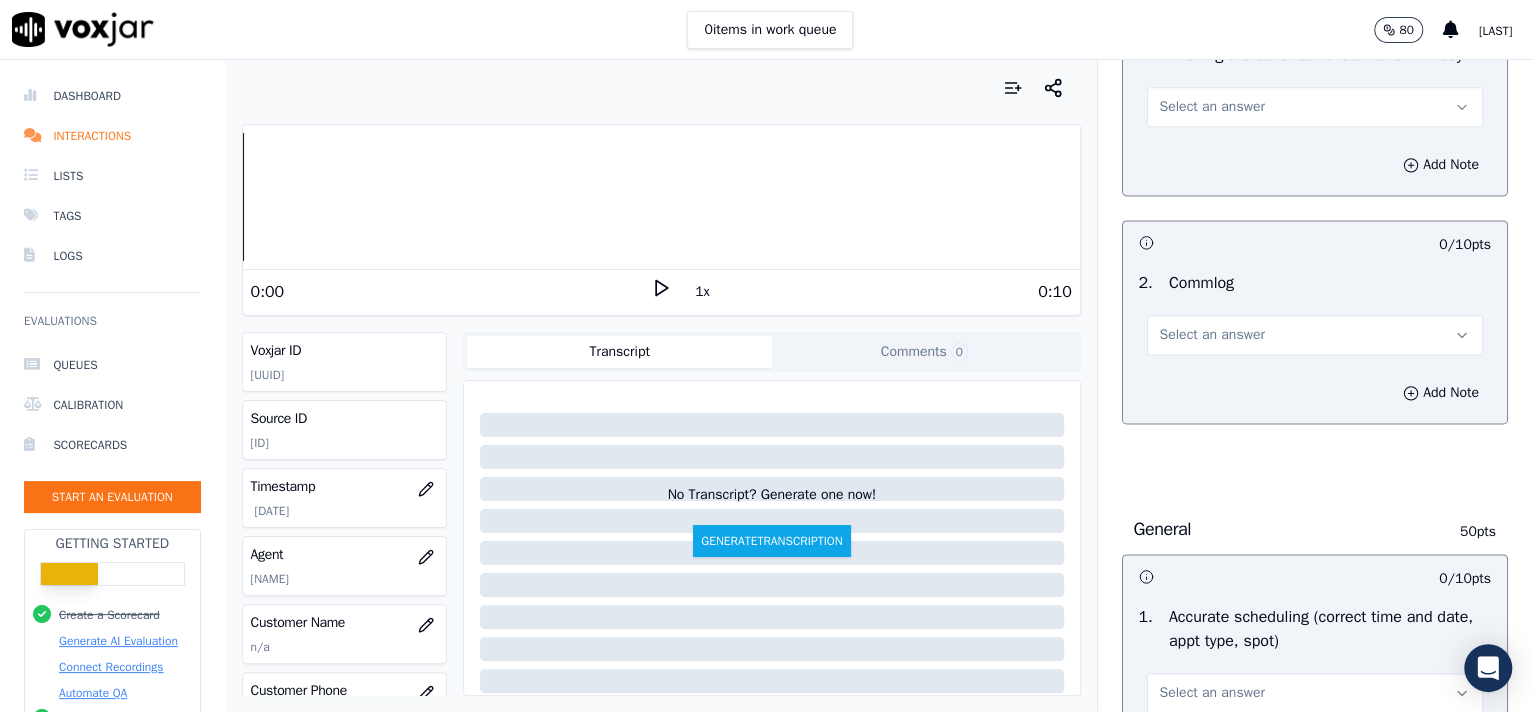 scroll, scrollTop: 1610, scrollLeft: 0, axis: vertical 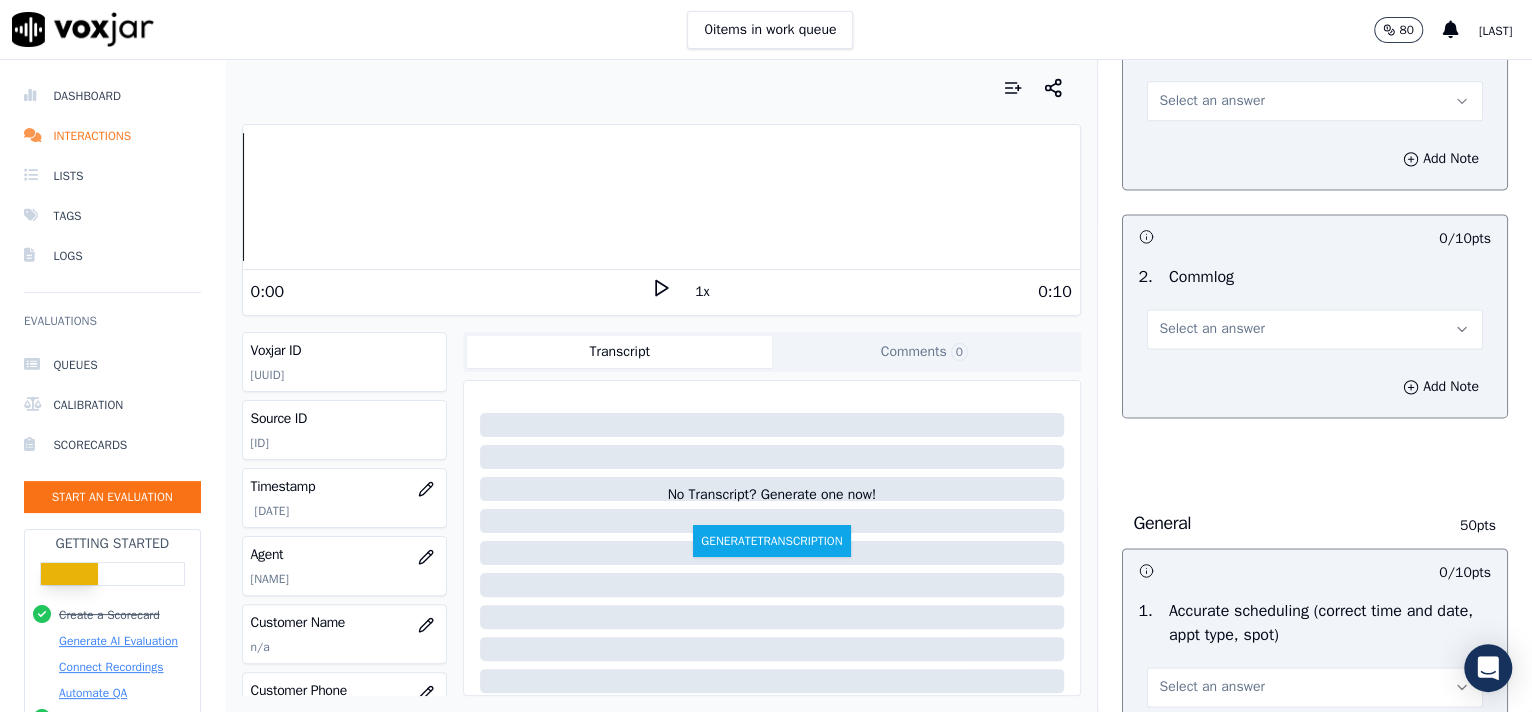 click on "Select an answer" at bounding box center [1315, 101] 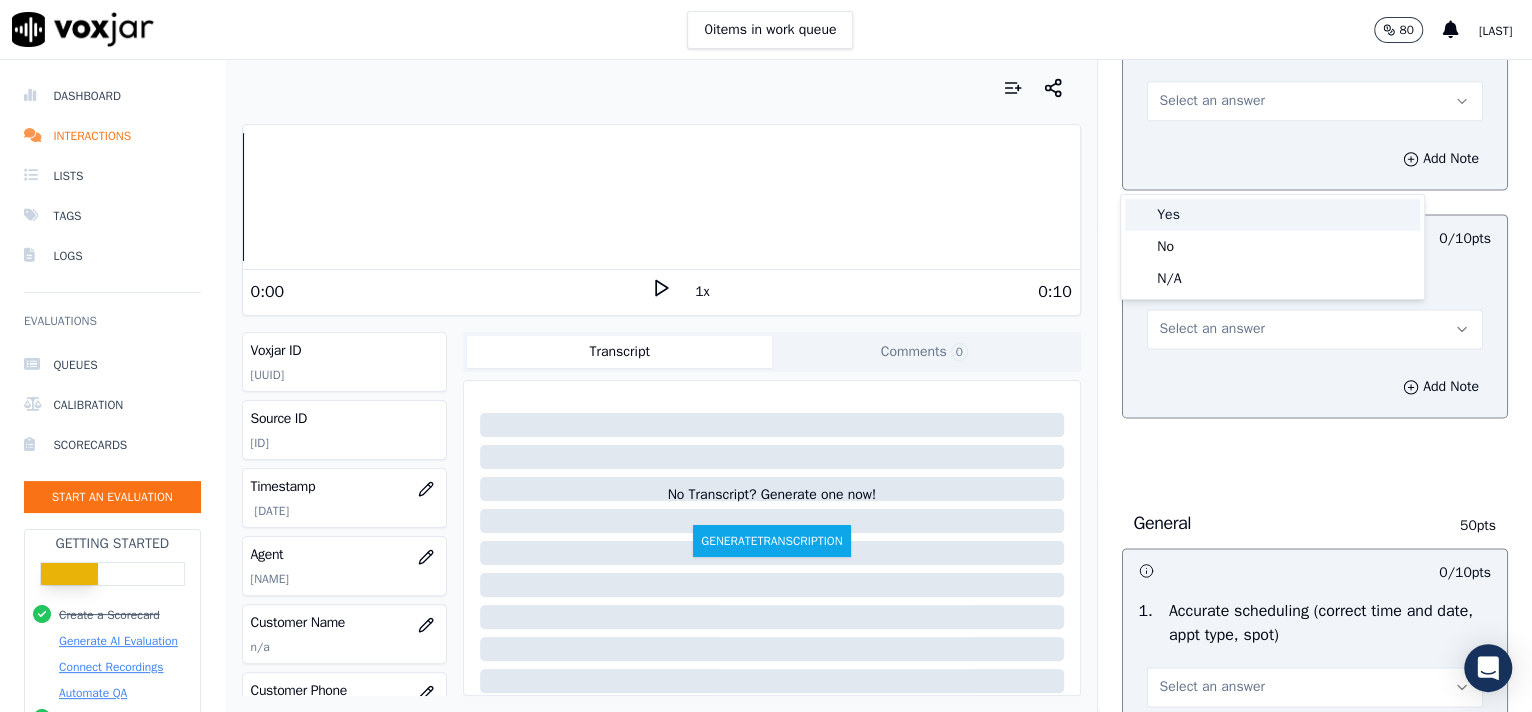 click on "Yes" at bounding box center [1272, 215] 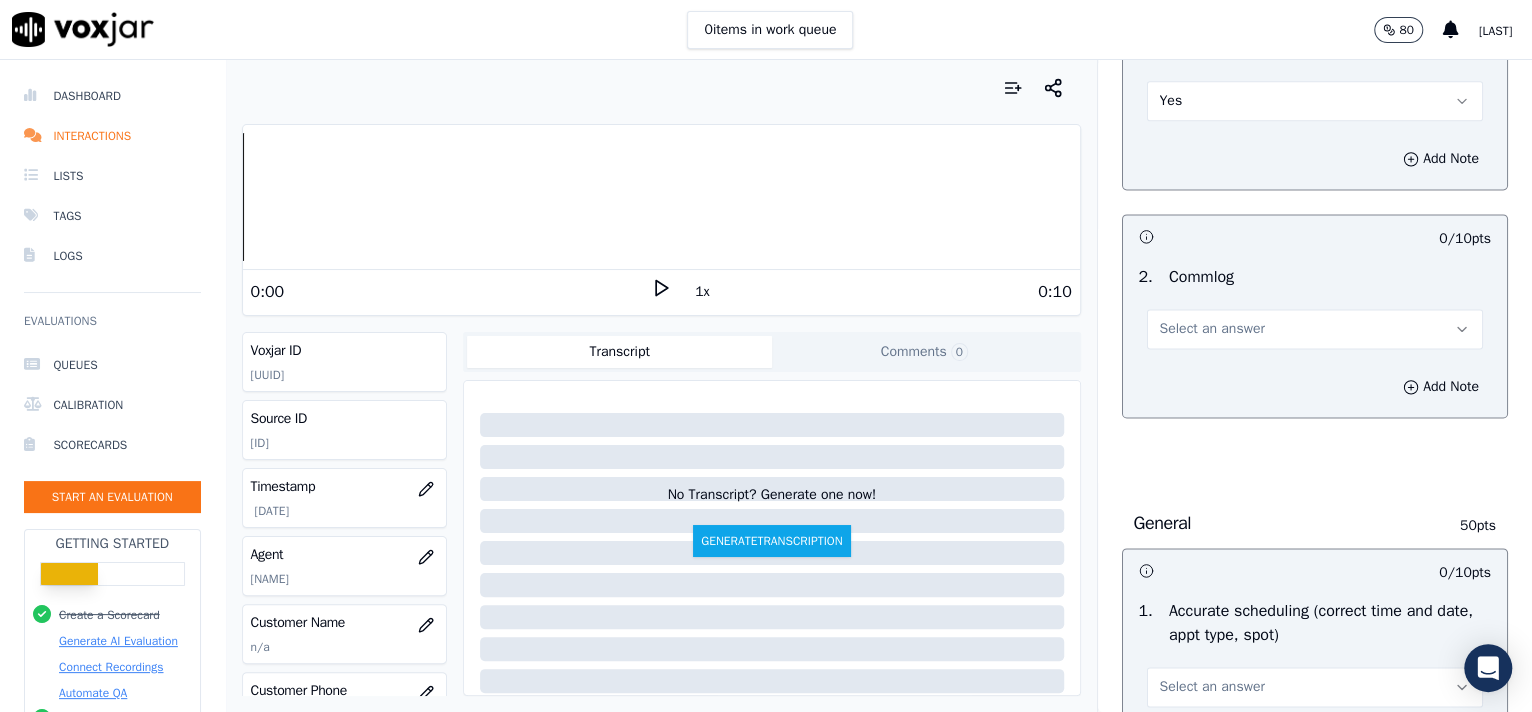 click on "Select an answer" at bounding box center [1212, 329] 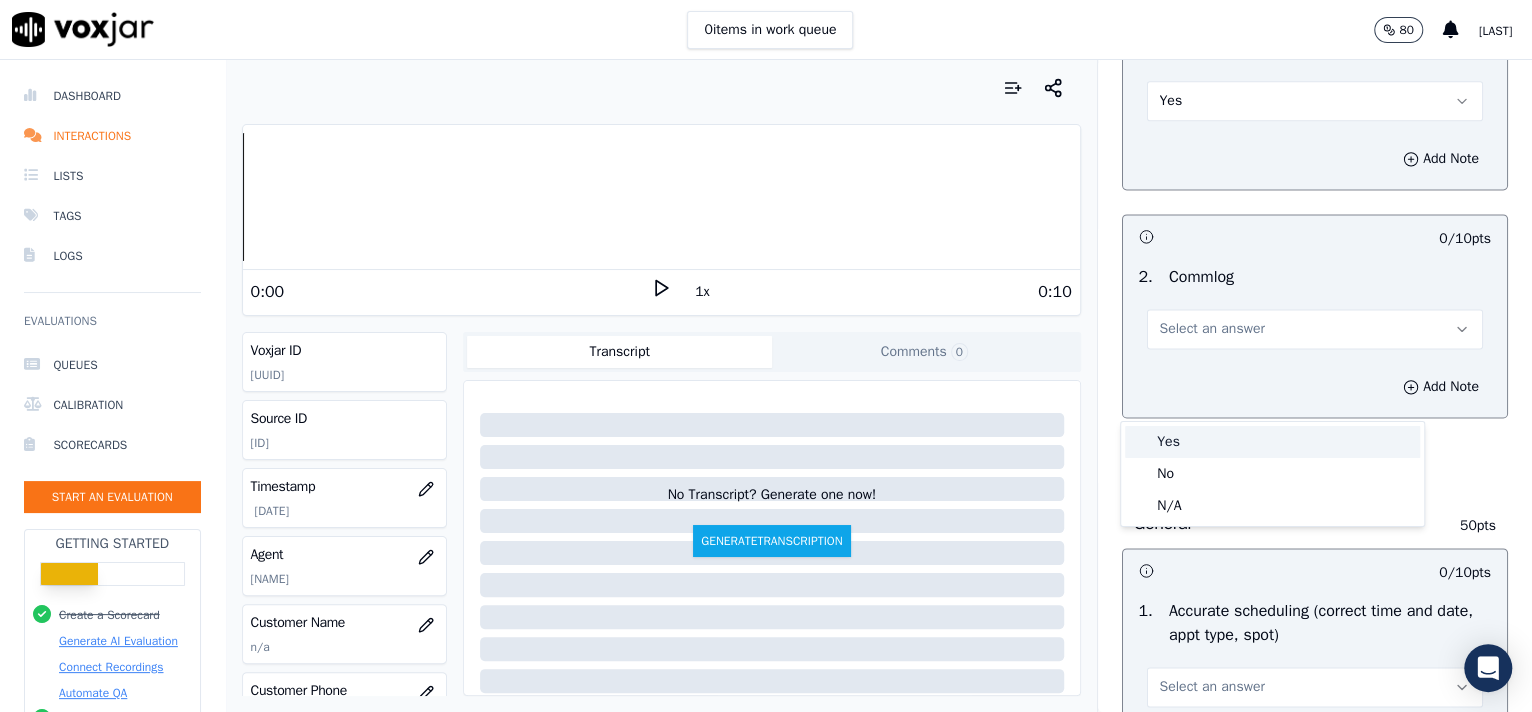 click on "Yes" at bounding box center (1272, 442) 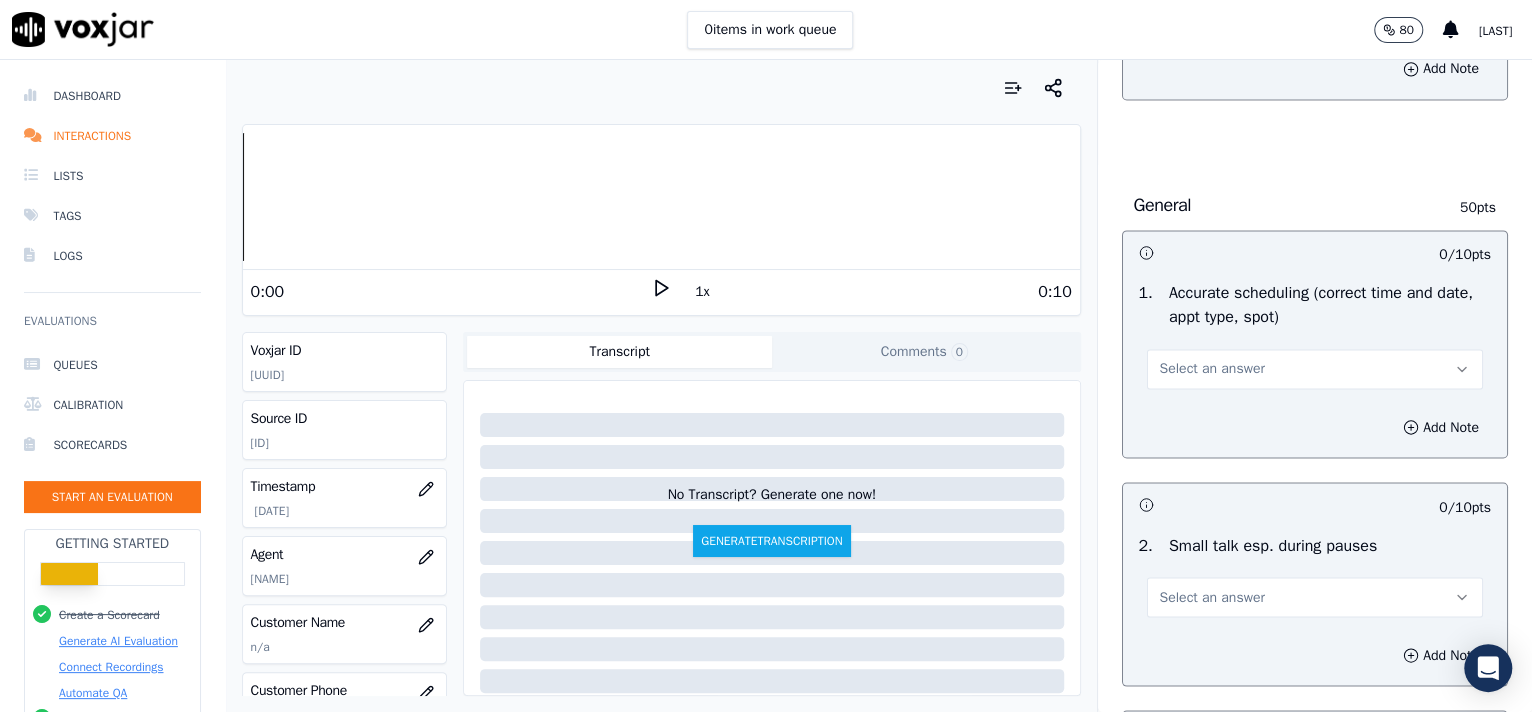 scroll, scrollTop: 2075, scrollLeft: 0, axis: vertical 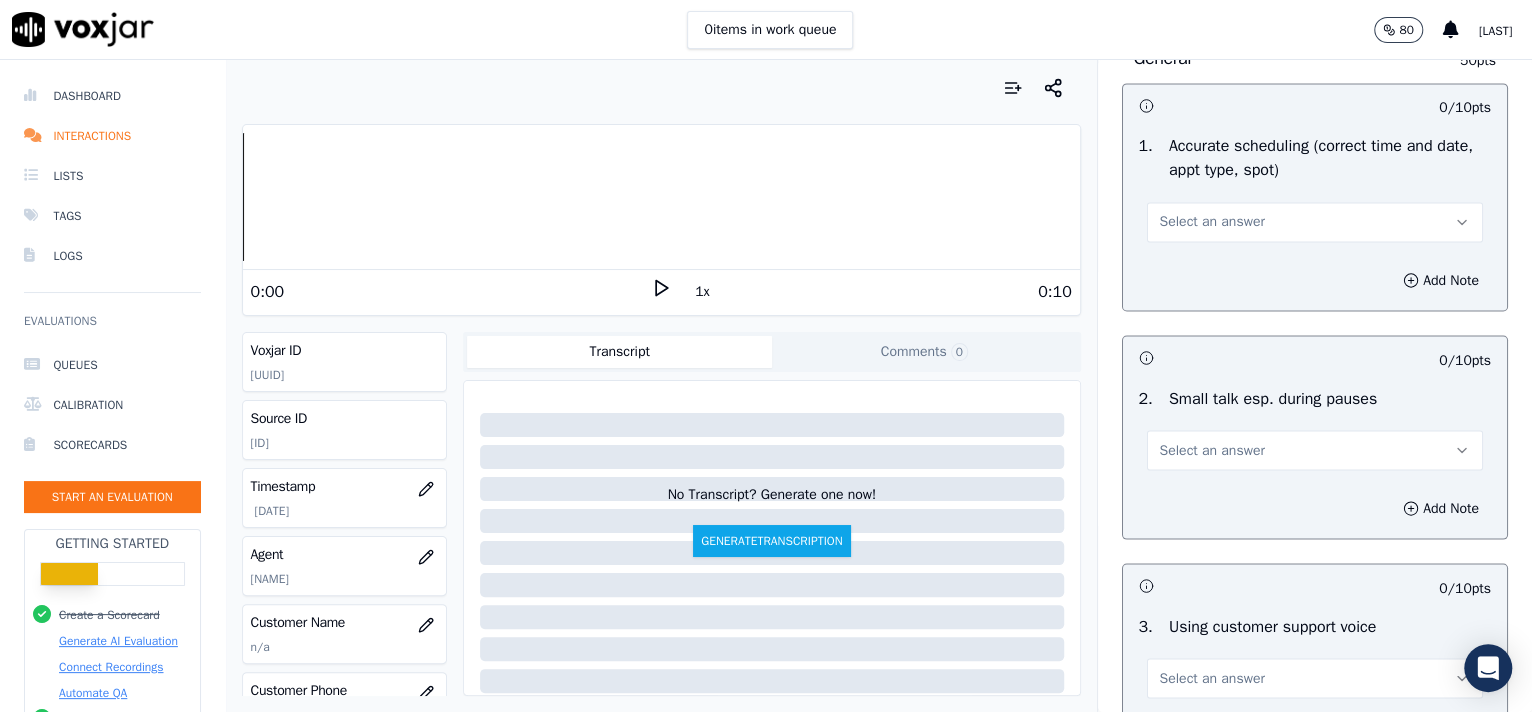 click on "Select an answer" at bounding box center (1212, 222) 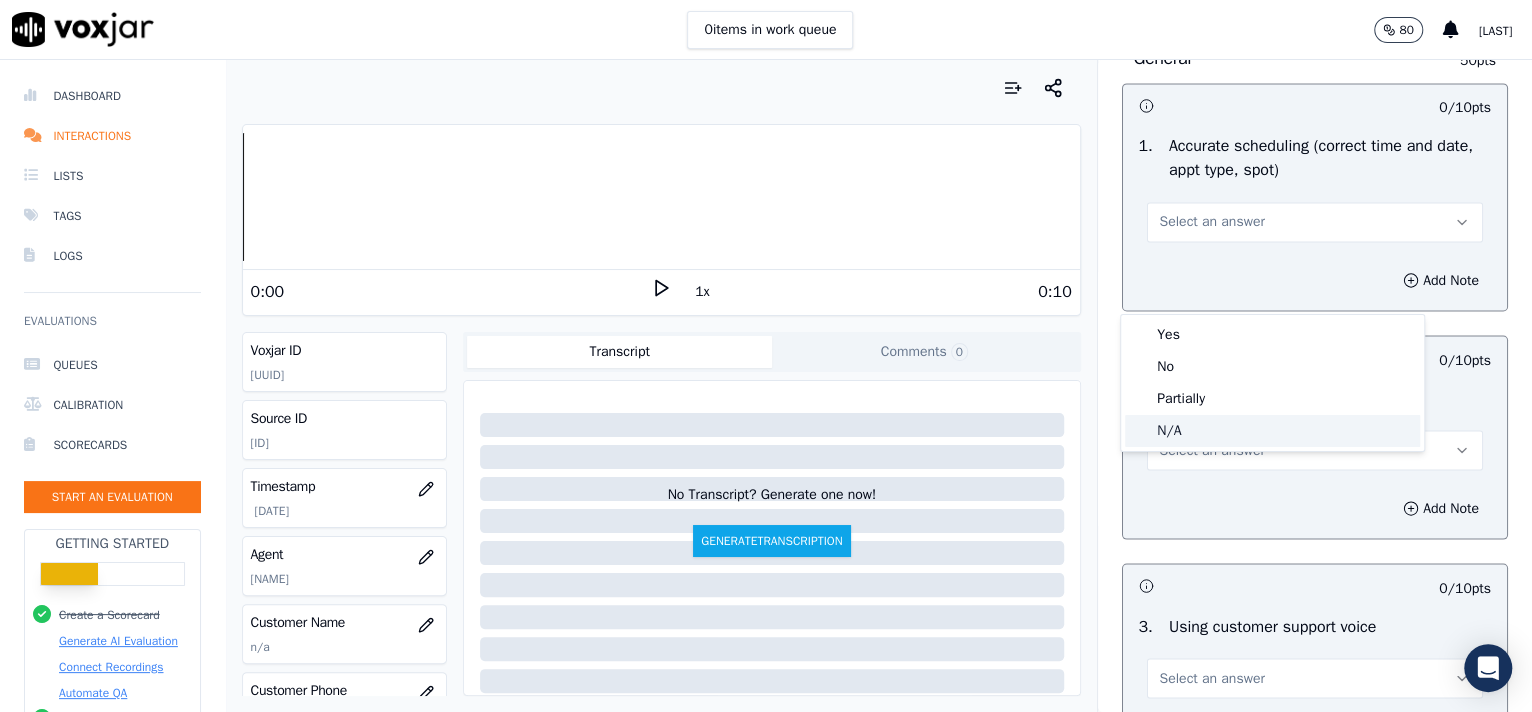 click on "N/A" 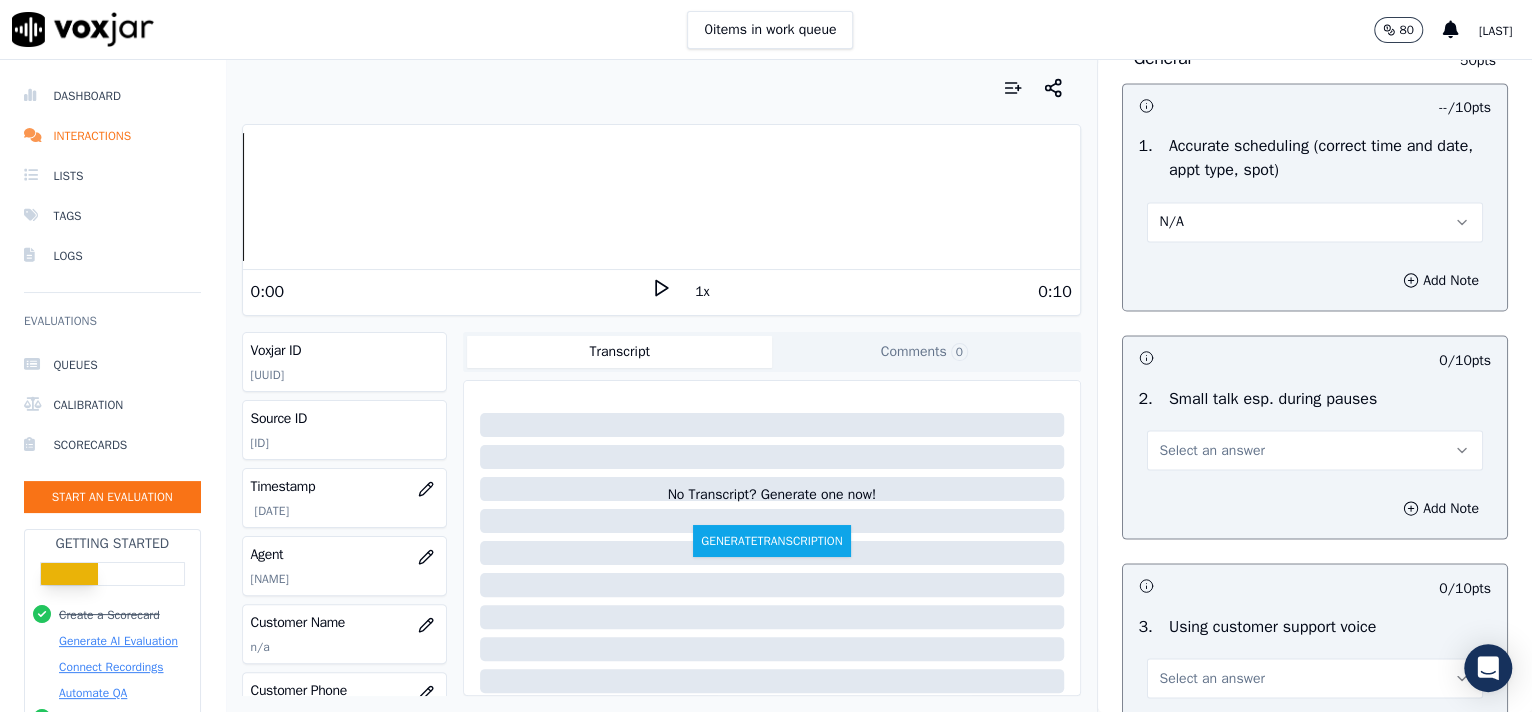 click on "Select an answer" at bounding box center [1212, 450] 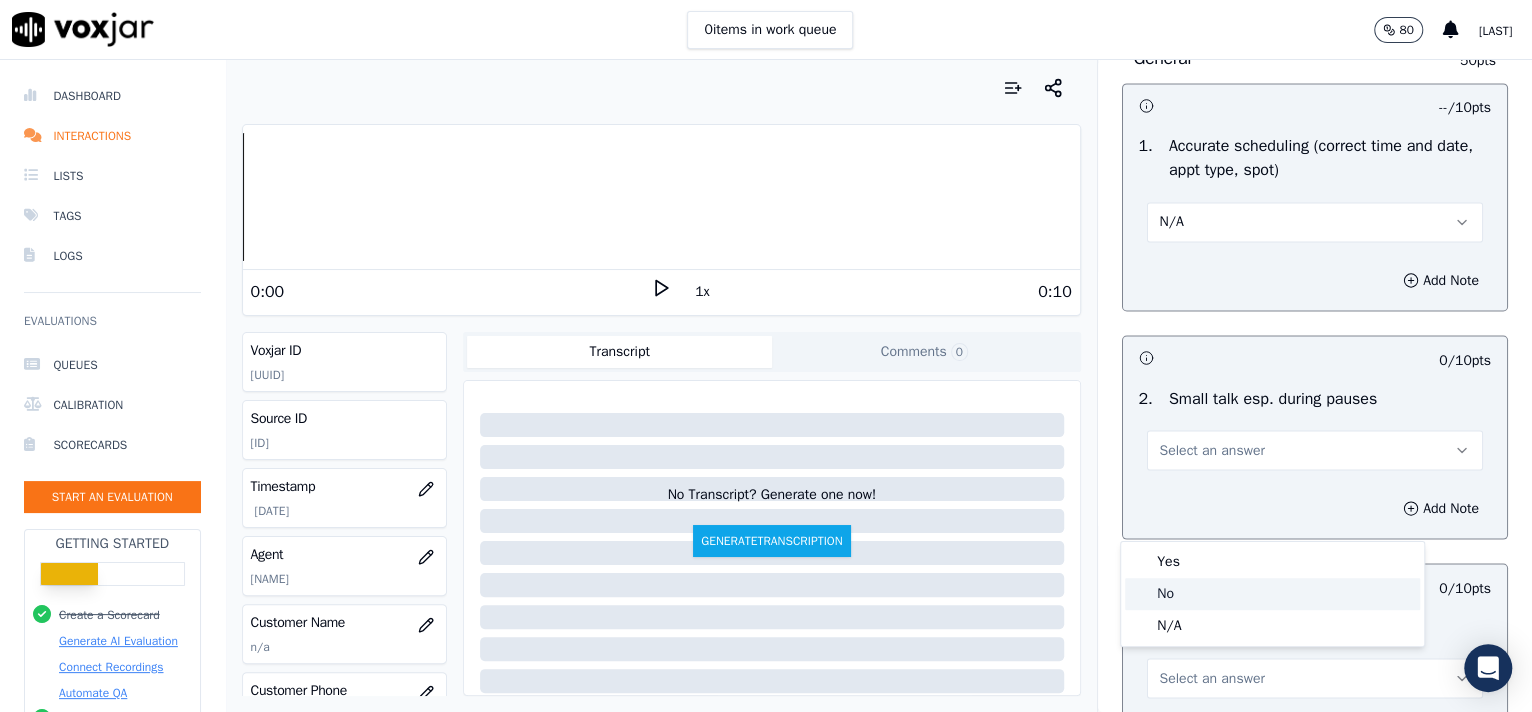 click on "No" 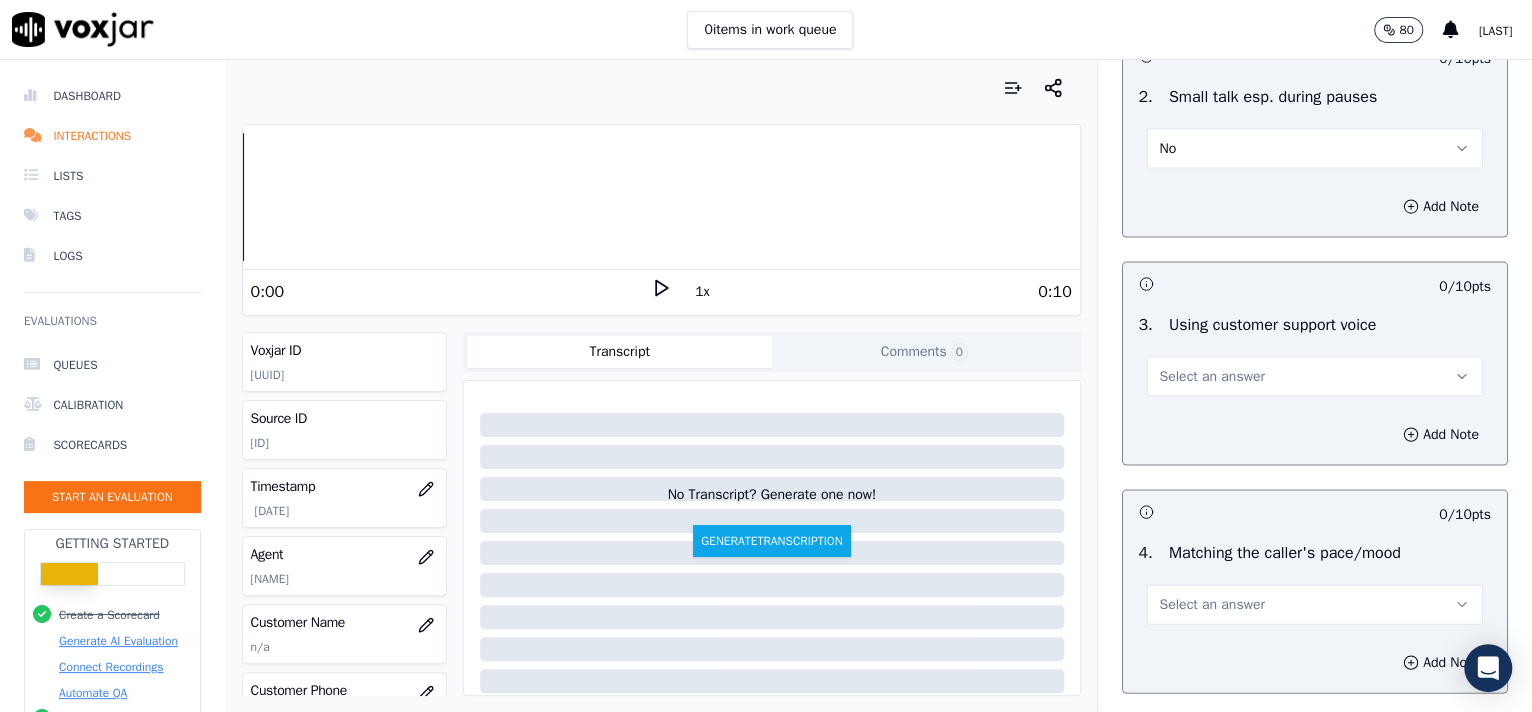 scroll, scrollTop: 2427, scrollLeft: 0, axis: vertical 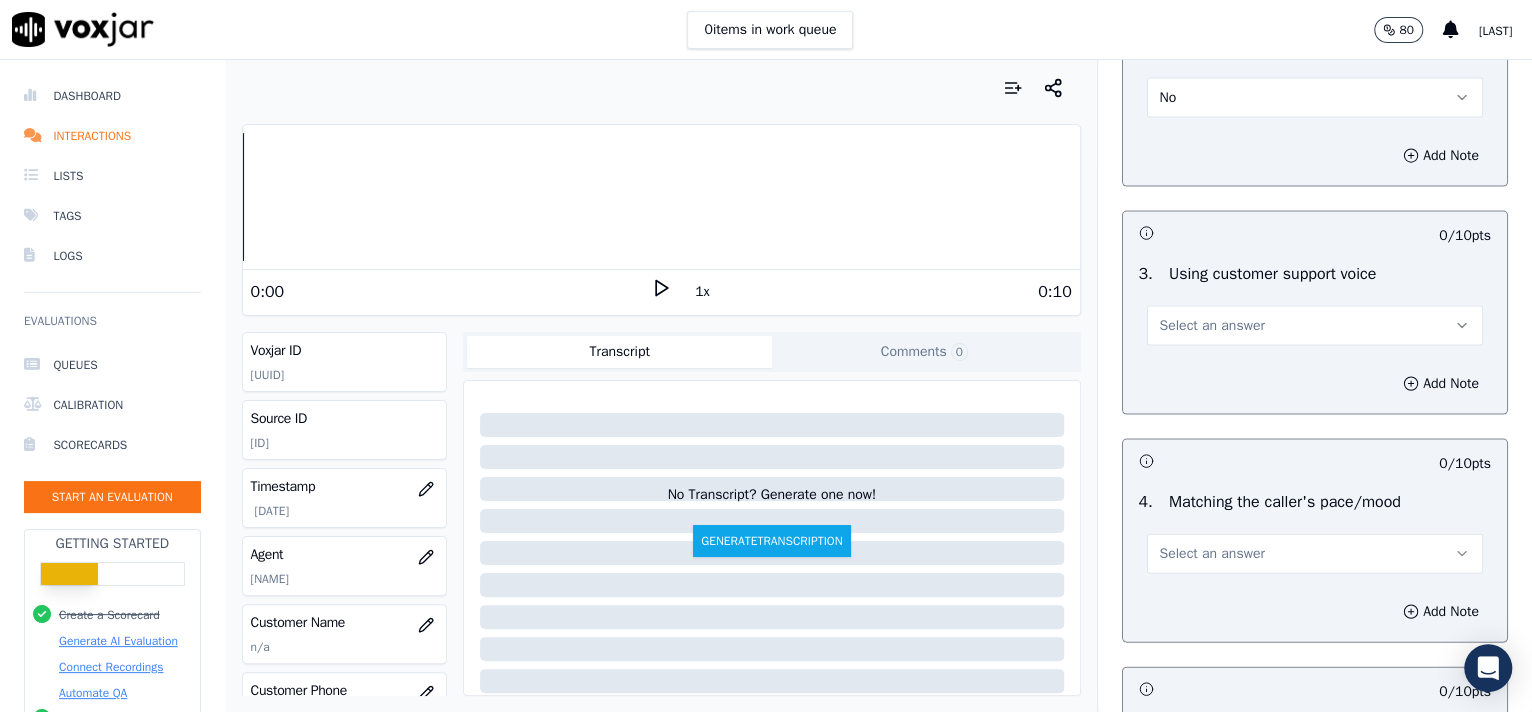 click on "Add Note" at bounding box center (1315, 384) 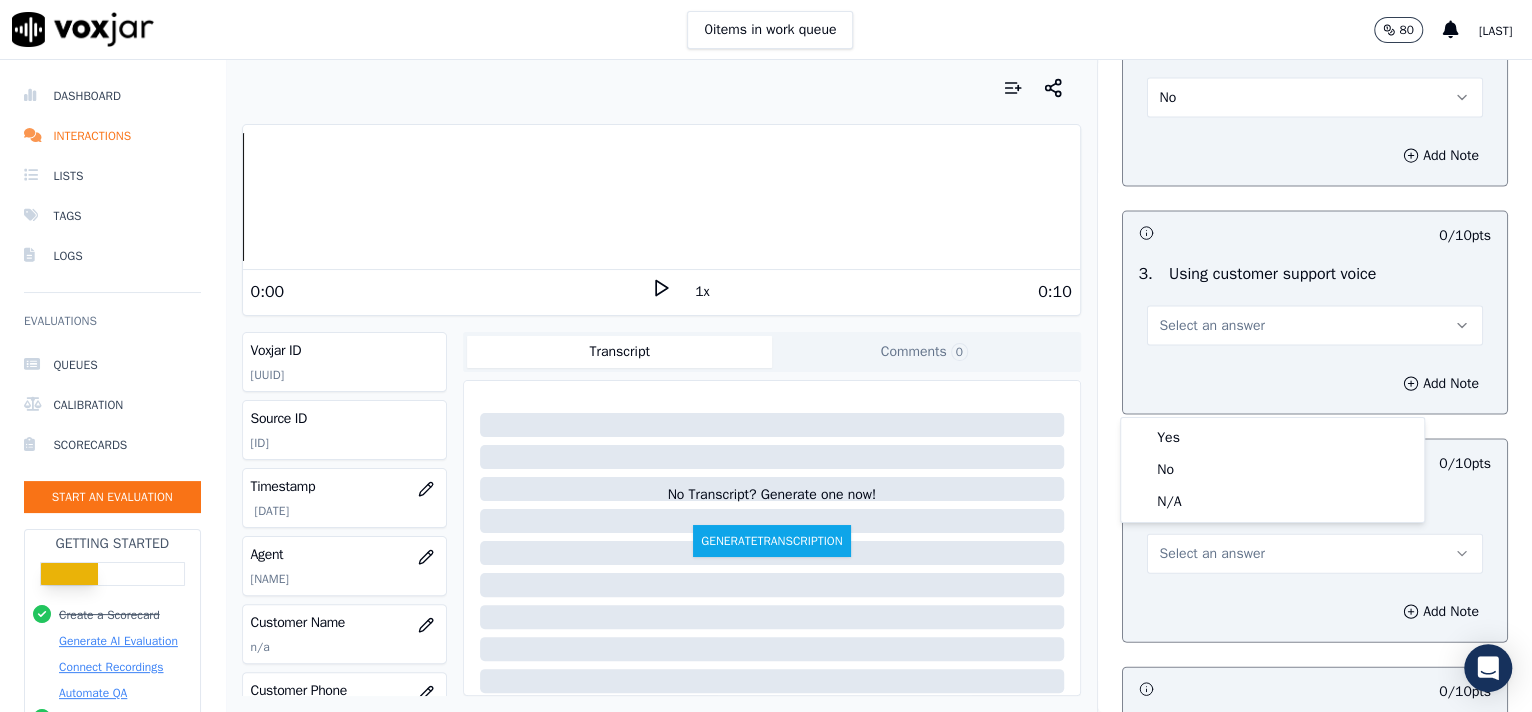 click on "0  items in work queue     80         [NAME]             Dashboard   Interactions   Lists   Tags   Logs       Evaluations     Queues   Calibration   Scorecards   Start an Evaluation     Getting Started       Create a Scorecard     Generate AI Evaluation     Connect Recordings     Automate QA     Invite your team
Report a Bug       2025   Voxjar   TOS   Privacy             Your browser does not support the audio element.   0:00     1x   0:10   Voxjar ID   d90abd4c-5765-49f0-be72-e50540206bdf   Source ID   355807753   Timestamp
08/01/2025 12:00 pm     Agent
[NAME]     Customer Name     n/a     Customer Phone     n/a     Tags
No Tags     Source     manualUpload   Type     AUDIO       Transcript   Comments  0   No Transcript? Generate one one now!   Generate  Transcription         Add Comment   Scores   Transcript   Metadata   Comments         Human Score   --   0  evaluation s   AI Score   --   0  evaluation s   Calibration Sessions" at bounding box center (766, 356) 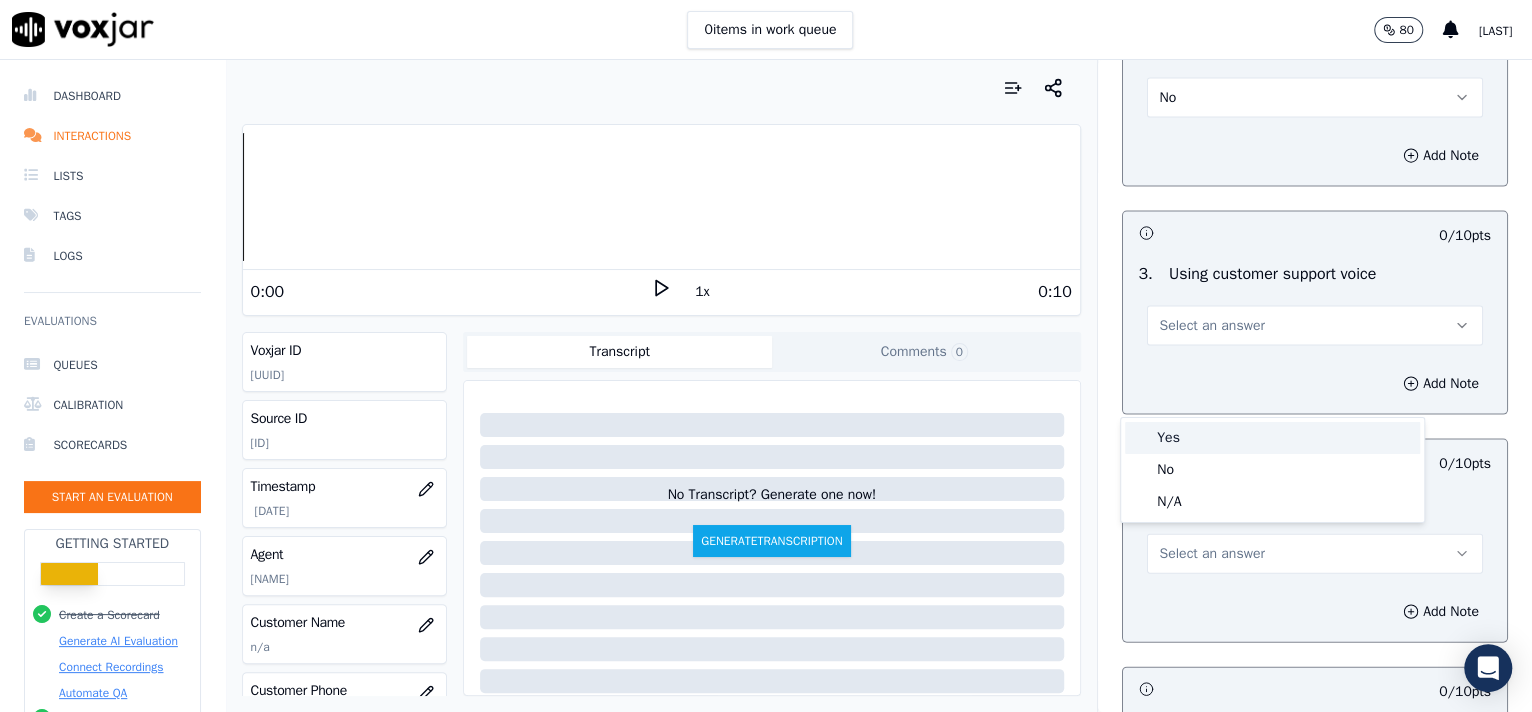 click on "Yes" at bounding box center (1272, 438) 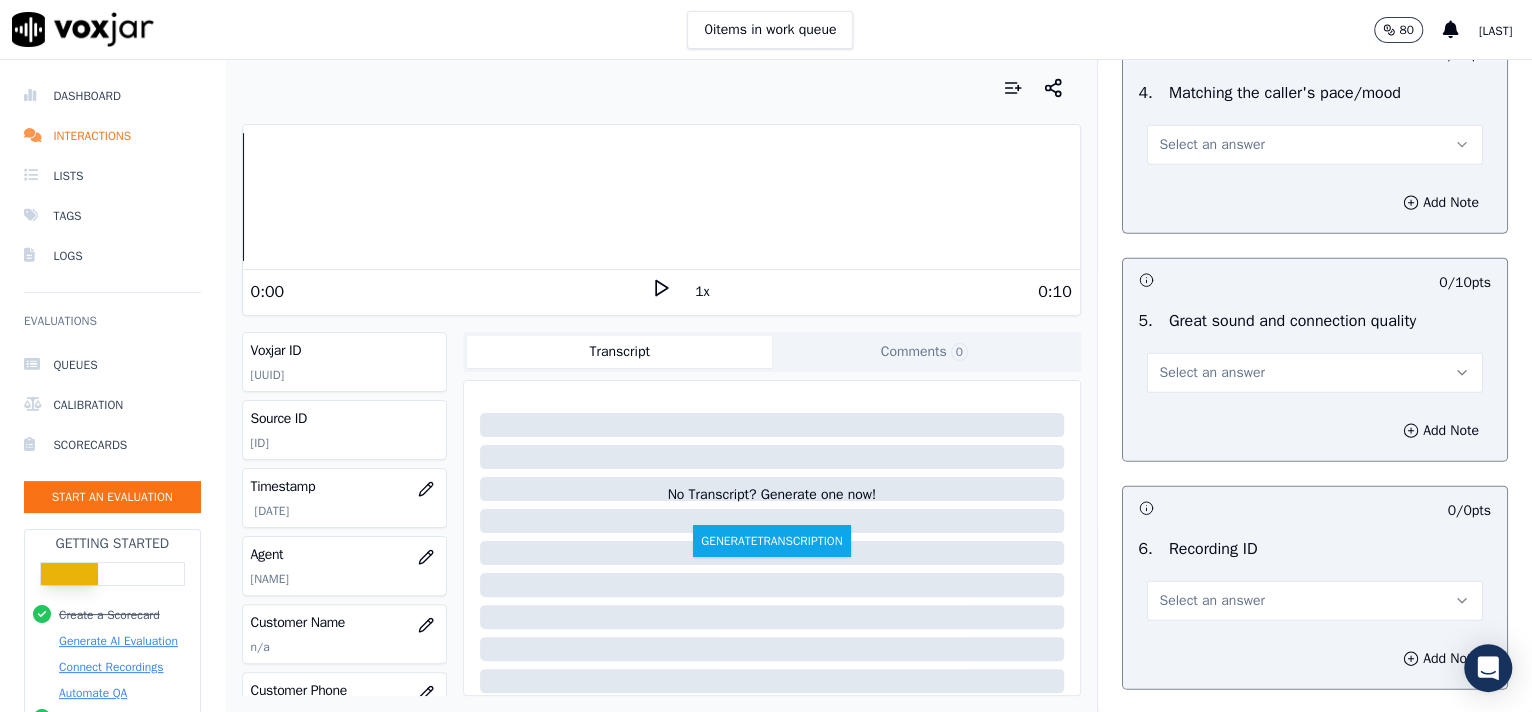scroll, scrollTop: 2875, scrollLeft: 0, axis: vertical 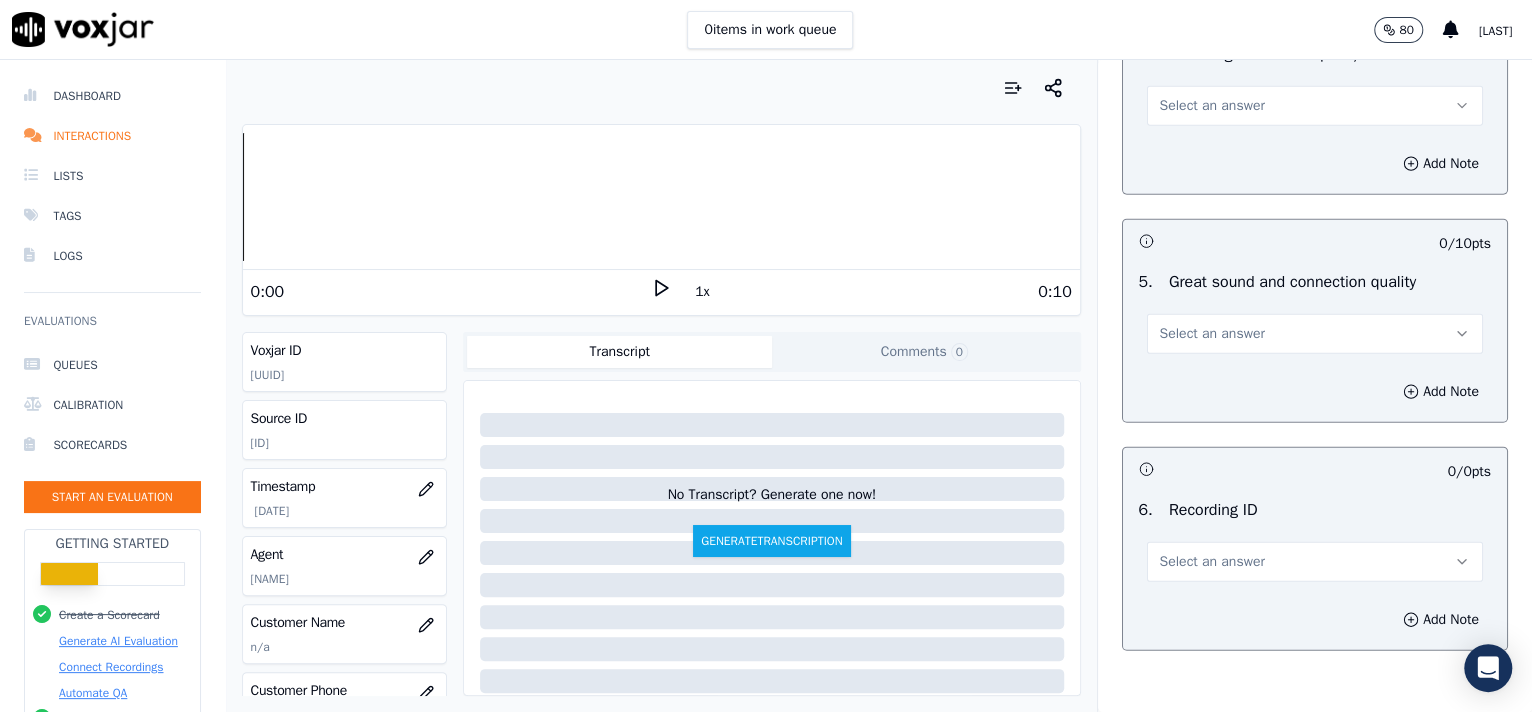 click on "Select an answer" at bounding box center (1315, 106) 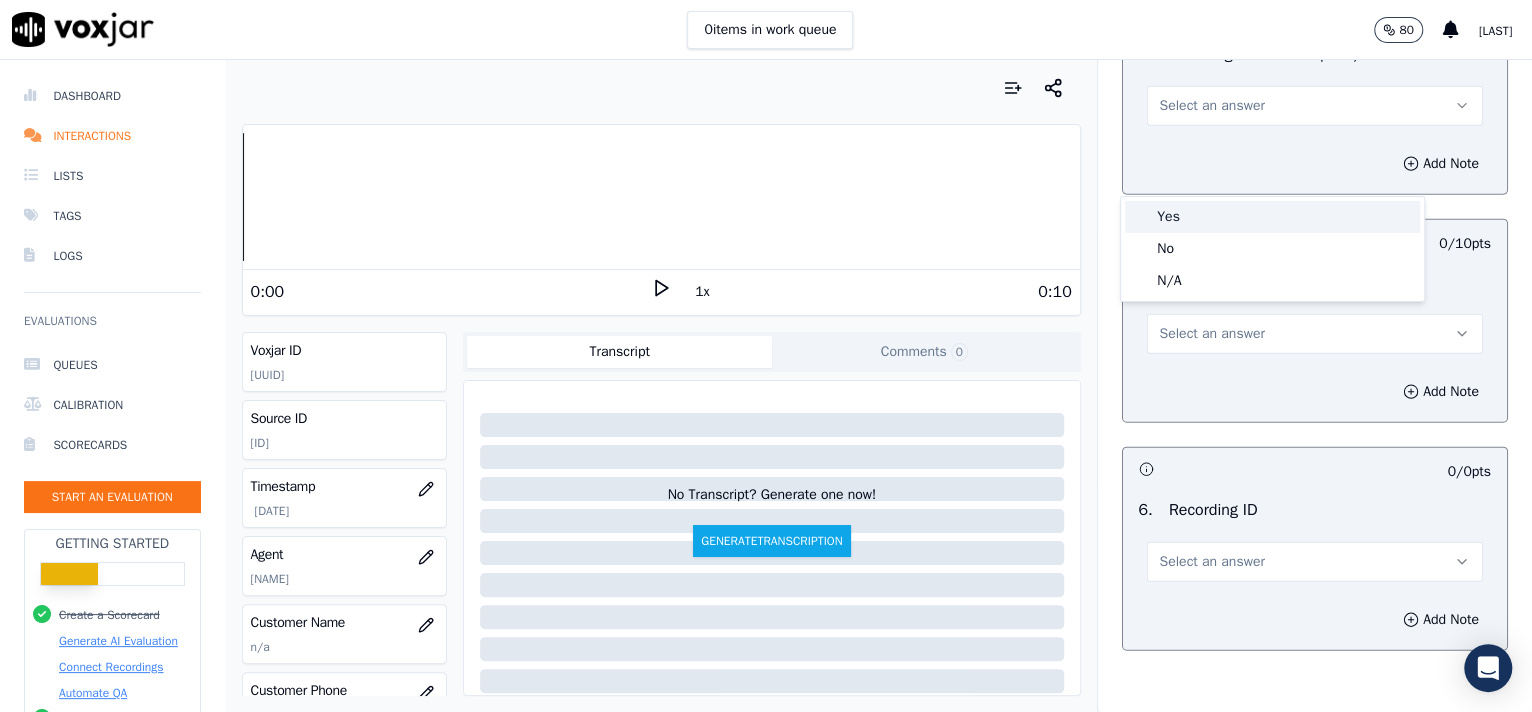 click on "Yes" at bounding box center (1272, 217) 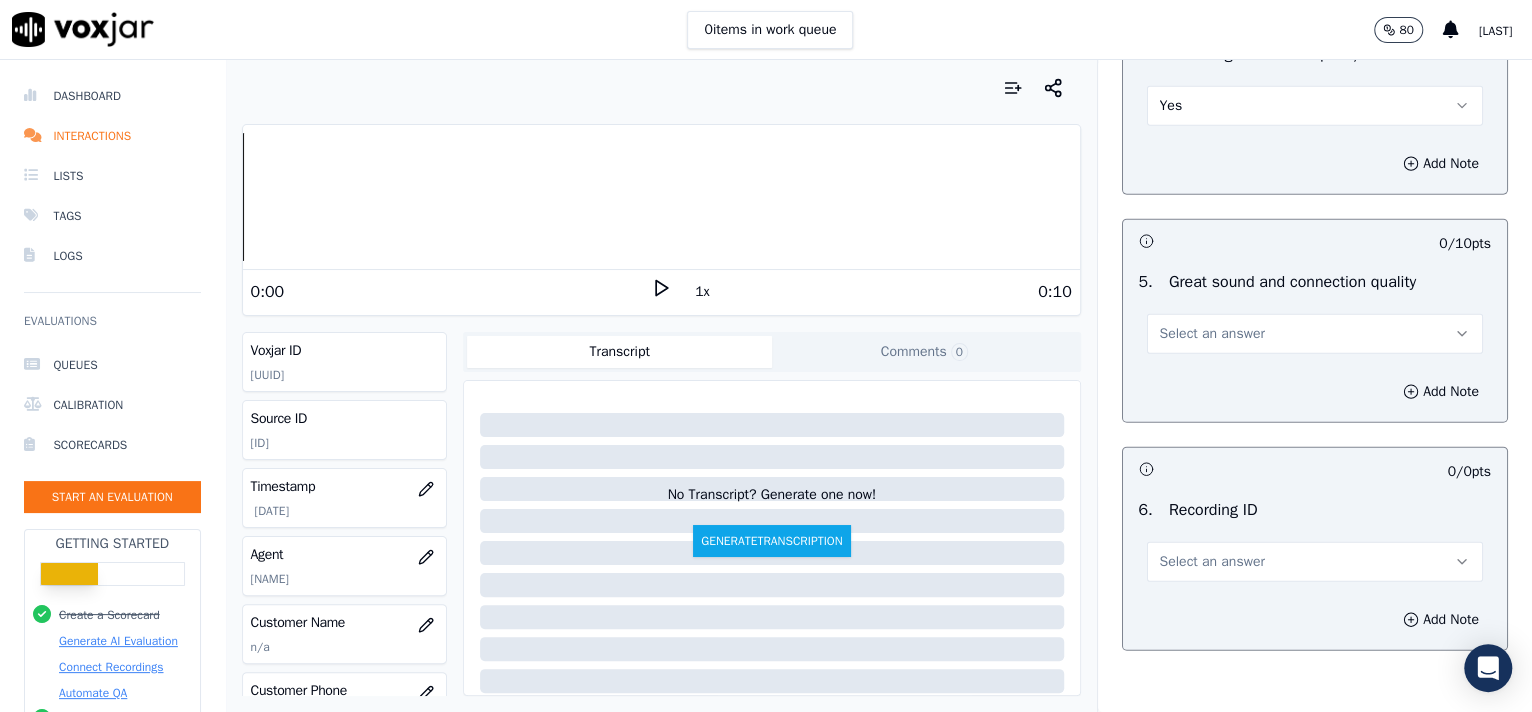 click on "Select an answer" at bounding box center [1315, 334] 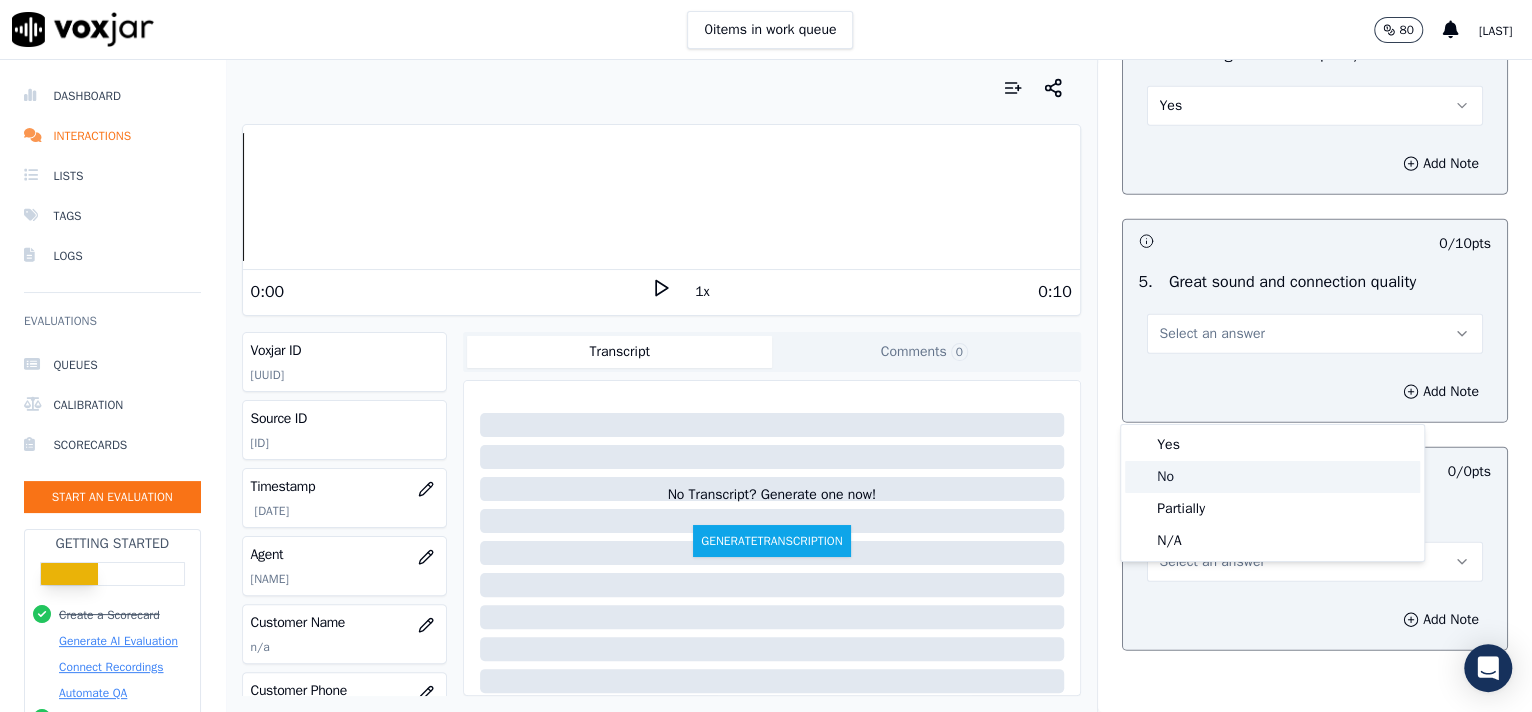 drag, startPoint x: 1235, startPoint y: 465, endPoint x: 1227, endPoint y: 436, distance: 30.083218 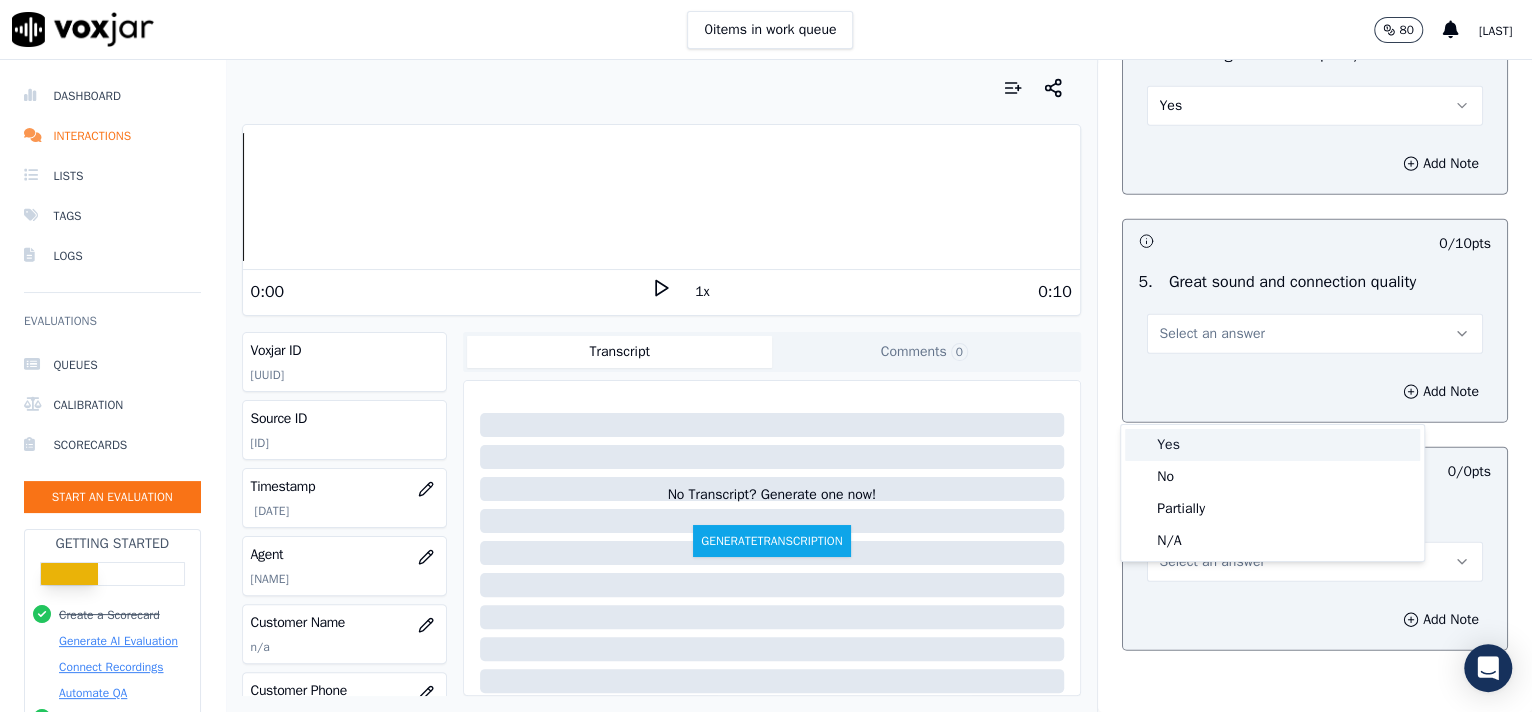 click on "Yes" at bounding box center (1272, 445) 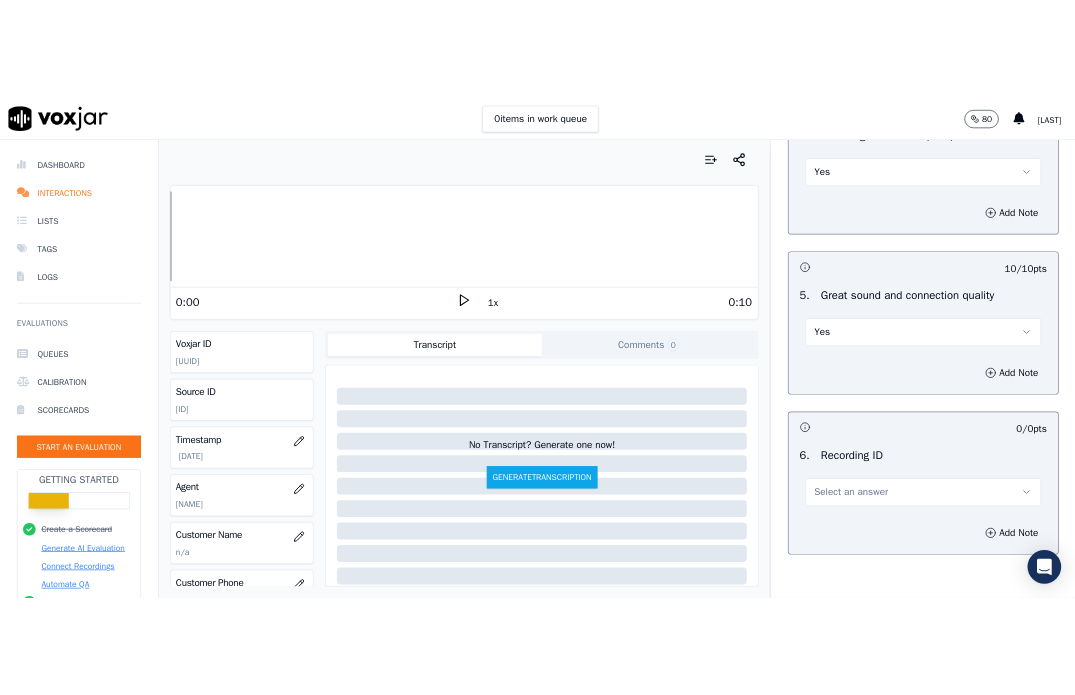 scroll, scrollTop: 3057, scrollLeft: 0, axis: vertical 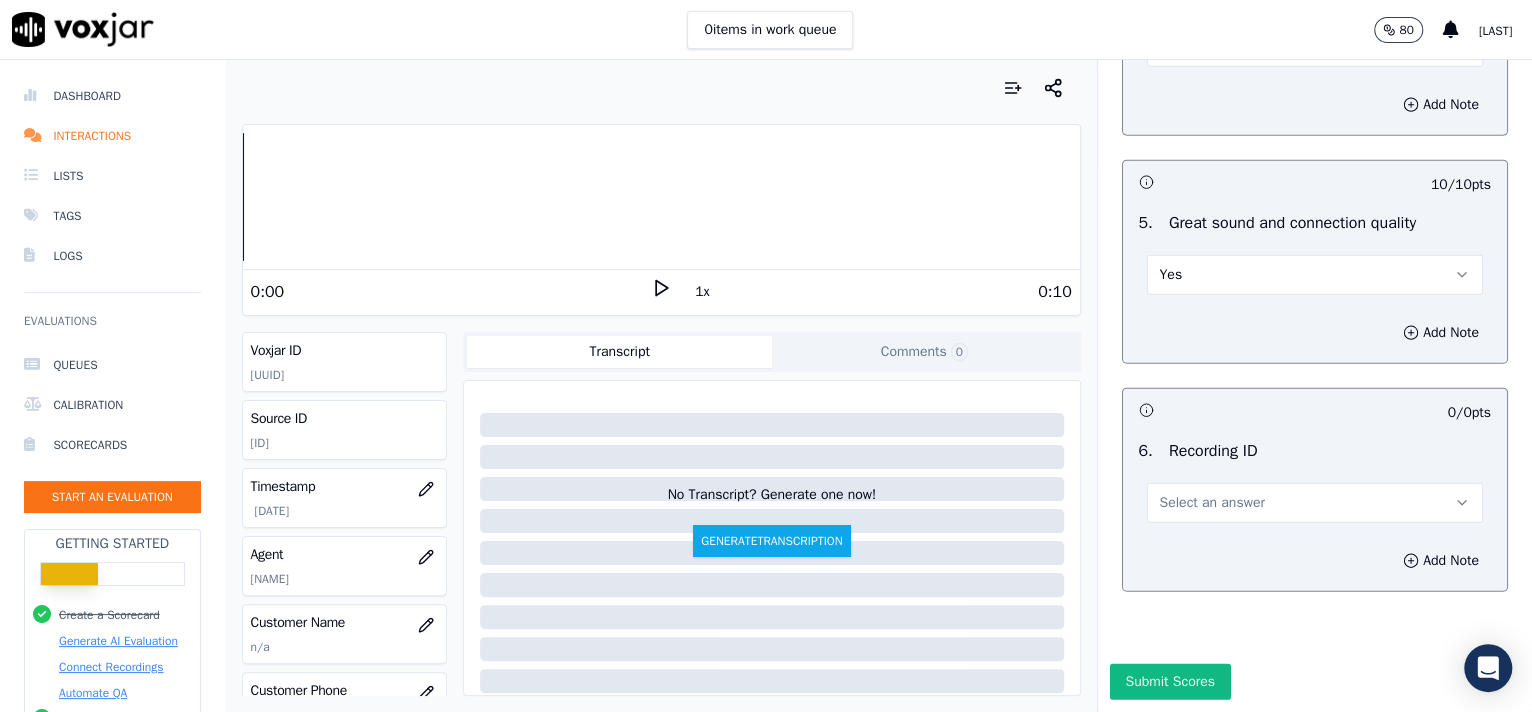 click on "Select an answer" at bounding box center (1315, 503) 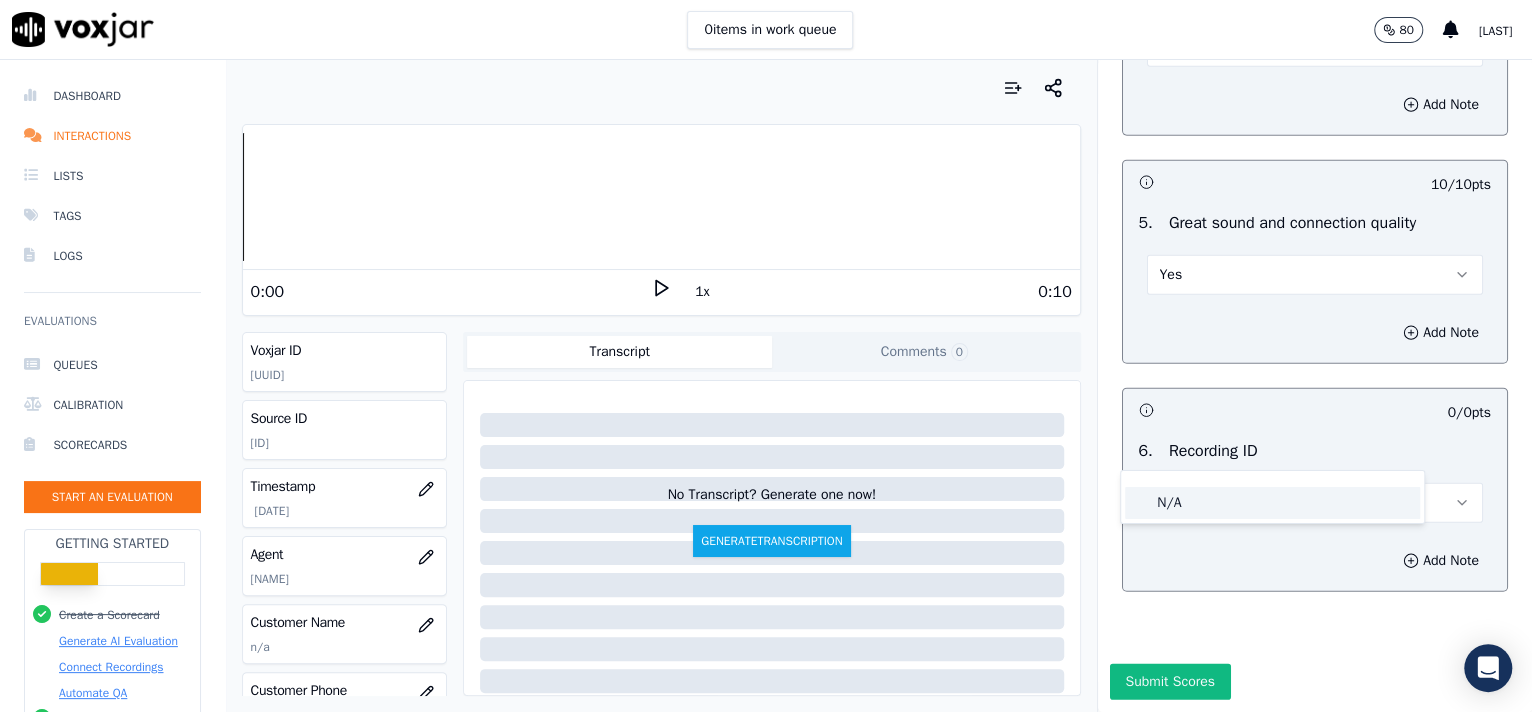 click on "N/A" 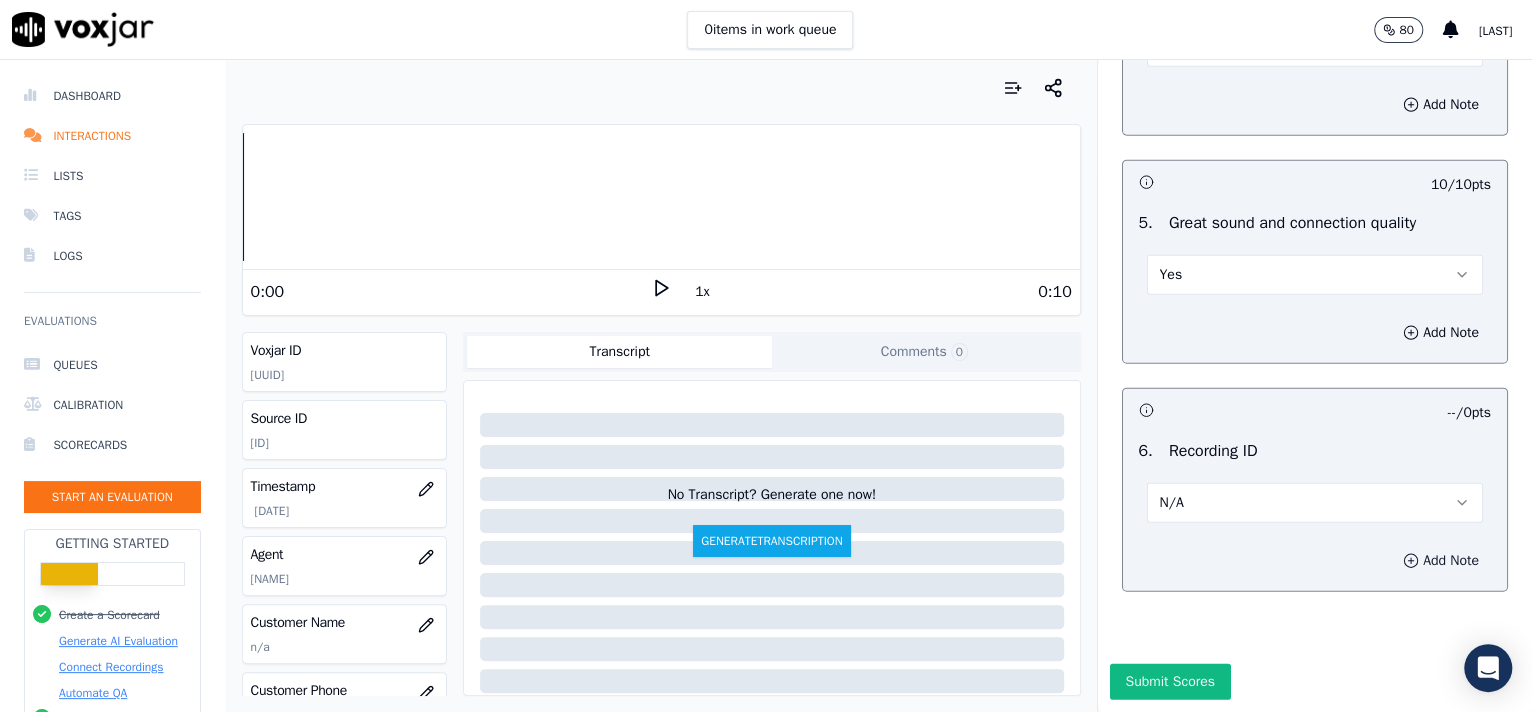 click on "Add Note" at bounding box center [1441, 561] 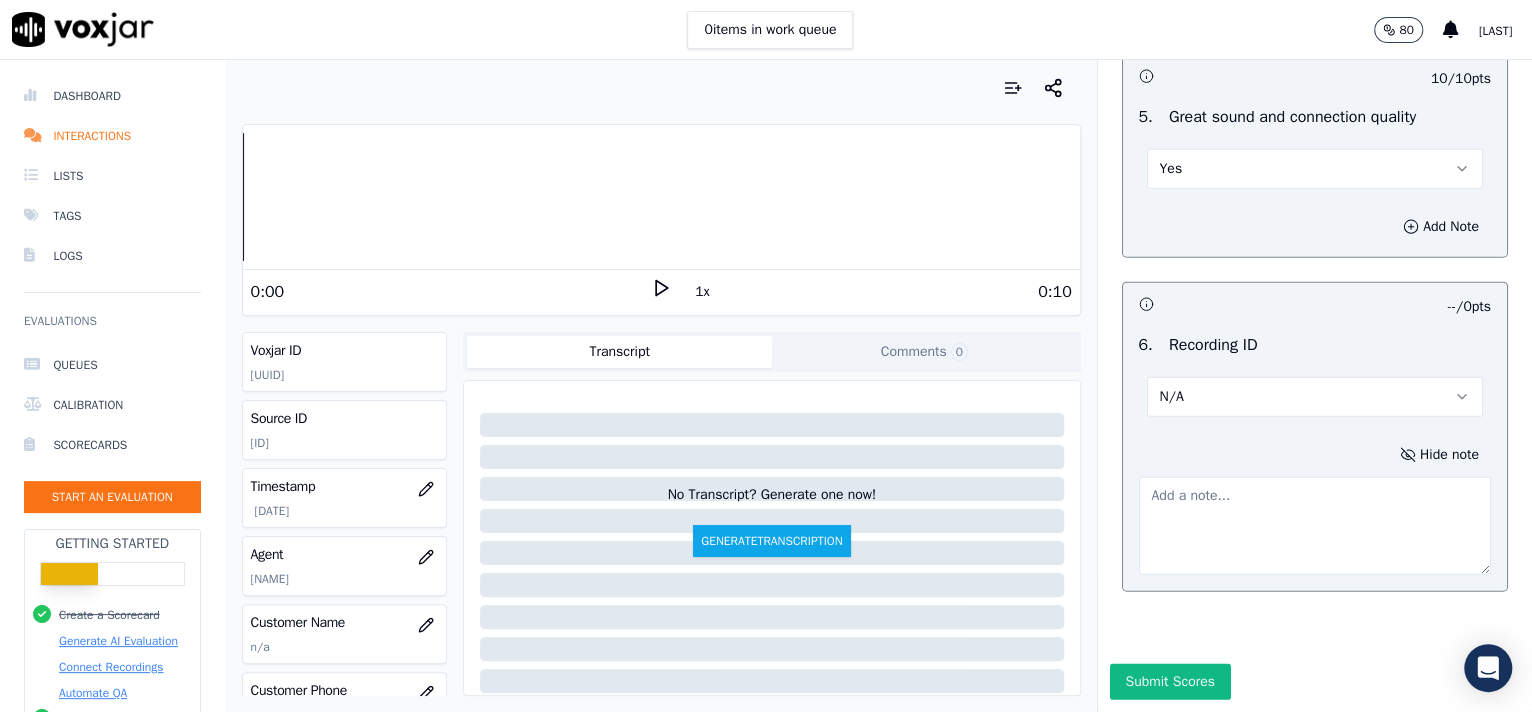 click at bounding box center (1315, 526) 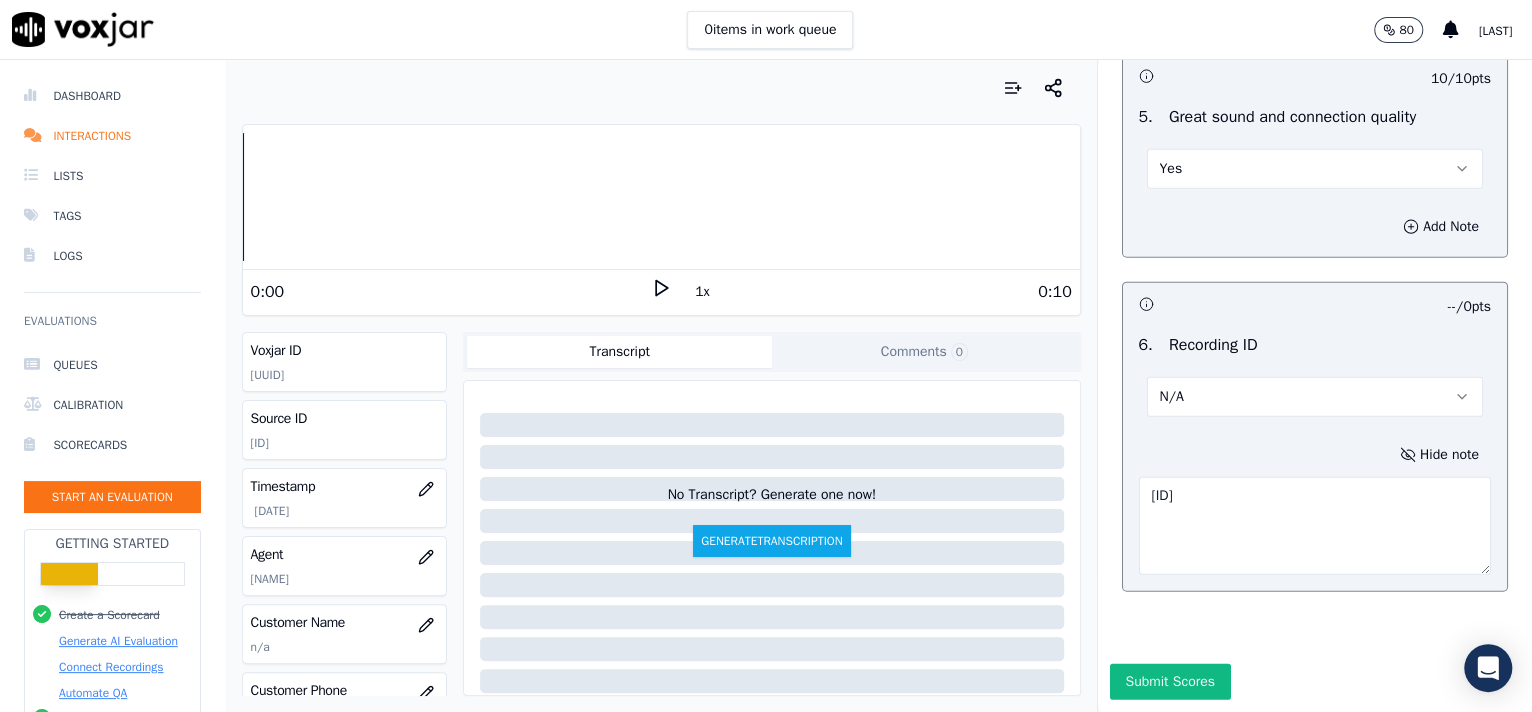 type on "[ID]" 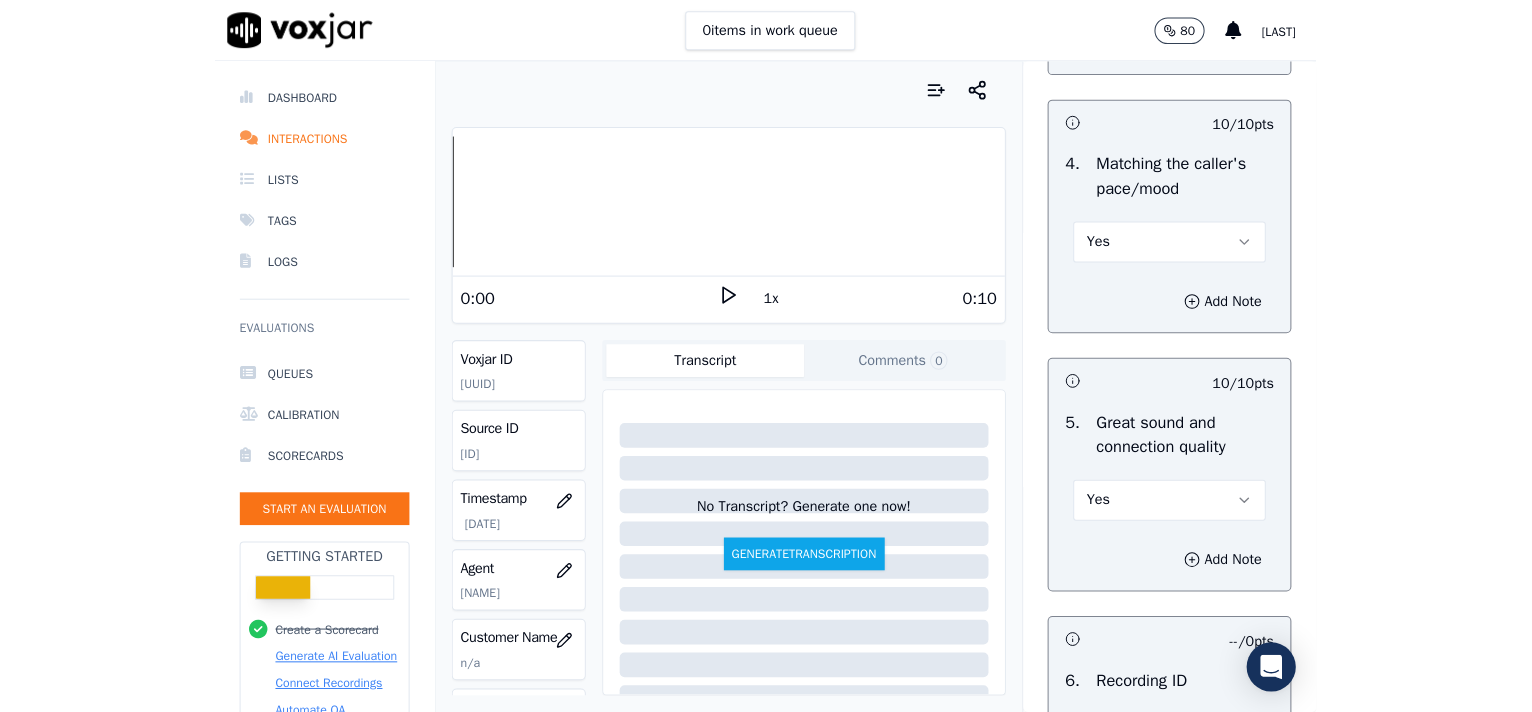 scroll, scrollTop: 3633, scrollLeft: 0, axis: vertical 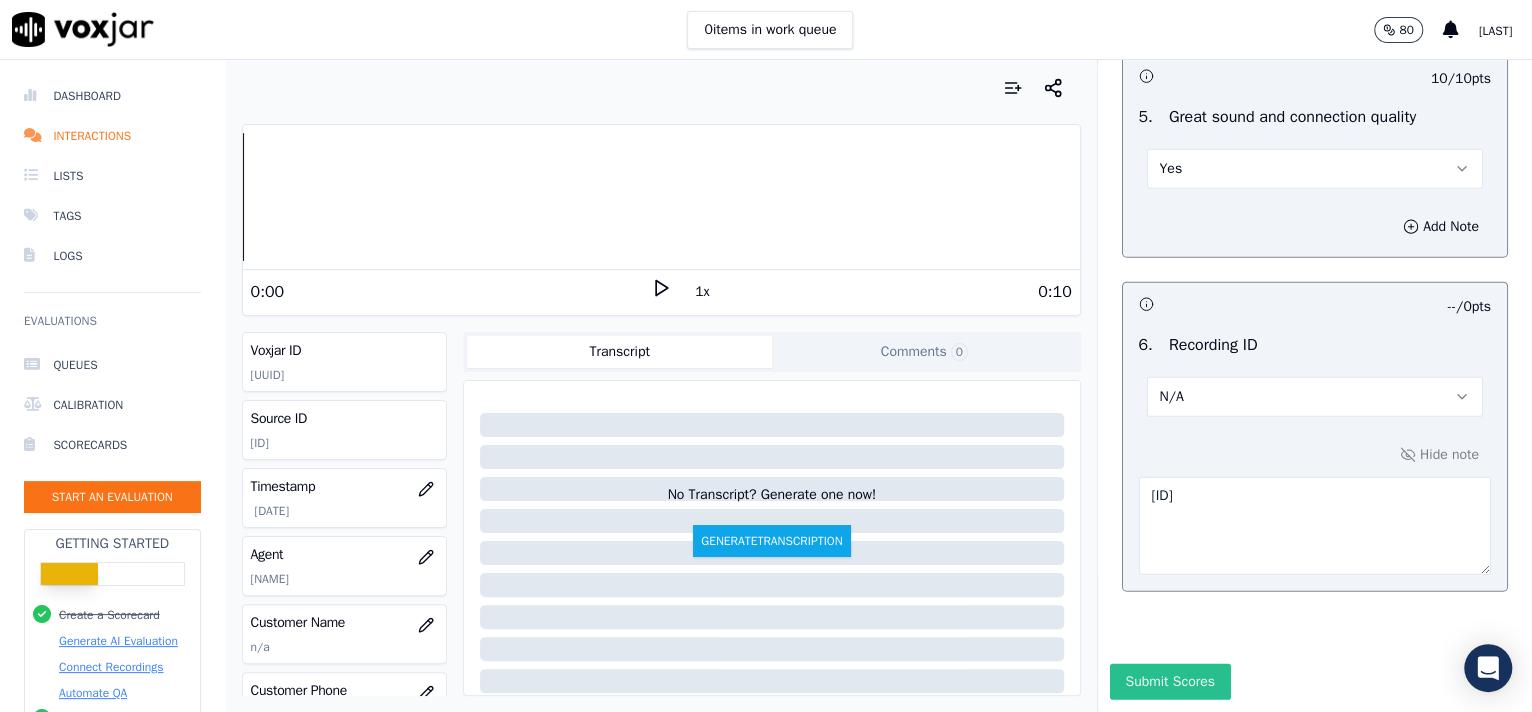 click on "Submit Scores" at bounding box center [1170, 682] 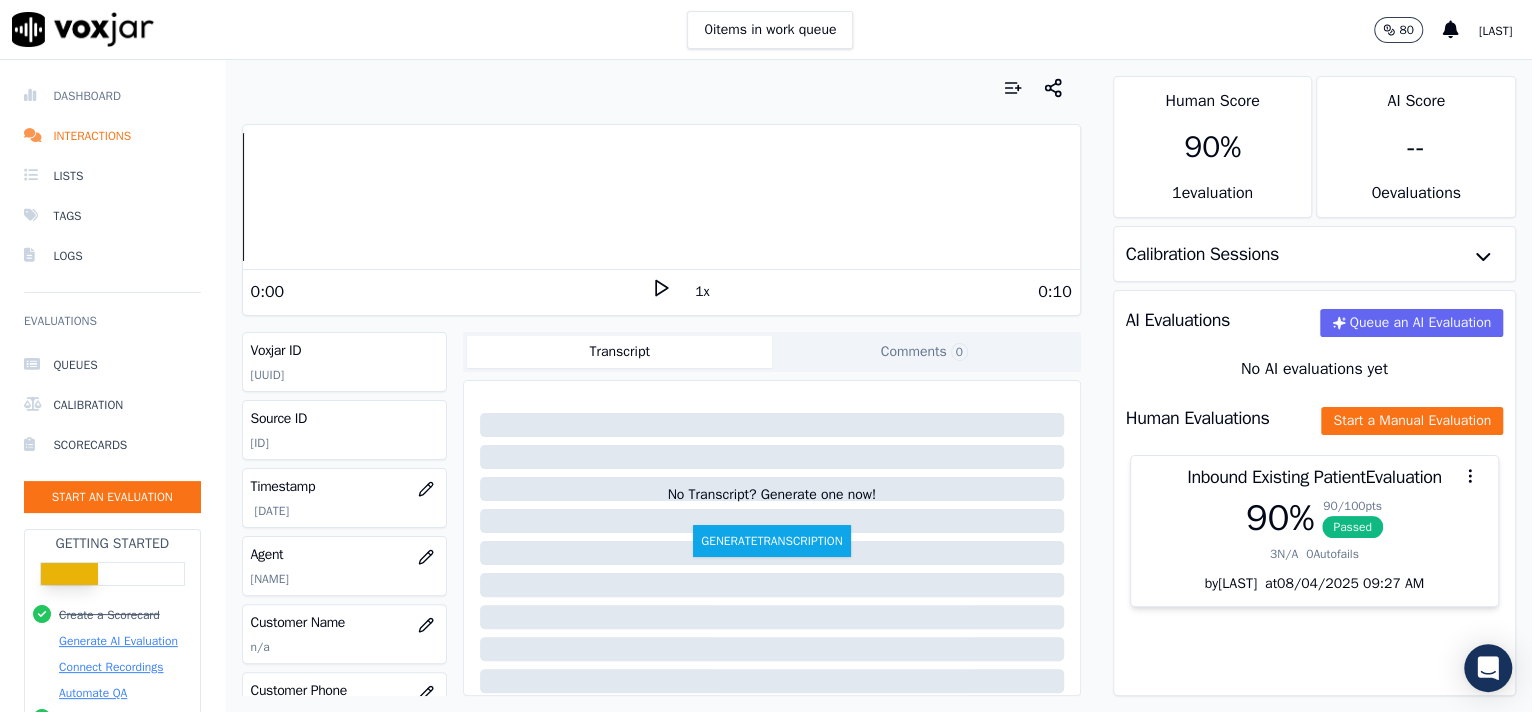 click on "Dashboard" at bounding box center (112, 96) 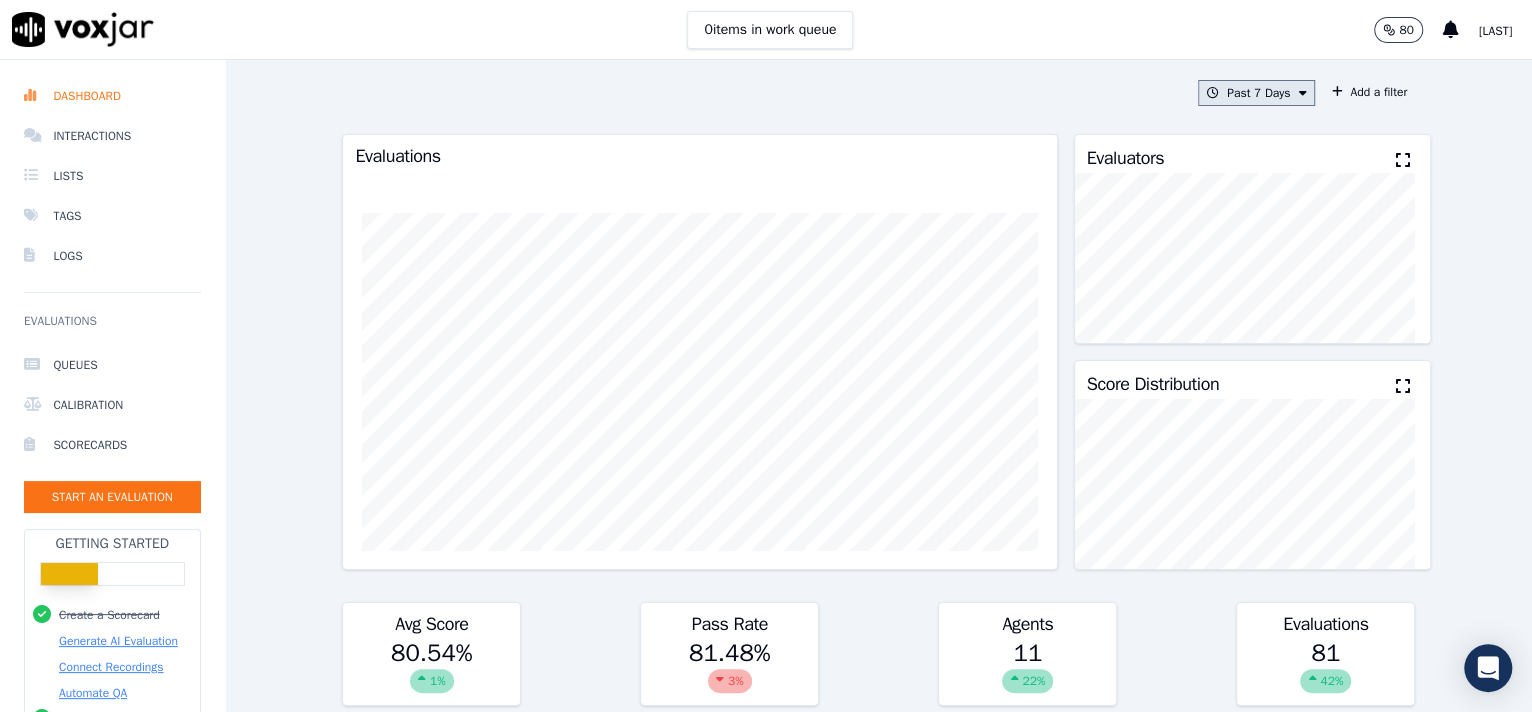 click on "Past 7 Days" at bounding box center (1256, 93) 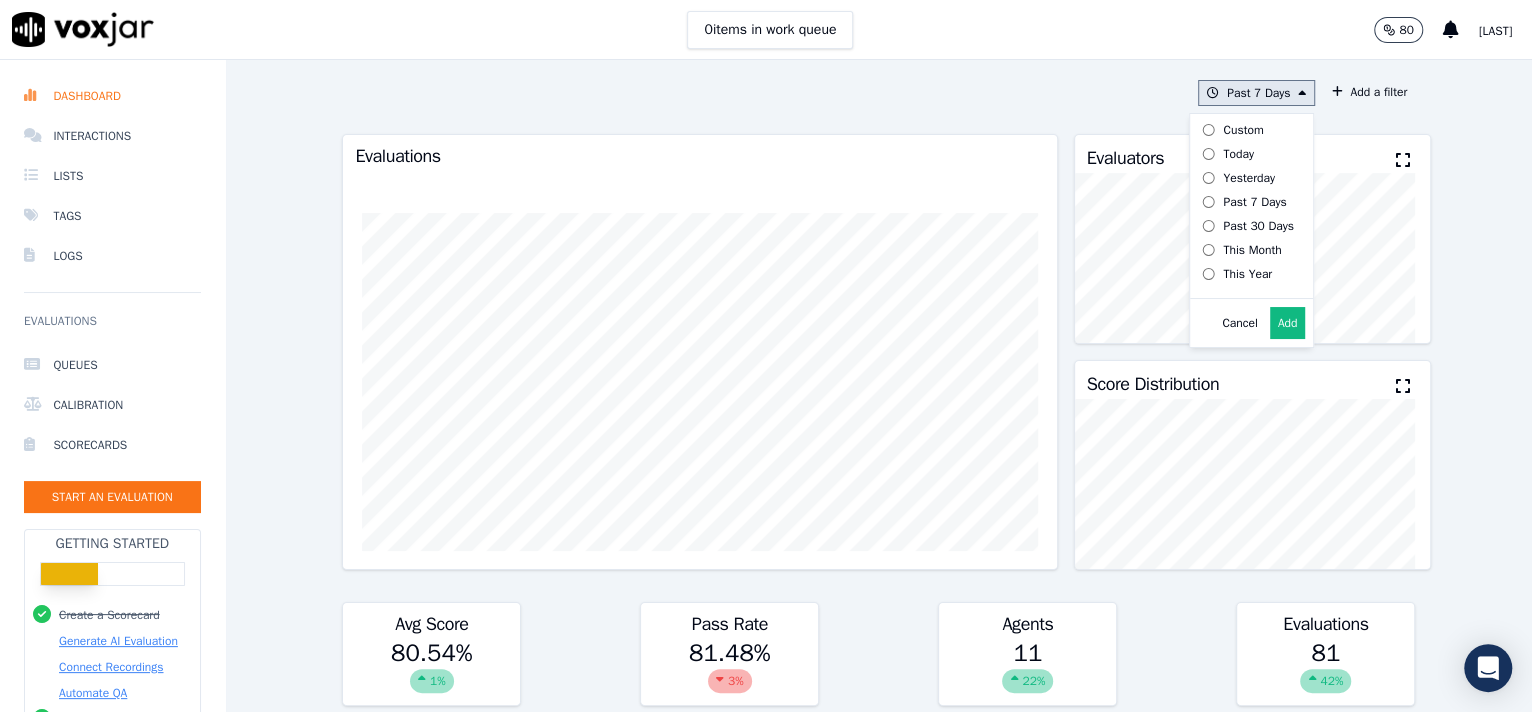 click on "This Month" at bounding box center [1252, 250] 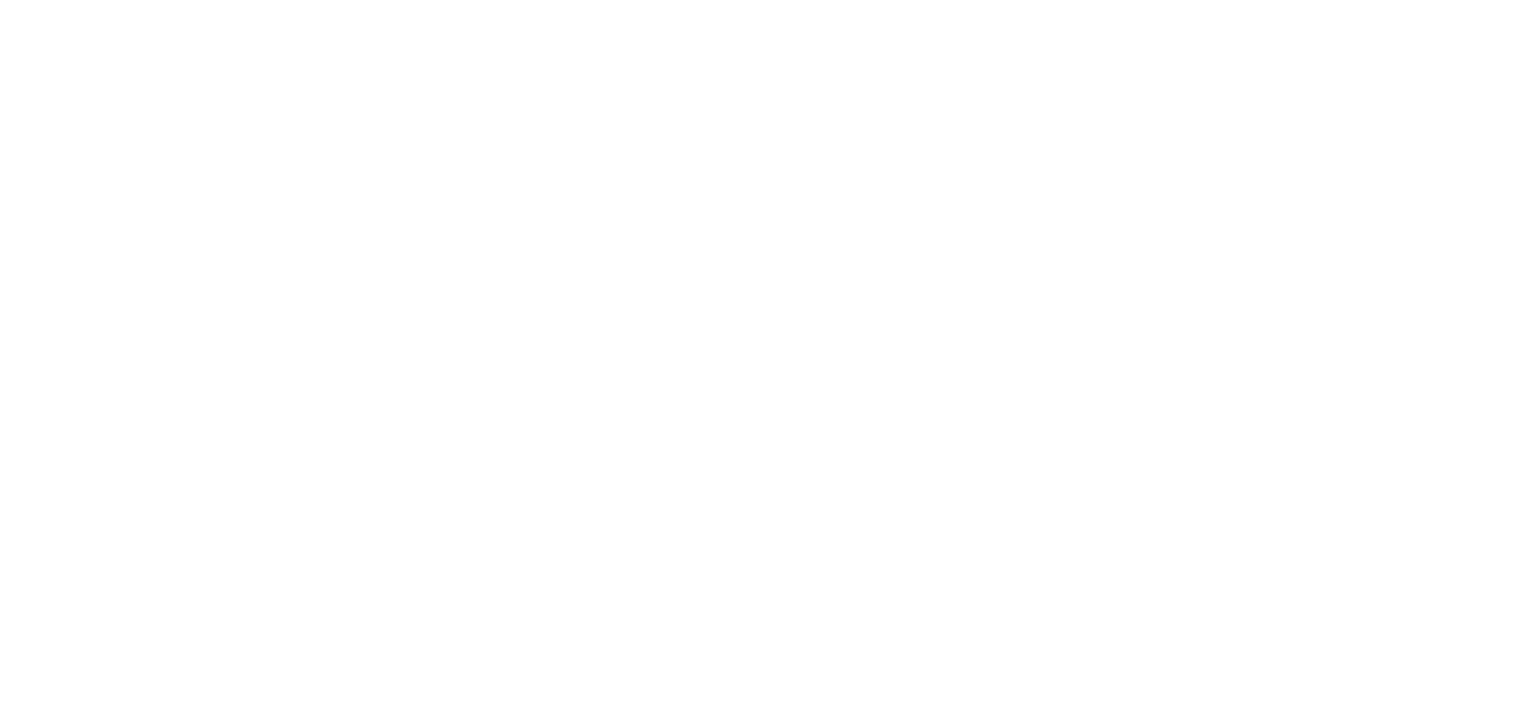 scroll, scrollTop: 0, scrollLeft: 0, axis: both 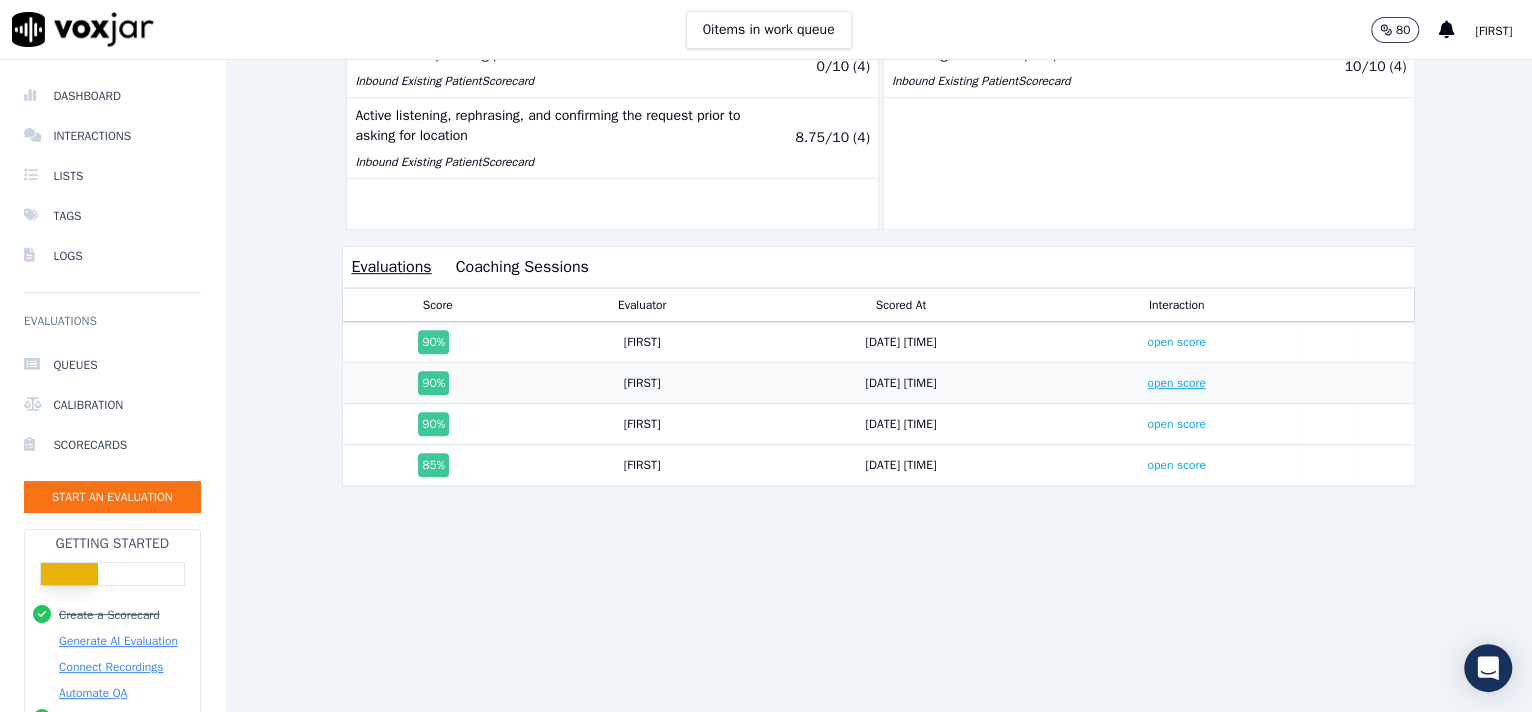 click on "open score" at bounding box center (1176, 383) 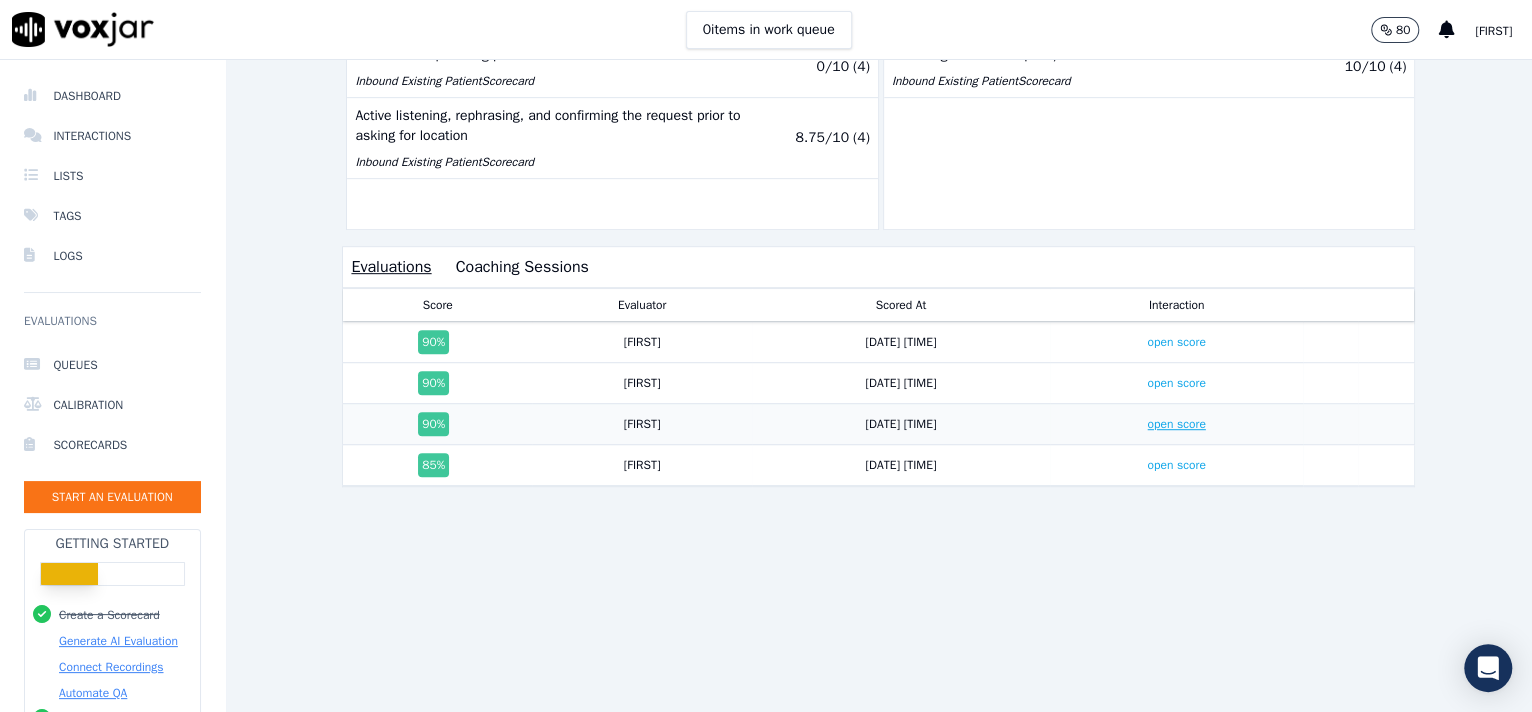 click on "open score" at bounding box center (1176, 424) 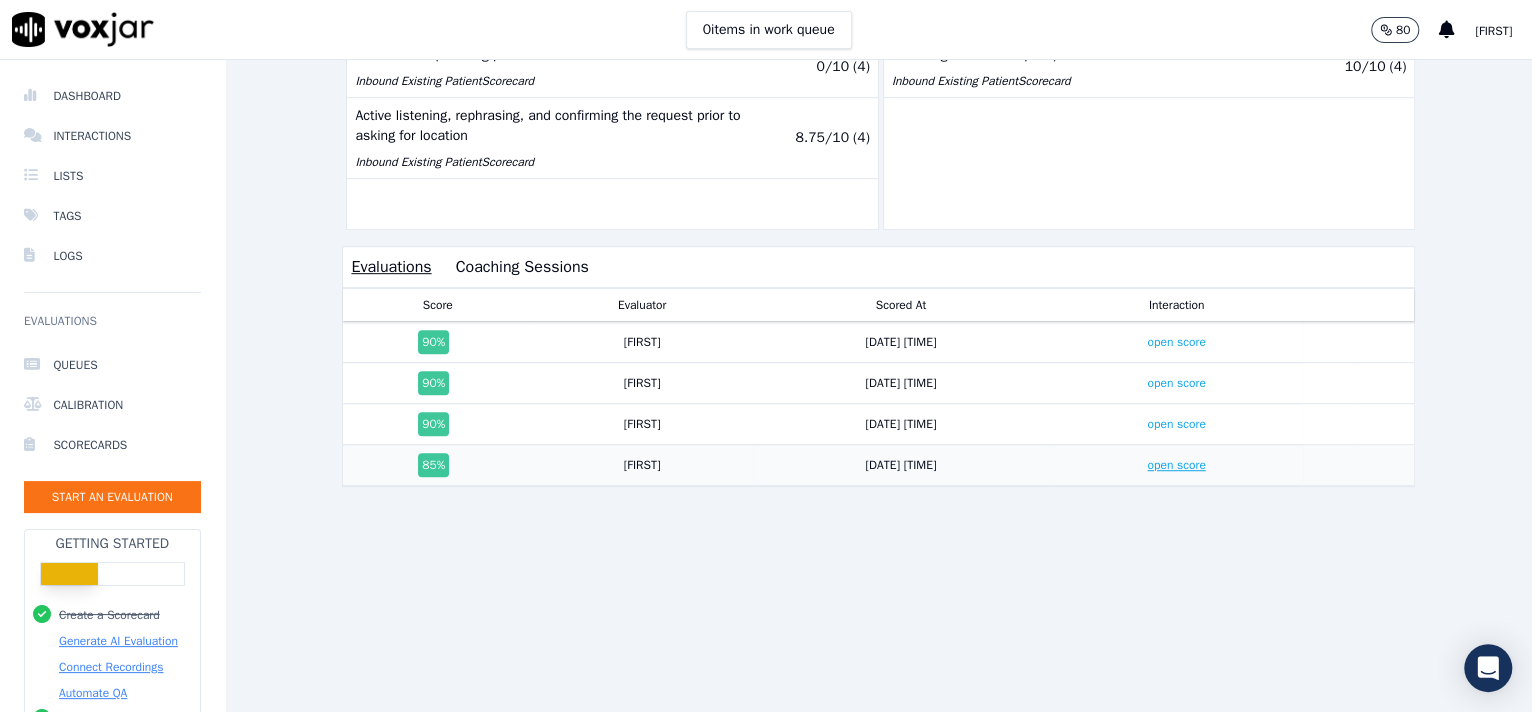 click on "open score" at bounding box center [1176, 465] 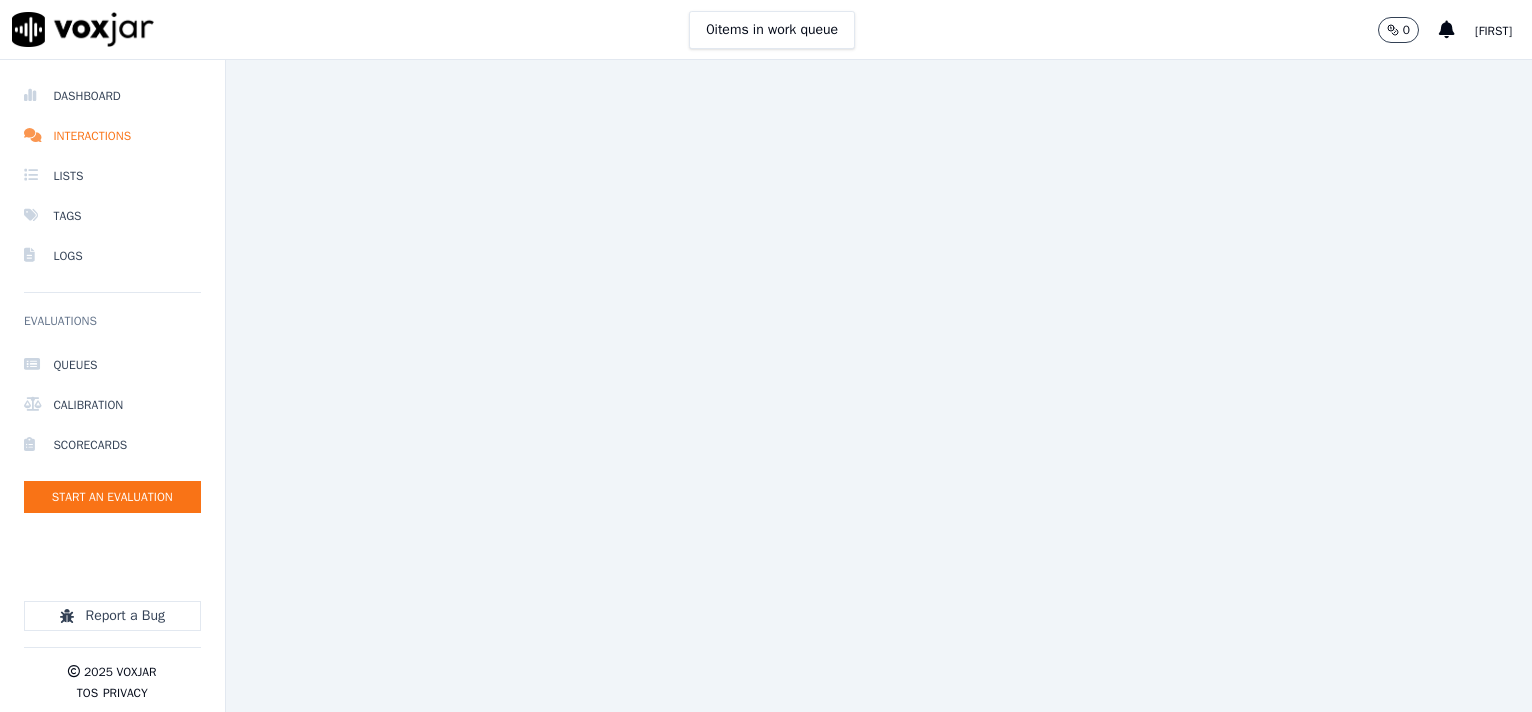 scroll, scrollTop: 0, scrollLeft: 0, axis: both 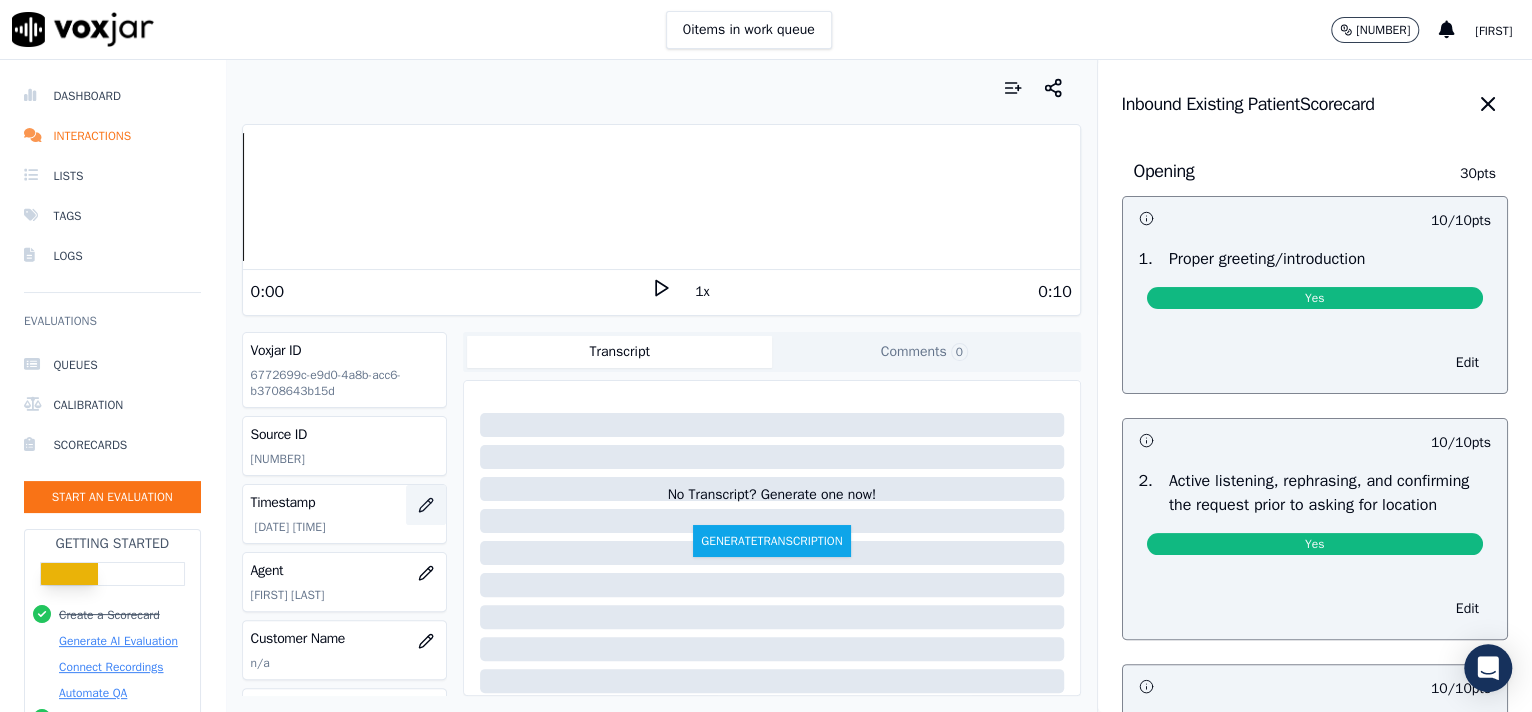 click 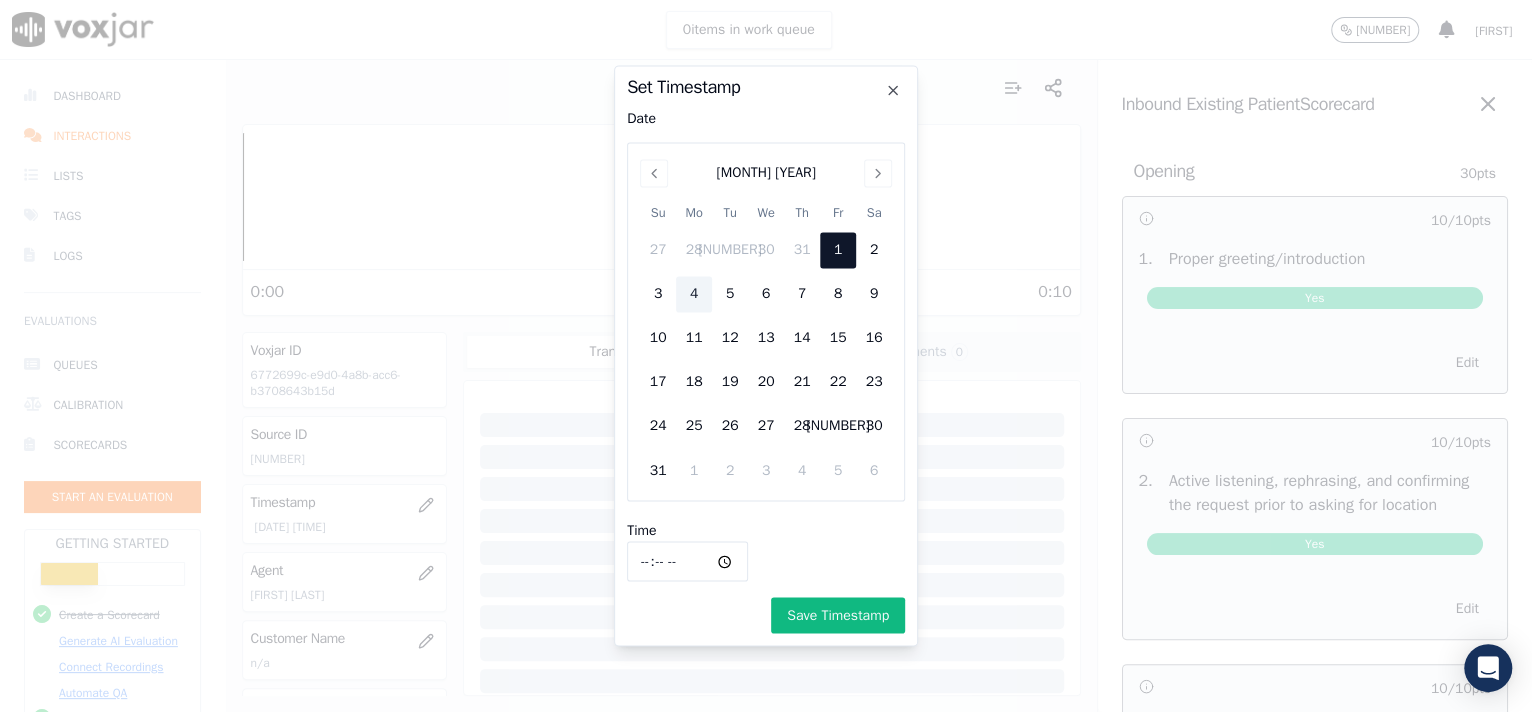 click on "21:16" at bounding box center [687, 562] 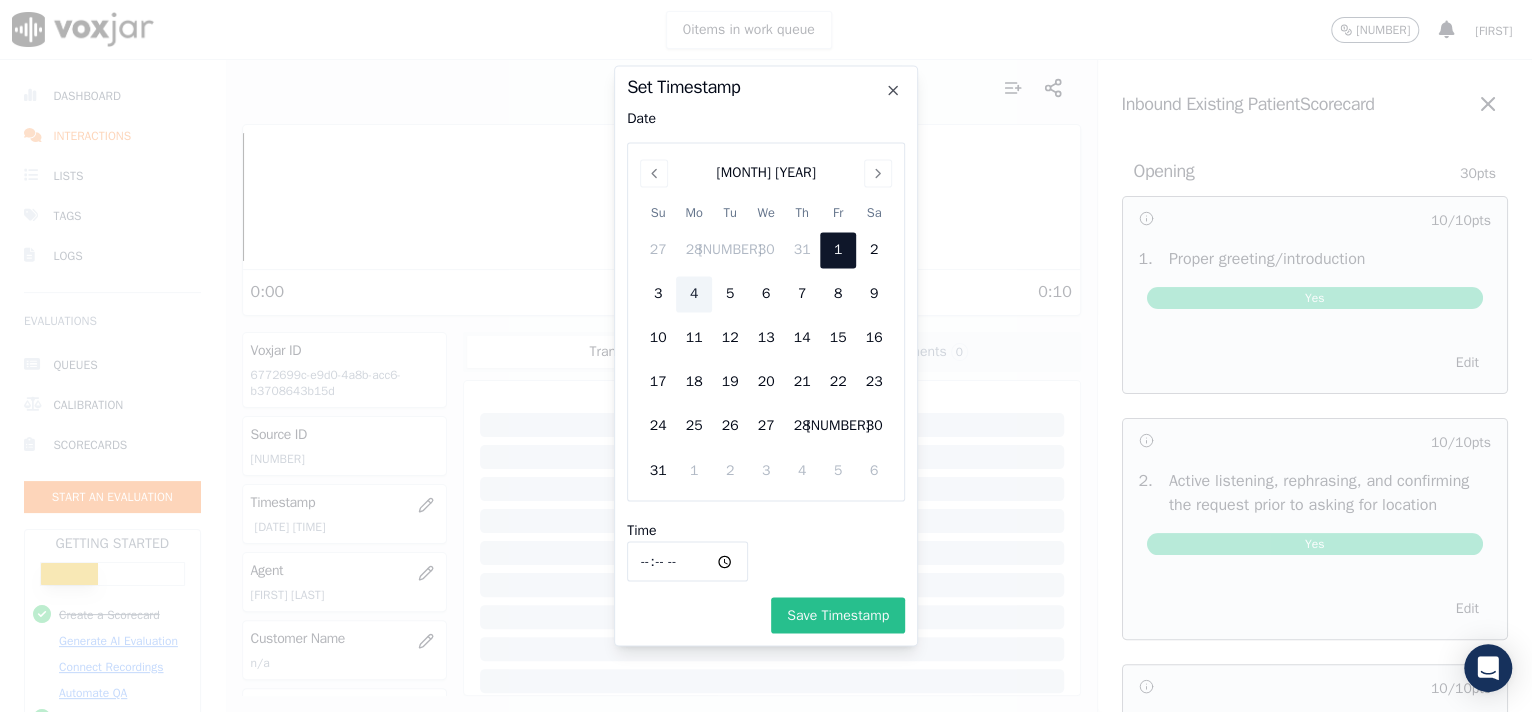 click on "Save Timestamp" at bounding box center [838, 616] 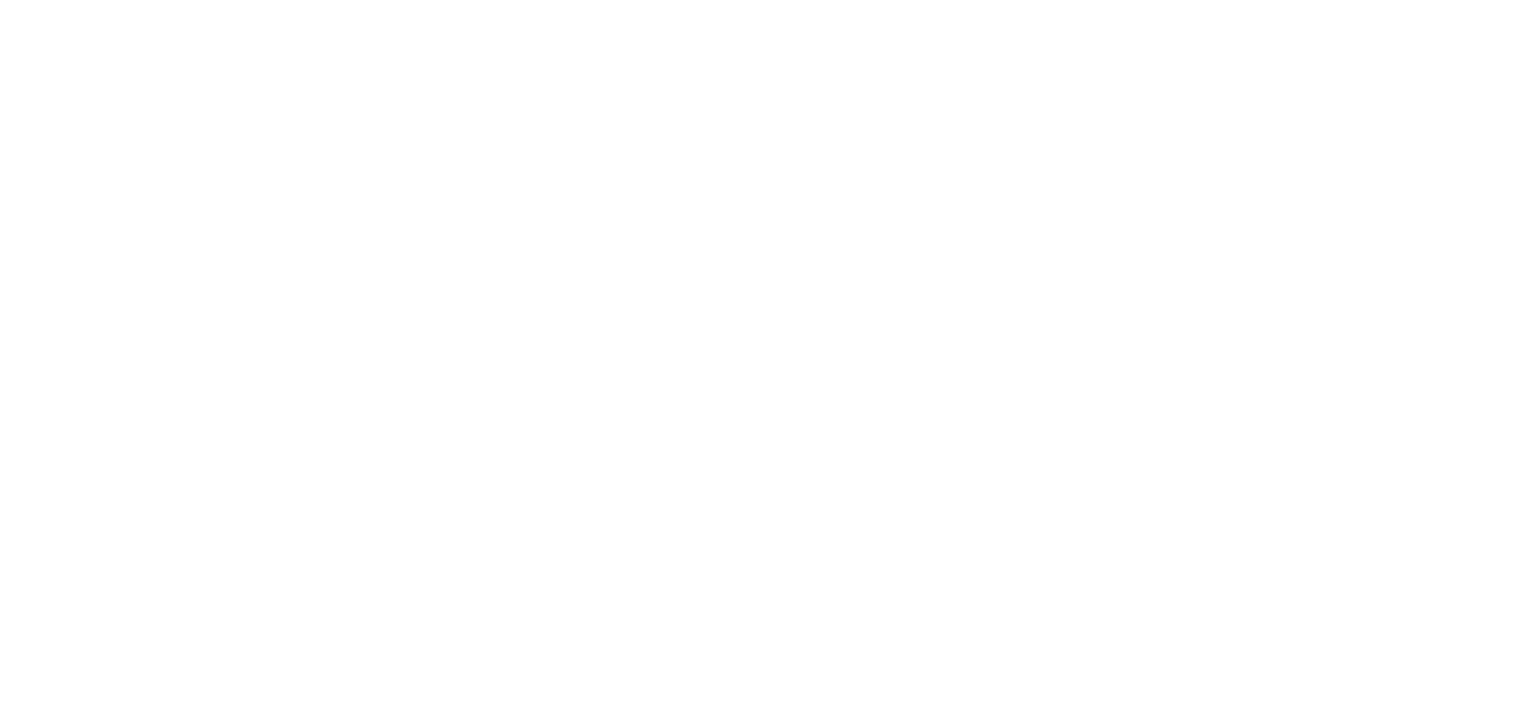scroll, scrollTop: 0, scrollLeft: 0, axis: both 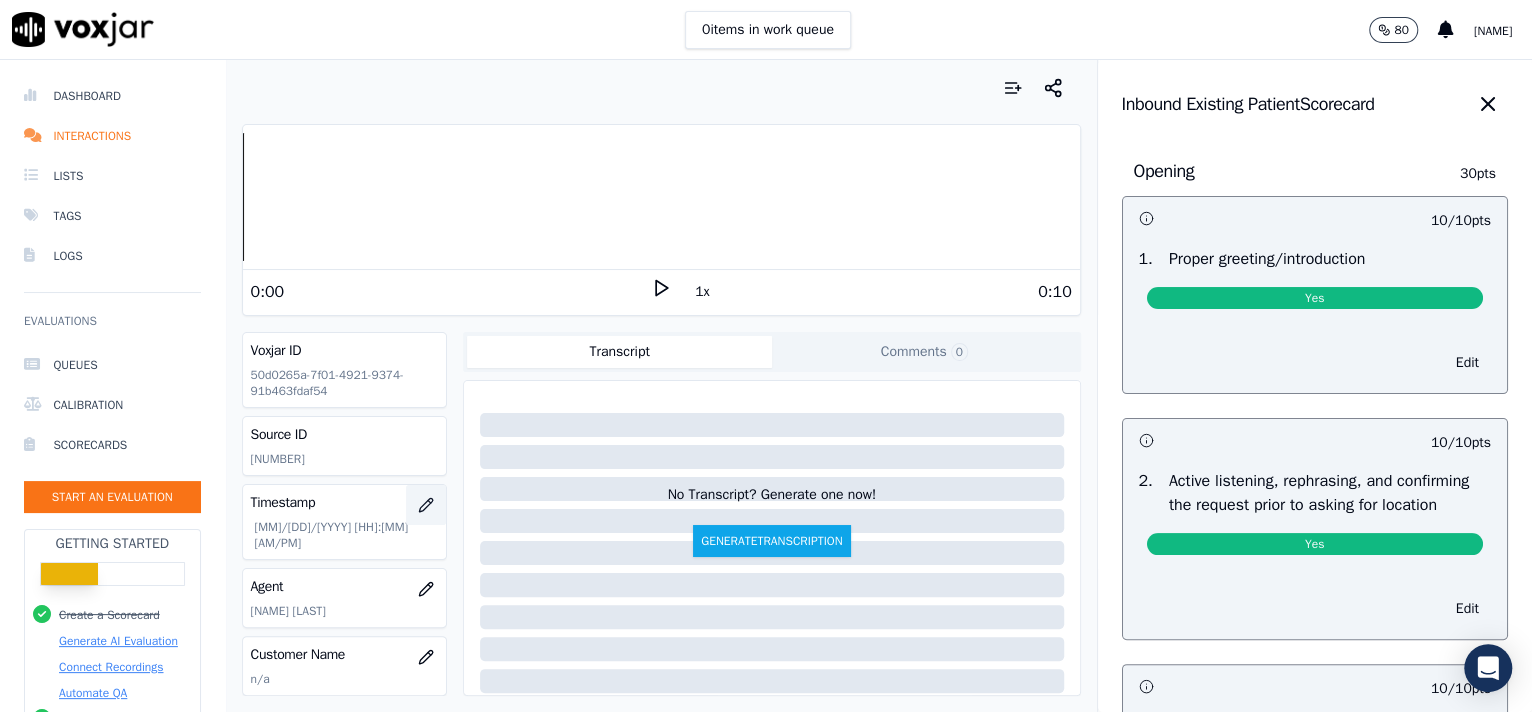 click at bounding box center [426, 505] 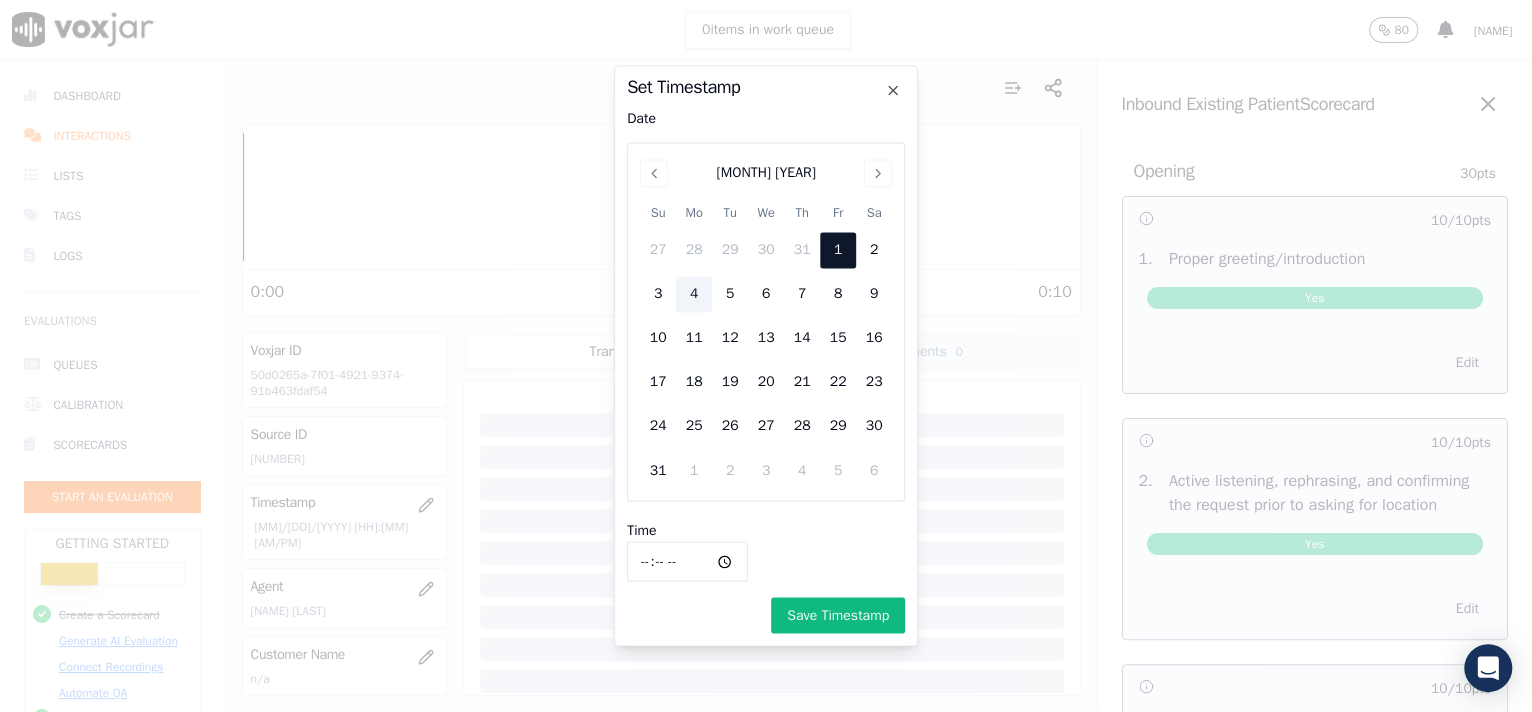 click on "[HH]:[MM]" at bounding box center (687, 562) 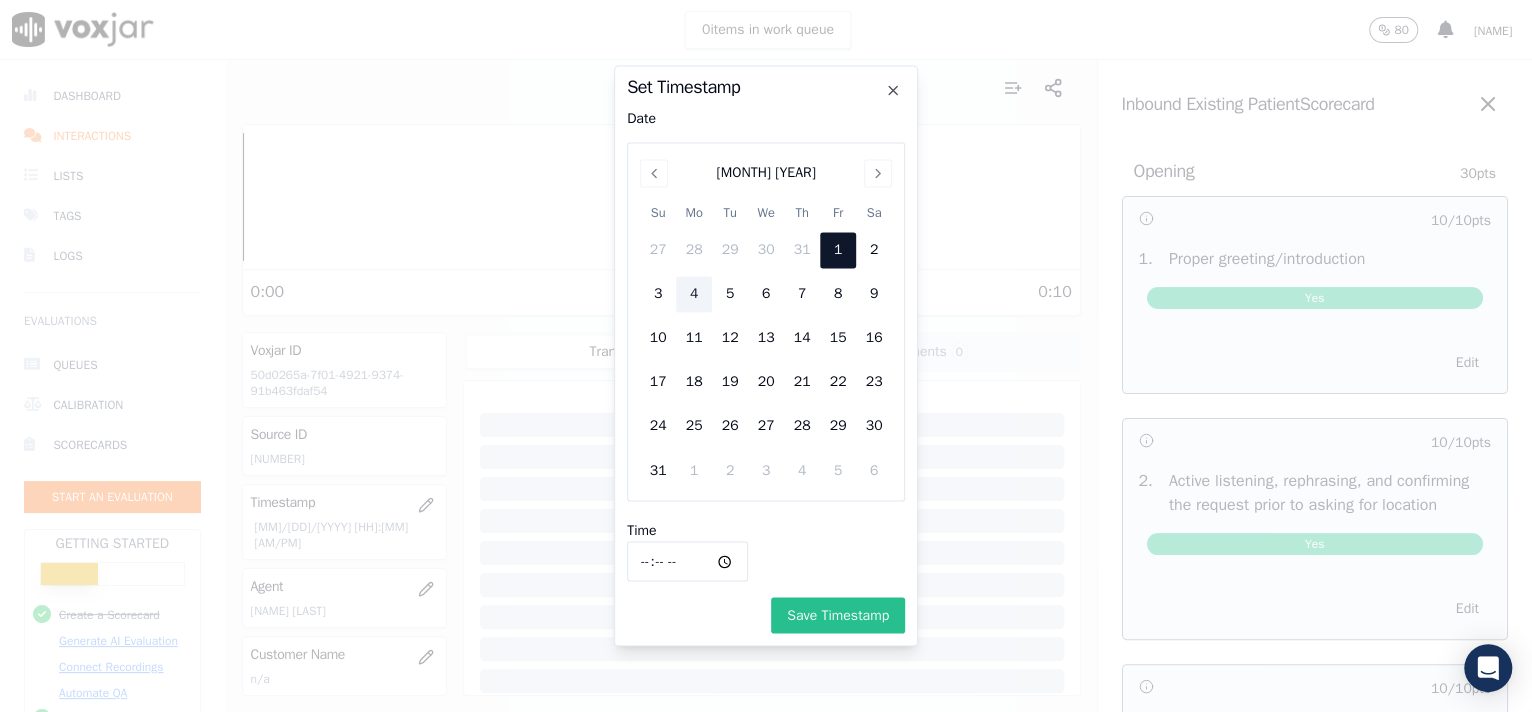 click on "Save Timestamp" at bounding box center [838, 616] 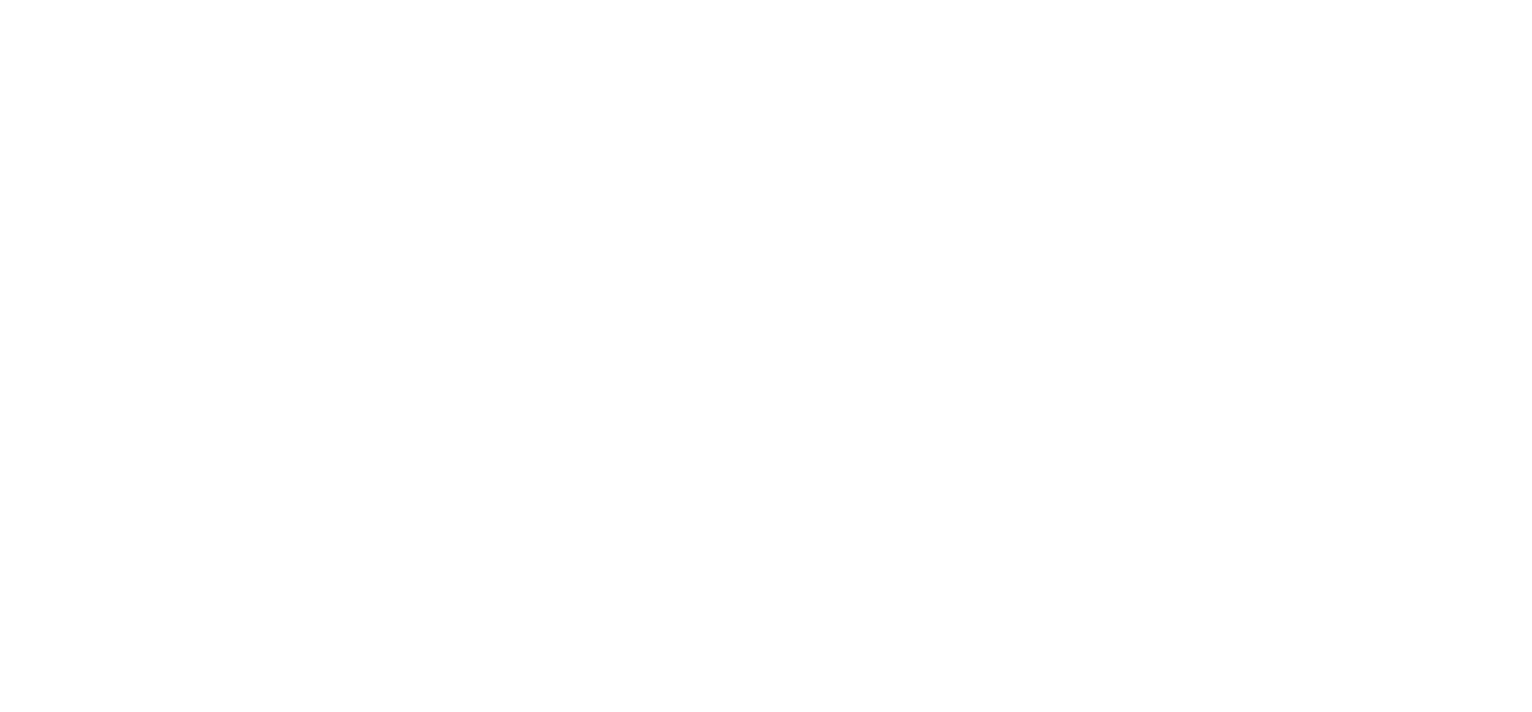 scroll, scrollTop: 0, scrollLeft: 0, axis: both 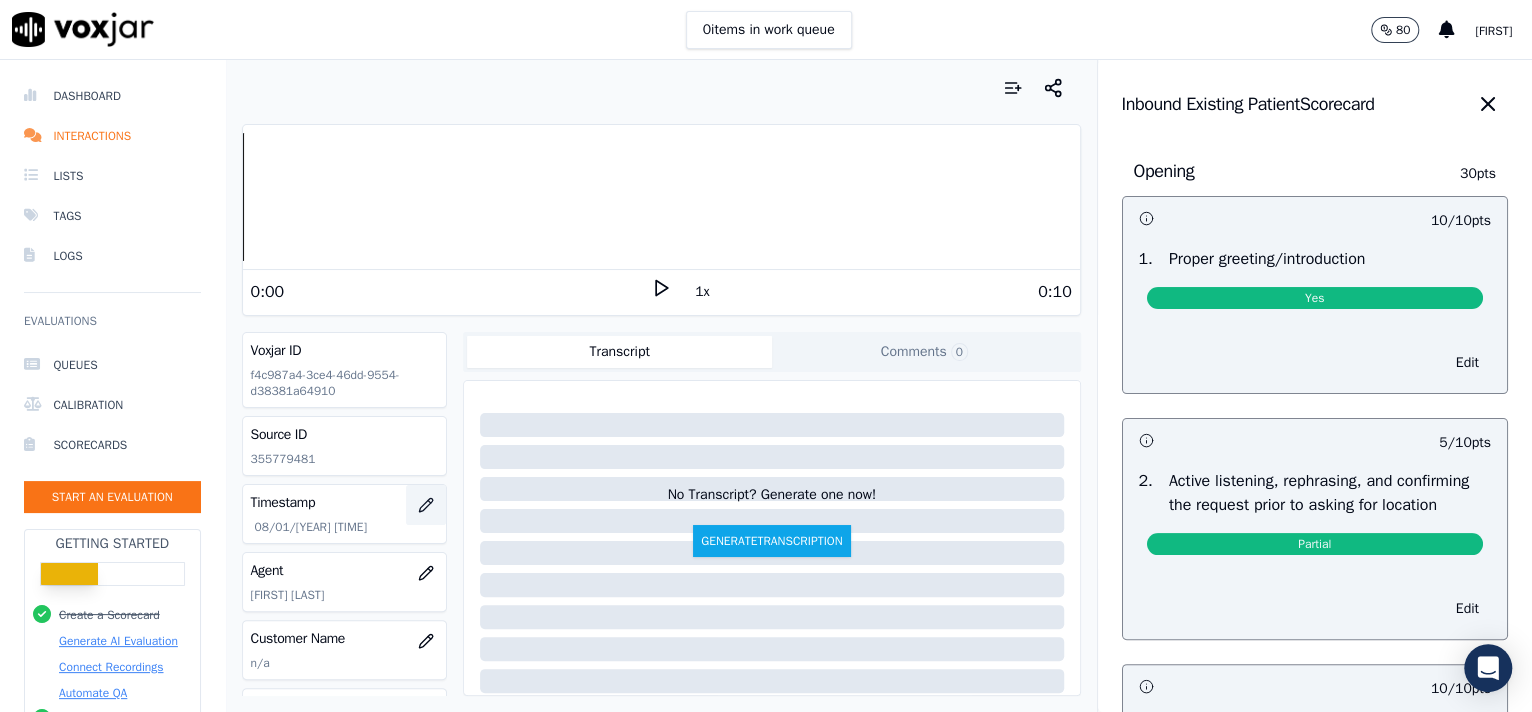 click 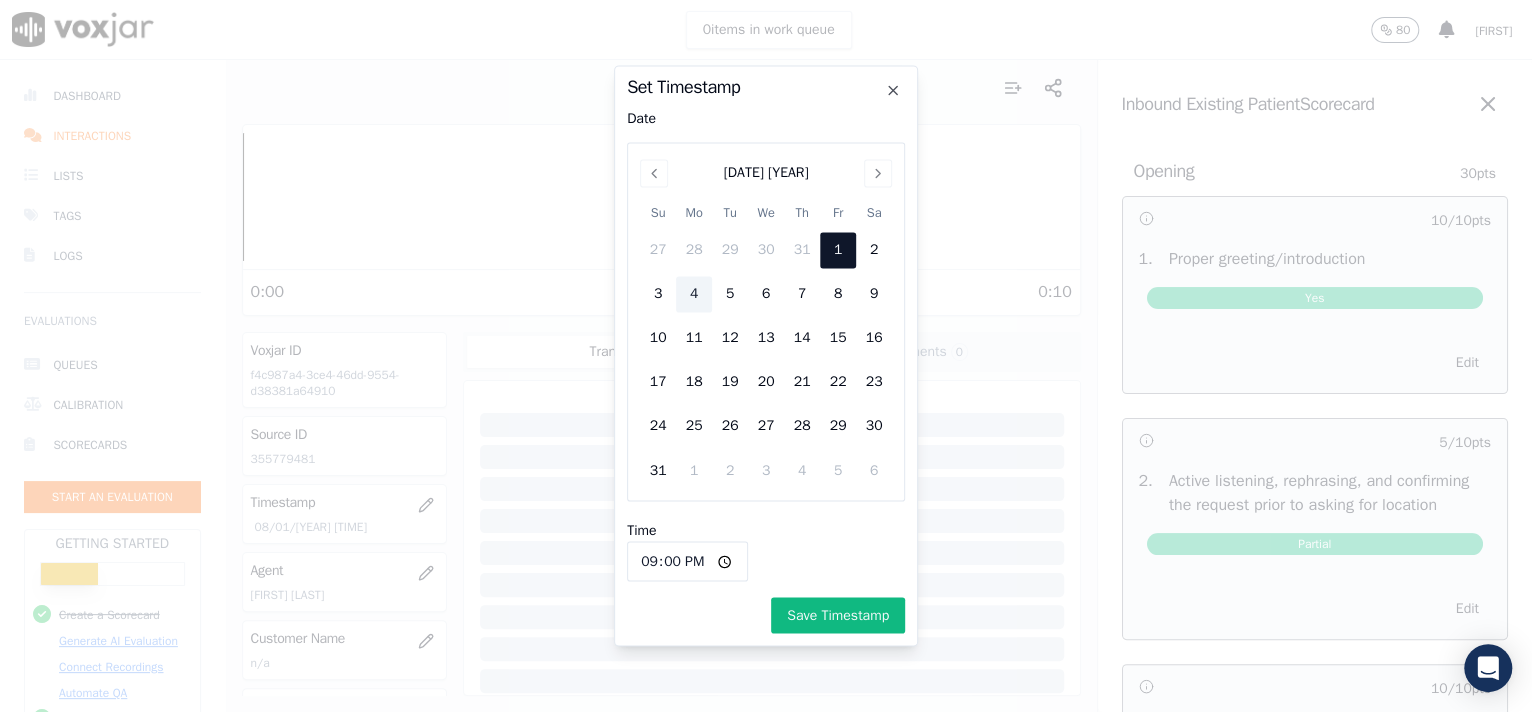 click on "21:00" at bounding box center (687, 562) 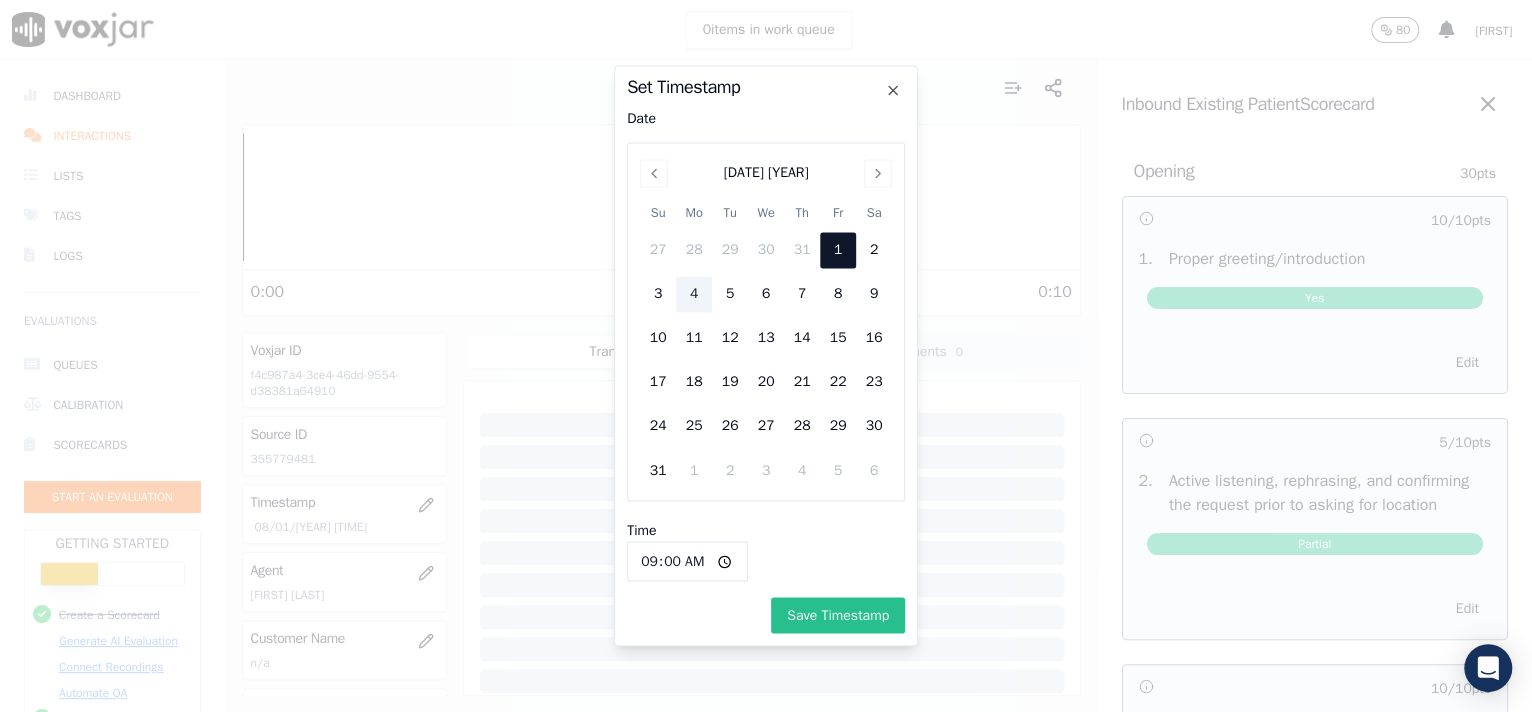 click on "Save Timestamp" at bounding box center [838, 616] 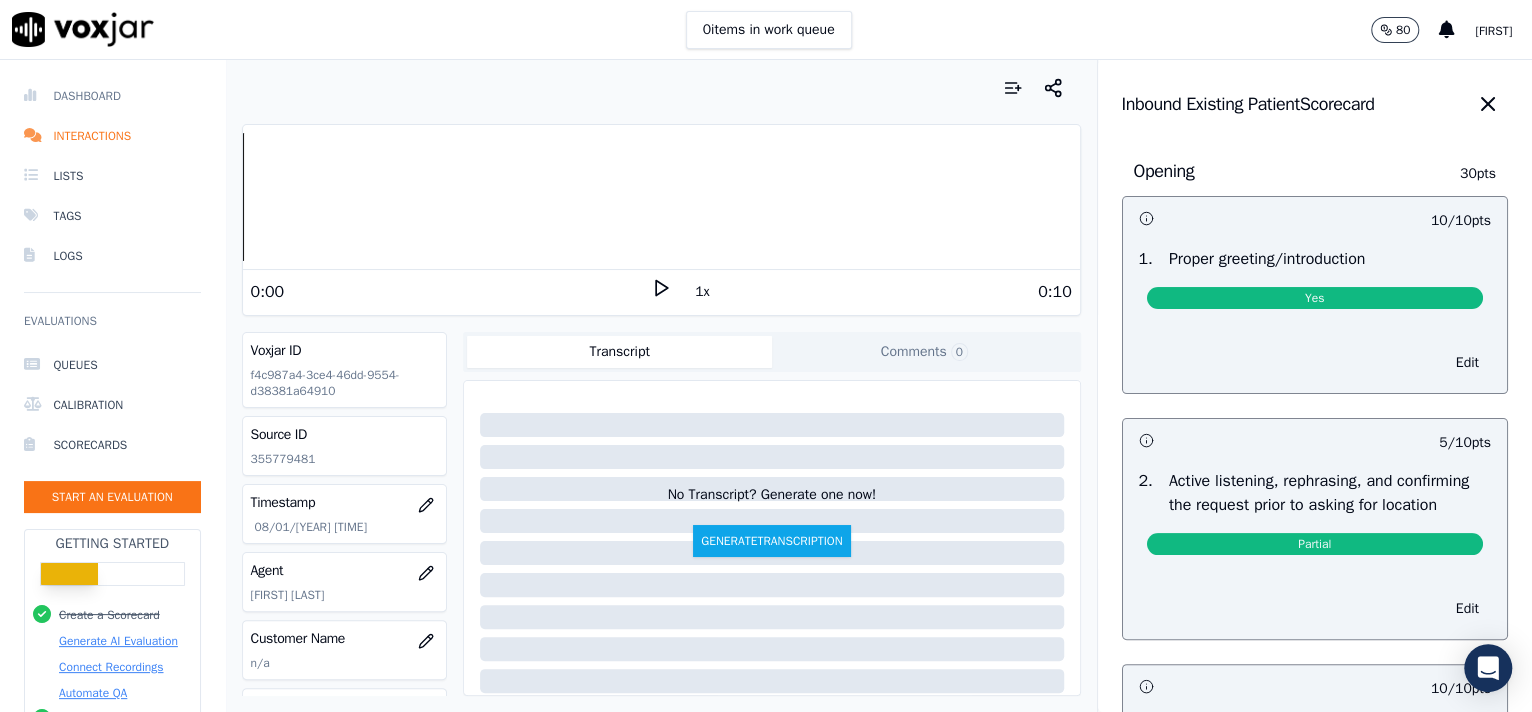 click on "Dashboard" at bounding box center (112, 96) 